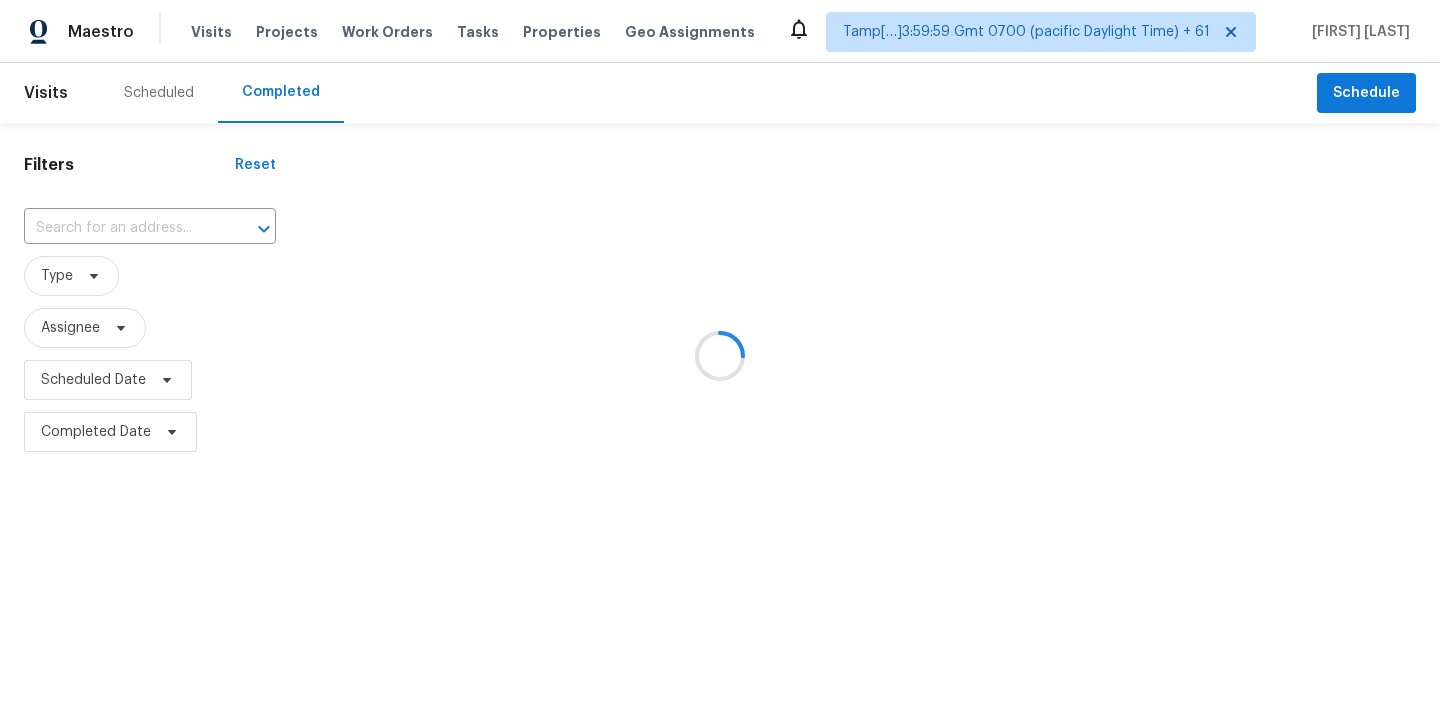 scroll, scrollTop: 0, scrollLeft: 0, axis: both 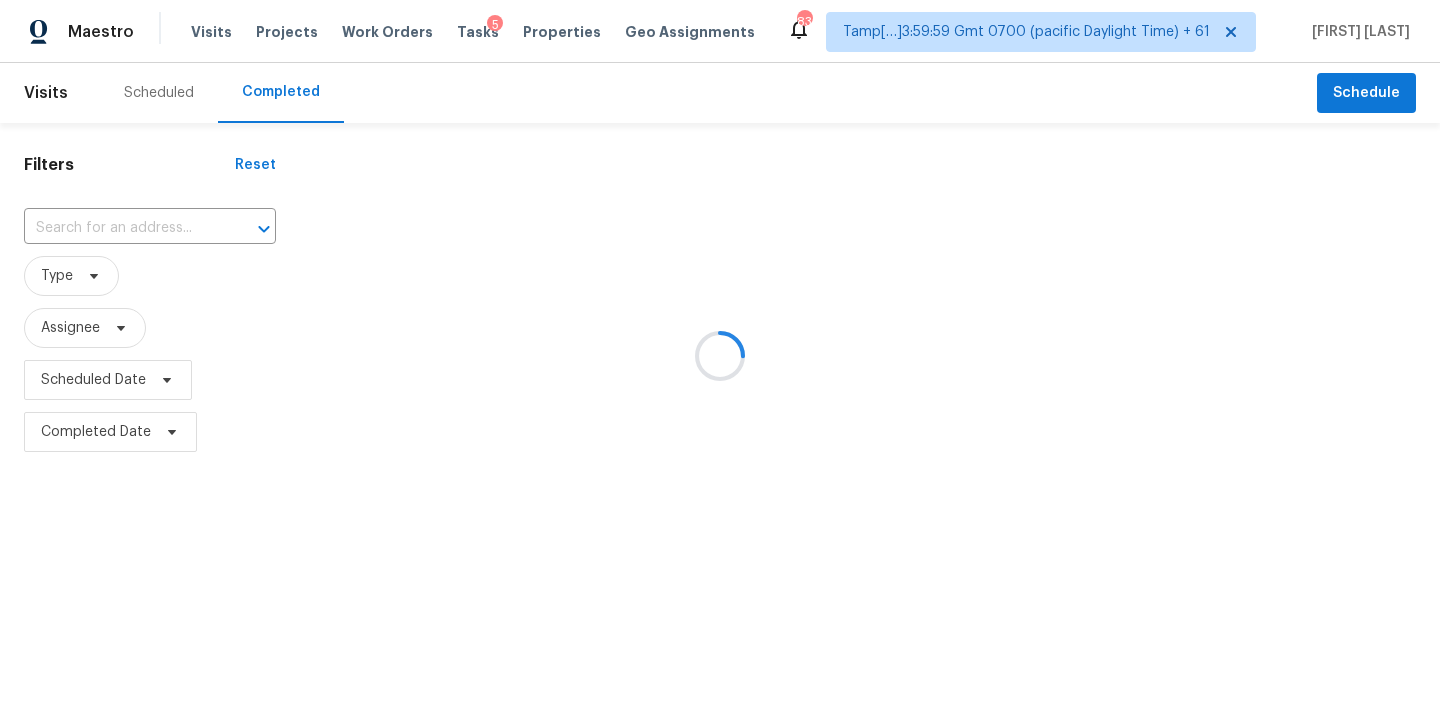 click at bounding box center [720, 356] 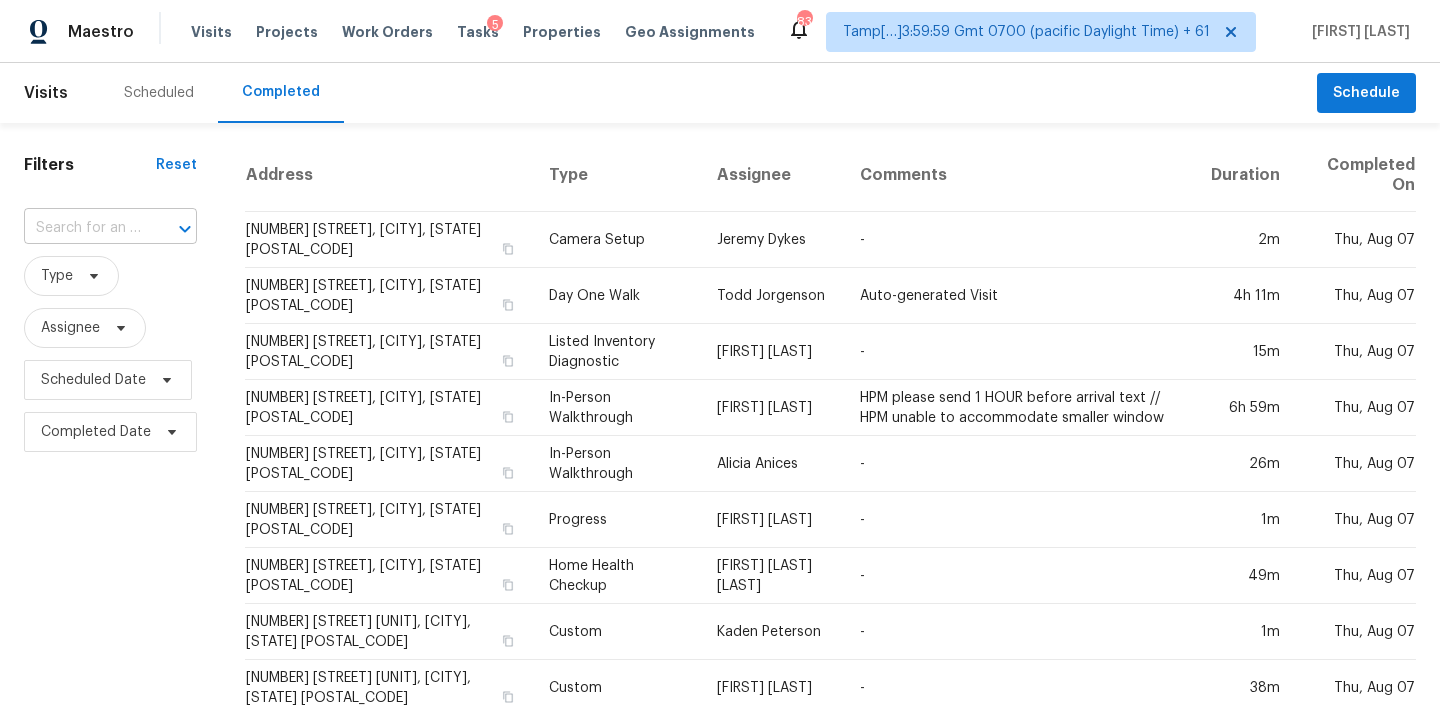 click at bounding box center [82, 228] 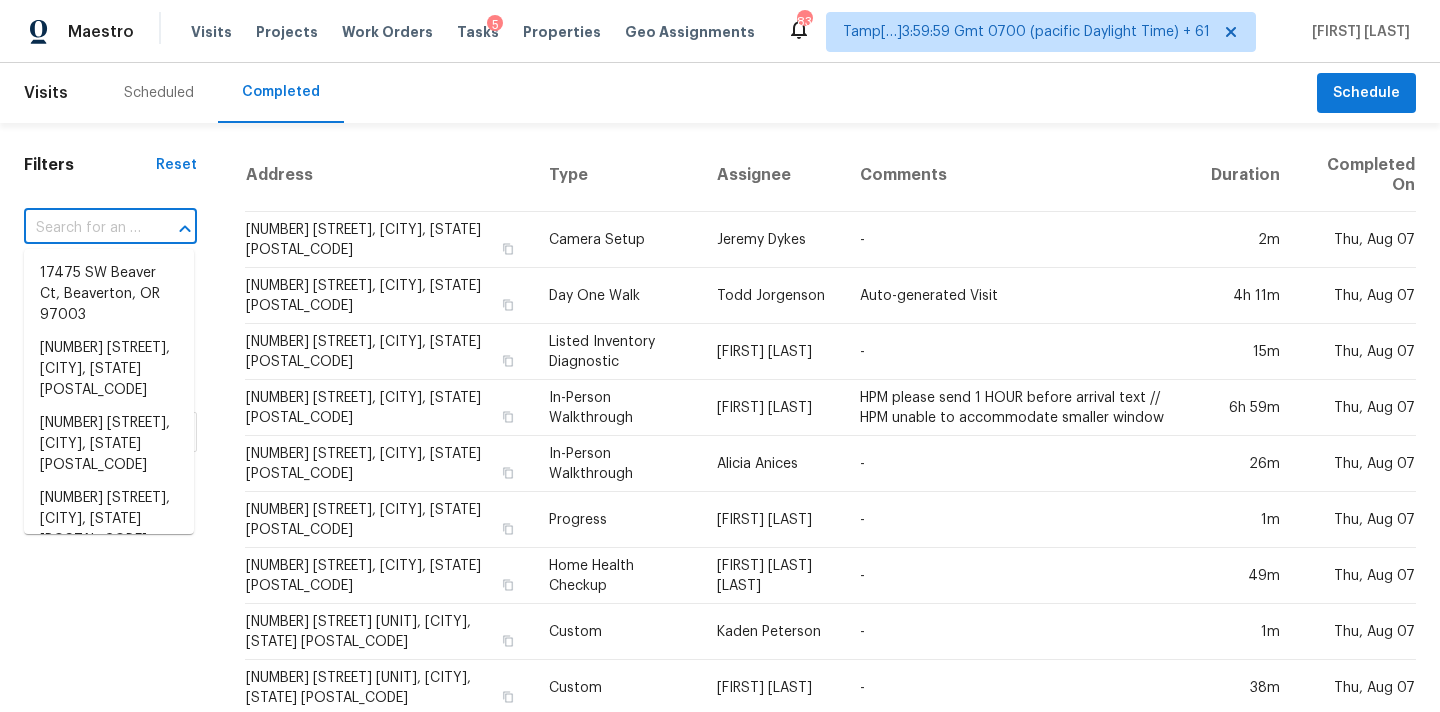 paste on "919 Summer Wood Blvd, Conroe, TX 77303" 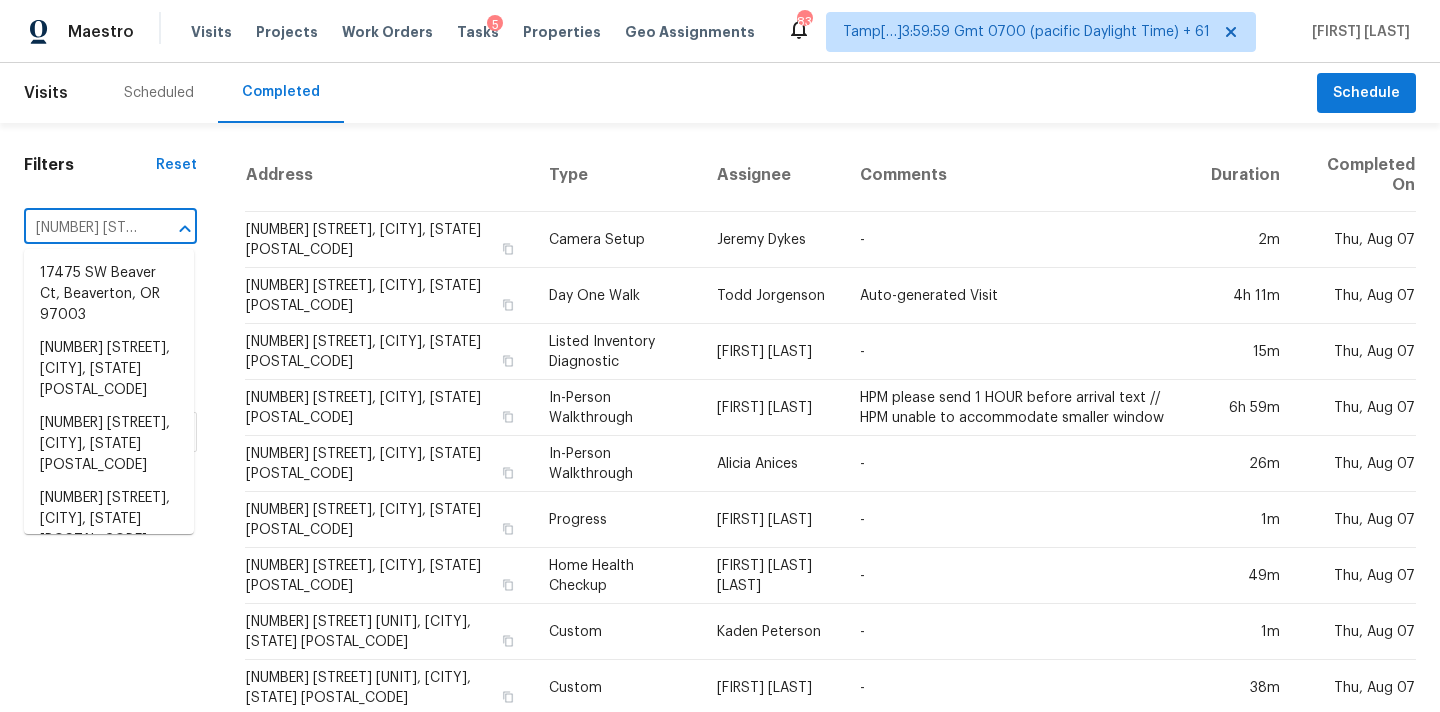 scroll, scrollTop: 0, scrollLeft: 179, axis: horizontal 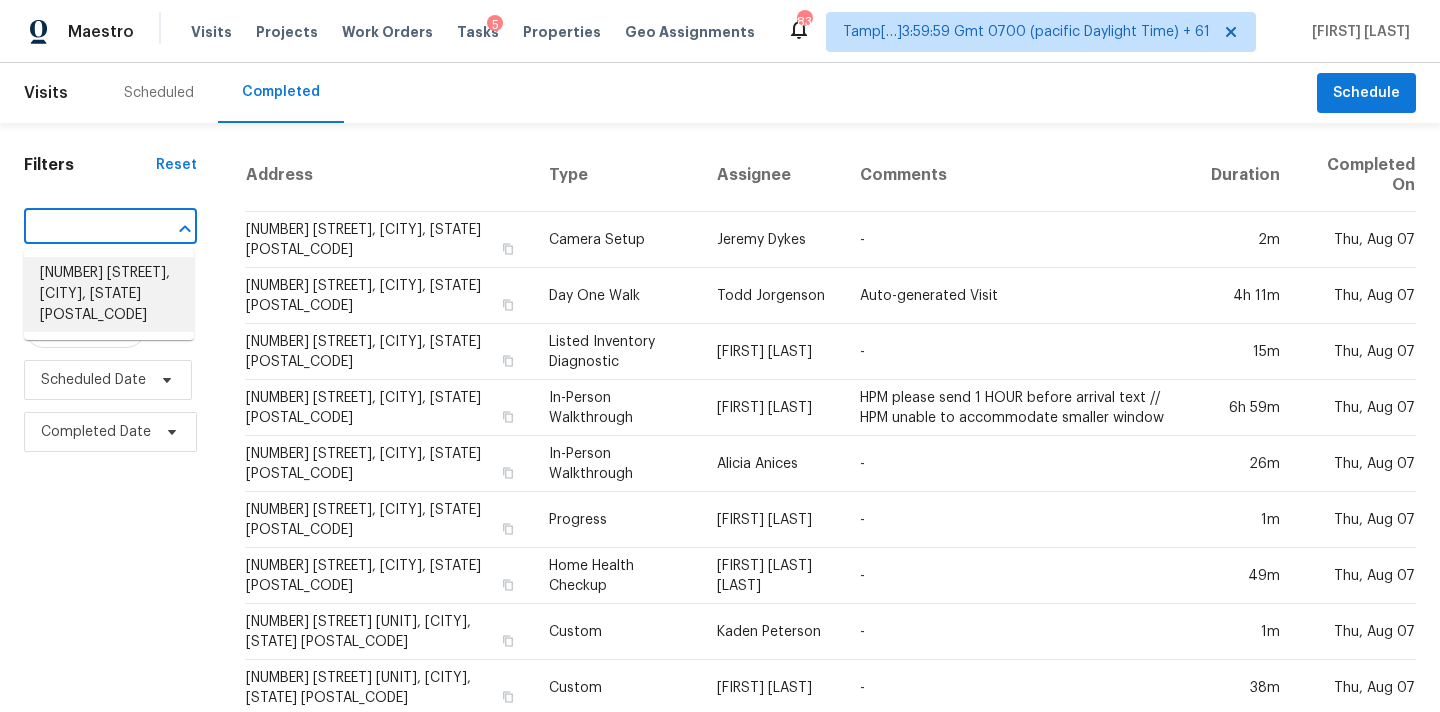 click on "919 Summer Wood Blvd, Conroe, TX 77303" at bounding box center [109, 294] 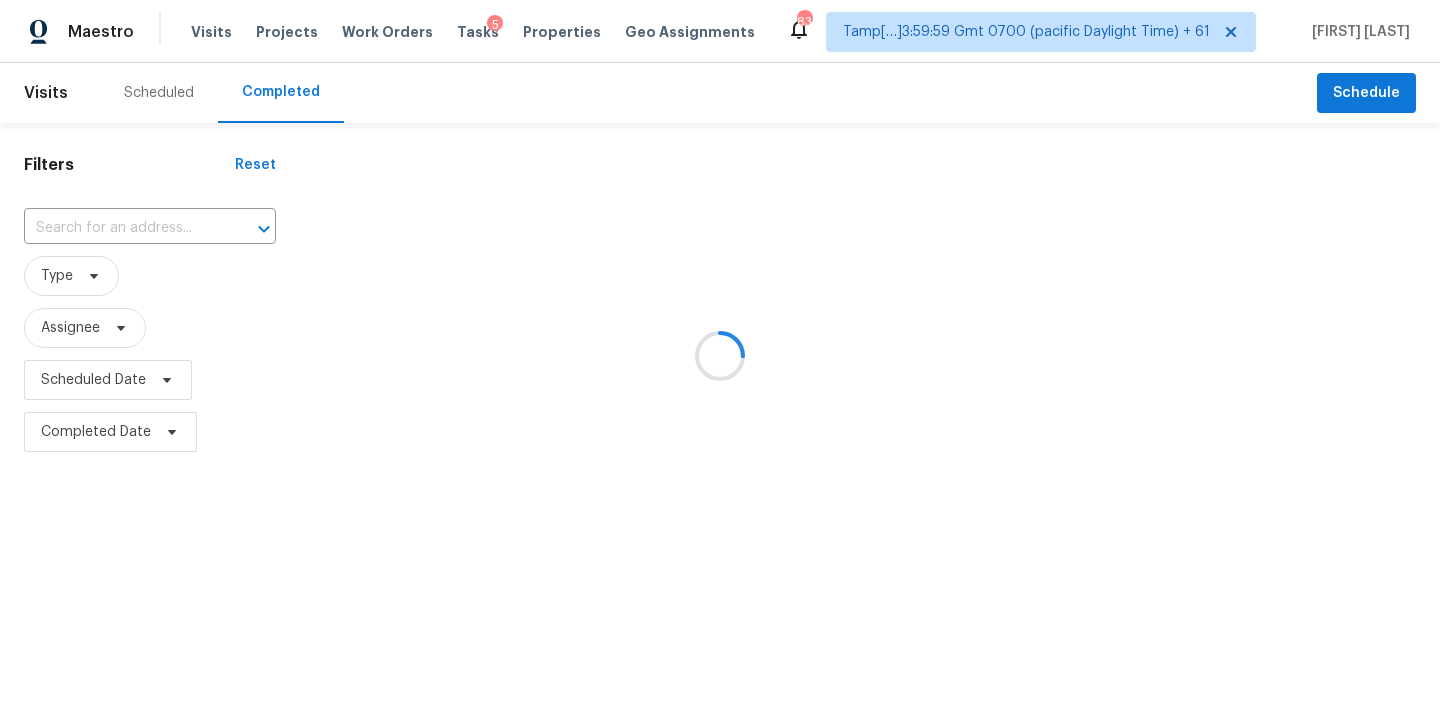 click at bounding box center [720, 356] 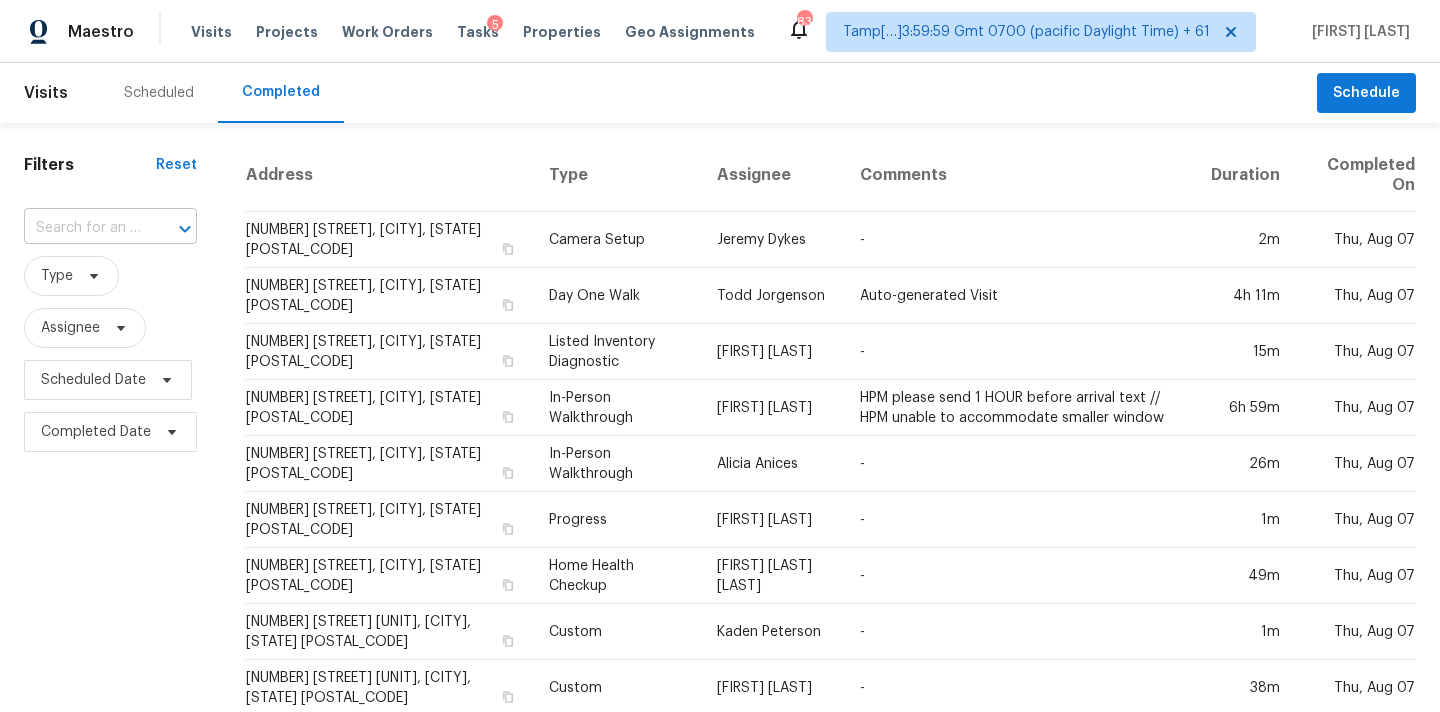 click at bounding box center [82, 228] 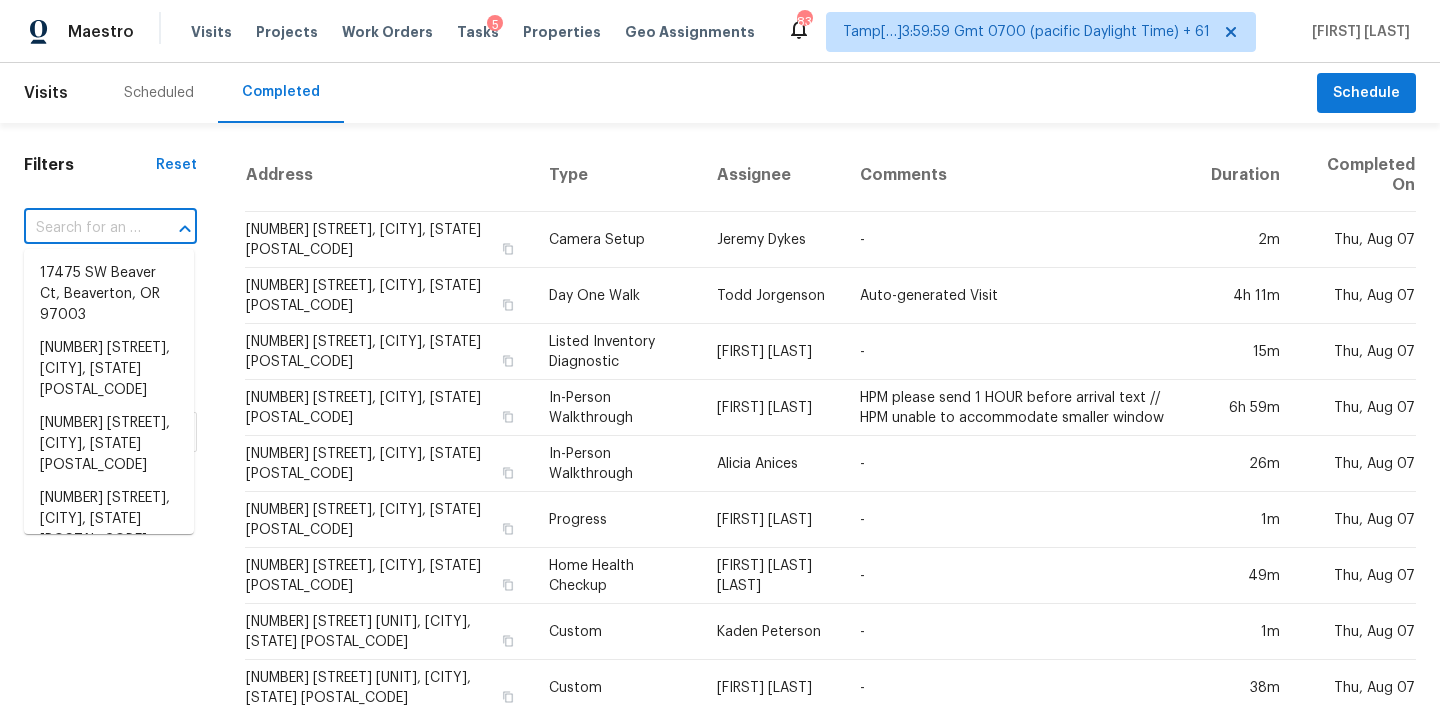 paste on "919 Summer Wood Blvd, Conroe, TX 77303" 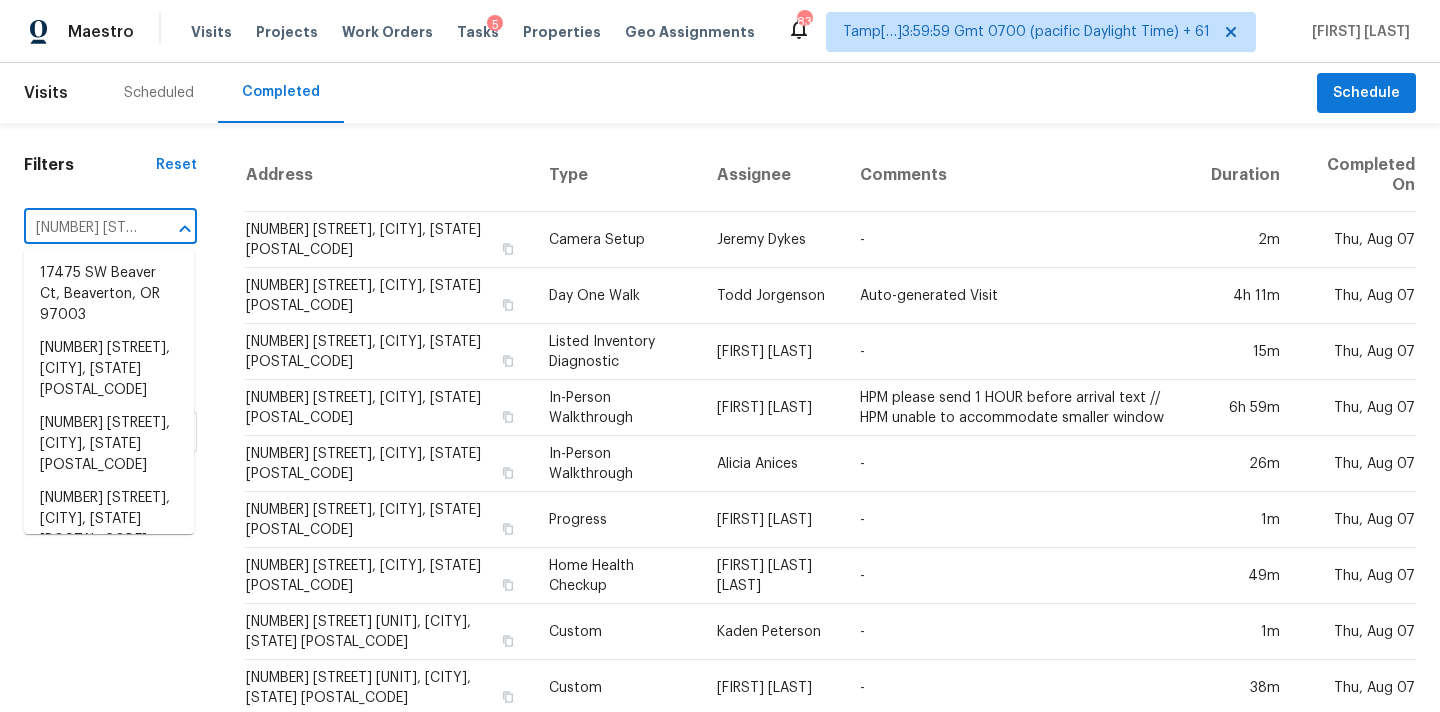 scroll, scrollTop: 0, scrollLeft: 179, axis: horizontal 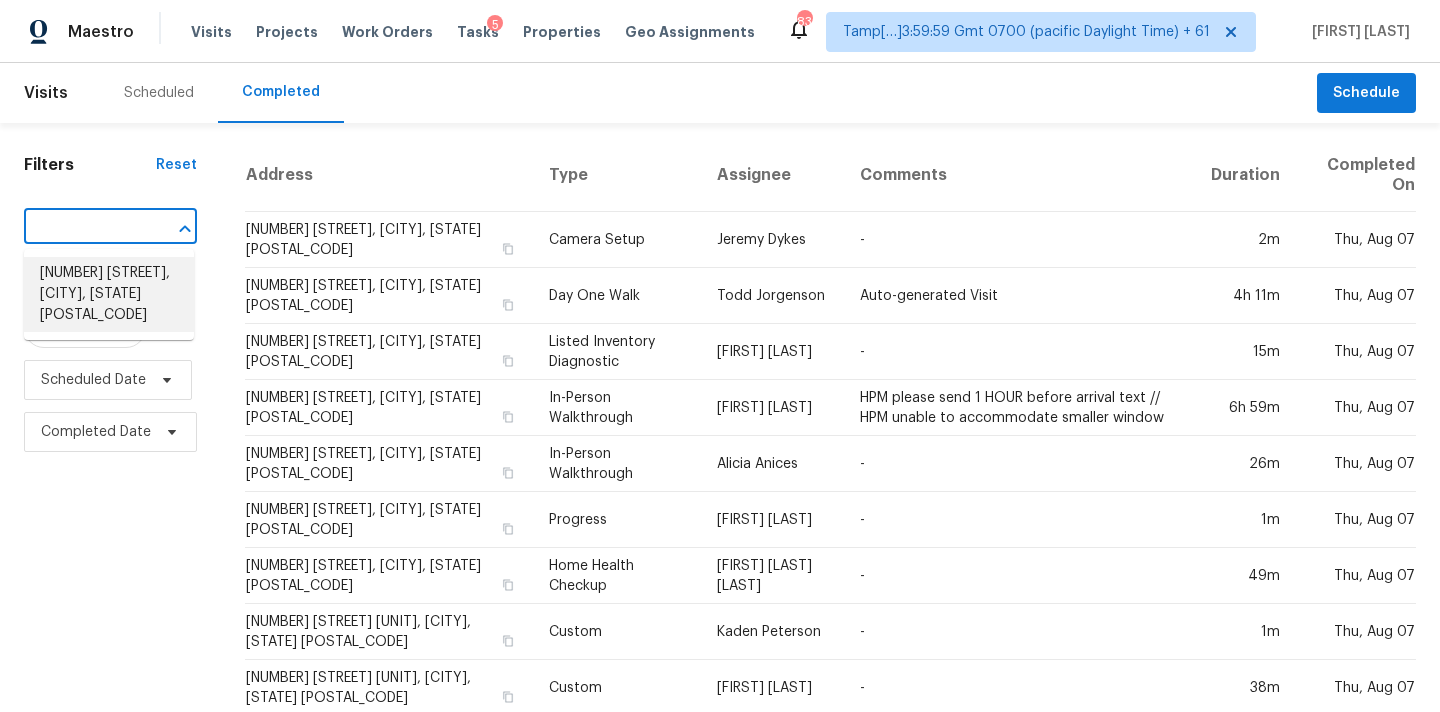 click on "919 Summer Wood Blvd, Conroe, TX 77303" at bounding box center [109, 294] 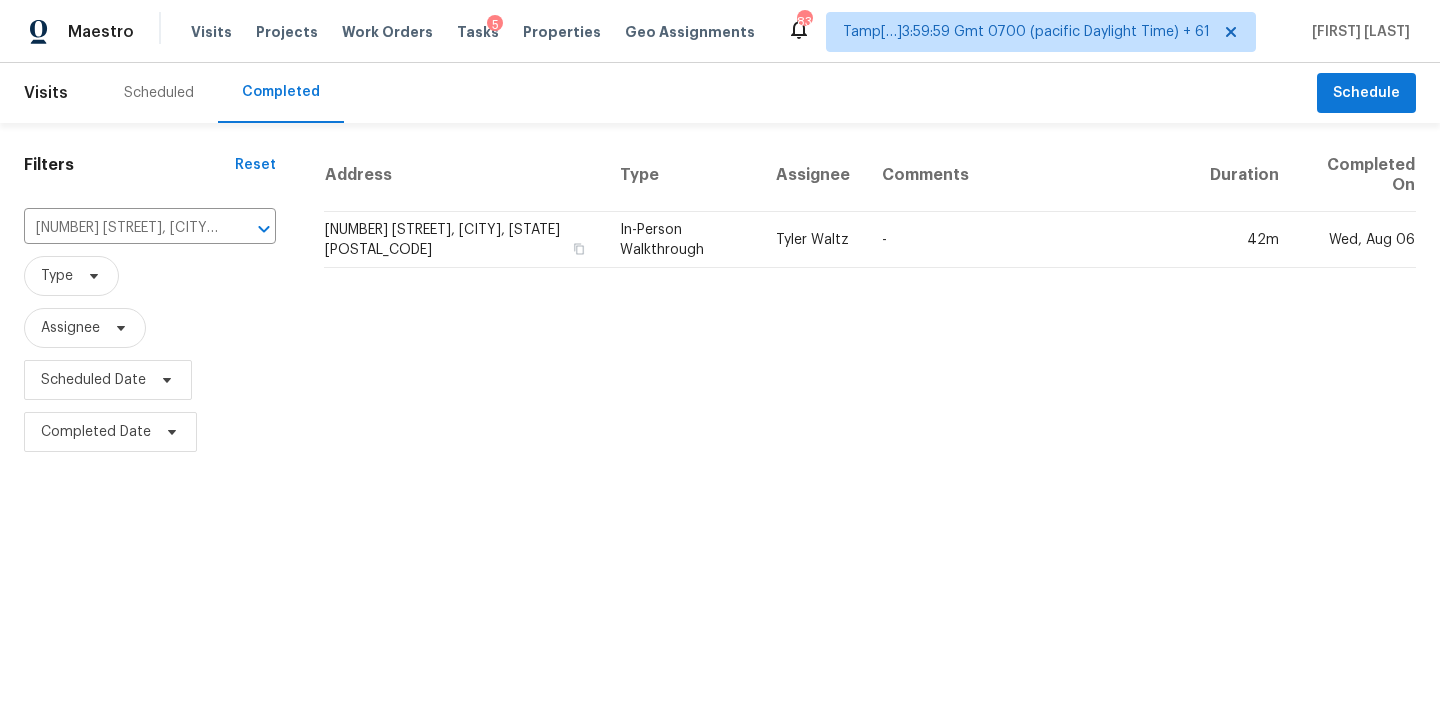 click on "In-Person Walkthrough" at bounding box center [682, 240] 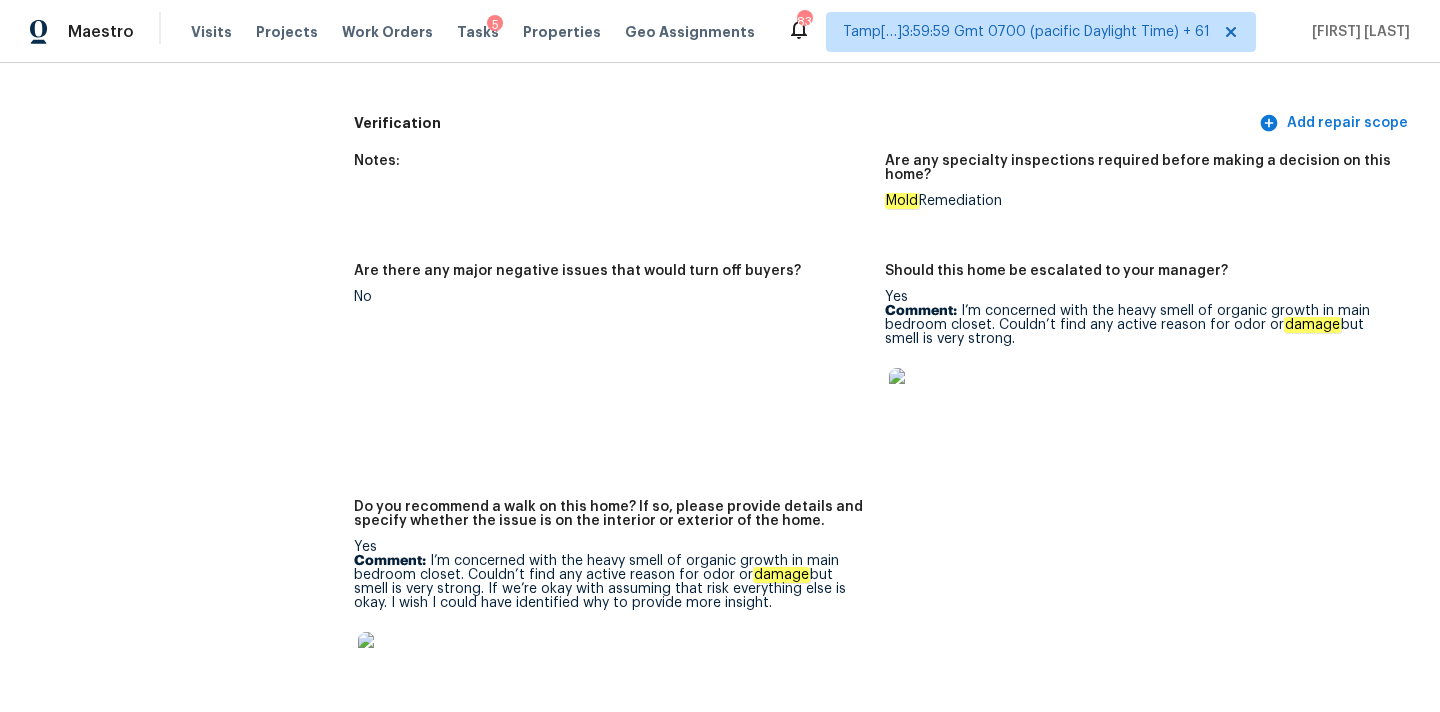 scroll, scrollTop: 4351, scrollLeft: 0, axis: vertical 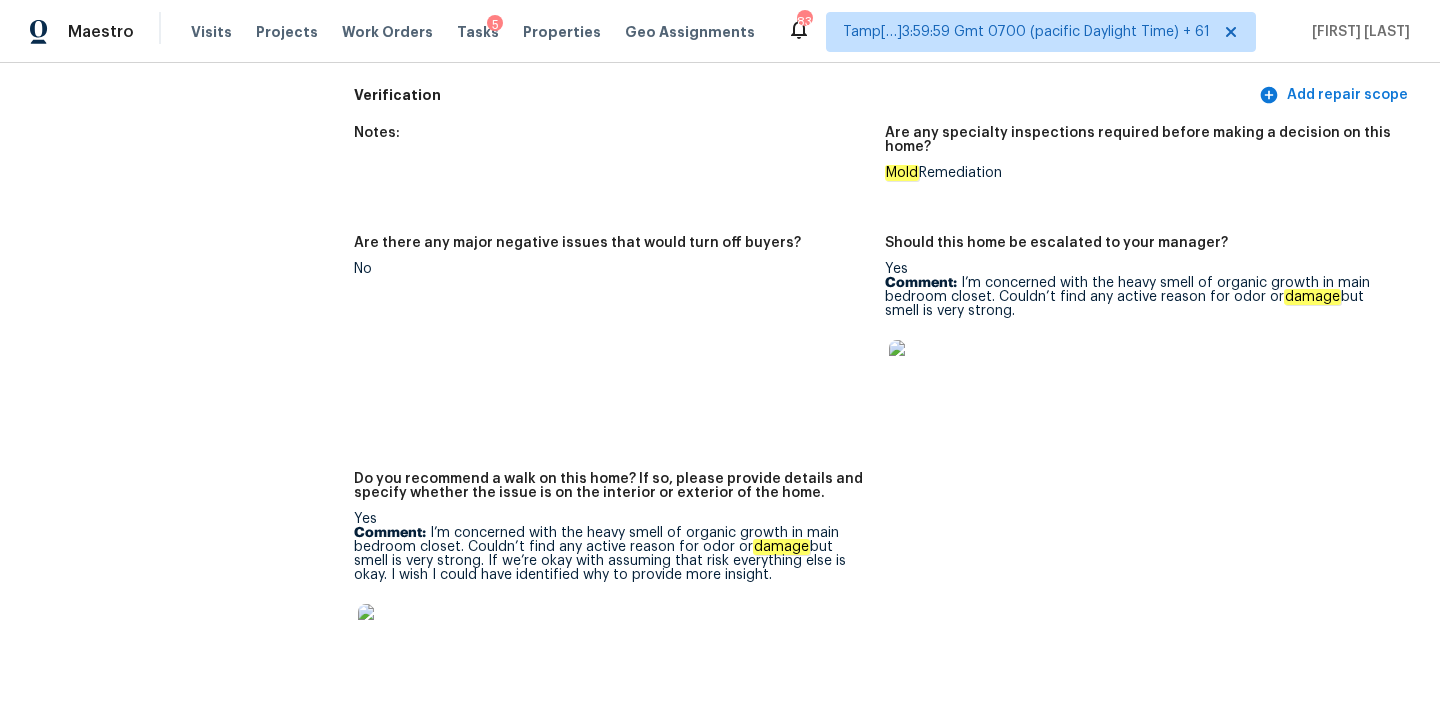 click at bounding box center [390, 636] 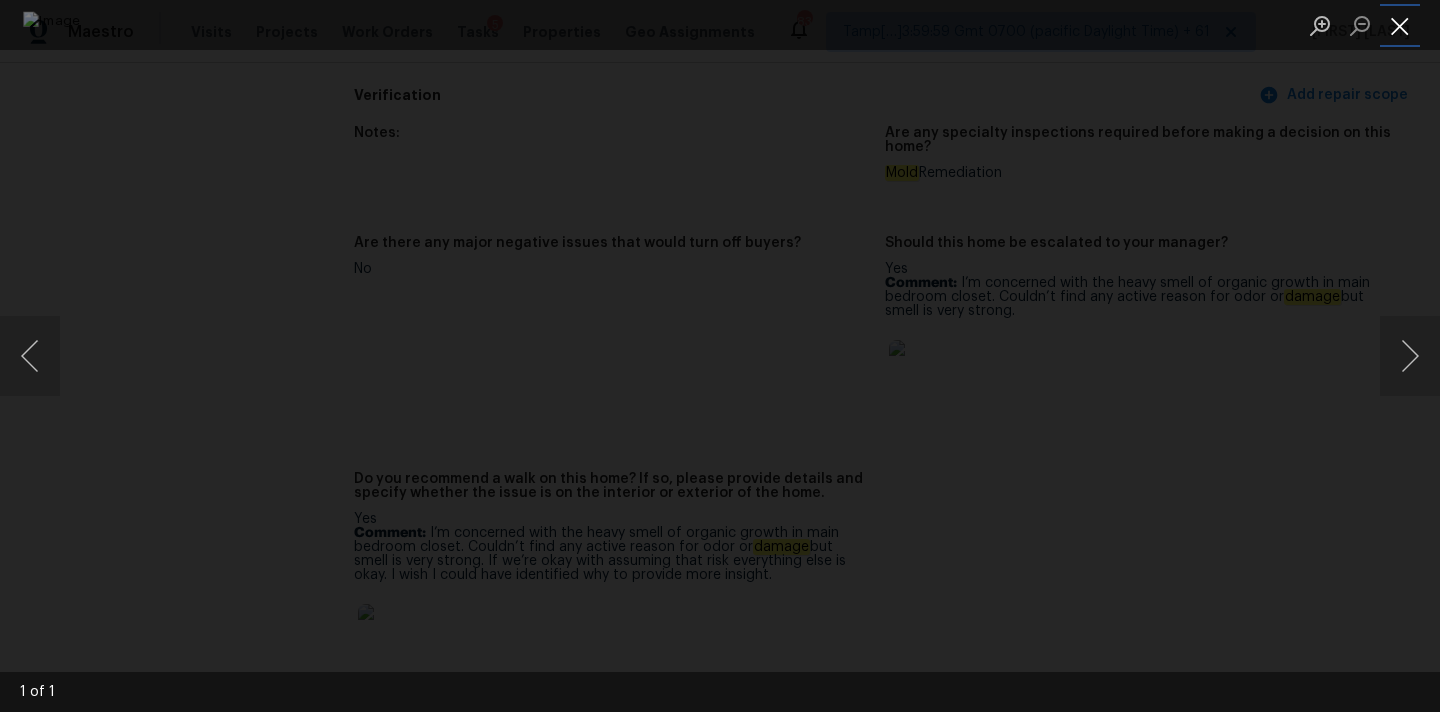 click at bounding box center (1400, 25) 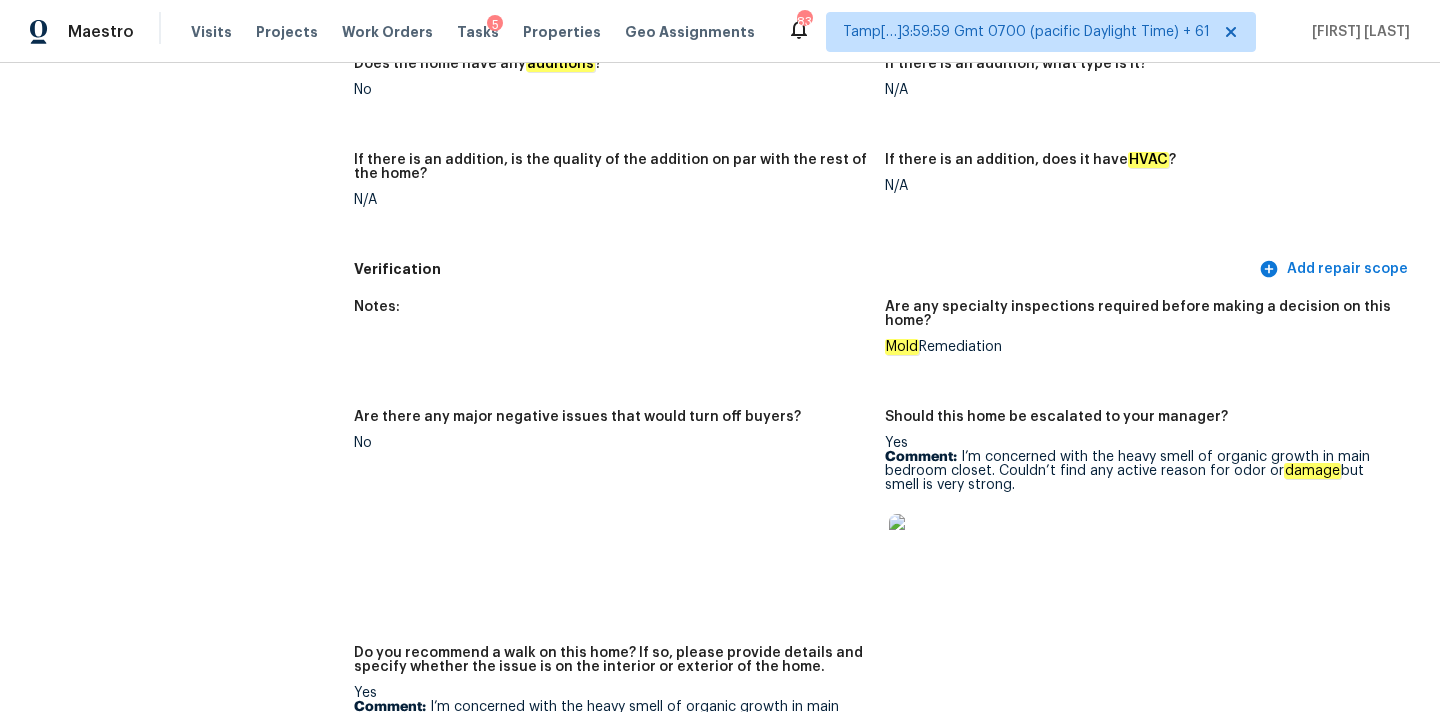 scroll, scrollTop: 99, scrollLeft: 0, axis: vertical 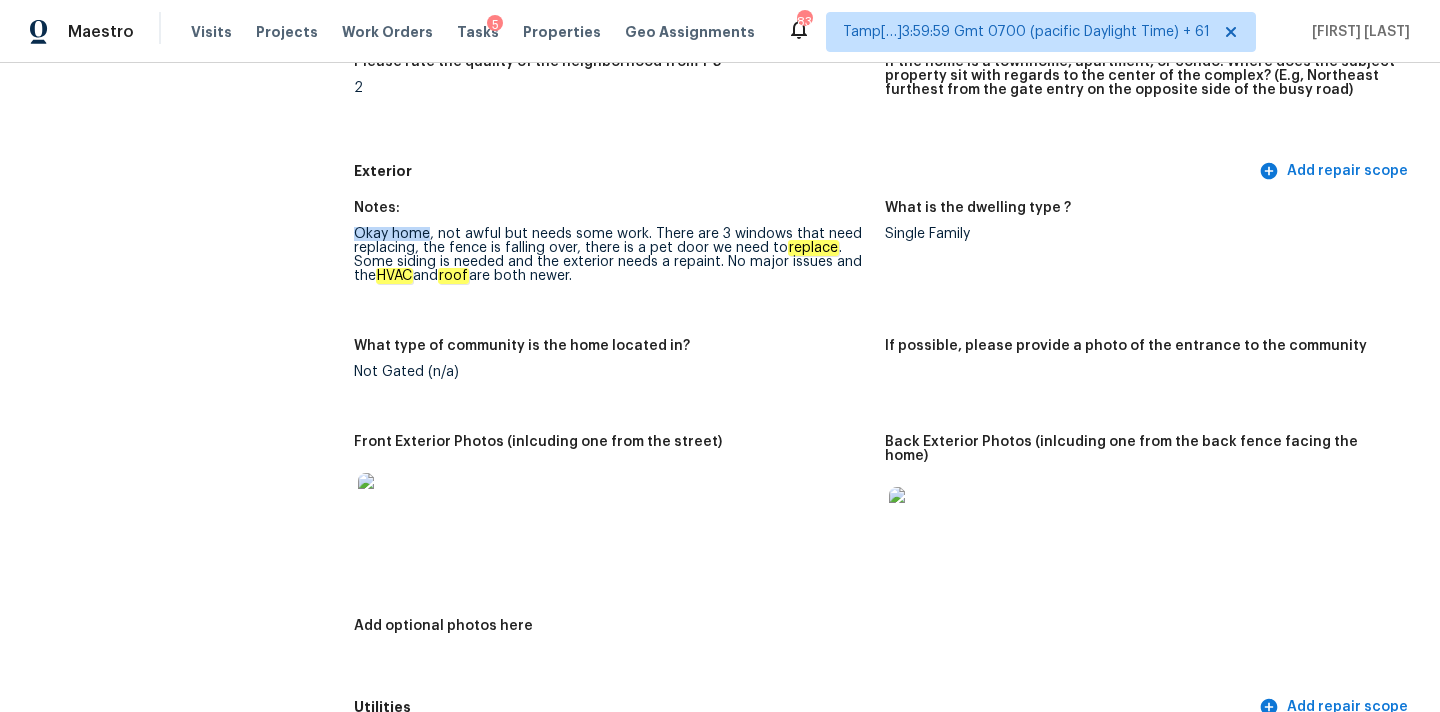 drag, startPoint x: 356, startPoint y: 235, endPoint x: 425, endPoint y: 234, distance: 69.00725 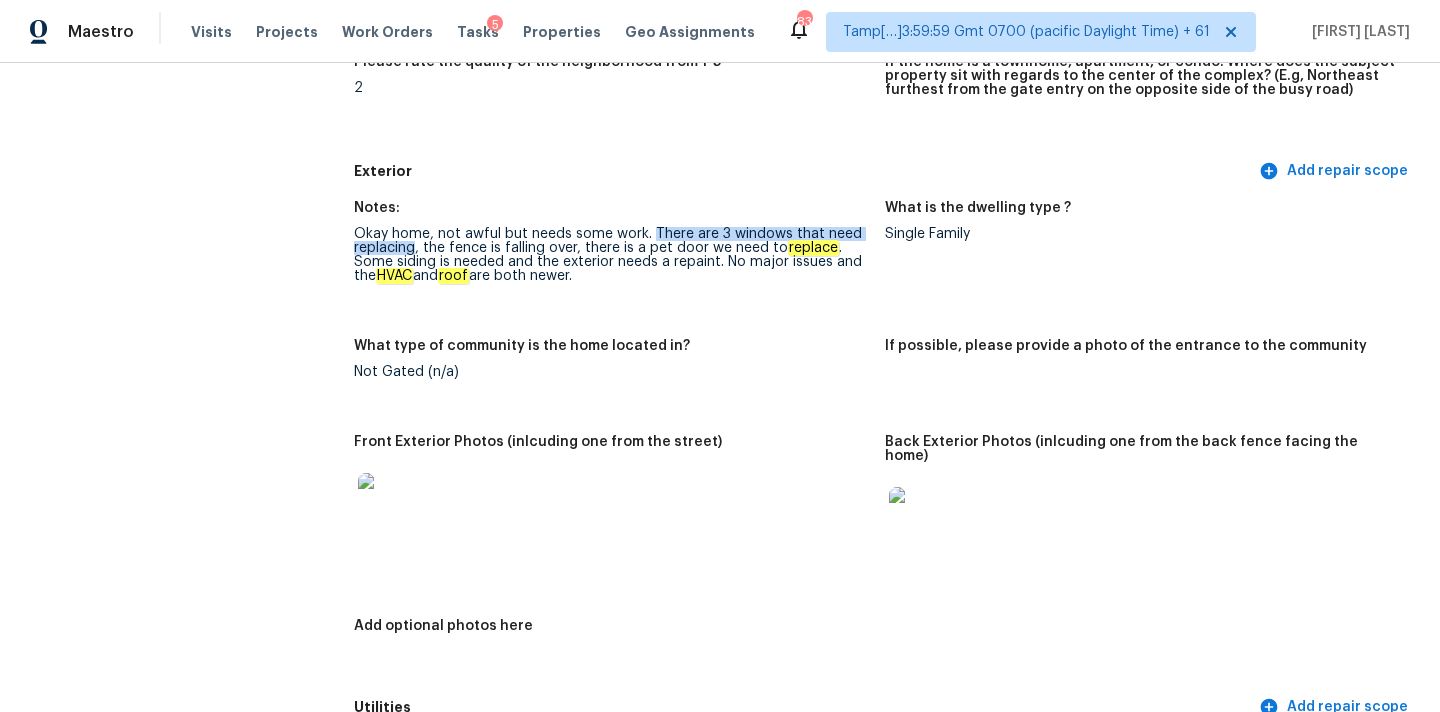 drag, startPoint x: 650, startPoint y: 233, endPoint x: 415, endPoint y: 250, distance: 235.61409 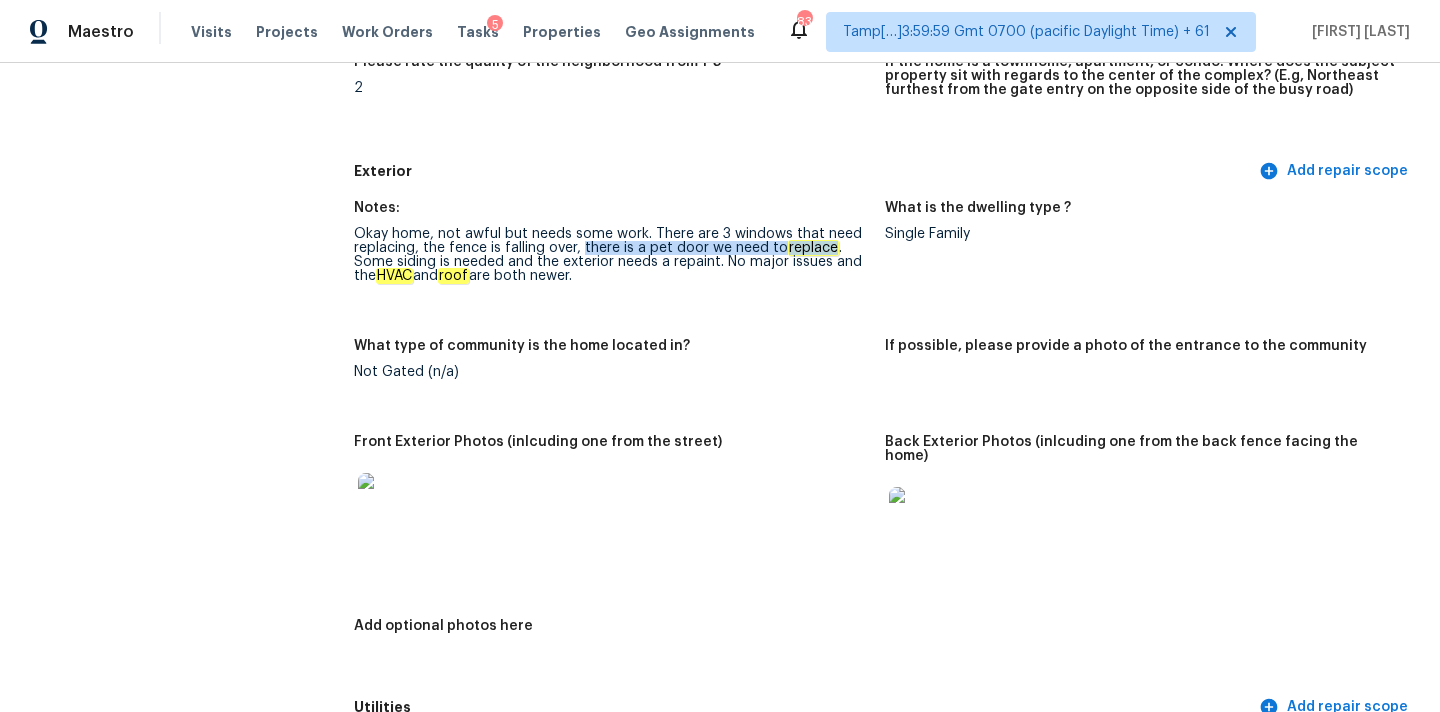 copy on "there is a pet door we need to  replace" 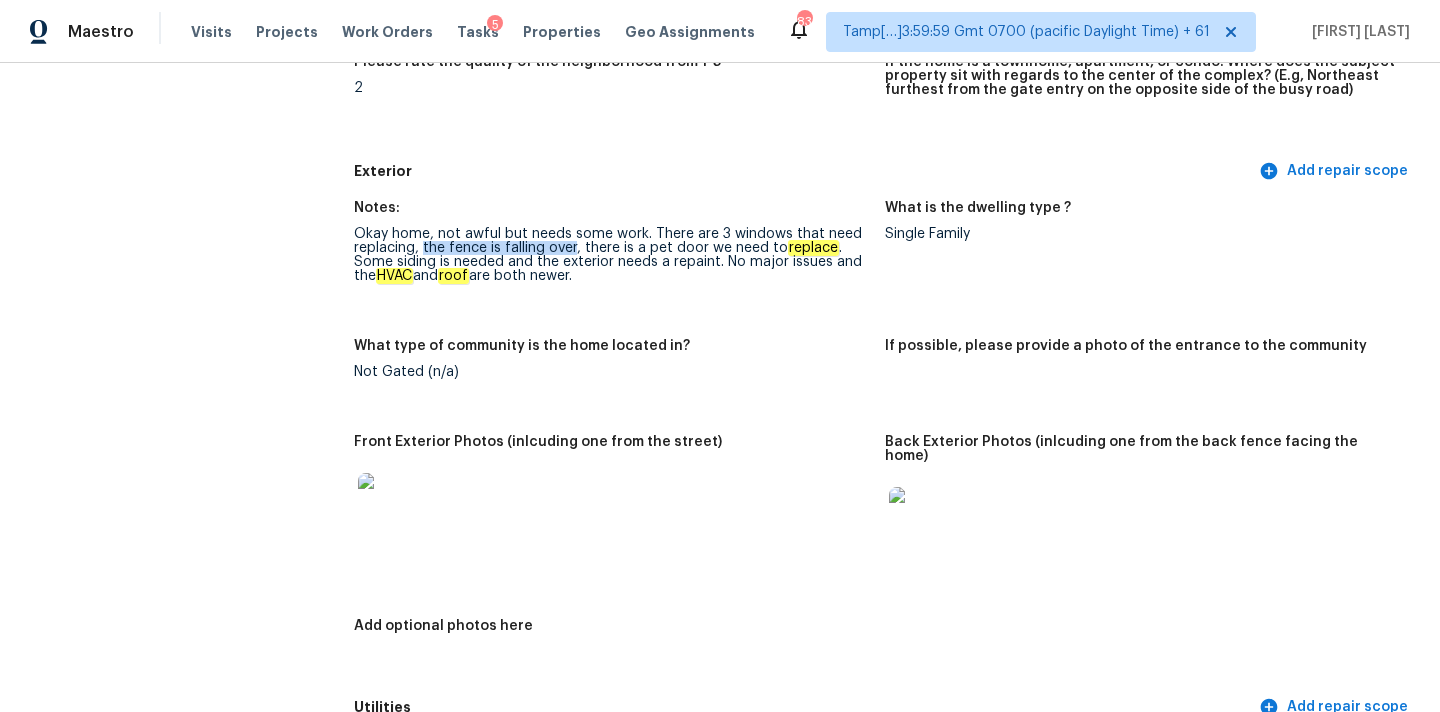 copy on "the fence is falling over" 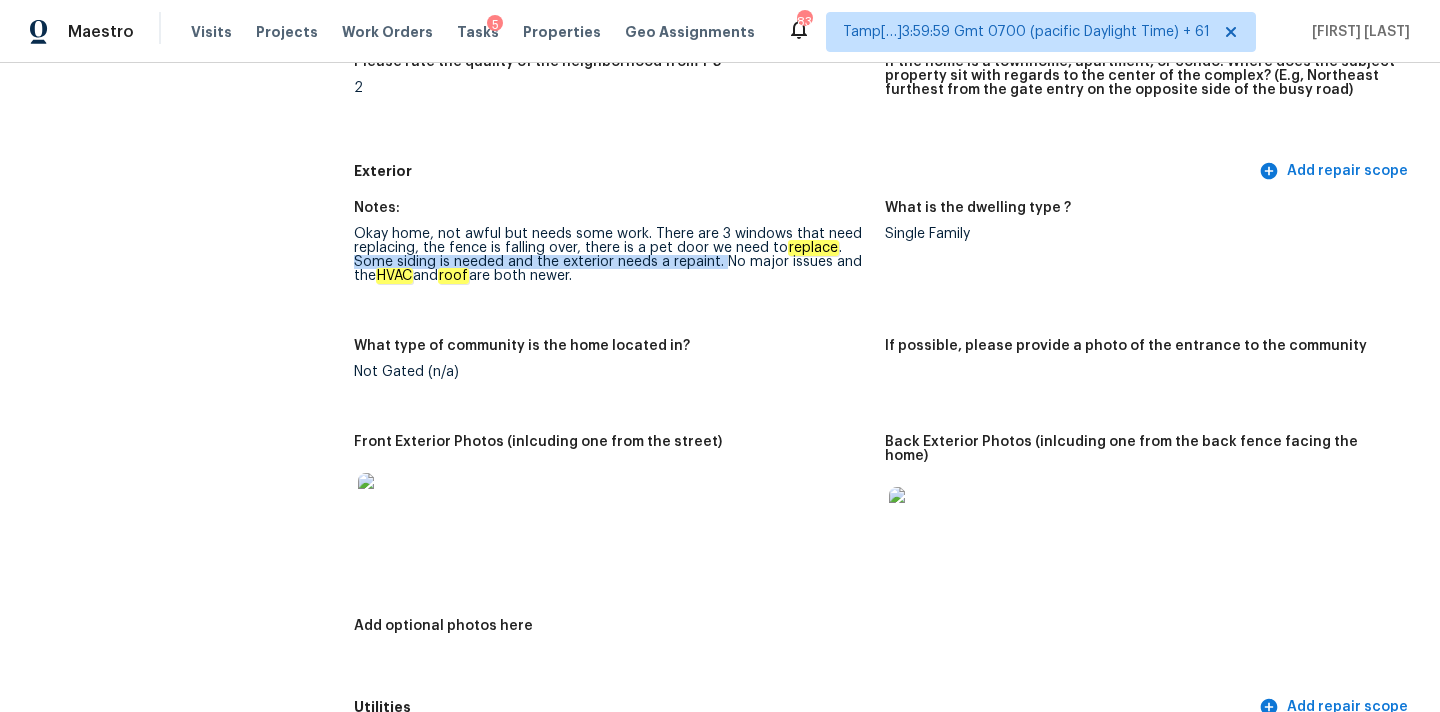 copy on "Some siding is needed and the exterior needs a repaint." 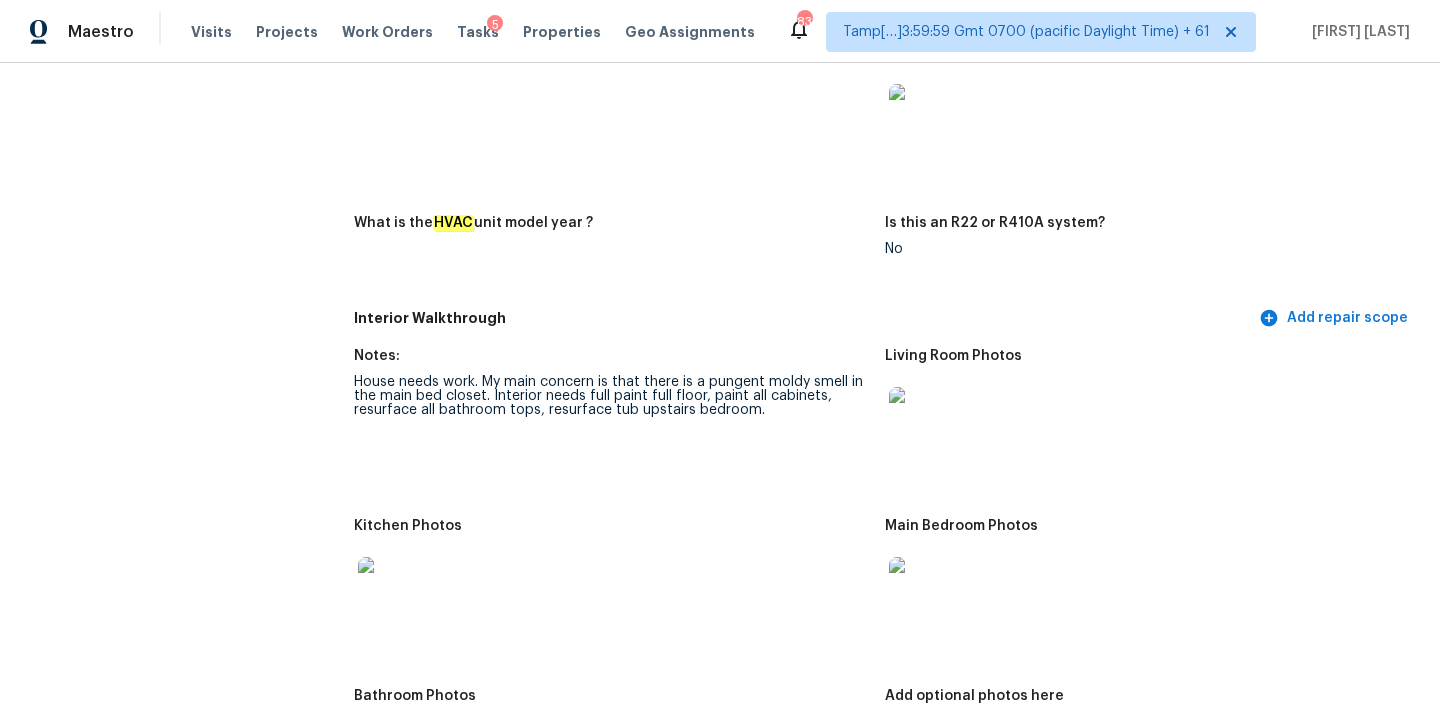 scroll, scrollTop: 1907, scrollLeft: 0, axis: vertical 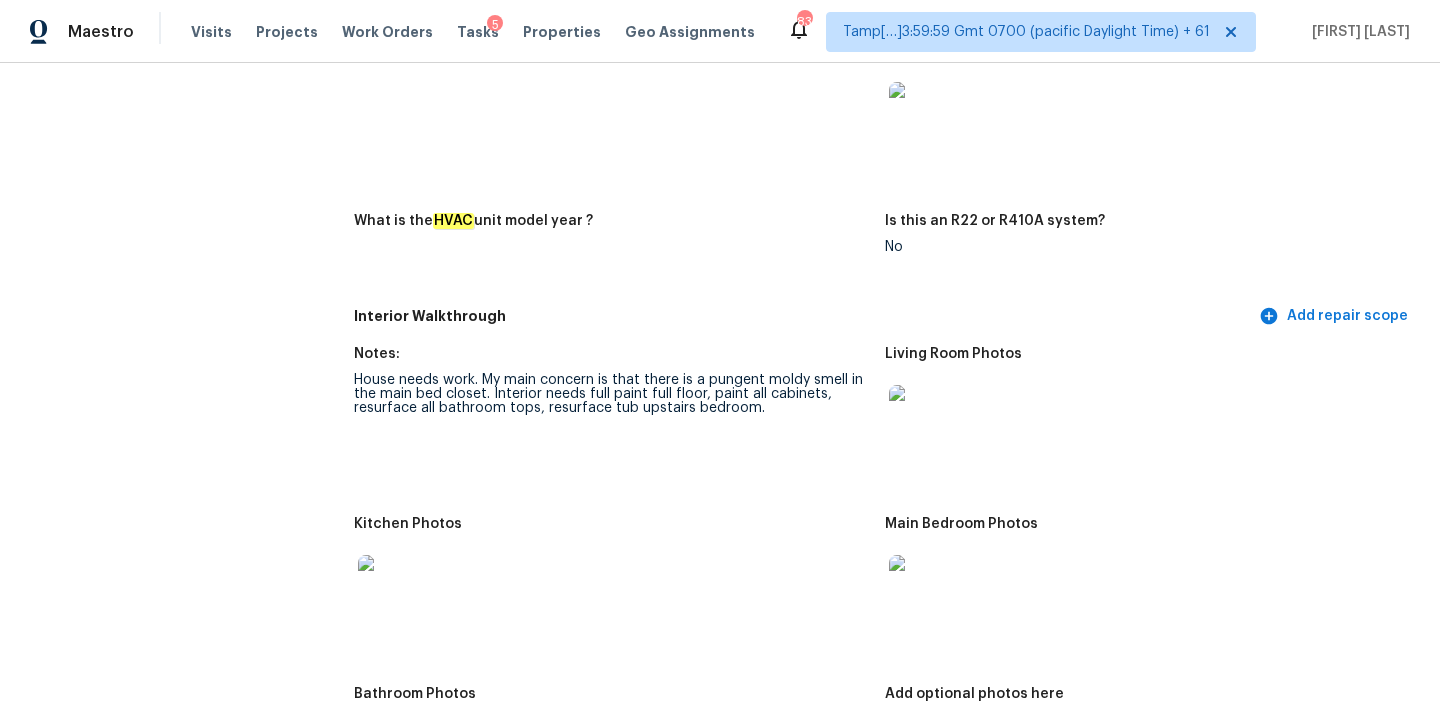 click on "House needs work. My main concern is that there is a pungent moldy smell in the main bed closet. Interior needs full paint full floor, paint all cabinets, resurface all bathroom tops, resurface tub upstairs bedroom." at bounding box center (611, 394) 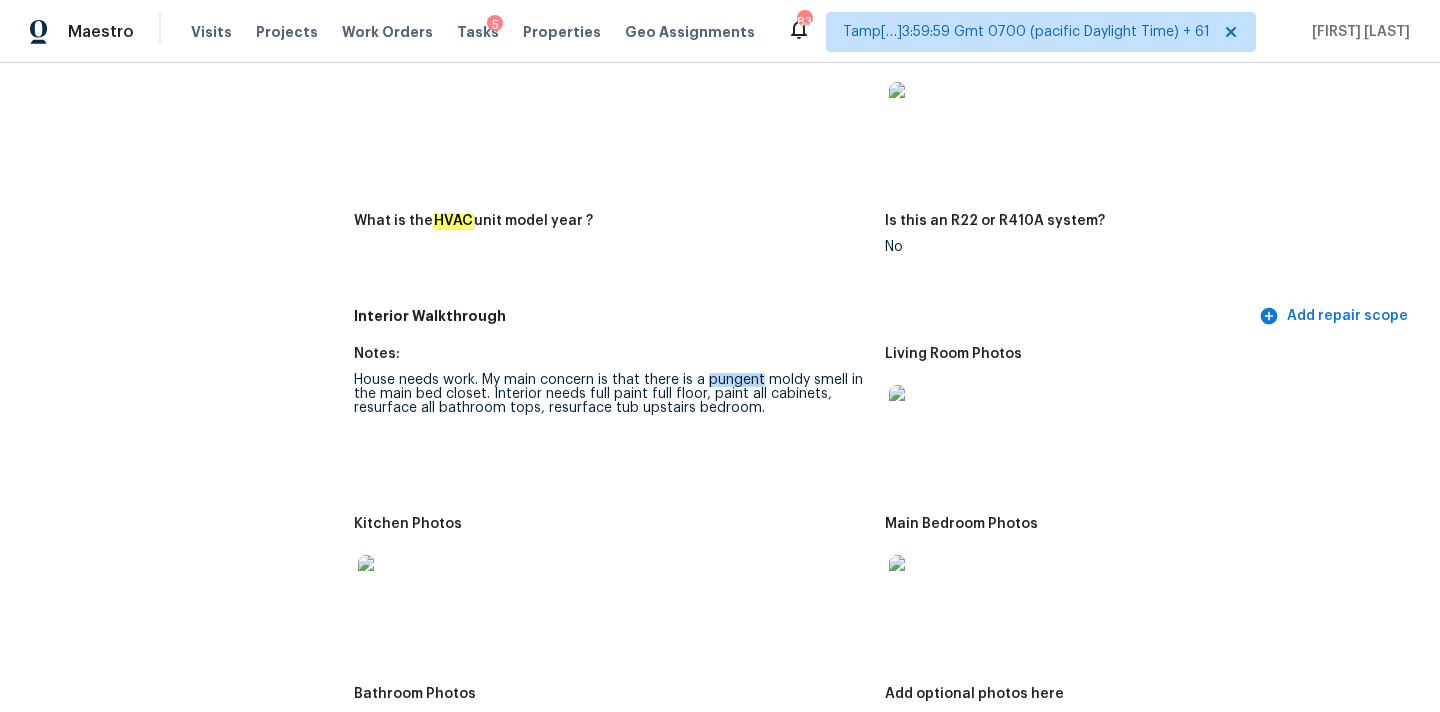 click on "House needs work. My main concern is that there is a pungent moldy smell in the main bed closet. Interior needs full paint full floor, paint all cabinets, resurface all bathroom tops, resurface tub upstairs bedroom." at bounding box center [611, 394] 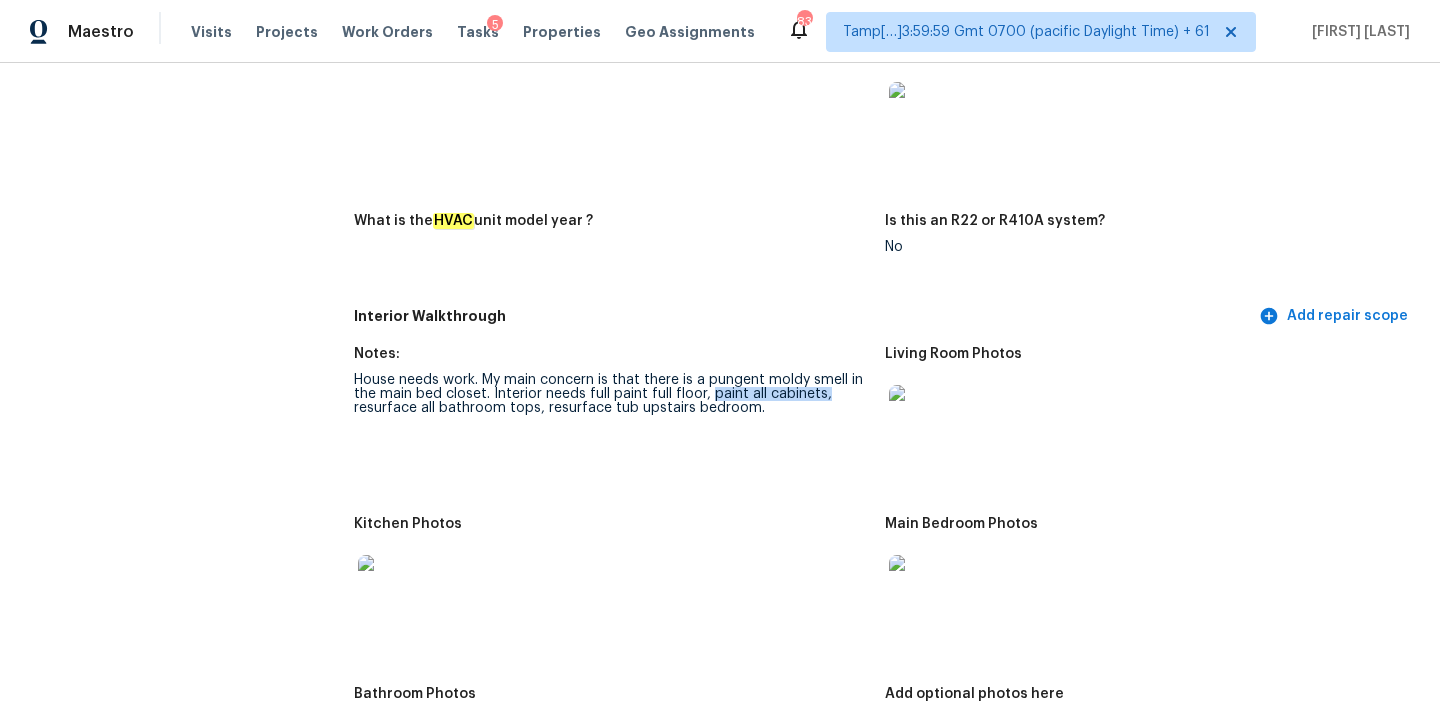 copy on "paint all cabinets," 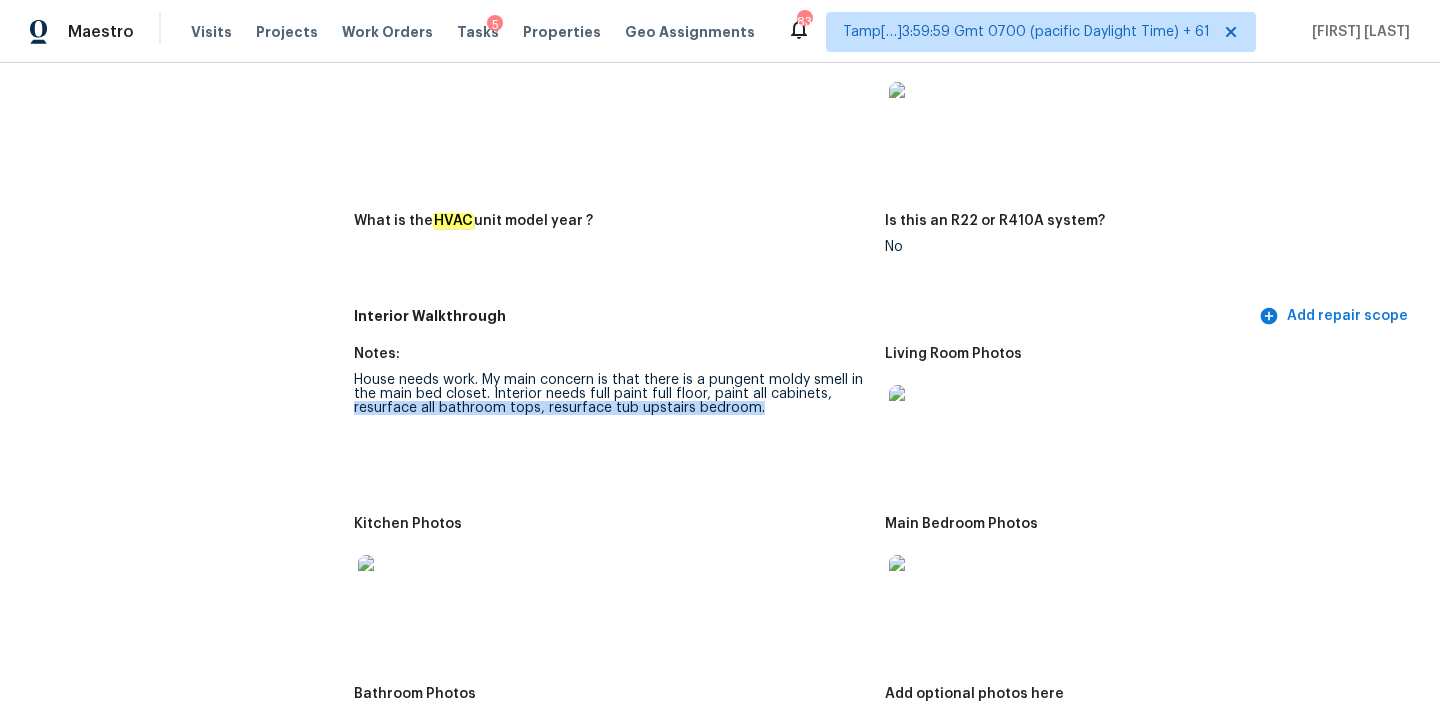 copy on "resurface all bathroom tops, resurface tub upstairs bedroom." 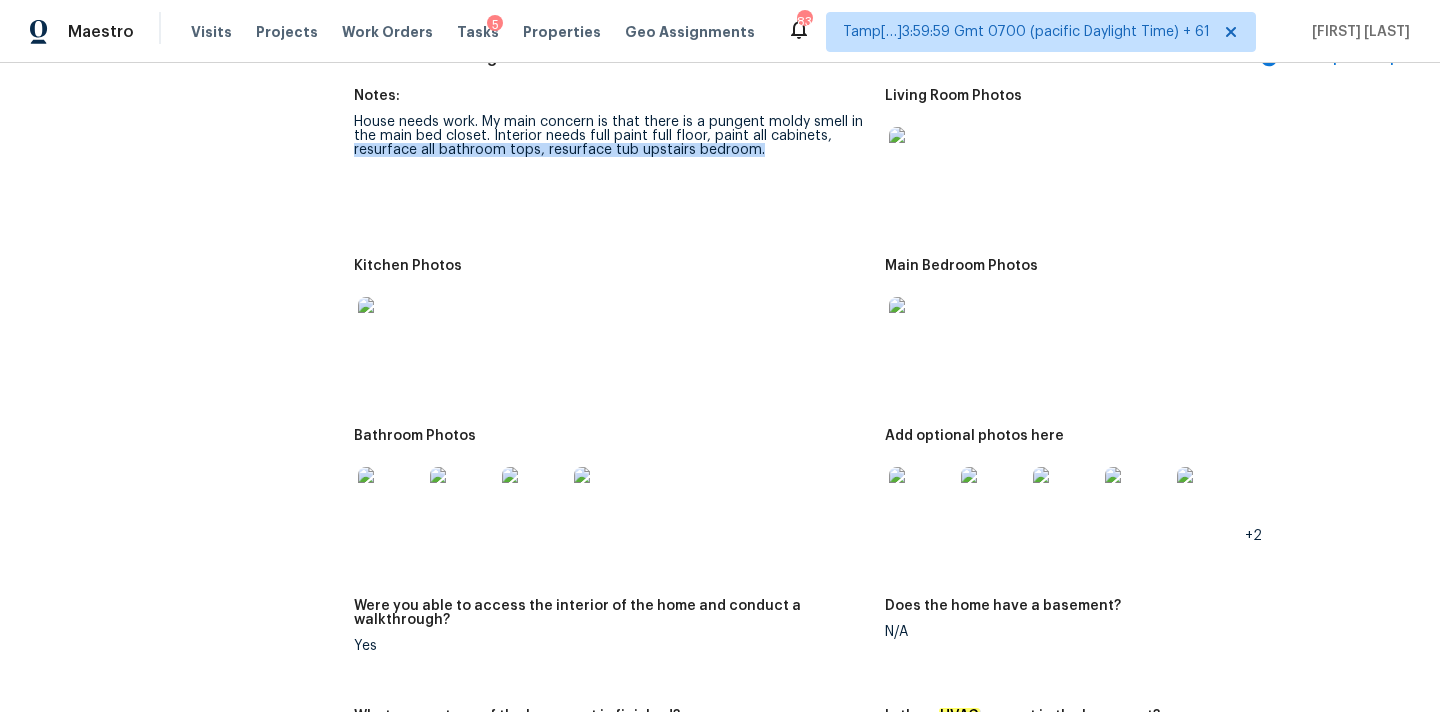scroll, scrollTop: 2152, scrollLeft: 0, axis: vertical 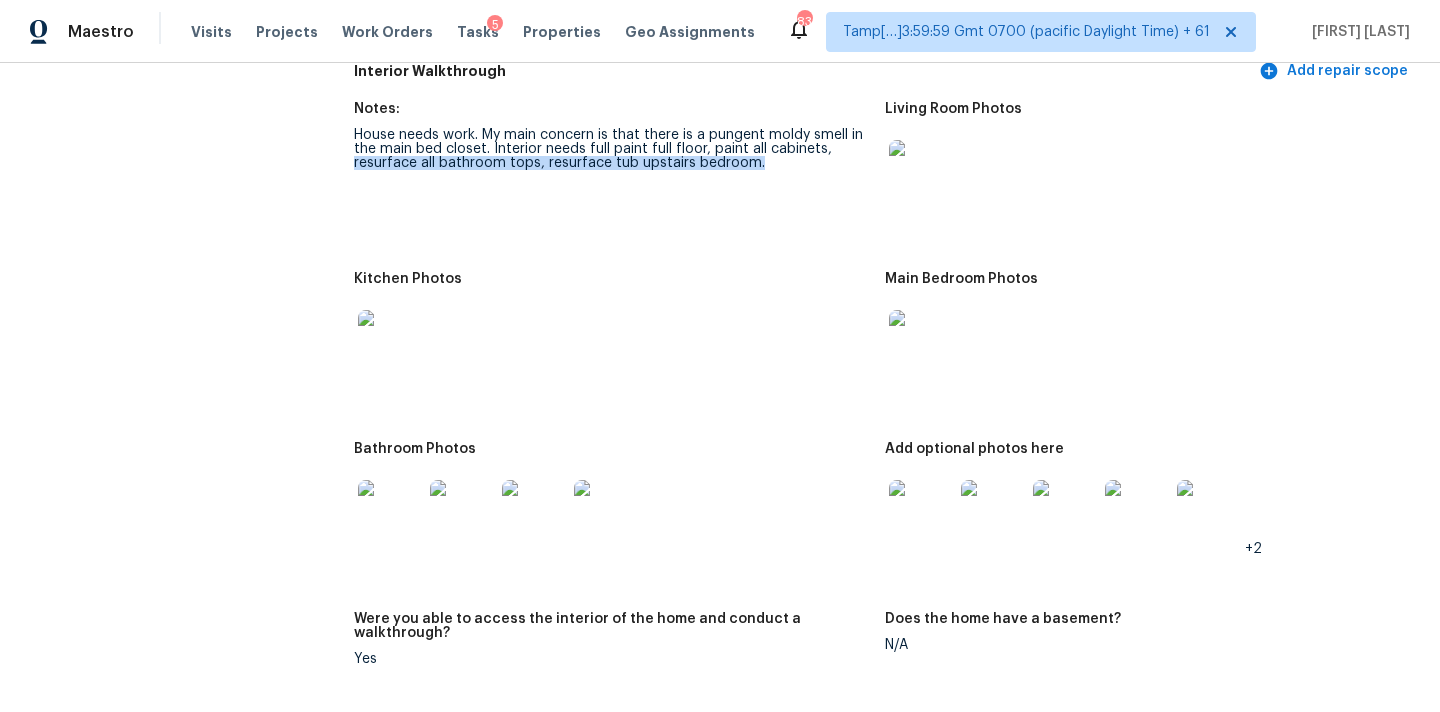 click at bounding box center (921, 172) 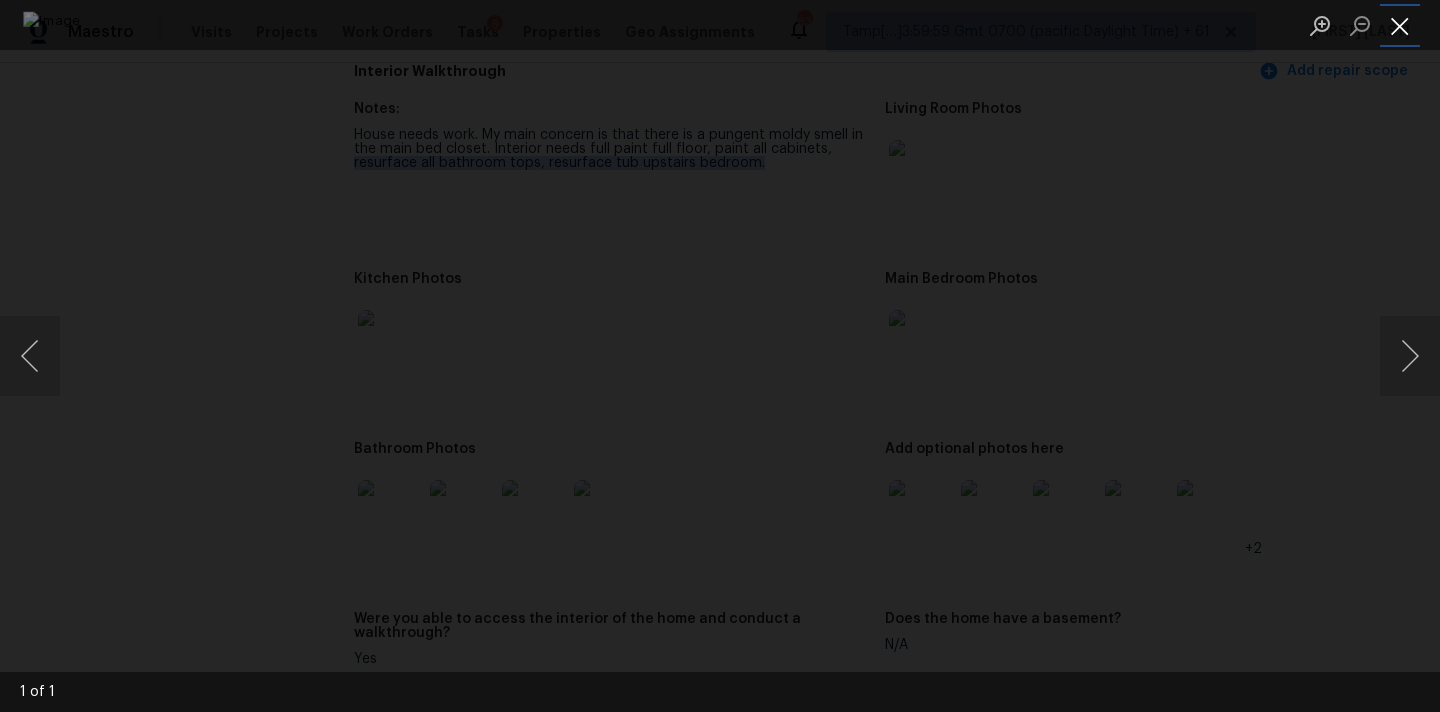 click at bounding box center (1400, 25) 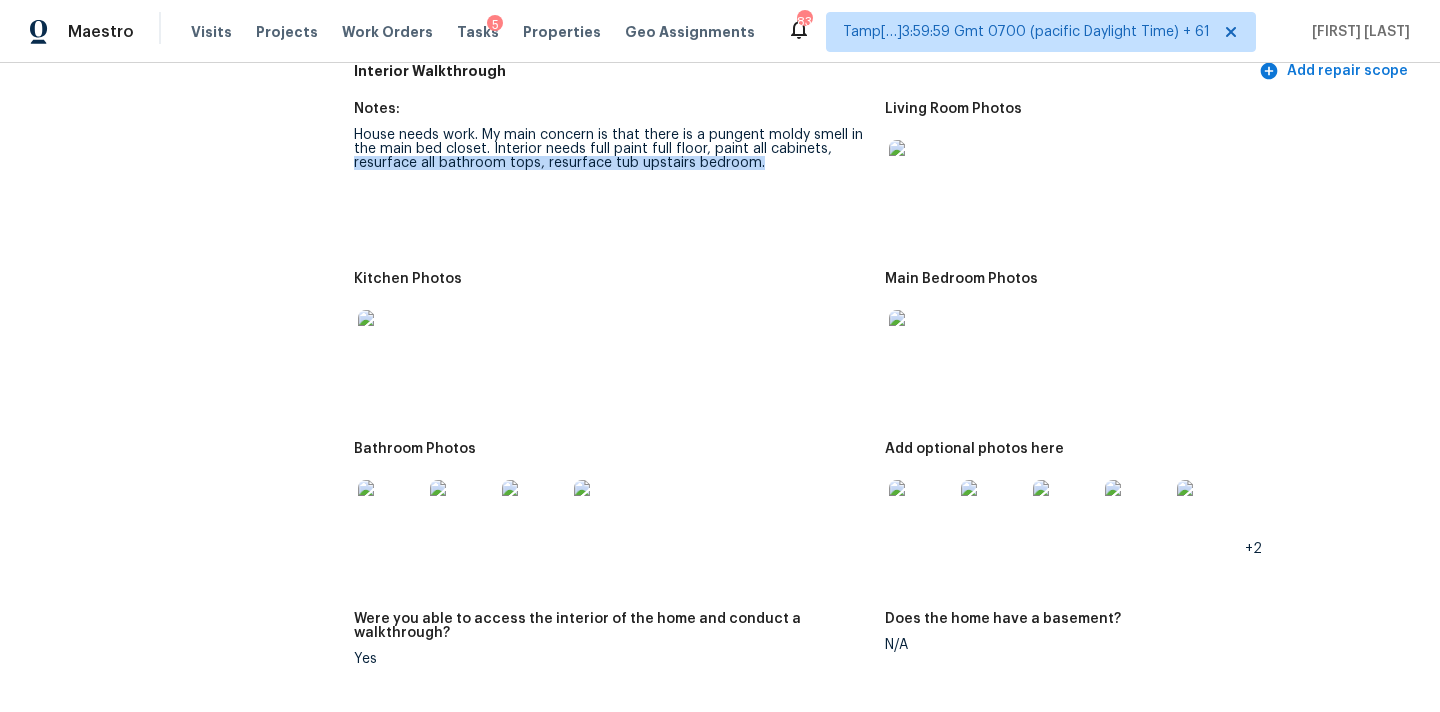 click at bounding box center [921, 342] 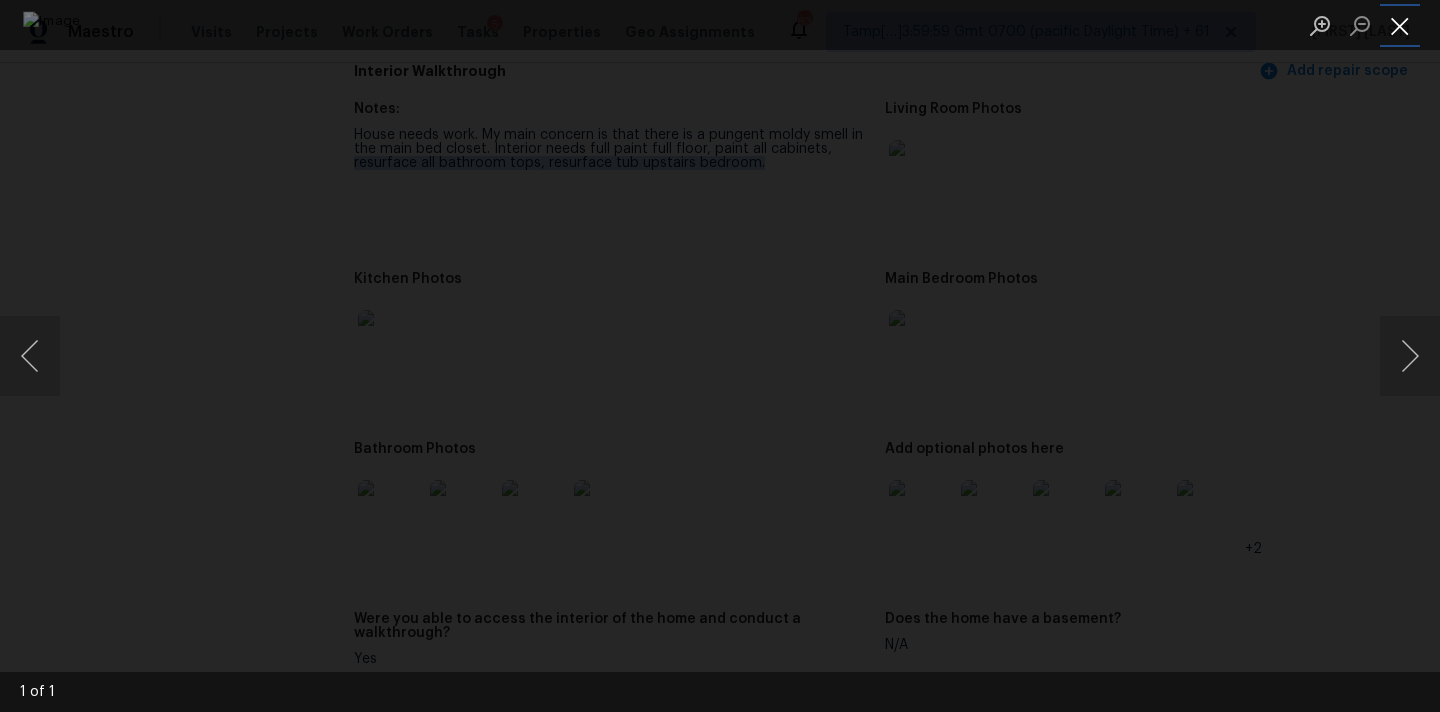 click at bounding box center [1400, 25] 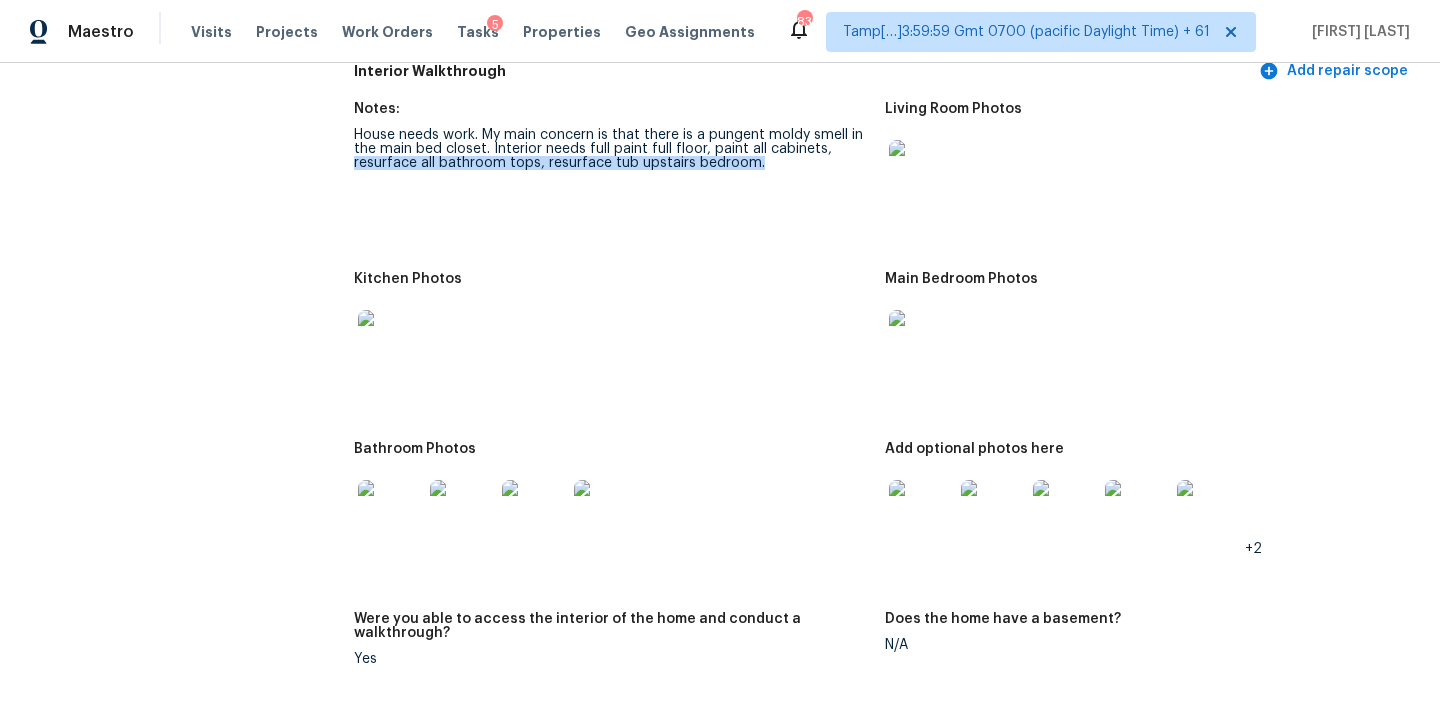 click at bounding box center [921, 512] 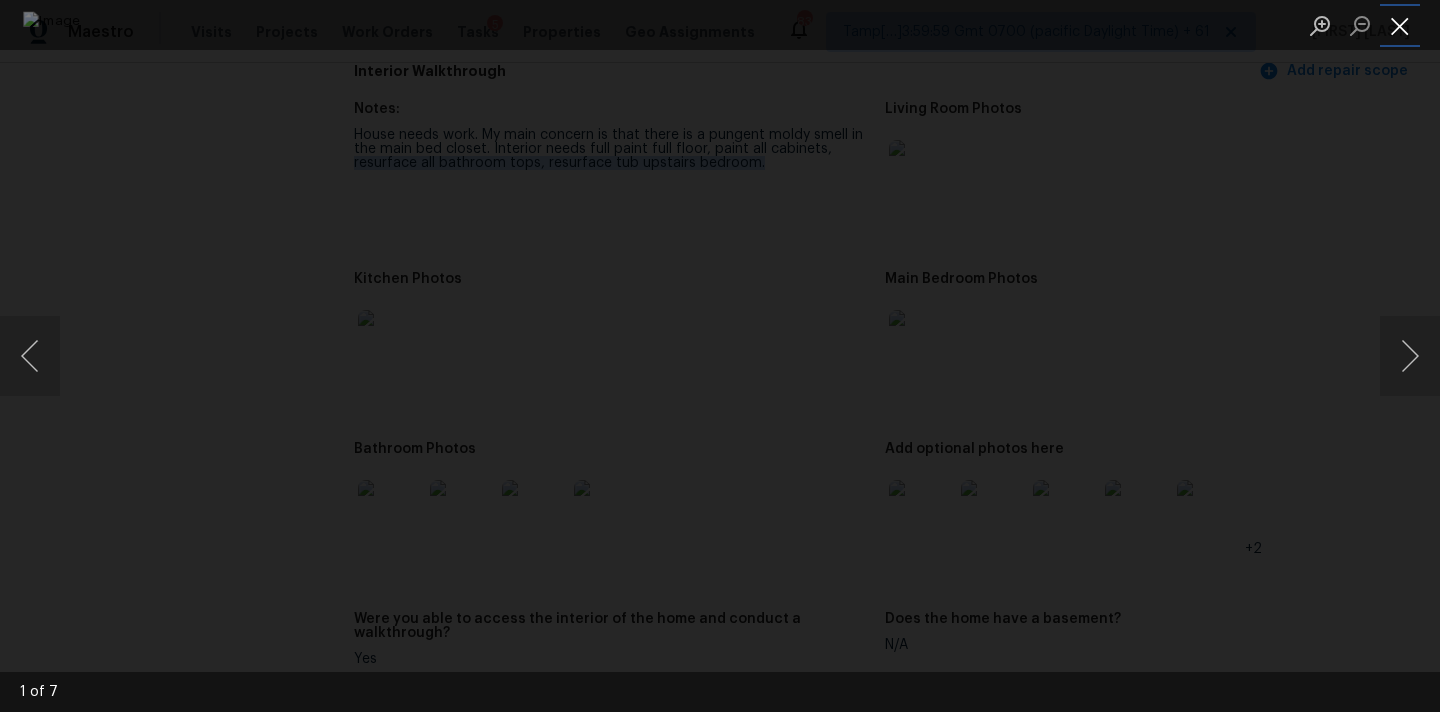 click at bounding box center [1400, 25] 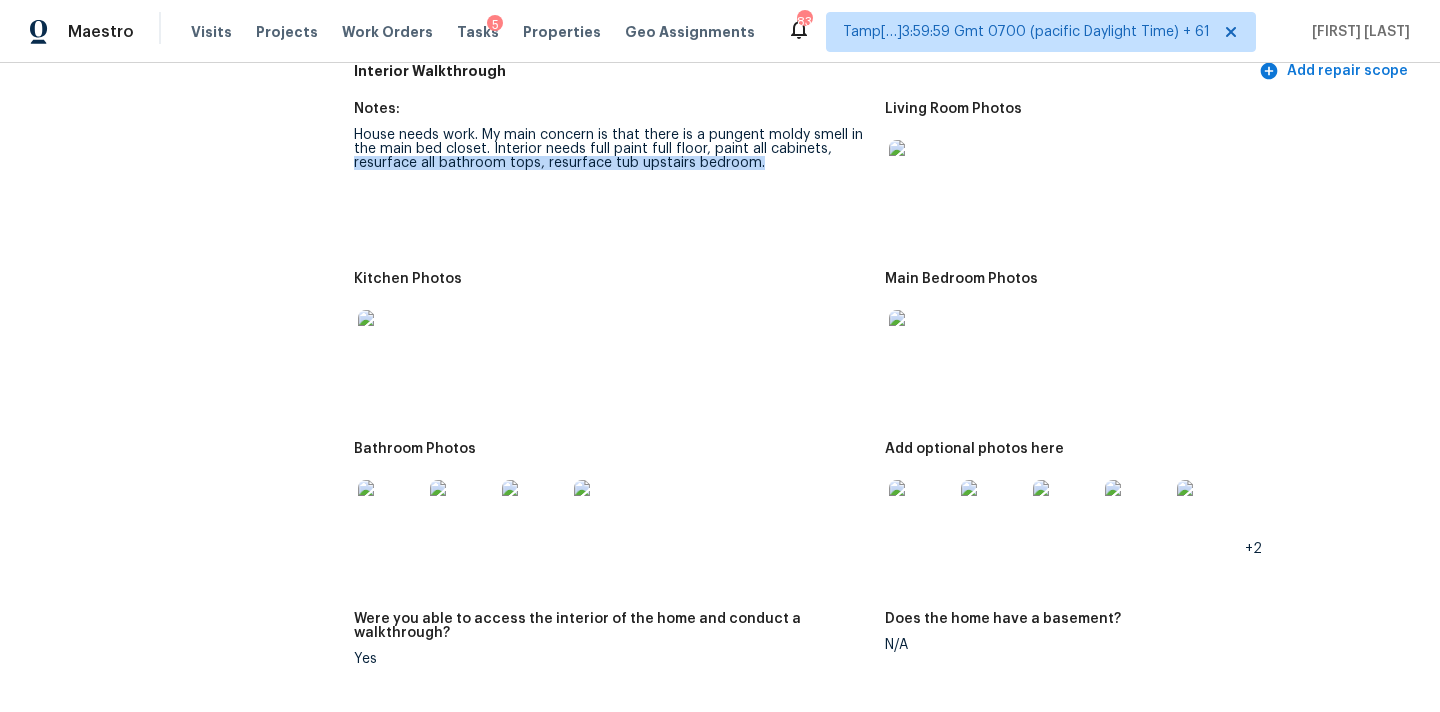 click at bounding box center (390, 512) 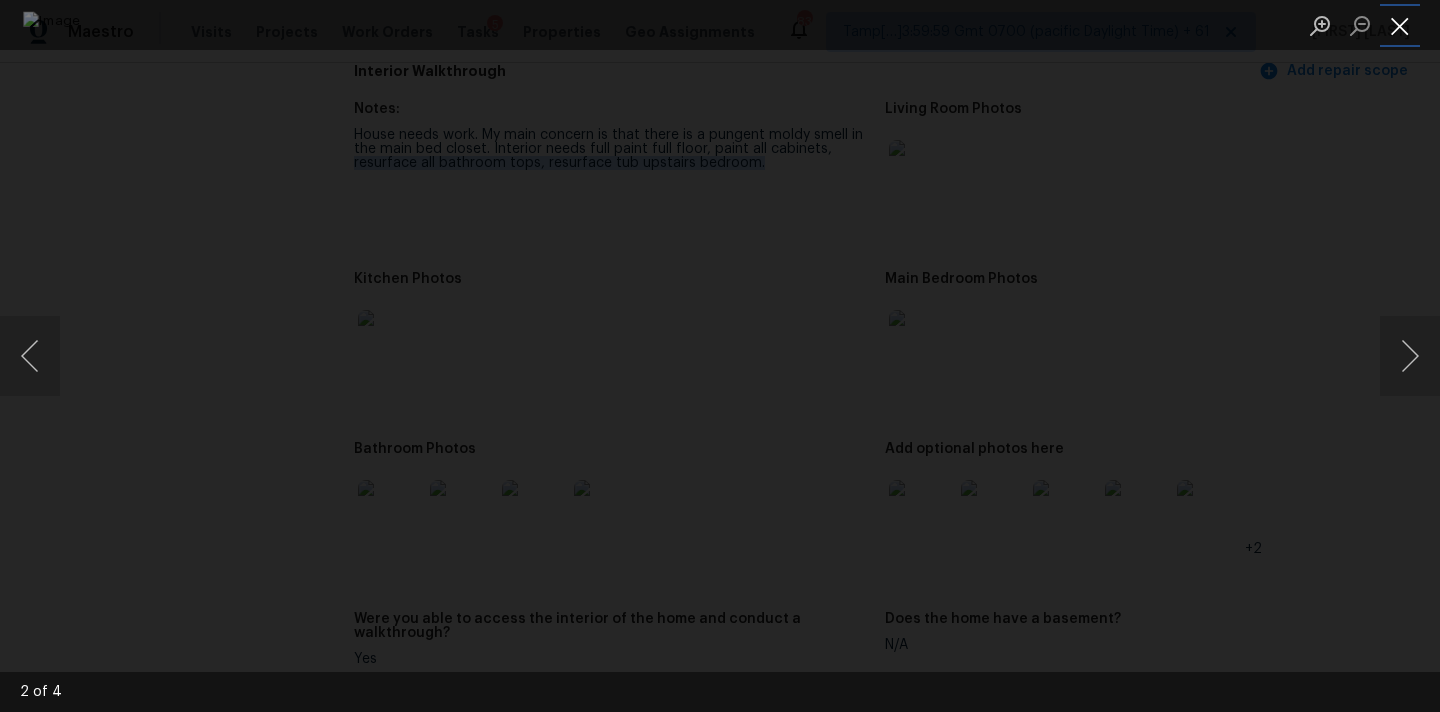 click at bounding box center [1400, 25] 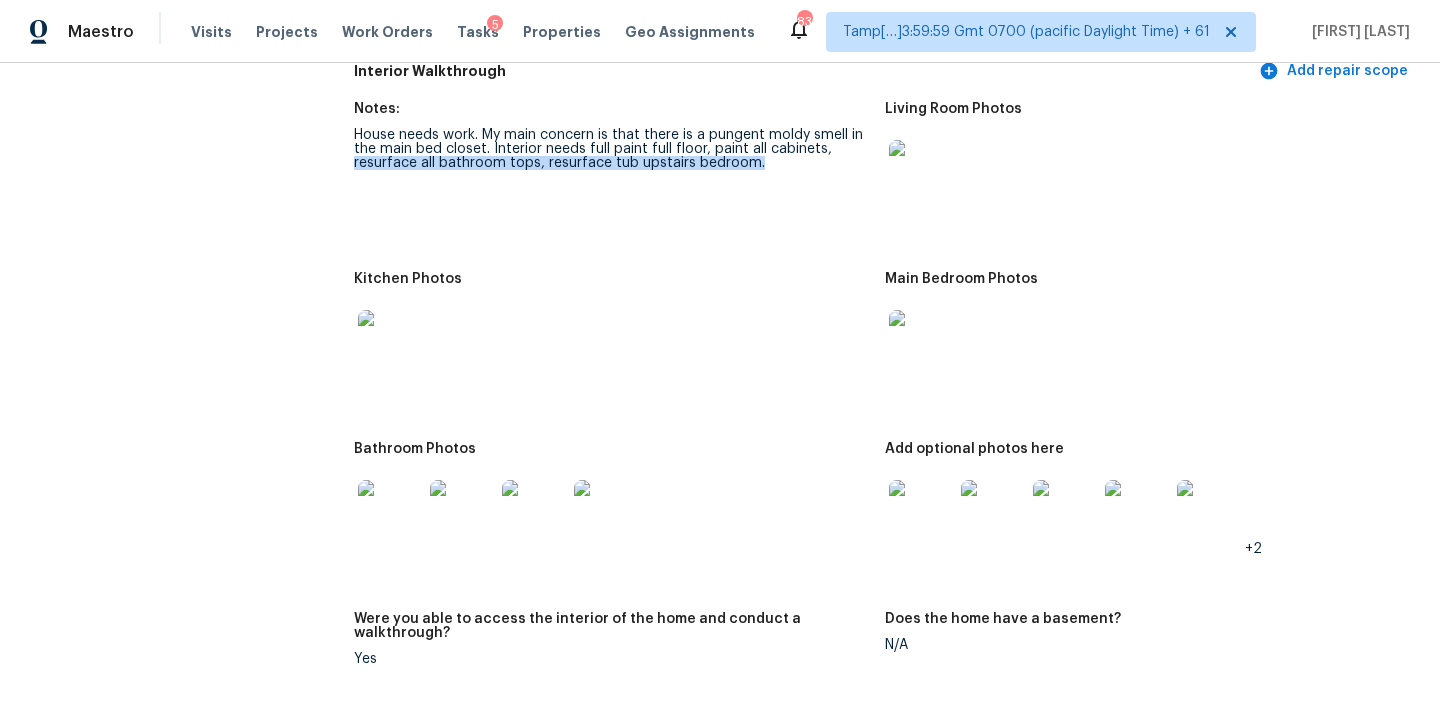 click at bounding box center [390, 342] 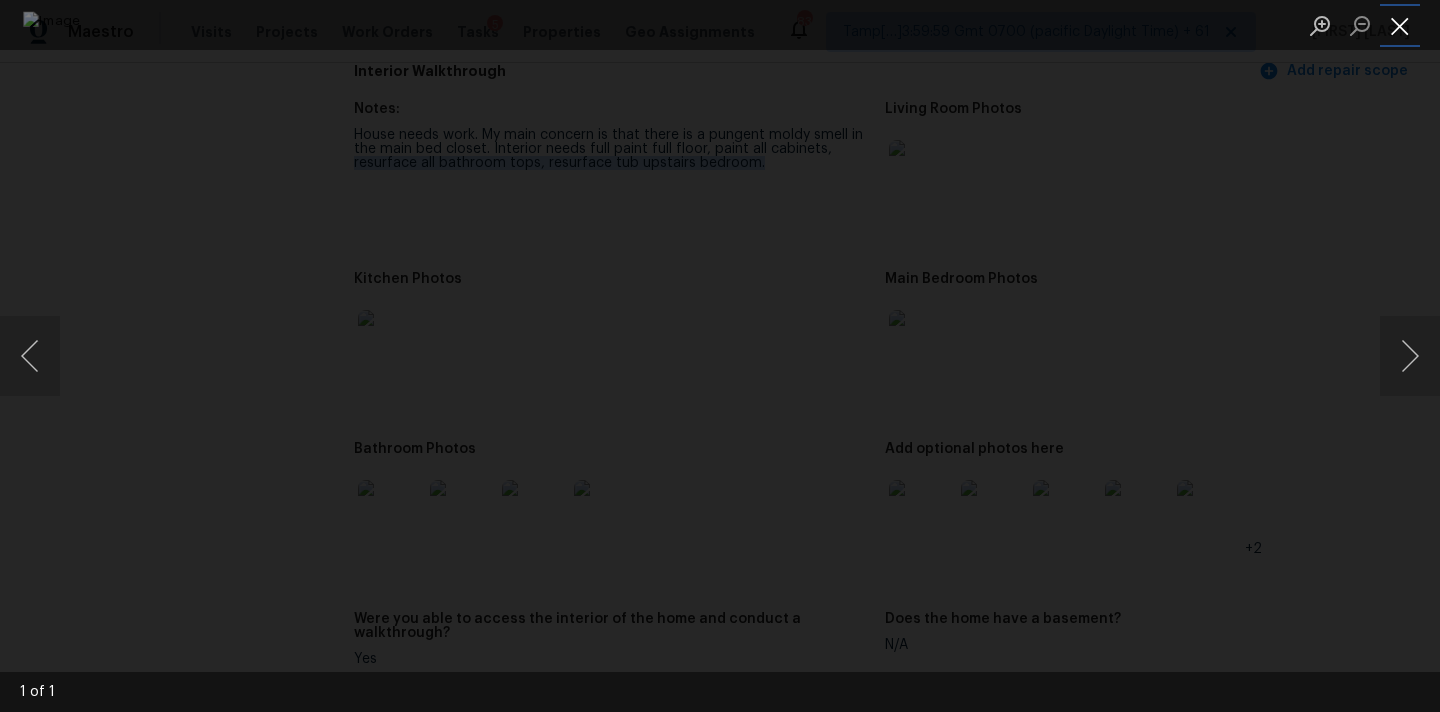 click at bounding box center [1400, 25] 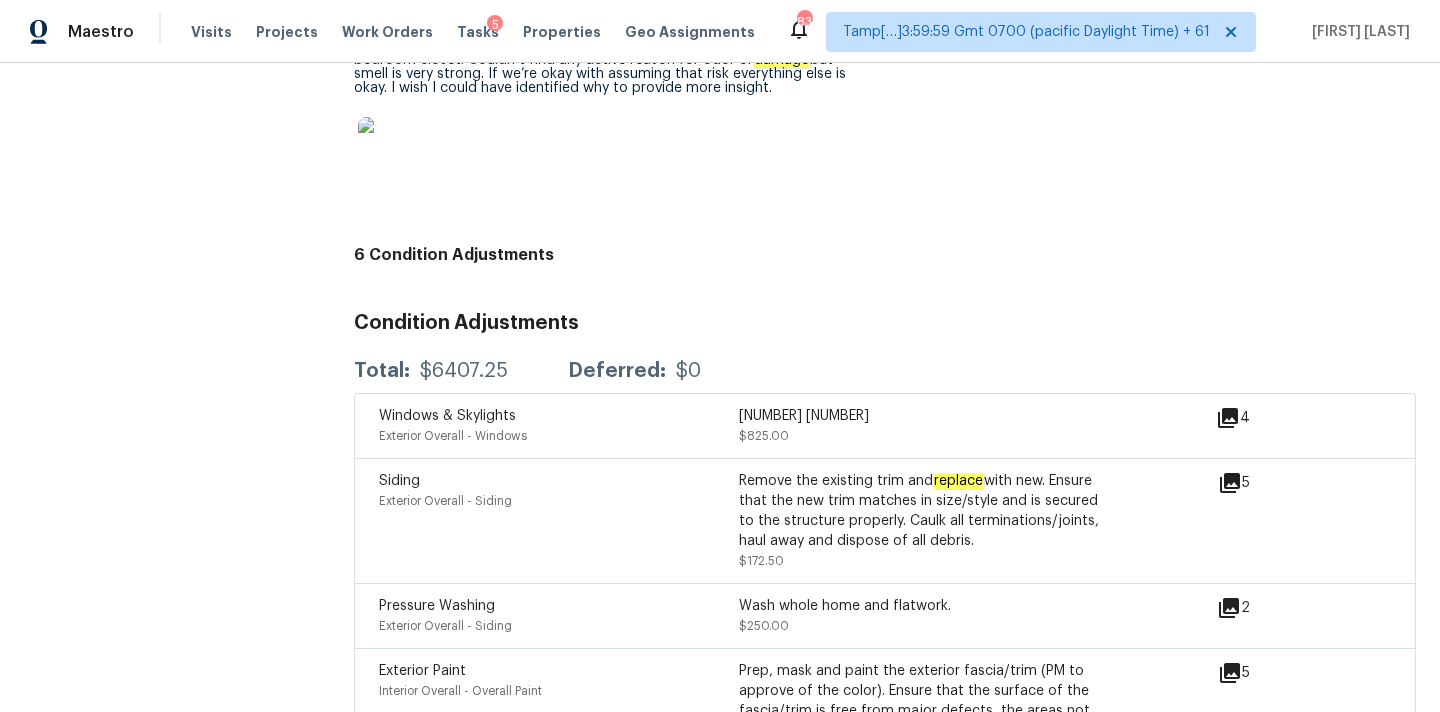 scroll, scrollTop: 505, scrollLeft: 0, axis: vertical 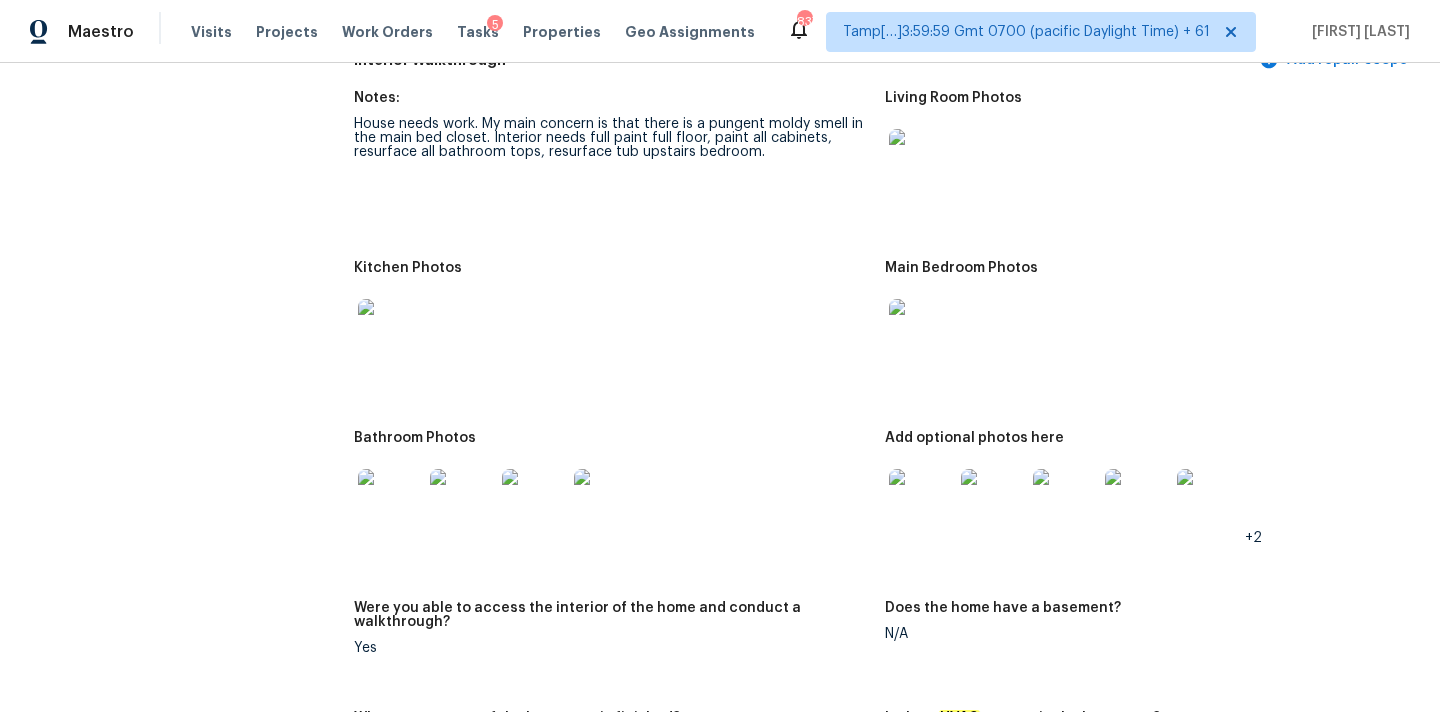 click at bounding box center [921, 161] 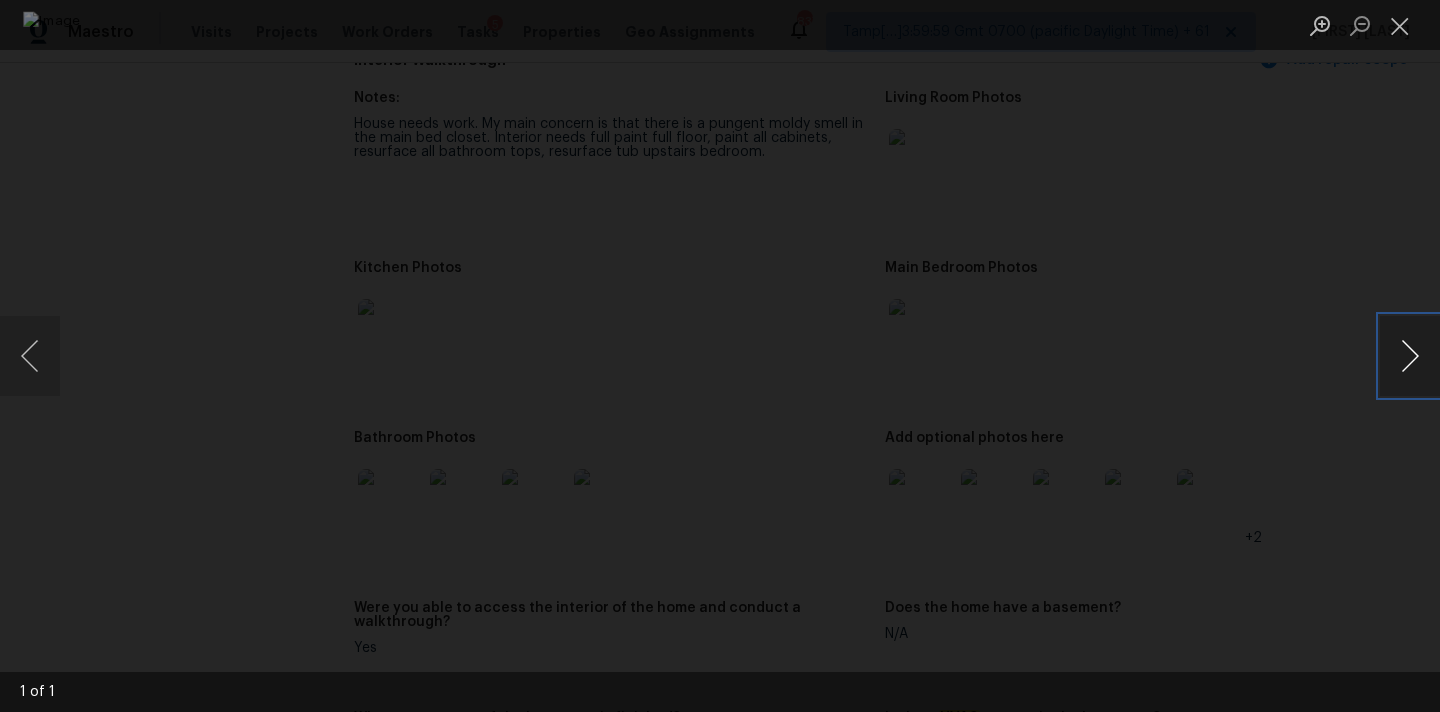 click at bounding box center (1410, 356) 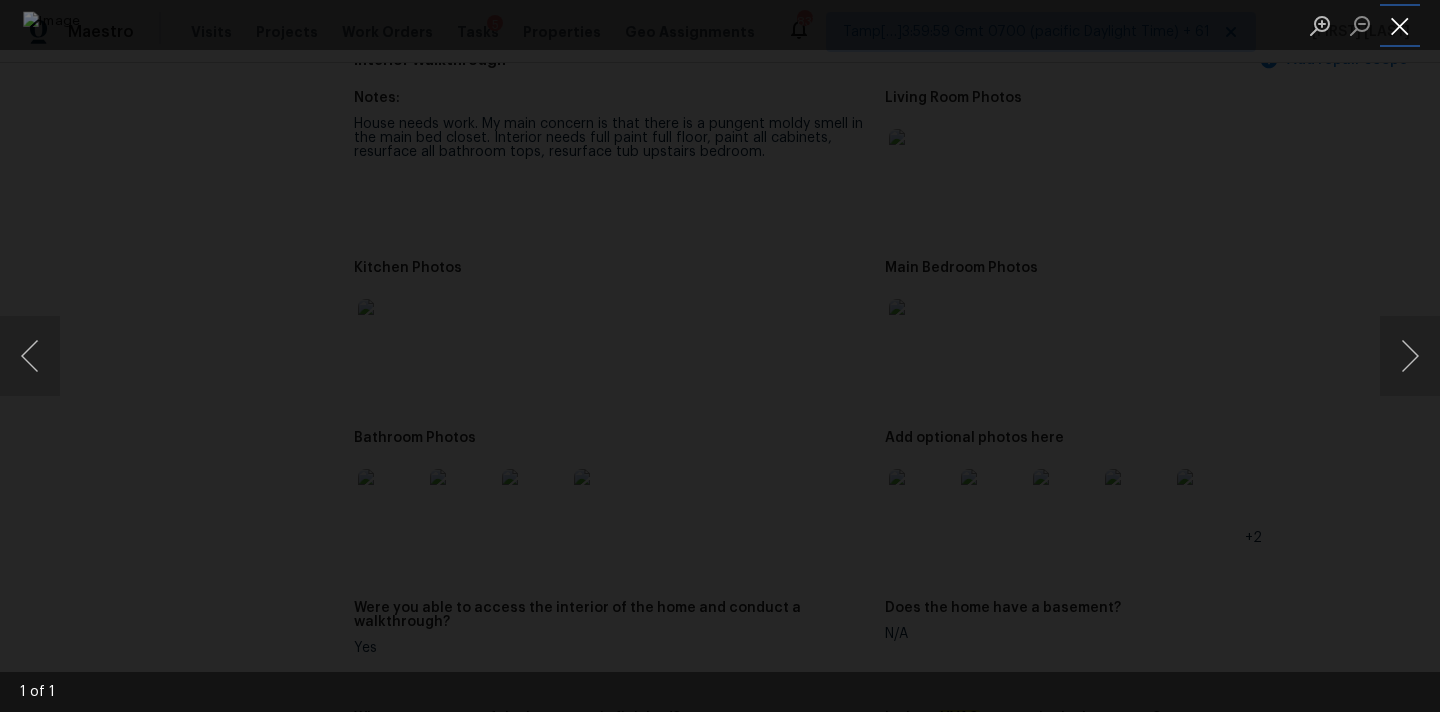 click at bounding box center [1400, 25] 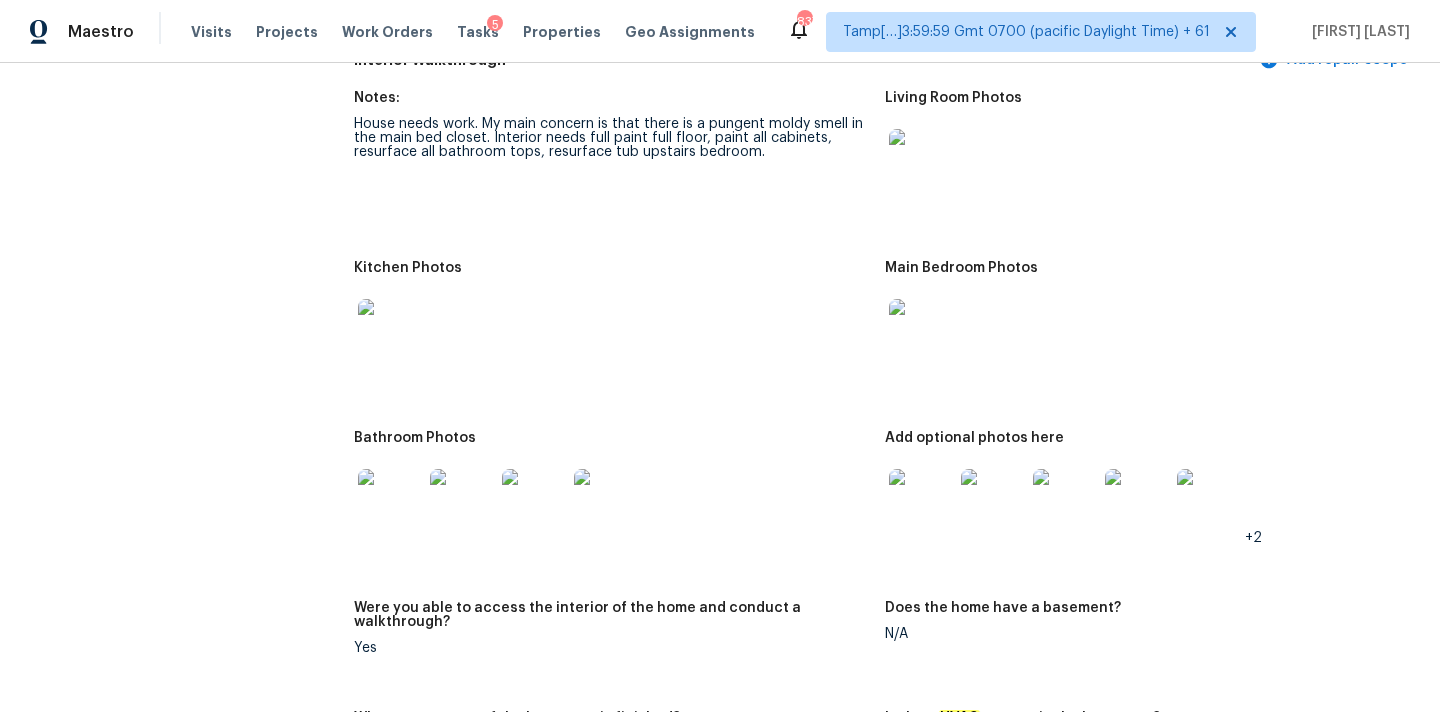 click at bounding box center [921, 501] 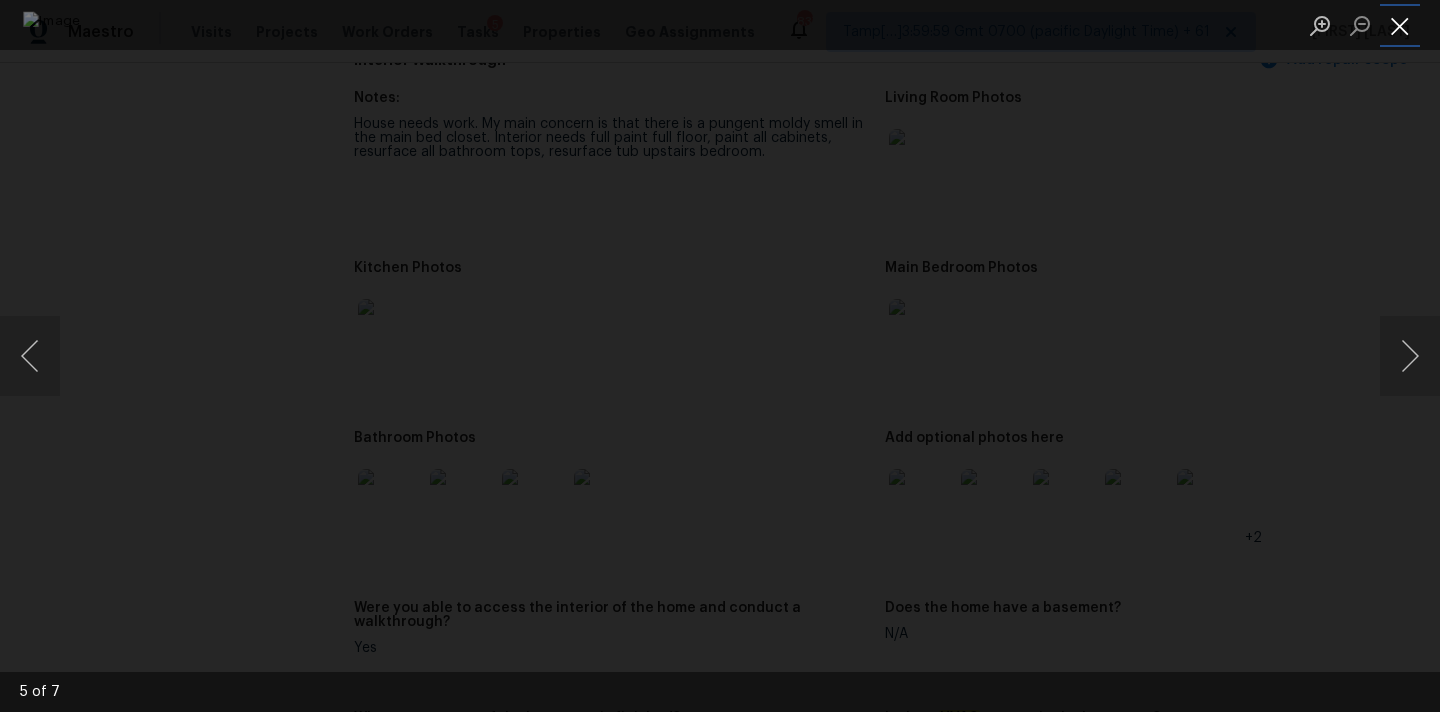 click at bounding box center (1400, 25) 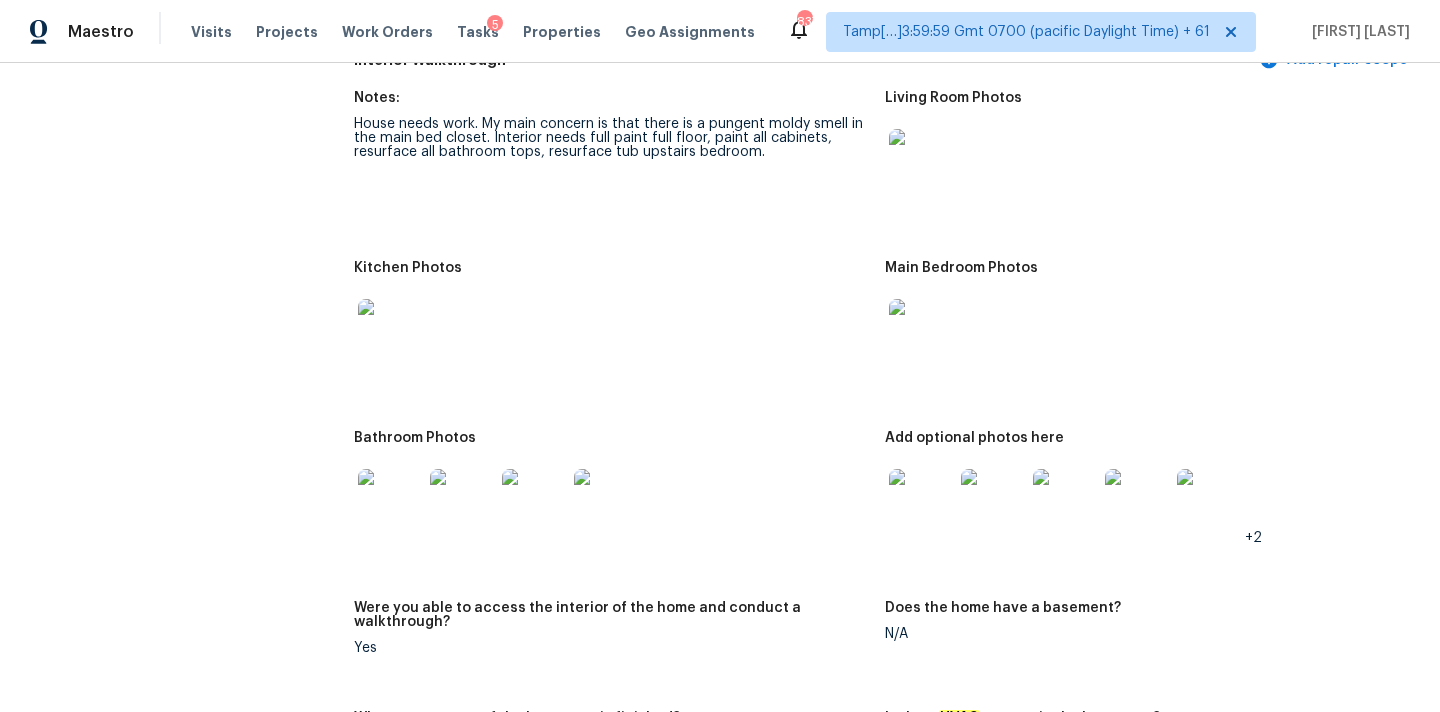 click at bounding box center [390, 501] 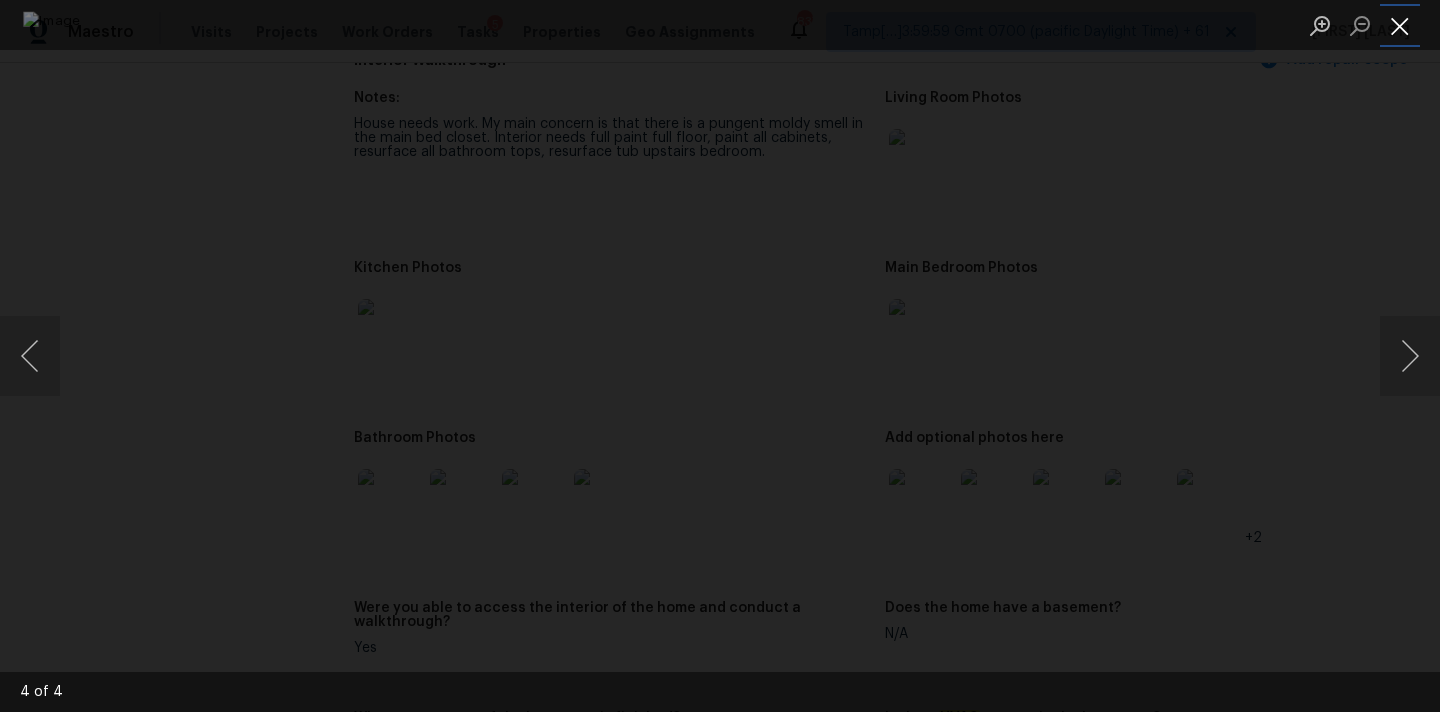click at bounding box center [1400, 25] 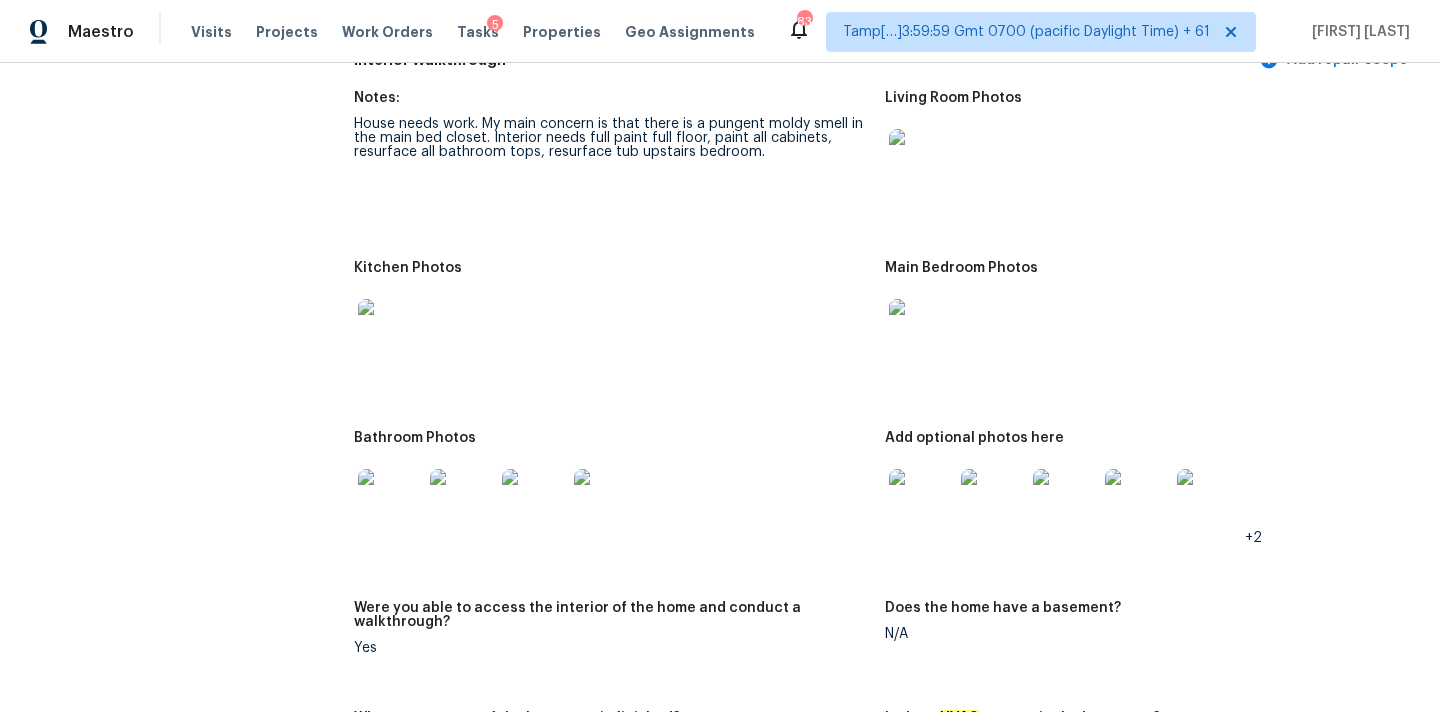 click at bounding box center [390, 501] 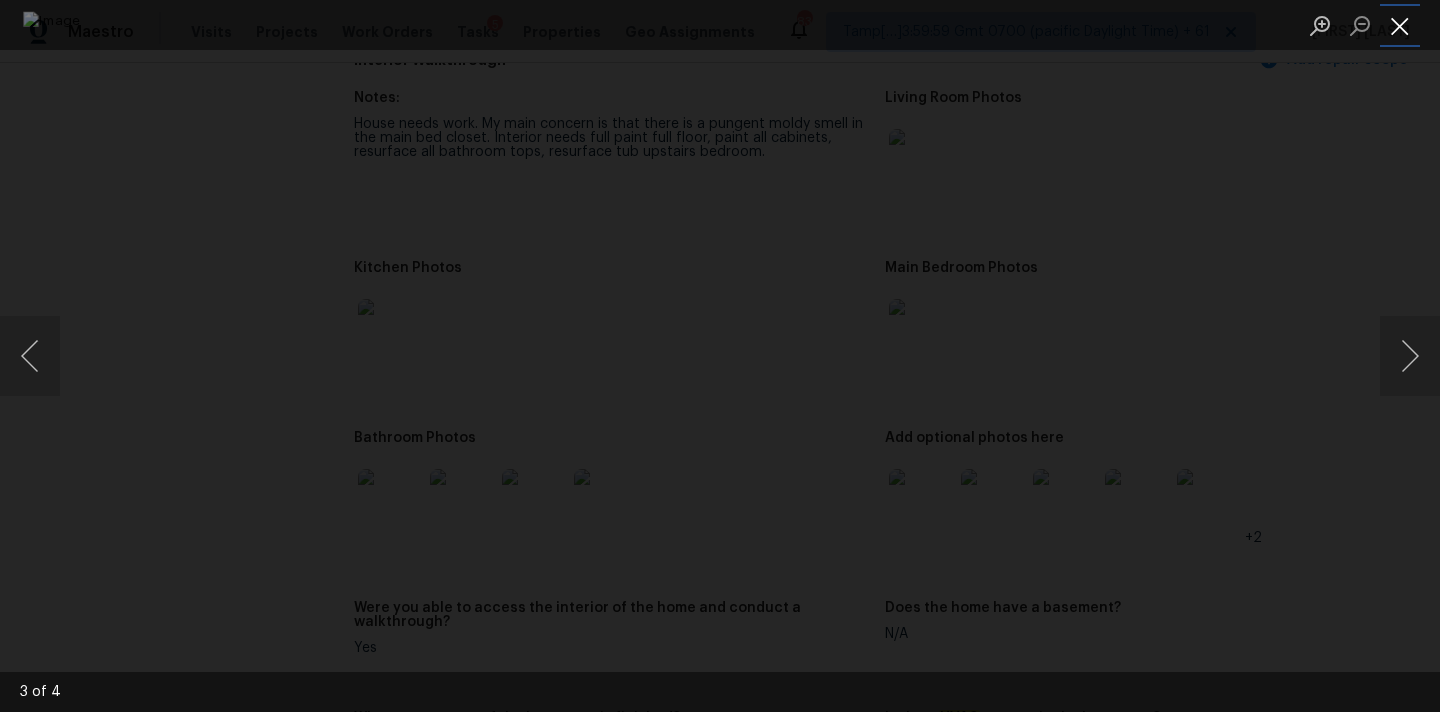 click at bounding box center [1400, 25] 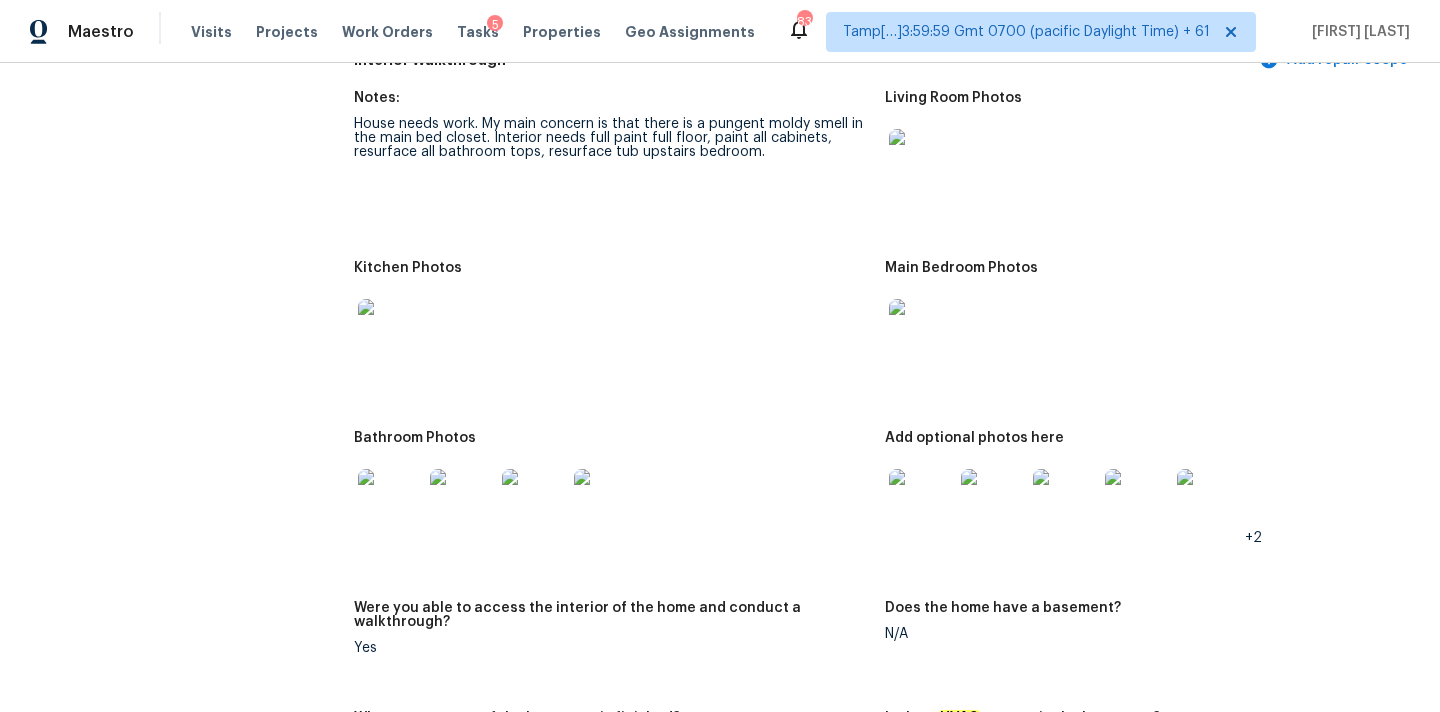 click at bounding box center [390, 331] 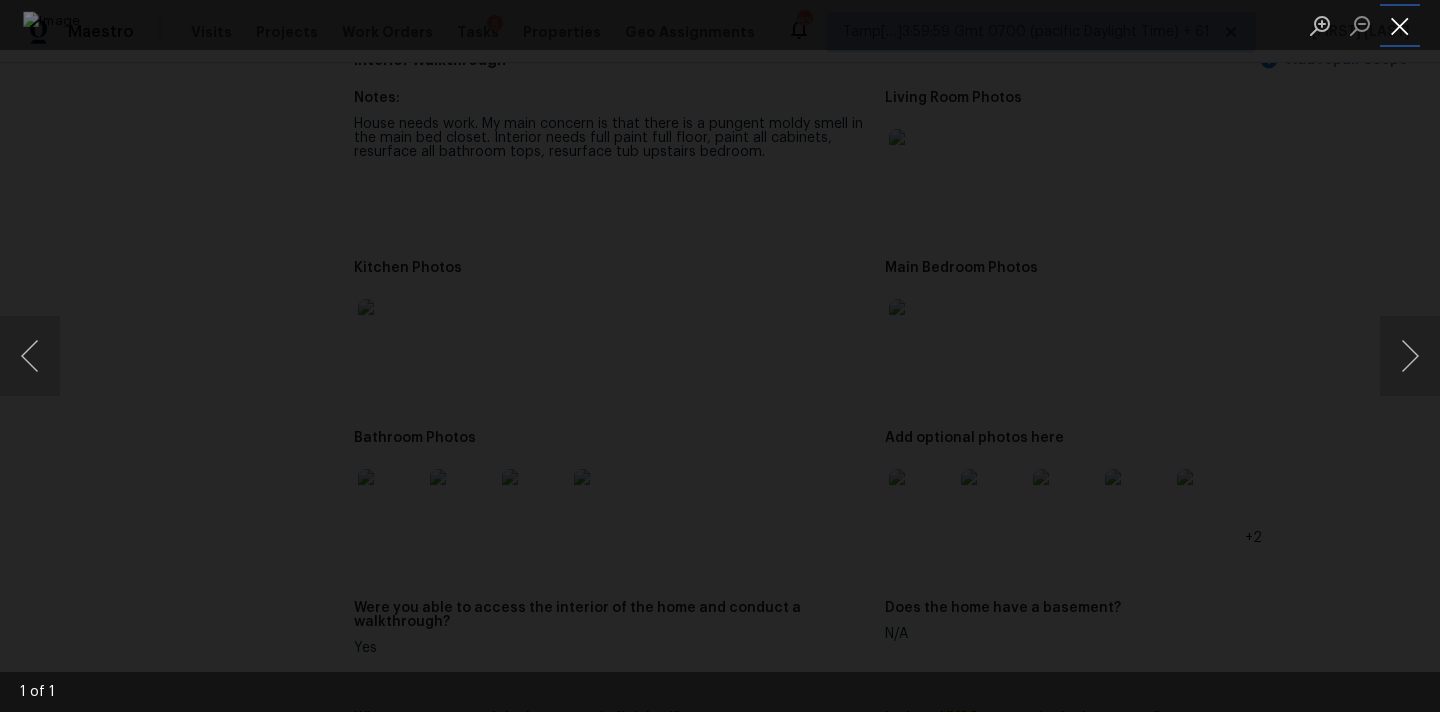 click at bounding box center (1400, 25) 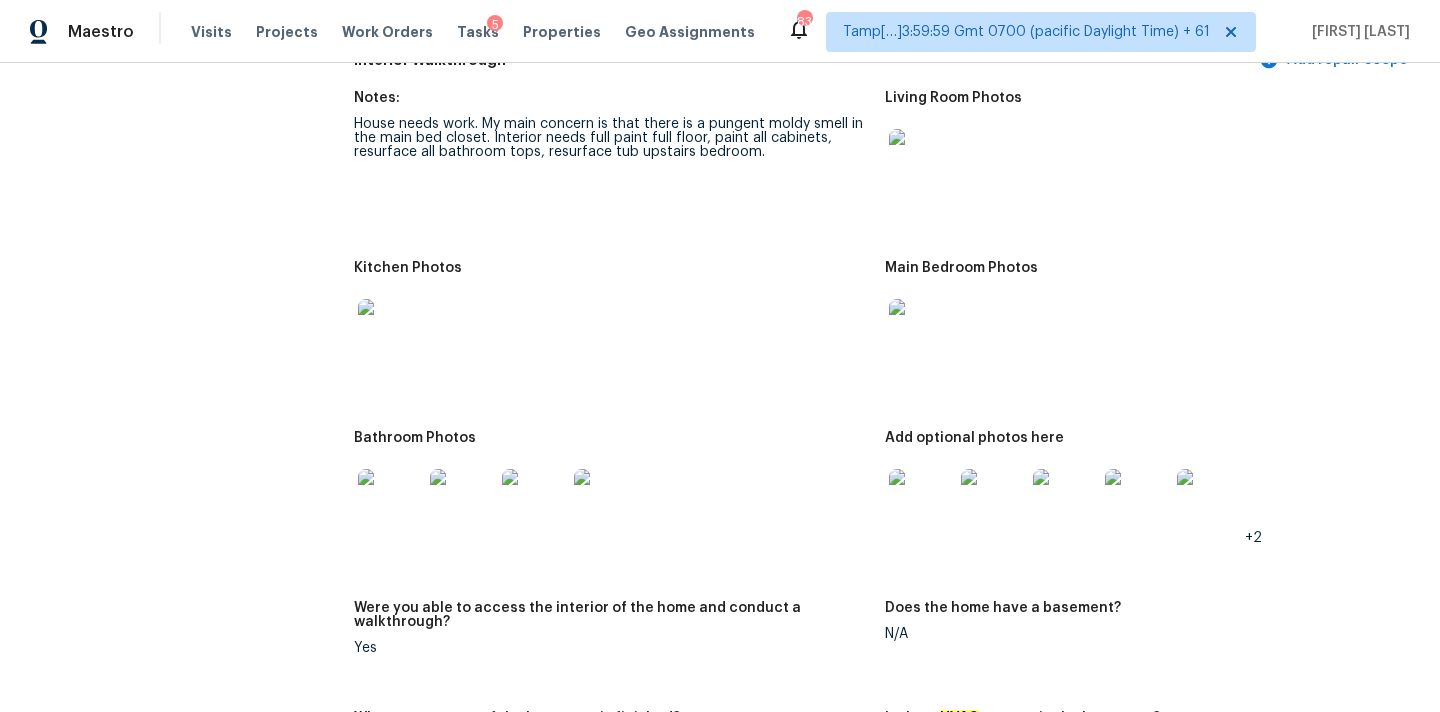 click at bounding box center [534, 501] 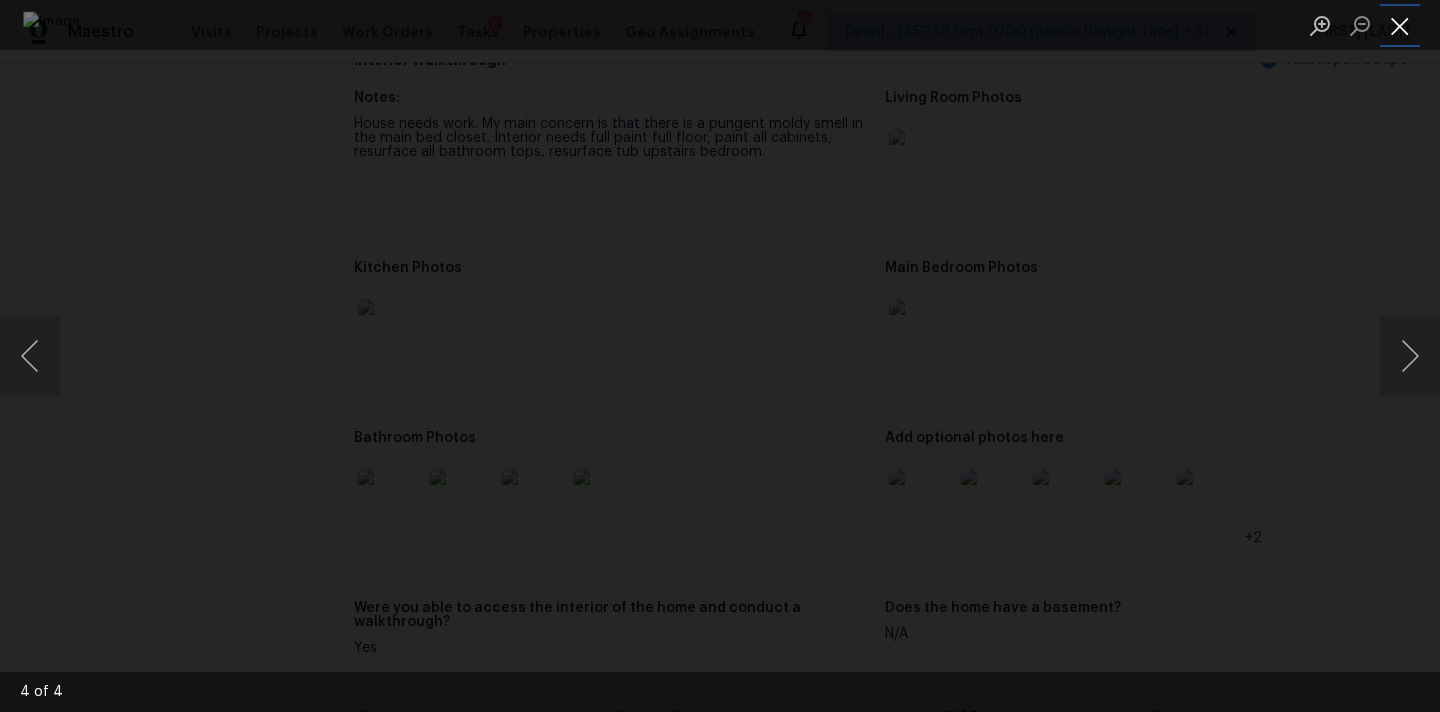 click at bounding box center [1400, 25] 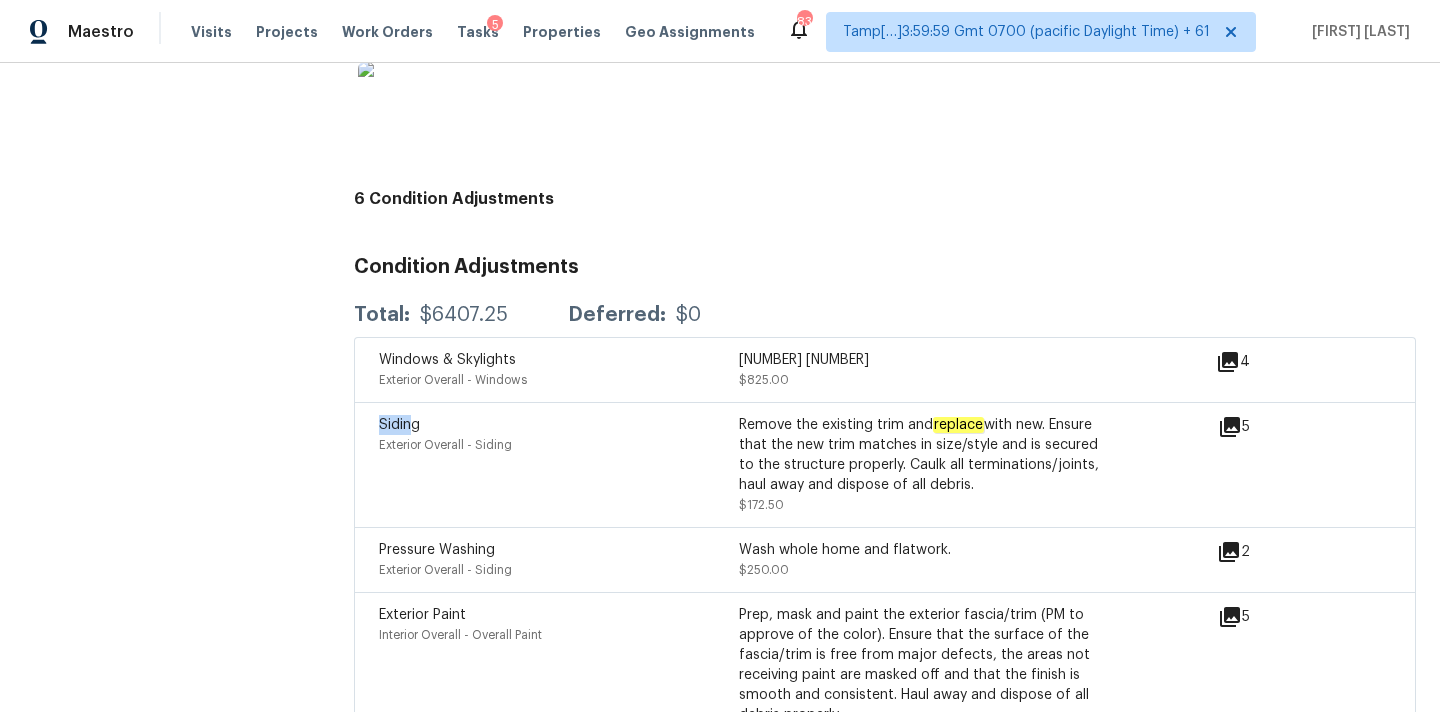 scroll, scrollTop: 4419, scrollLeft: 0, axis: vertical 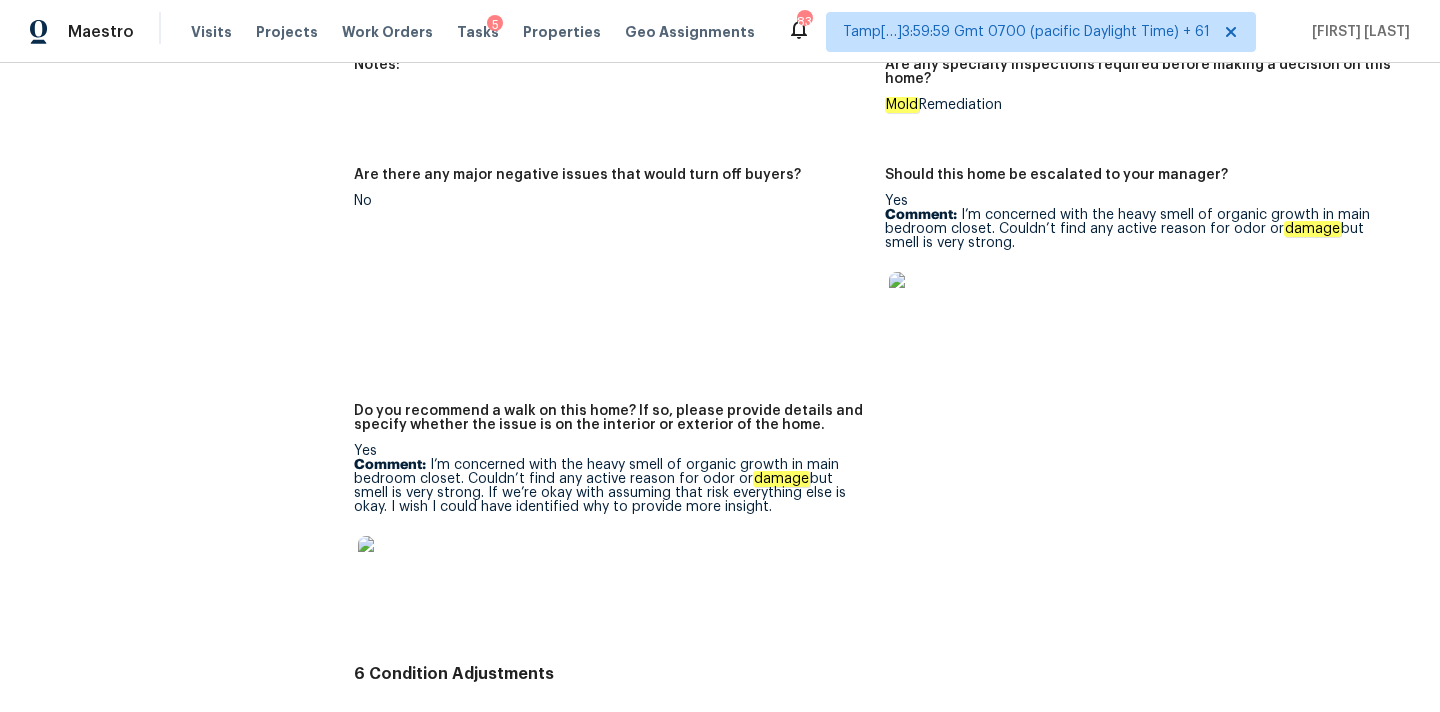 click at bounding box center (921, 304) 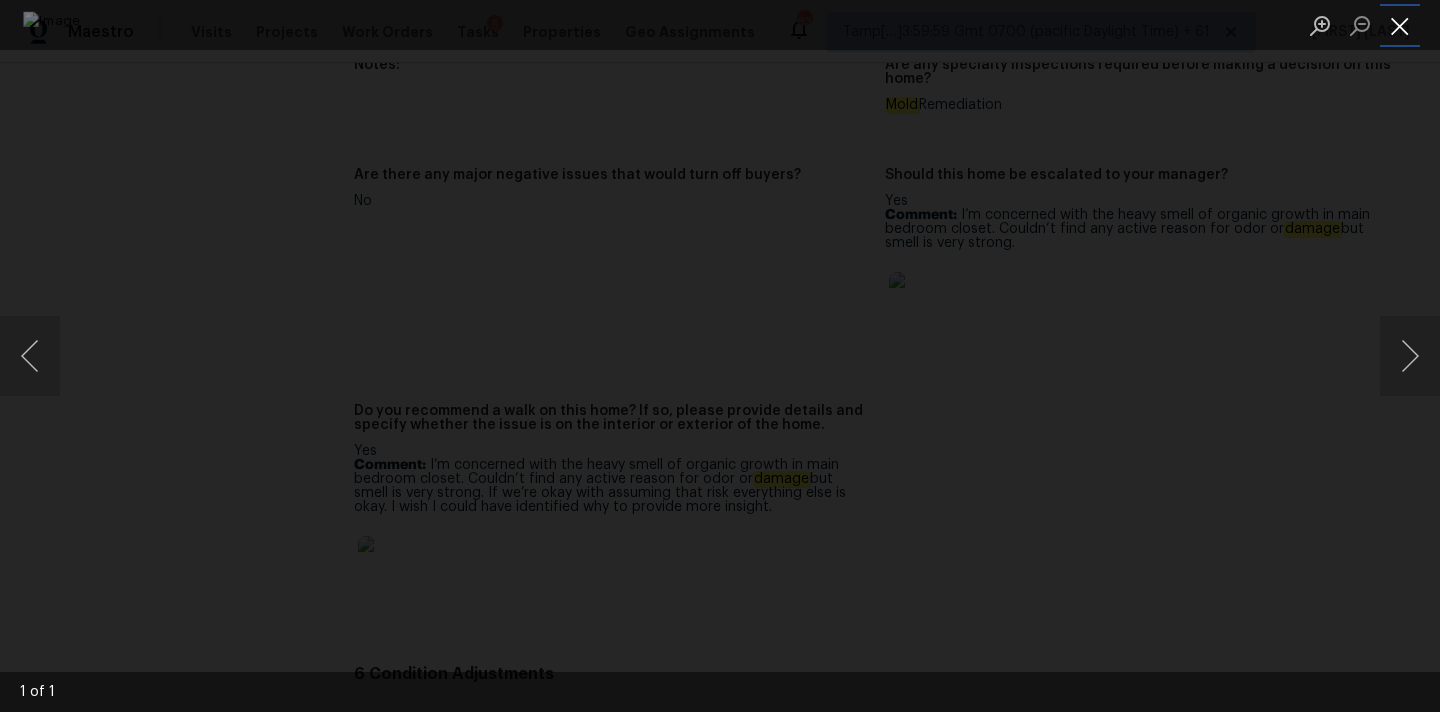 click at bounding box center (1400, 25) 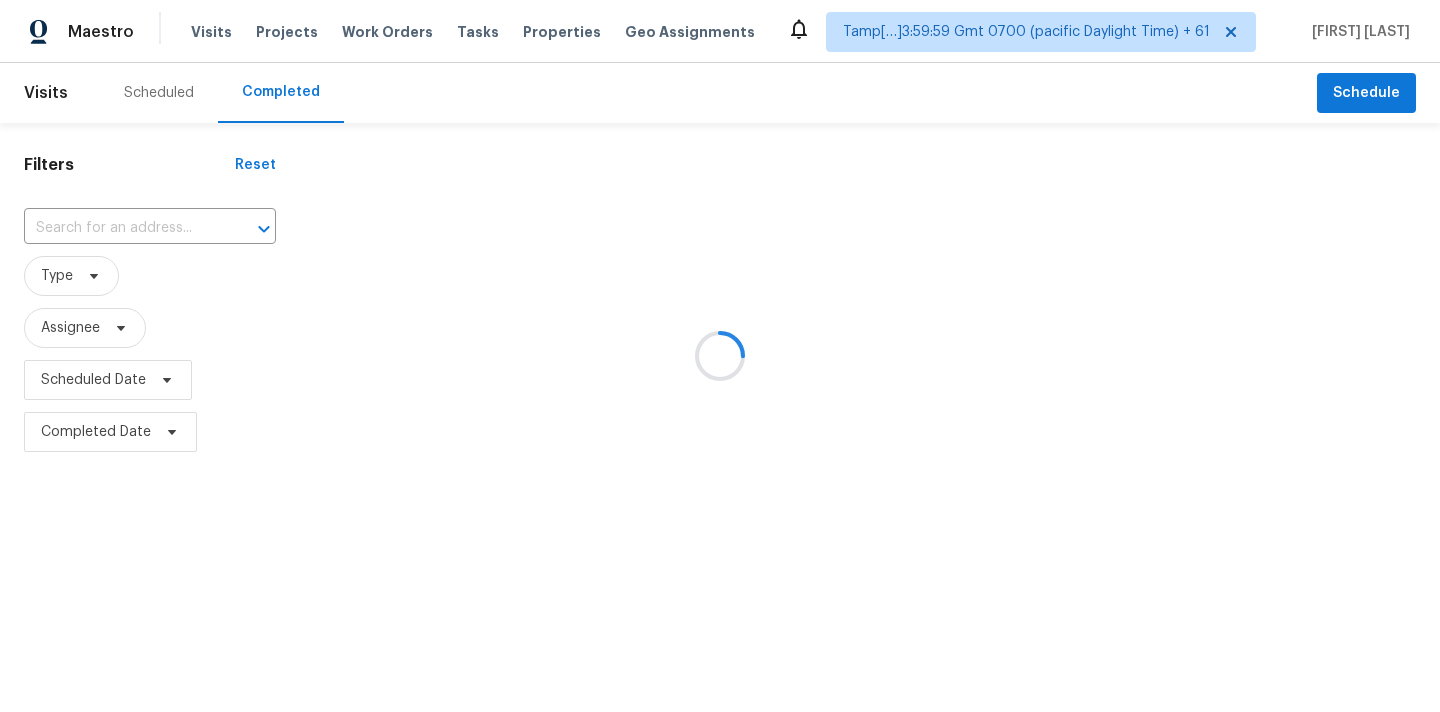 scroll, scrollTop: 0, scrollLeft: 0, axis: both 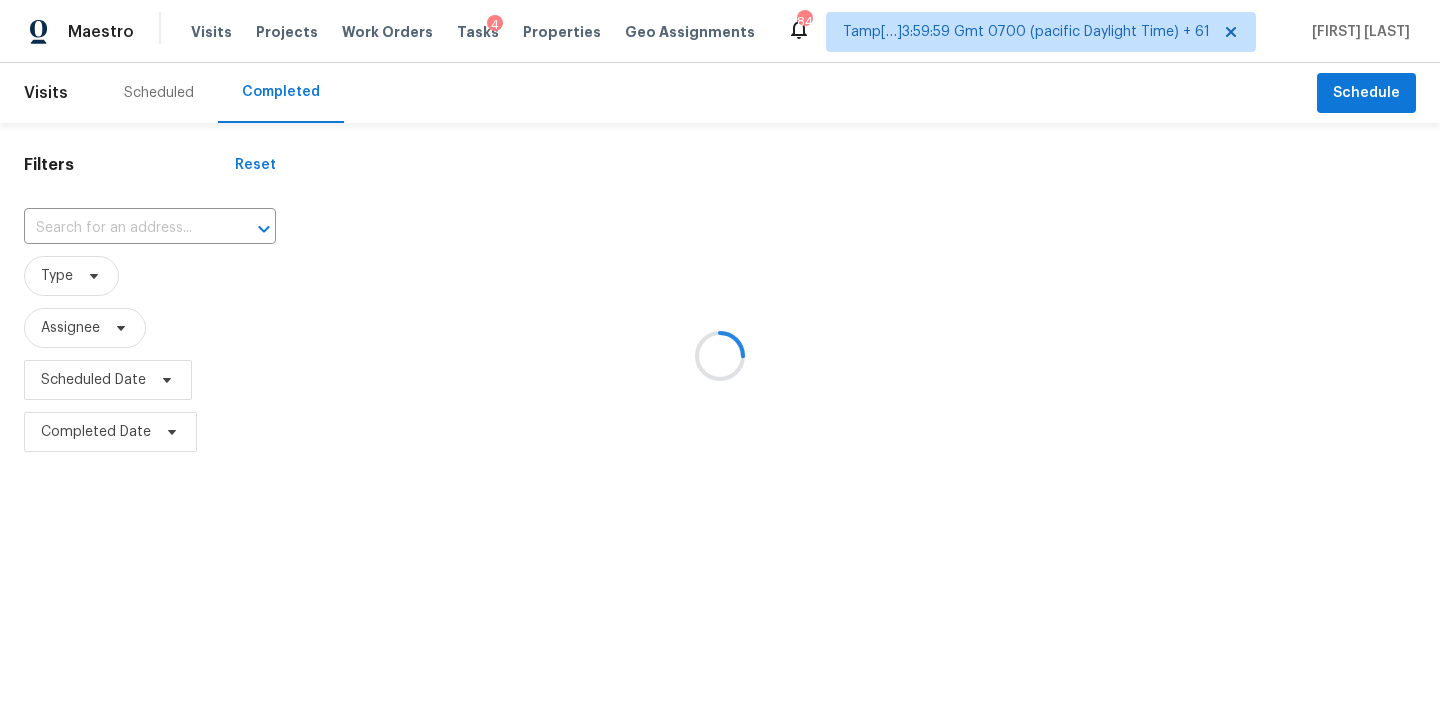 click at bounding box center (720, 356) 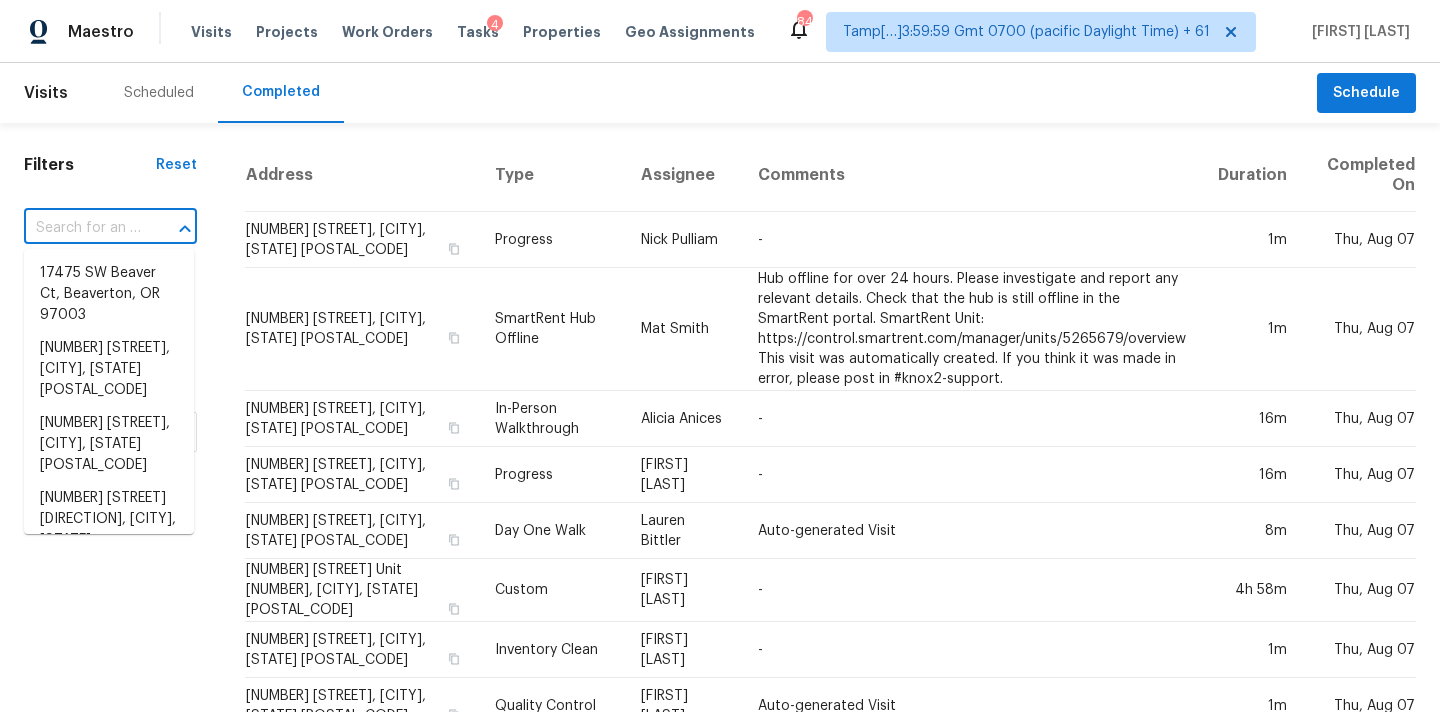 click at bounding box center [82, 228] 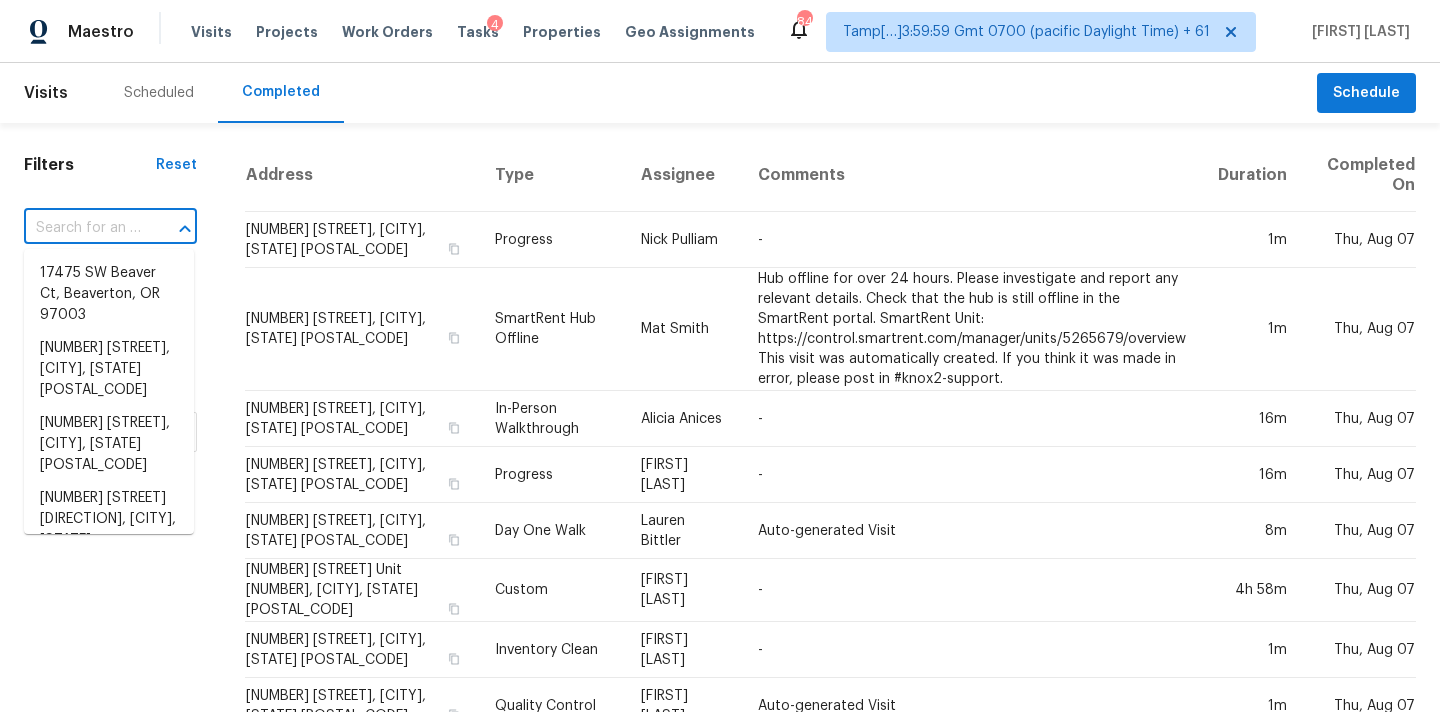 paste on "[NUMBER] [STREET] [CITY], [STATE] [POSTAL_CODE]" 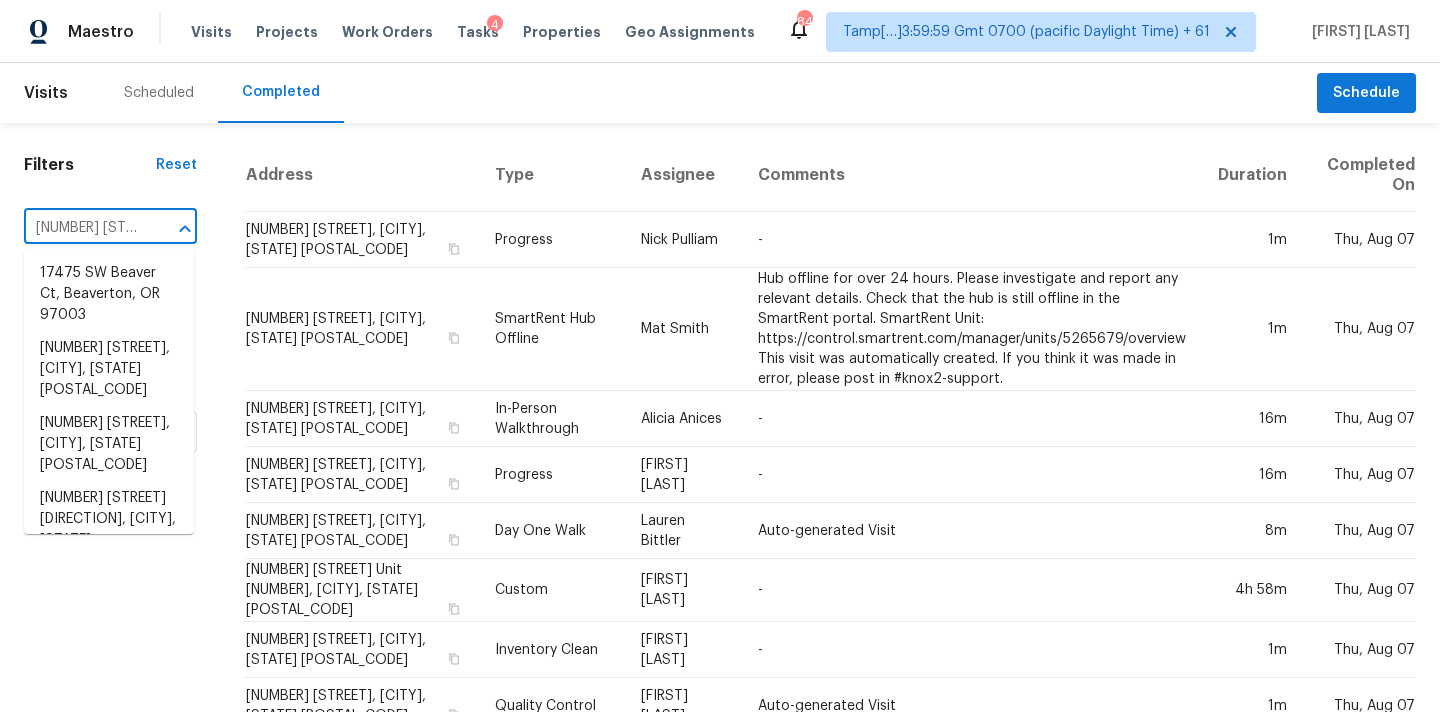 scroll, scrollTop: 0, scrollLeft: 184, axis: horizontal 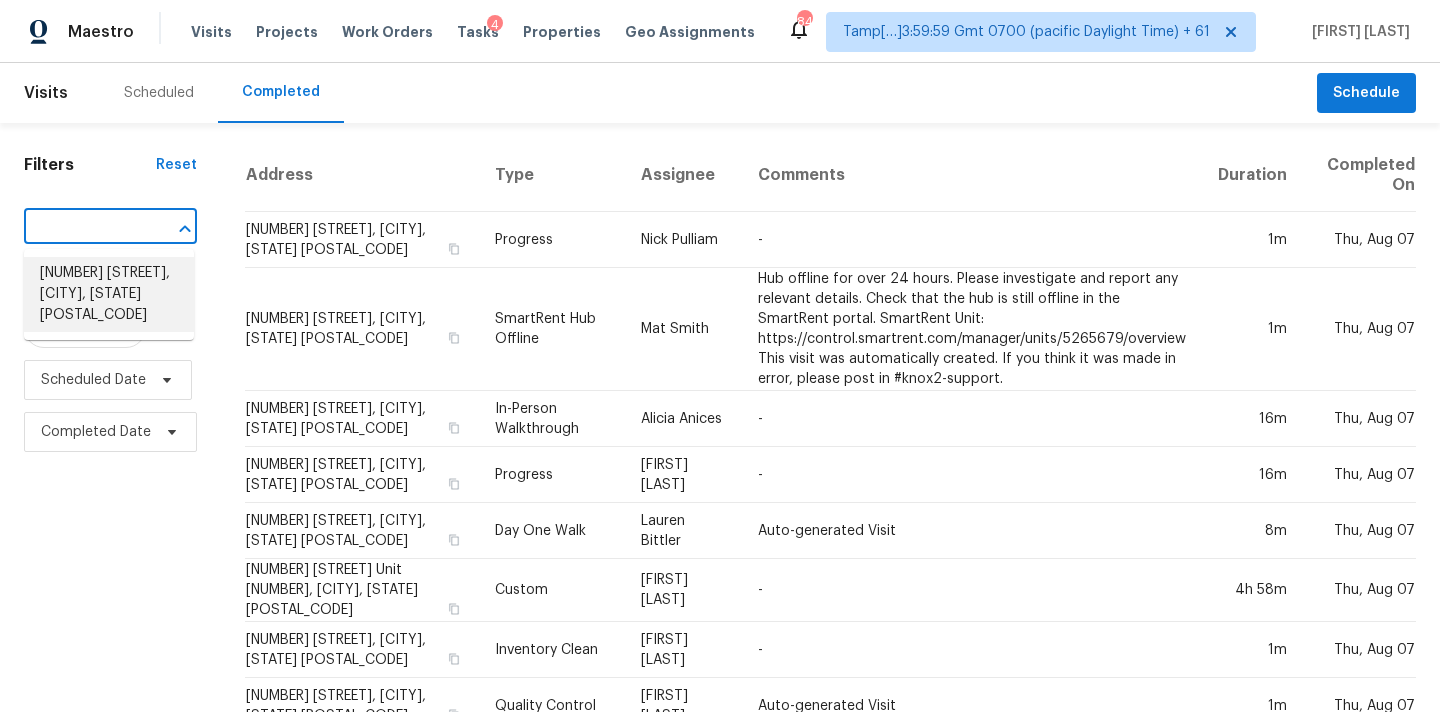 click on "[NUMBER] [STREET], [CITY], [STATE] [POSTAL_CODE]" at bounding box center (109, 294) 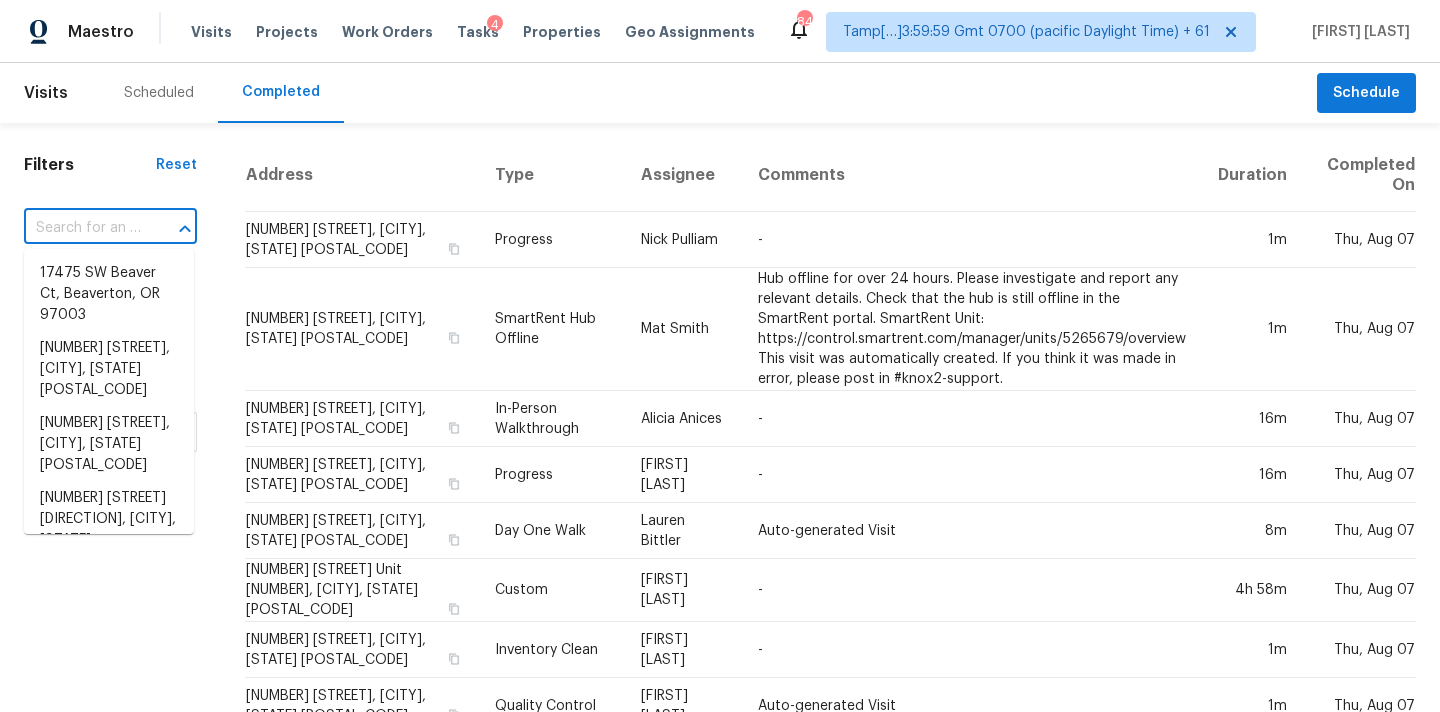 click at bounding box center (82, 228) 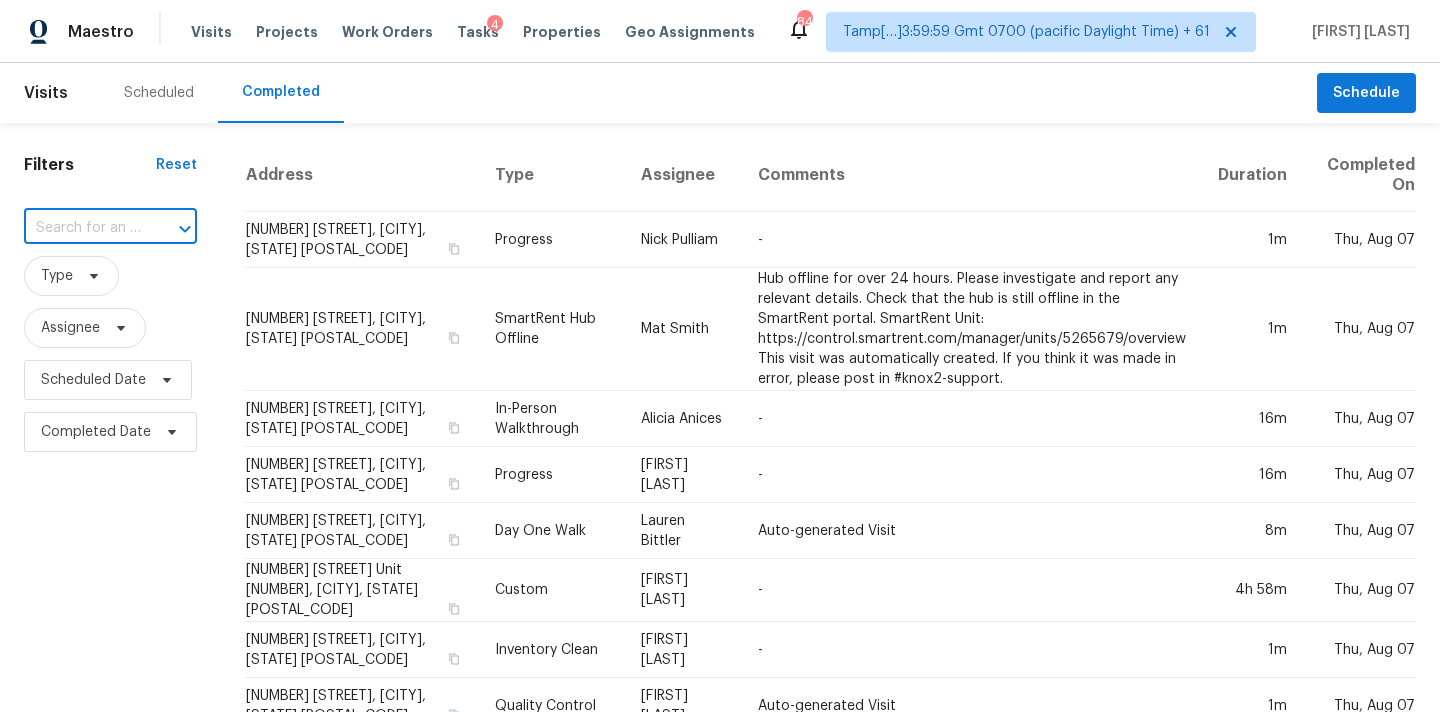 paste on "[NUMBER] [STREET], [CITY], [STATE] [POSTAL_CODE]" 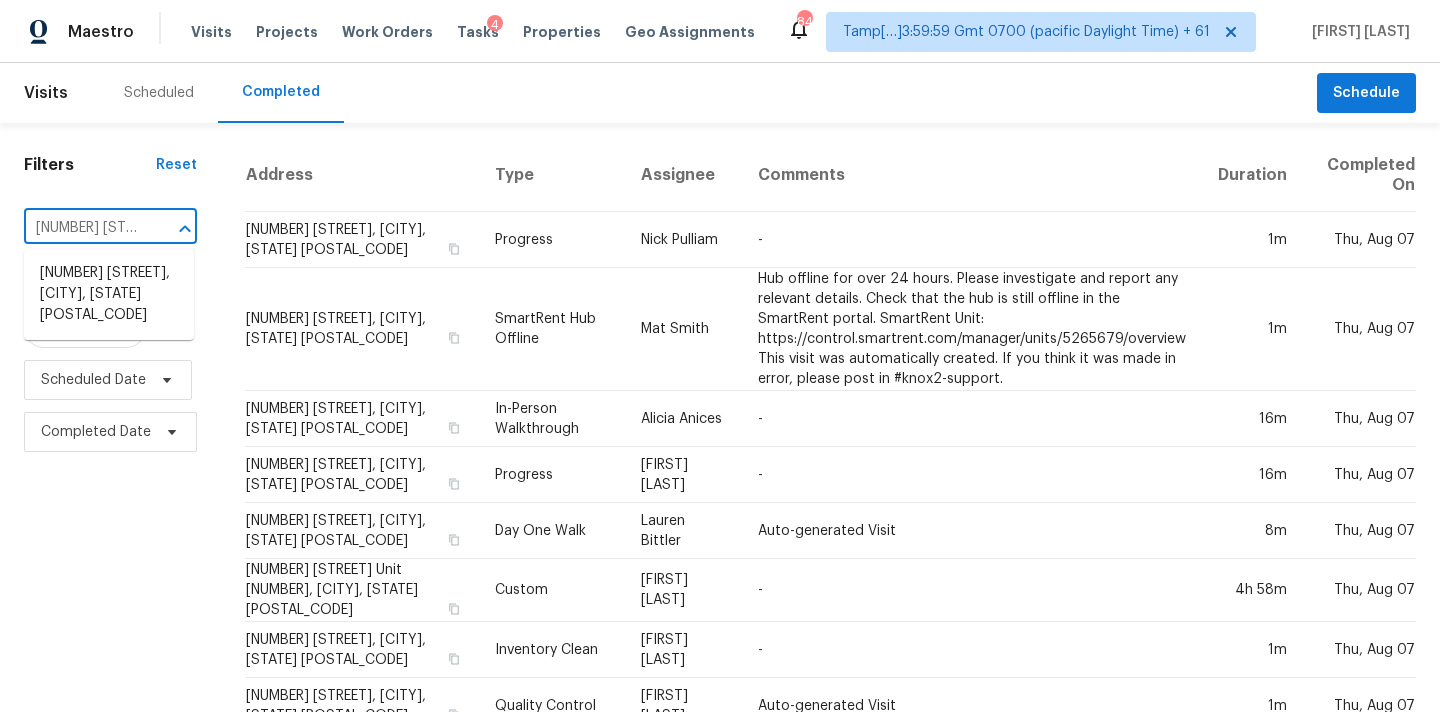 scroll, scrollTop: 0, scrollLeft: 183, axis: horizontal 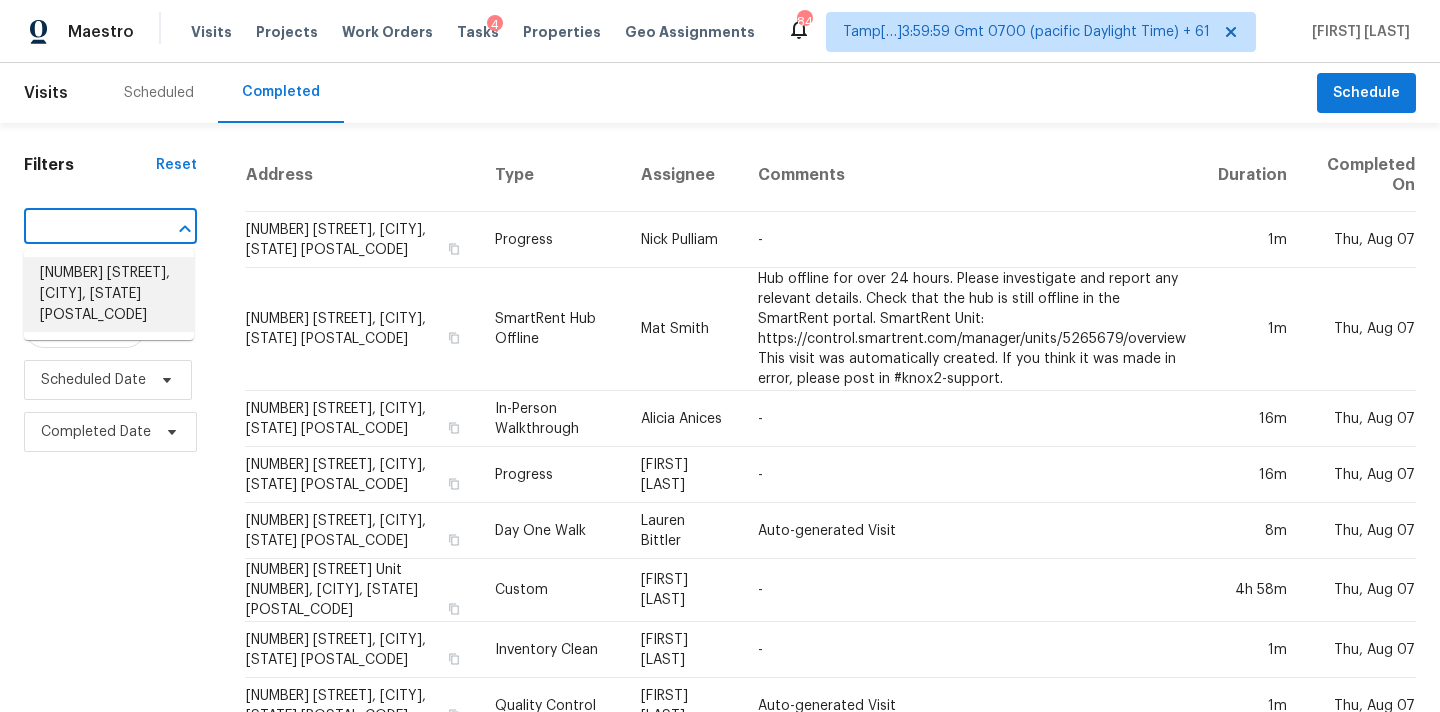 click on "2703 Lincolns Meadow Dr, Spring, TX 77373" at bounding box center (109, 294) 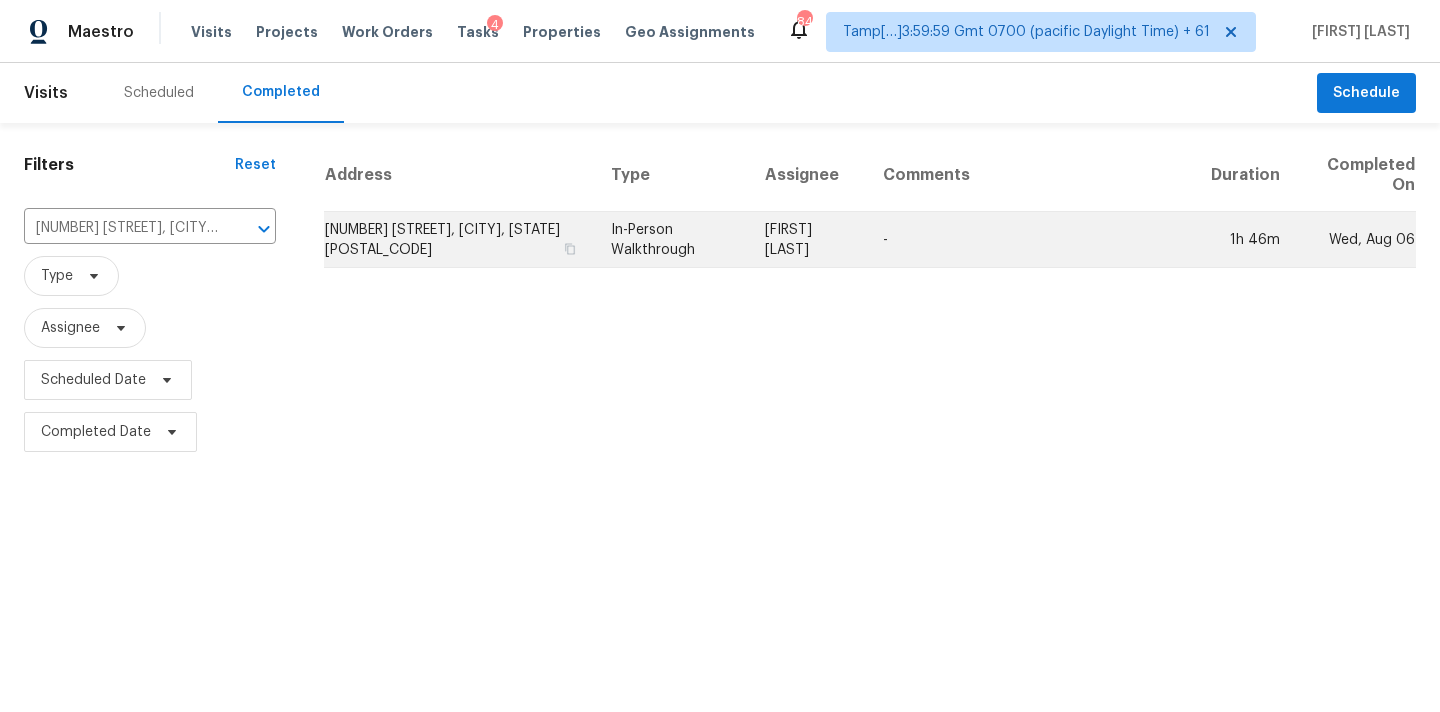 click on "In-Person Walkthrough" at bounding box center (672, 240) 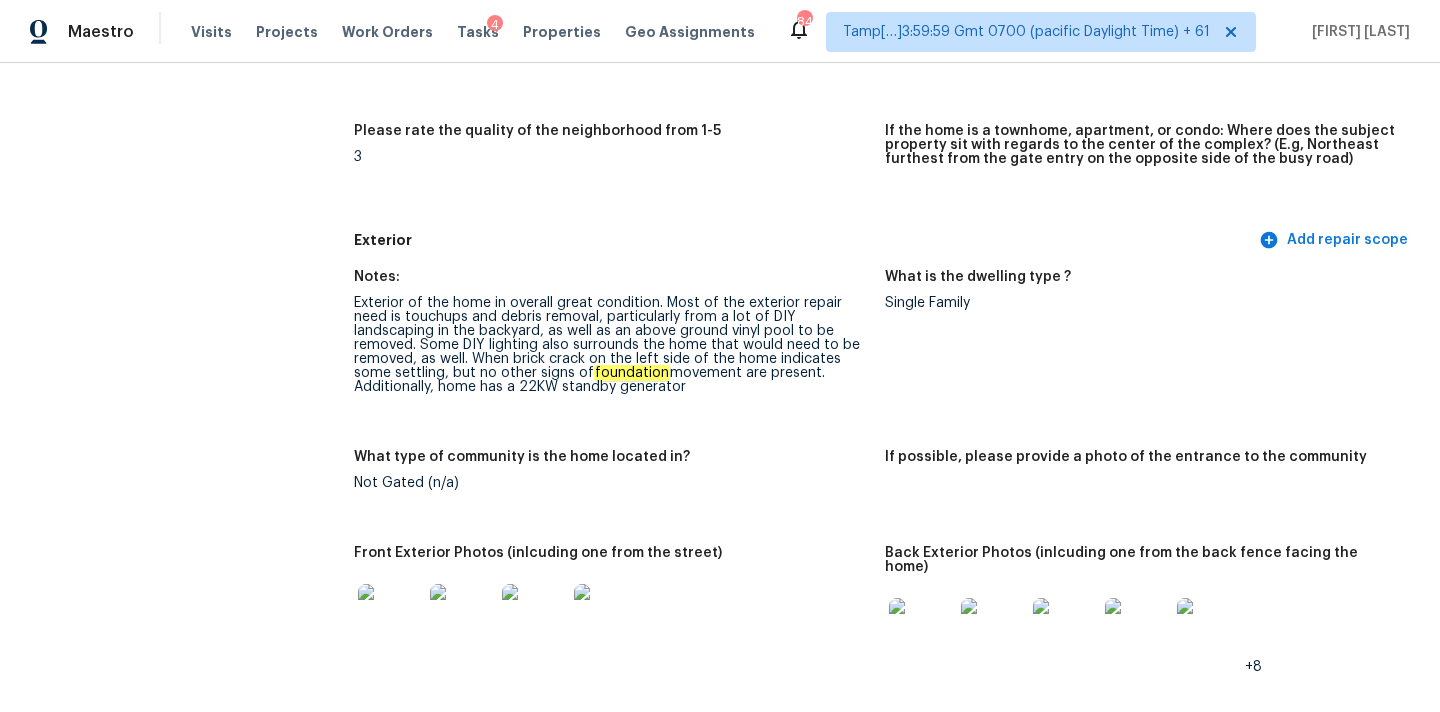 scroll, scrollTop: 3161, scrollLeft: 0, axis: vertical 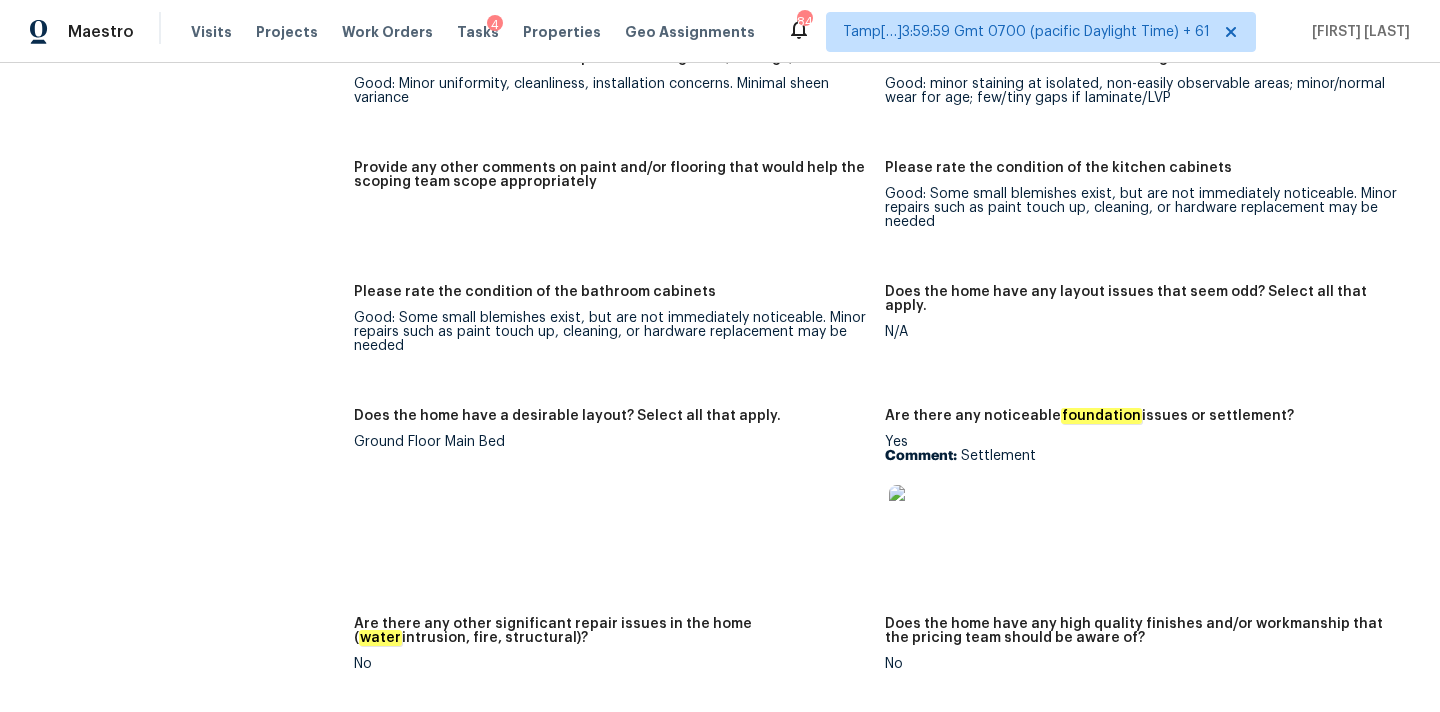 click at bounding box center (921, 517) 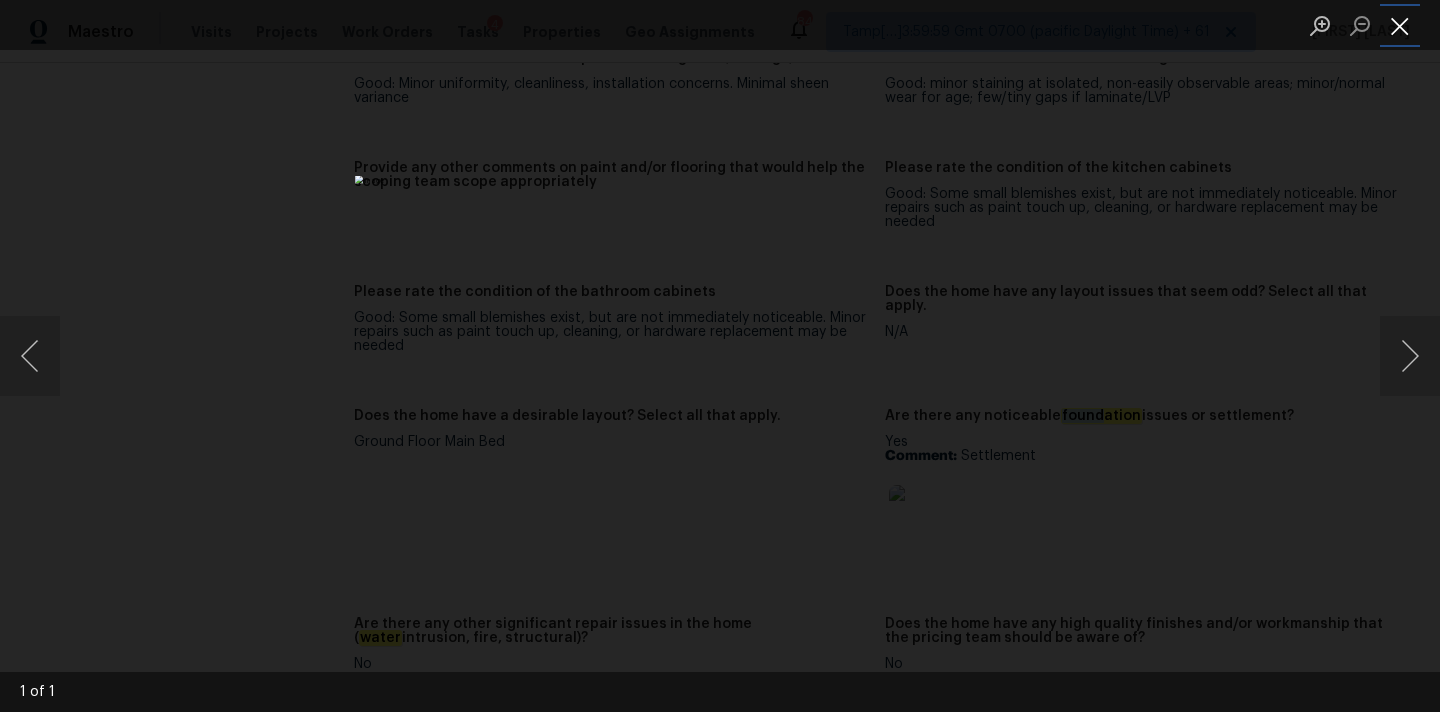 click at bounding box center (1400, 25) 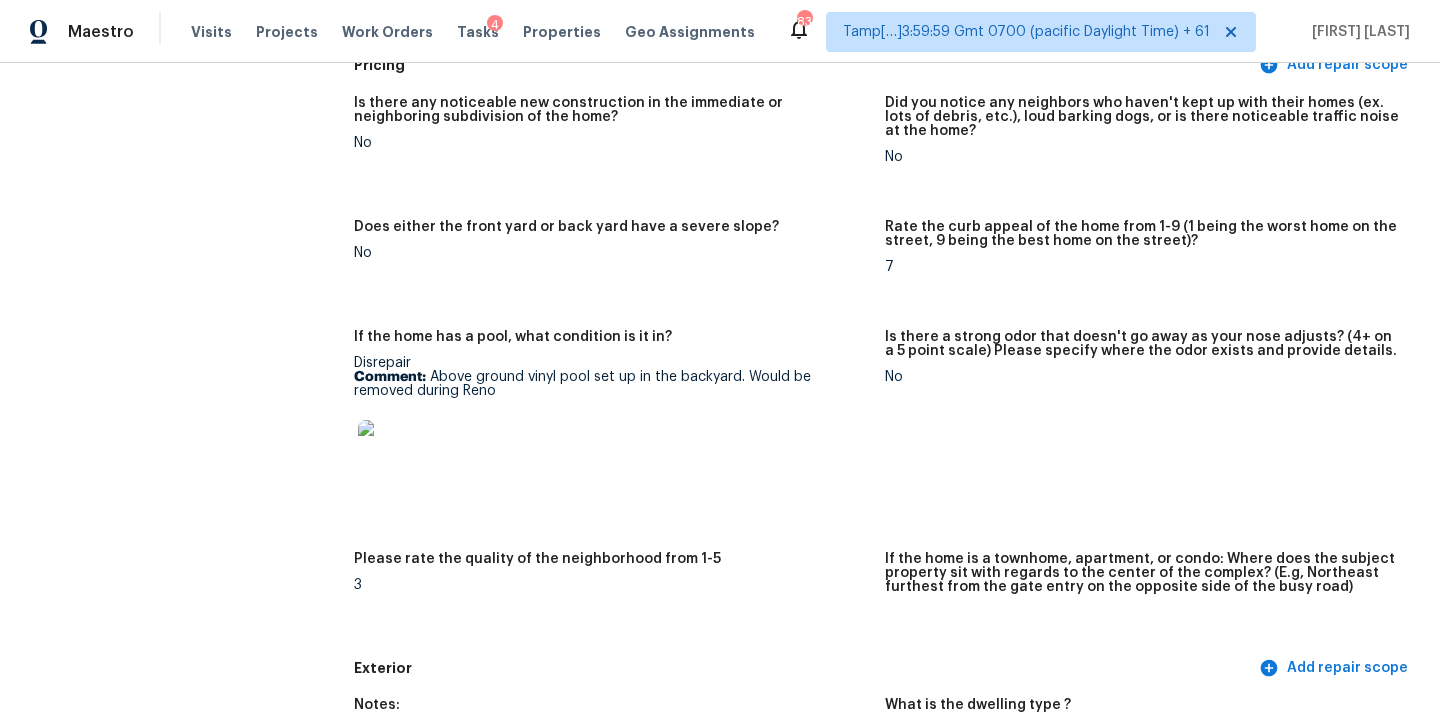scroll, scrollTop: 311, scrollLeft: 0, axis: vertical 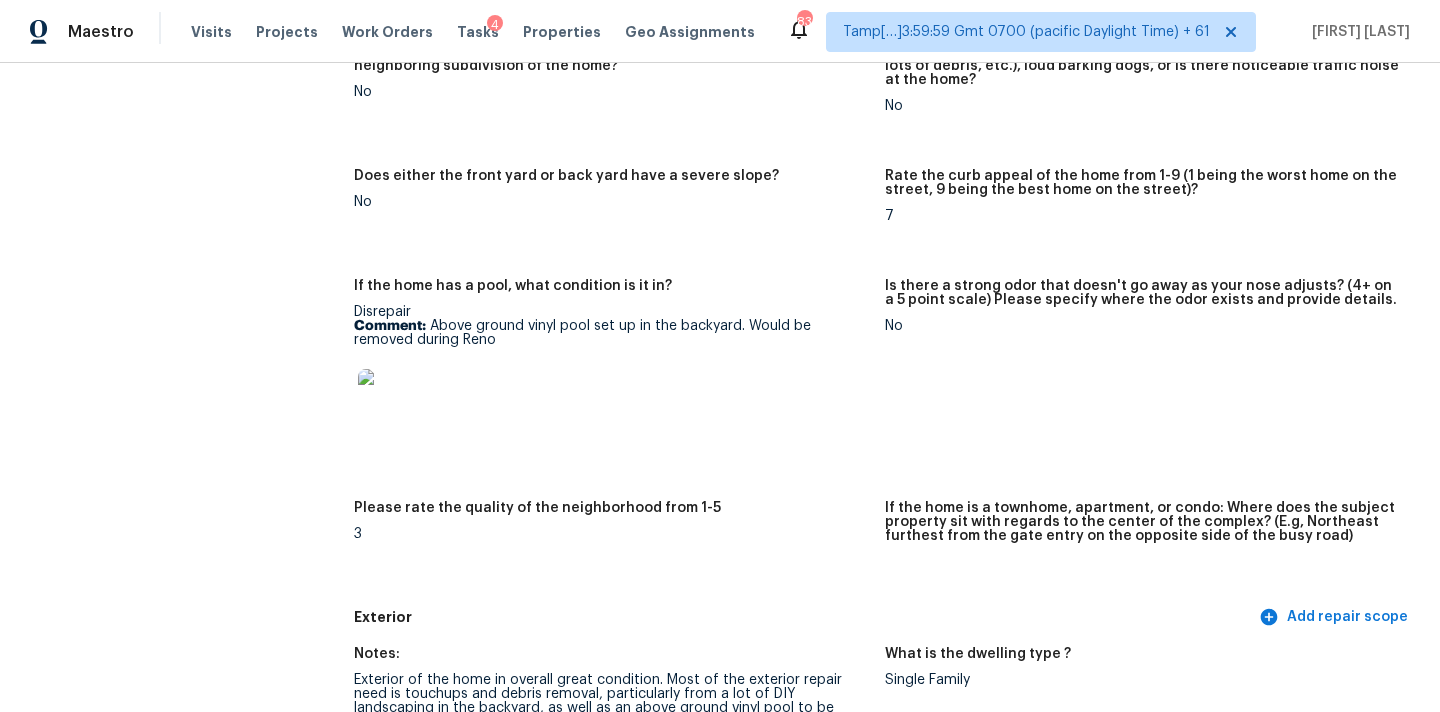 click at bounding box center (390, 401) 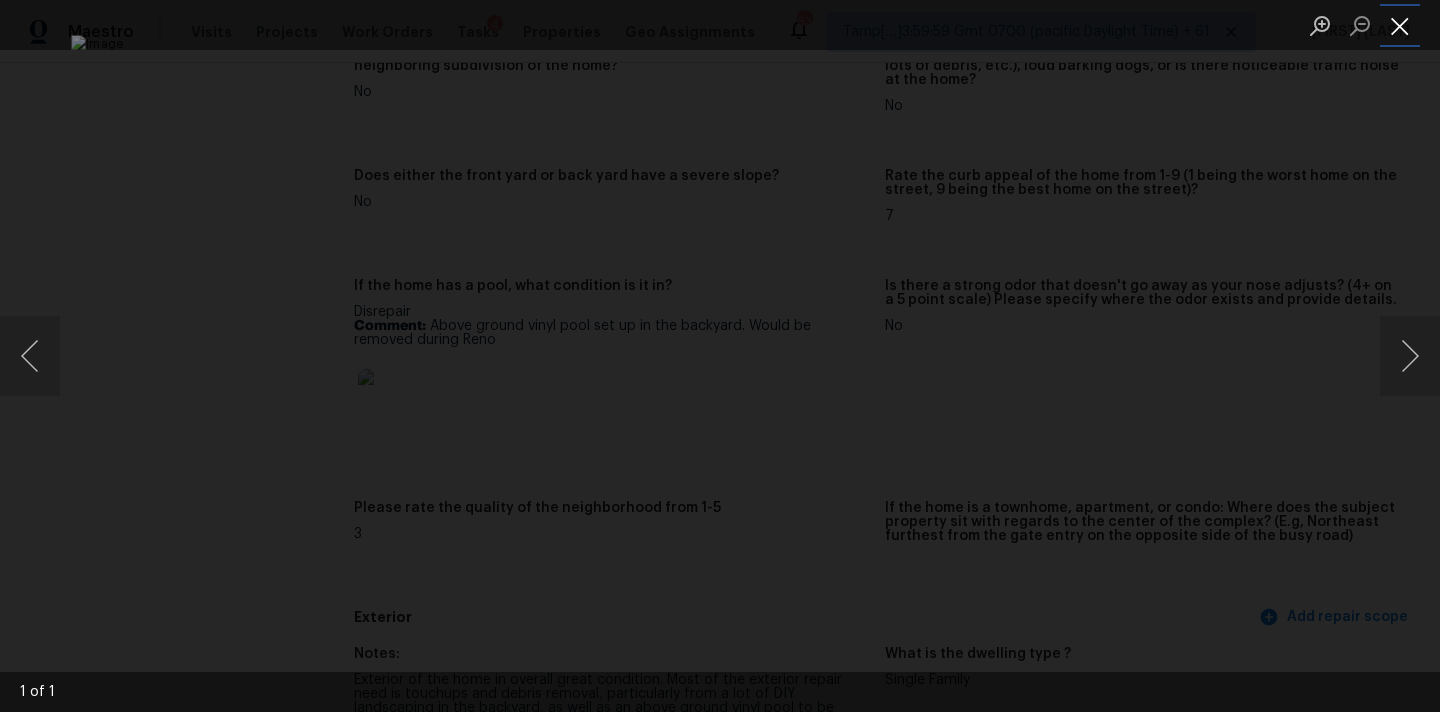 click at bounding box center [1400, 25] 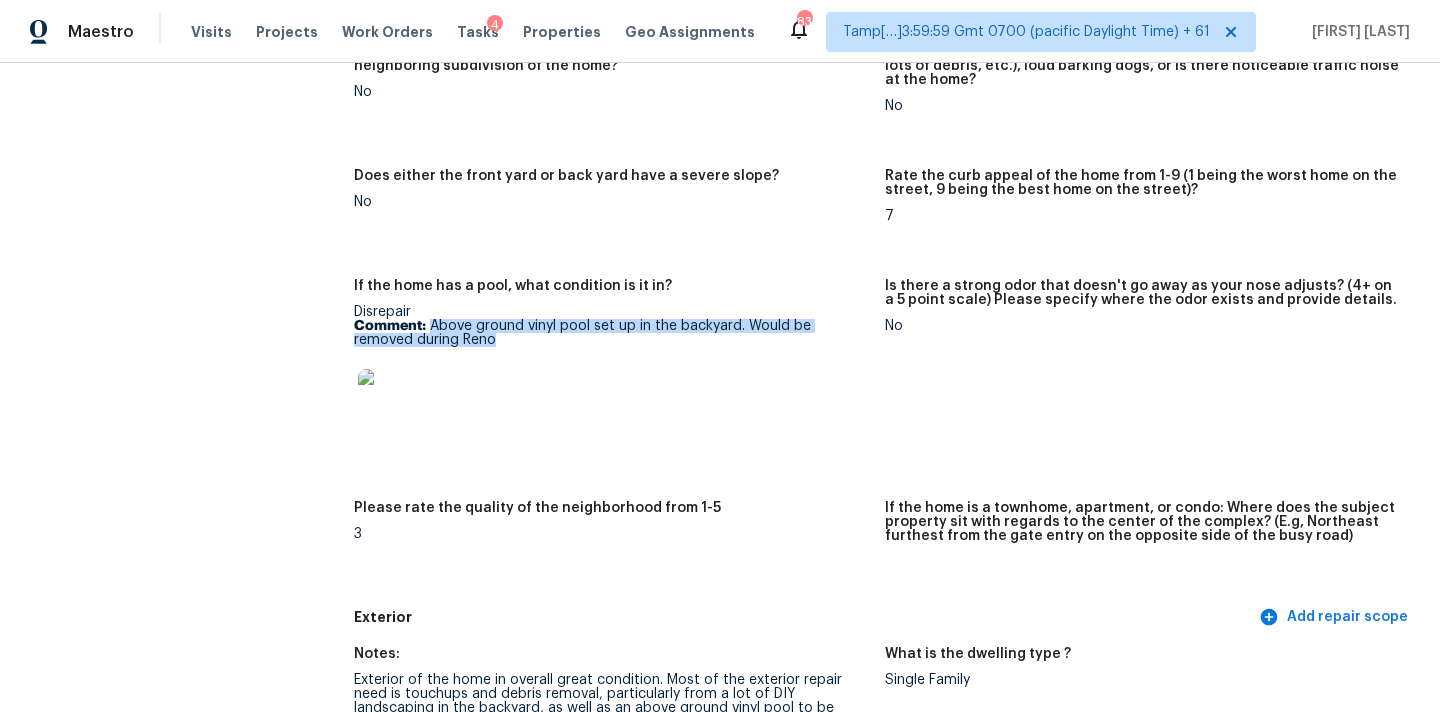 copy on "Above ground vinyl pool set up in the backyard. Would be removed during Reno" 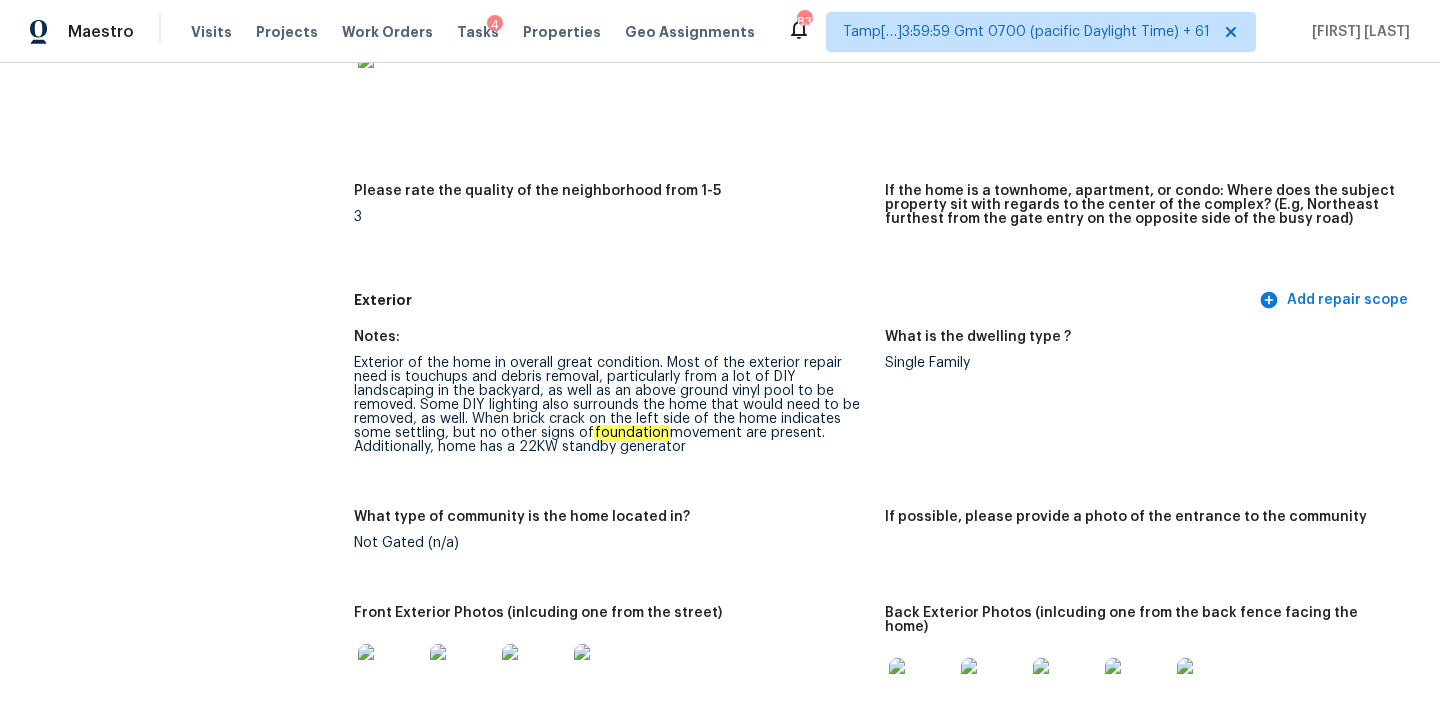scroll, scrollTop: 630, scrollLeft: 0, axis: vertical 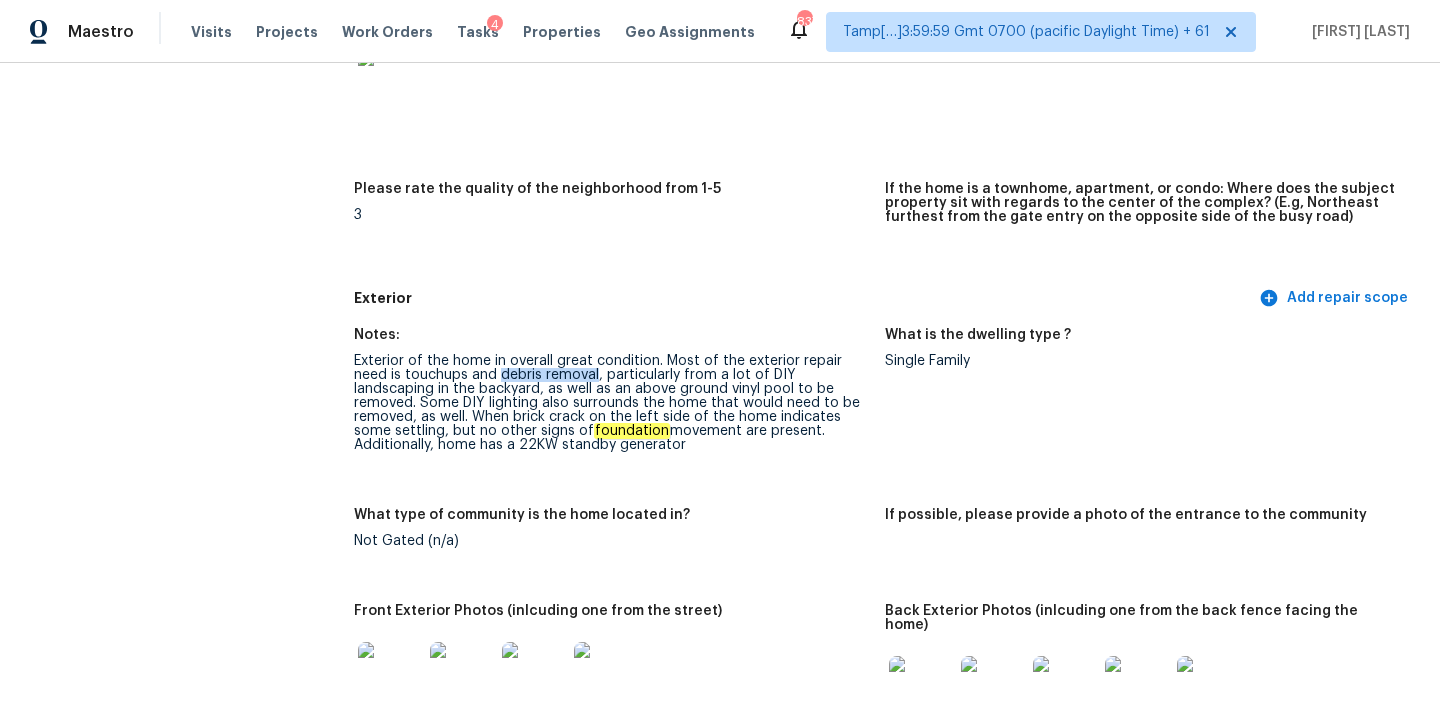 copy on "debris removal" 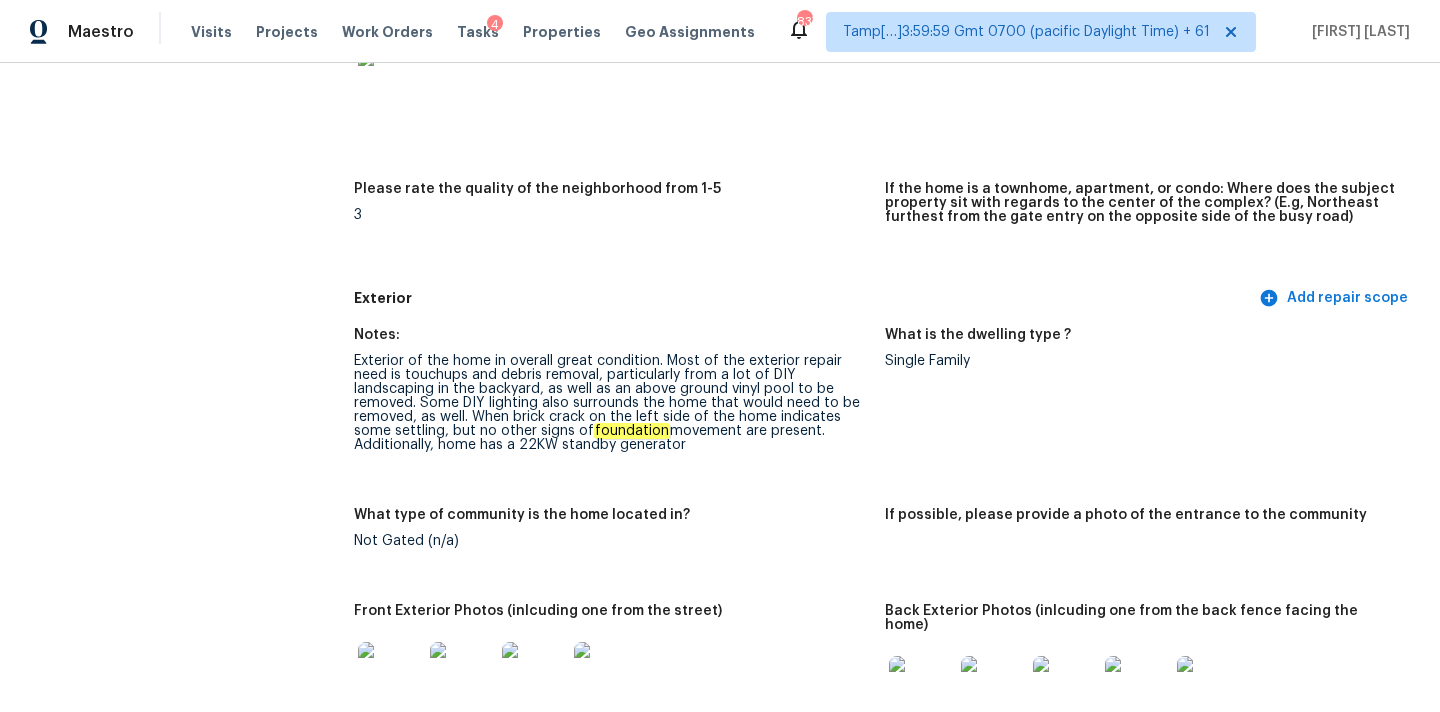 drag, startPoint x: 484, startPoint y: 405, endPoint x: 583, endPoint y: 405, distance: 99 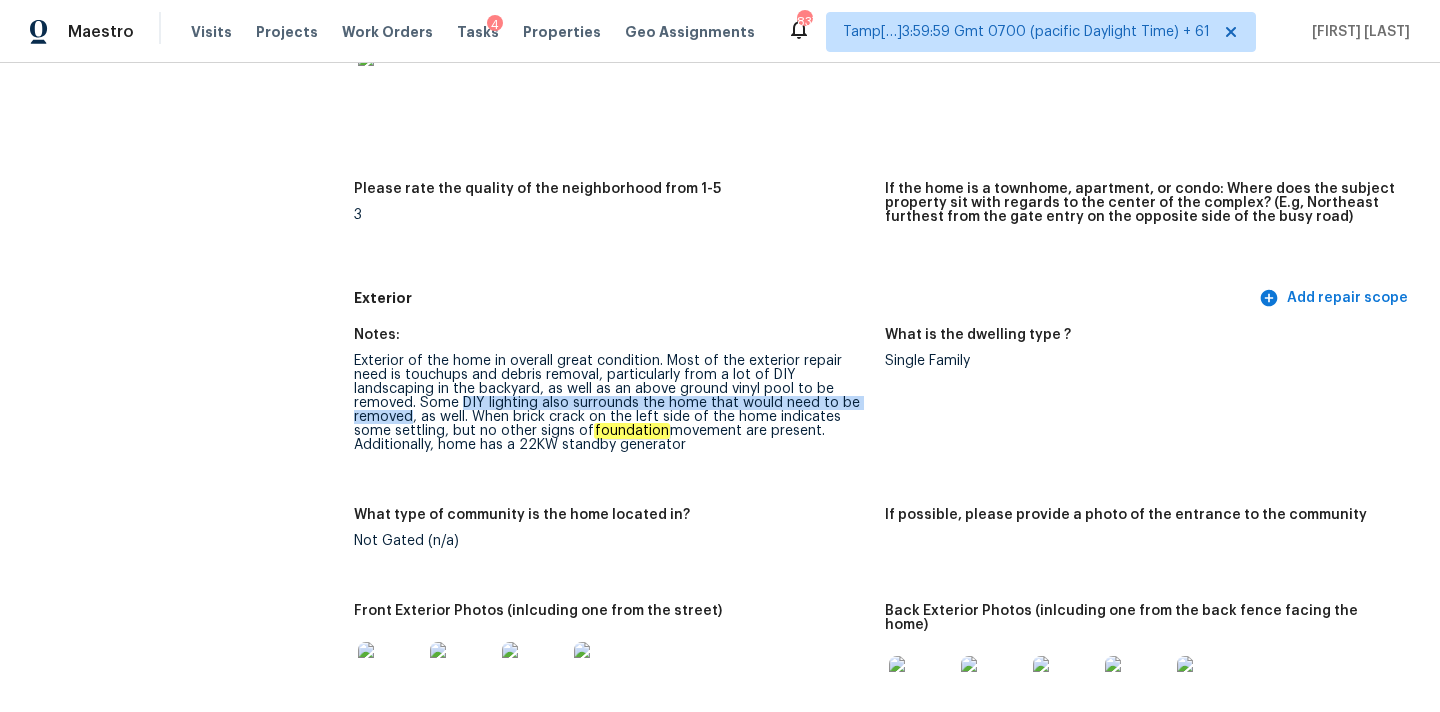 copy on "DIY lighting also surrounds the home that would need to be removed" 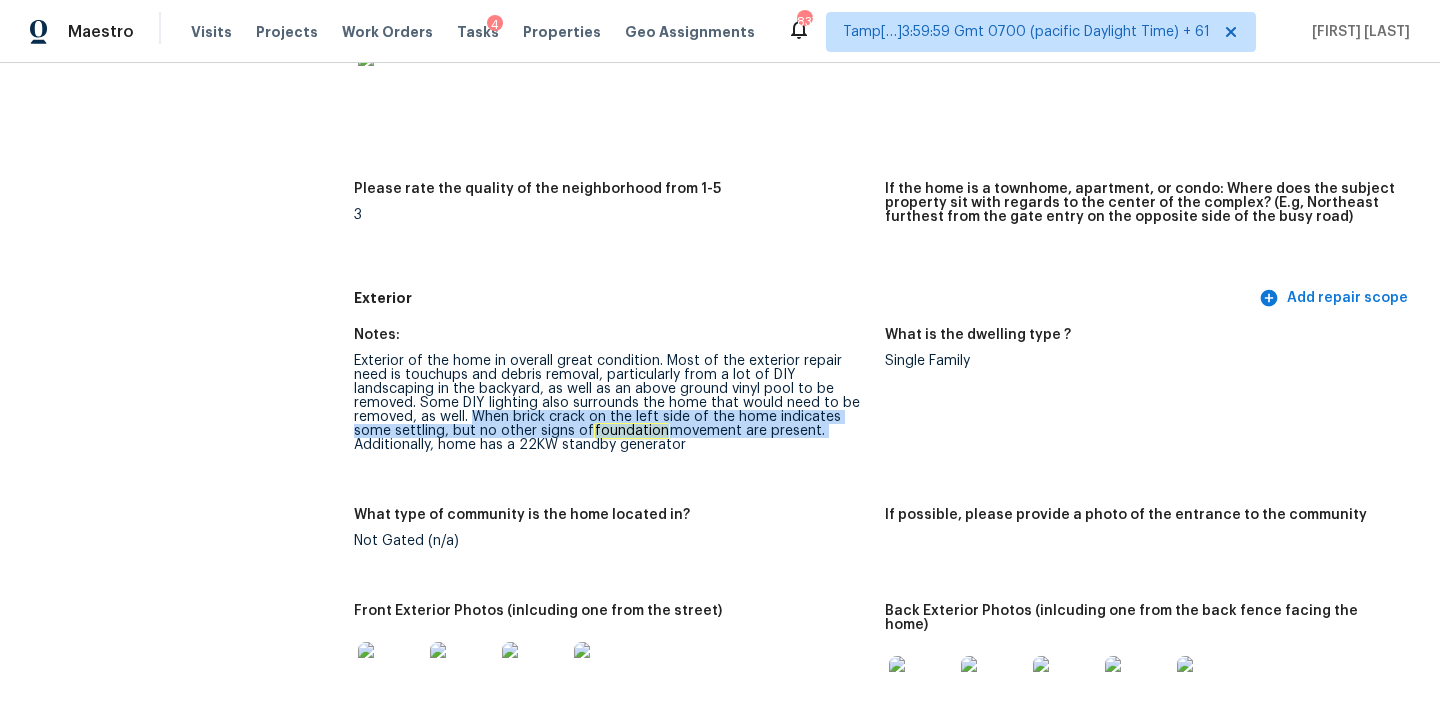 drag, startPoint x: 476, startPoint y: 416, endPoint x: 830, endPoint y: 431, distance: 354.31766 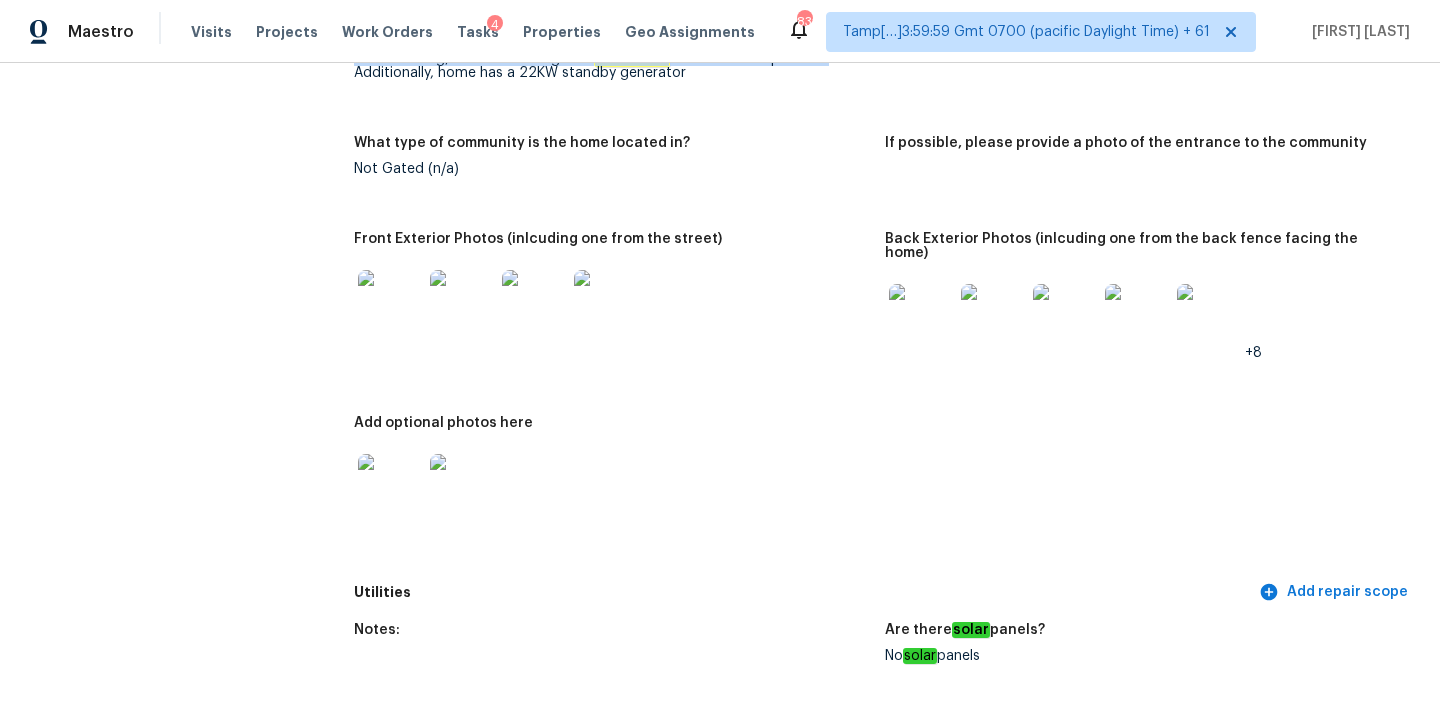 scroll, scrollTop: 1009, scrollLeft: 0, axis: vertical 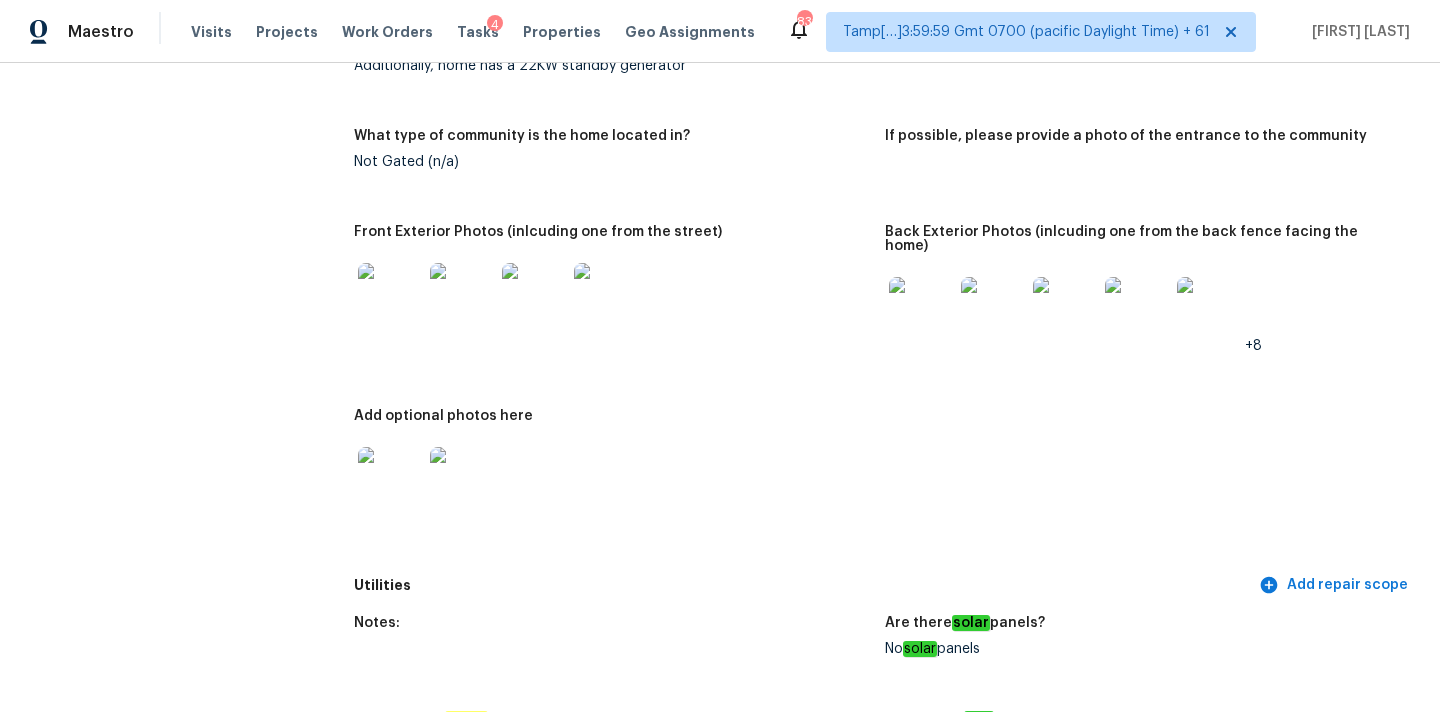 click at bounding box center (534, 295) 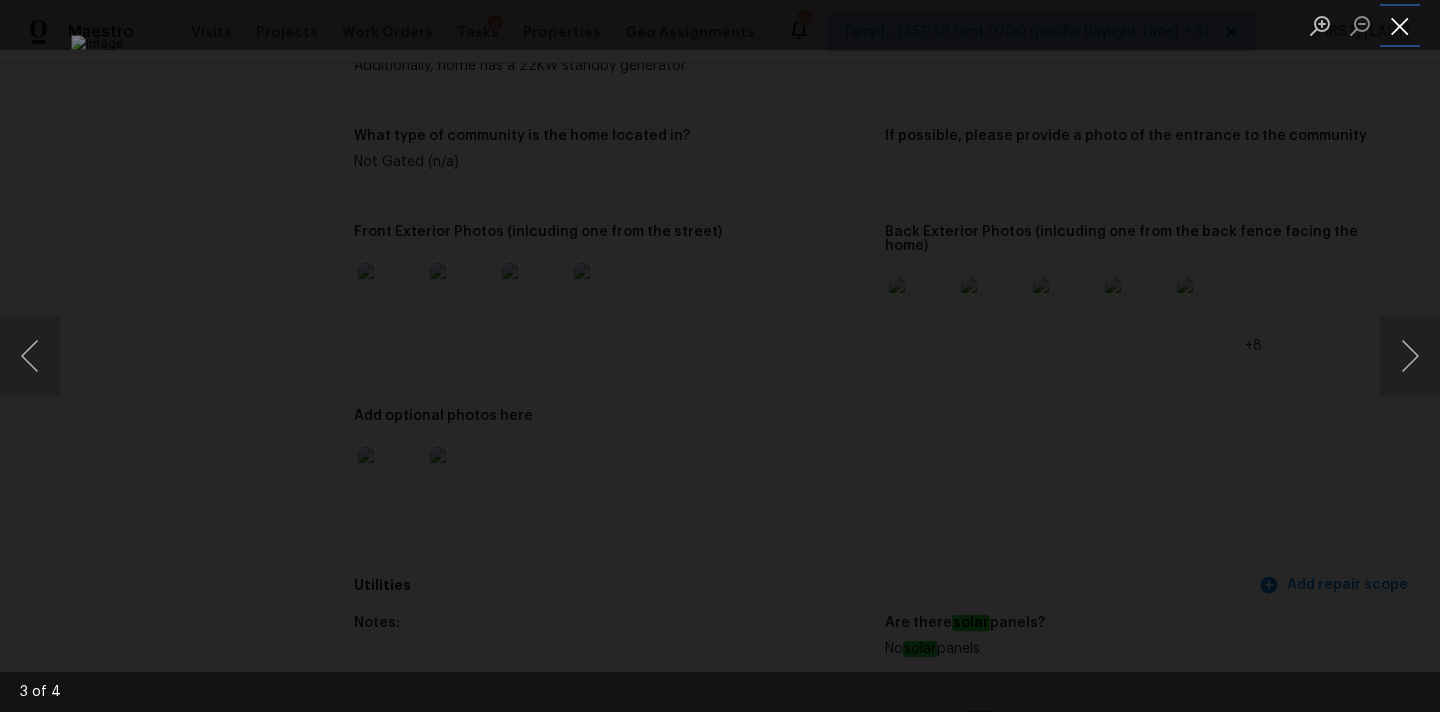 click at bounding box center [1400, 25] 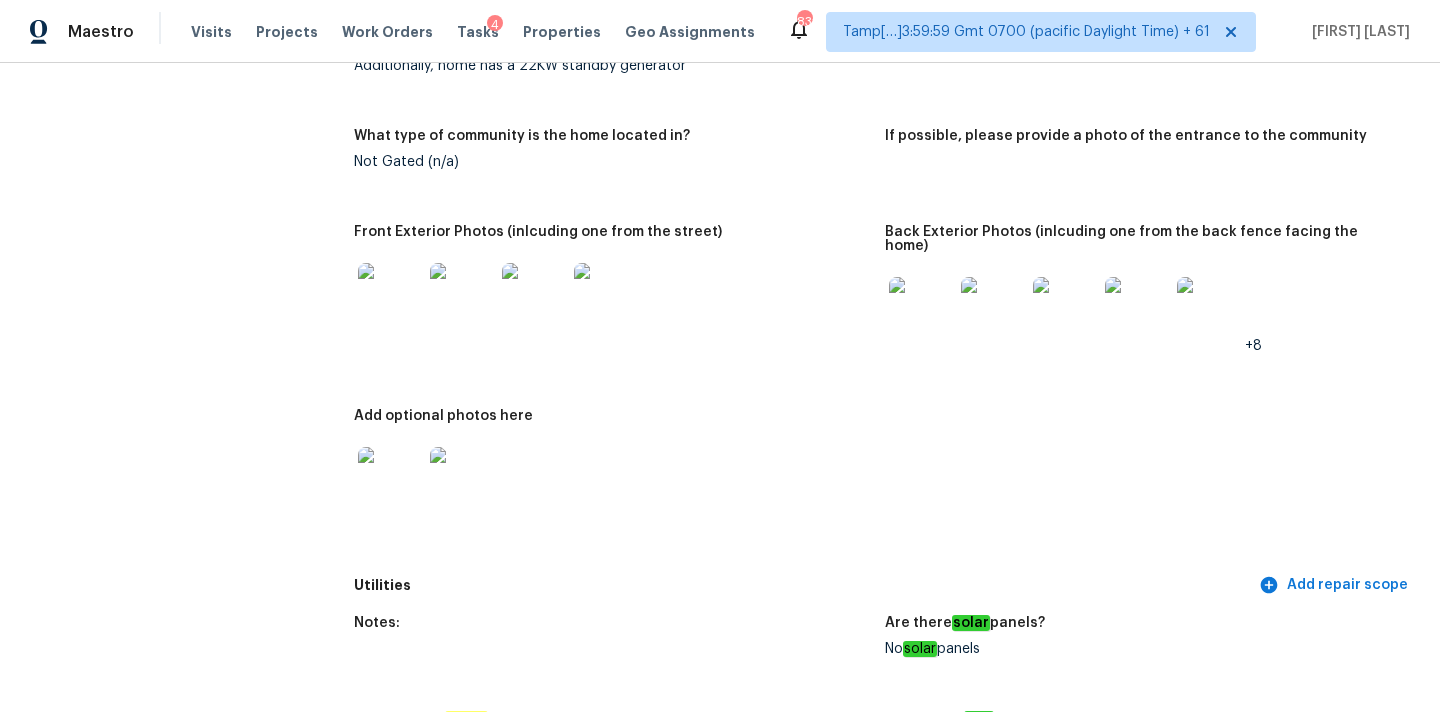 click at bounding box center (1065, 309) 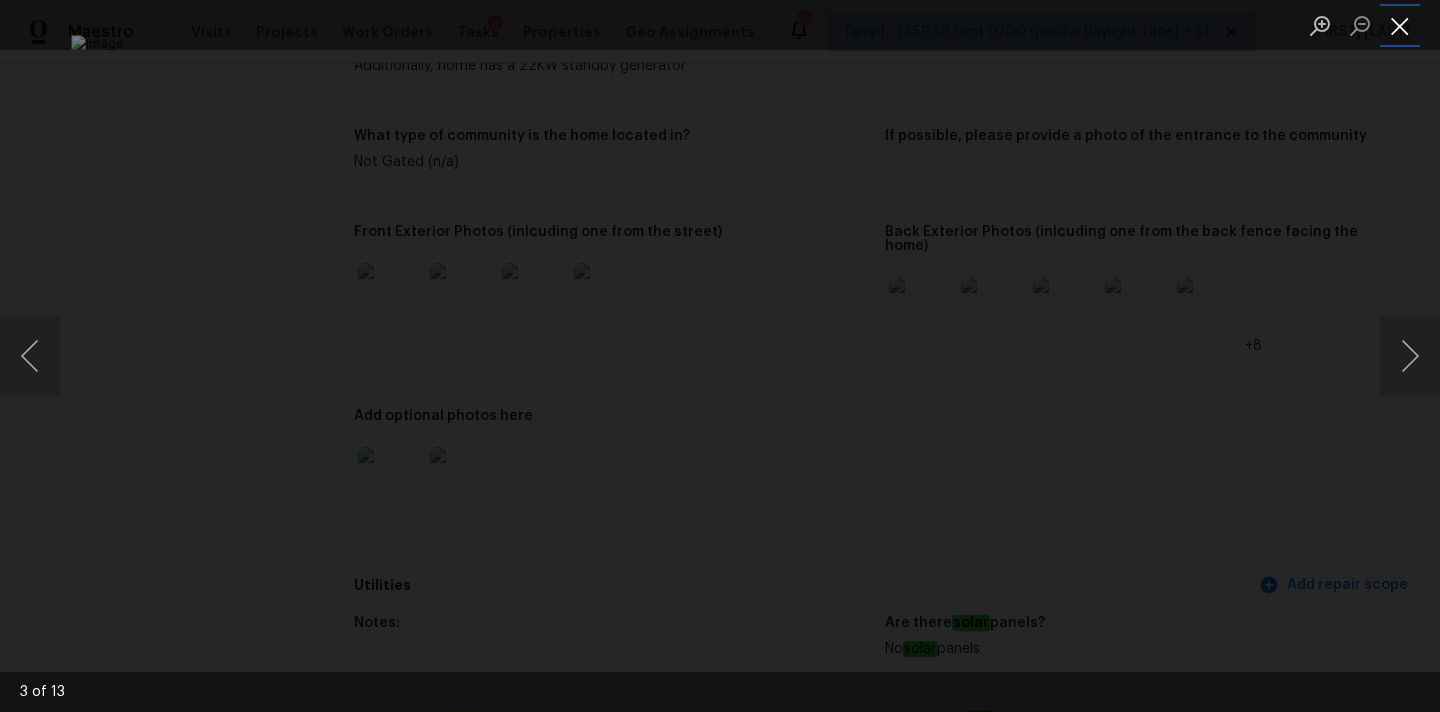 click at bounding box center (1400, 25) 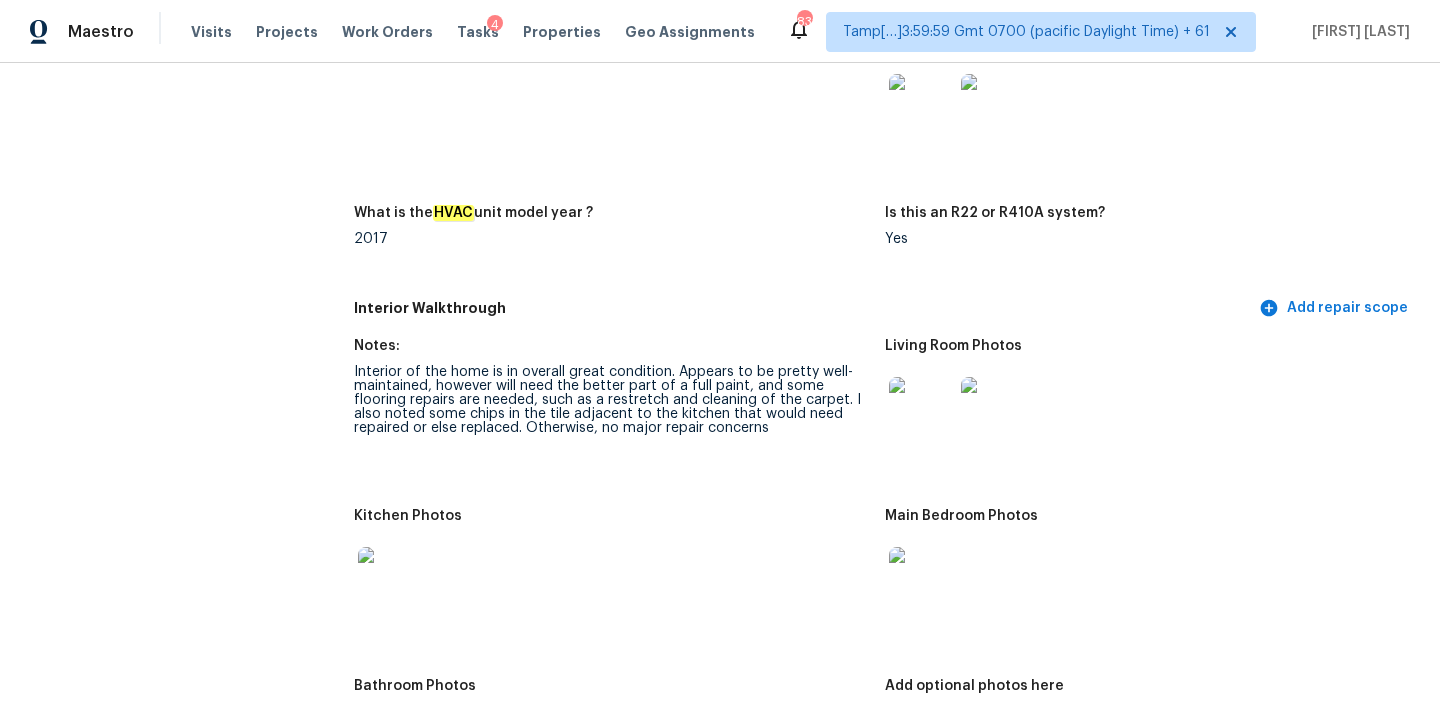 scroll, scrollTop: 2171, scrollLeft: 0, axis: vertical 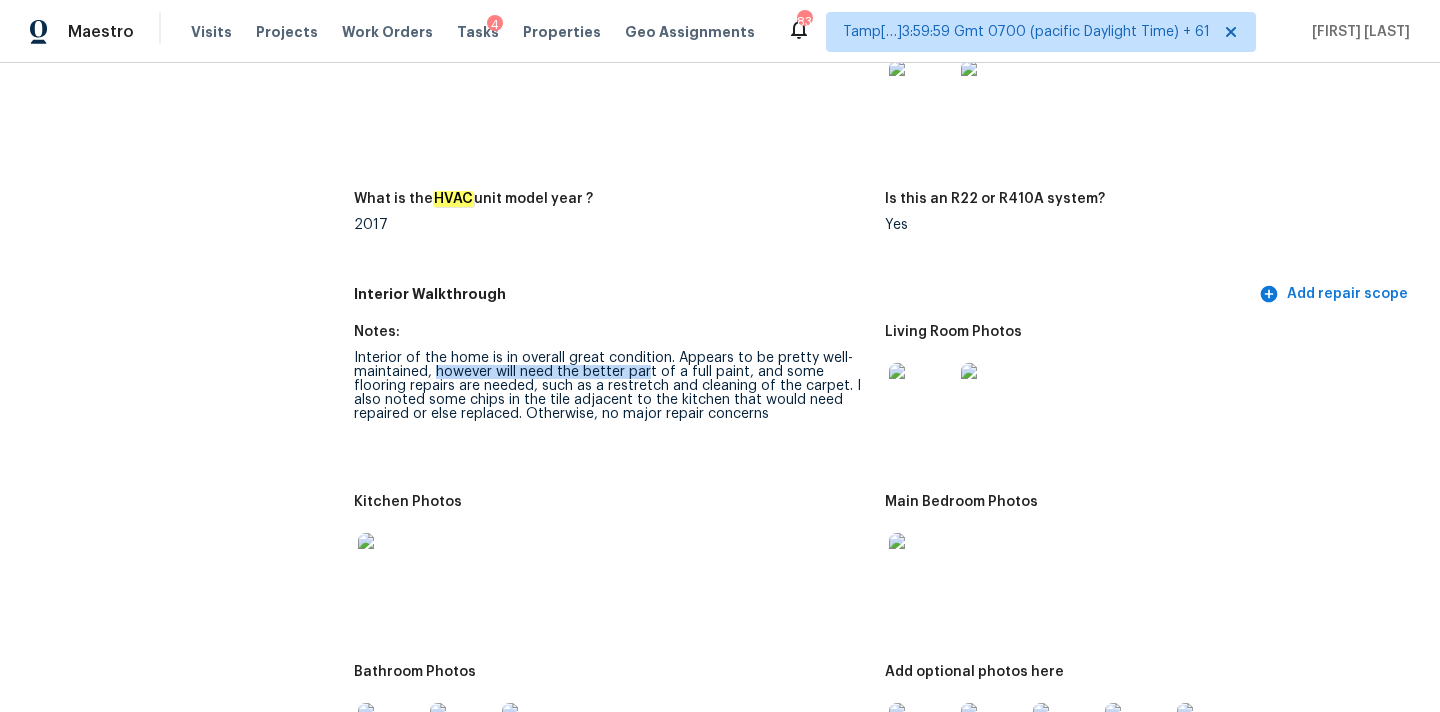drag, startPoint x: 434, startPoint y: 358, endPoint x: 649, endPoint y: 359, distance: 215.00232 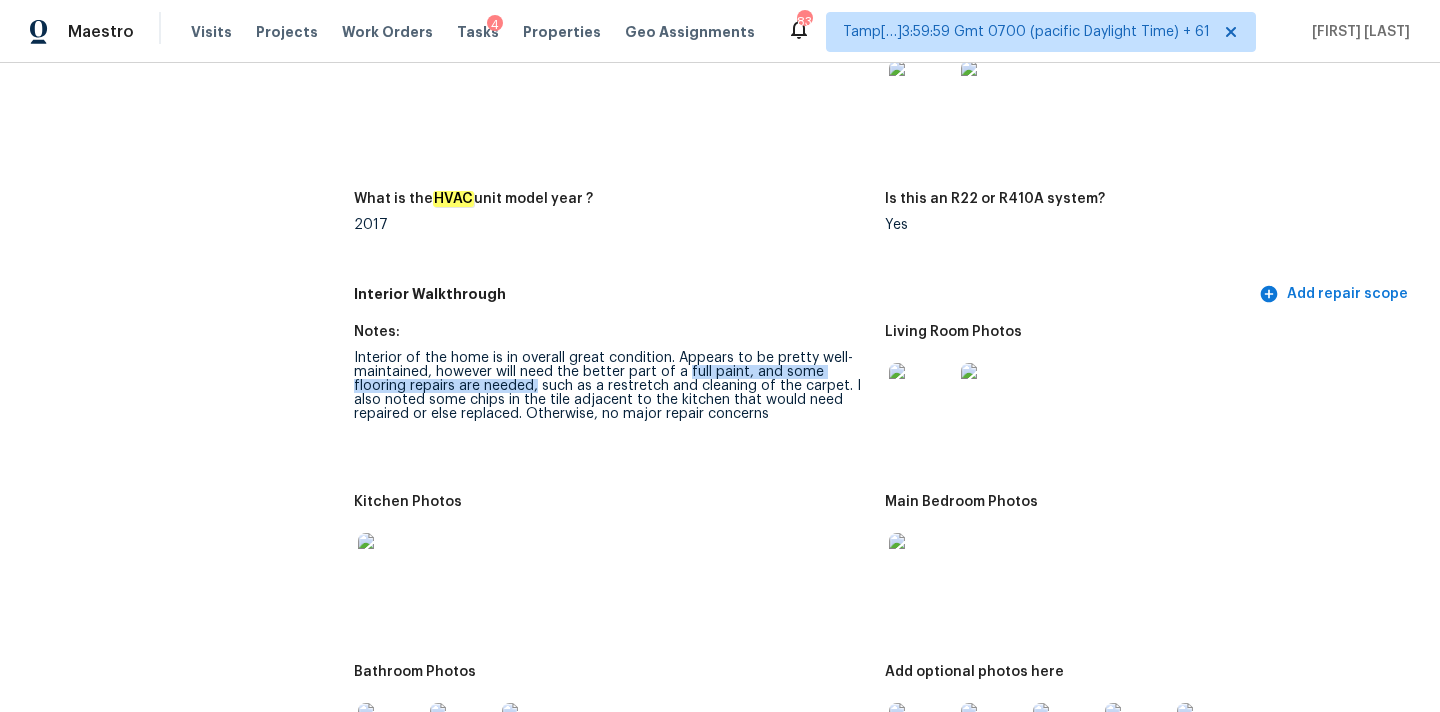 drag, startPoint x: 685, startPoint y: 362, endPoint x: 478, endPoint y: 374, distance: 207.34753 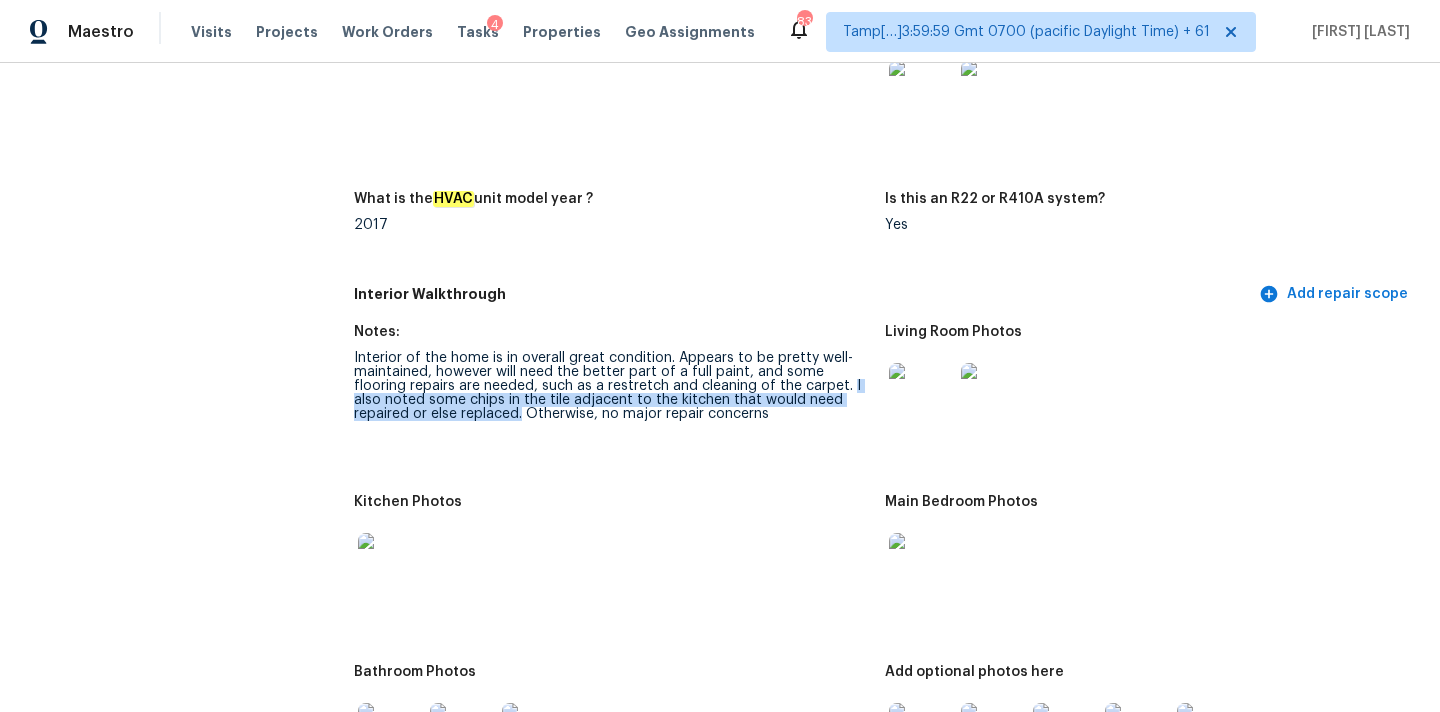 drag, startPoint x: 791, startPoint y: 374, endPoint x: 413, endPoint y: 403, distance: 379.1108 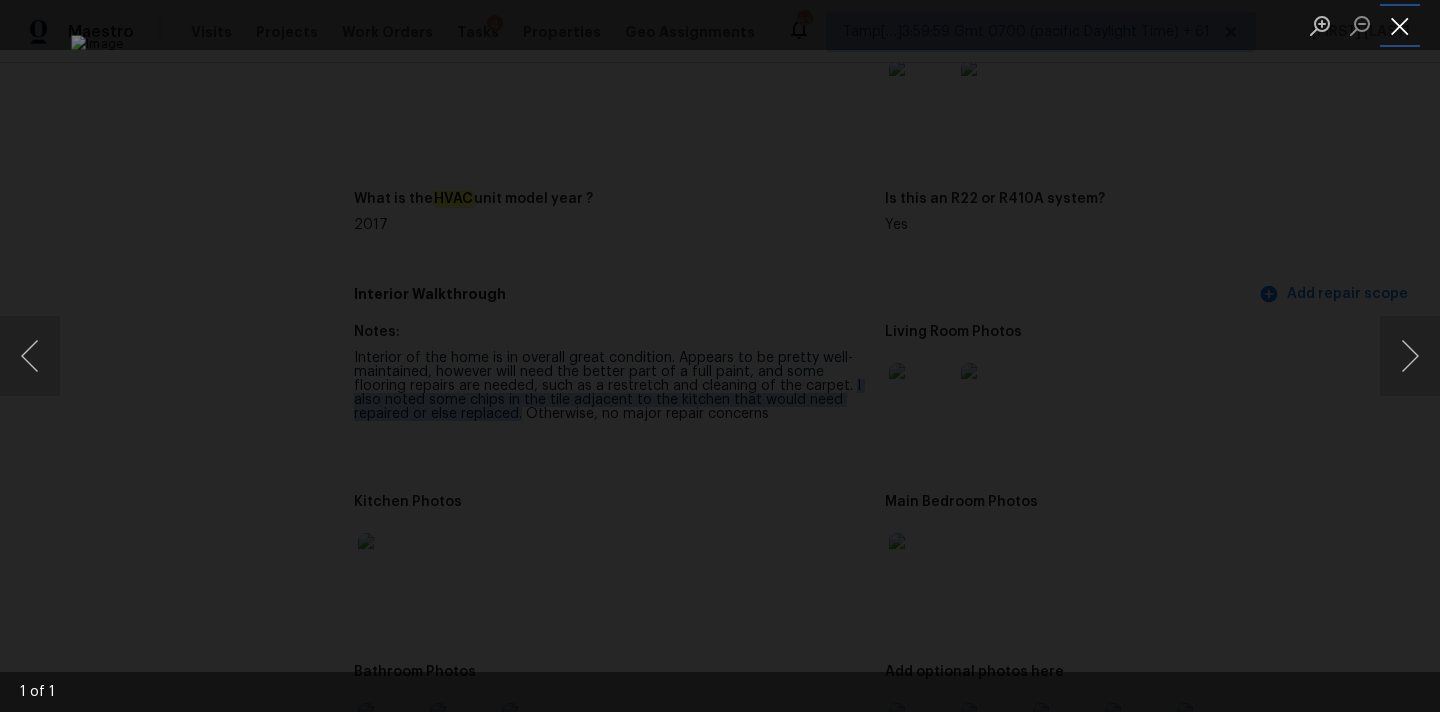 click at bounding box center [1400, 25] 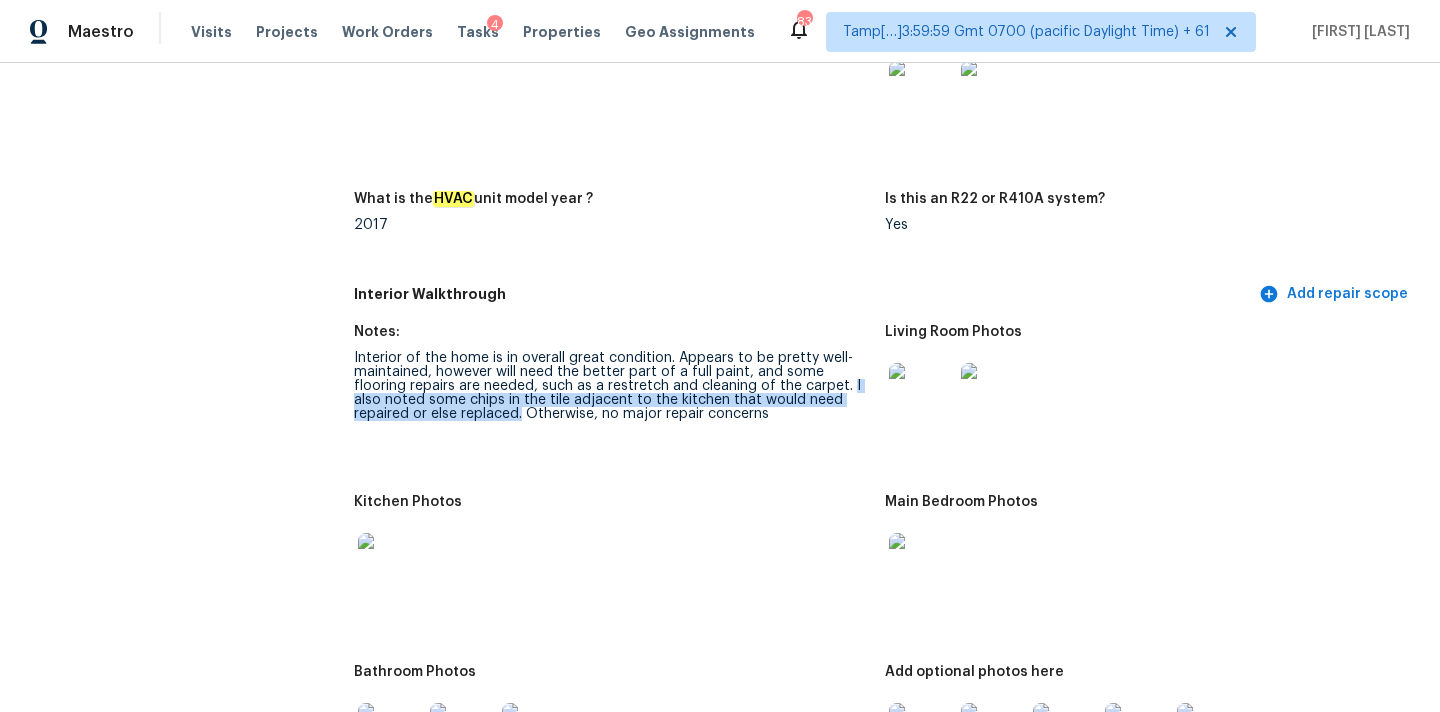 click at bounding box center (921, 395) 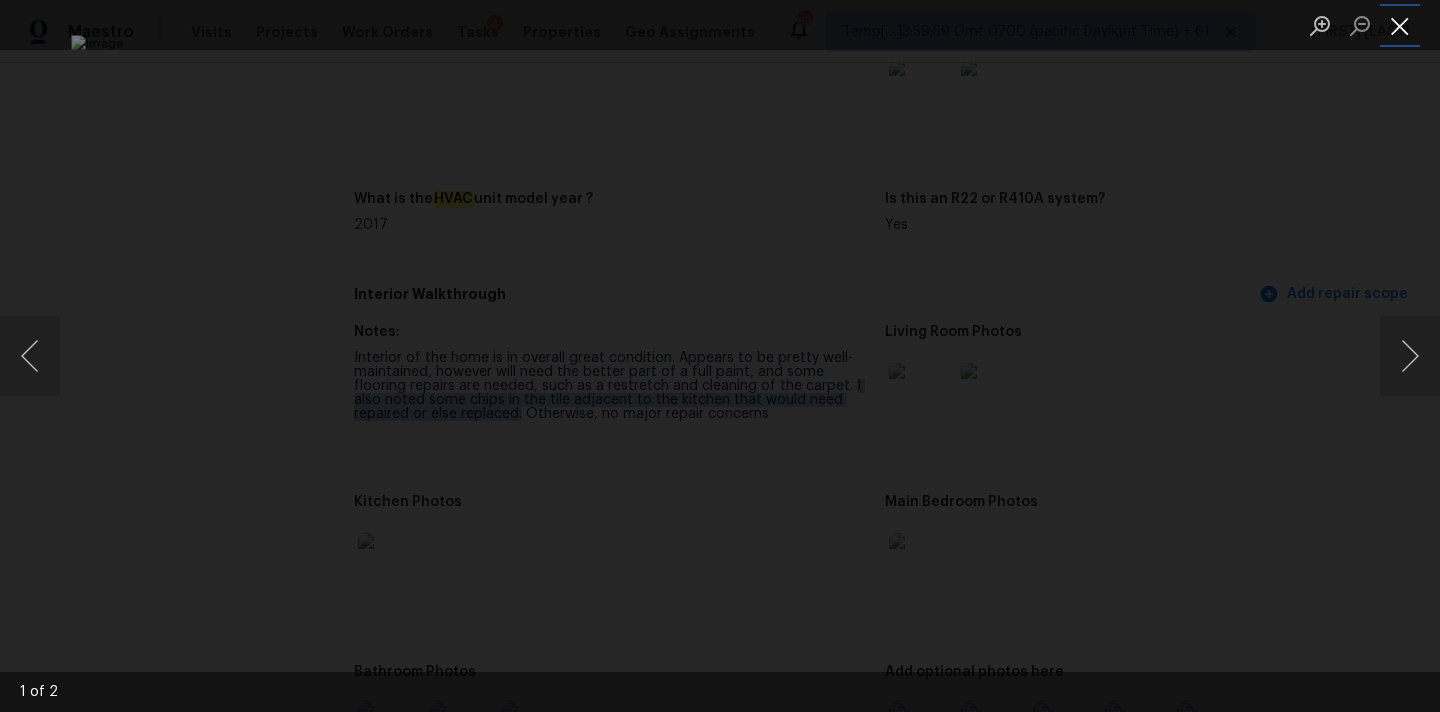 click at bounding box center (1400, 25) 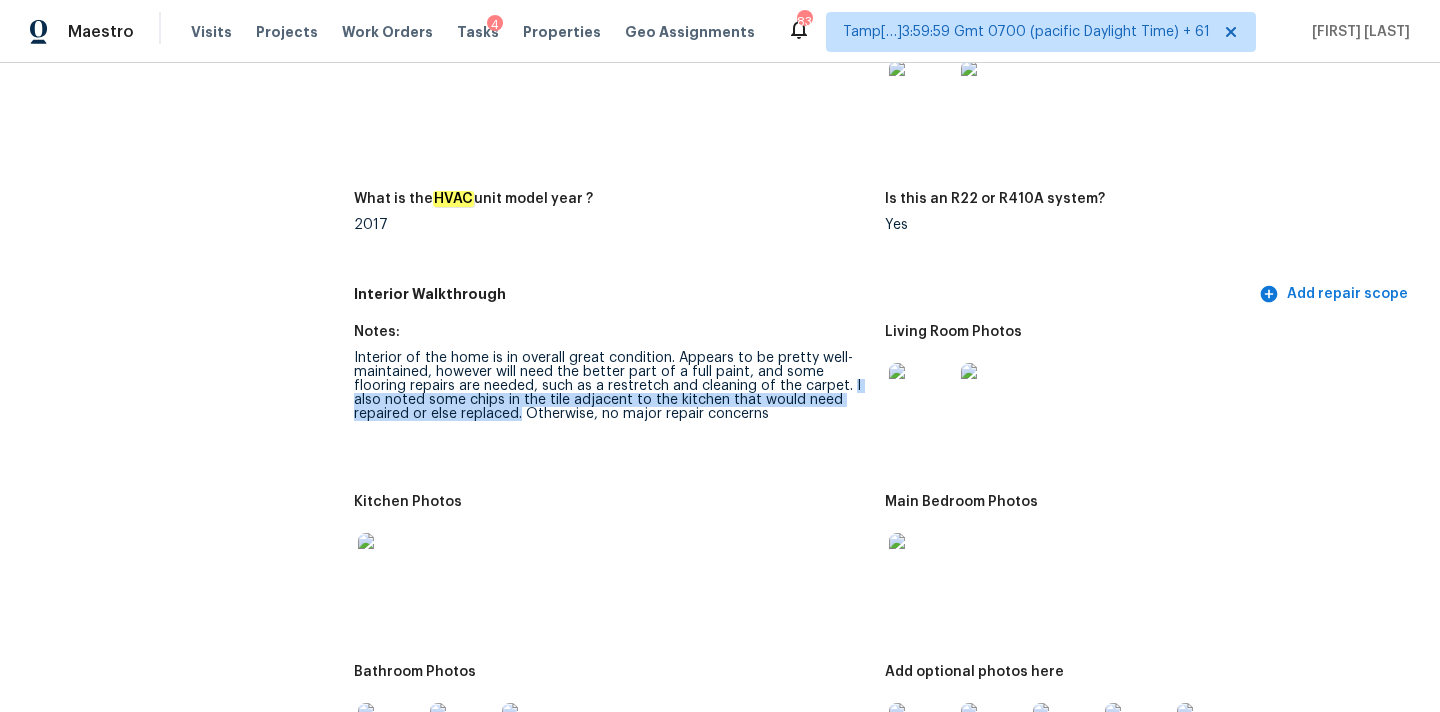 click at bounding box center [921, 565] 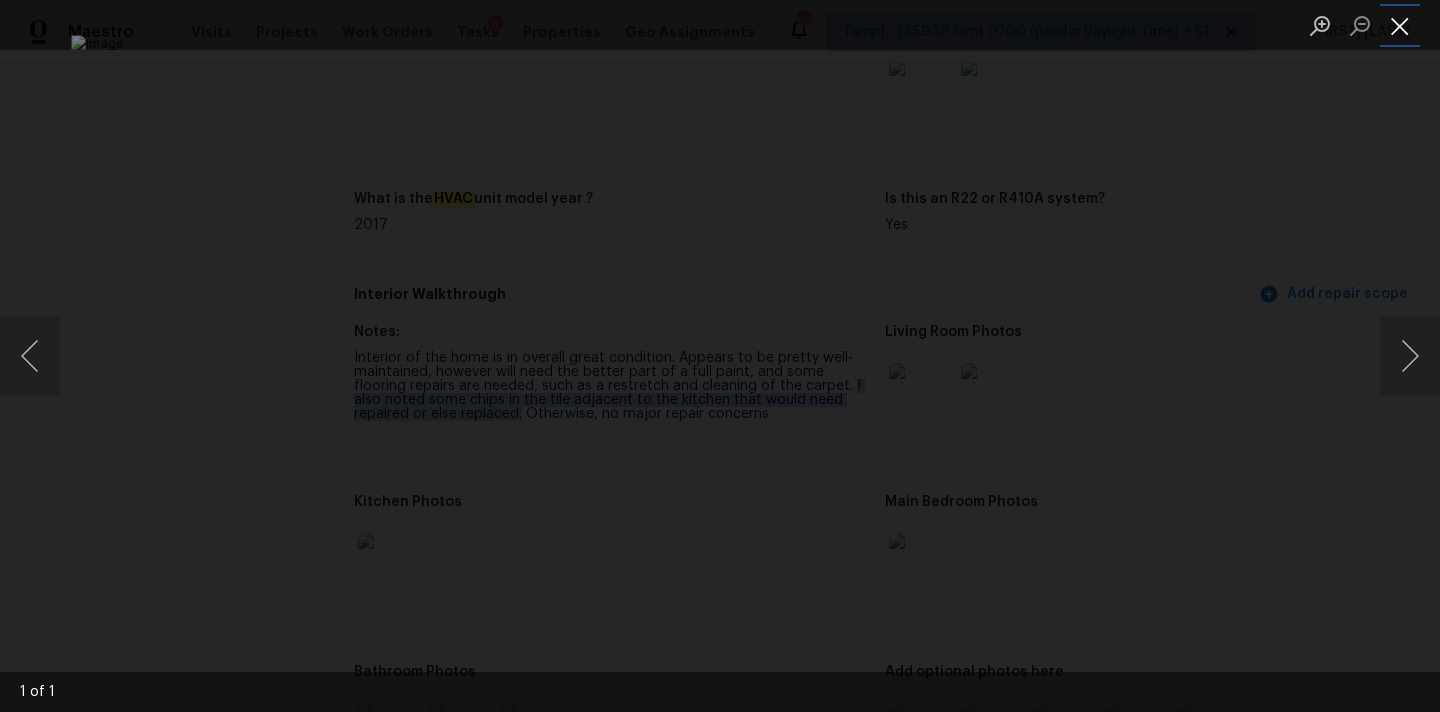 click at bounding box center [1400, 25] 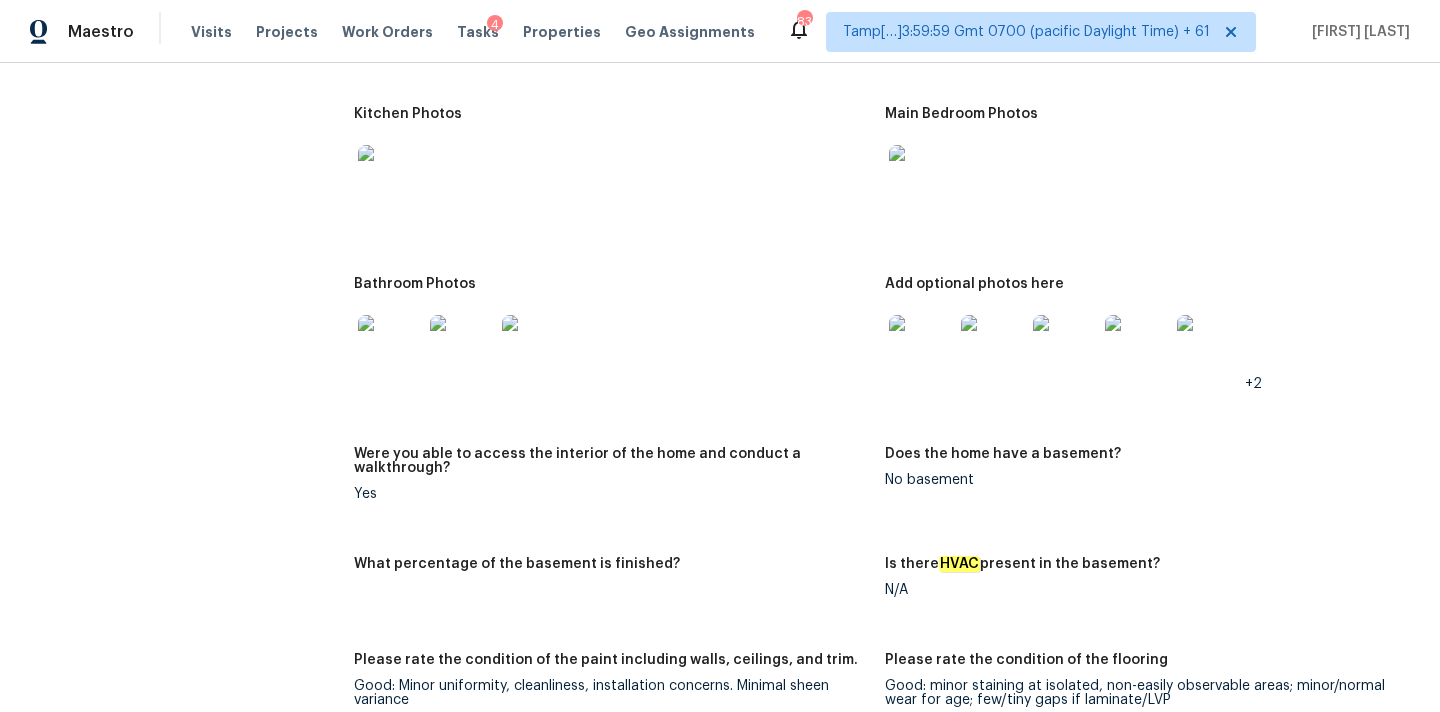 scroll, scrollTop: 2681, scrollLeft: 0, axis: vertical 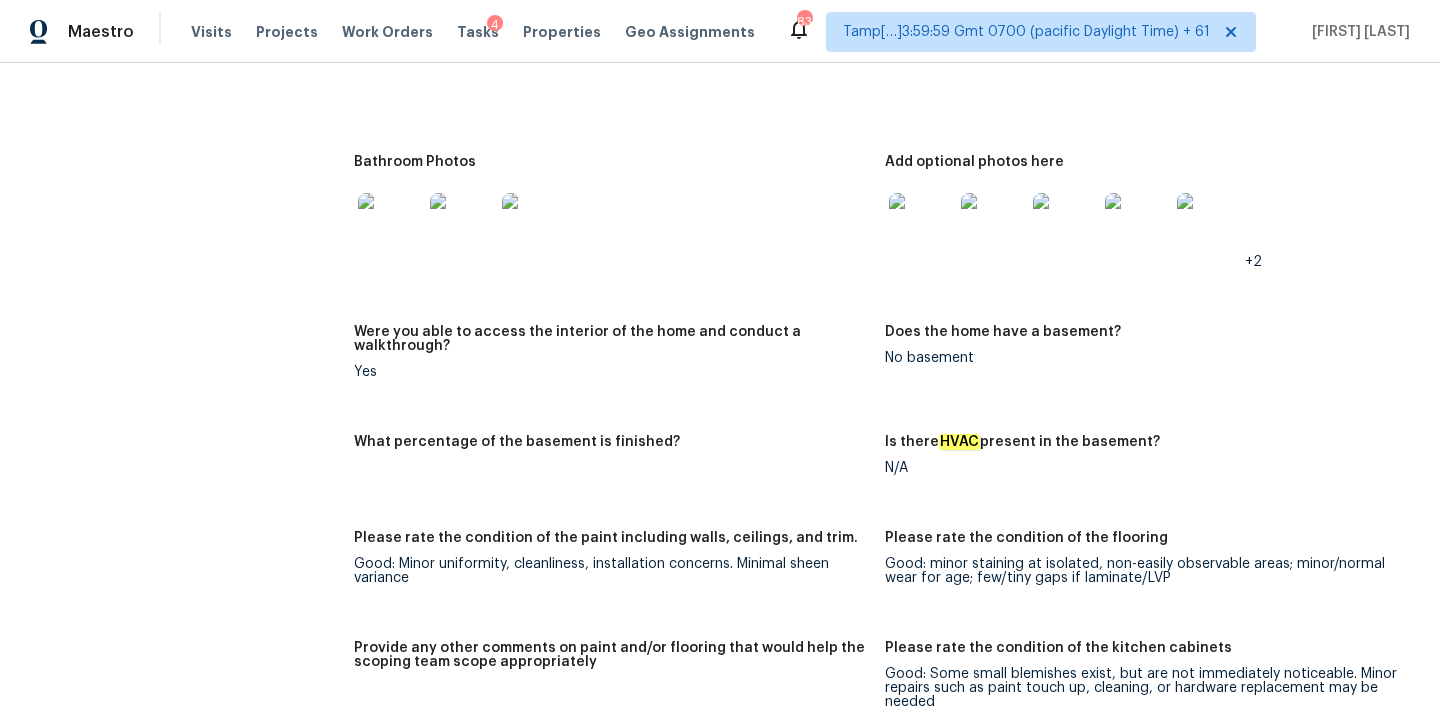 click at bounding box center (390, 225) 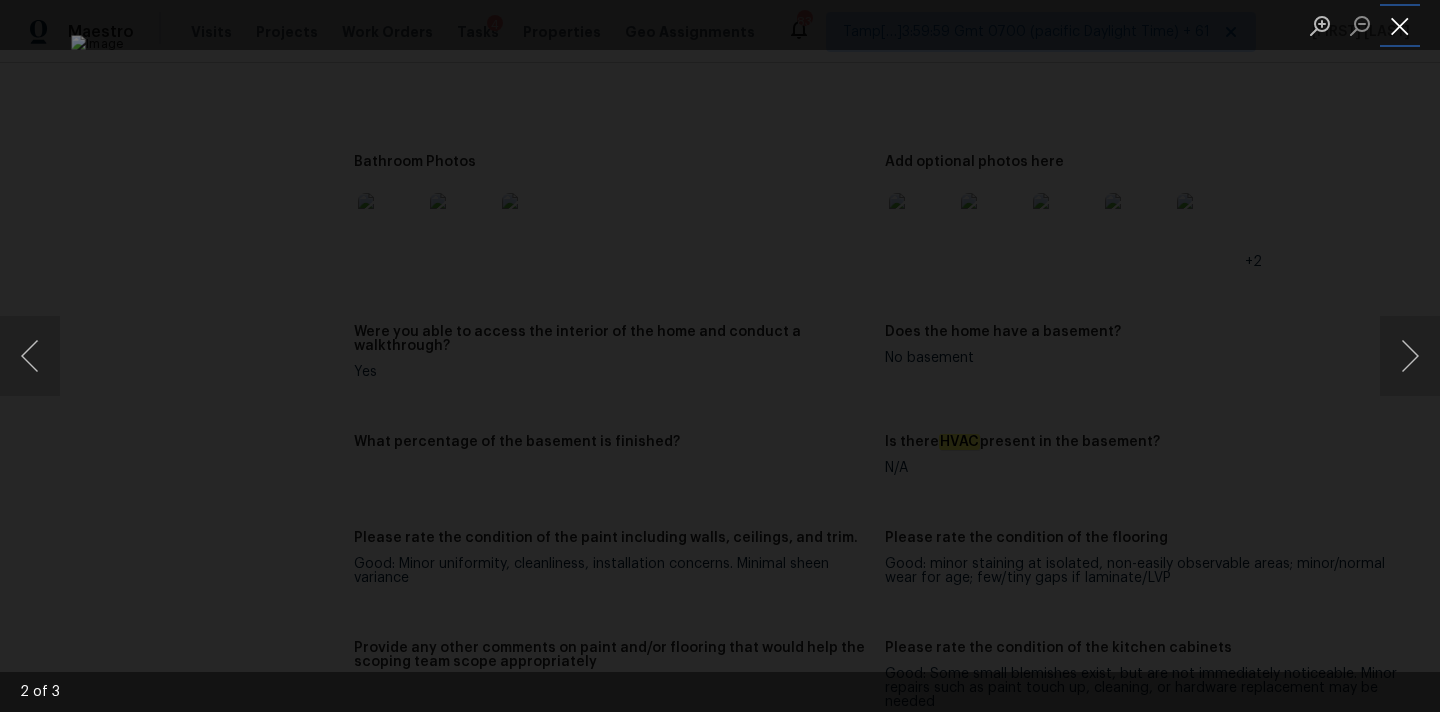 click at bounding box center [1400, 25] 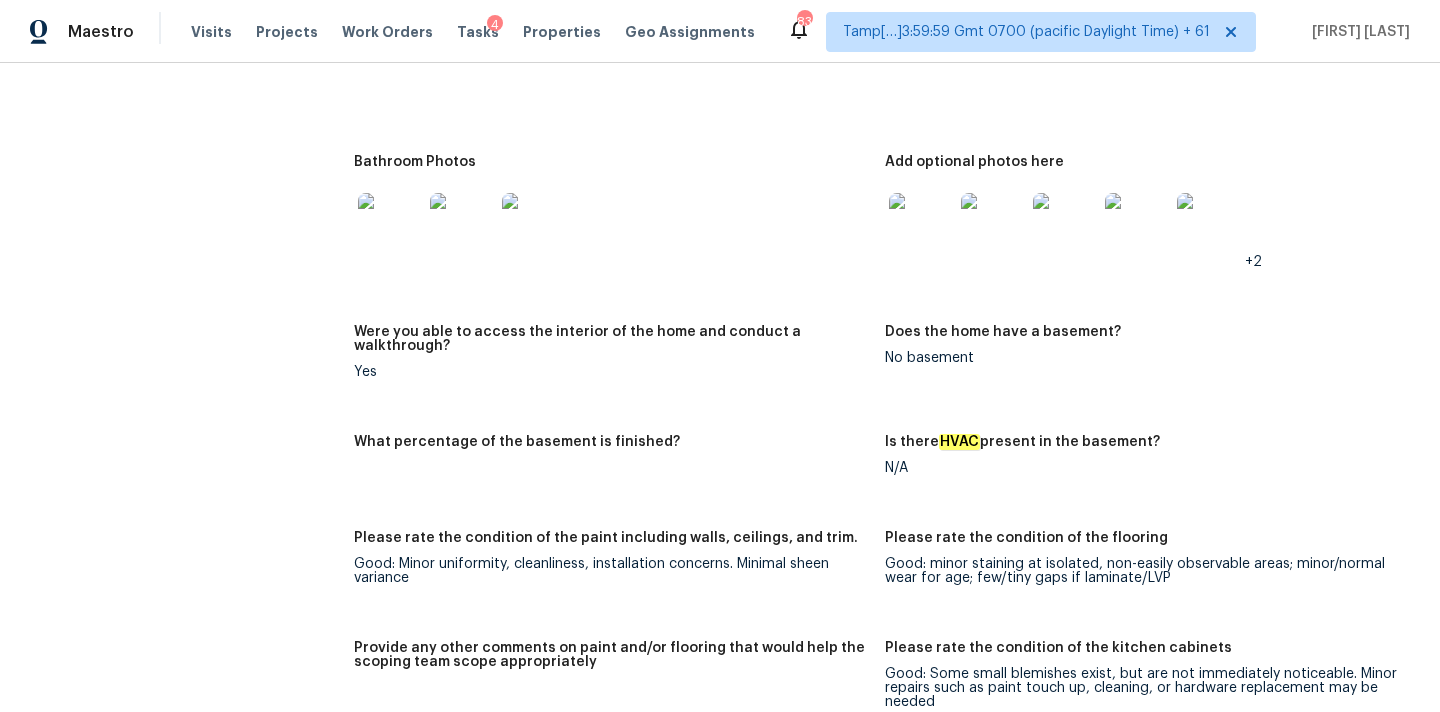 click at bounding box center [921, 225] 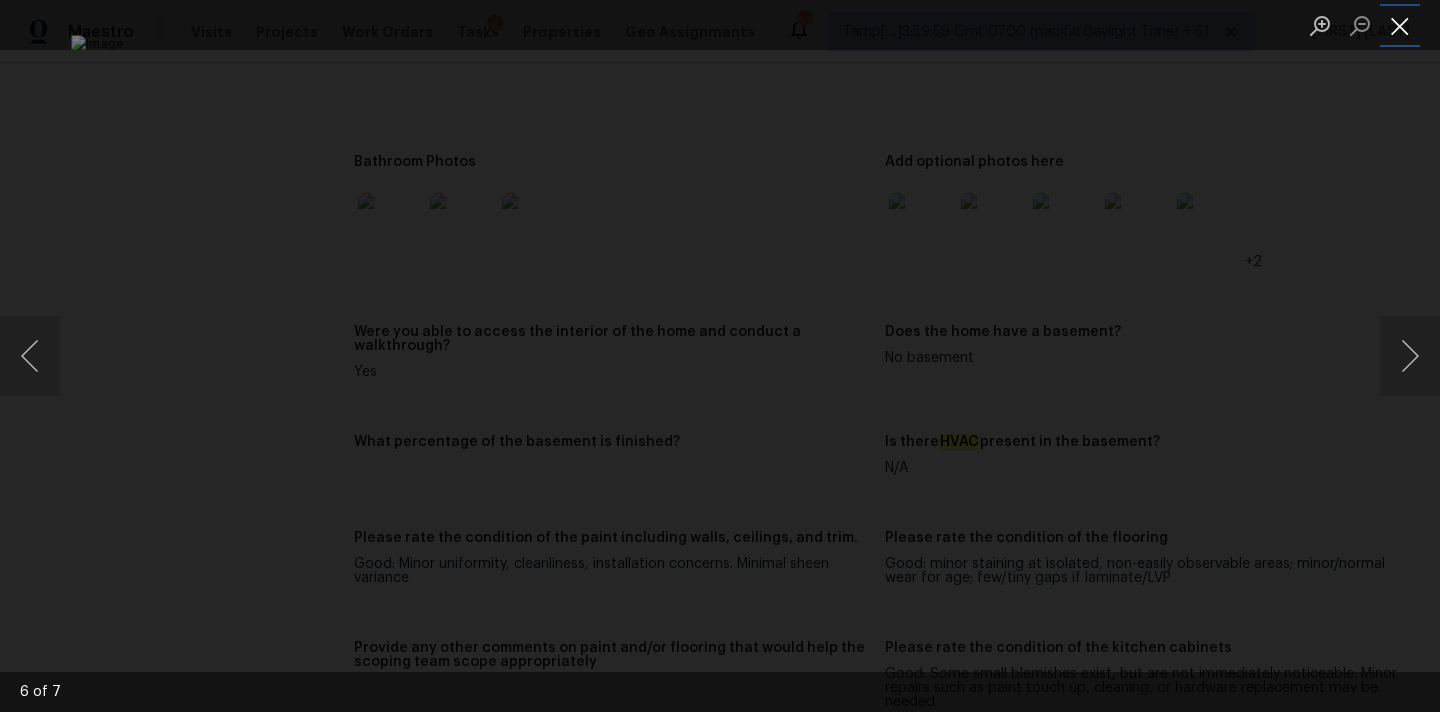 click at bounding box center (1400, 25) 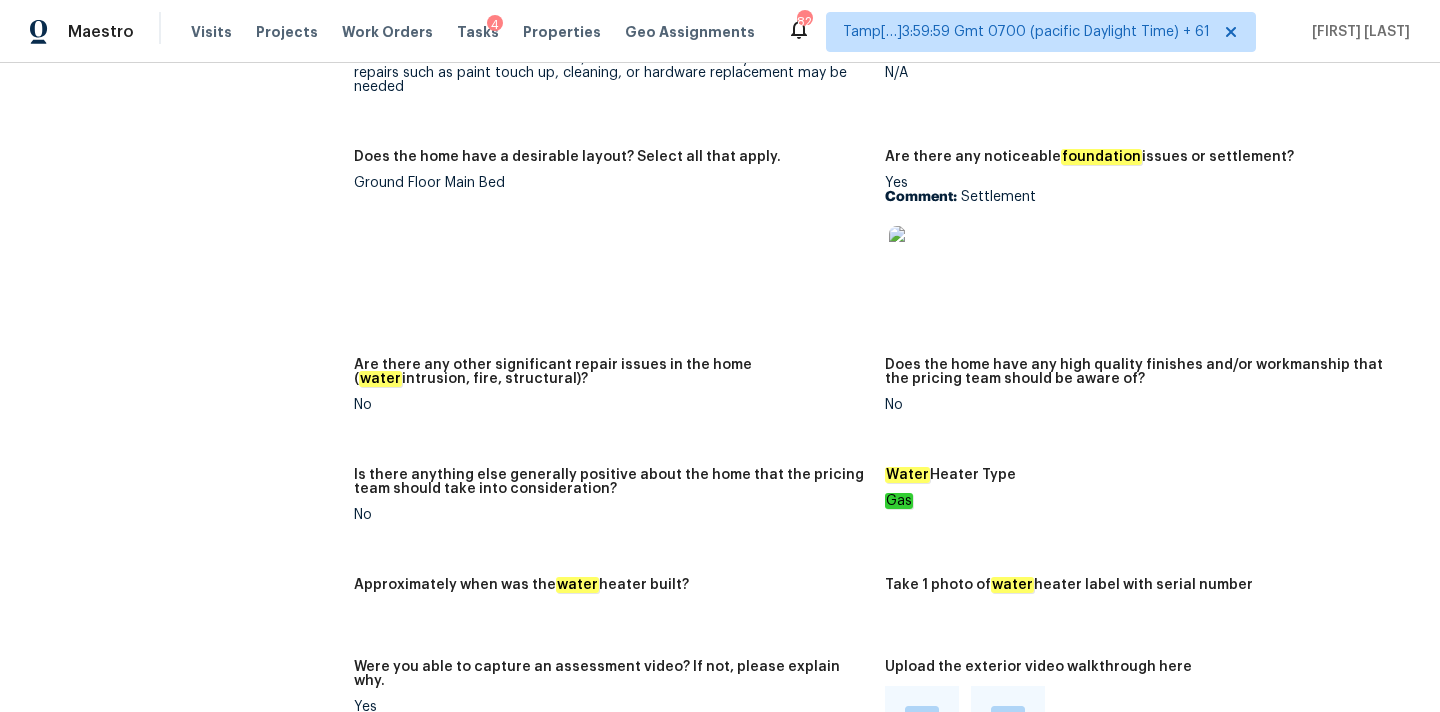 scroll, scrollTop: 3681, scrollLeft: 0, axis: vertical 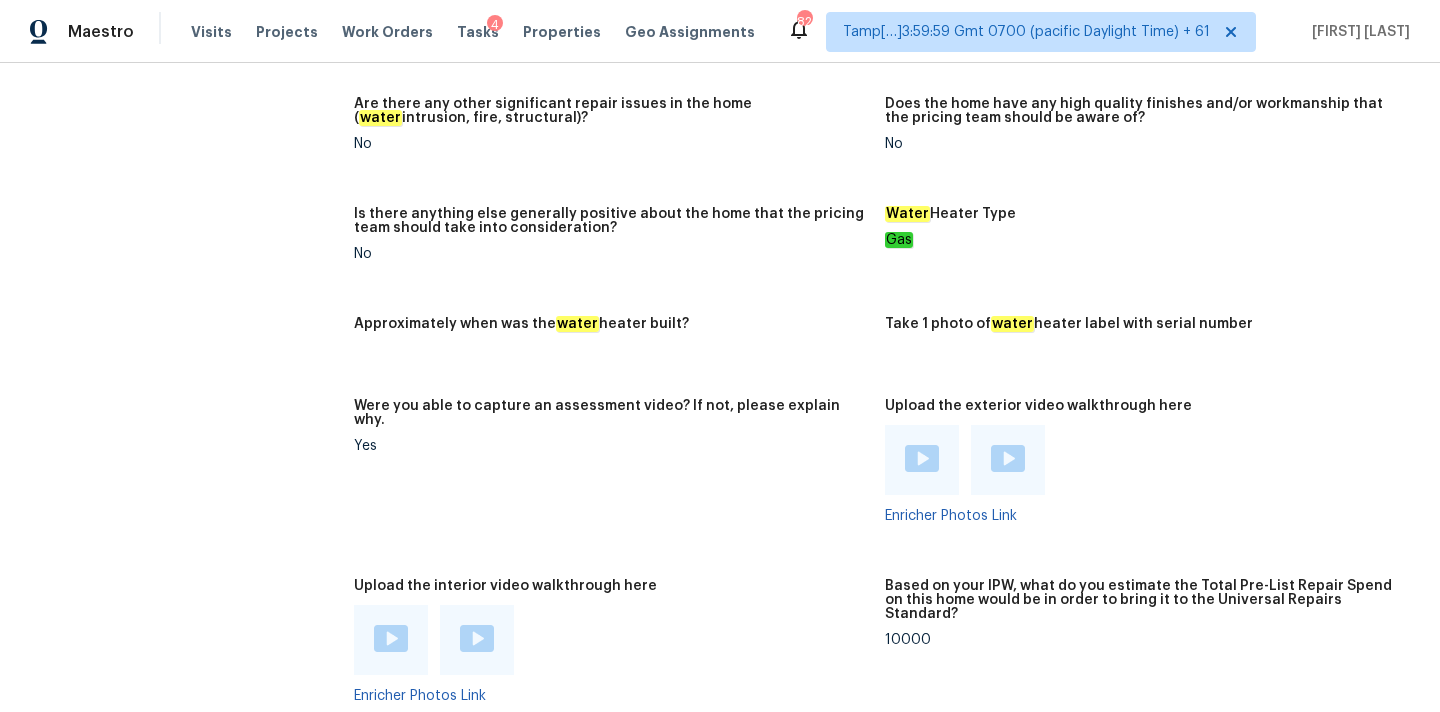 click on "10000" at bounding box center (1142, 640) 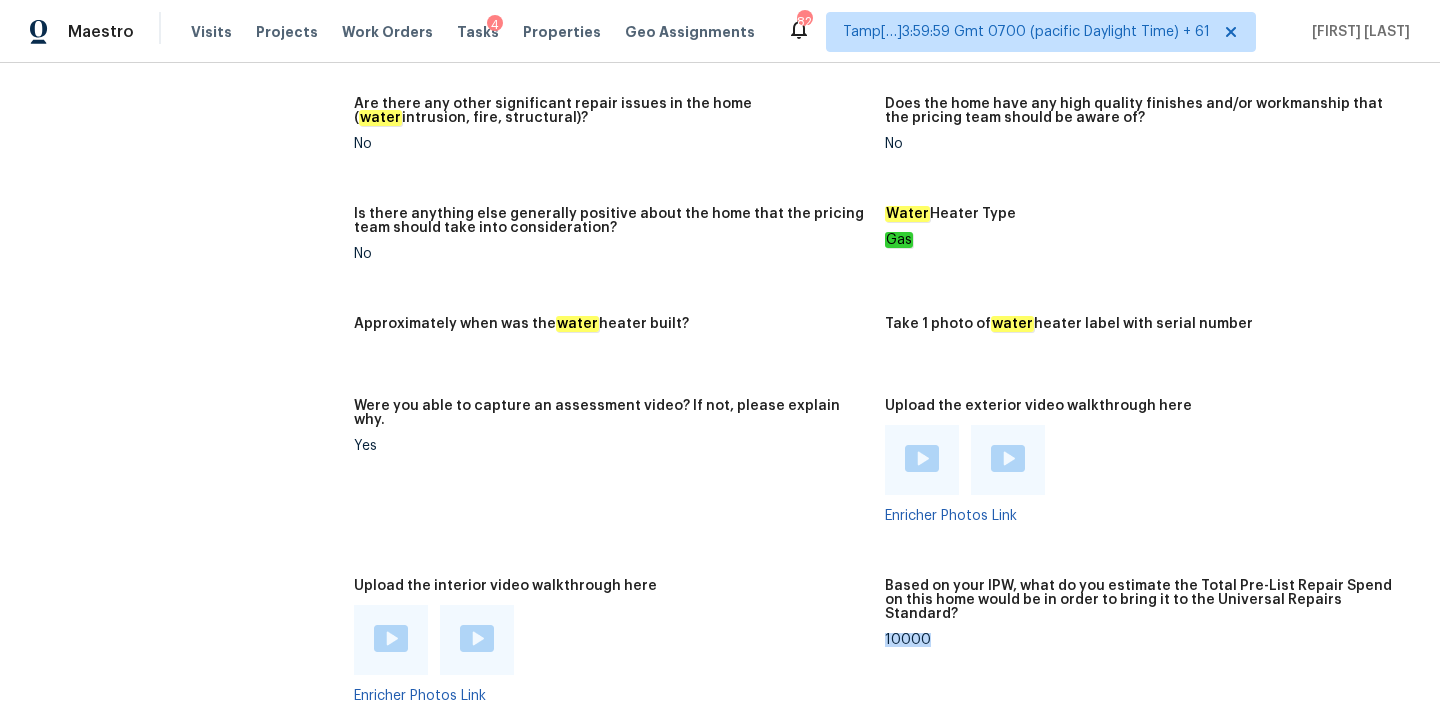 click on "10000" at bounding box center [1142, 640] 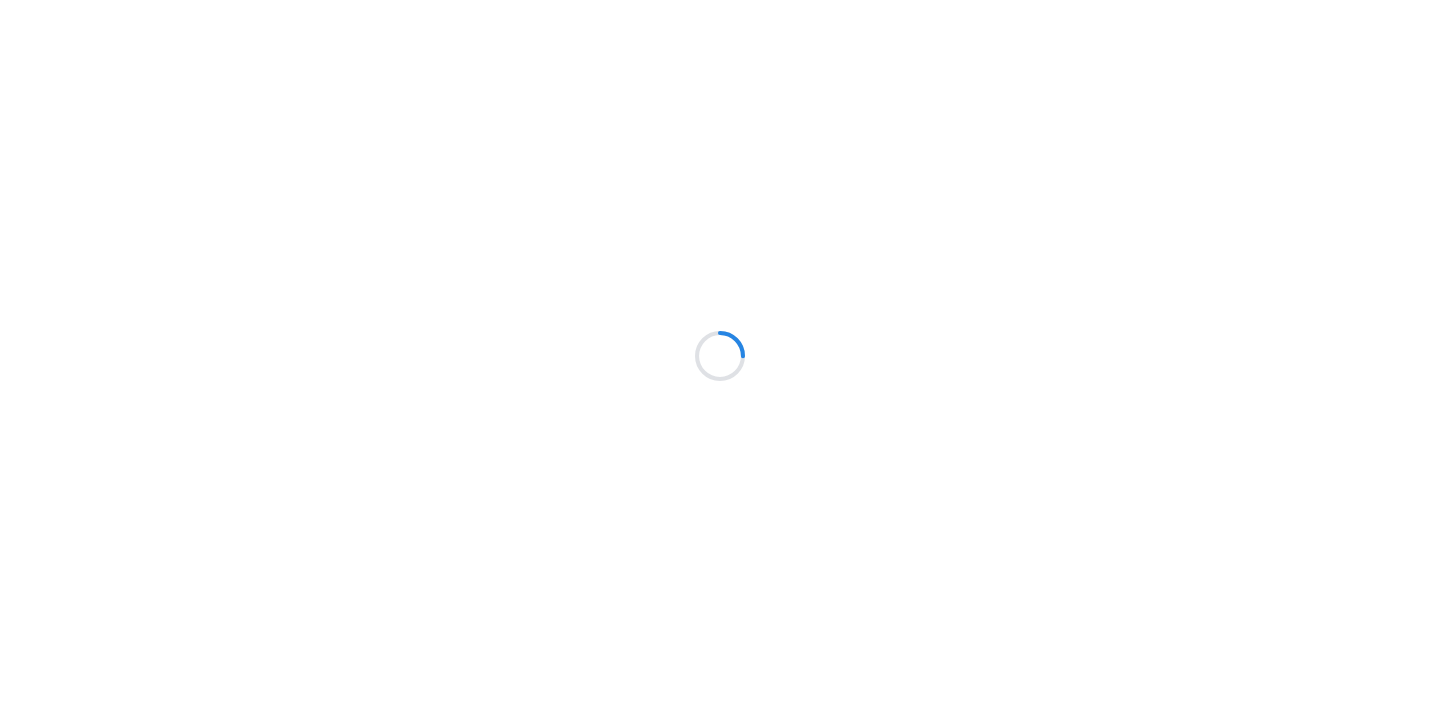 scroll, scrollTop: 0, scrollLeft: 0, axis: both 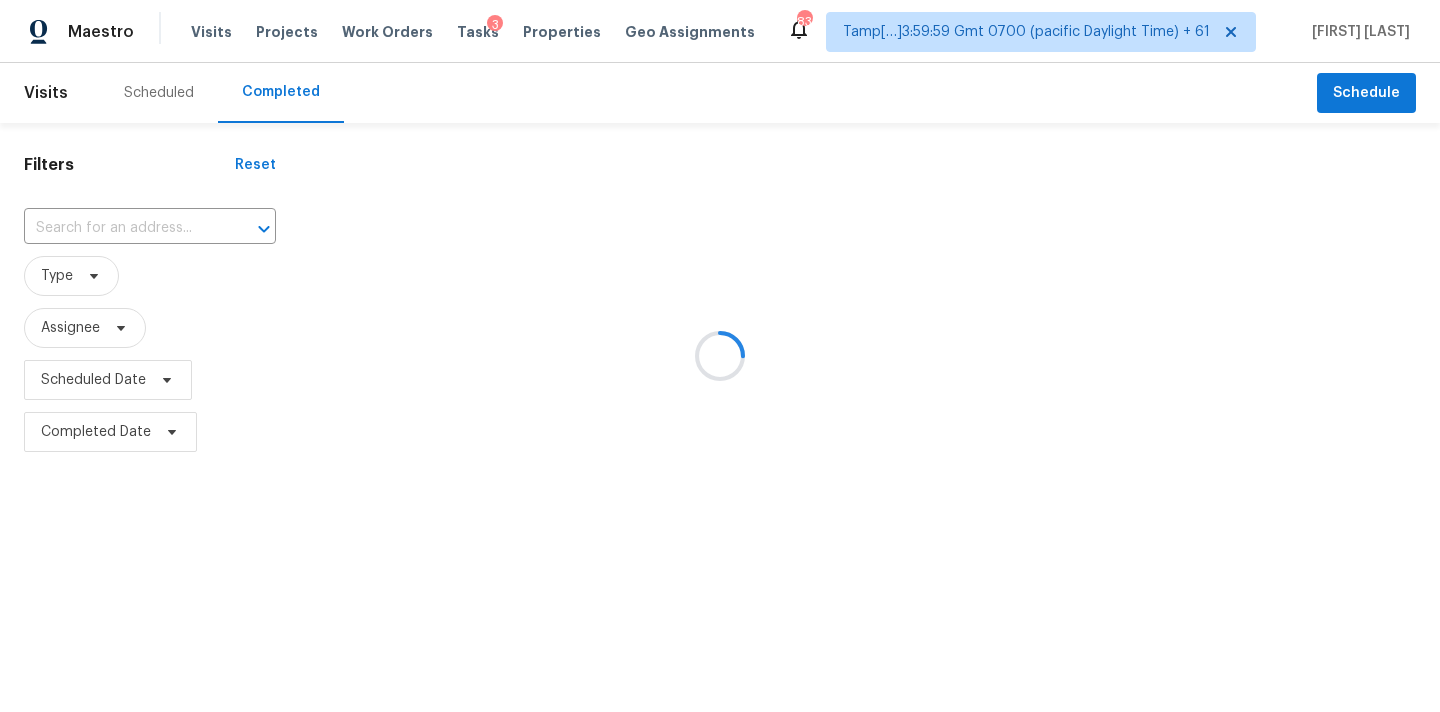 click at bounding box center (720, 356) 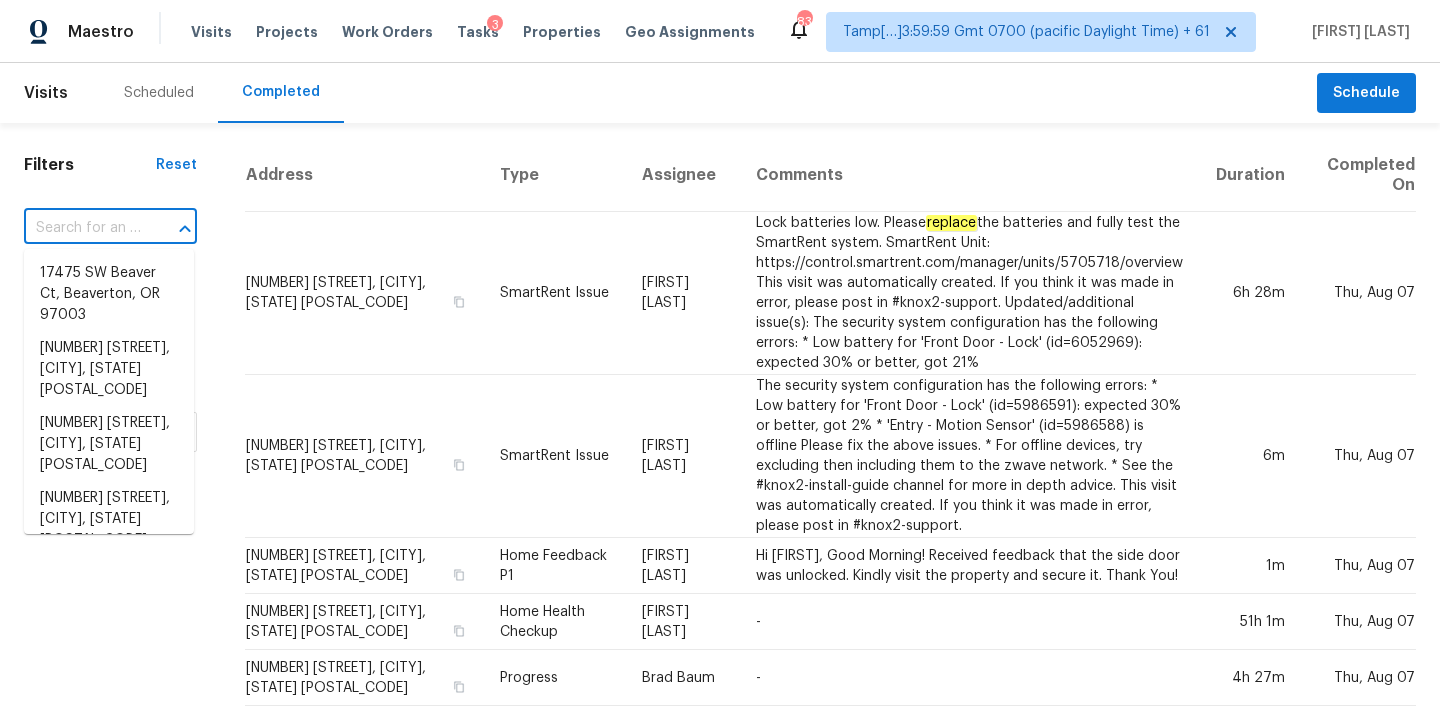 click at bounding box center [82, 228] 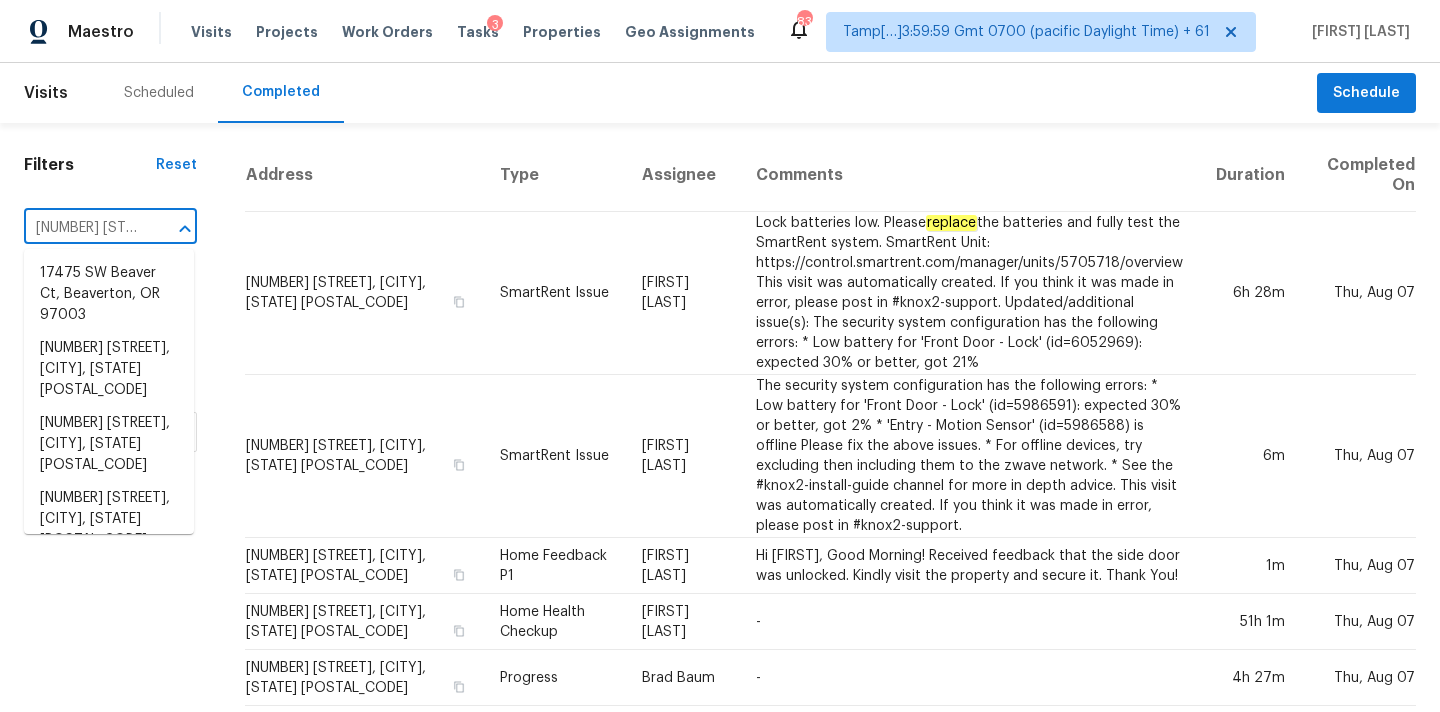 scroll, scrollTop: 0, scrollLeft: 120, axis: horizontal 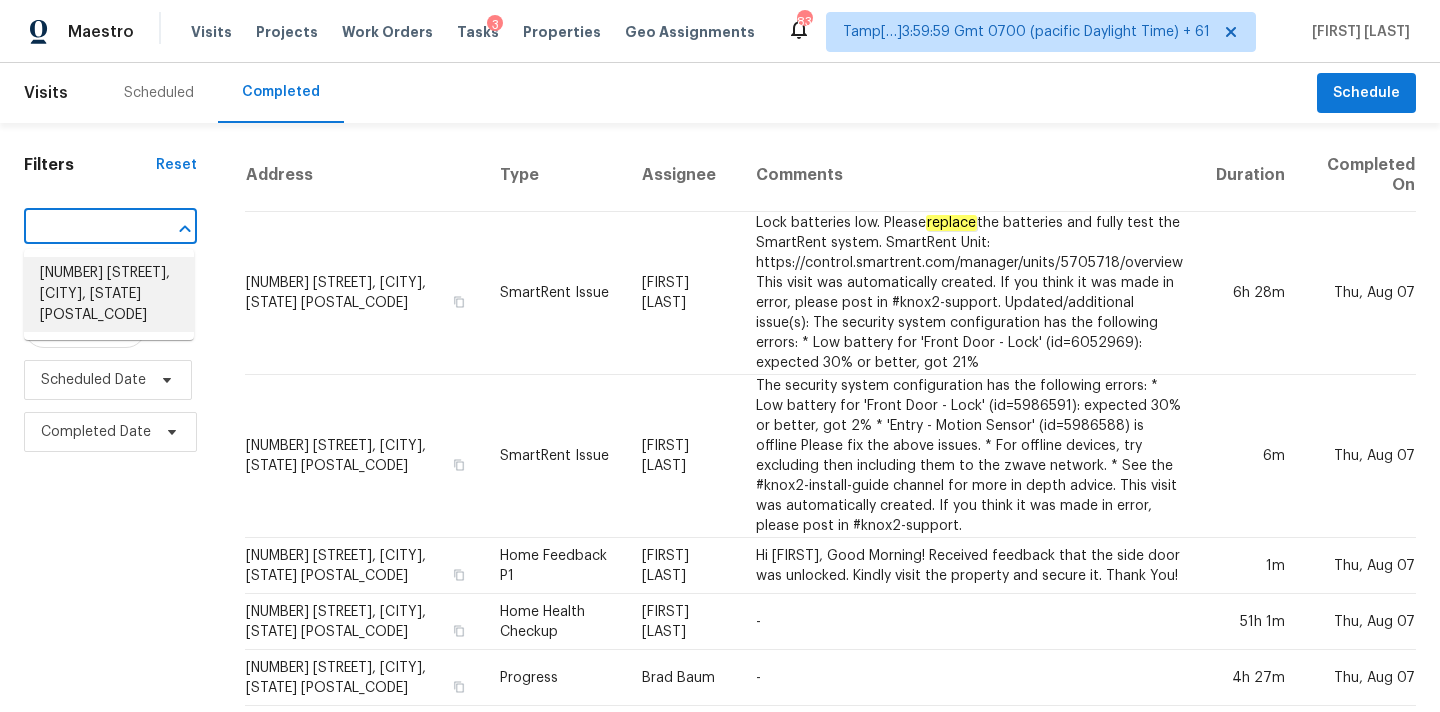 click on "6308 W Trace Dr, Plano, TX 75093" at bounding box center [109, 294] 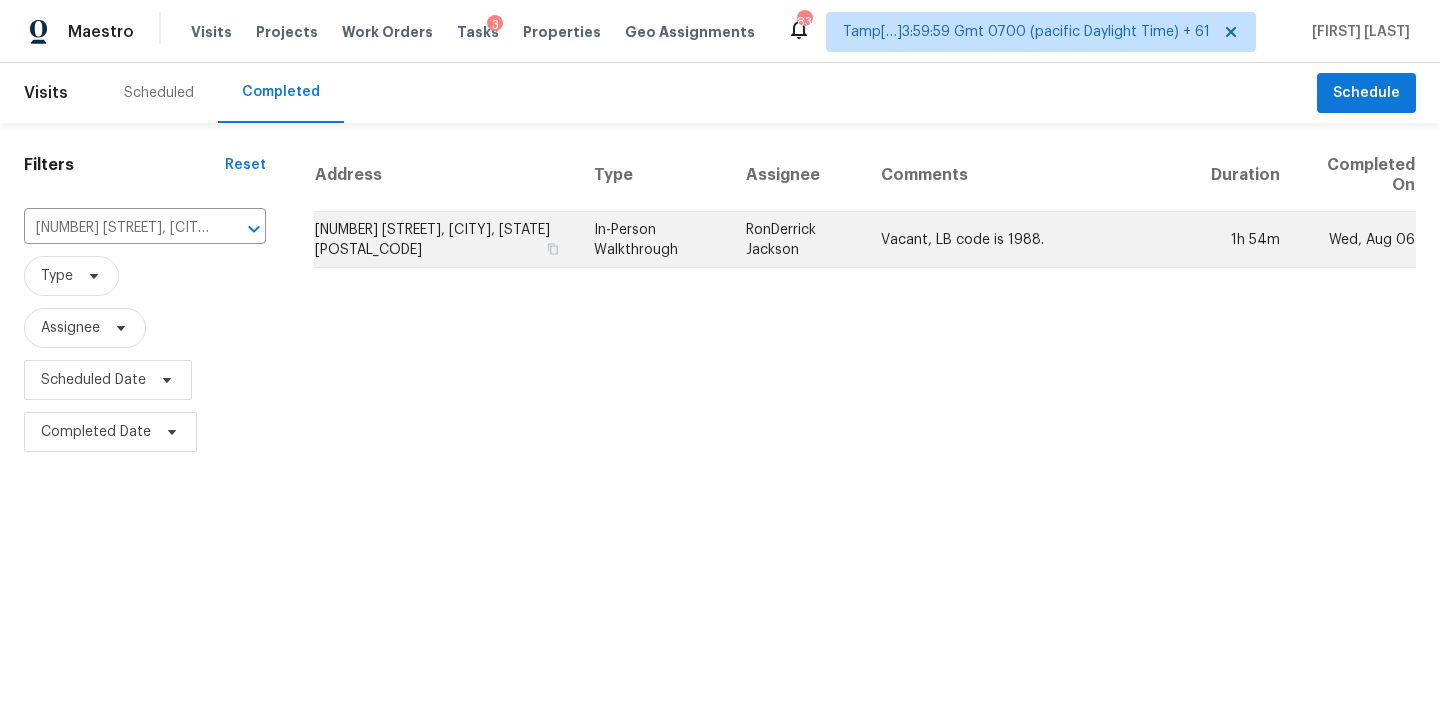 click on "In-Person Walkthrough" at bounding box center [654, 240] 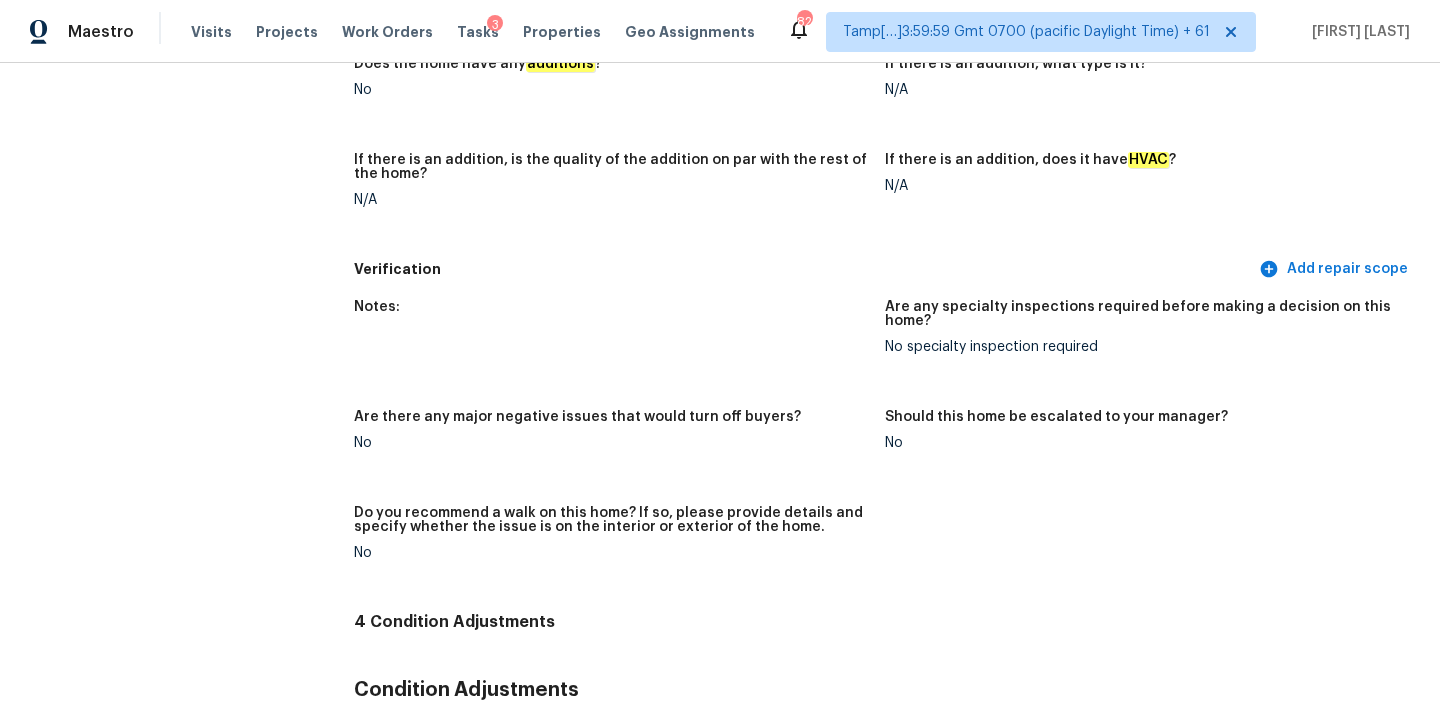 scroll, scrollTop: 99, scrollLeft: 0, axis: vertical 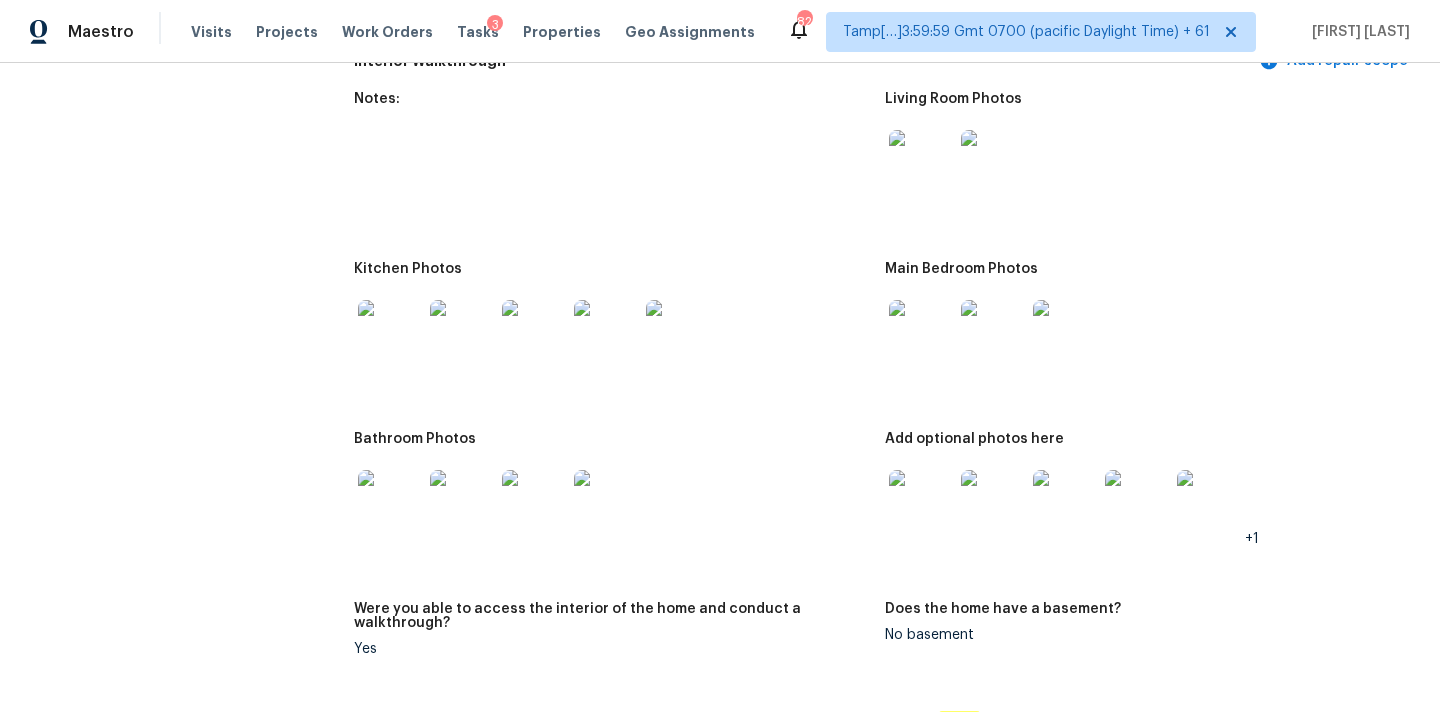 click at bounding box center (921, 162) 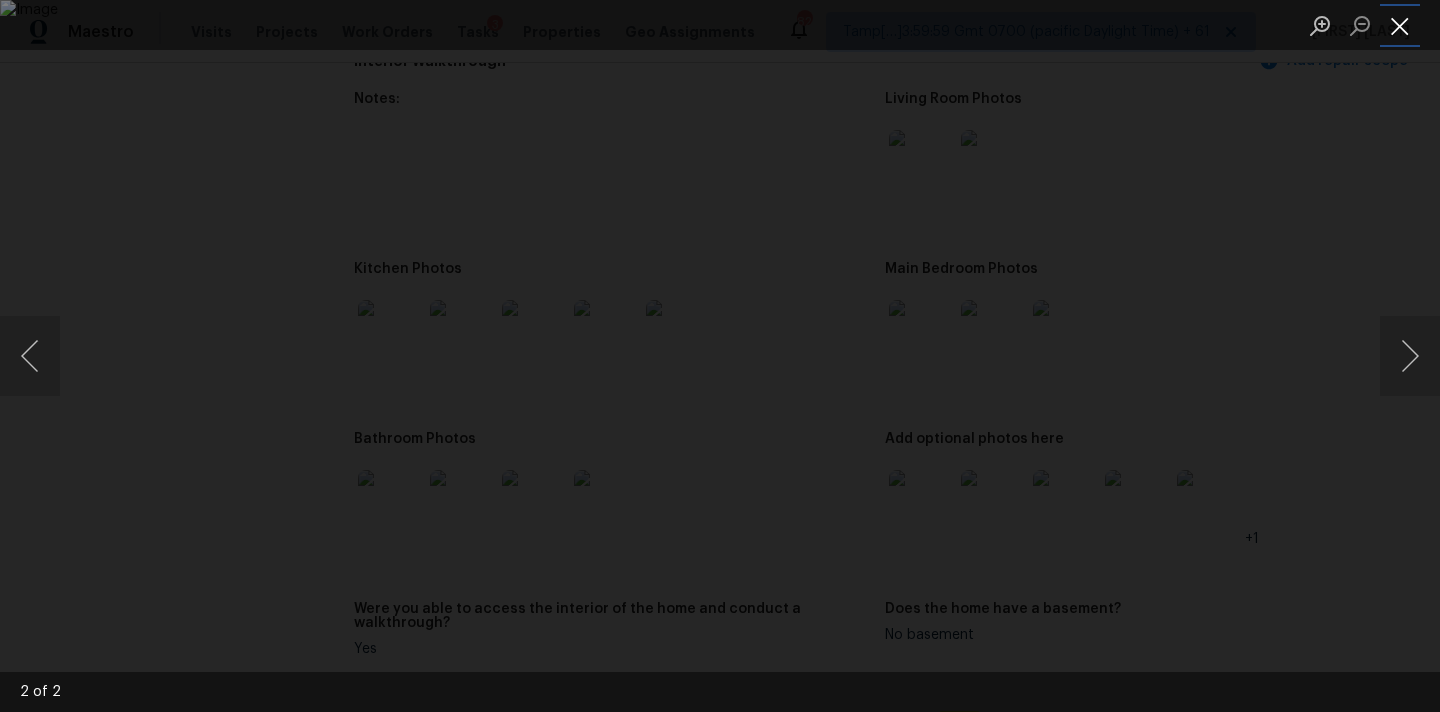 click at bounding box center (1400, 25) 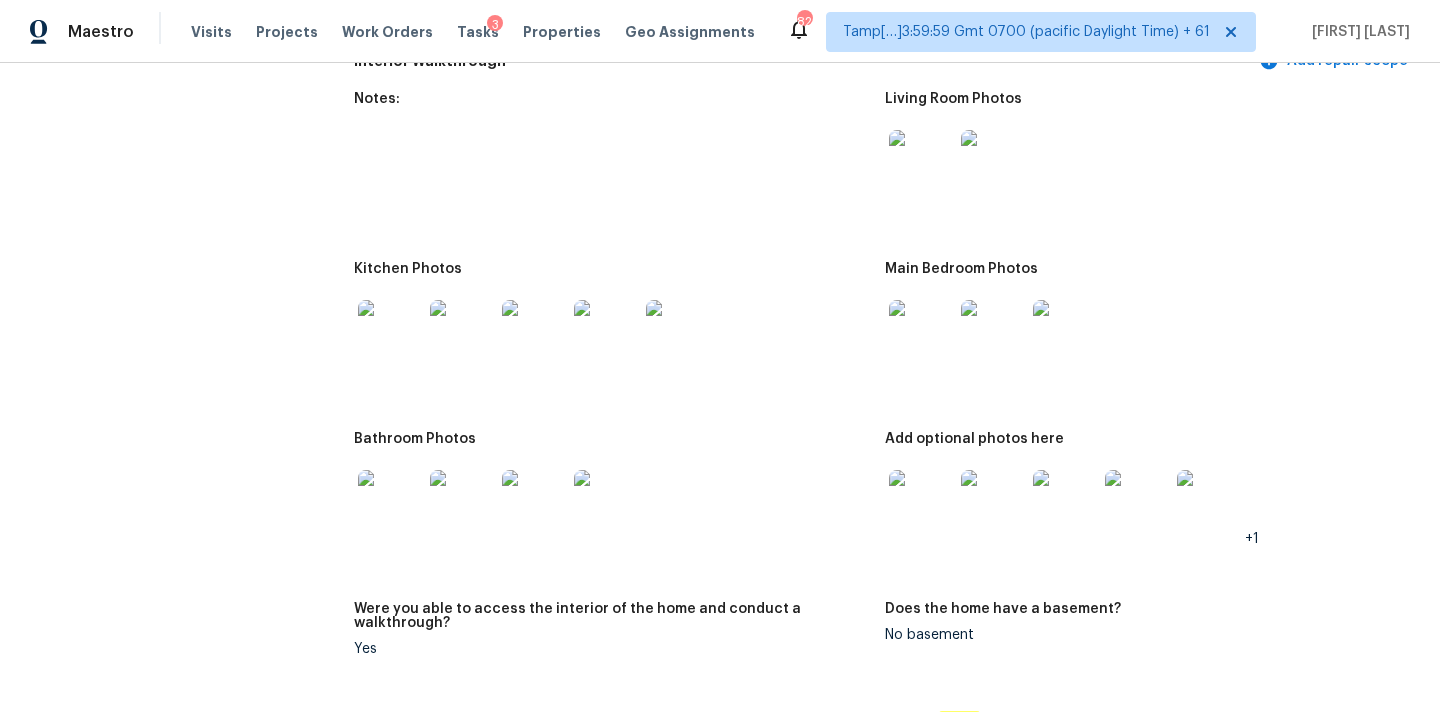 click at bounding box center [921, 332] 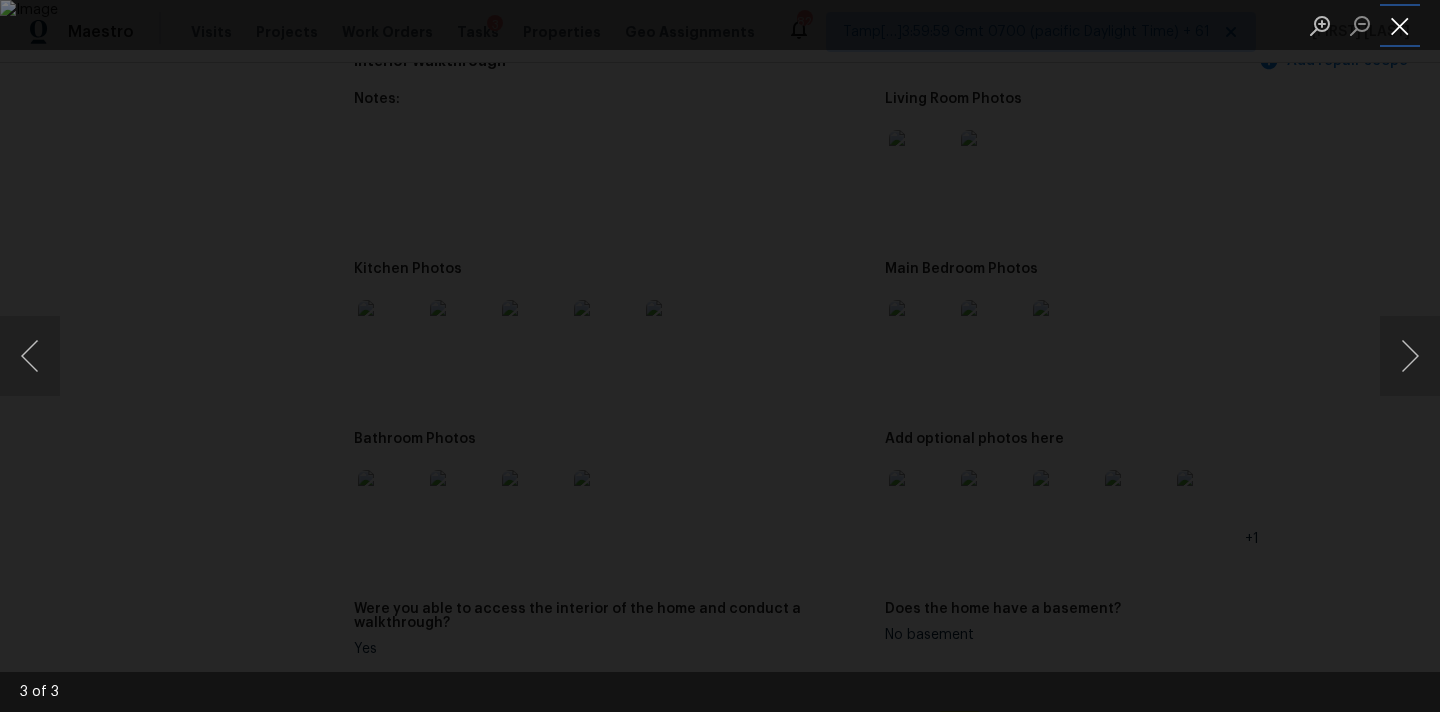 click at bounding box center [1400, 25] 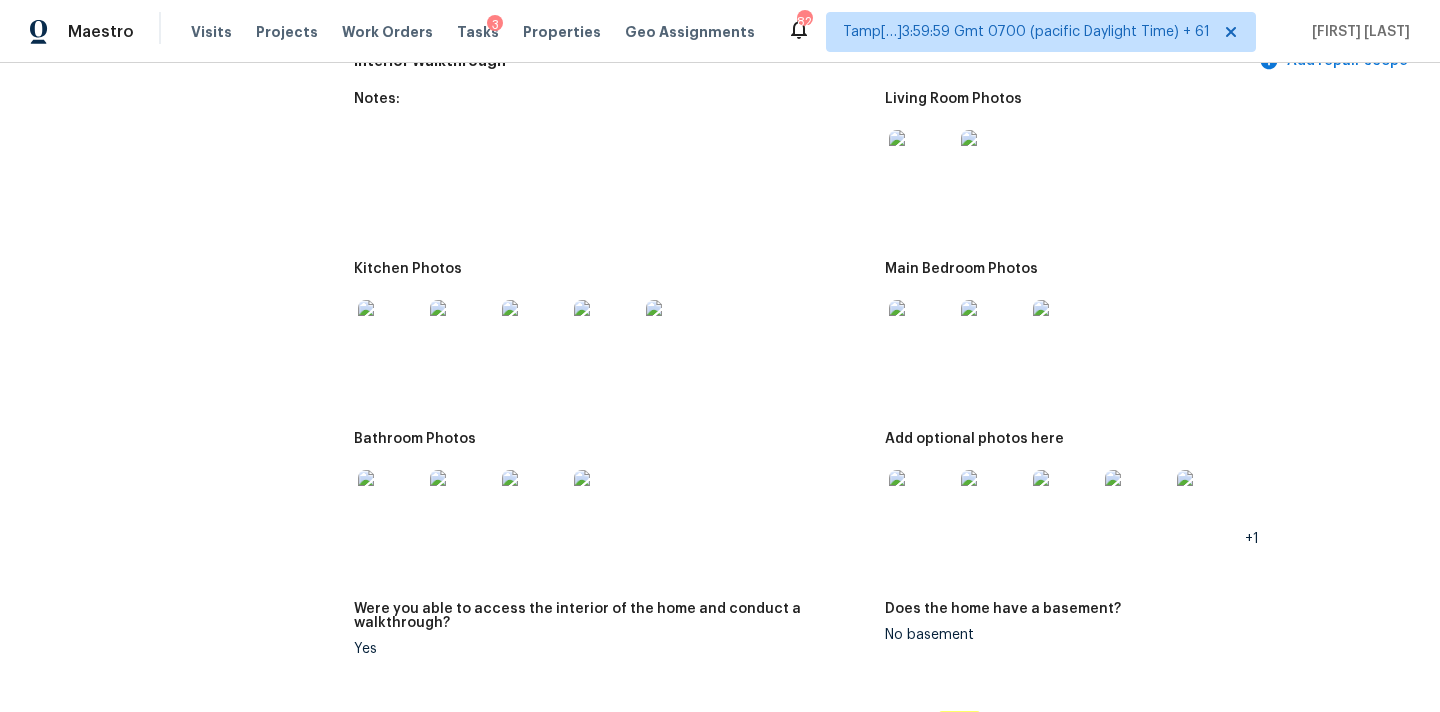 click at bounding box center [390, 332] 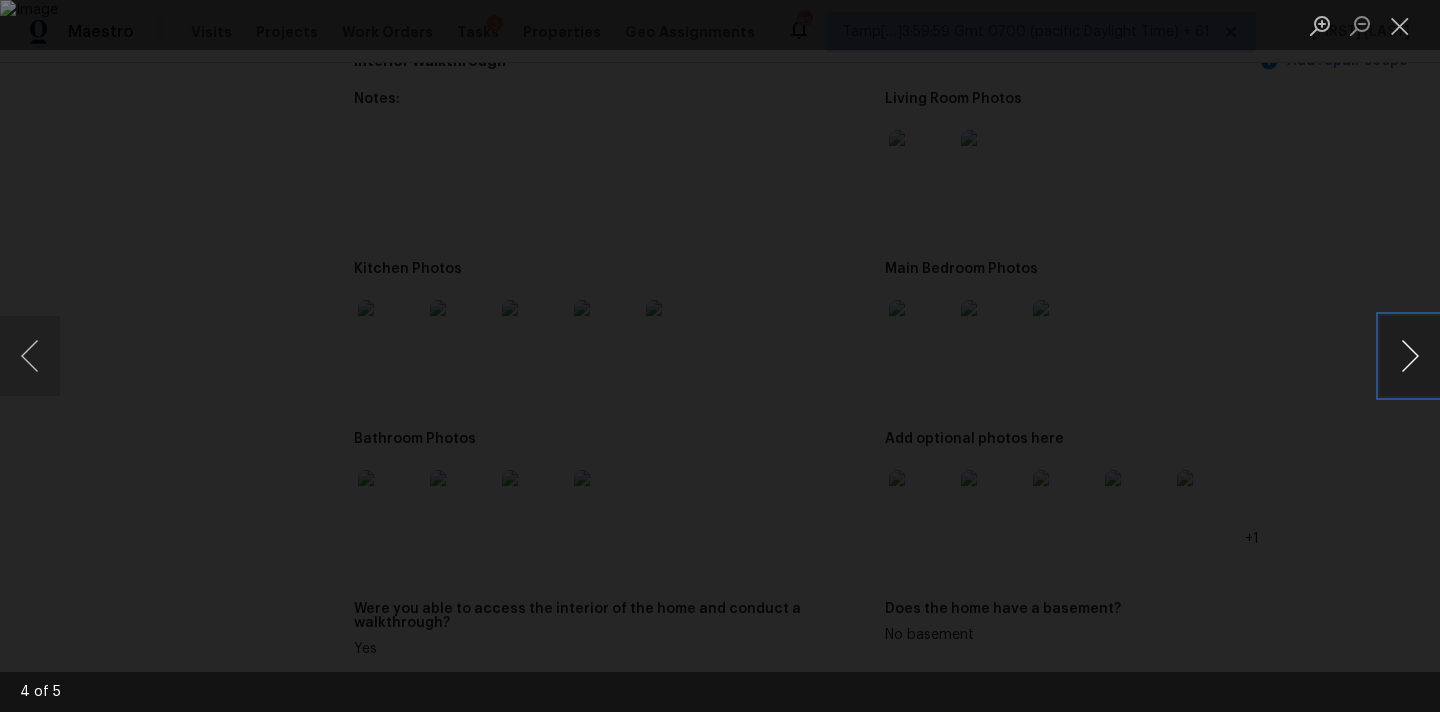 click at bounding box center [1410, 356] 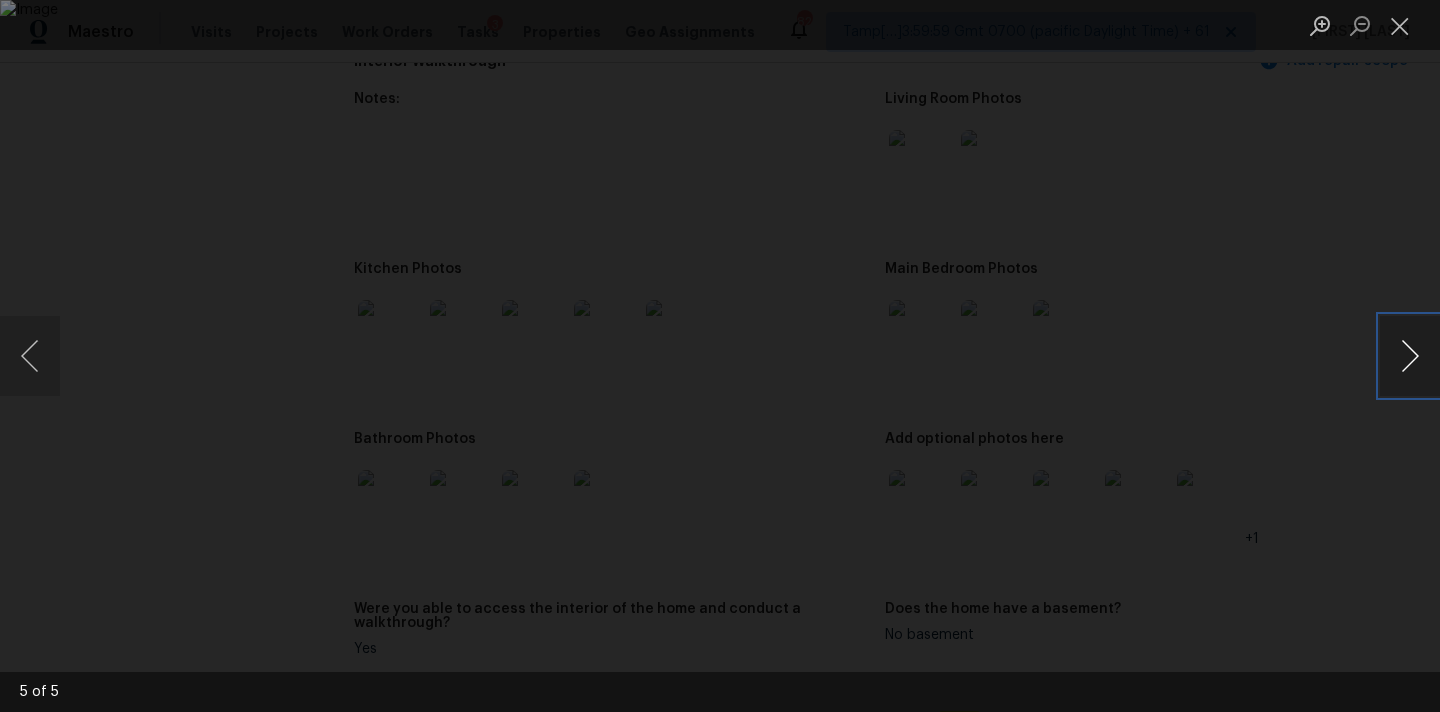 type 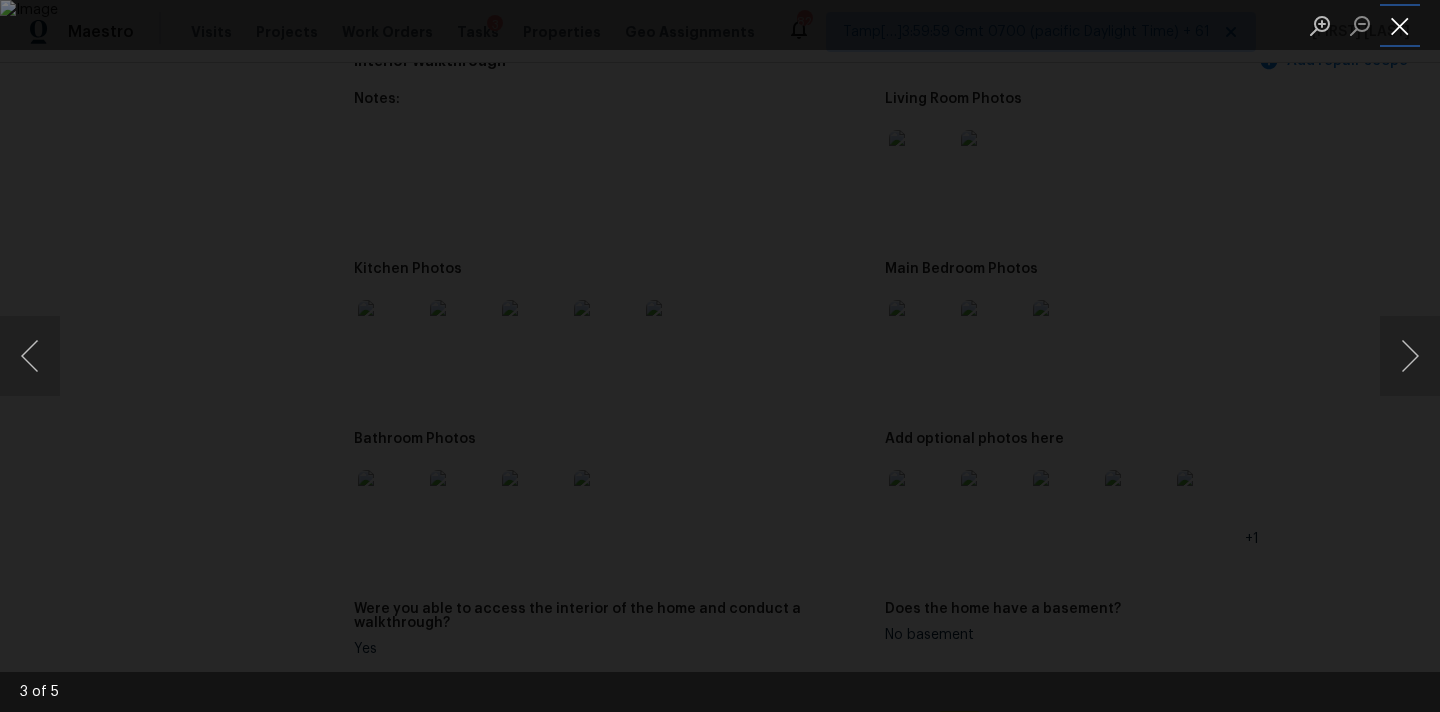click at bounding box center [1400, 25] 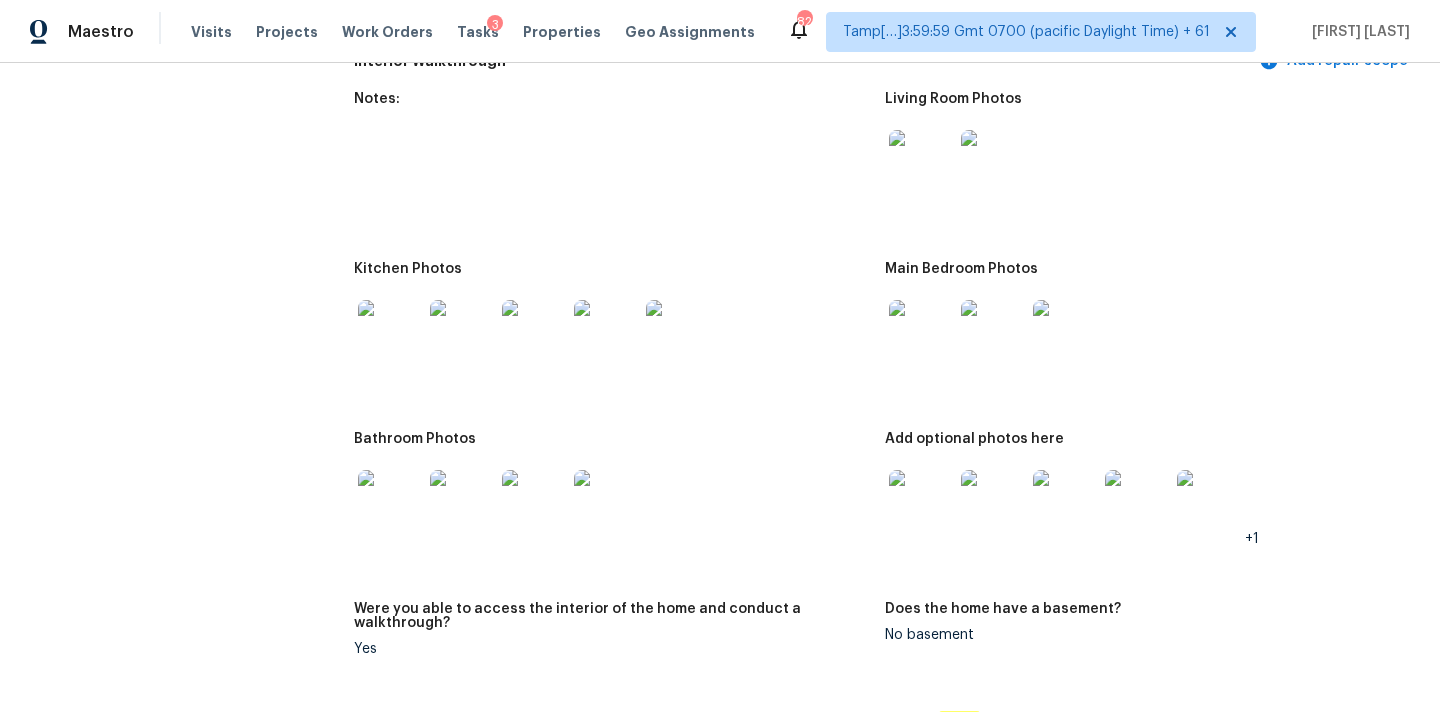 click at bounding box center [921, 502] 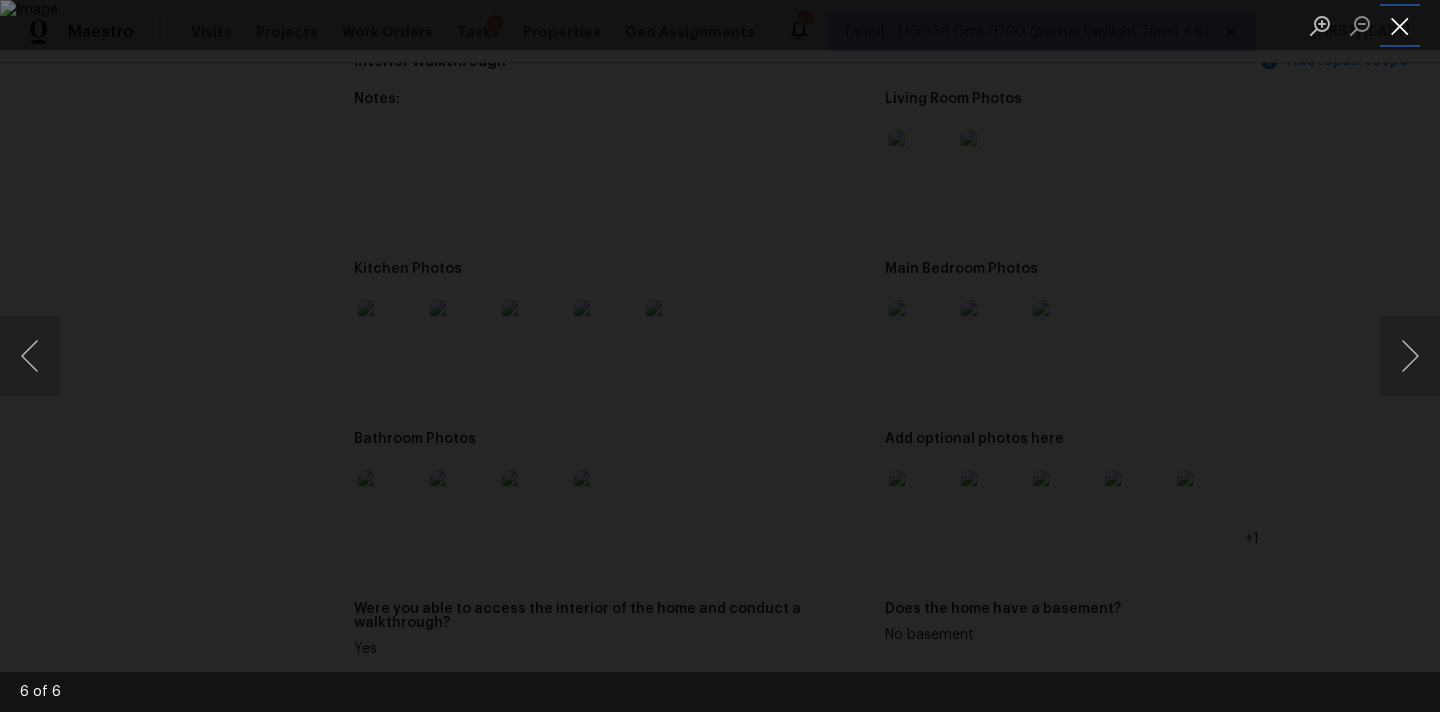 click at bounding box center (1400, 25) 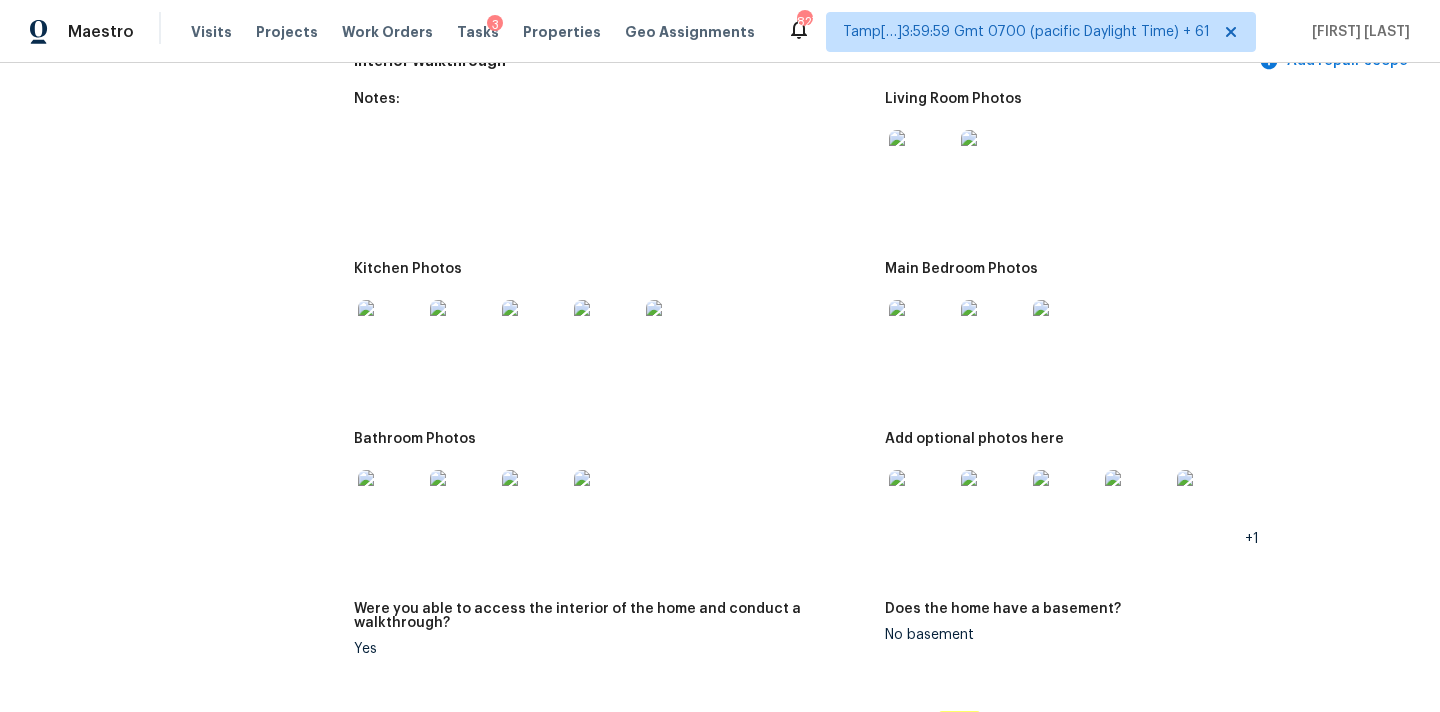 click at bounding box center (921, 502) 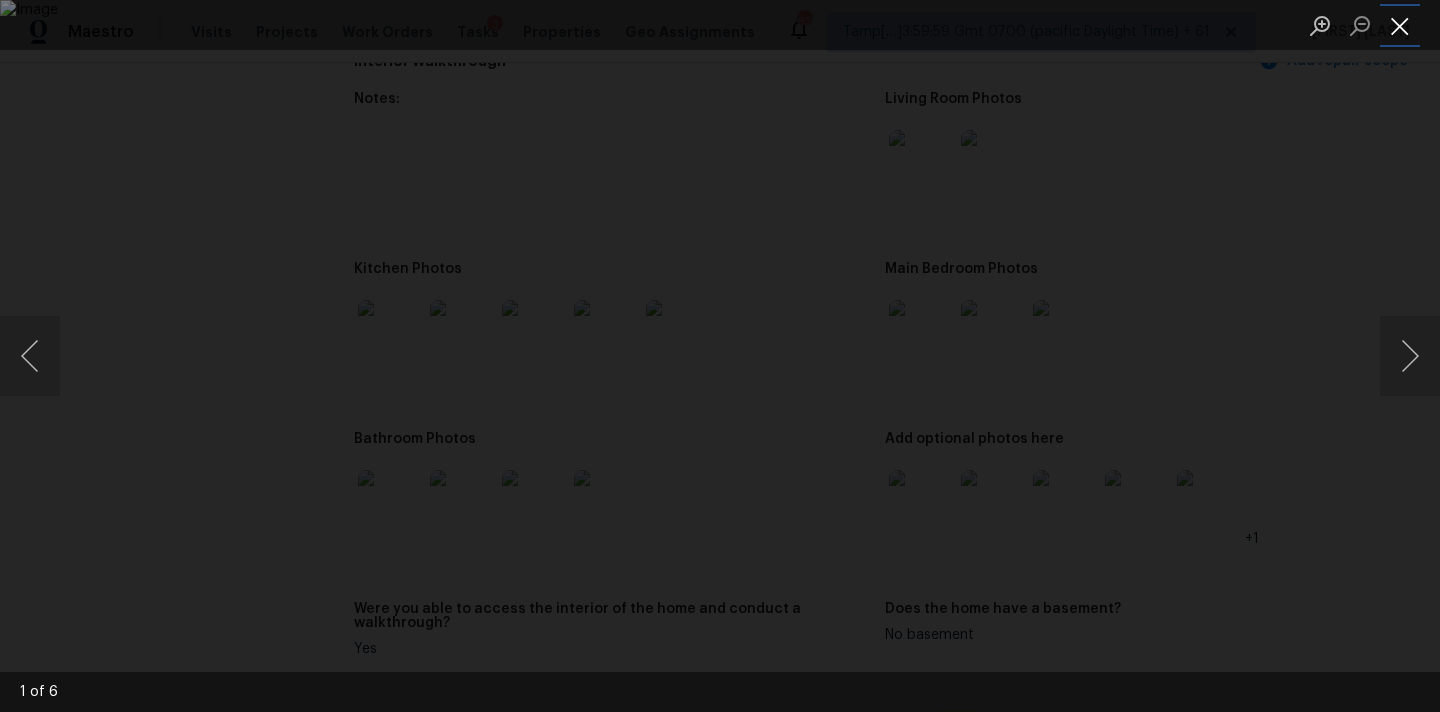 click at bounding box center (1400, 25) 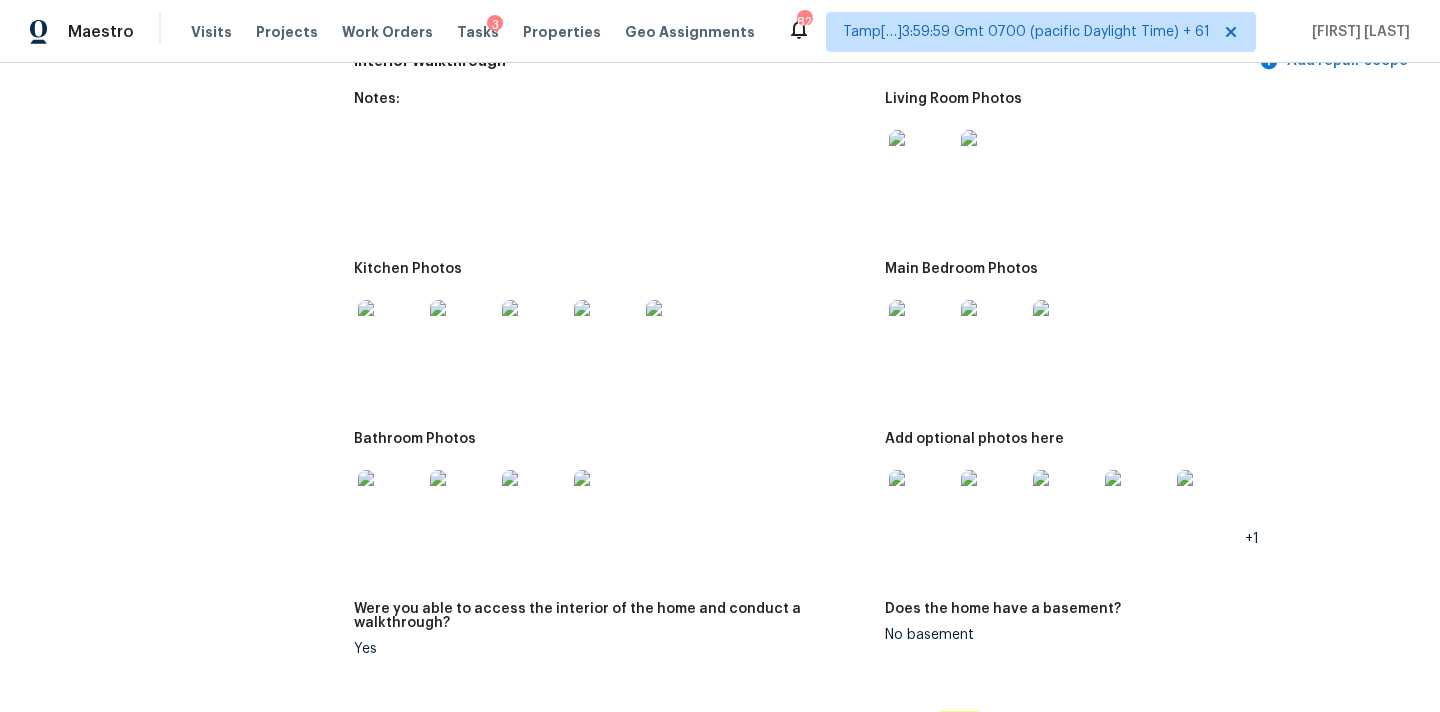 click at bounding box center (1065, 502) 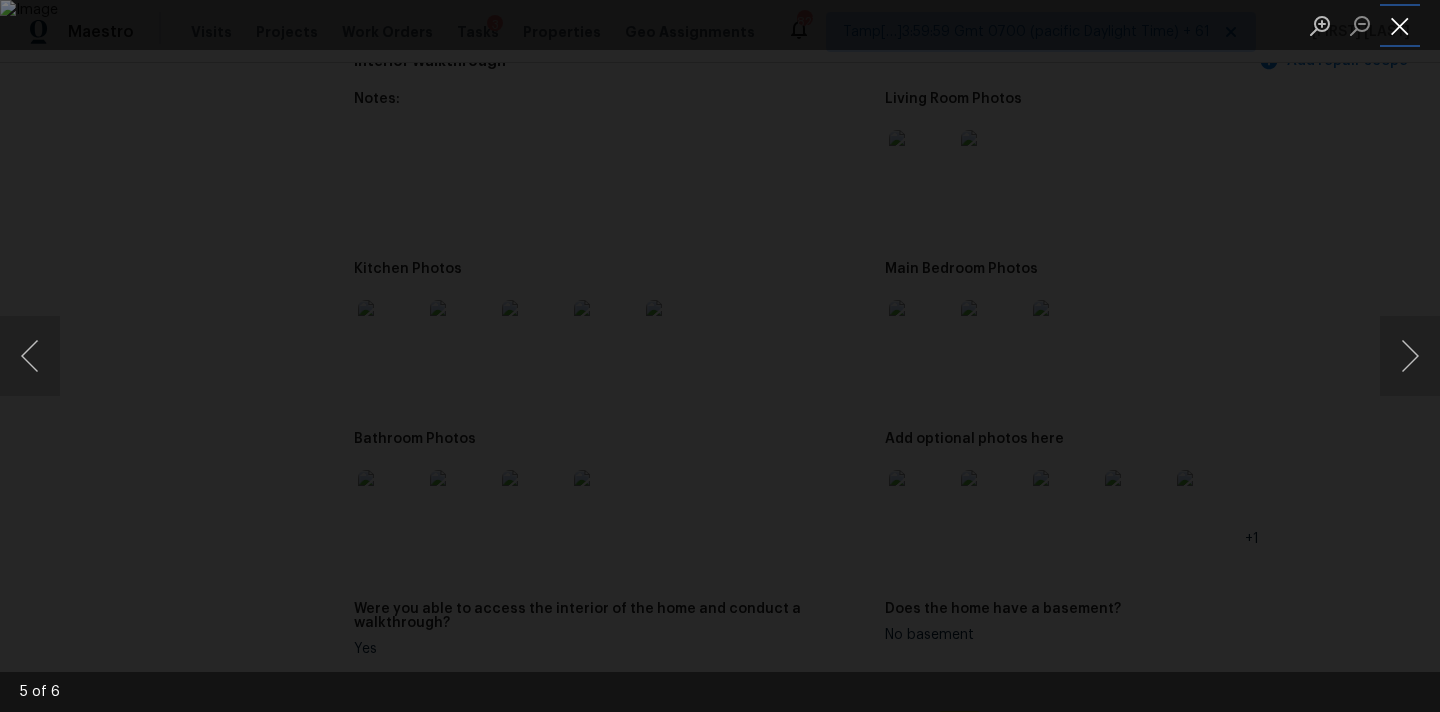 click at bounding box center [1400, 25] 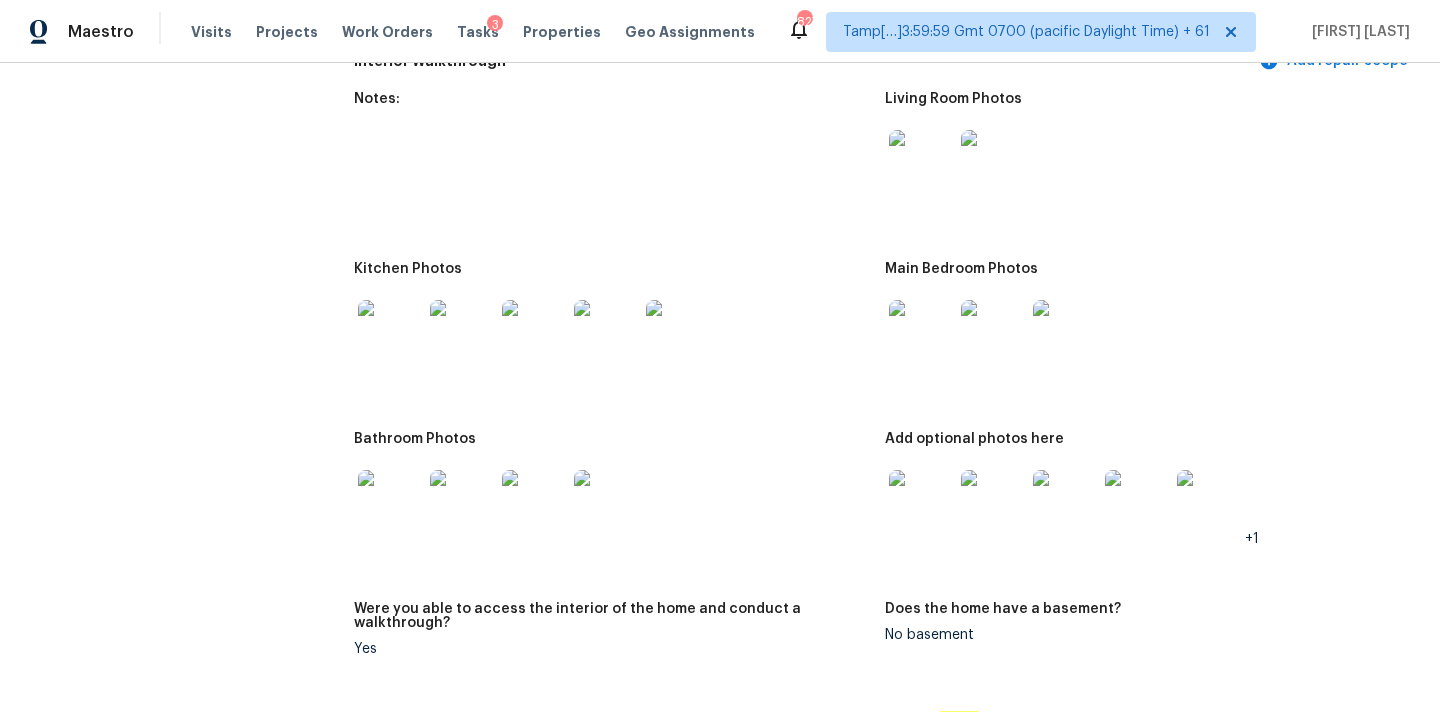click at bounding box center [534, 332] 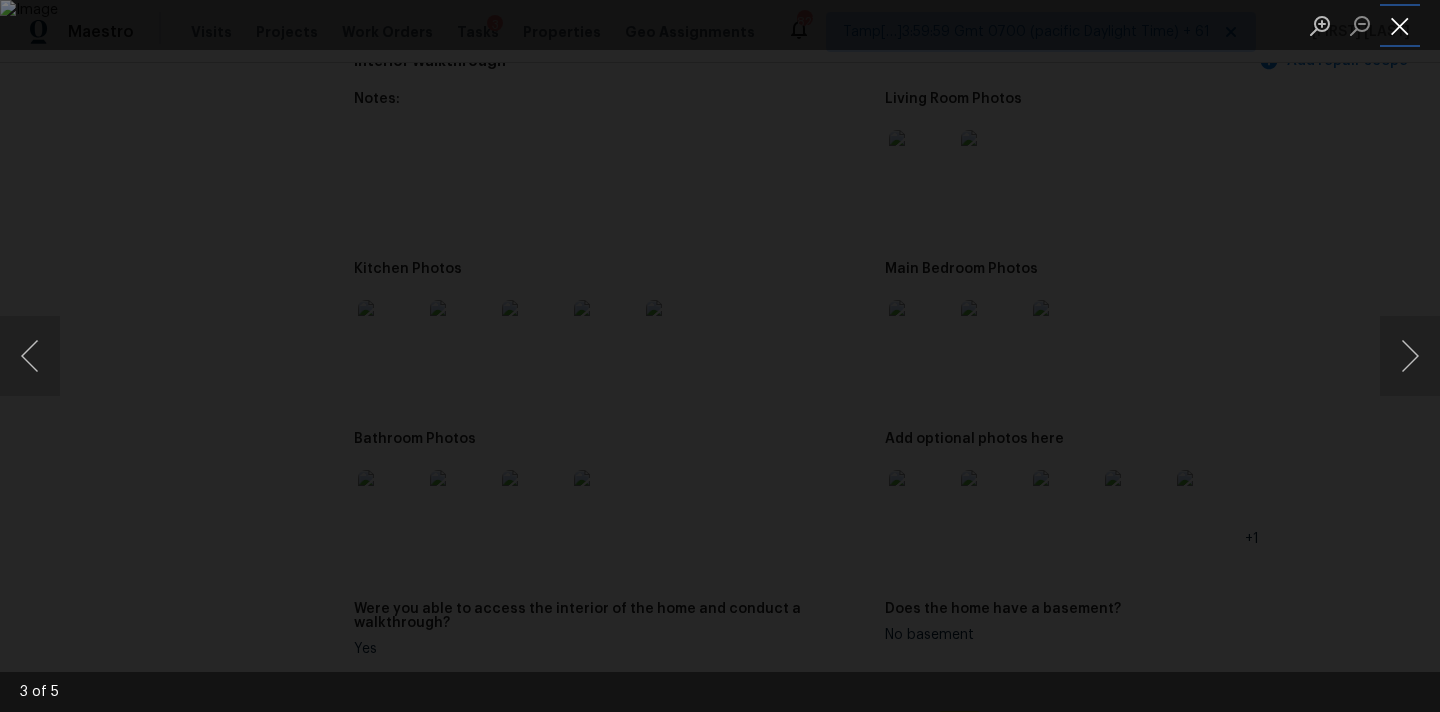 click at bounding box center [1400, 25] 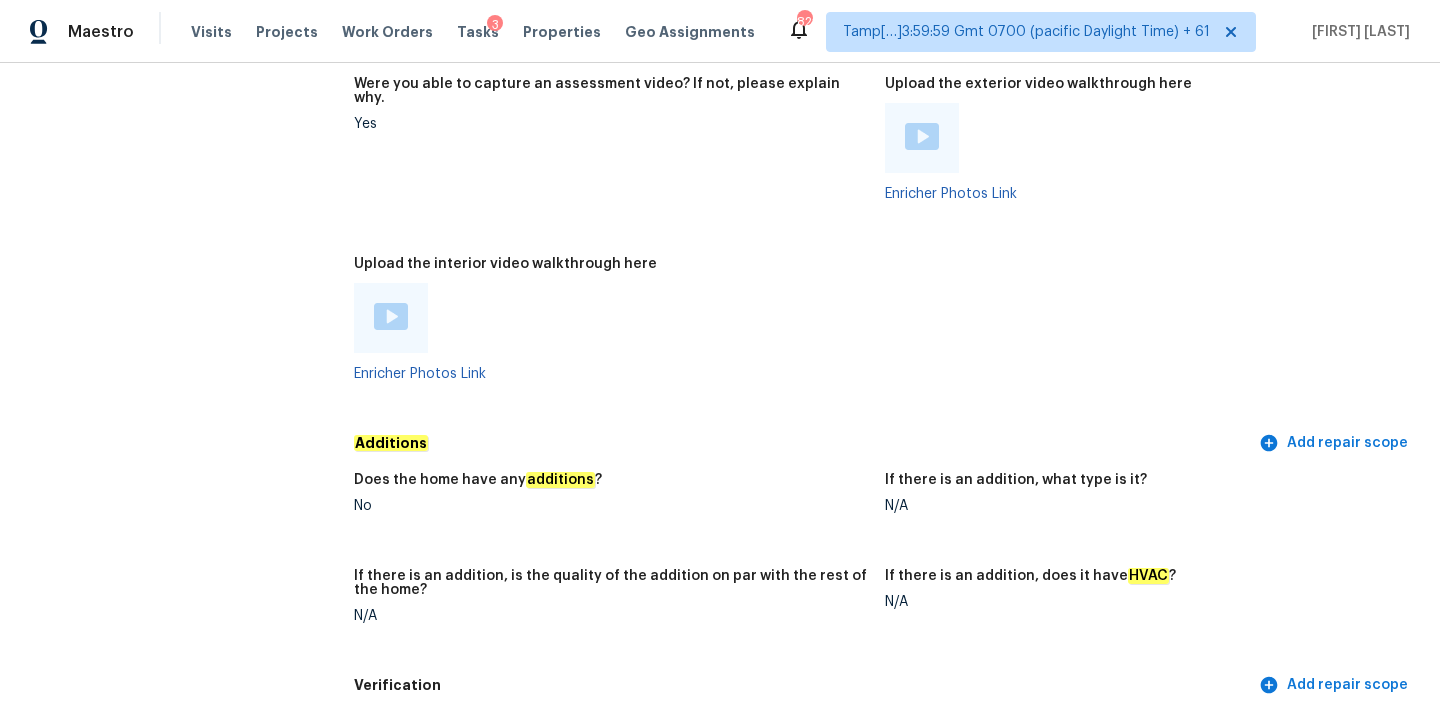 scroll, scrollTop: 4290, scrollLeft: 0, axis: vertical 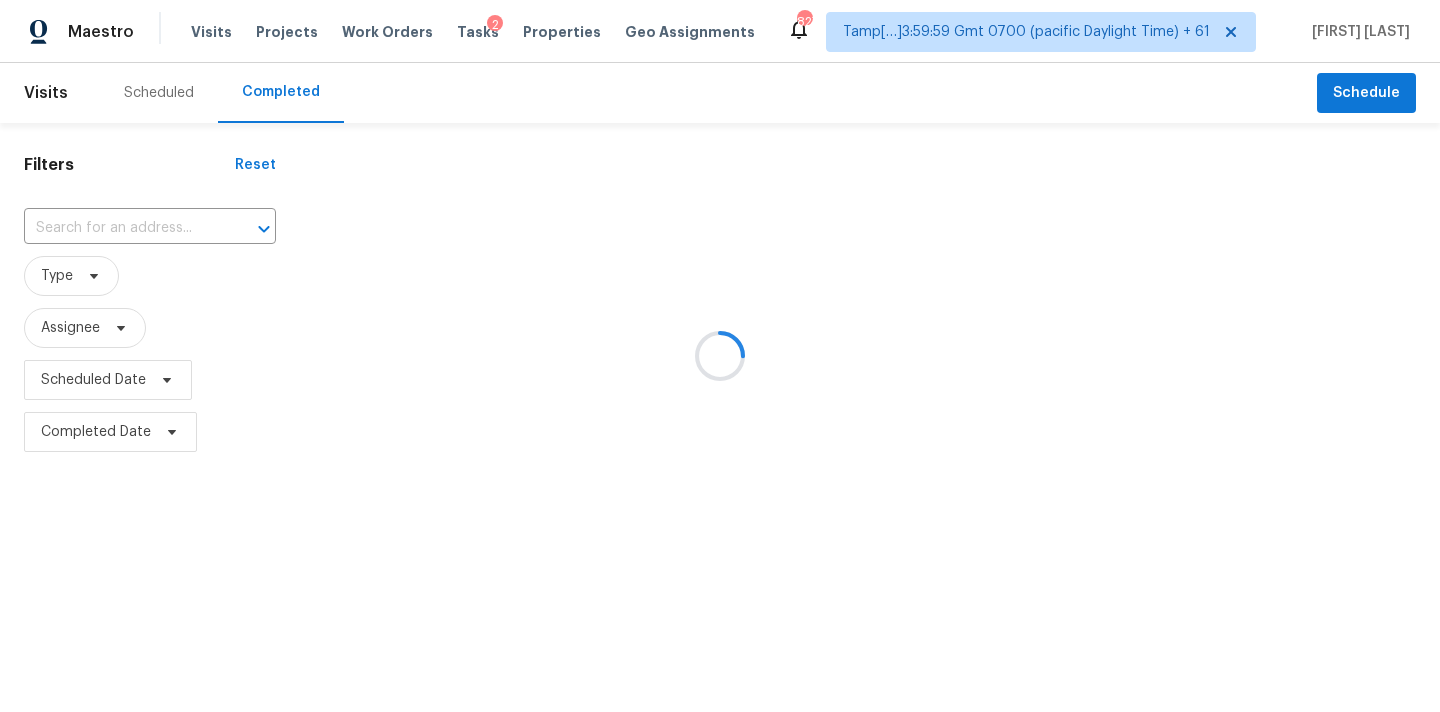 click at bounding box center (720, 356) 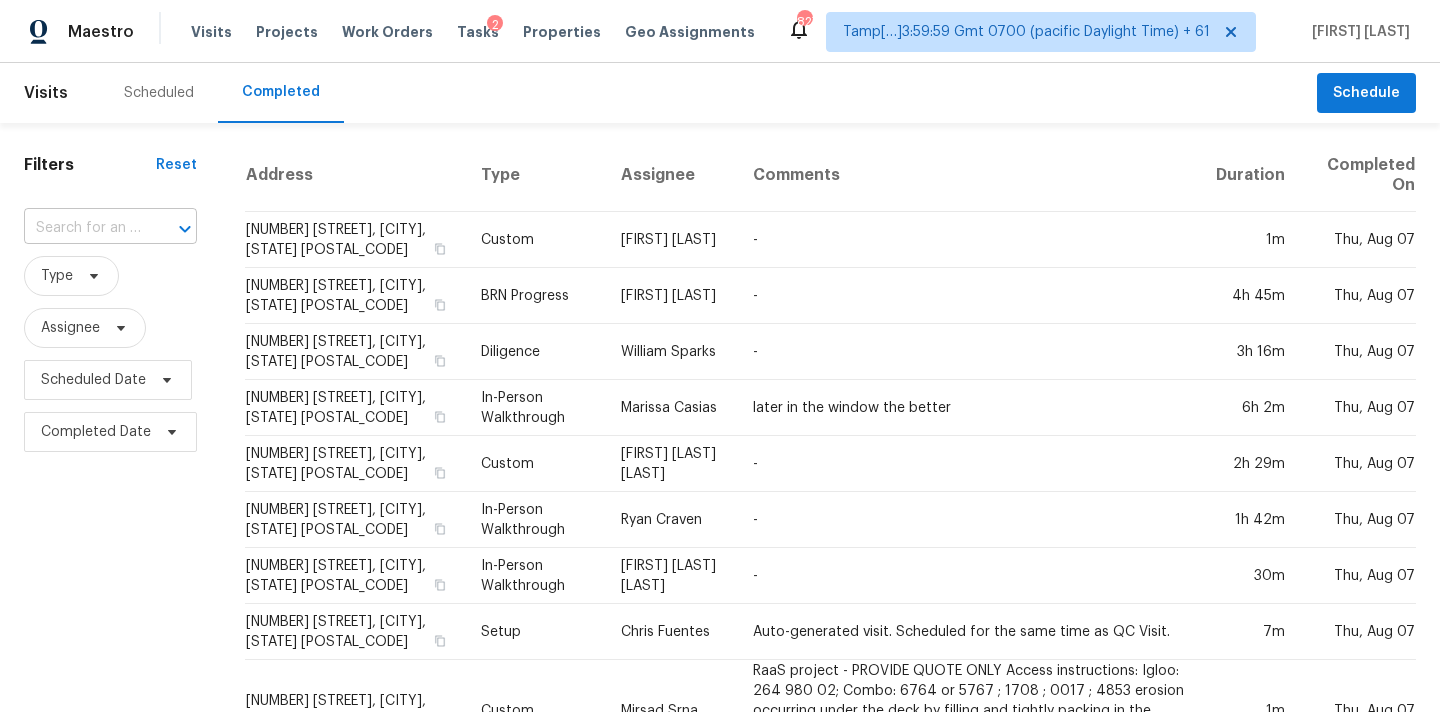 click at bounding box center (82, 228) 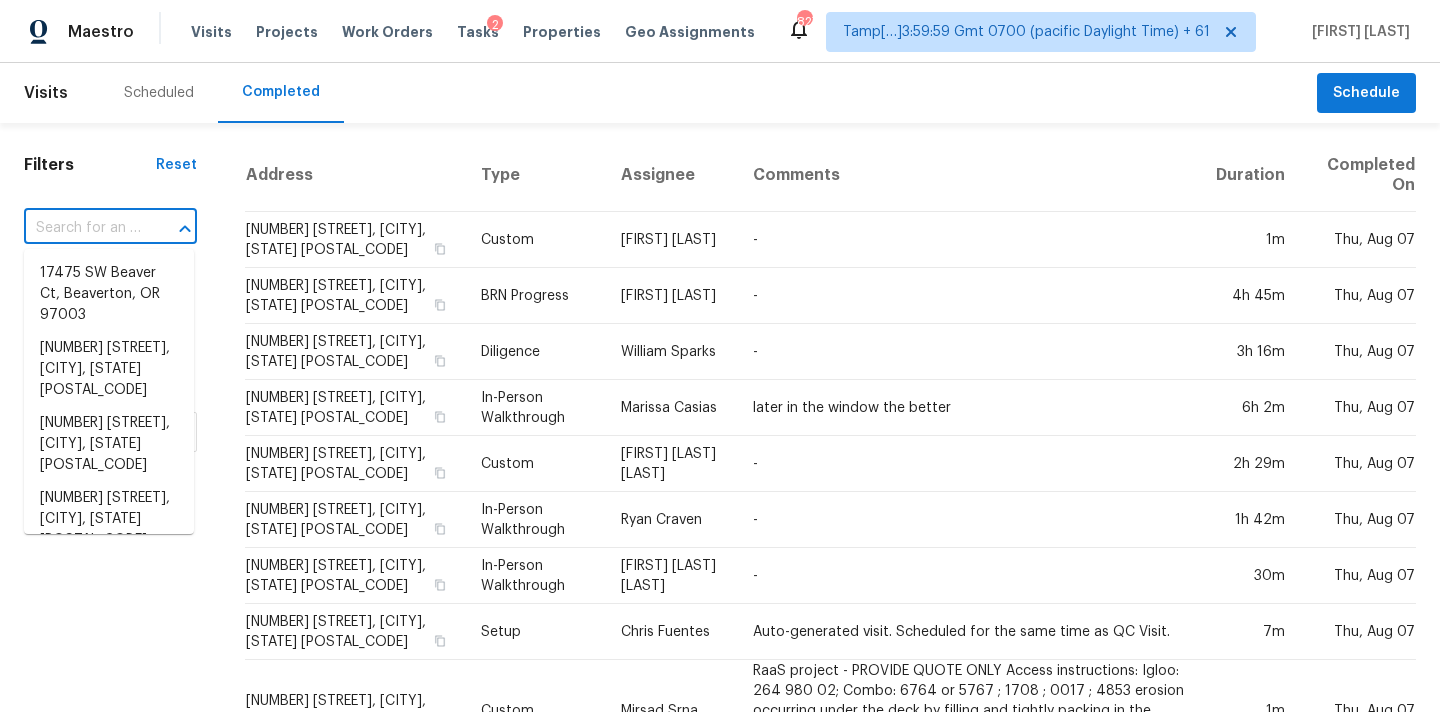 paste on "12815 Centralia, Redford, MI 48239" 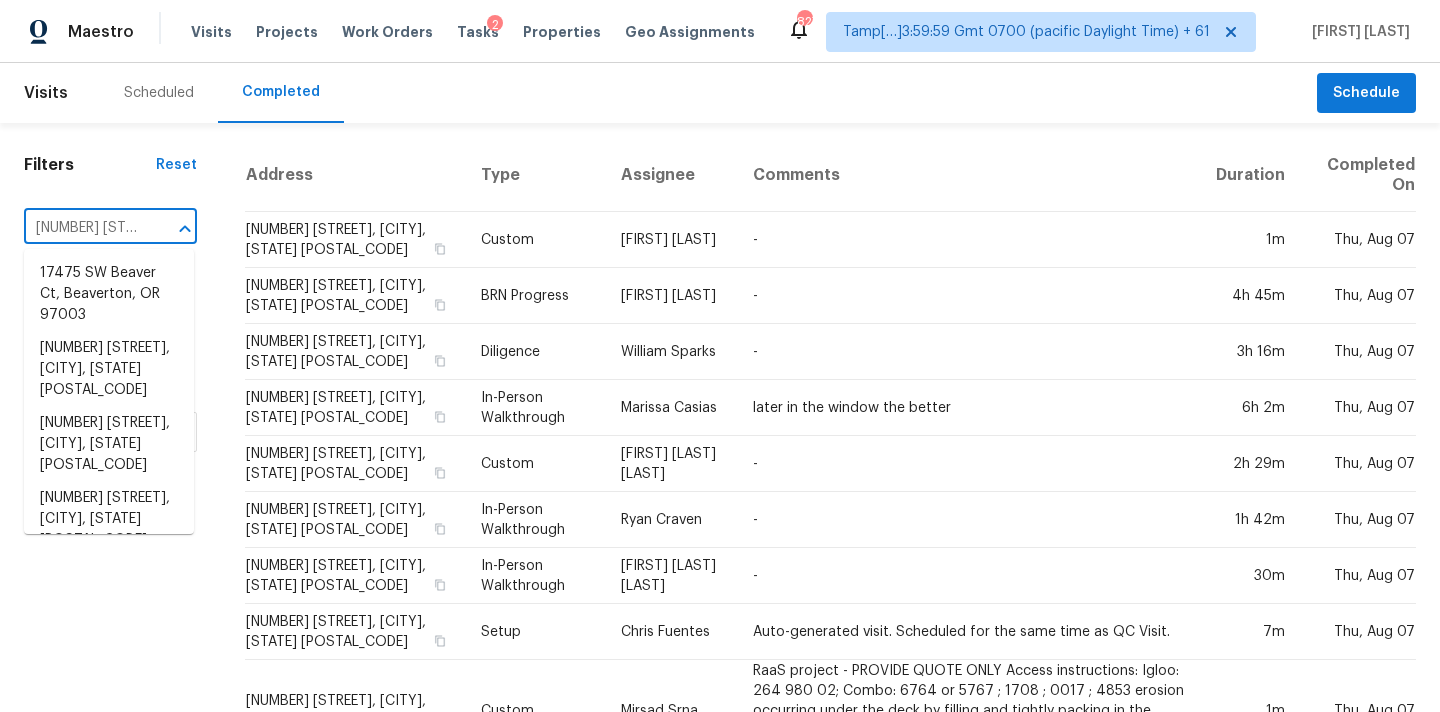 scroll, scrollTop: 0, scrollLeft: 124, axis: horizontal 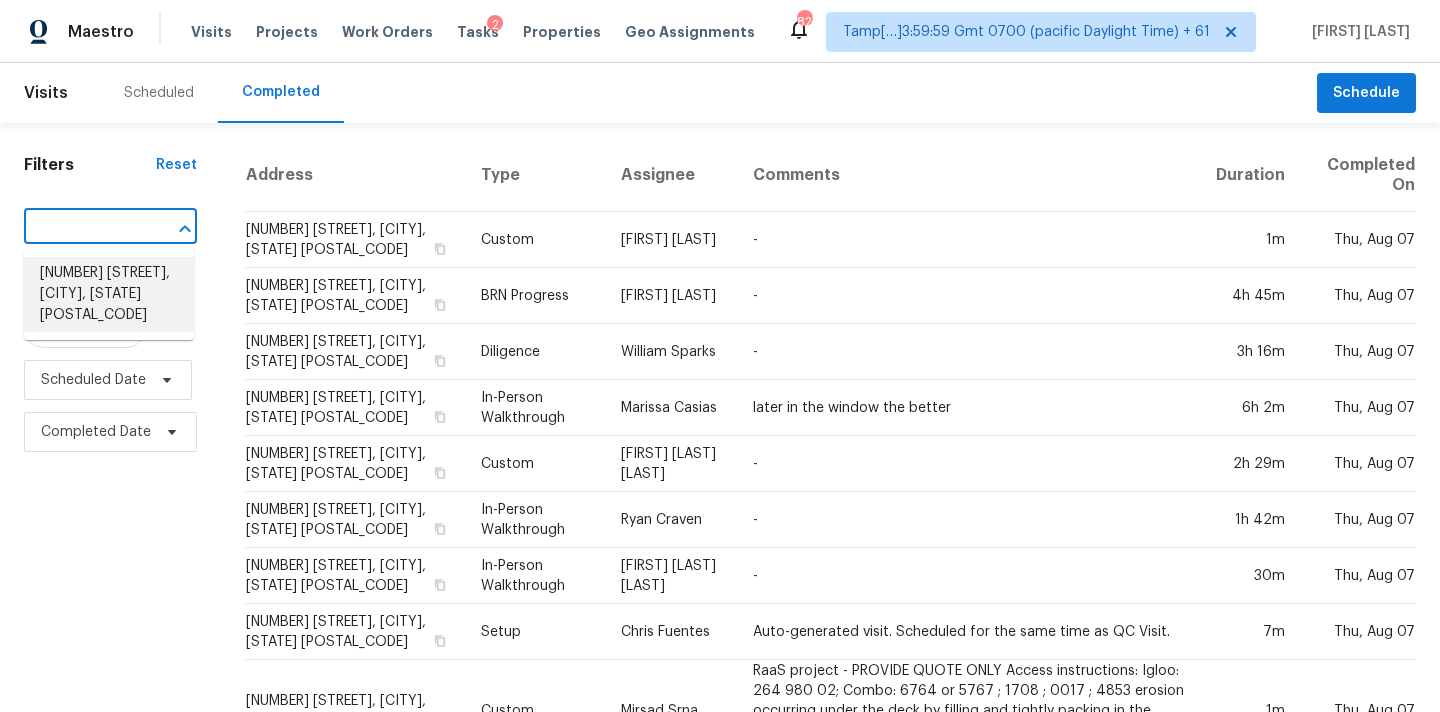 click on "12815 Centralia, Redford, MI 48239" at bounding box center (109, 294) 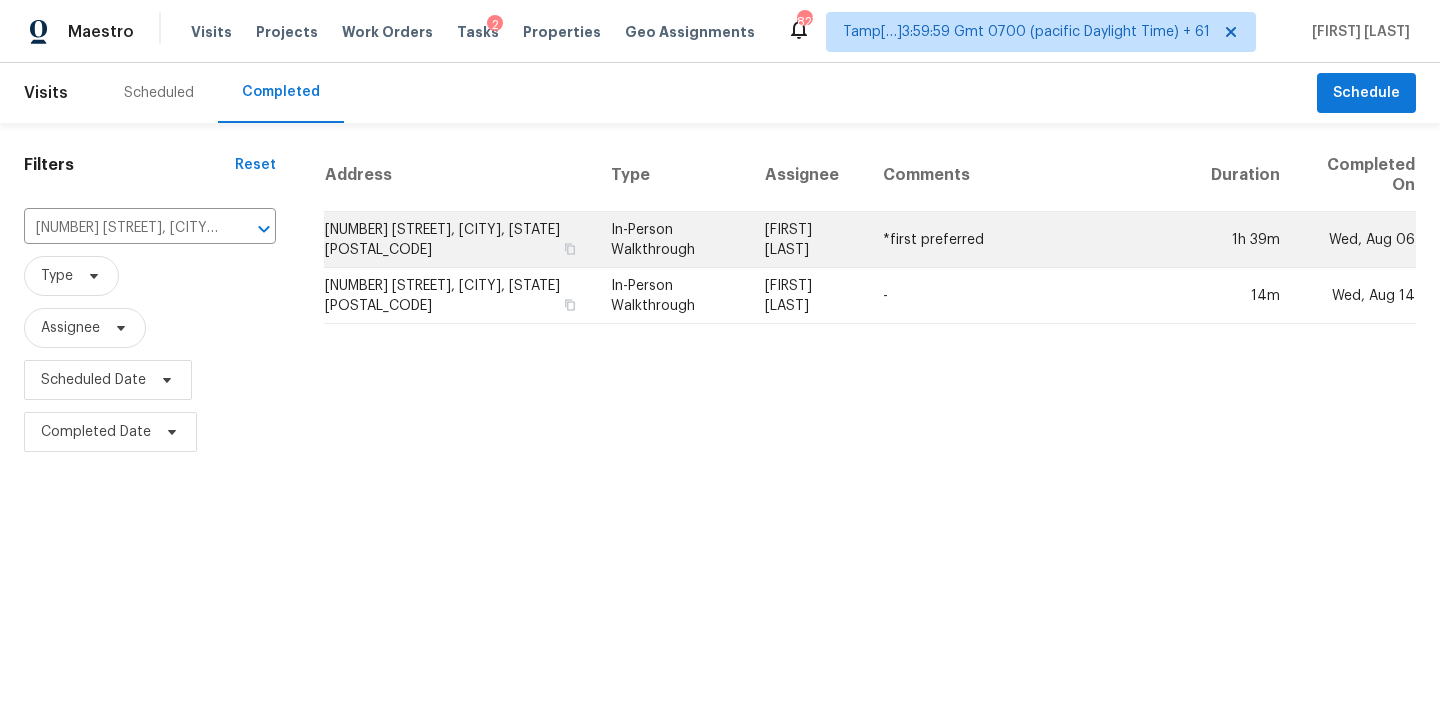 click on "In-Person Walkthrough" at bounding box center [672, 240] 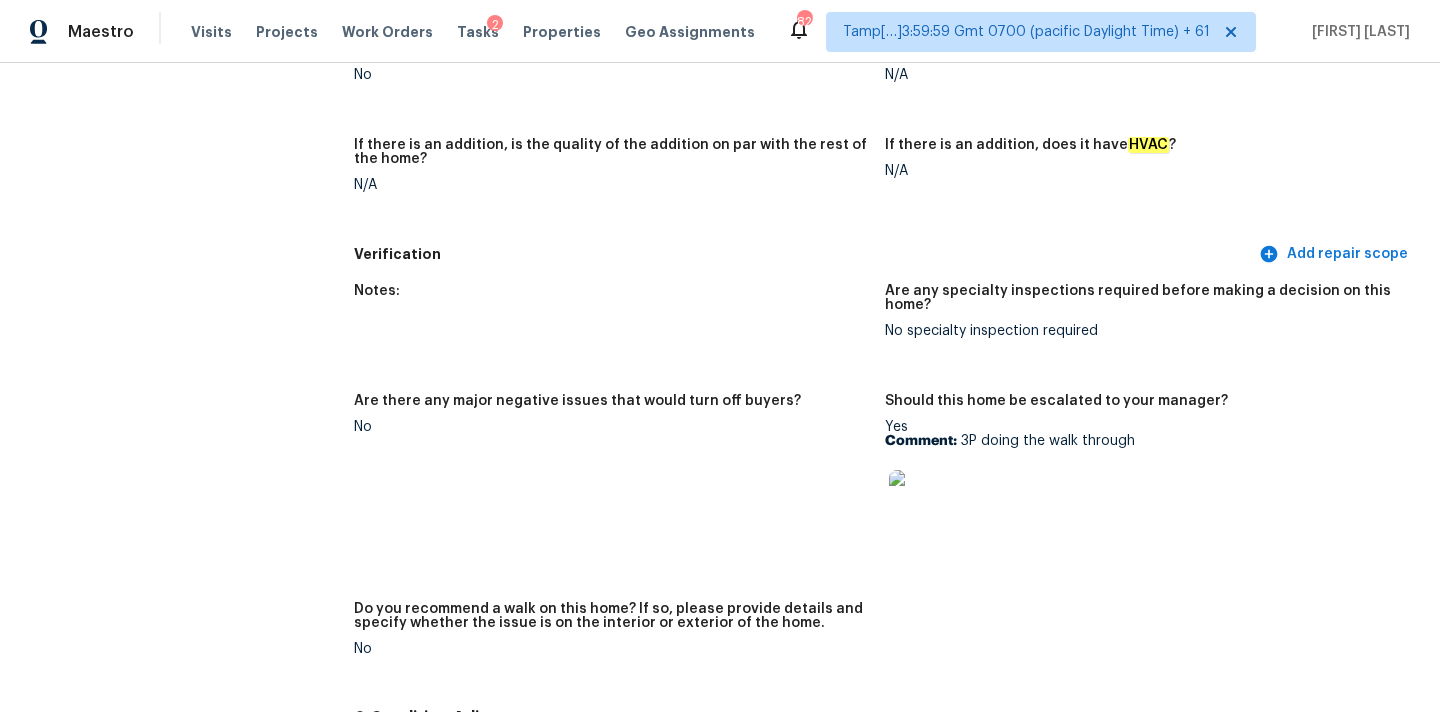 scroll, scrollTop: 123, scrollLeft: 0, axis: vertical 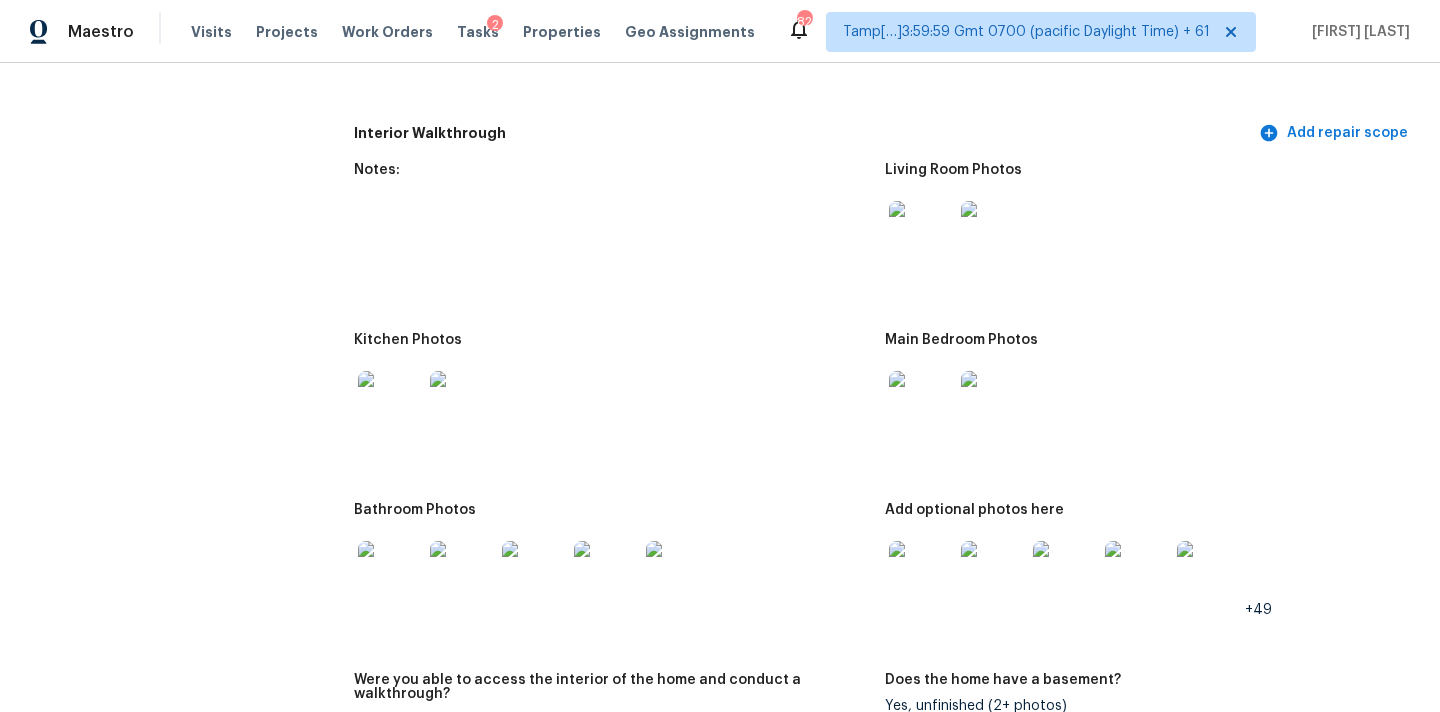 click at bounding box center (921, 233) 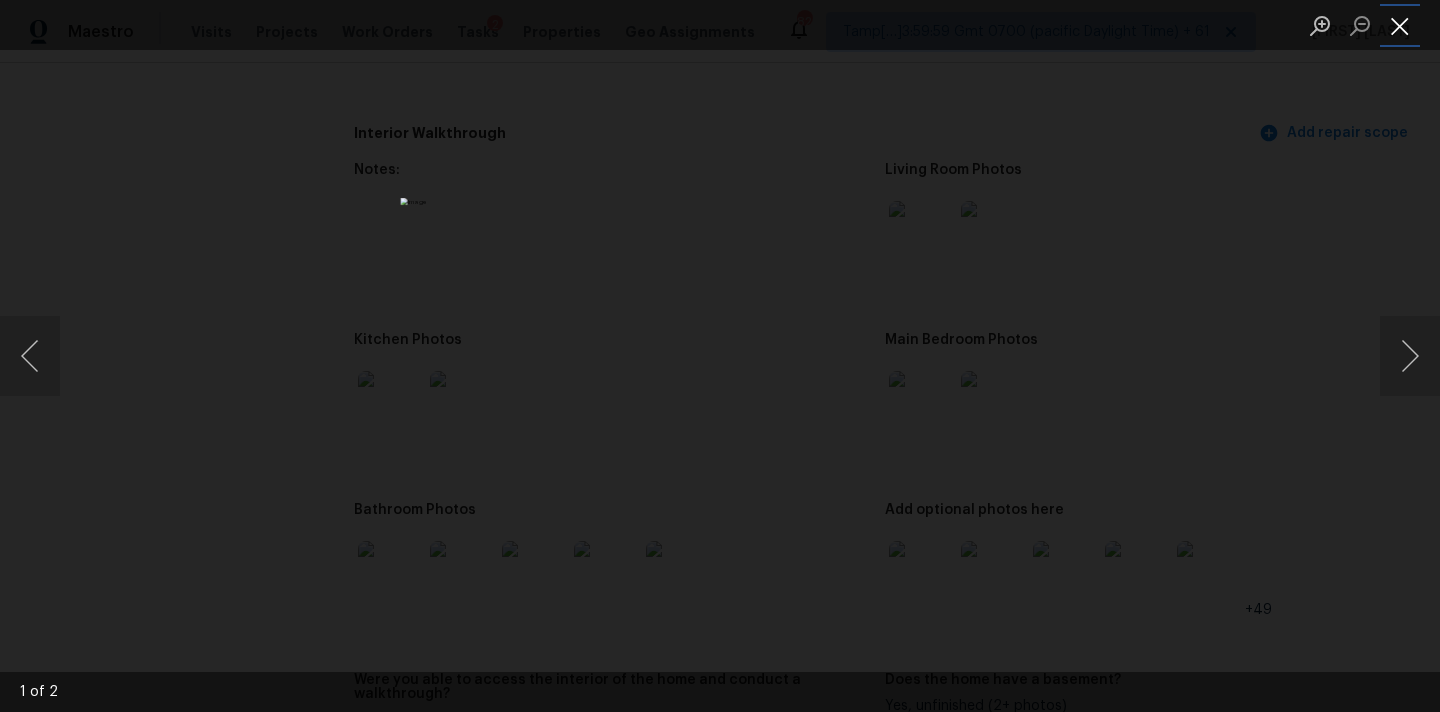 click at bounding box center (1400, 25) 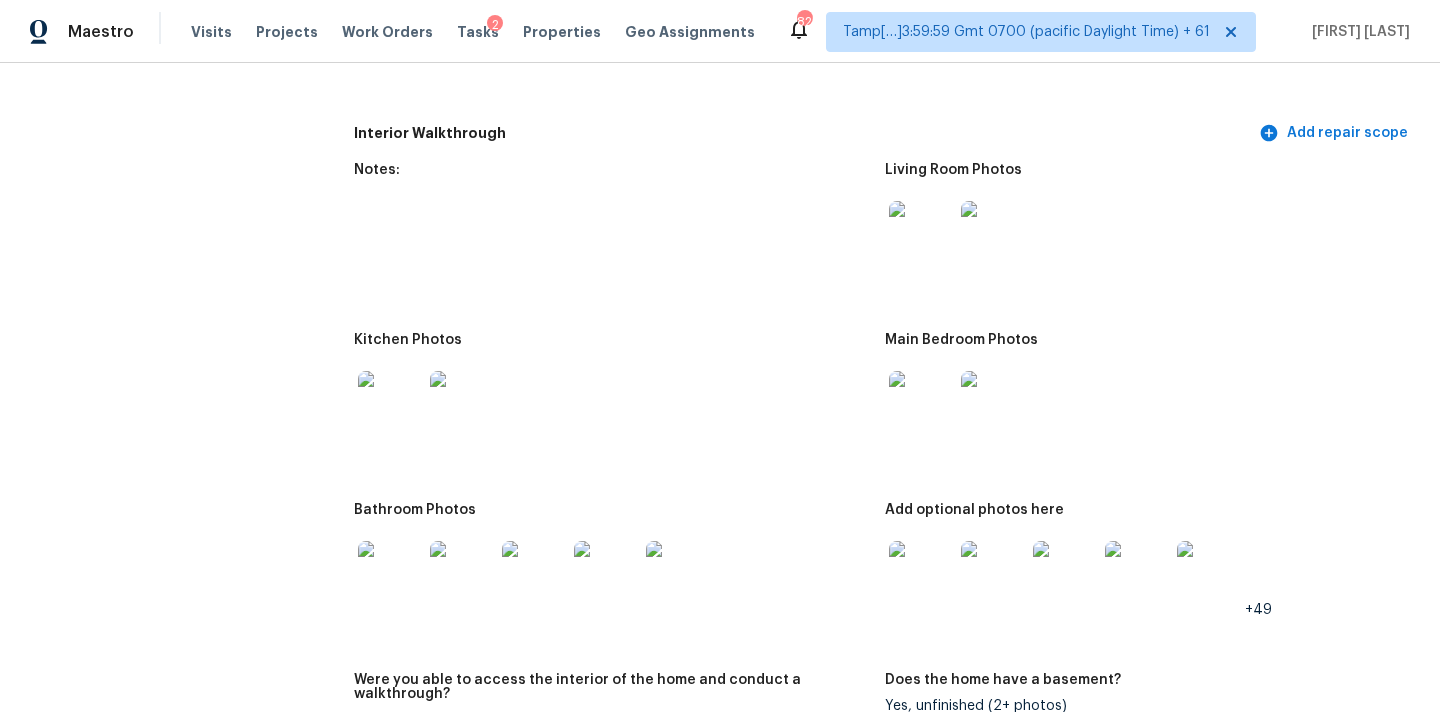 click at bounding box center [921, 403] 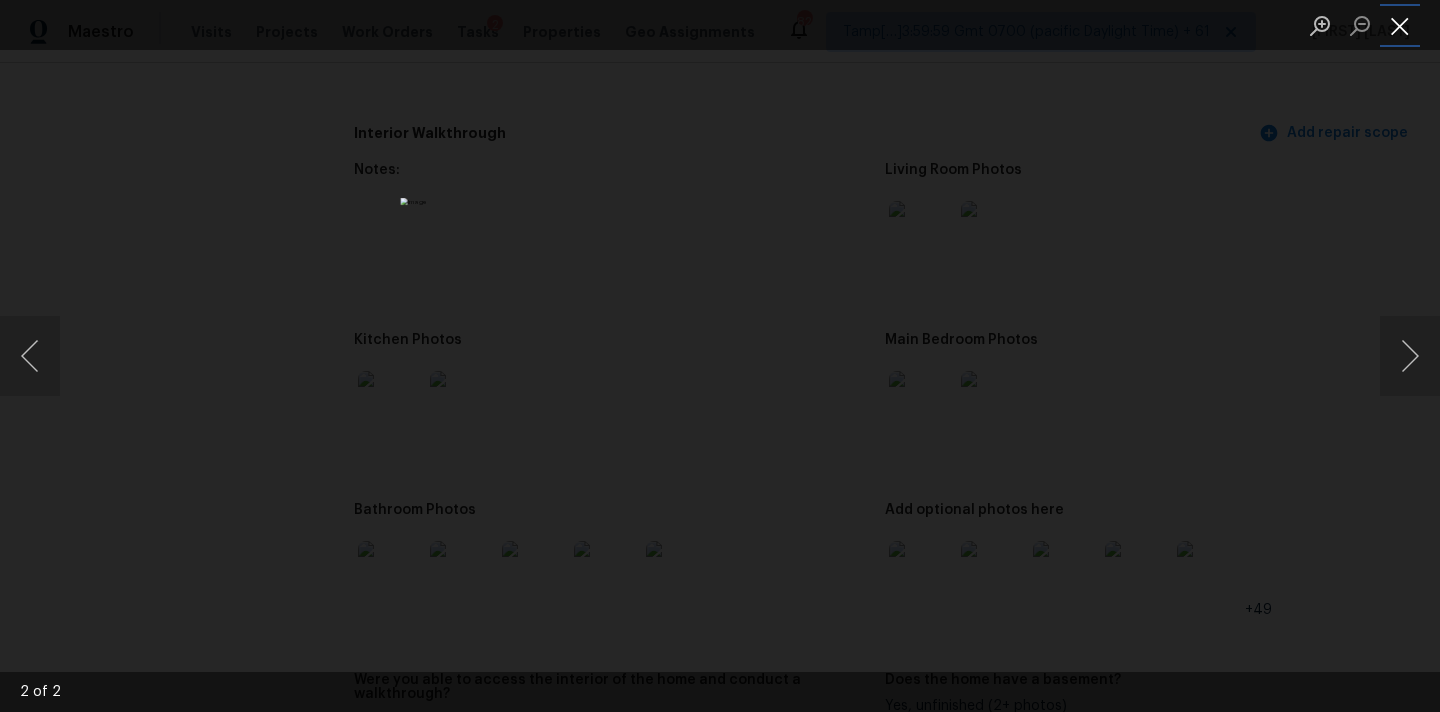 click at bounding box center [1400, 25] 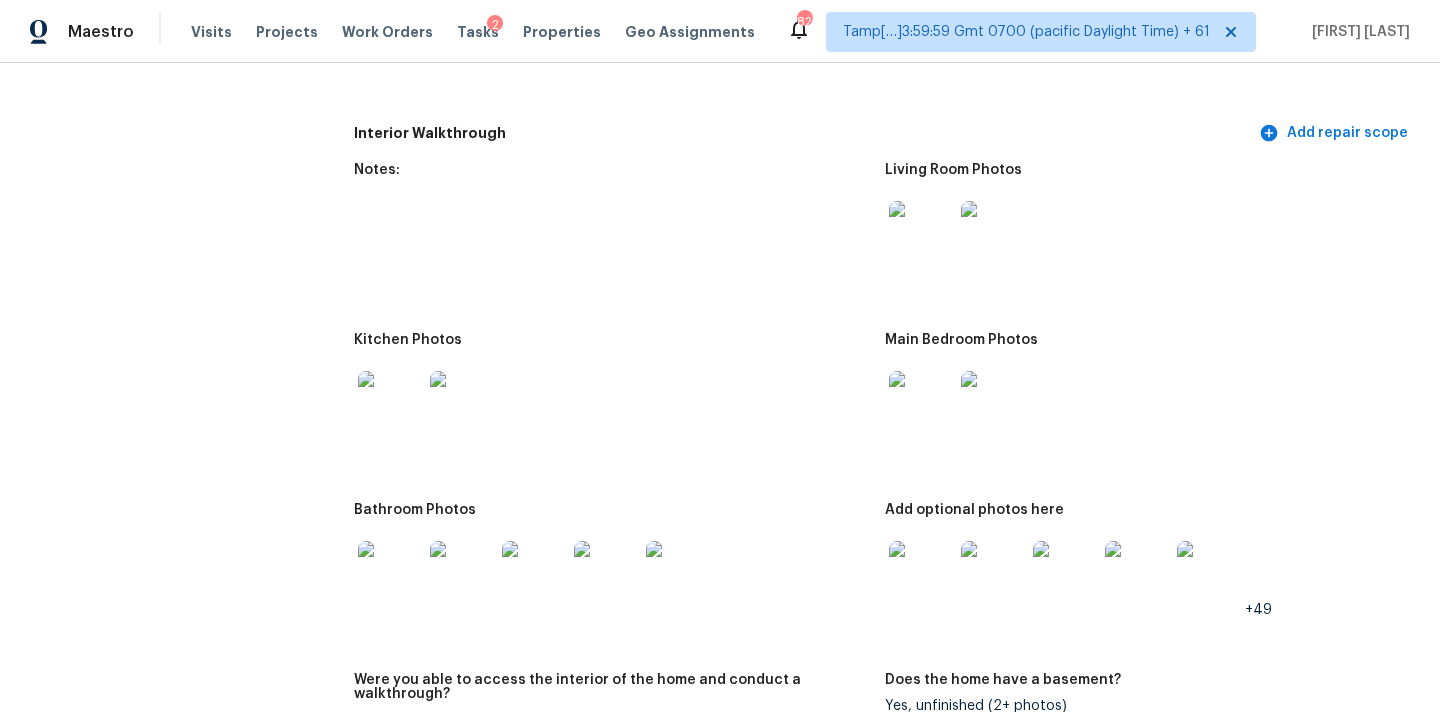 click at bounding box center (390, 403) 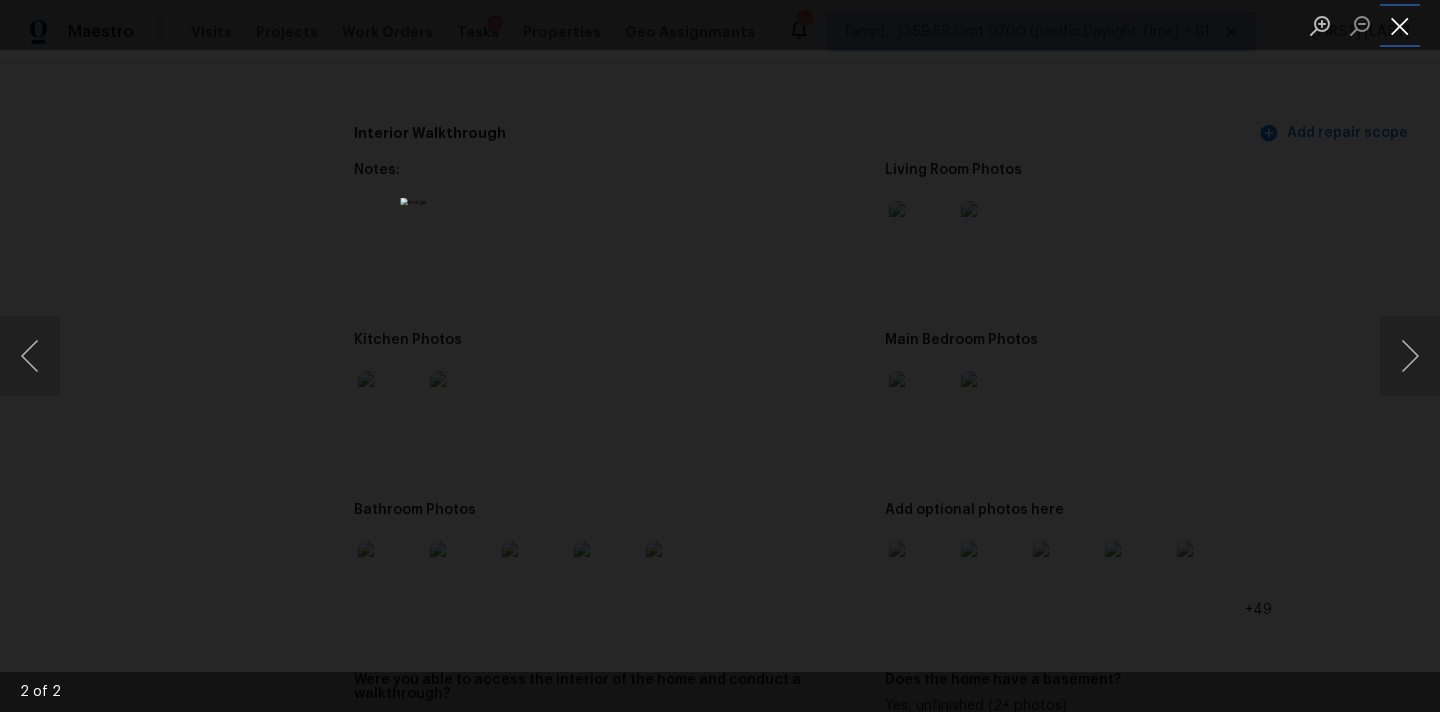 click at bounding box center [1400, 25] 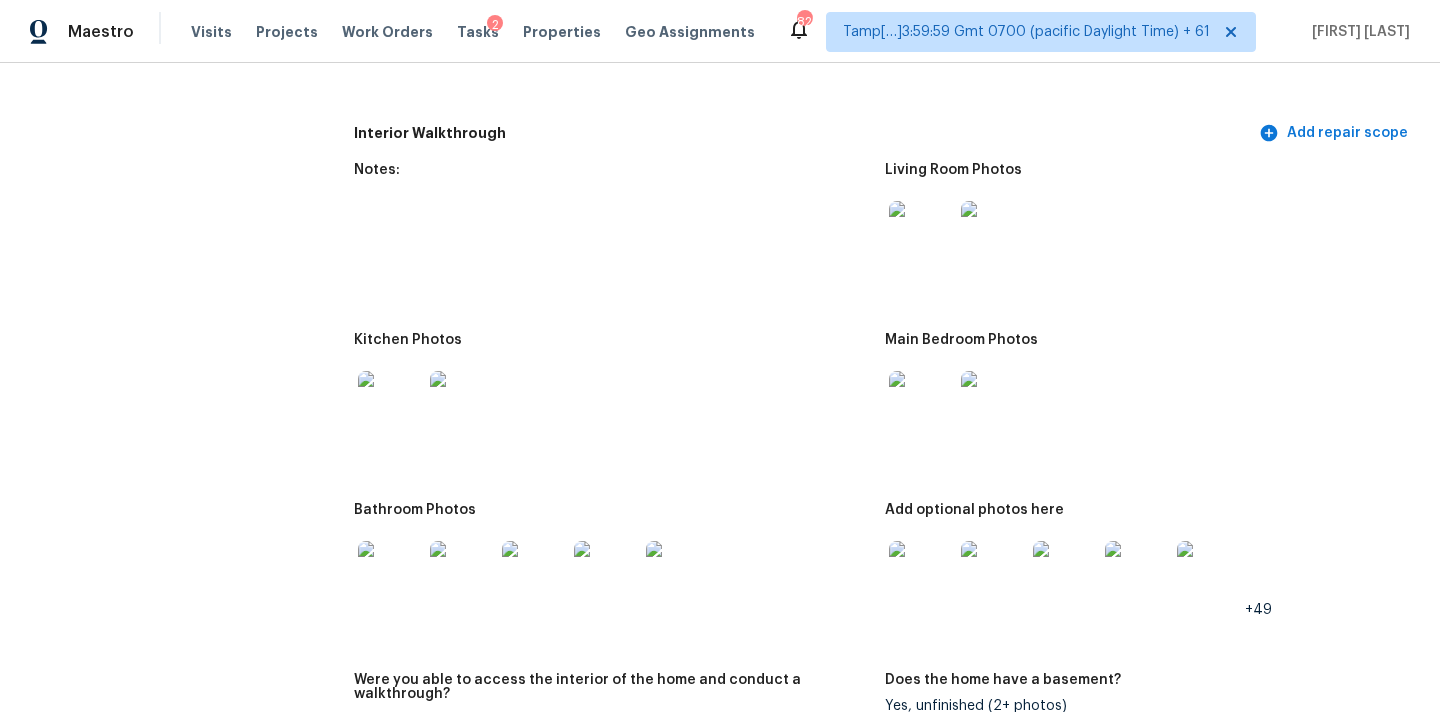 click at bounding box center [390, 573] 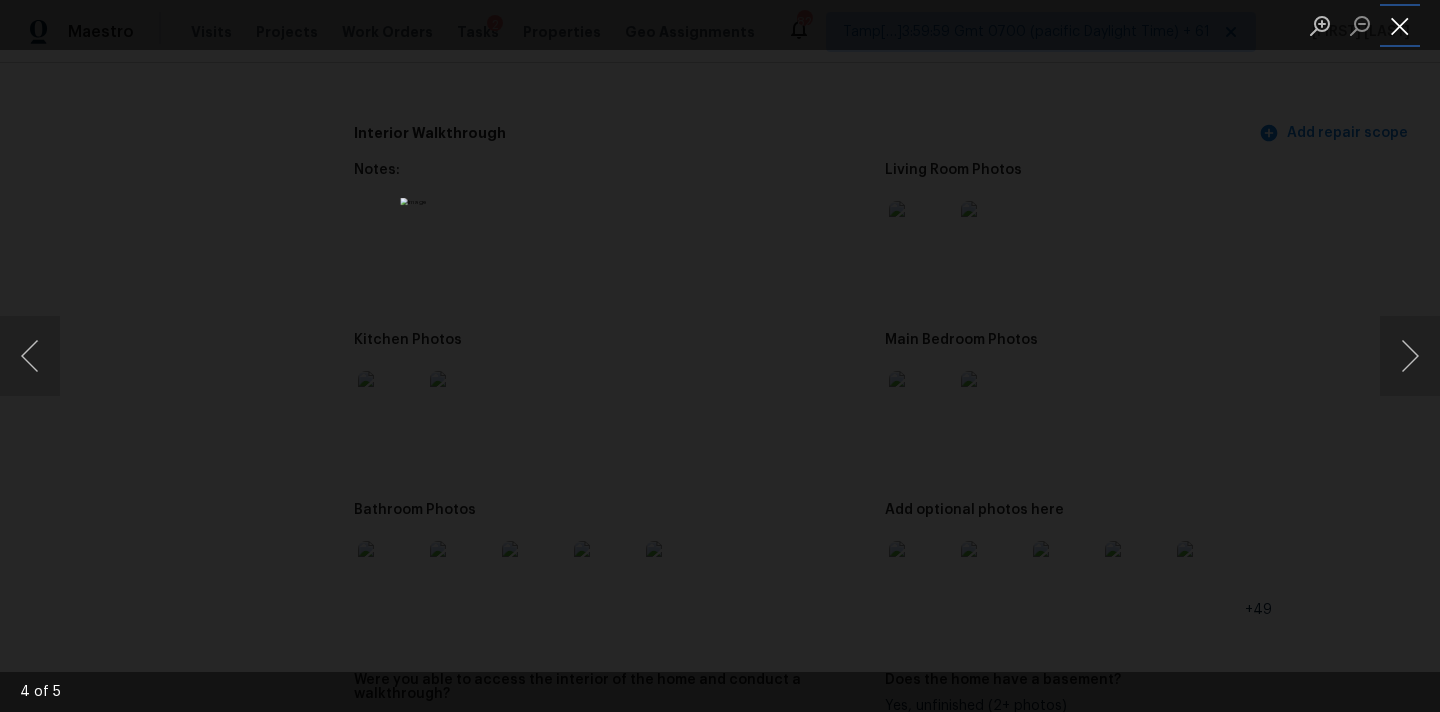 click at bounding box center (1400, 25) 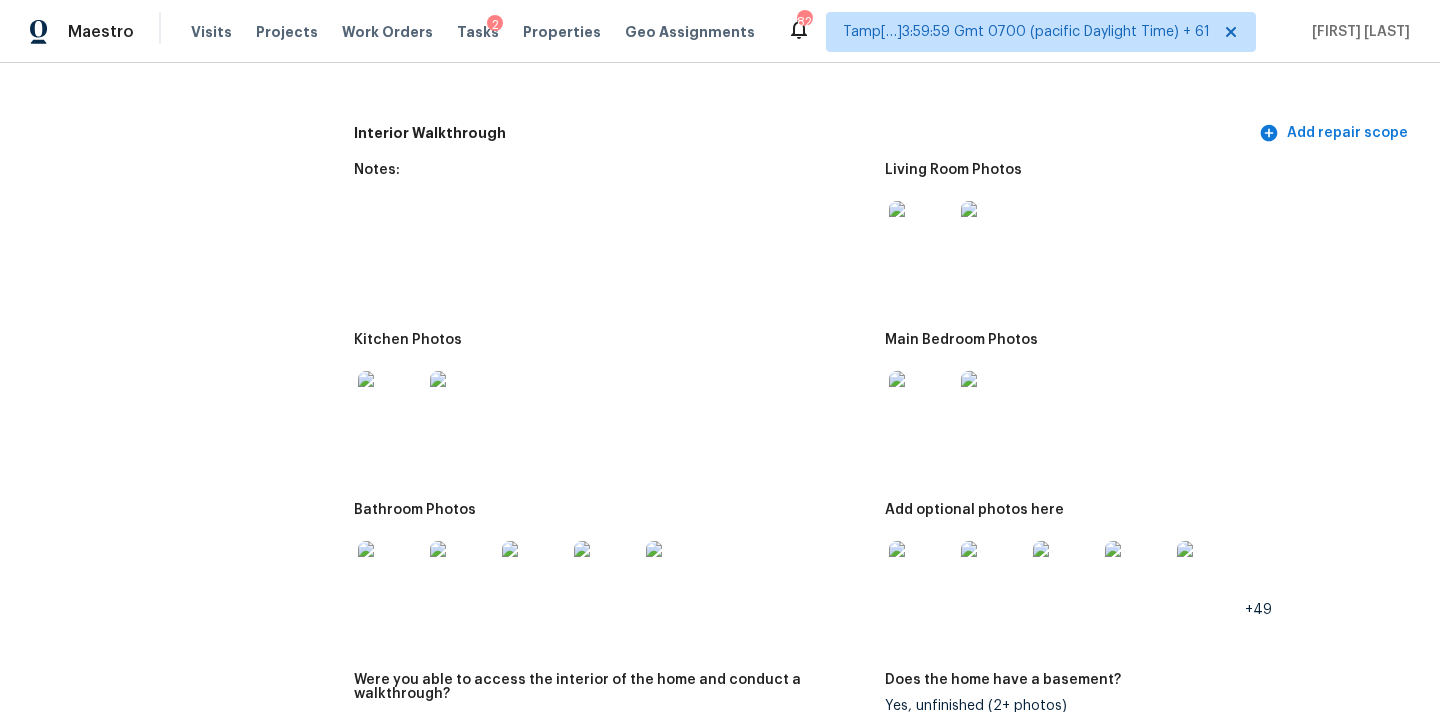 click at bounding box center [921, 573] 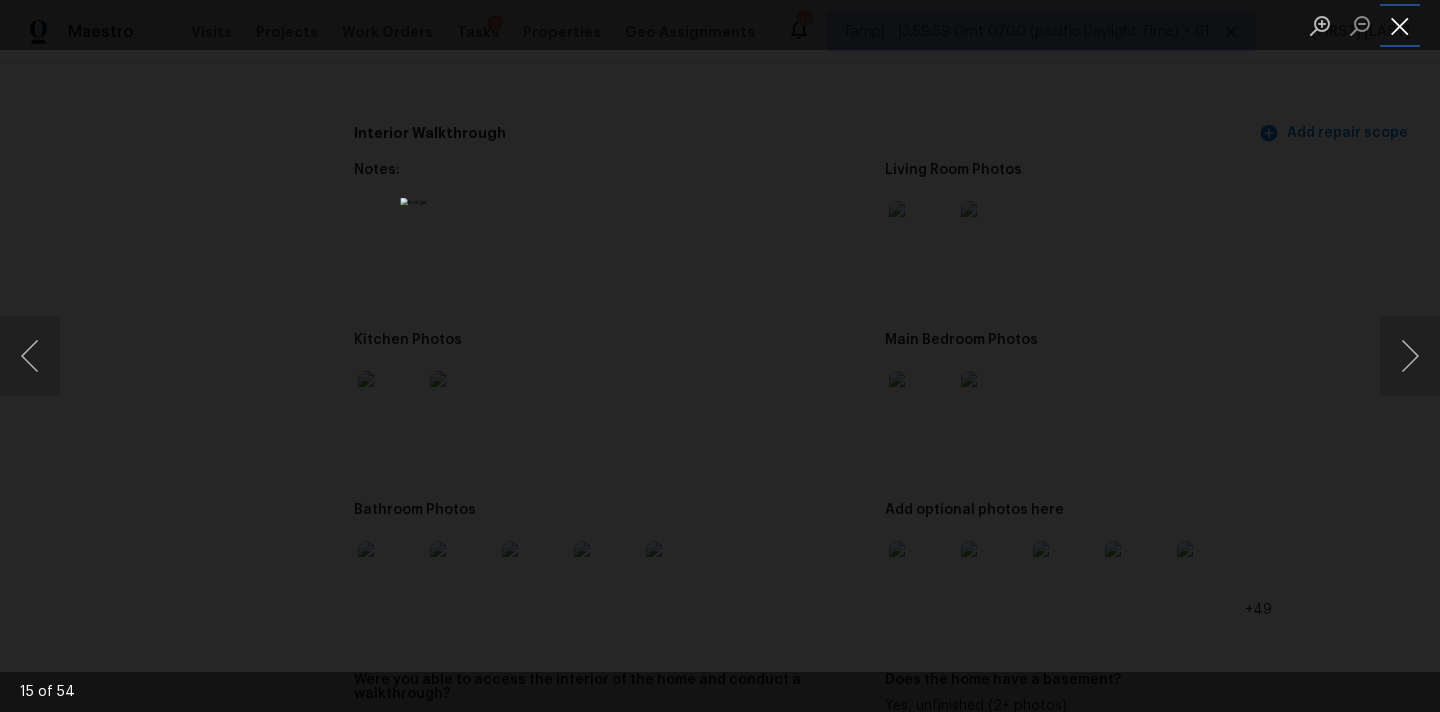 click at bounding box center [1400, 25] 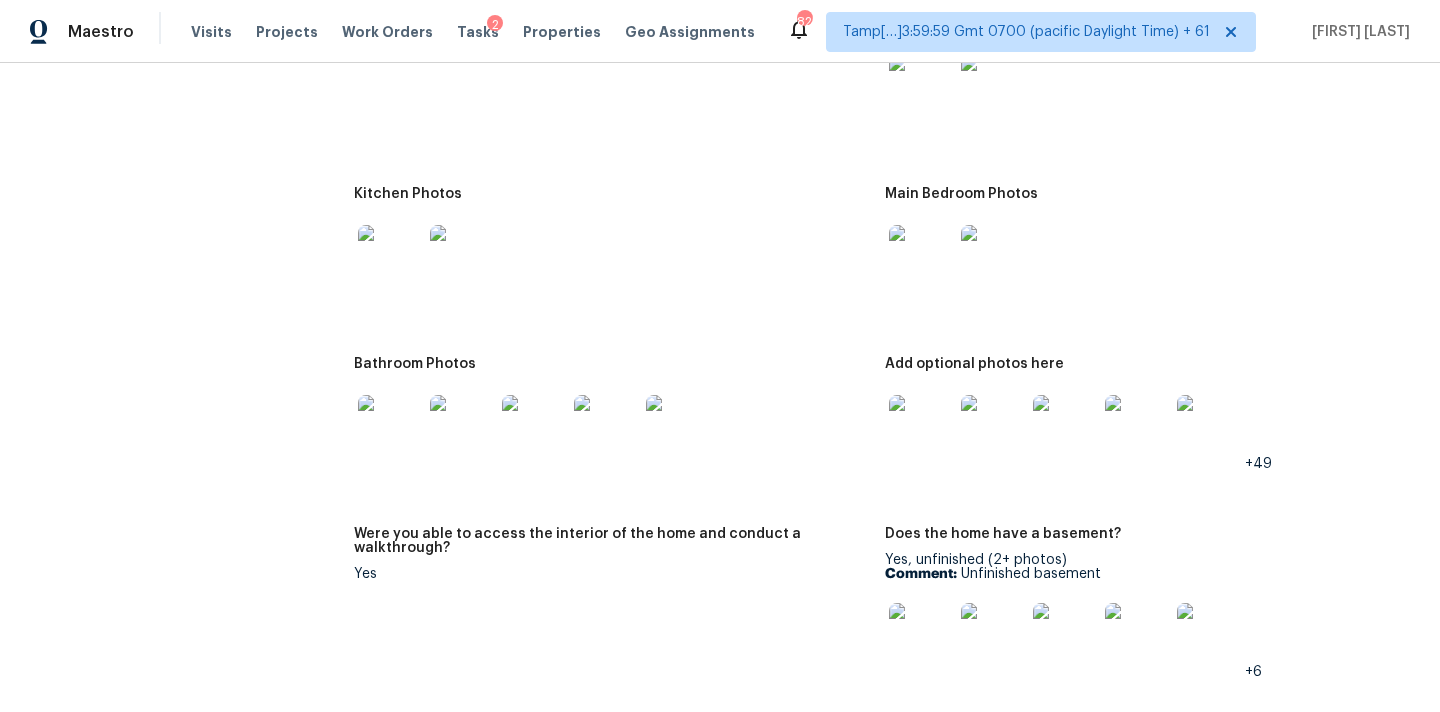 scroll, scrollTop: 2530, scrollLeft: 0, axis: vertical 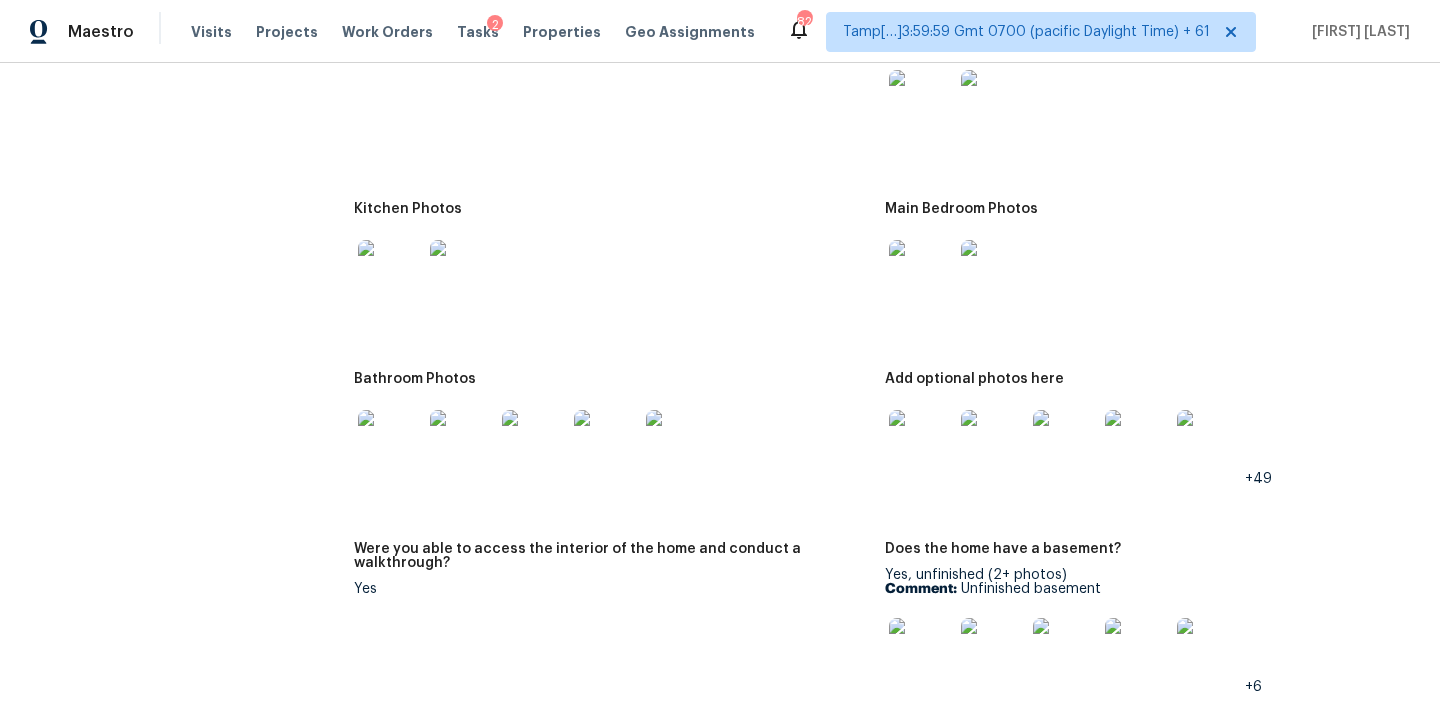 click at bounding box center [921, 442] 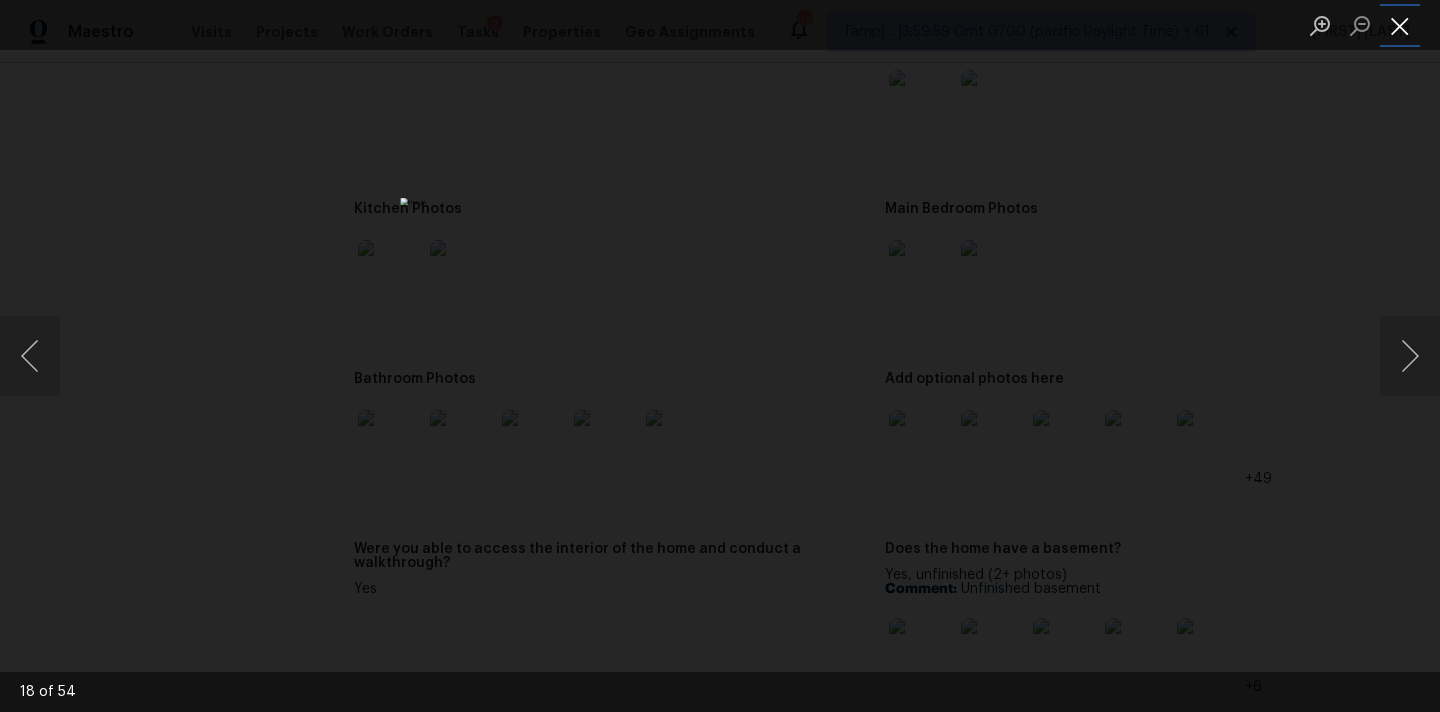 click at bounding box center (1400, 25) 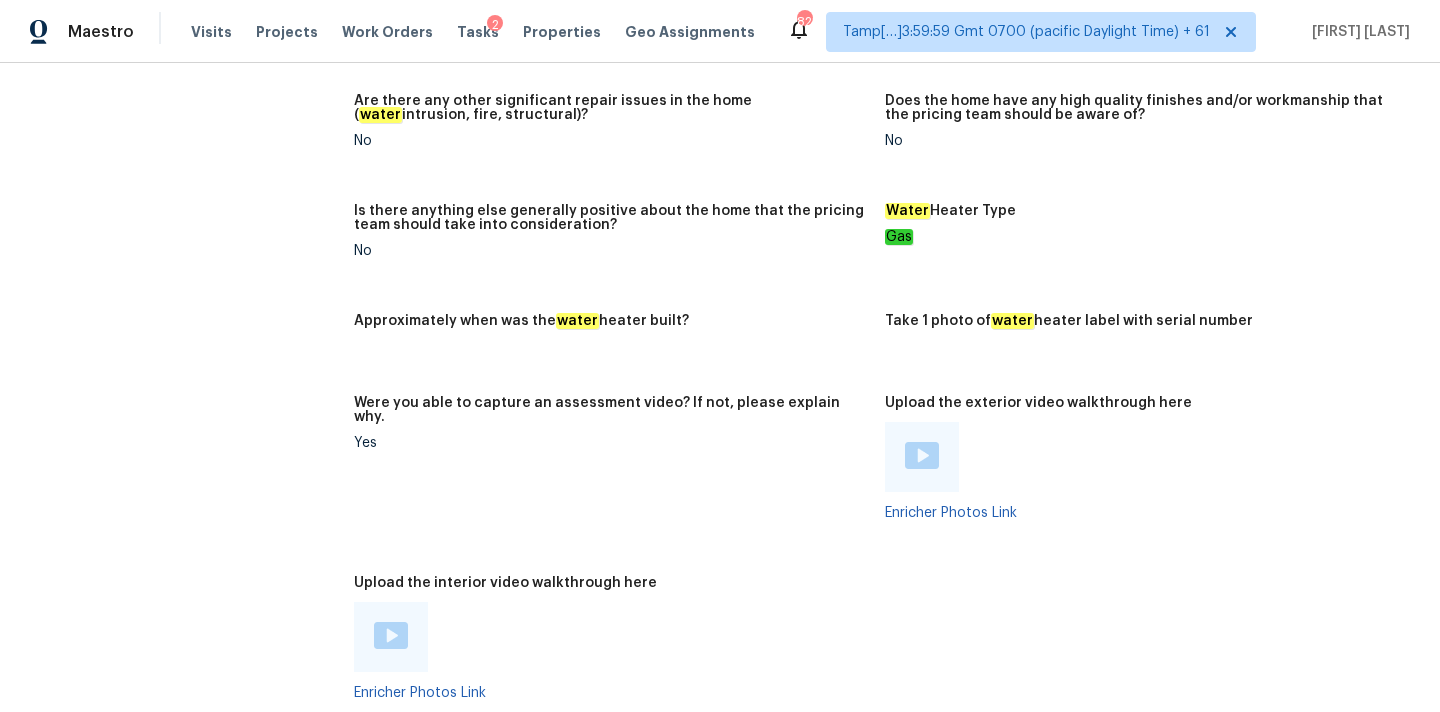 scroll, scrollTop: 3982, scrollLeft: 0, axis: vertical 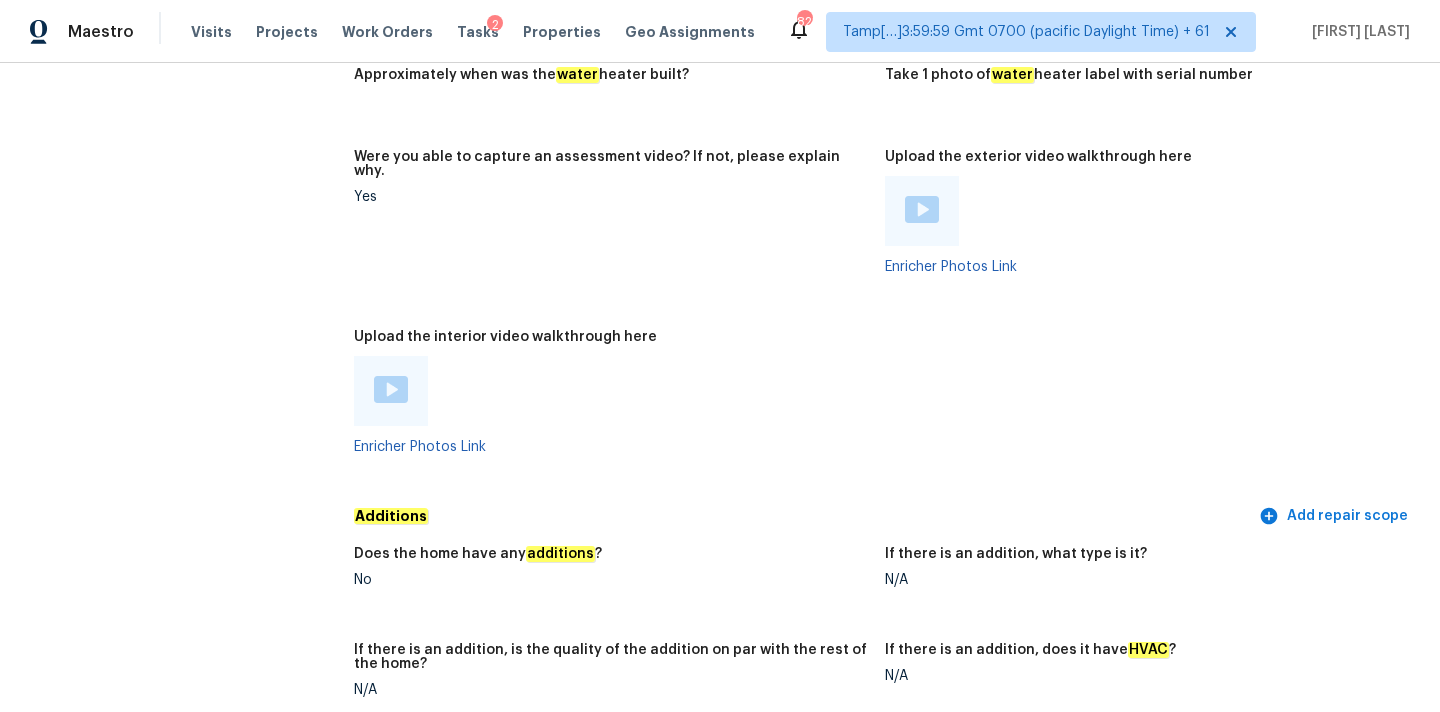 click at bounding box center [391, 391] 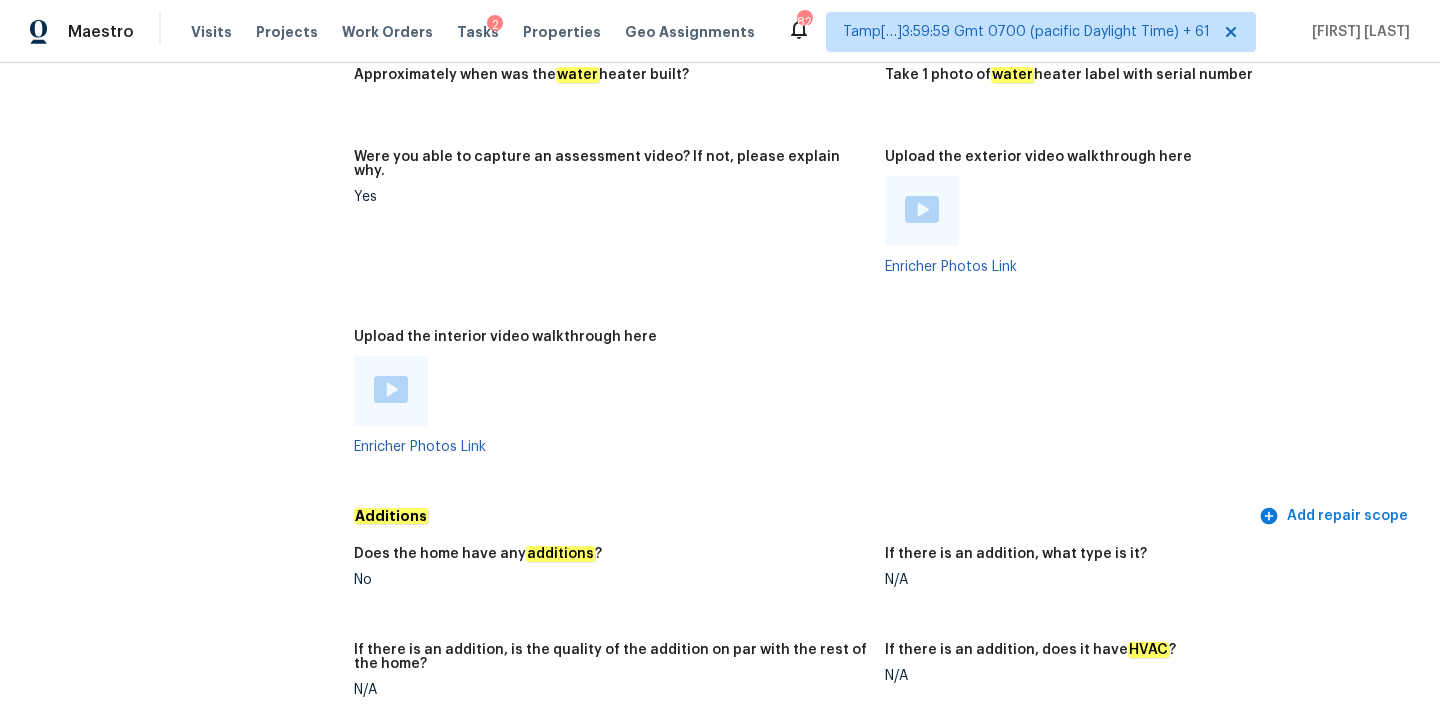 click at bounding box center [391, 391] 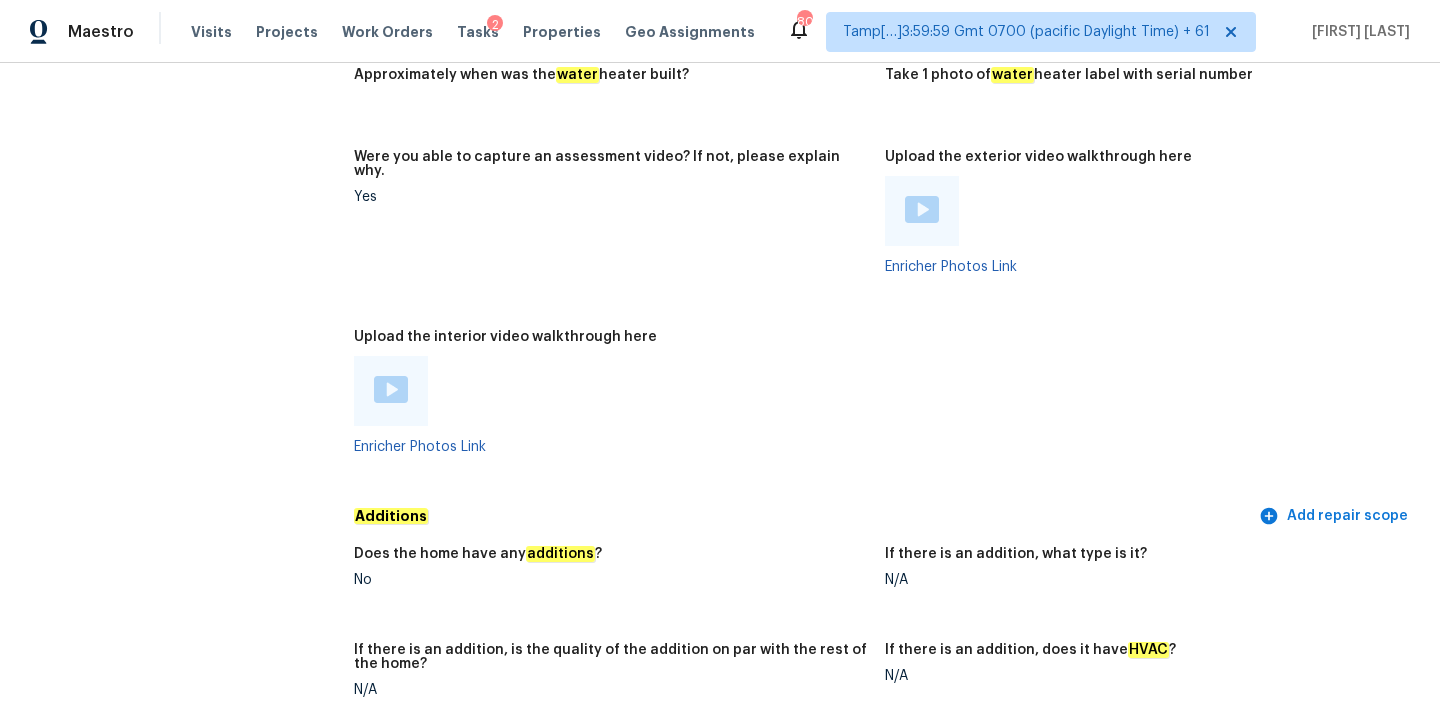 scroll, scrollTop: 4682, scrollLeft: 0, axis: vertical 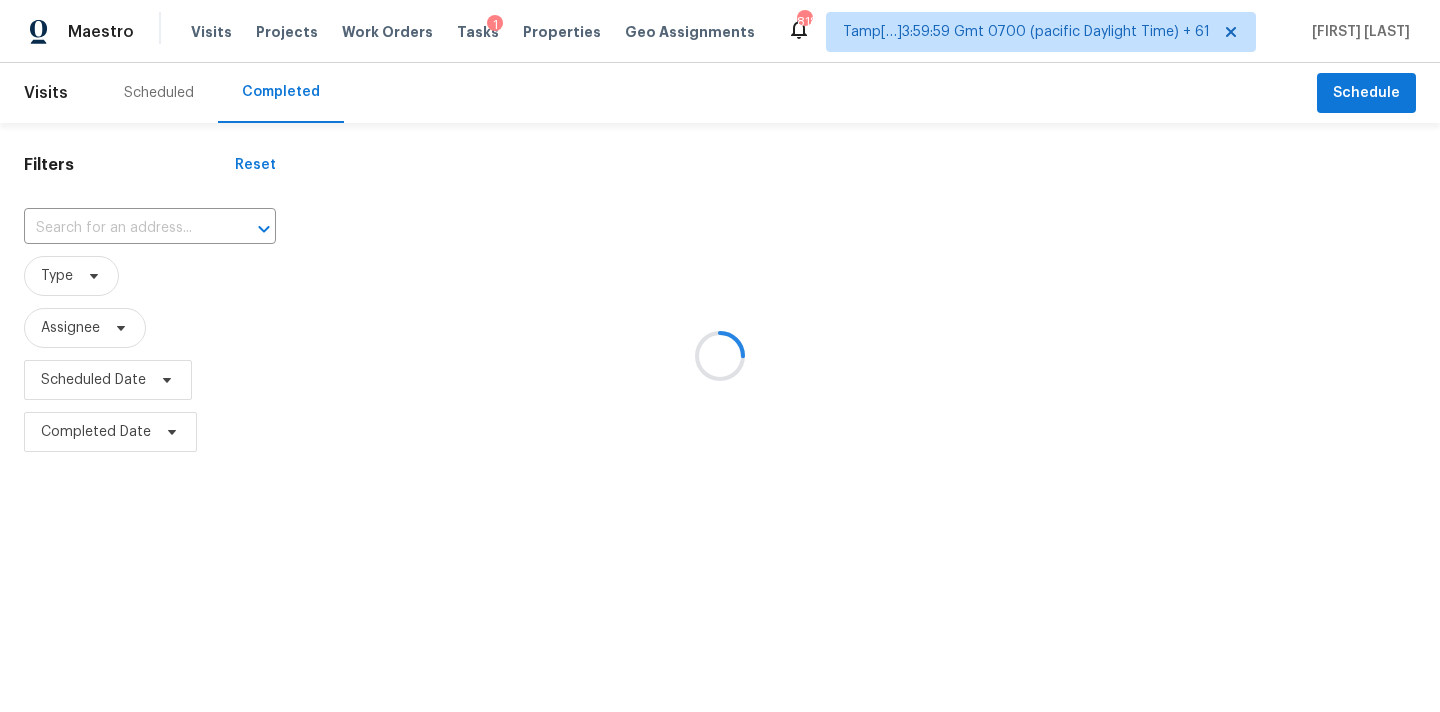 click at bounding box center (720, 356) 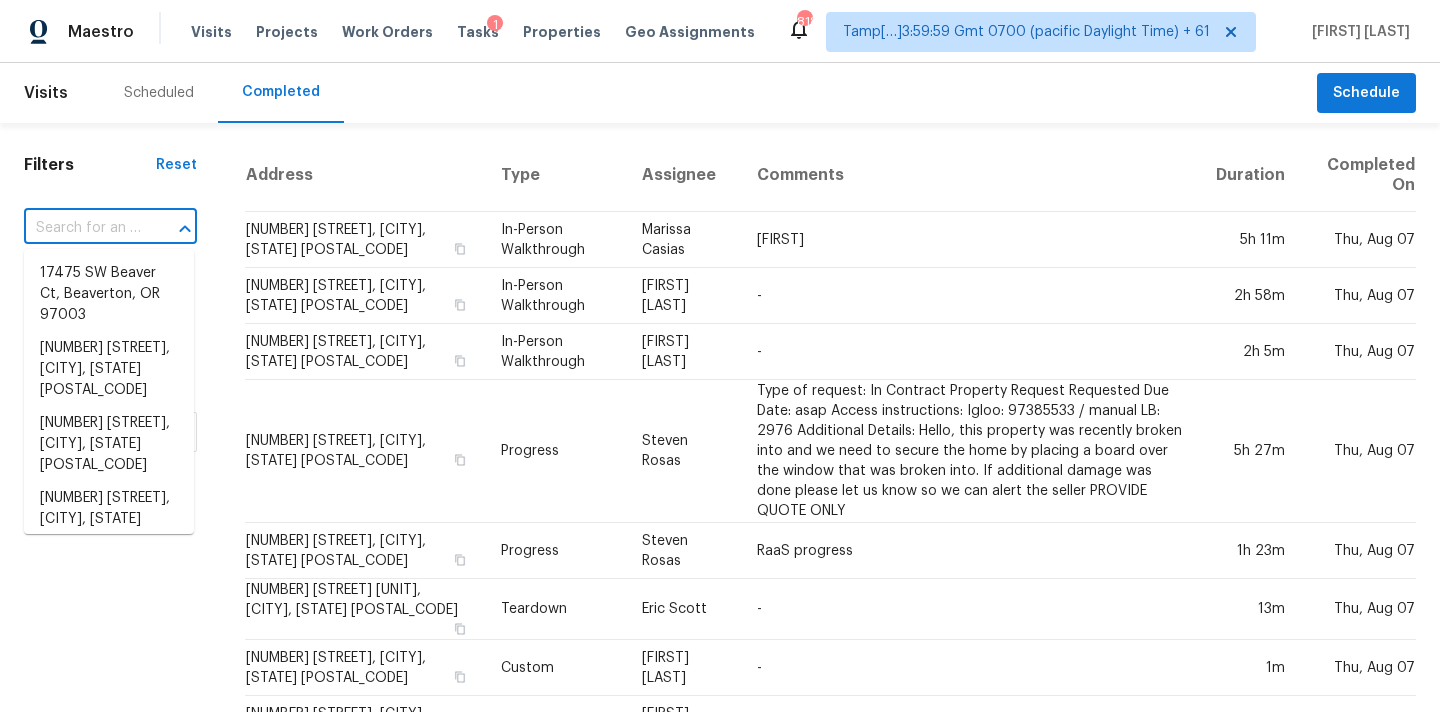 click at bounding box center (82, 228) 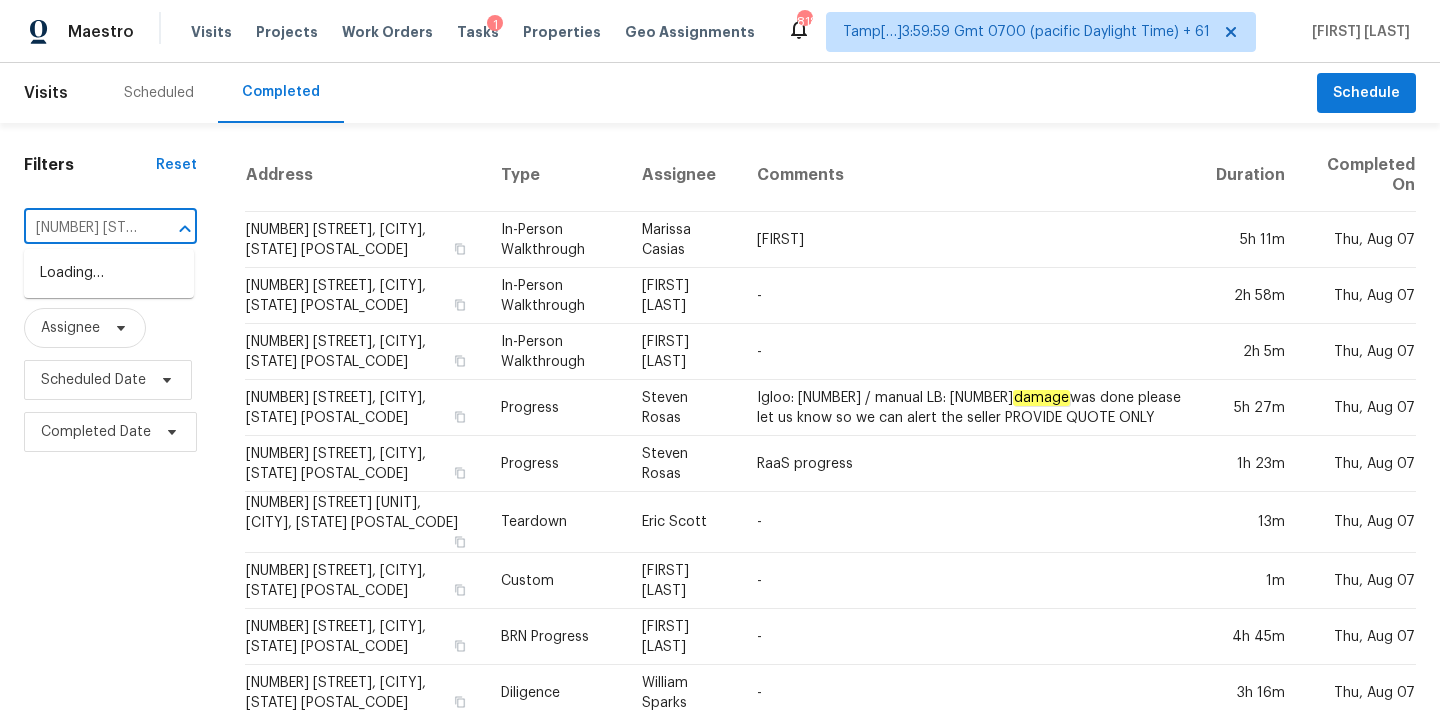 scroll, scrollTop: 0, scrollLeft: 124, axis: horizontal 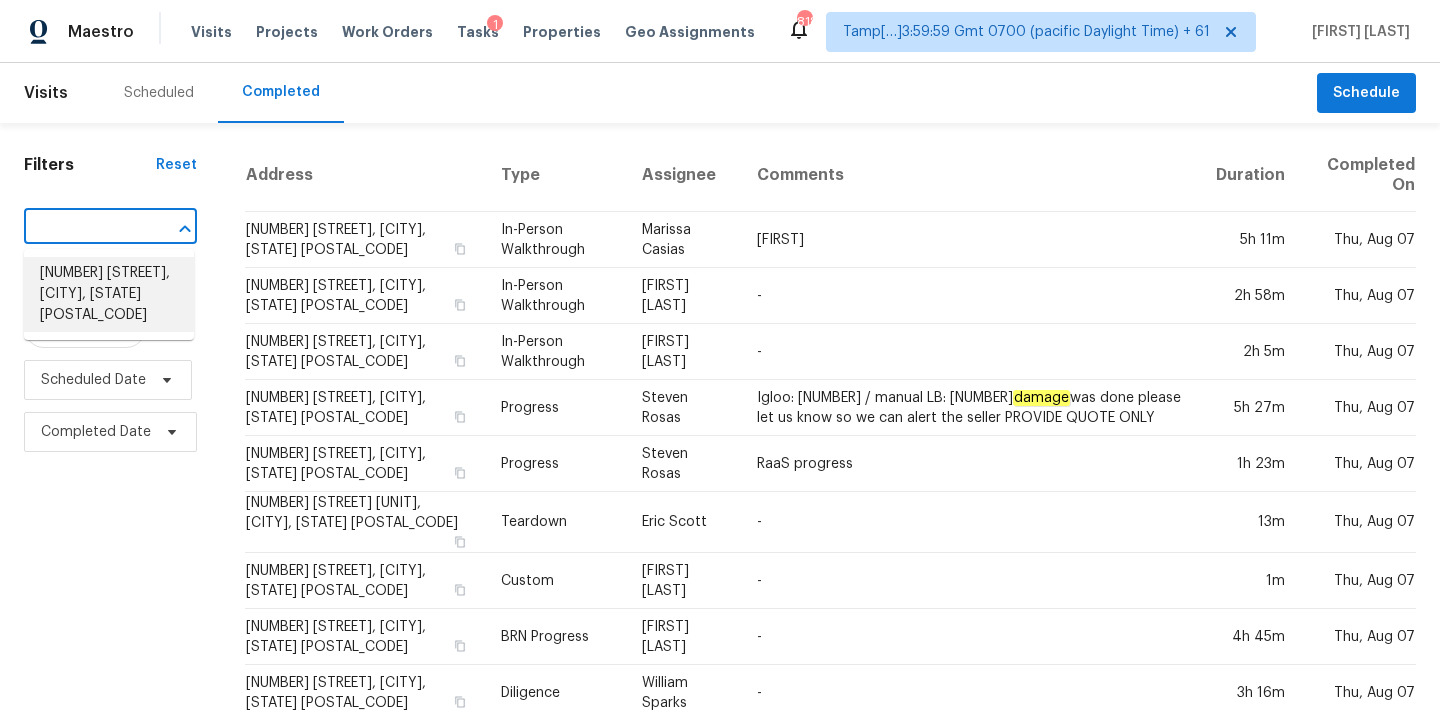 click on "510 Elm St, Farmington, MN 55024" at bounding box center (109, 294) 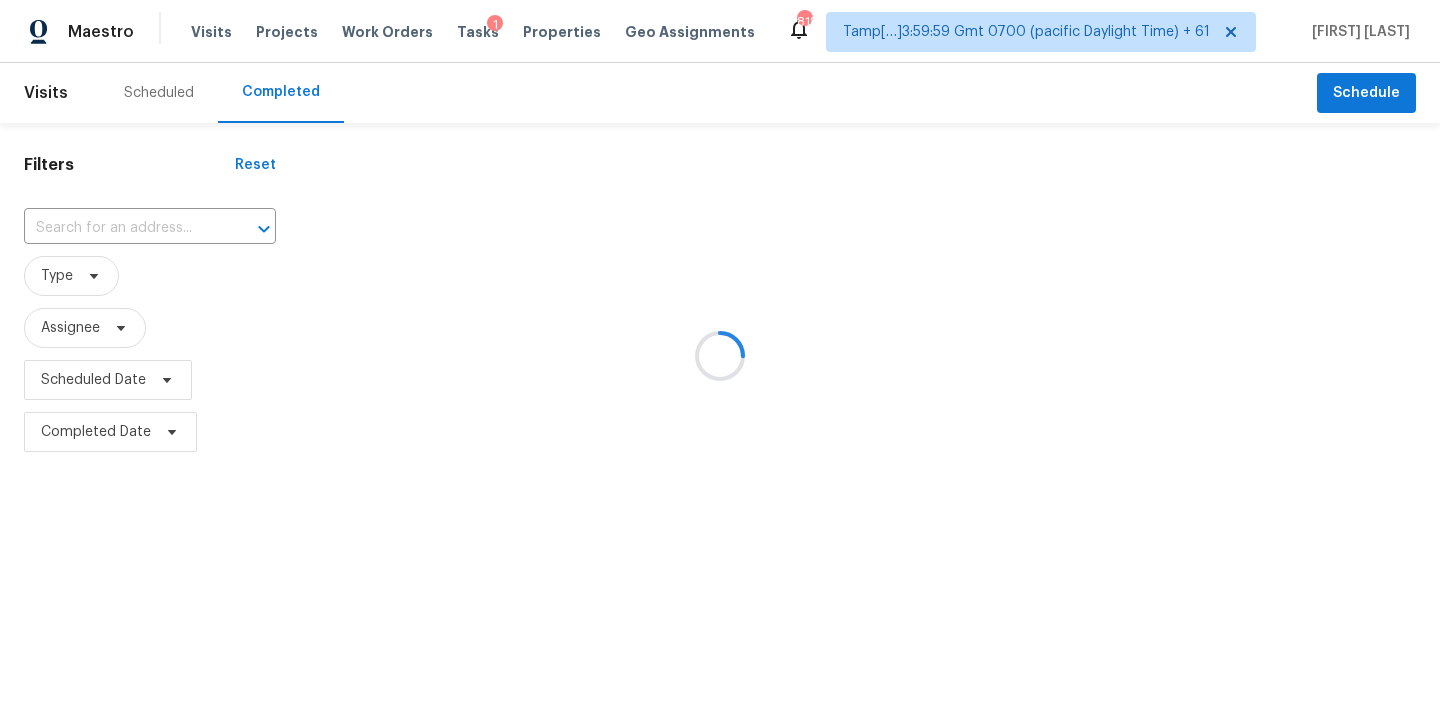 click at bounding box center (720, 356) 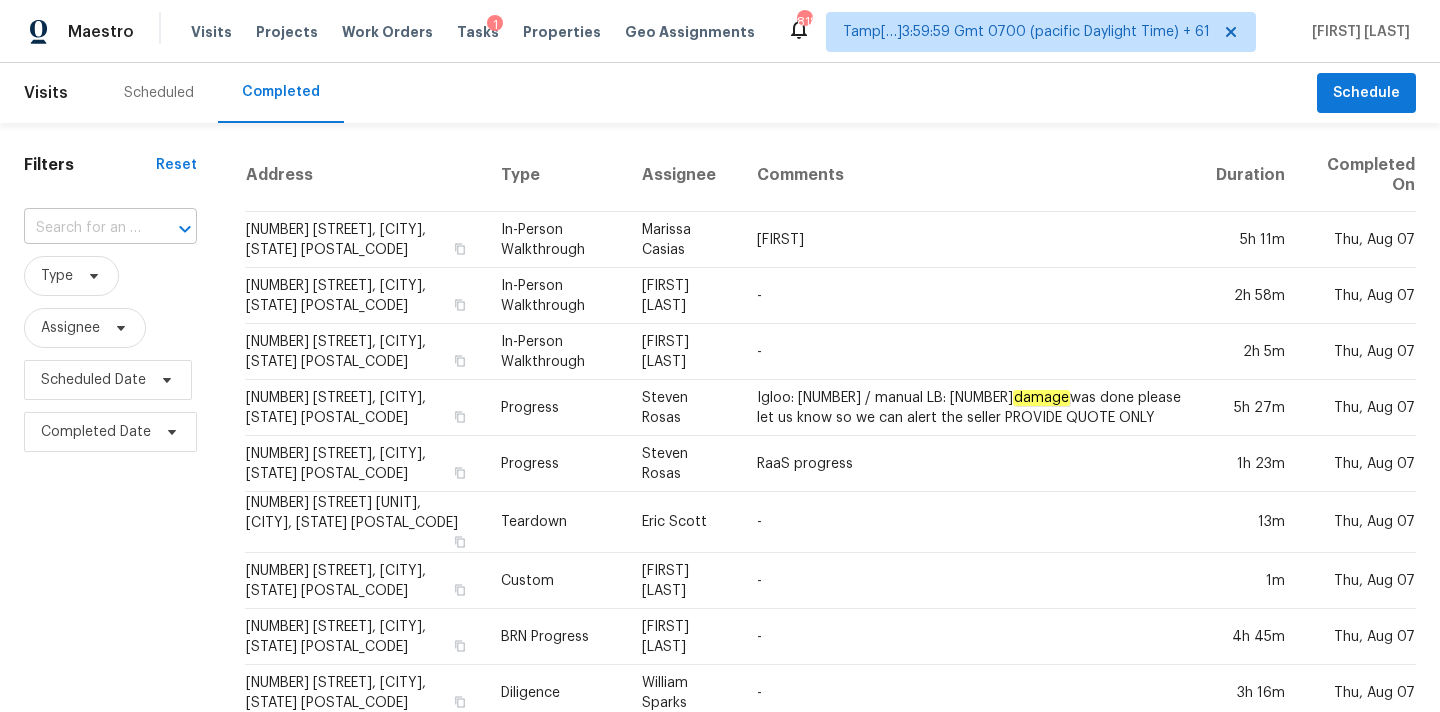 click at bounding box center [82, 228] 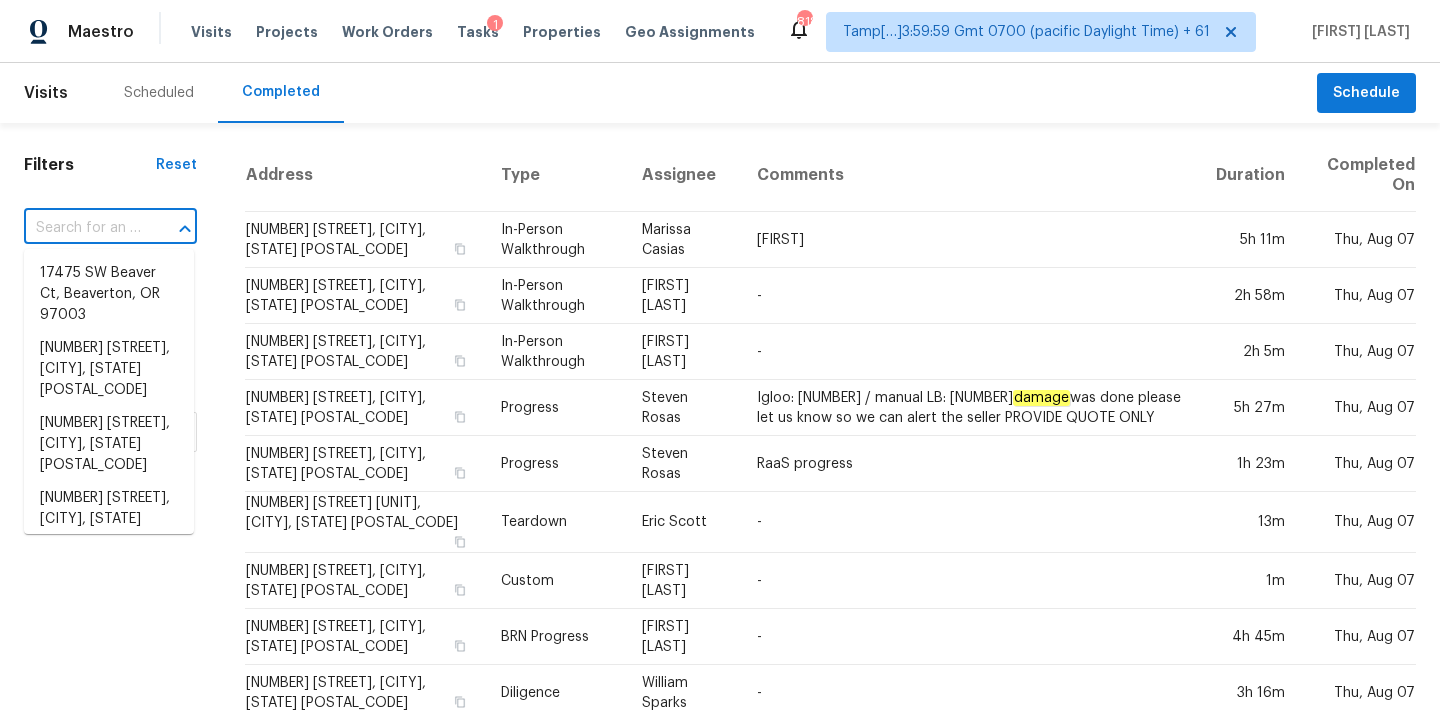 paste on "510 Elm St, Farmington, MN 55024" 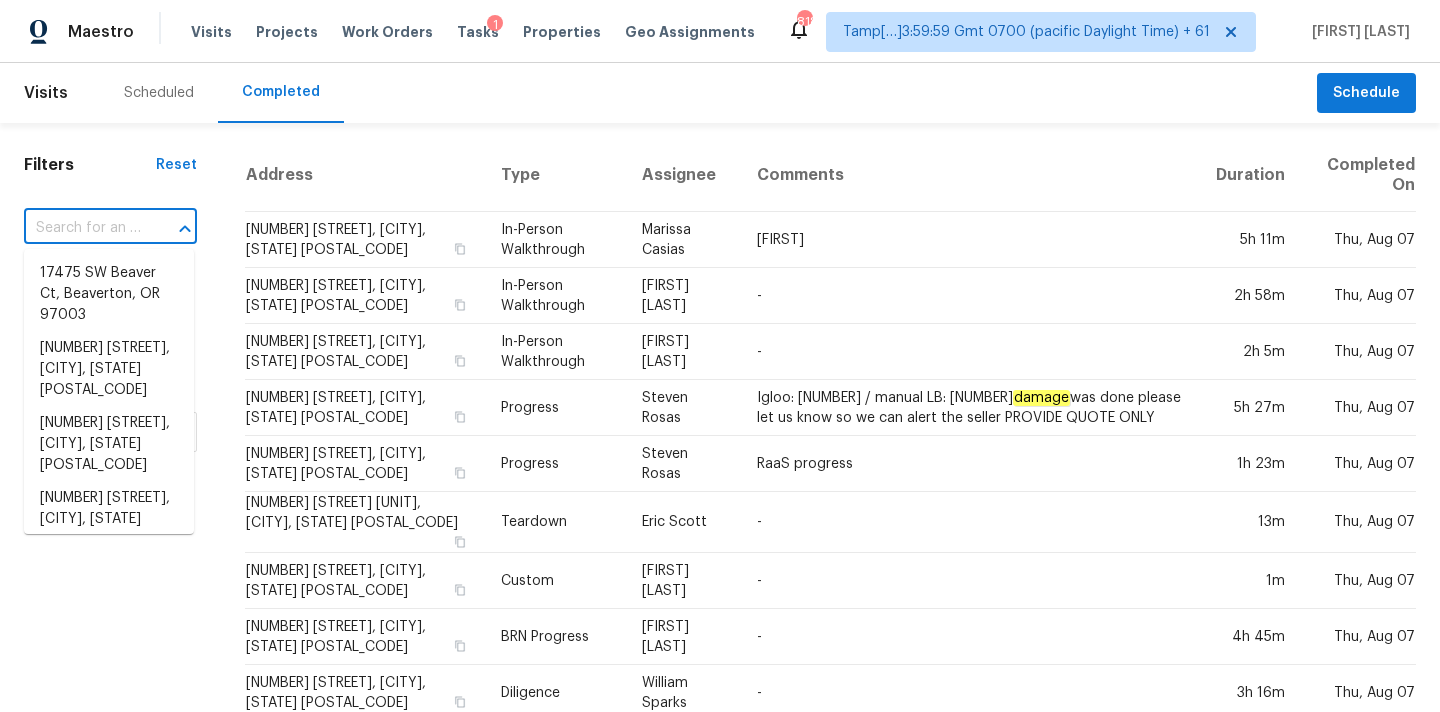 type on "510 Elm St, Farmington, MN 55024" 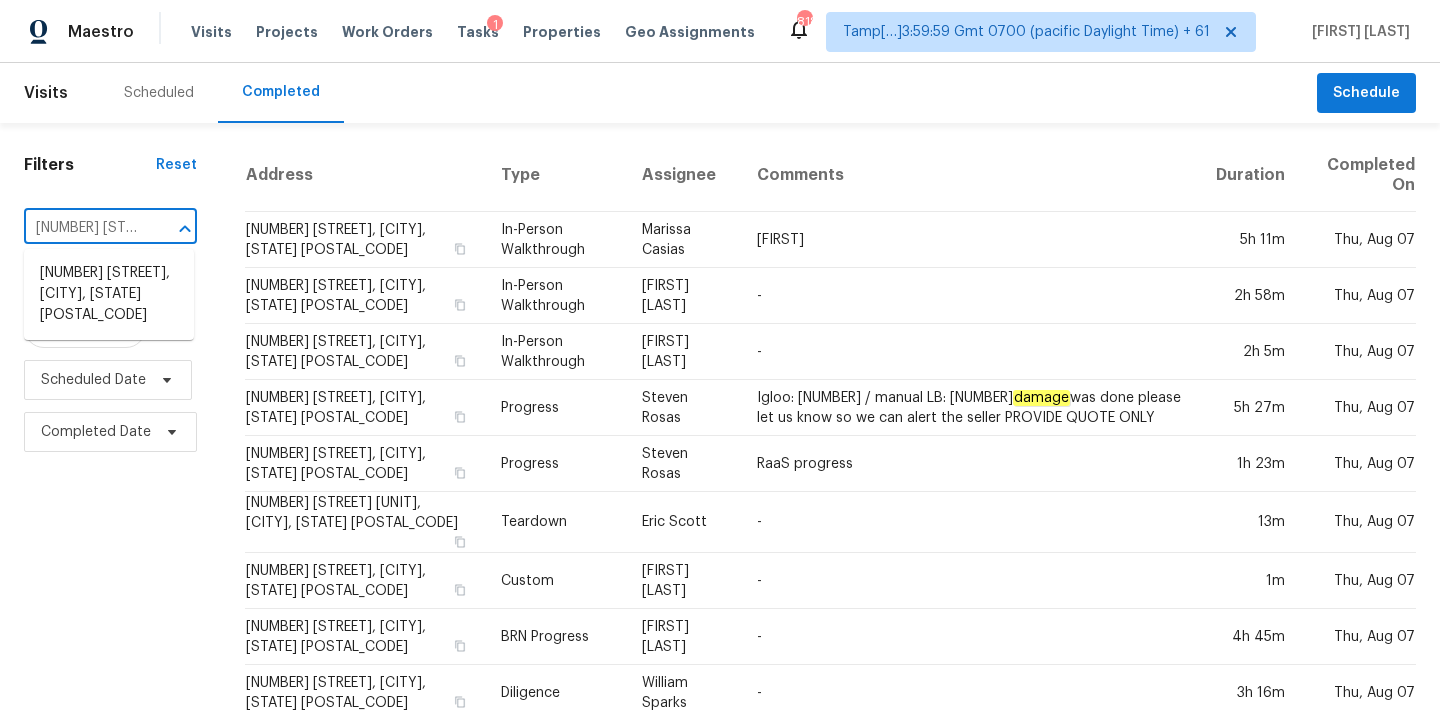 scroll, scrollTop: 0, scrollLeft: 124, axis: horizontal 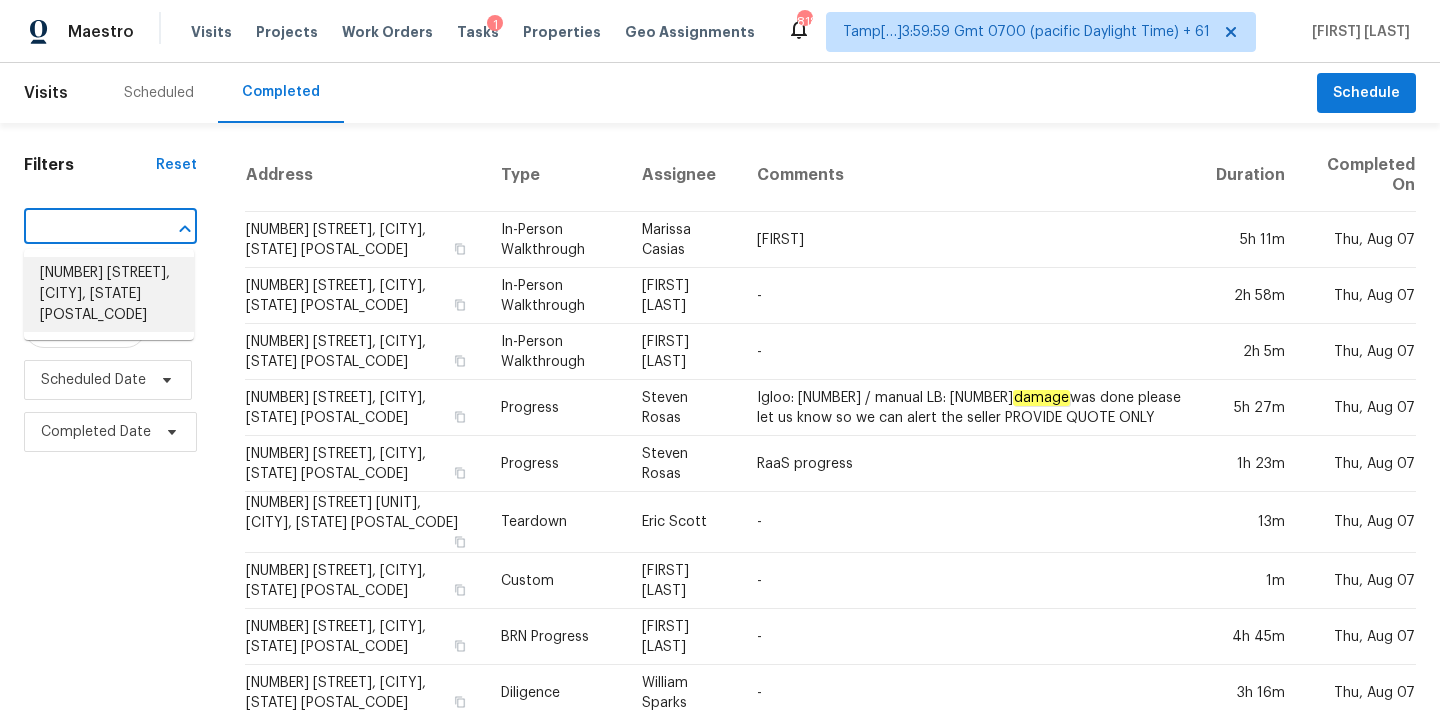 click on "510 Elm St, Farmington, MN 55024" at bounding box center [109, 294] 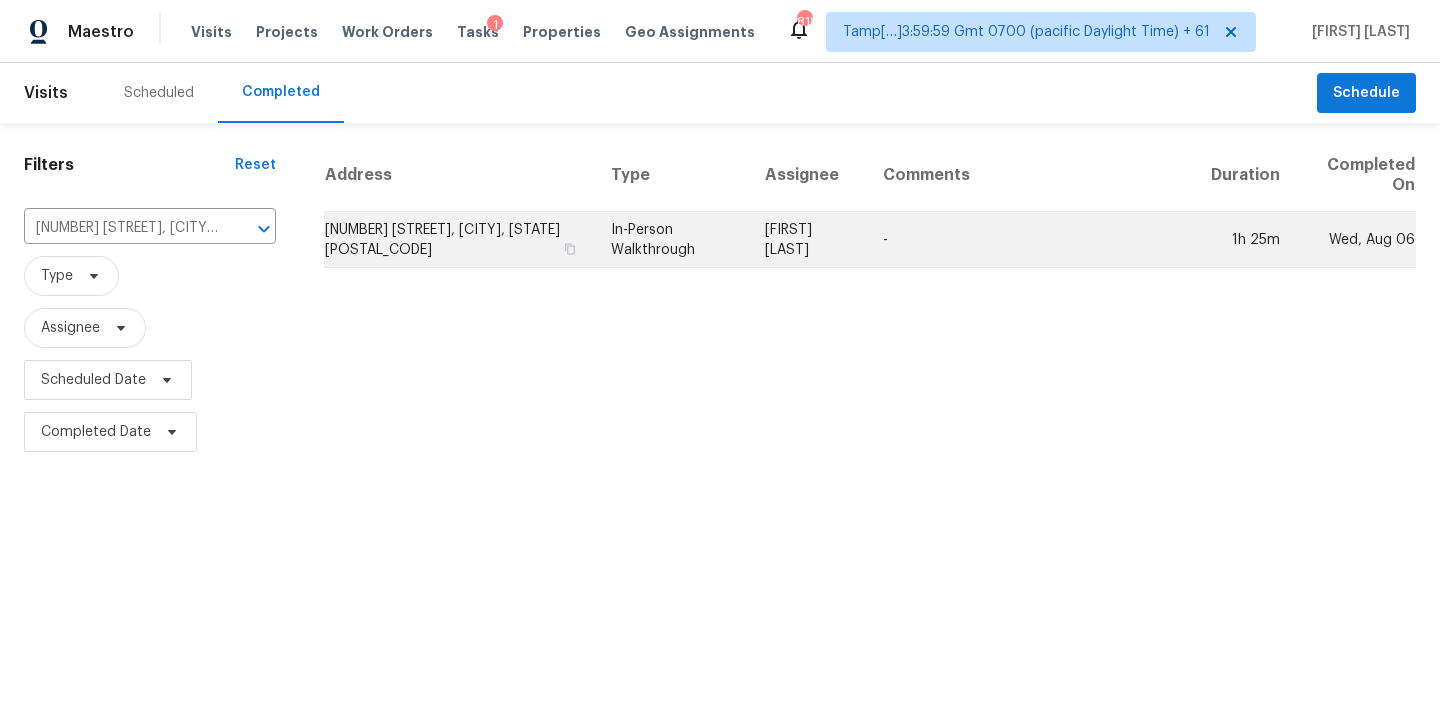 click on "In-Person Walkthrough" at bounding box center (672, 240) 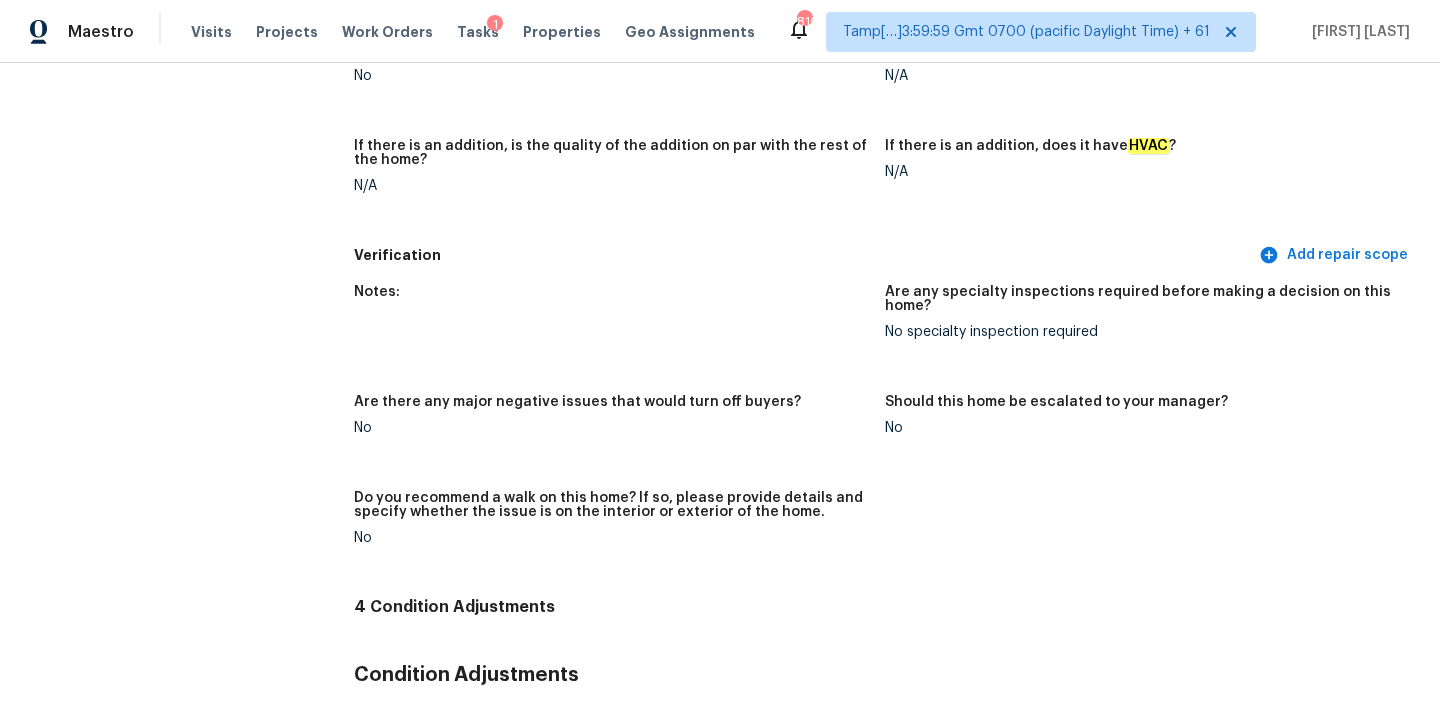 scroll, scrollTop: 99, scrollLeft: 0, axis: vertical 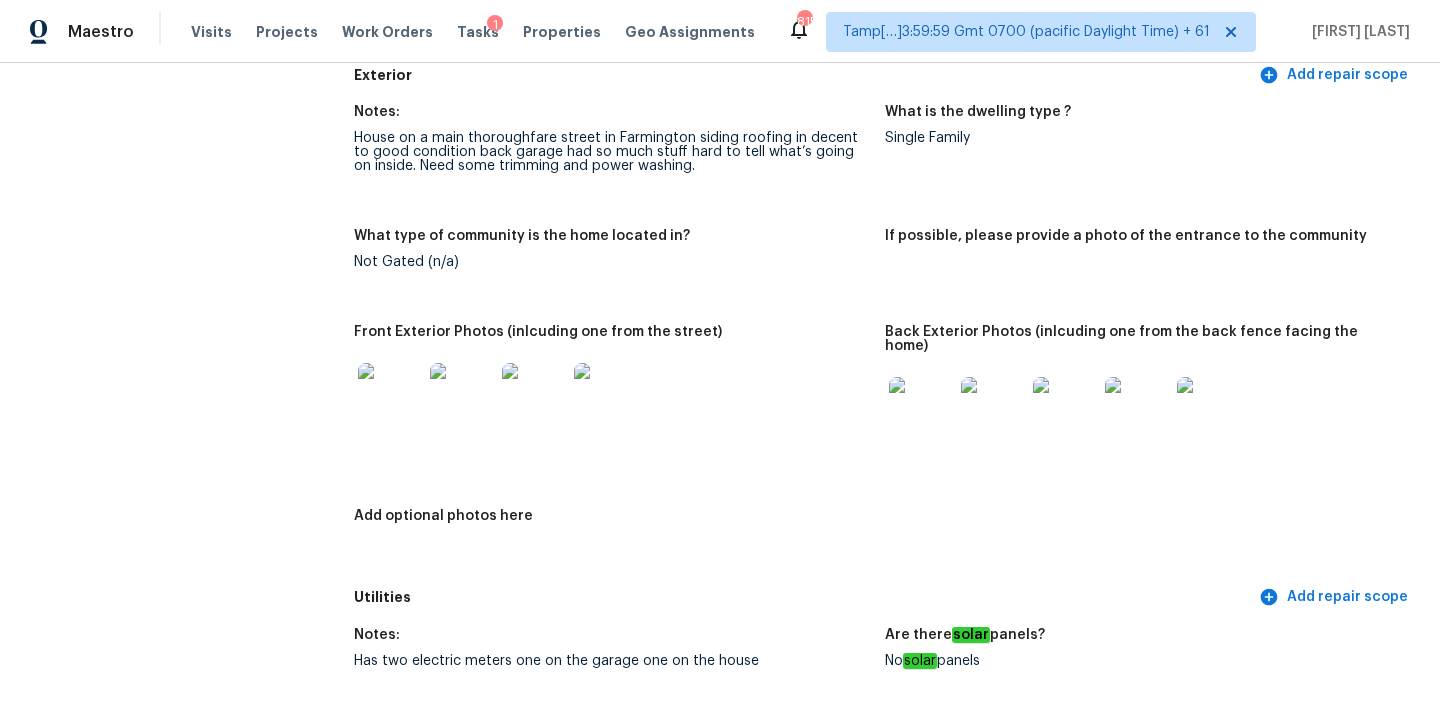 drag, startPoint x: 354, startPoint y: 139, endPoint x: 432, endPoint y: 130, distance: 78.51752 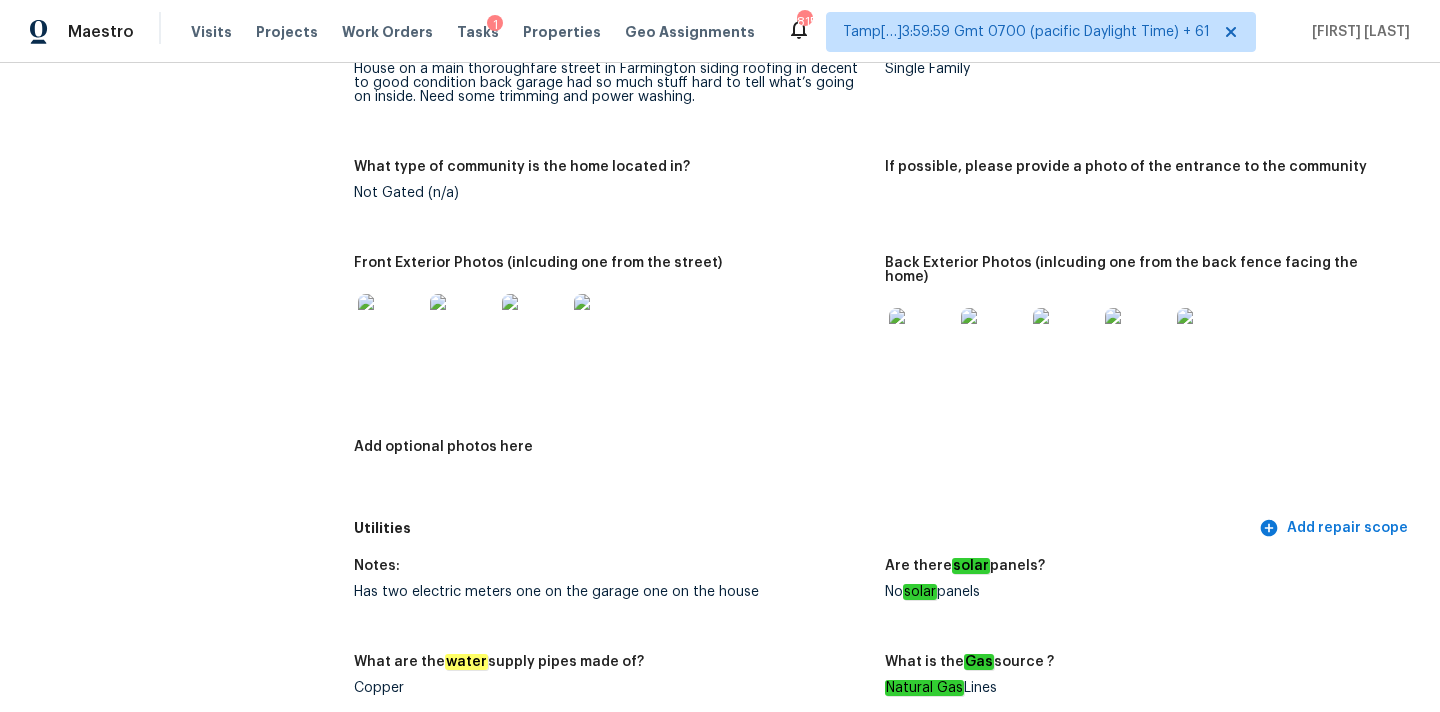 scroll, scrollTop: 811, scrollLeft: 0, axis: vertical 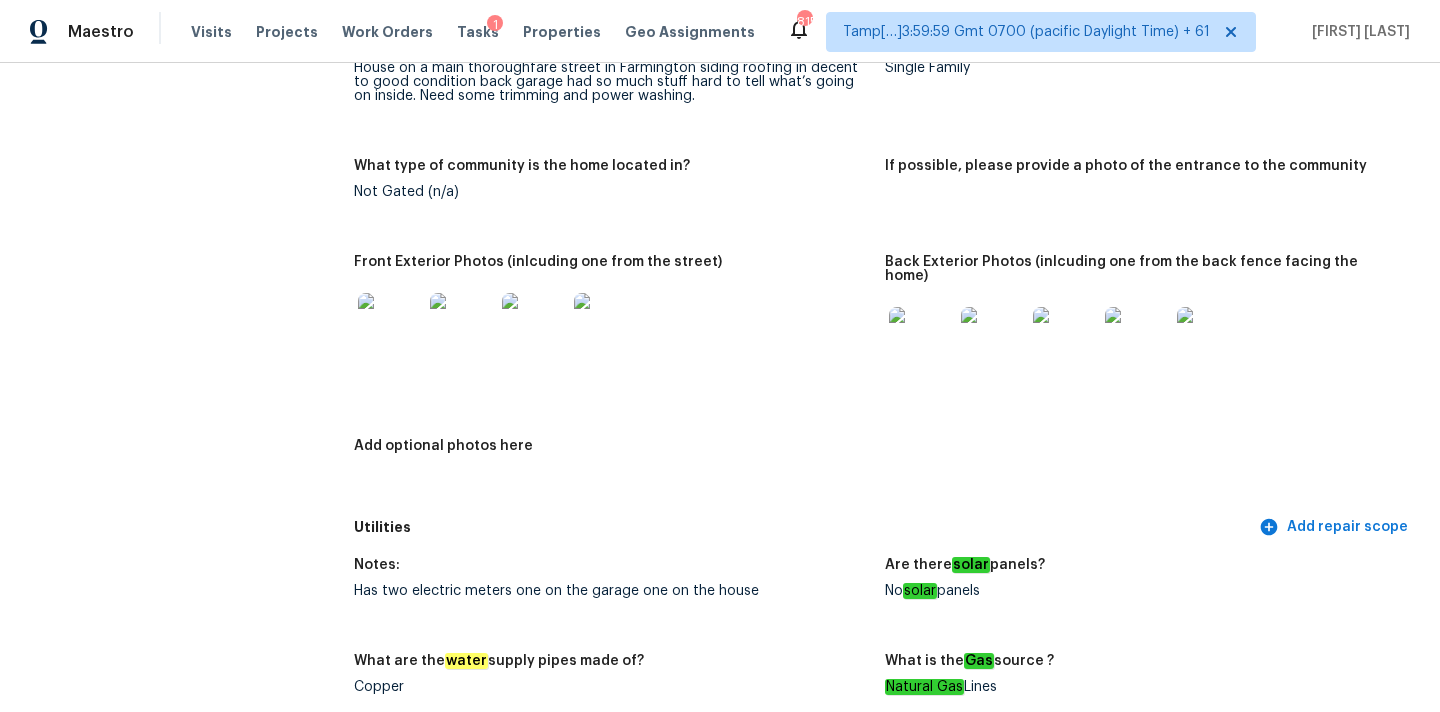 click at bounding box center [921, 339] 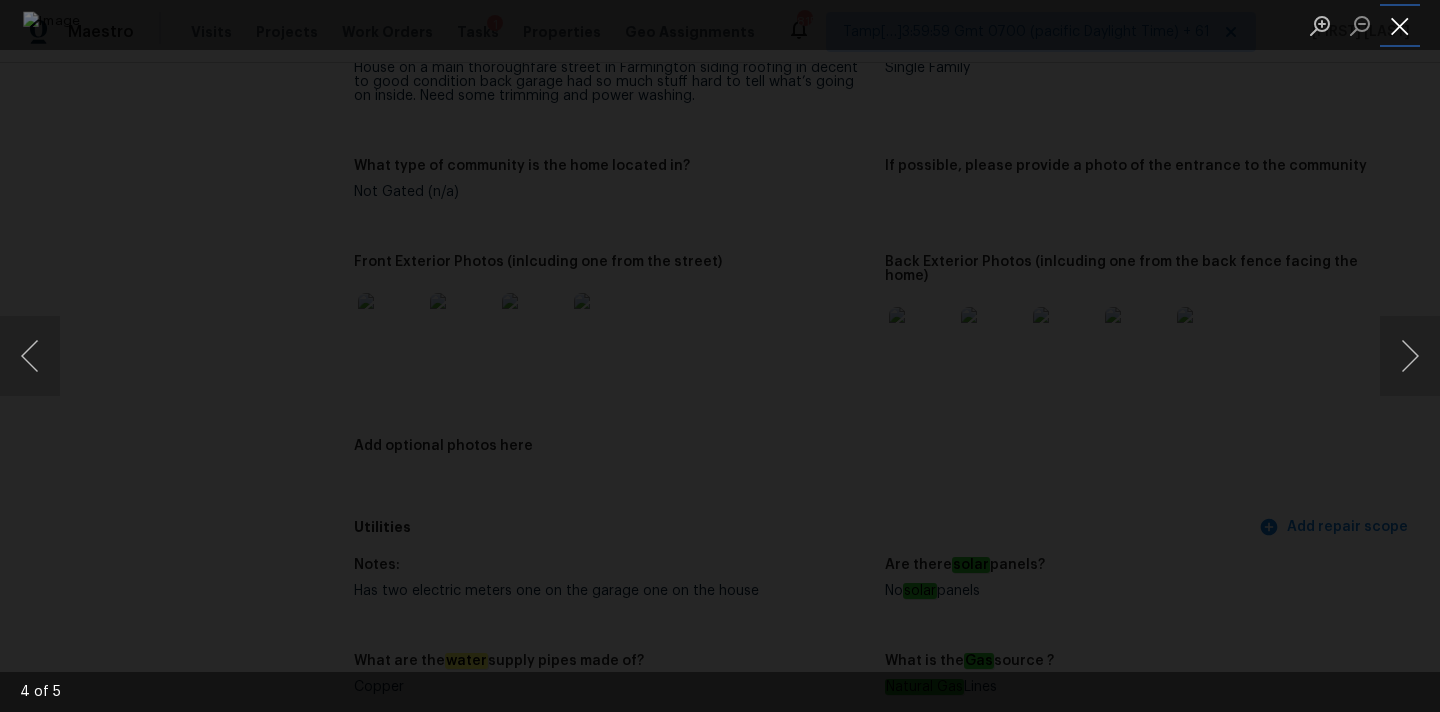 click at bounding box center (1400, 25) 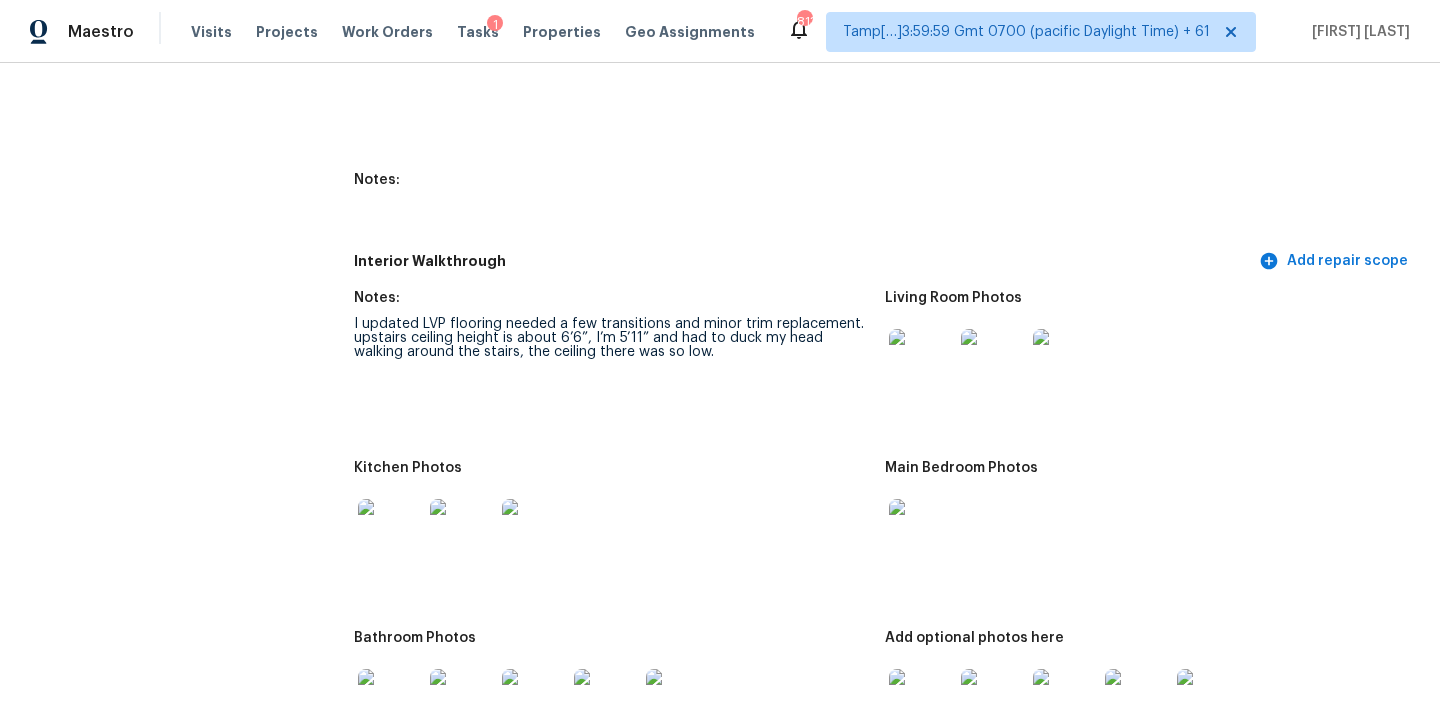 scroll, scrollTop: 2246, scrollLeft: 0, axis: vertical 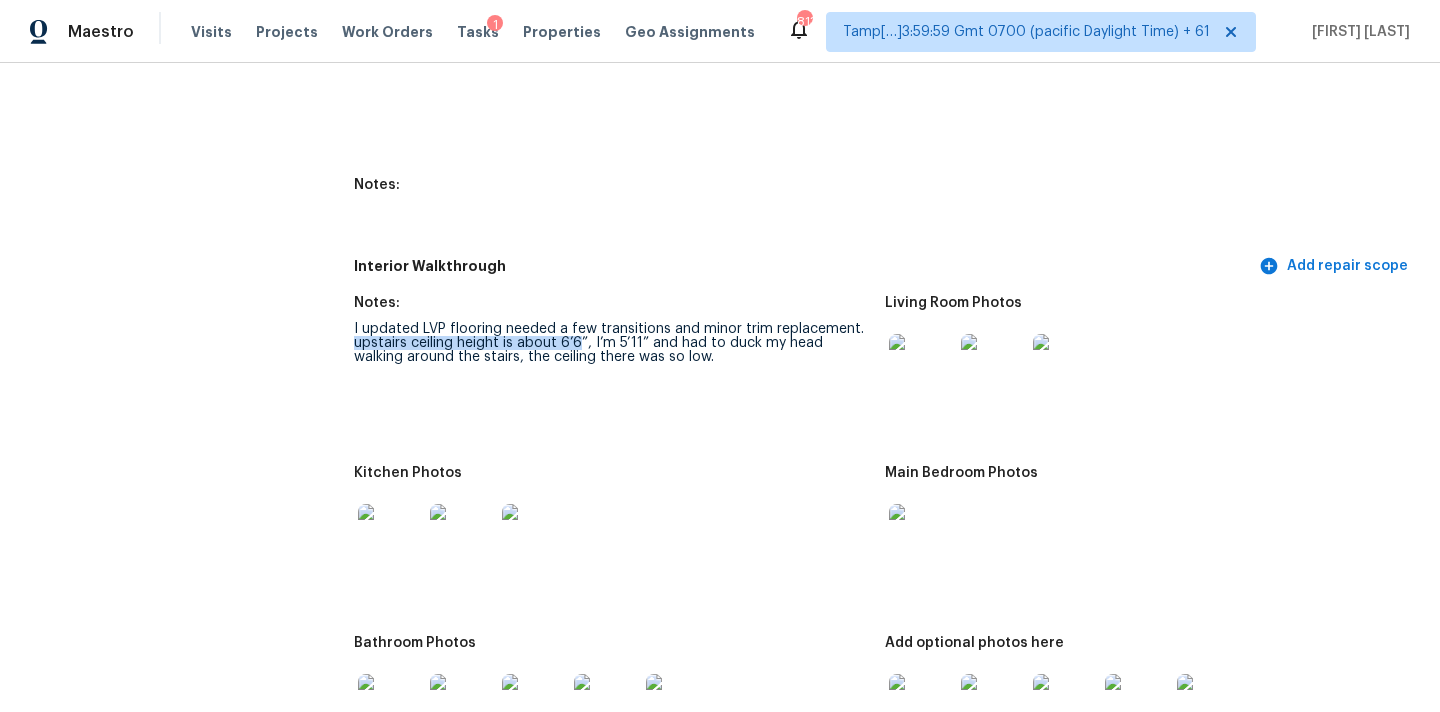 copy on "upstairs ceiling height is about 6’6" 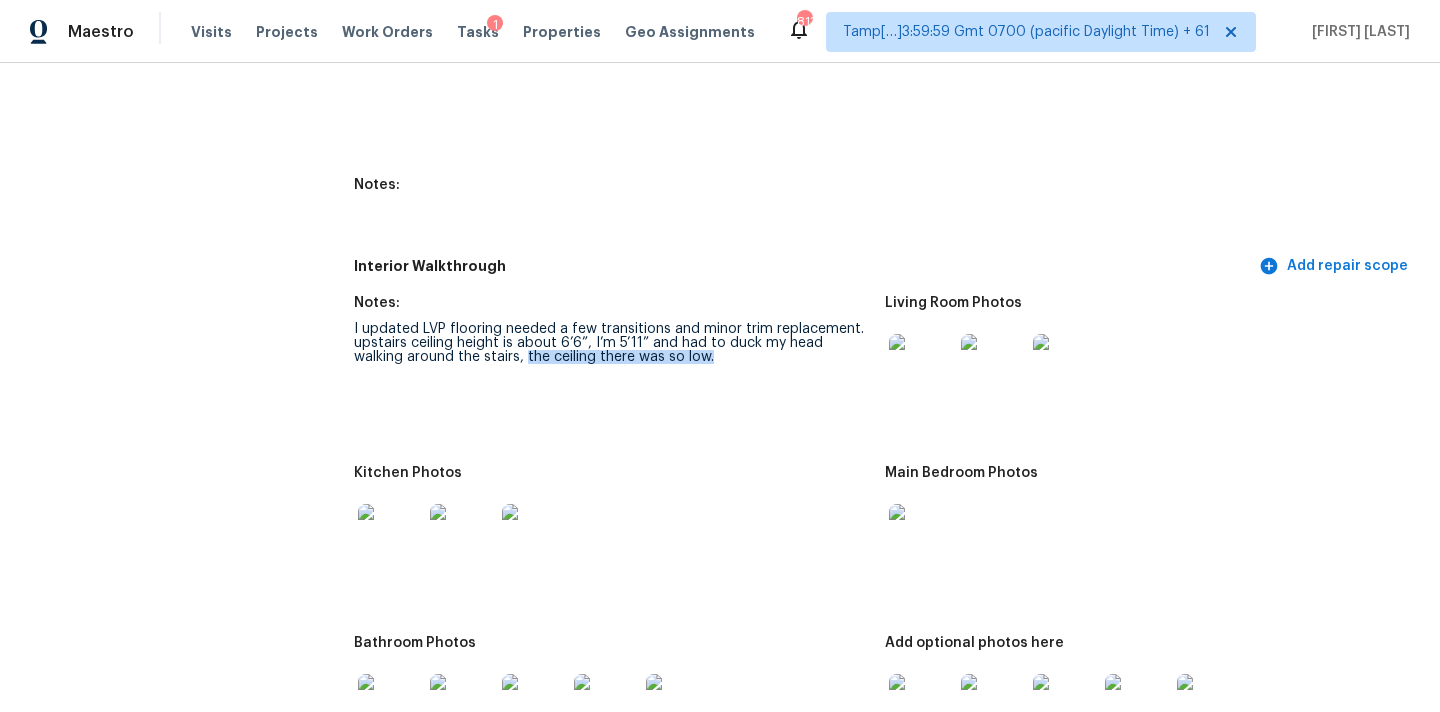 drag, startPoint x: 472, startPoint y: 346, endPoint x: 692, endPoint y: 347, distance: 220.00227 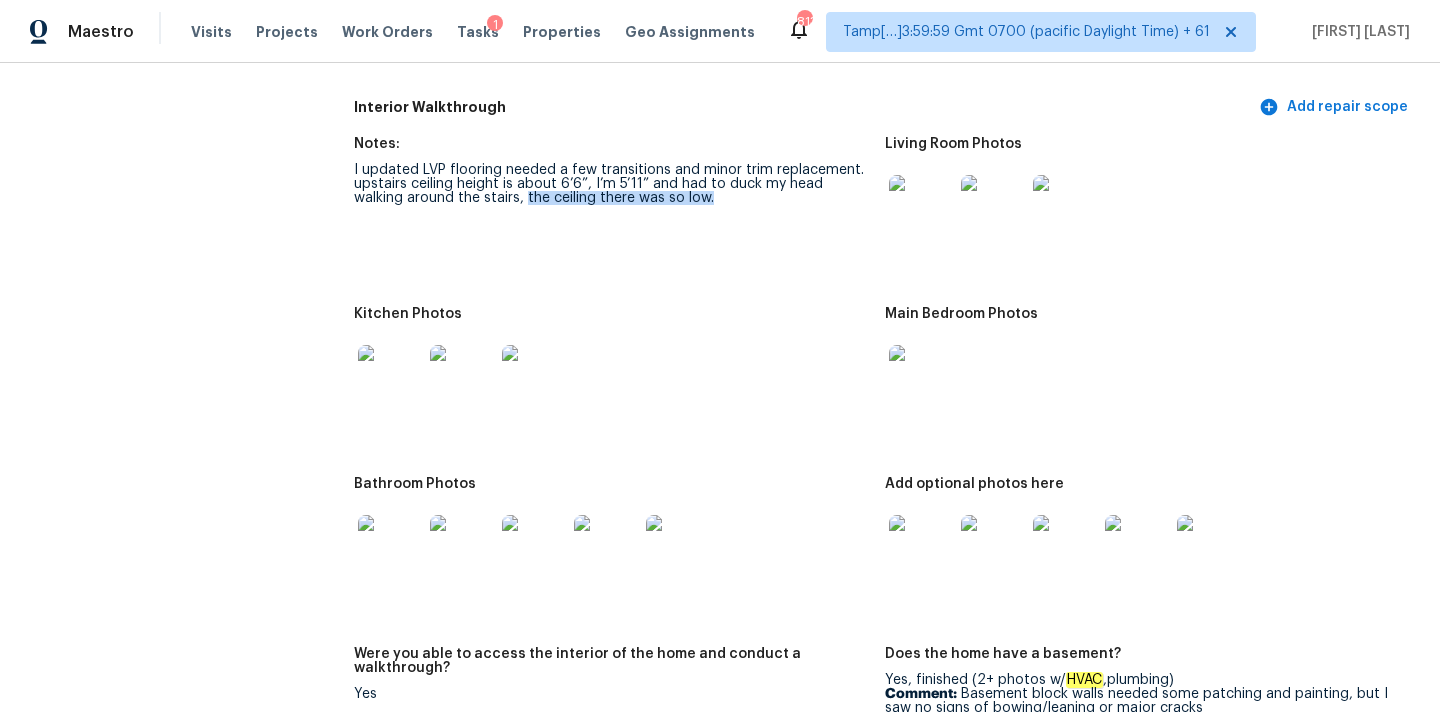 scroll, scrollTop: 2362, scrollLeft: 0, axis: vertical 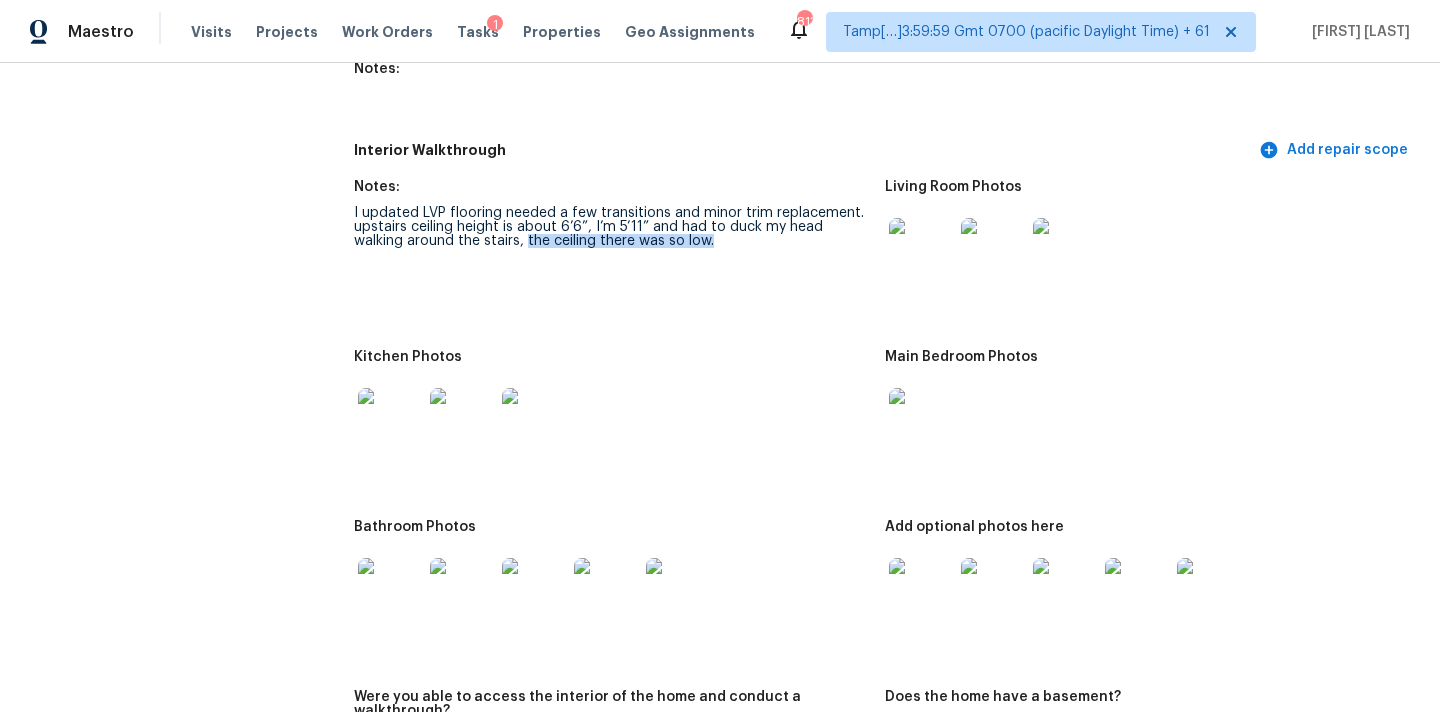 click at bounding box center (921, 250) 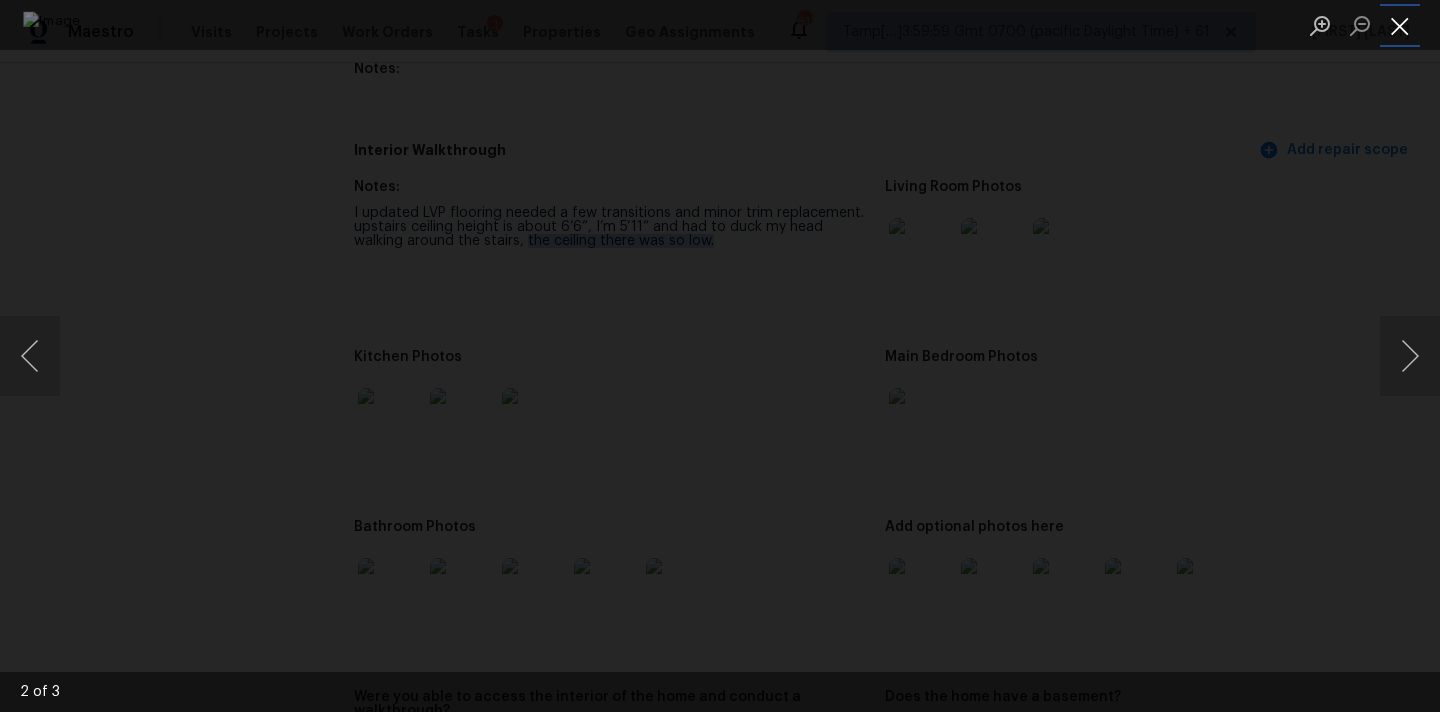 click at bounding box center [1400, 25] 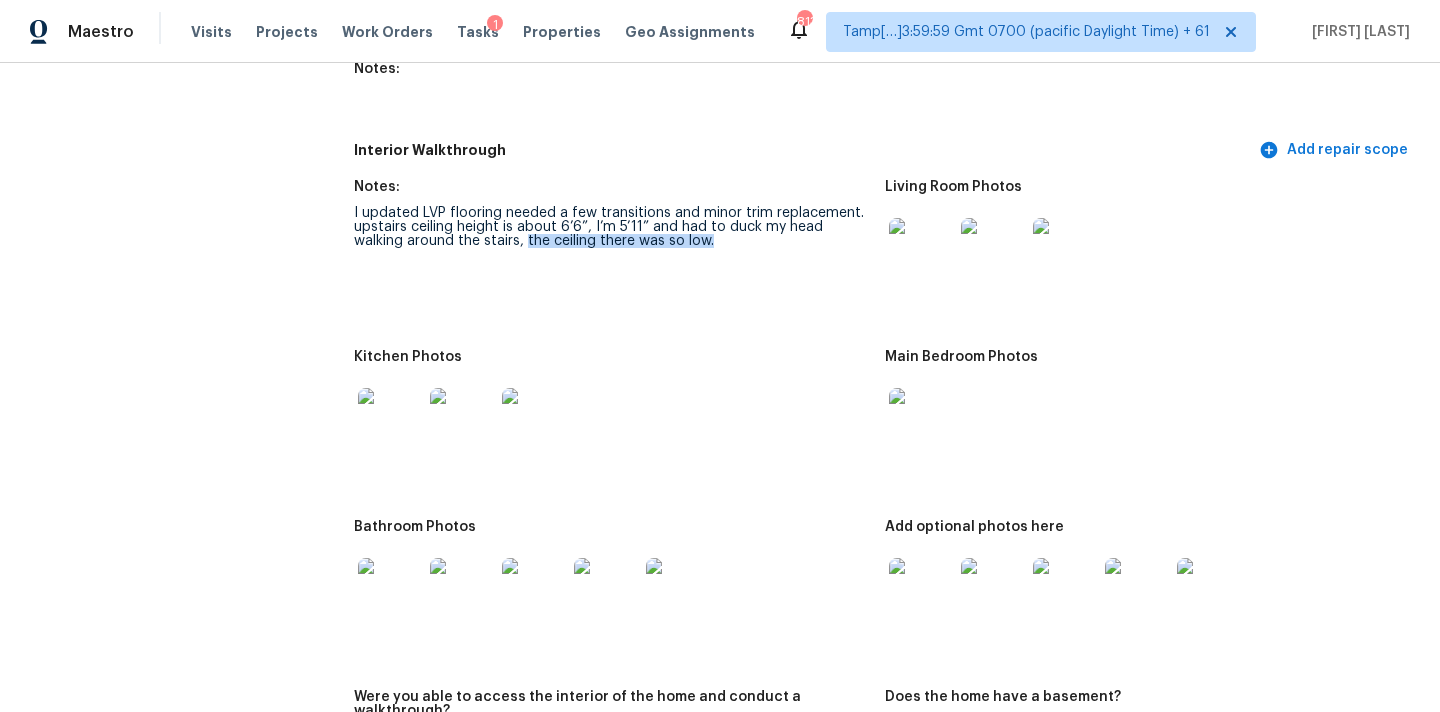 click at bounding box center [921, 420] 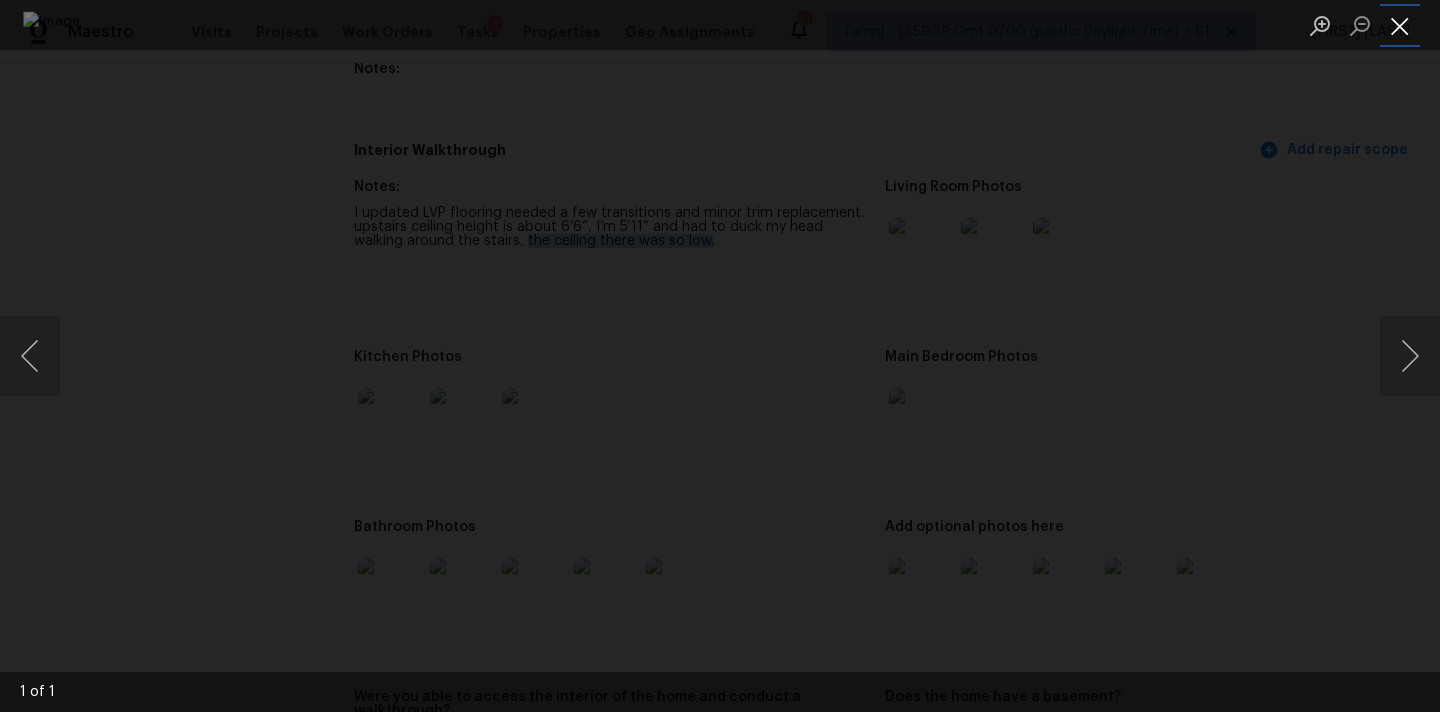 click at bounding box center [1400, 25] 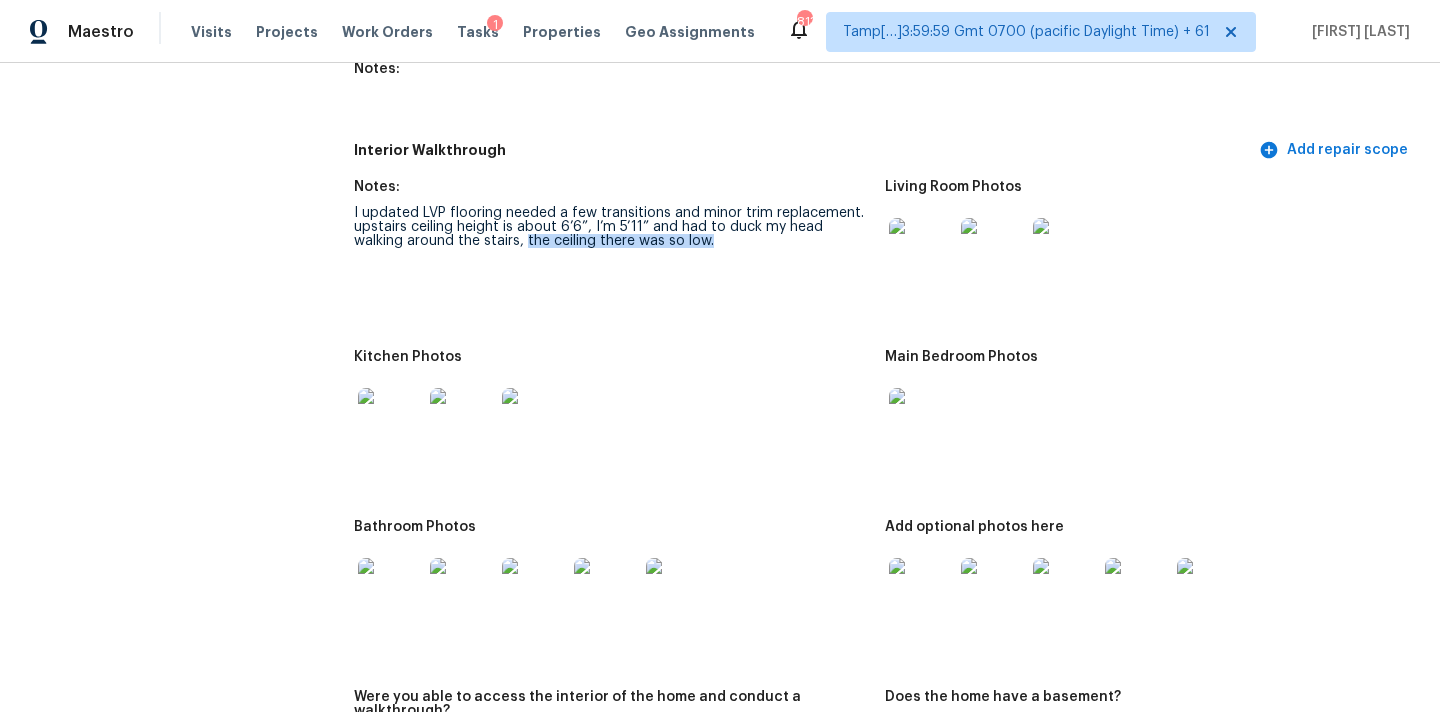 click at bounding box center (390, 420) 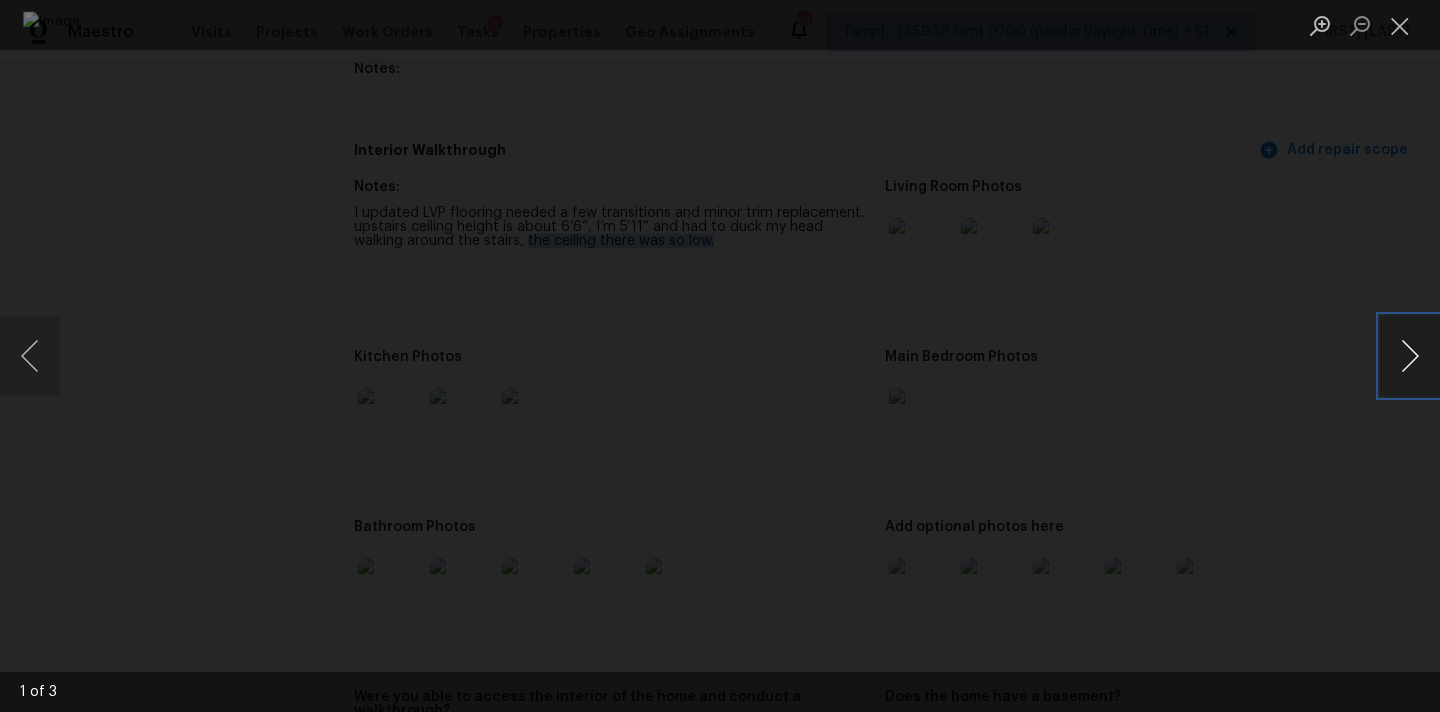 click at bounding box center (1410, 356) 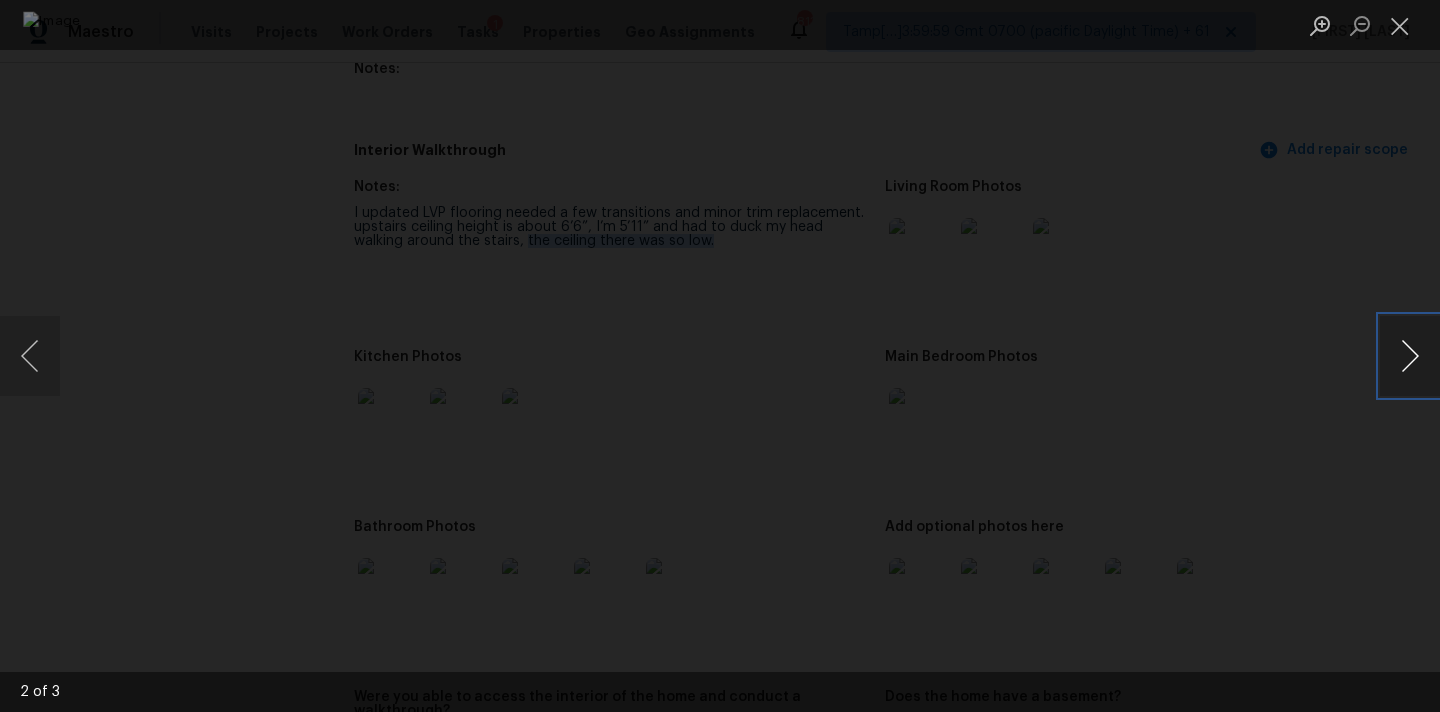 click at bounding box center (1410, 356) 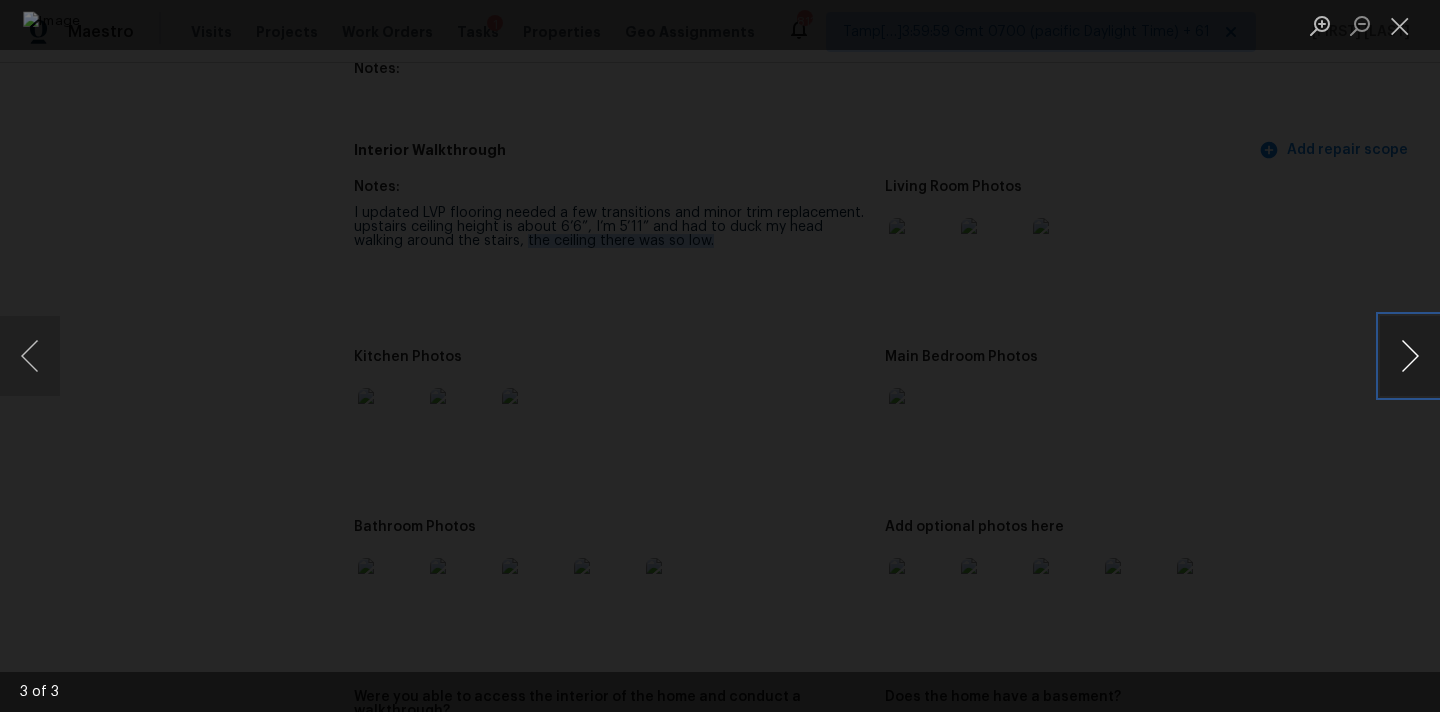 click at bounding box center (1410, 356) 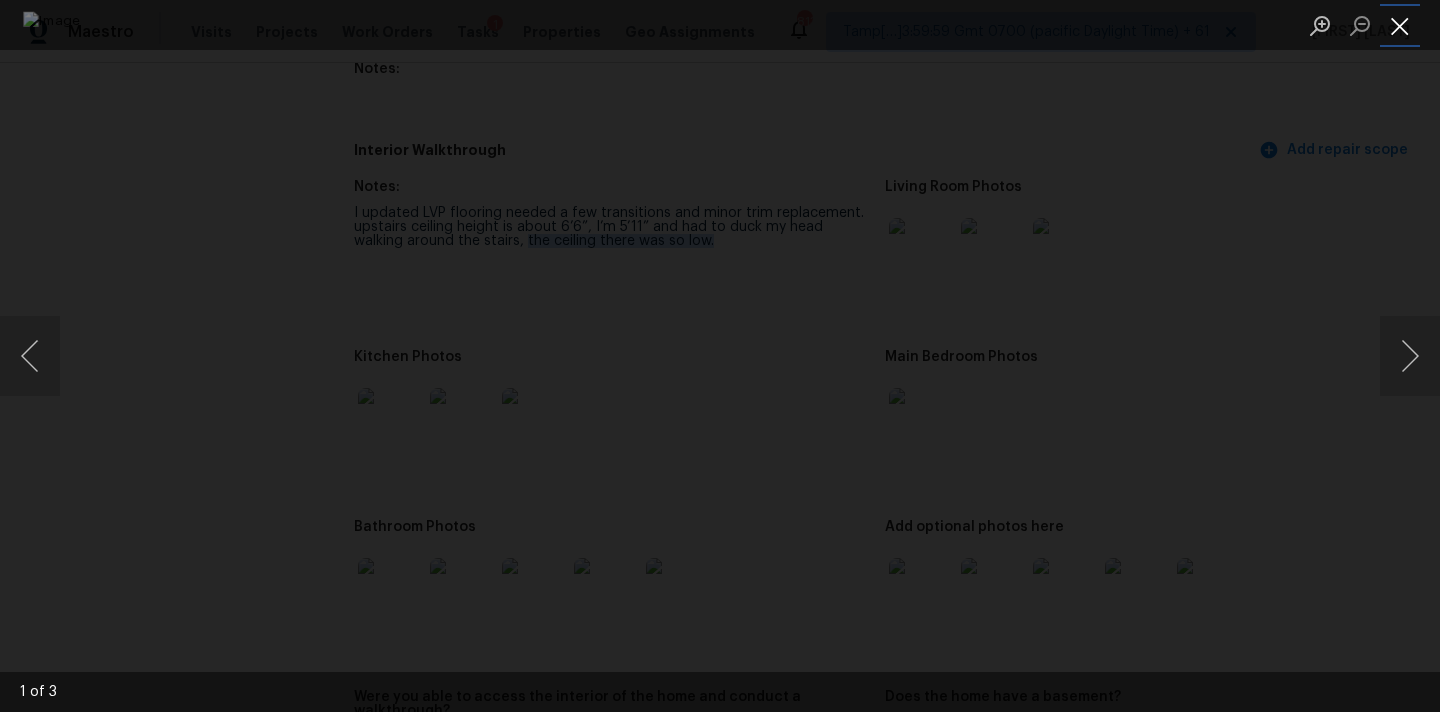 click at bounding box center (1400, 25) 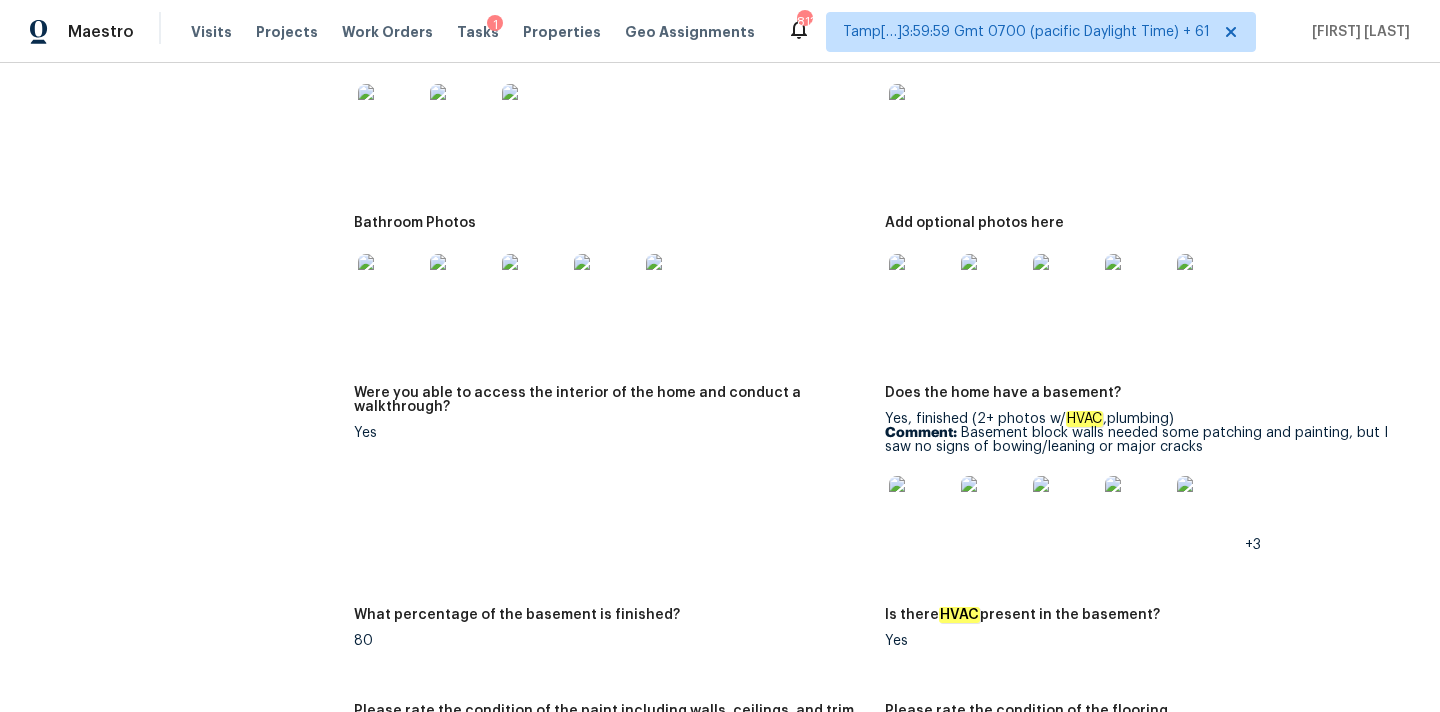 scroll, scrollTop: 2686, scrollLeft: 0, axis: vertical 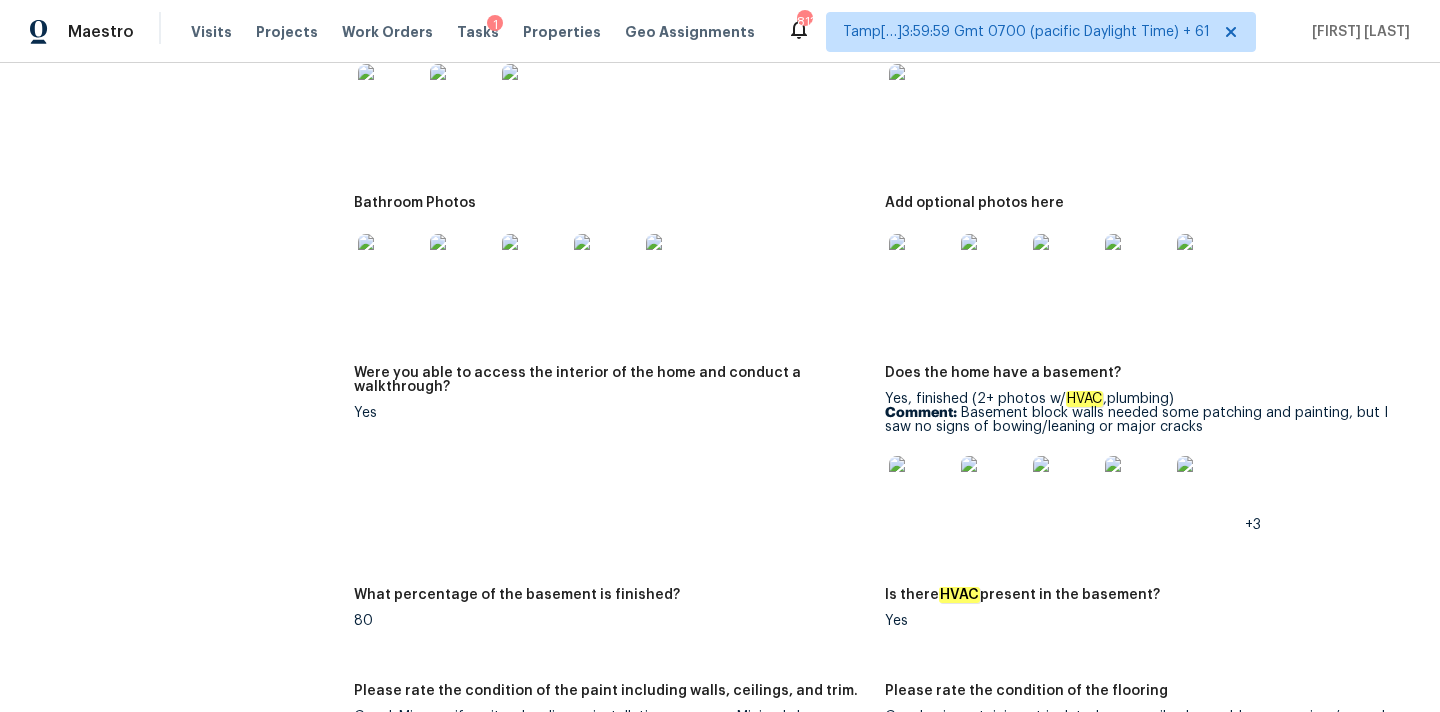 click at bounding box center [390, 266] 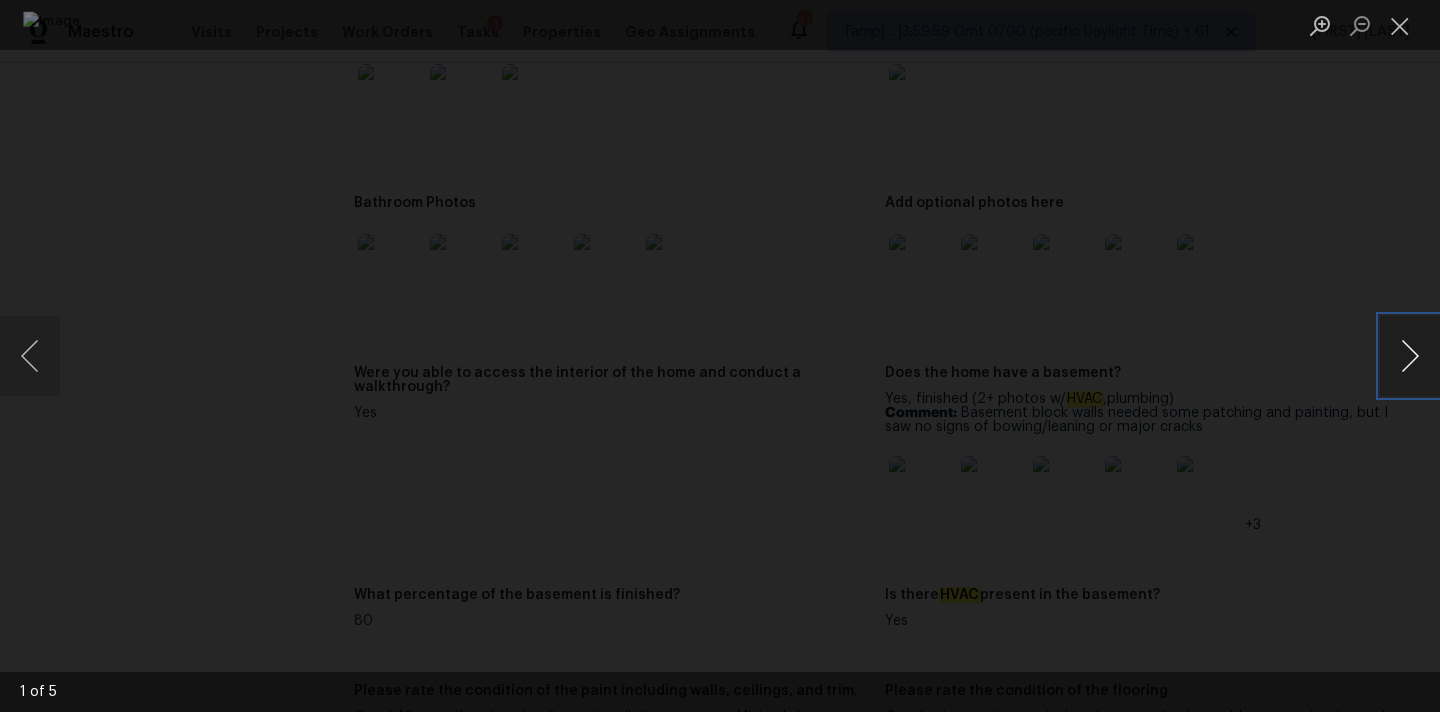 click at bounding box center [1410, 356] 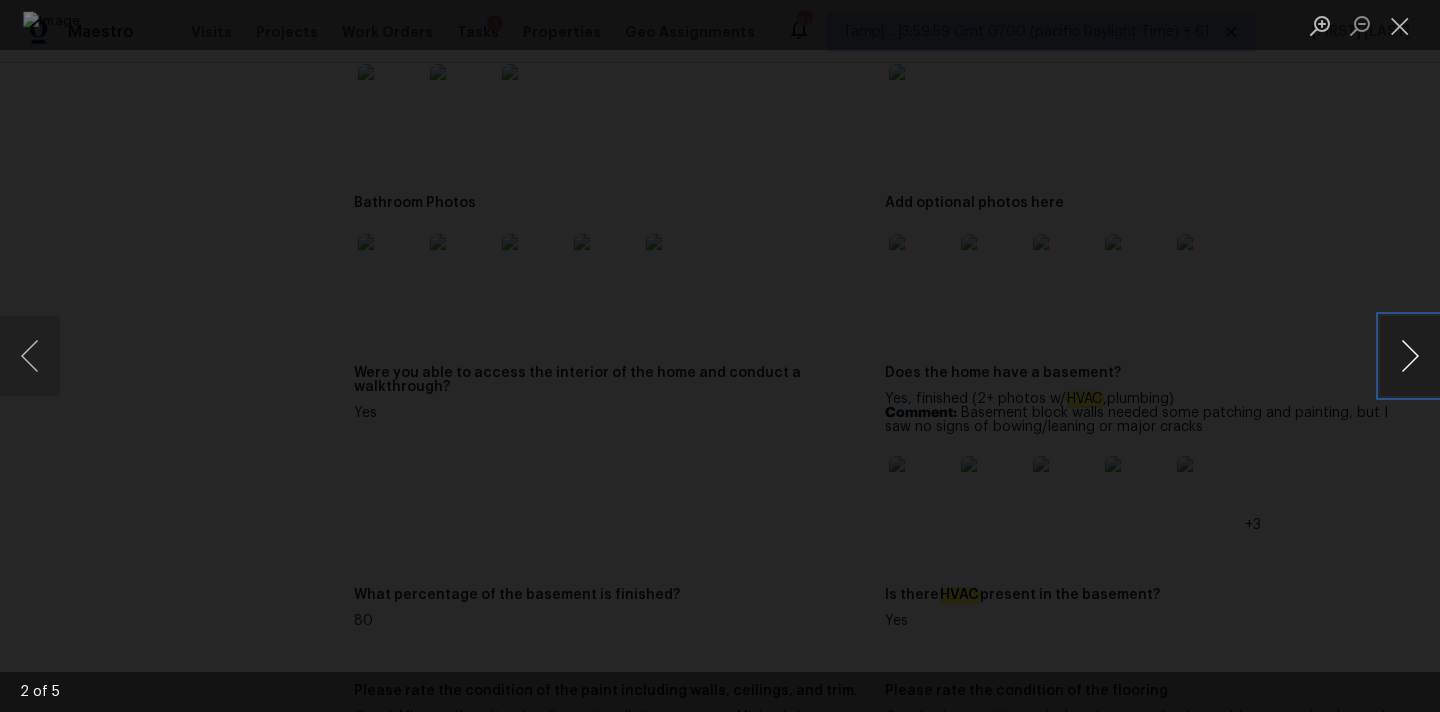 click at bounding box center [1410, 356] 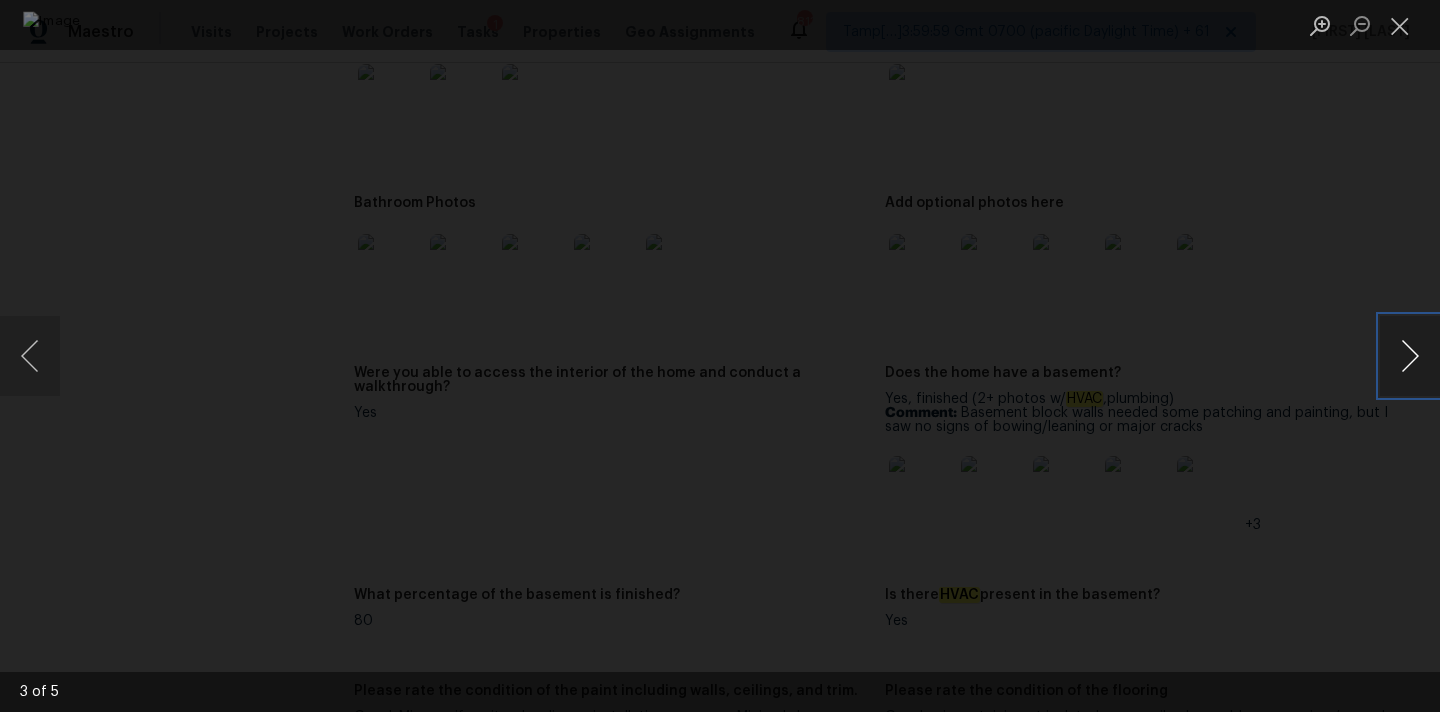 click at bounding box center [1410, 356] 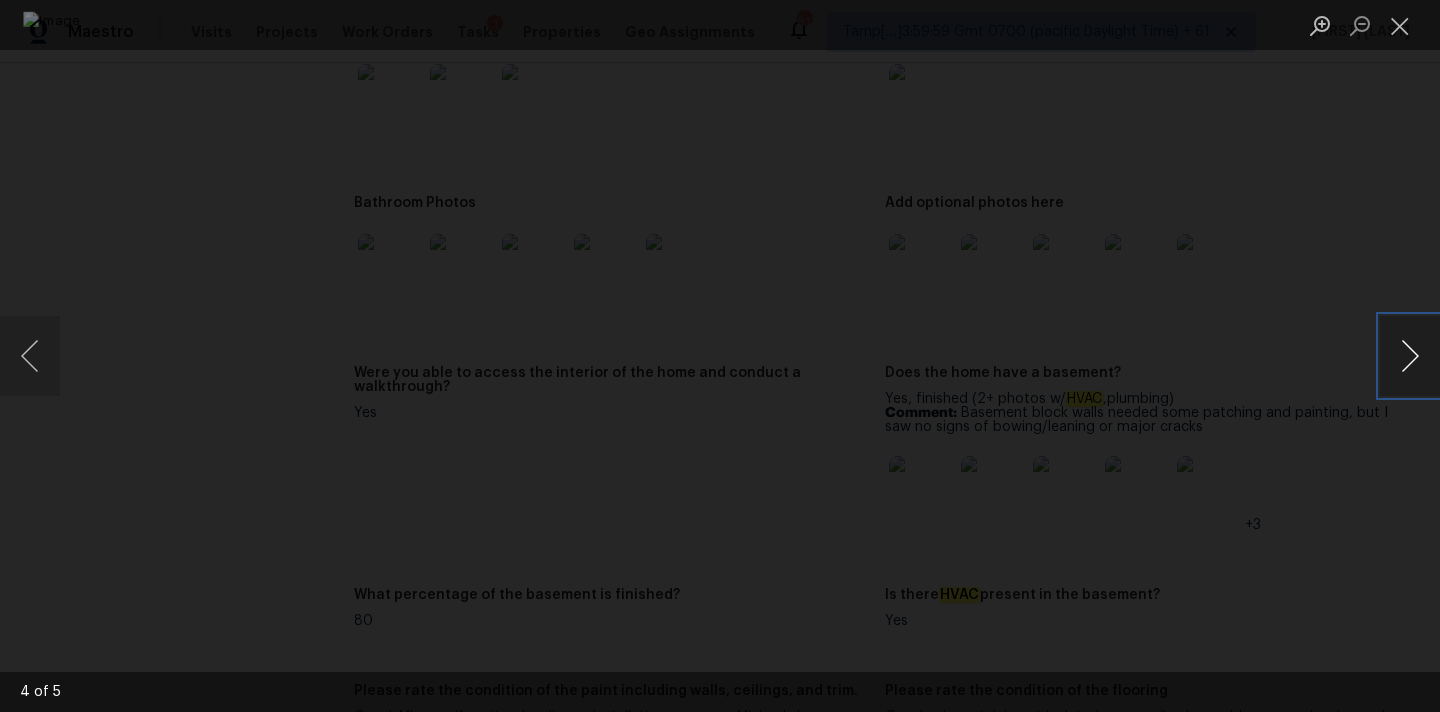 click at bounding box center (1410, 356) 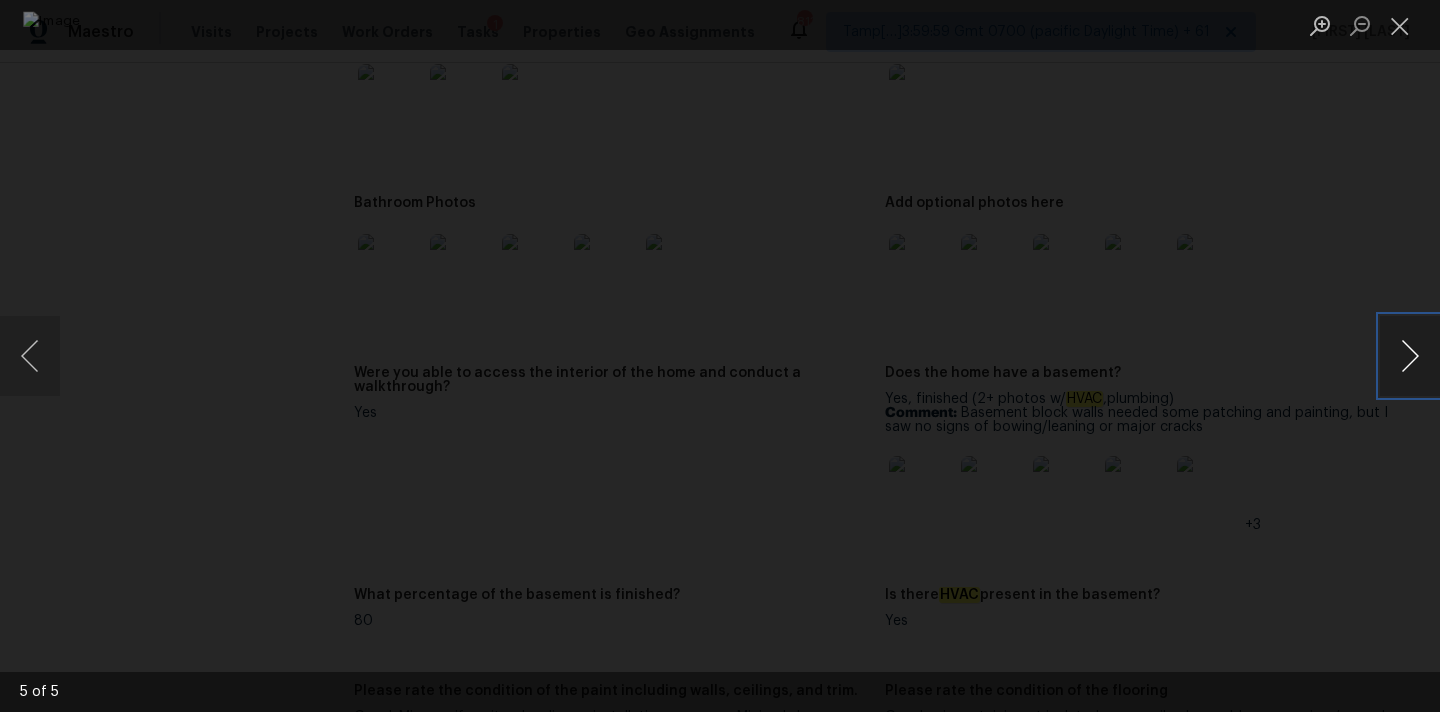 click at bounding box center (1410, 356) 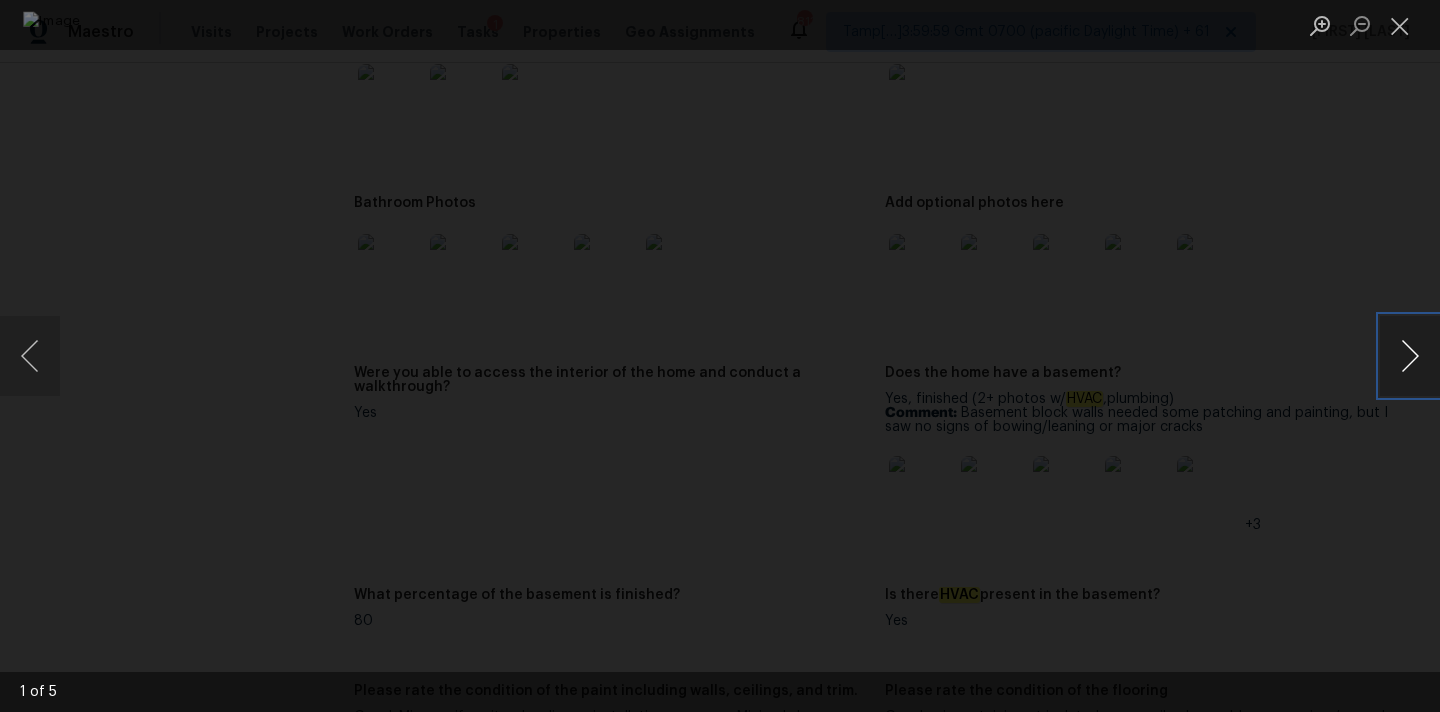 click at bounding box center (1410, 356) 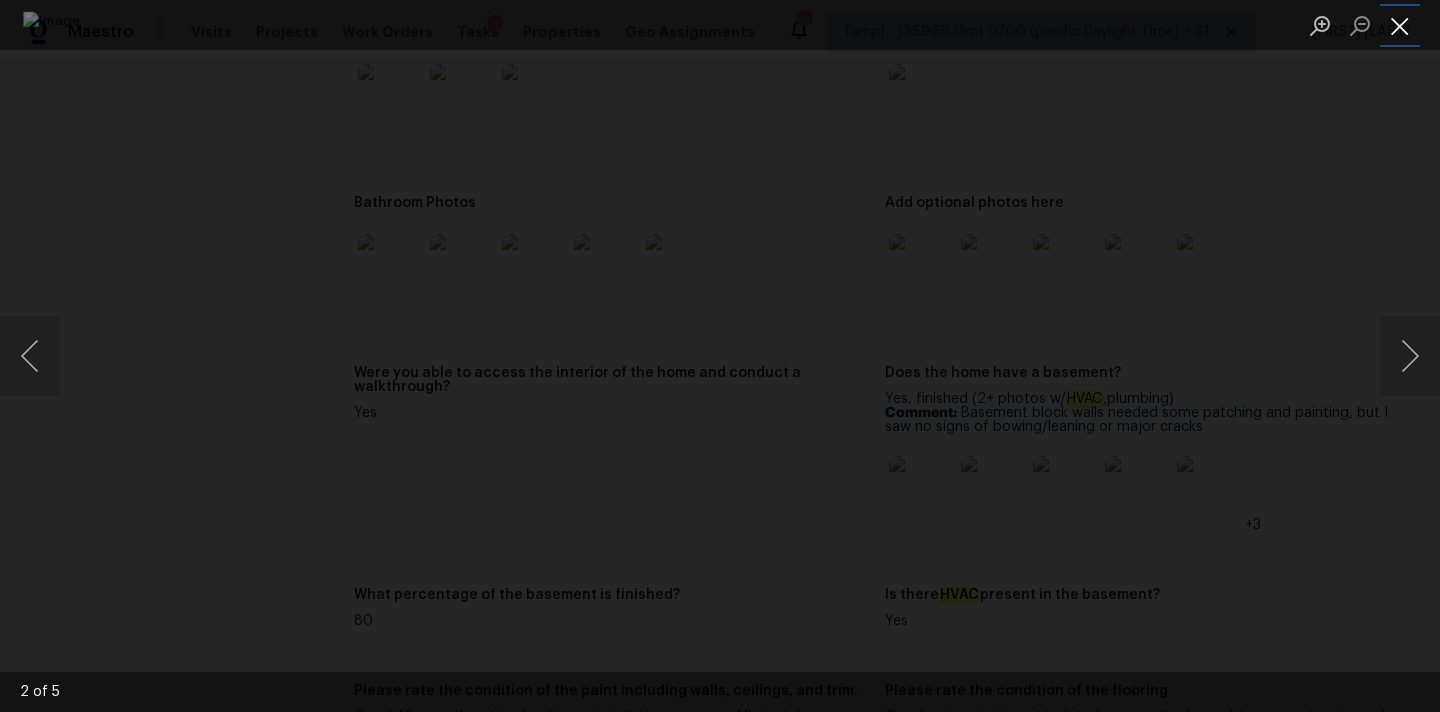 click at bounding box center (1400, 25) 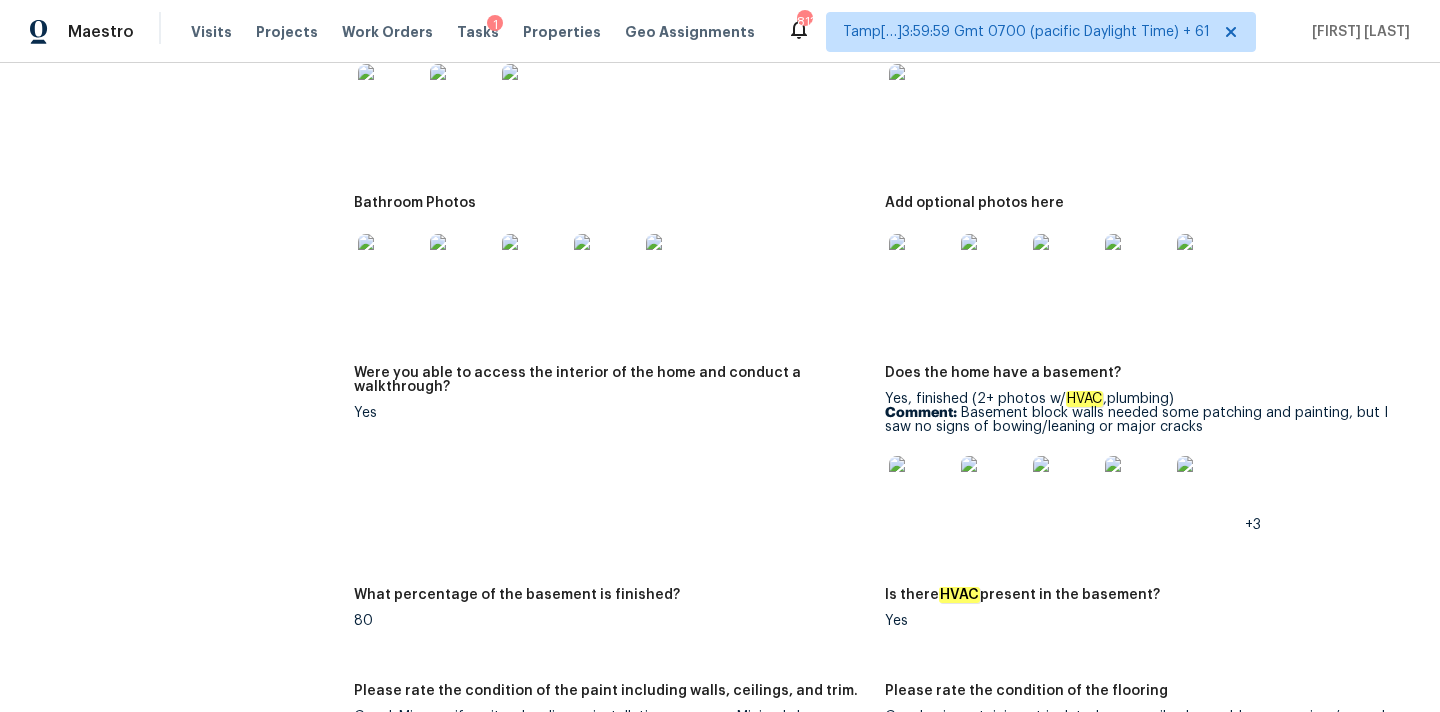 click at bounding box center [921, 266] 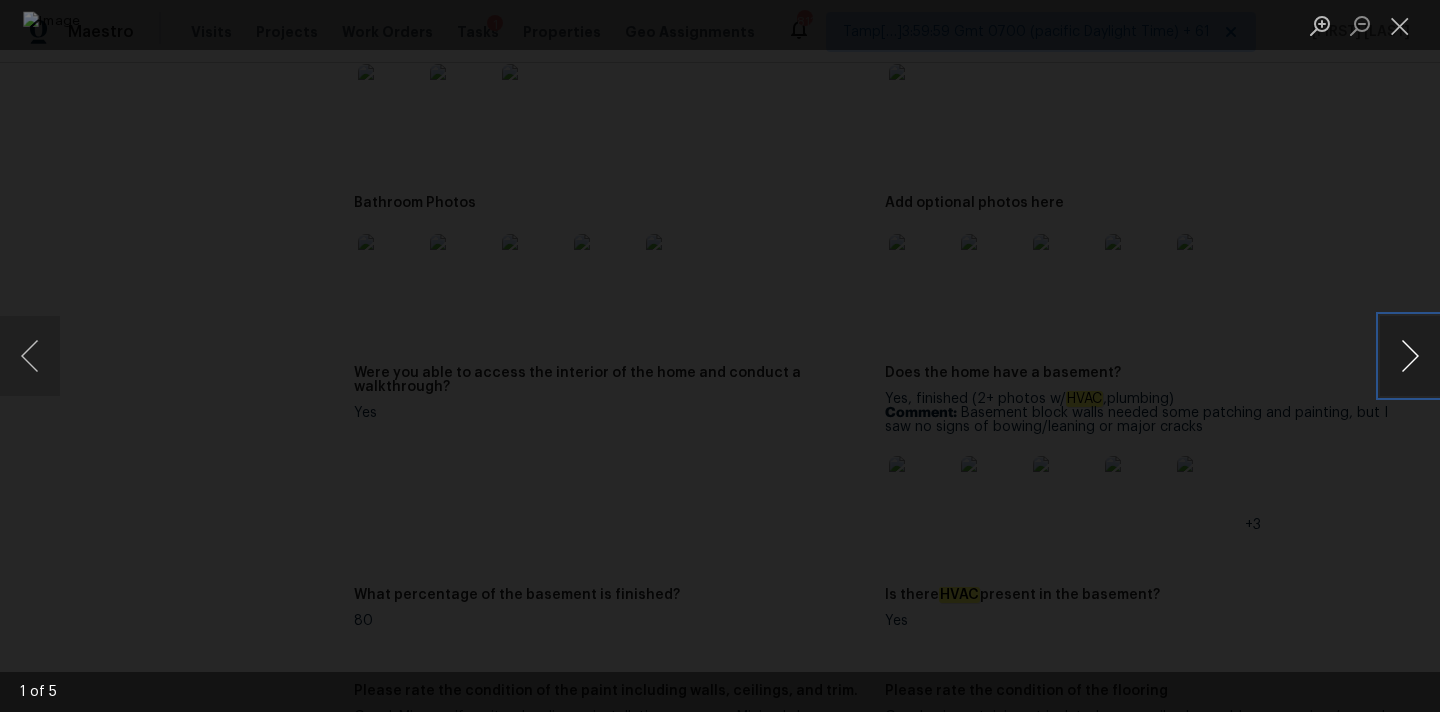 click at bounding box center (1410, 356) 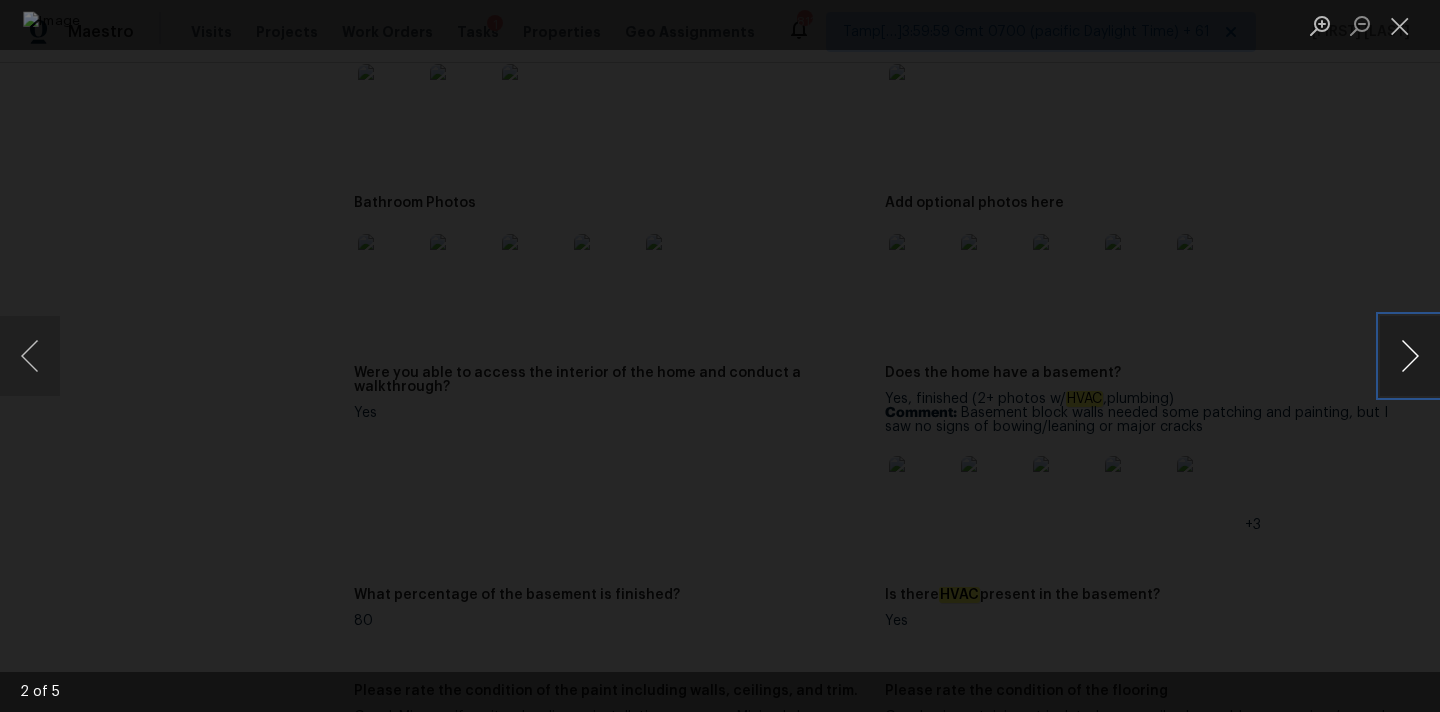 type 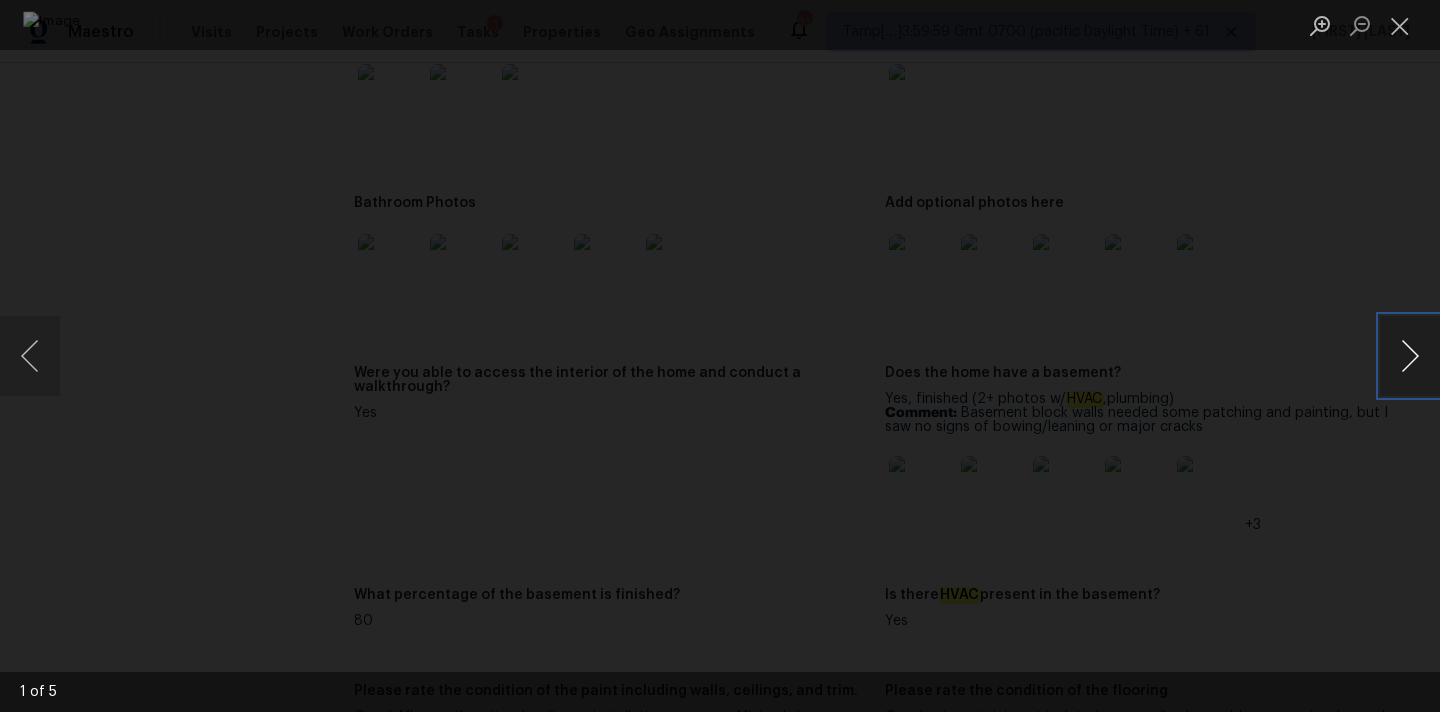 click at bounding box center (1410, 356) 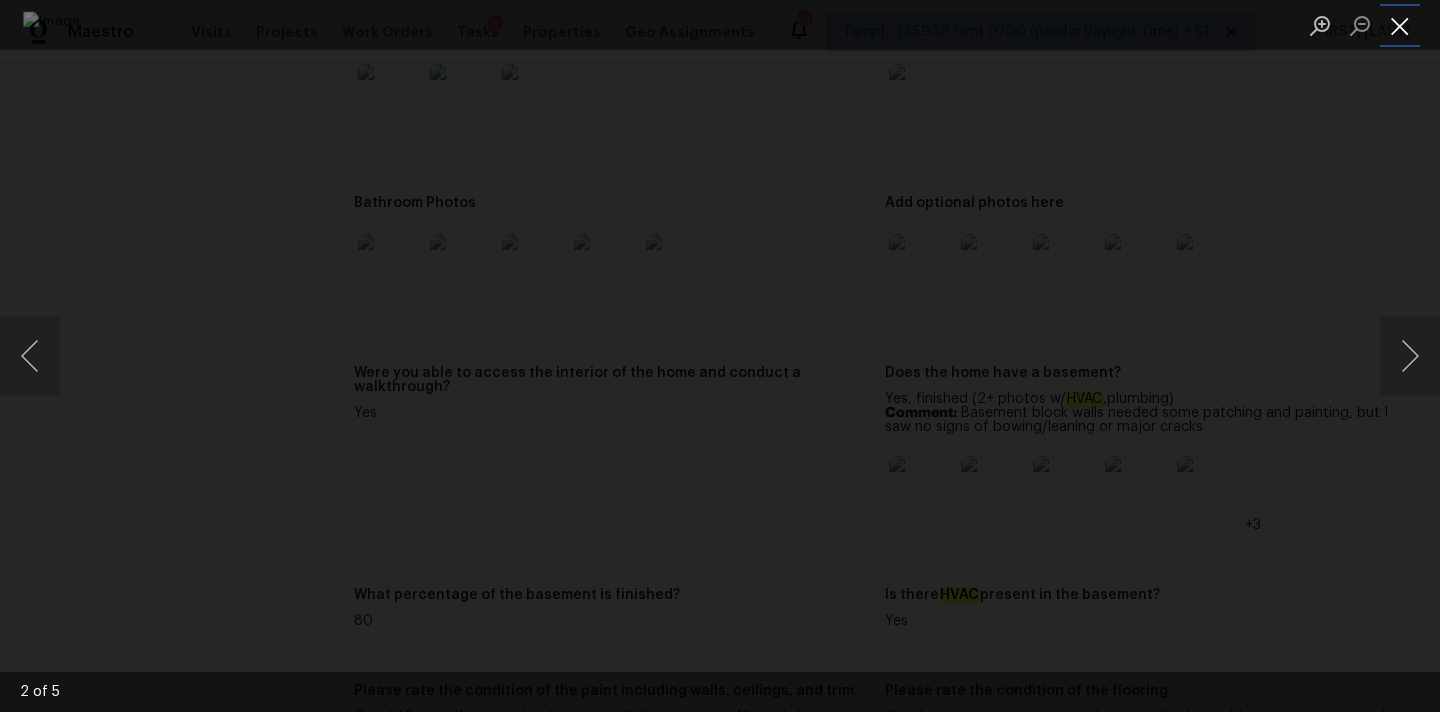 click at bounding box center [1400, 25] 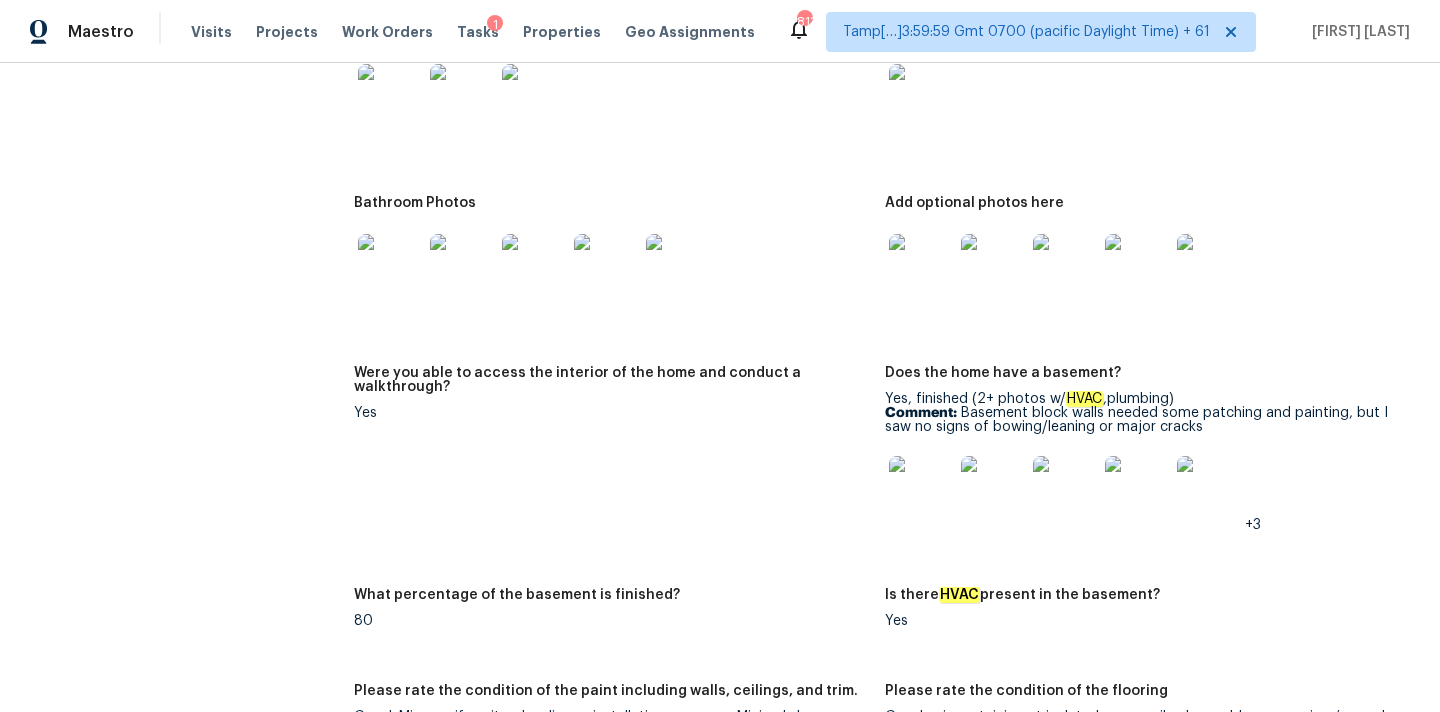 click at bounding box center (921, 266) 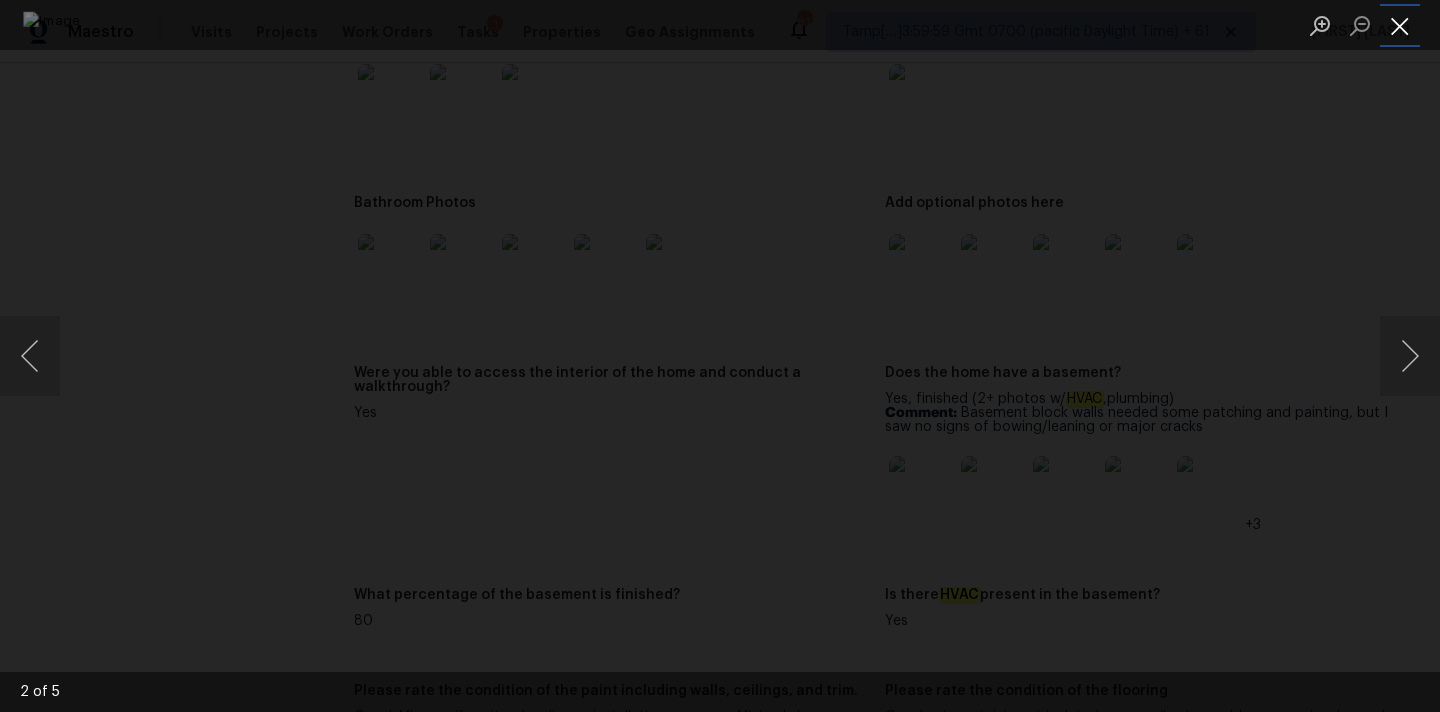 click at bounding box center [1400, 25] 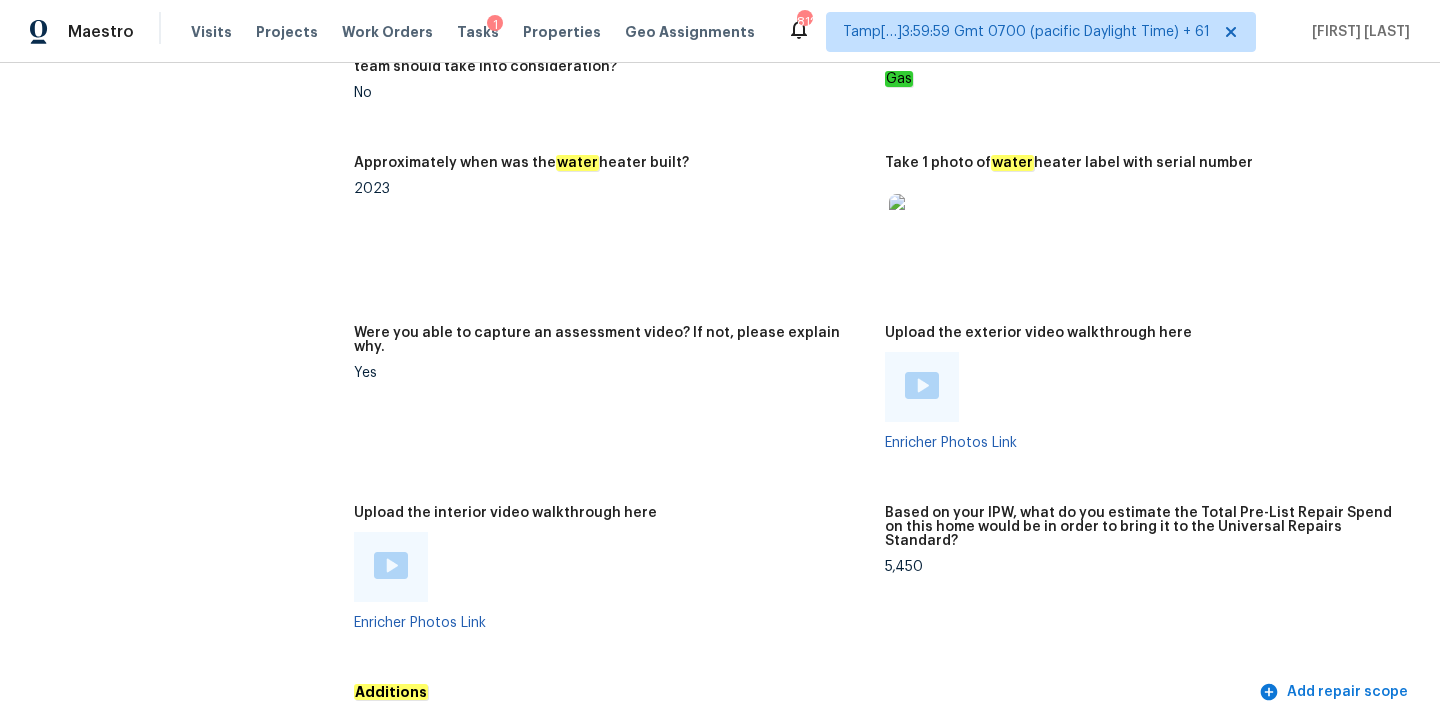scroll, scrollTop: 3891, scrollLeft: 0, axis: vertical 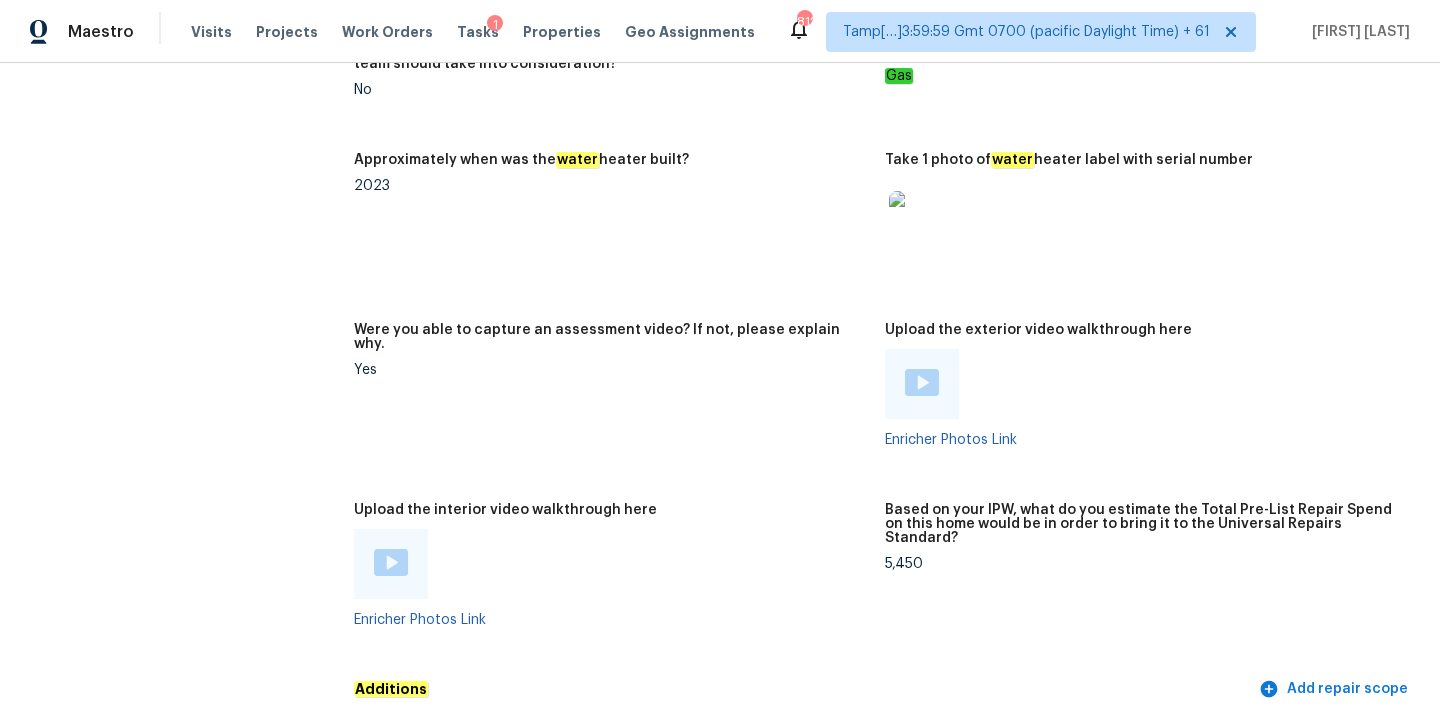 click on "5,450" at bounding box center (1142, 564) 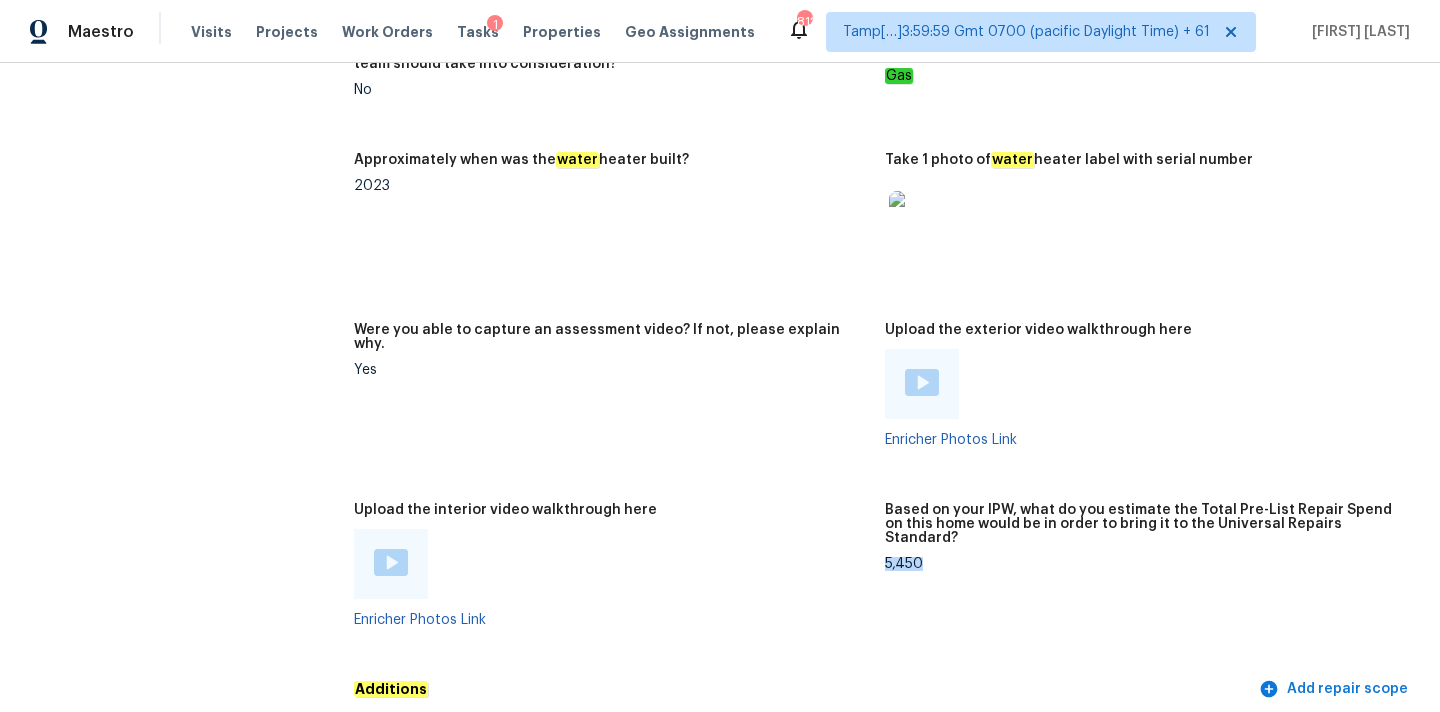 click on "5,450" at bounding box center (1142, 564) 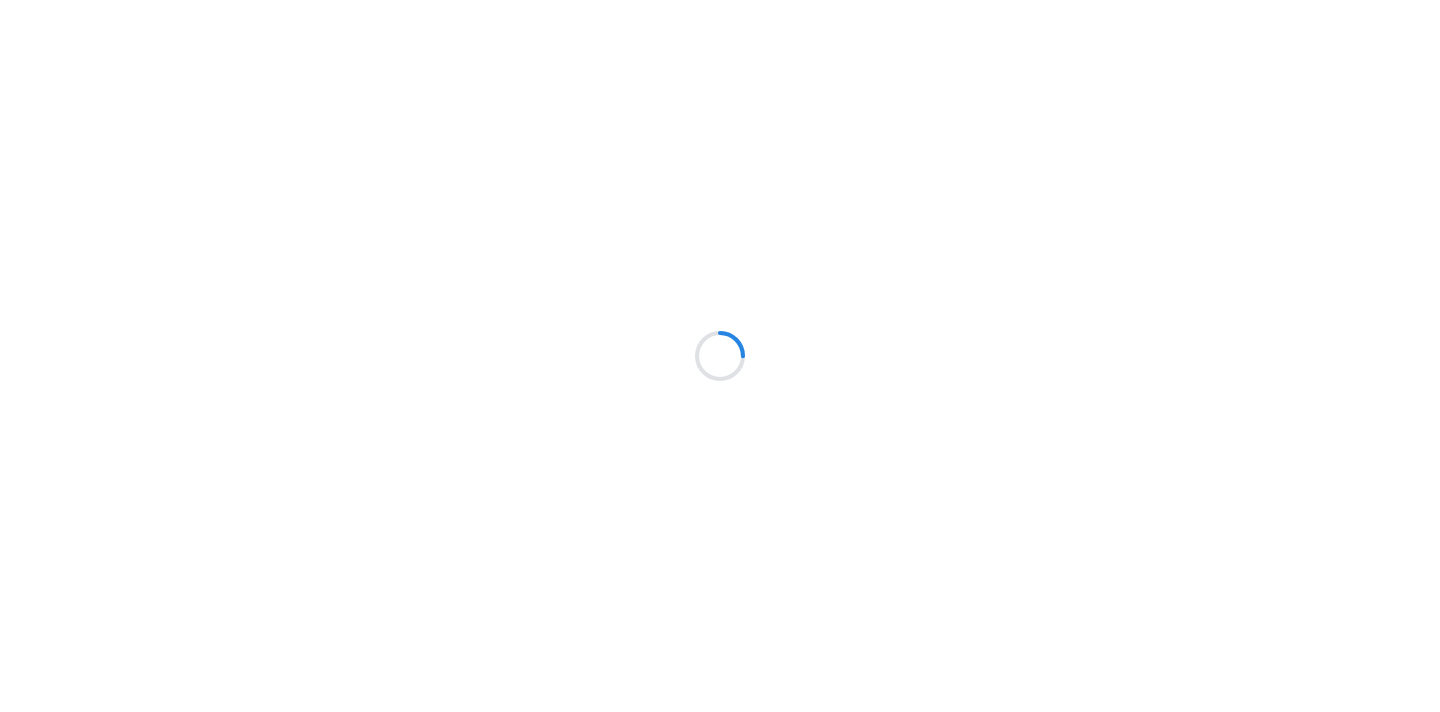 scroll, scrollTop: 0, scrollLeft: 0, axis: both 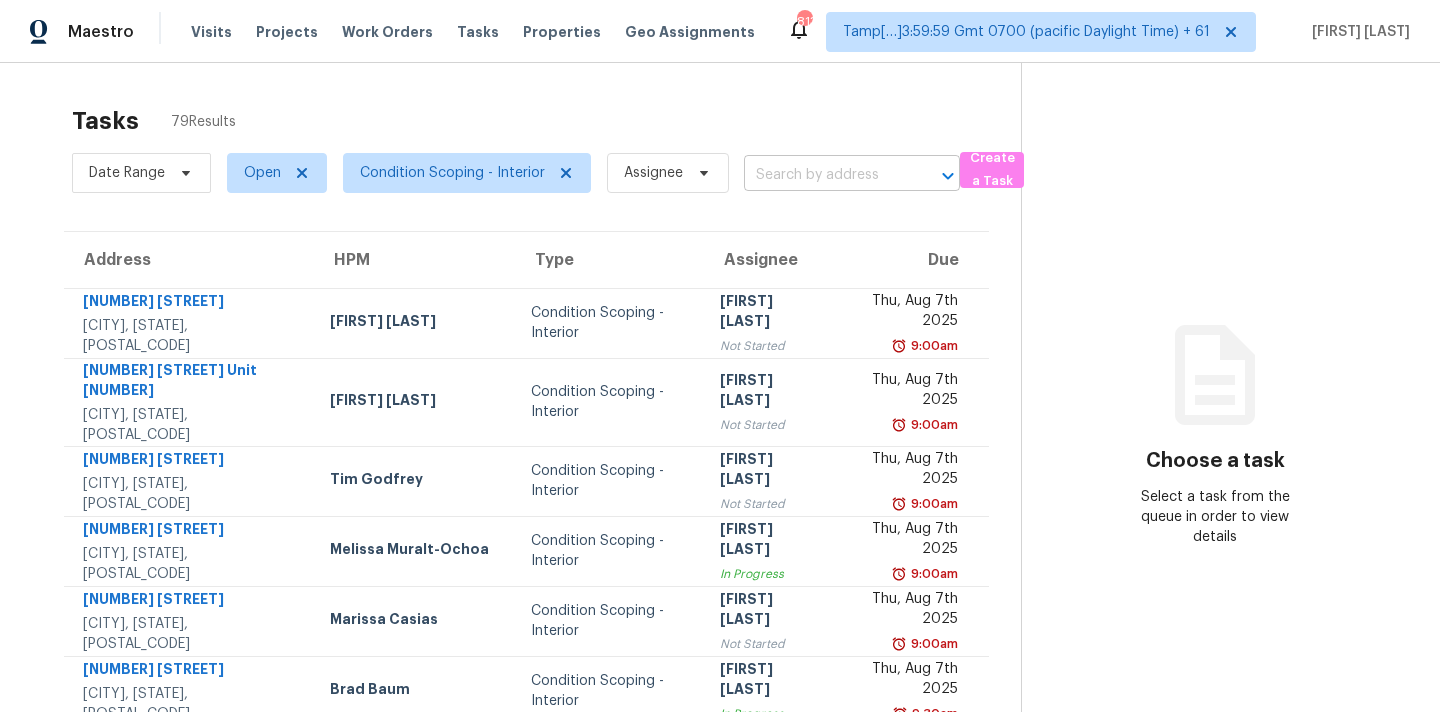 click at bounding box center (824, 175) 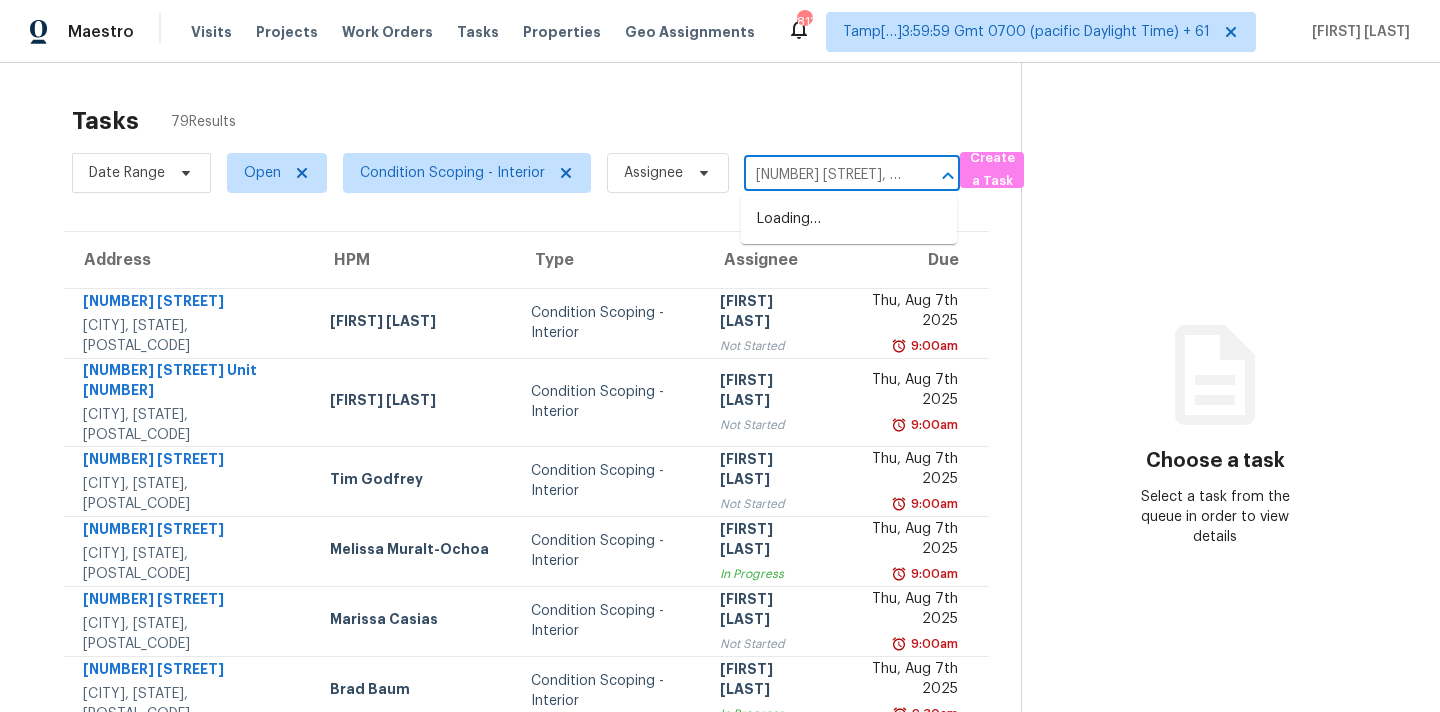 scroll, scrollTop: 0, scrollLeft: 81, axis: horizontal 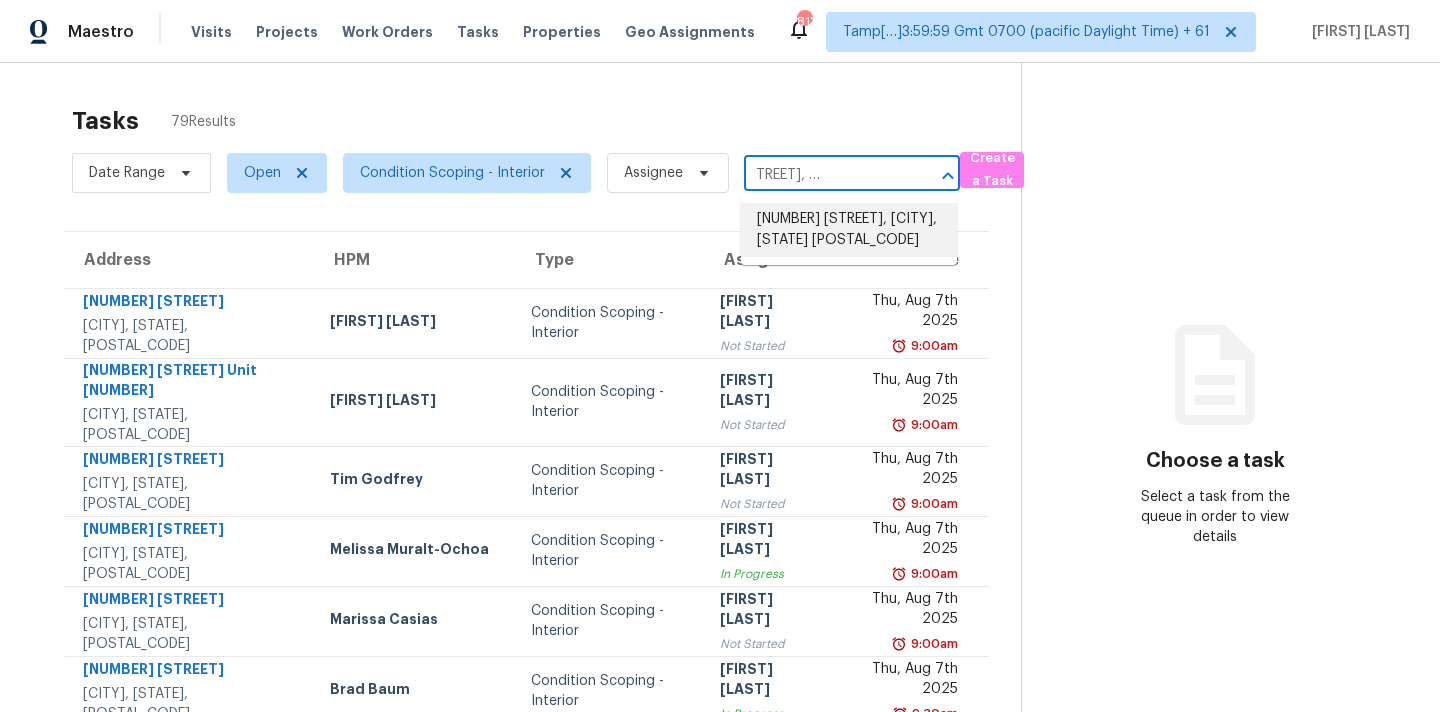 click on "[NUMBER] [STREET], [CITY], [STATE] [POSTAL_CODE]" at bounding box center (849, 230) 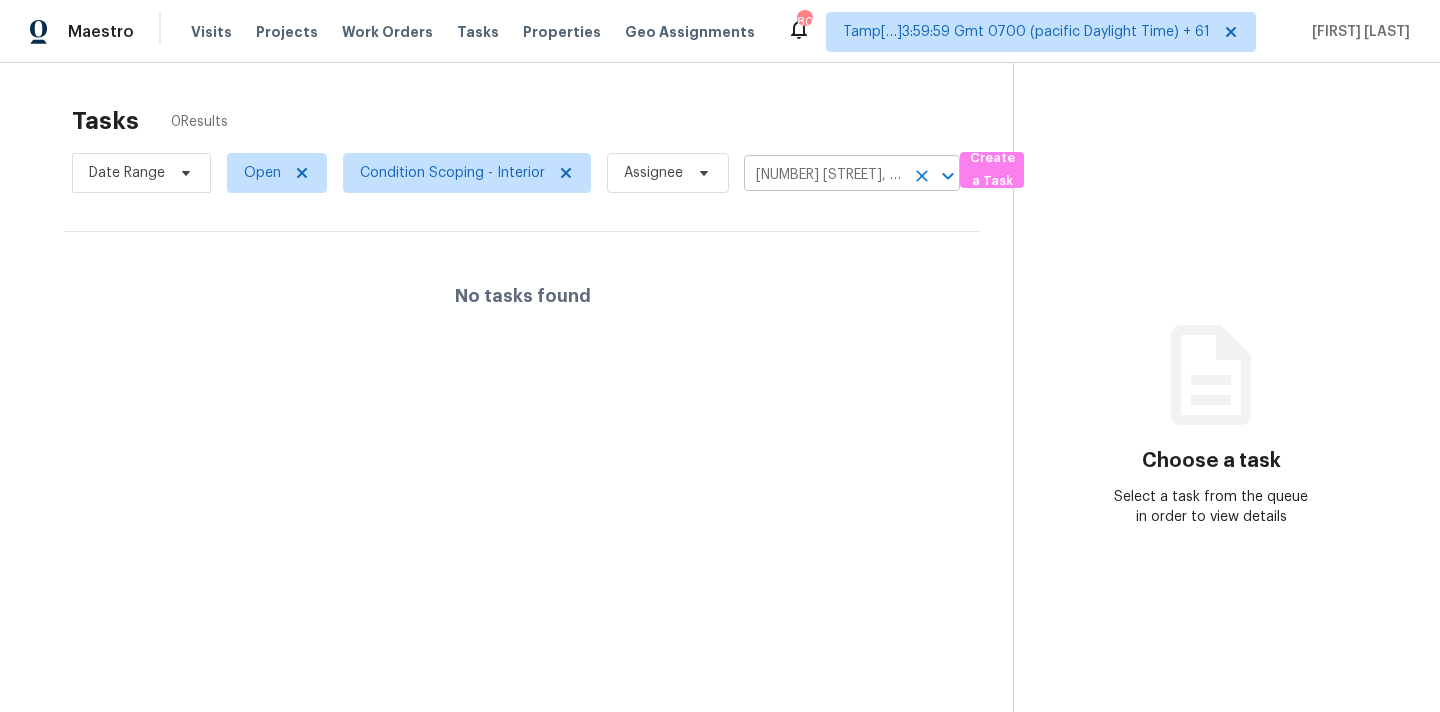click 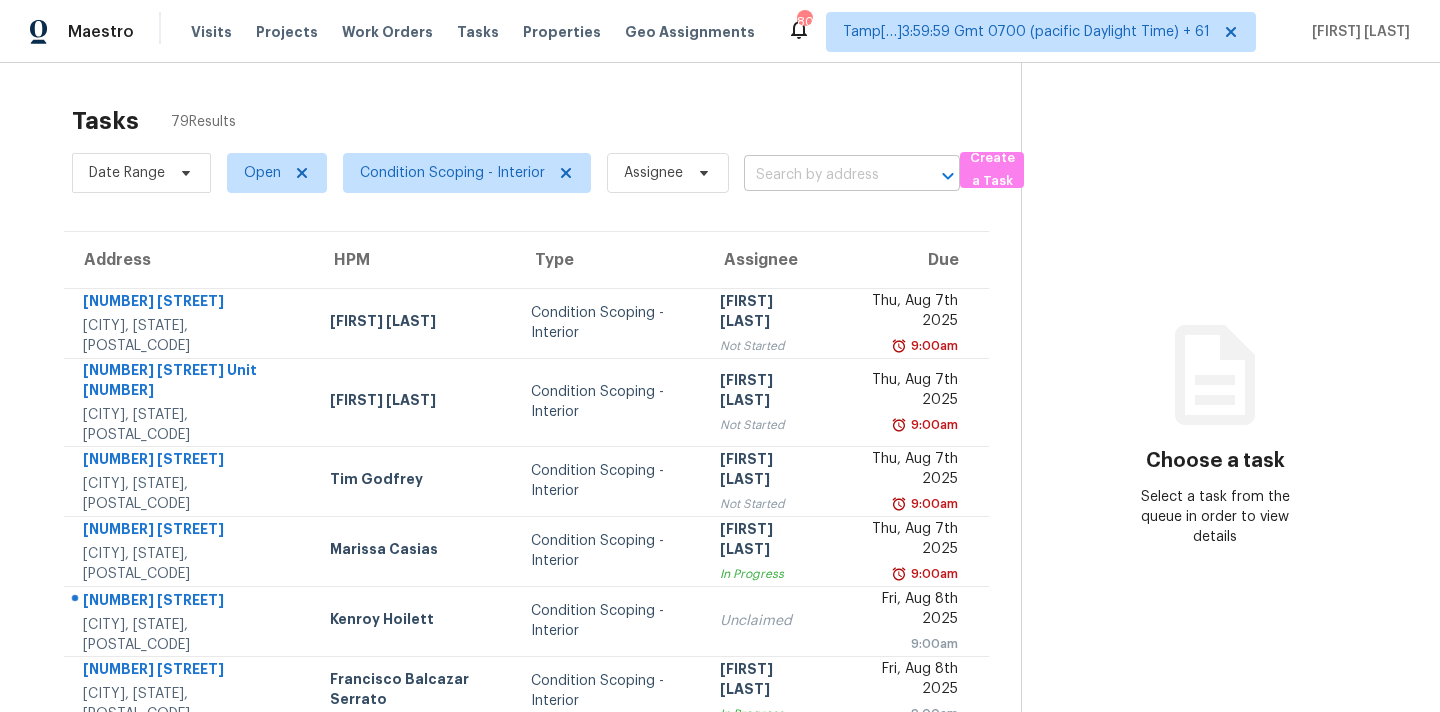 click at bounding box center [824, 175] 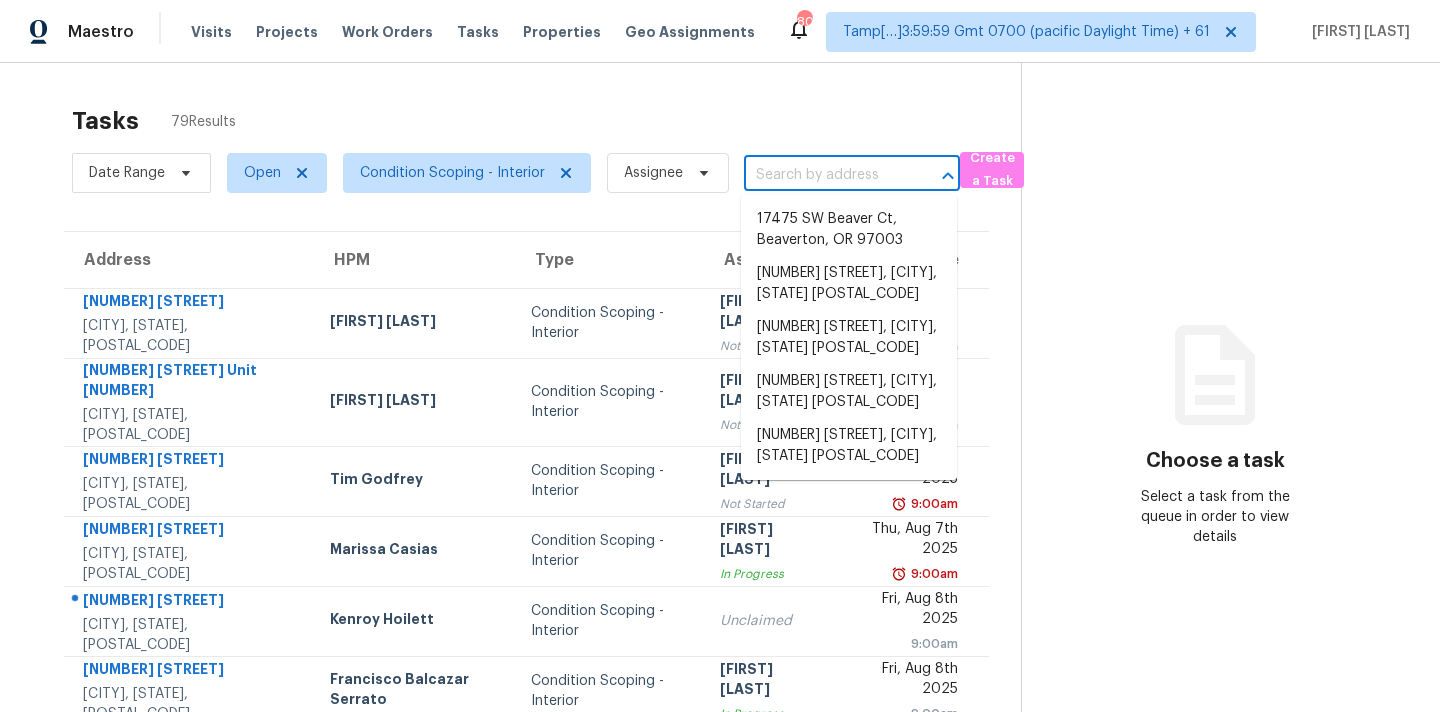 paste on "[NUMBER] [STREET], [CITY], [STATE] [POSTAL_CODE]" 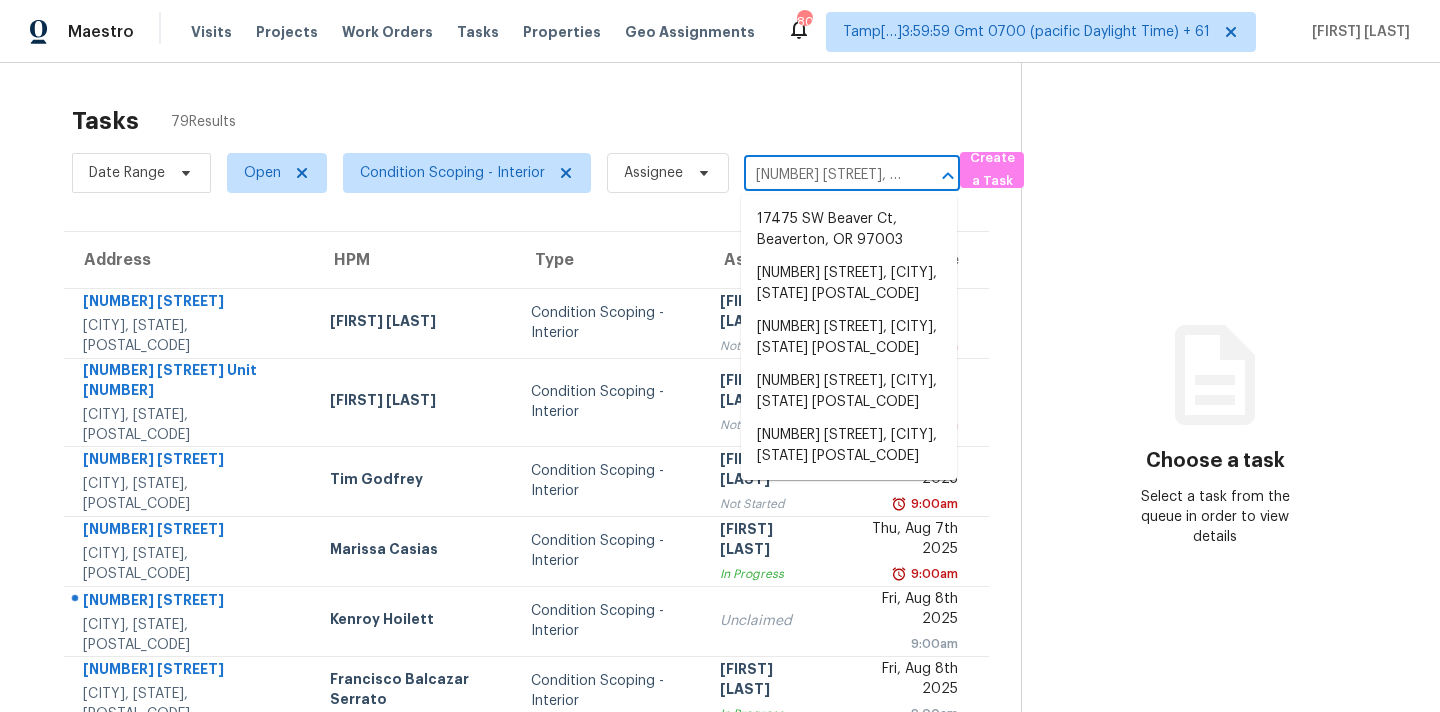 scroll, scrollTop: 0, scrollLeft: 172, axis: horizontal 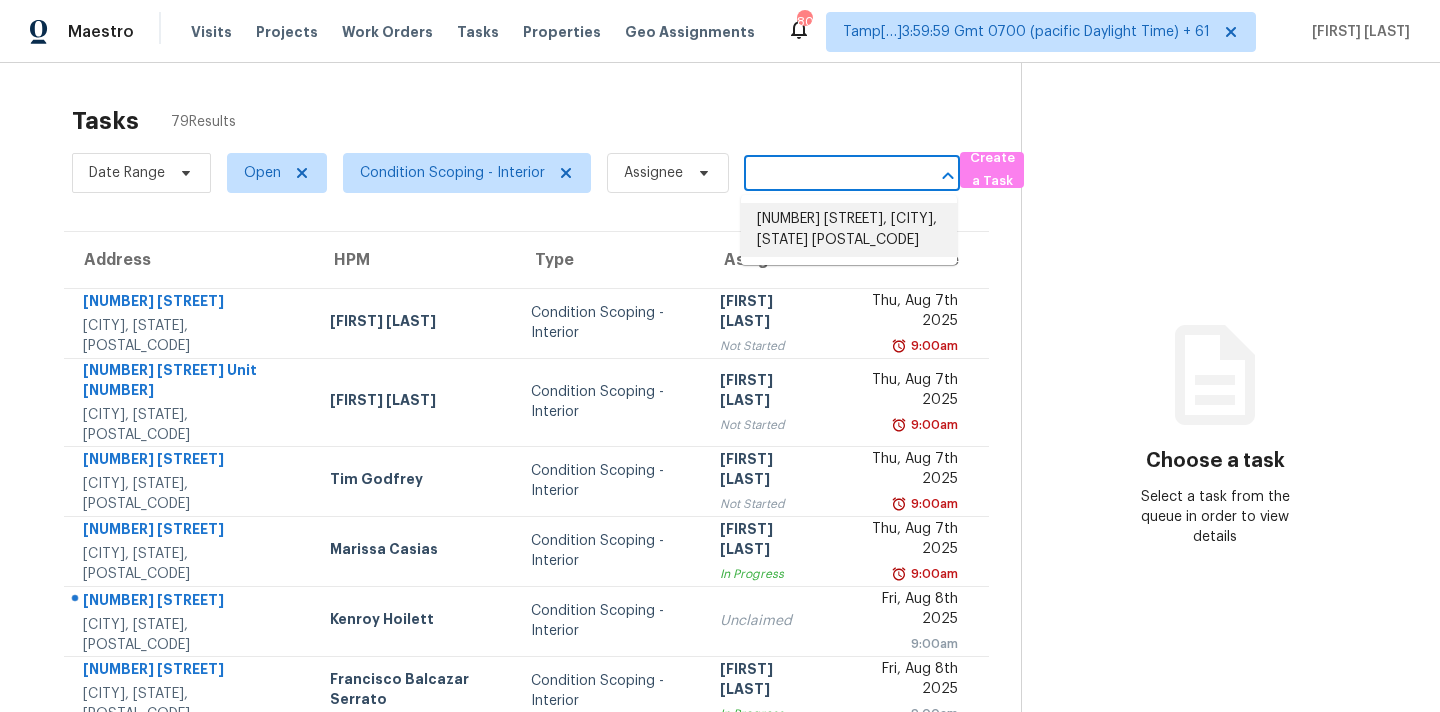click on "[NUMBER] [STREET], [CITY], [STATE] [POSTAL_CODE]" at bounding box center [849, 230] 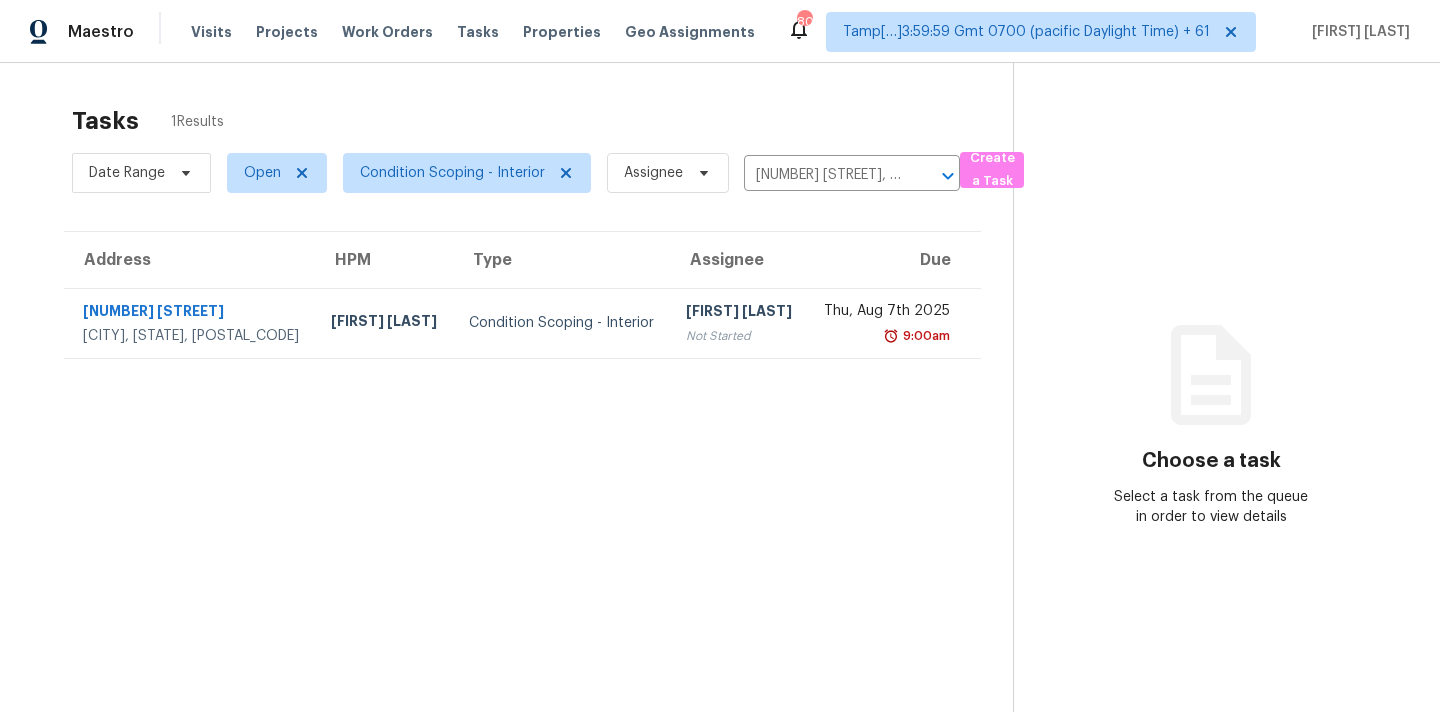 click on "Not Started" at bounding box center [739, 336] 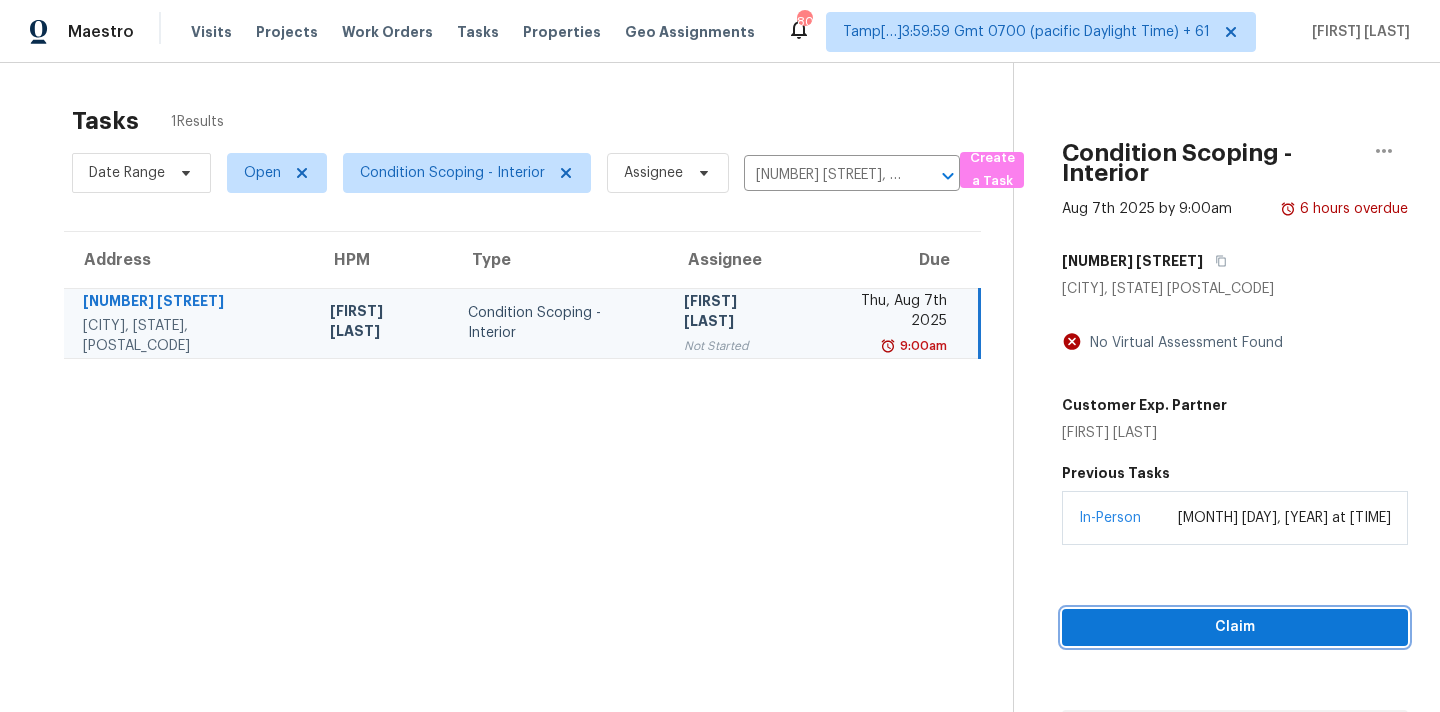 click on "Claim" at bounding box center (1235, 627) 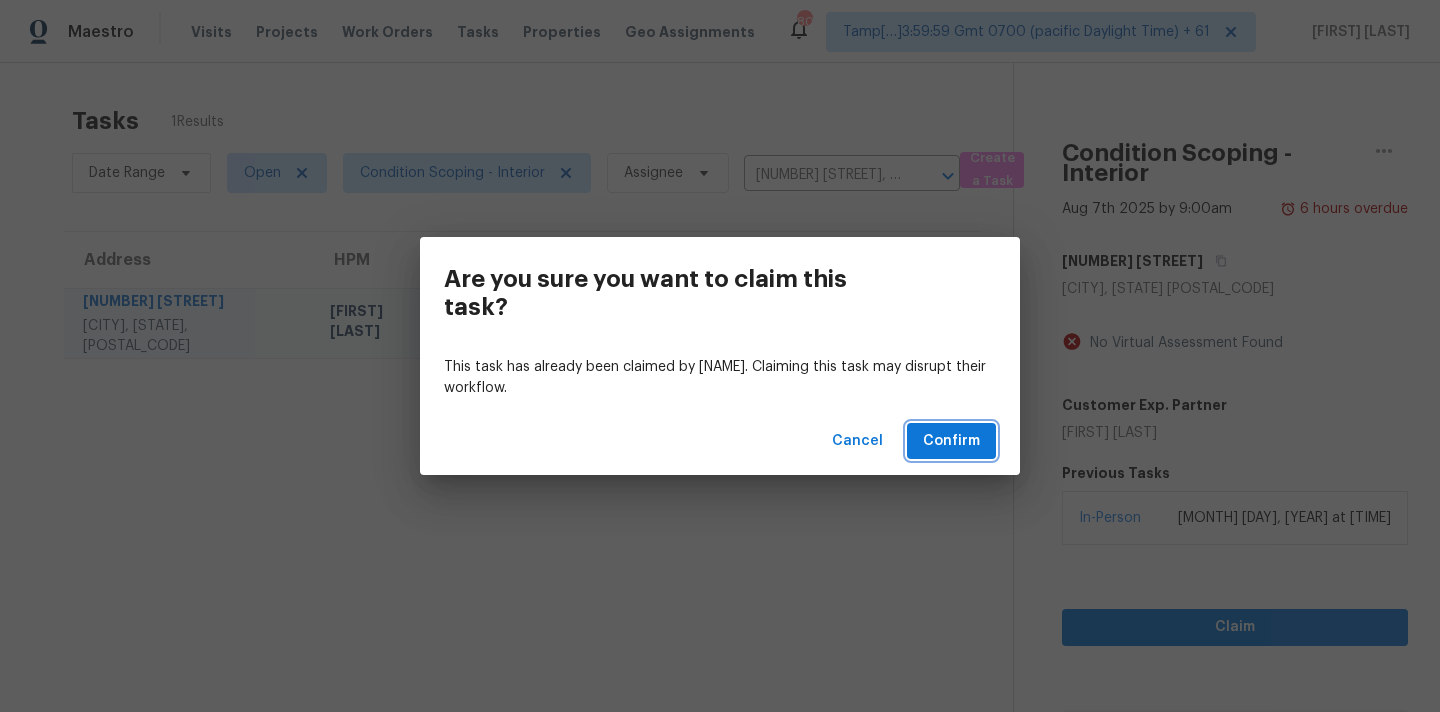 click on "Confirm" at bounding box center [951, 441] 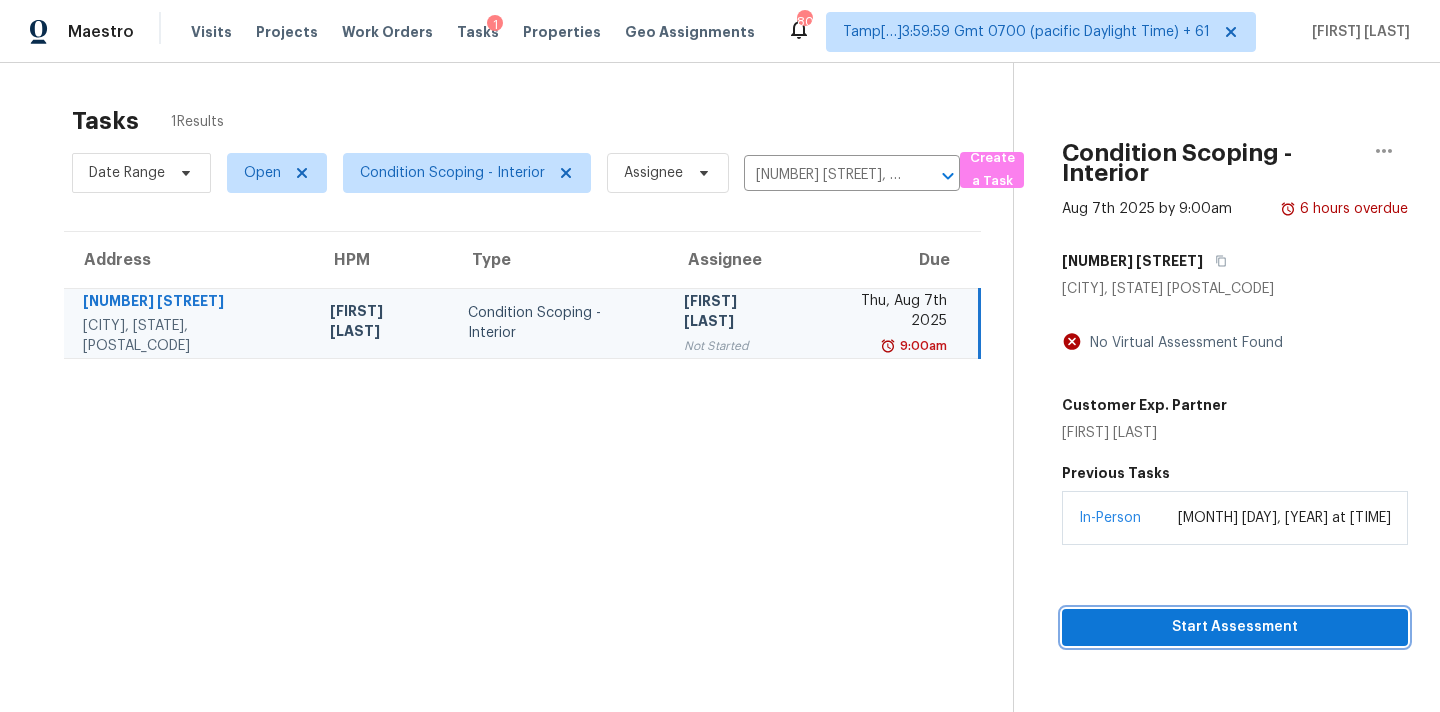 click on "Start Assessment" at bounding box center [1235, 627] 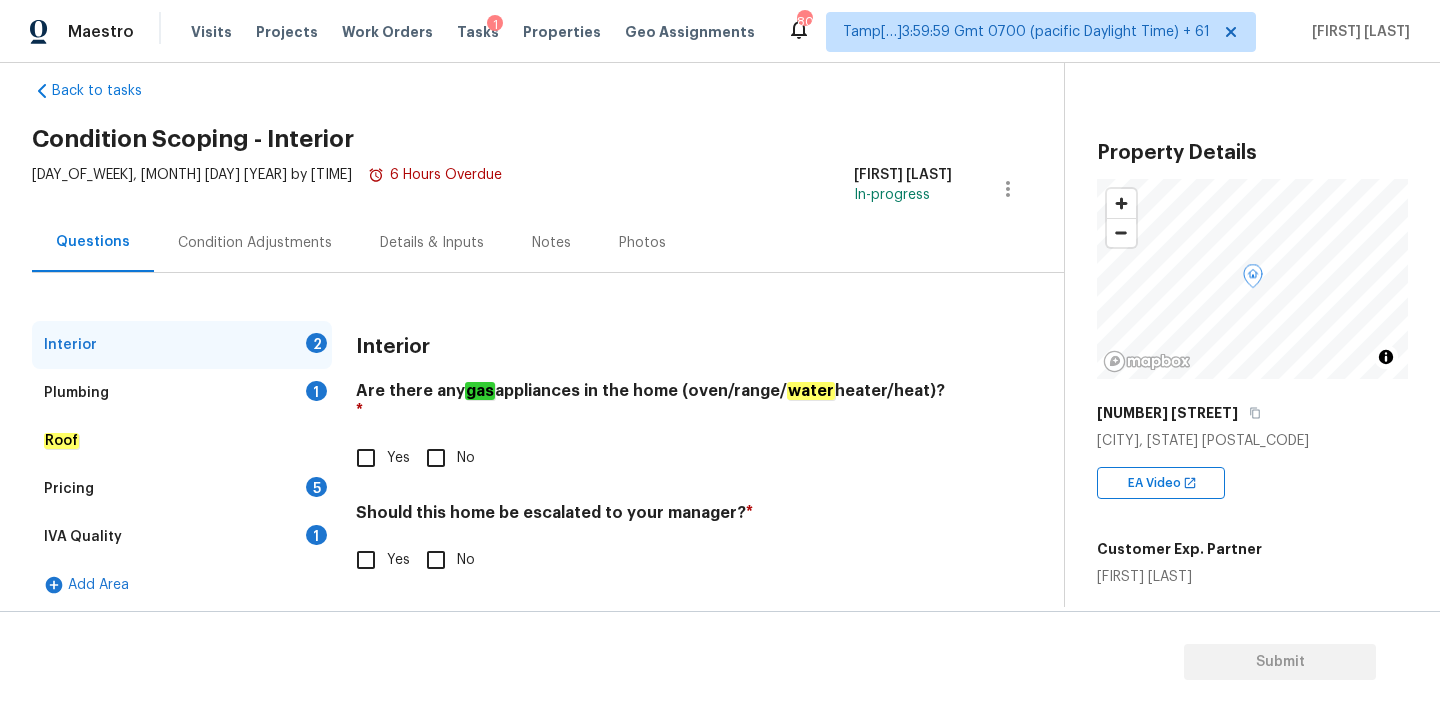 scroll, scrollTop: 38, scrollLeft: 0, axis: vertical 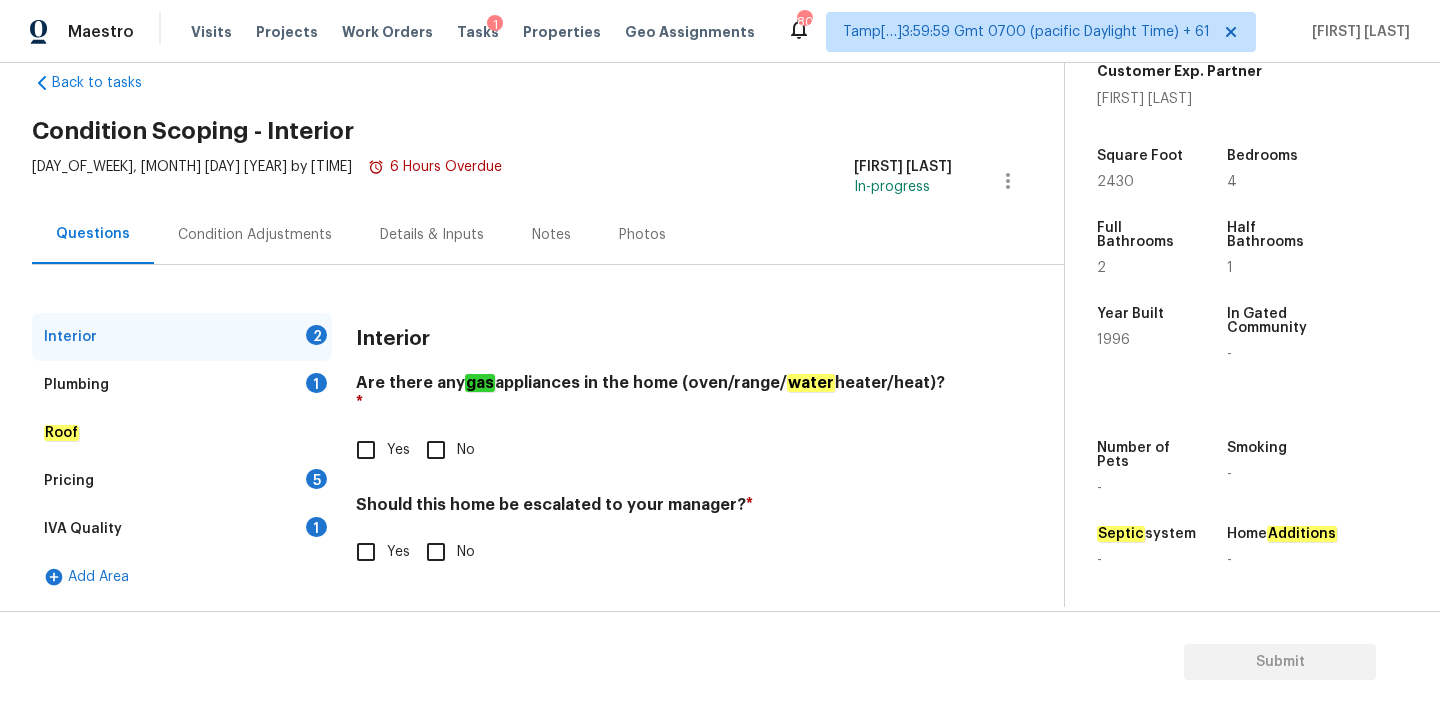 click on "Questions Condition Adjustments Details & Inputs Notes Photos" at bounding box center (548, 235) 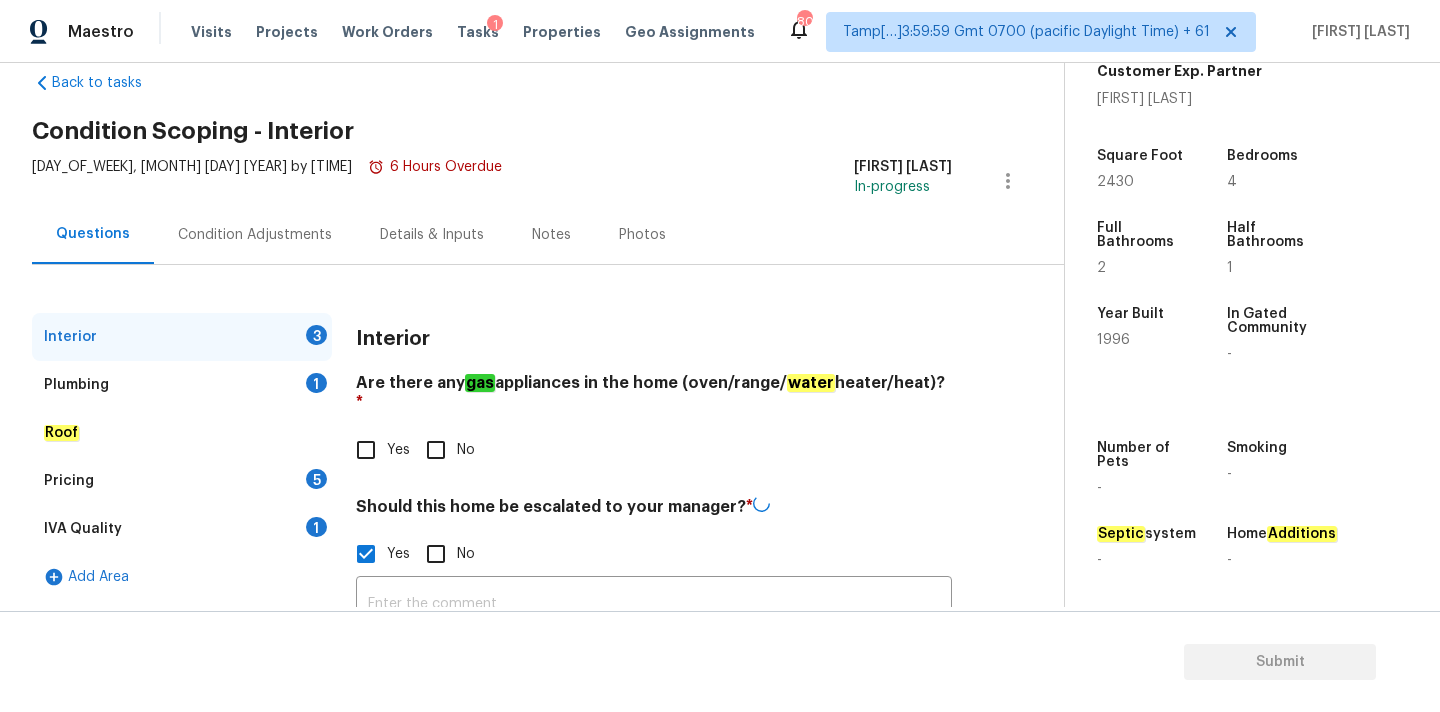 scroll, scrollTop: 203, scrollLeft: 0, axis: vertical 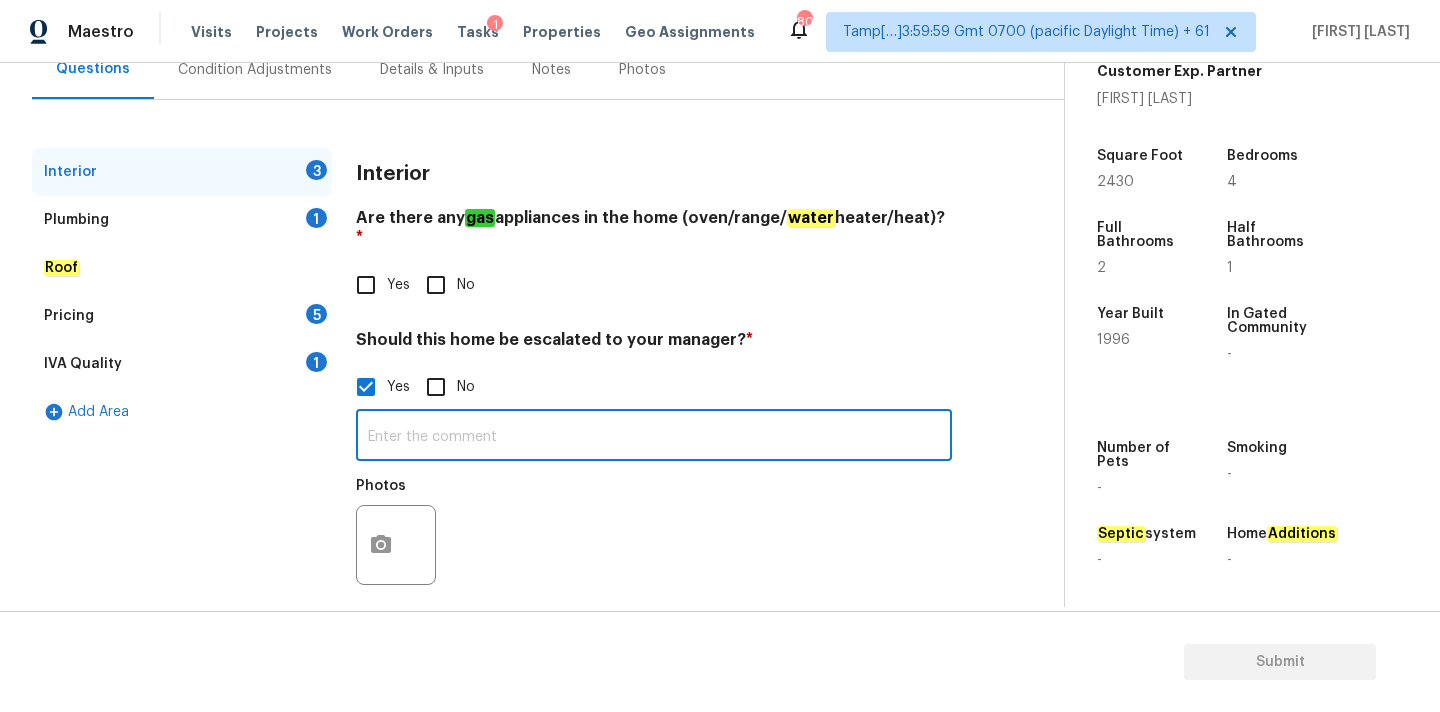 click at bounding box center [654, 437] 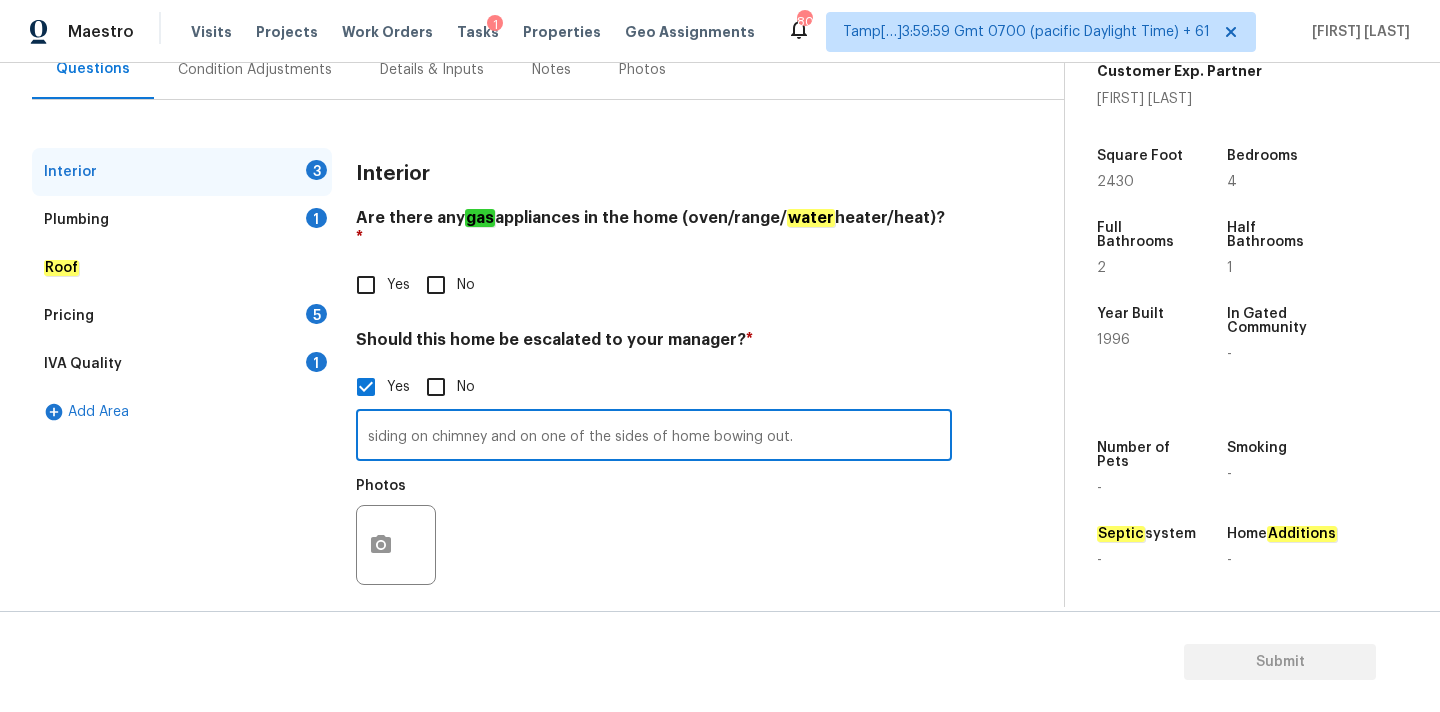 click on "siding on chimney and on one of the sides of home bowing out." at bounding box center [654, 437] 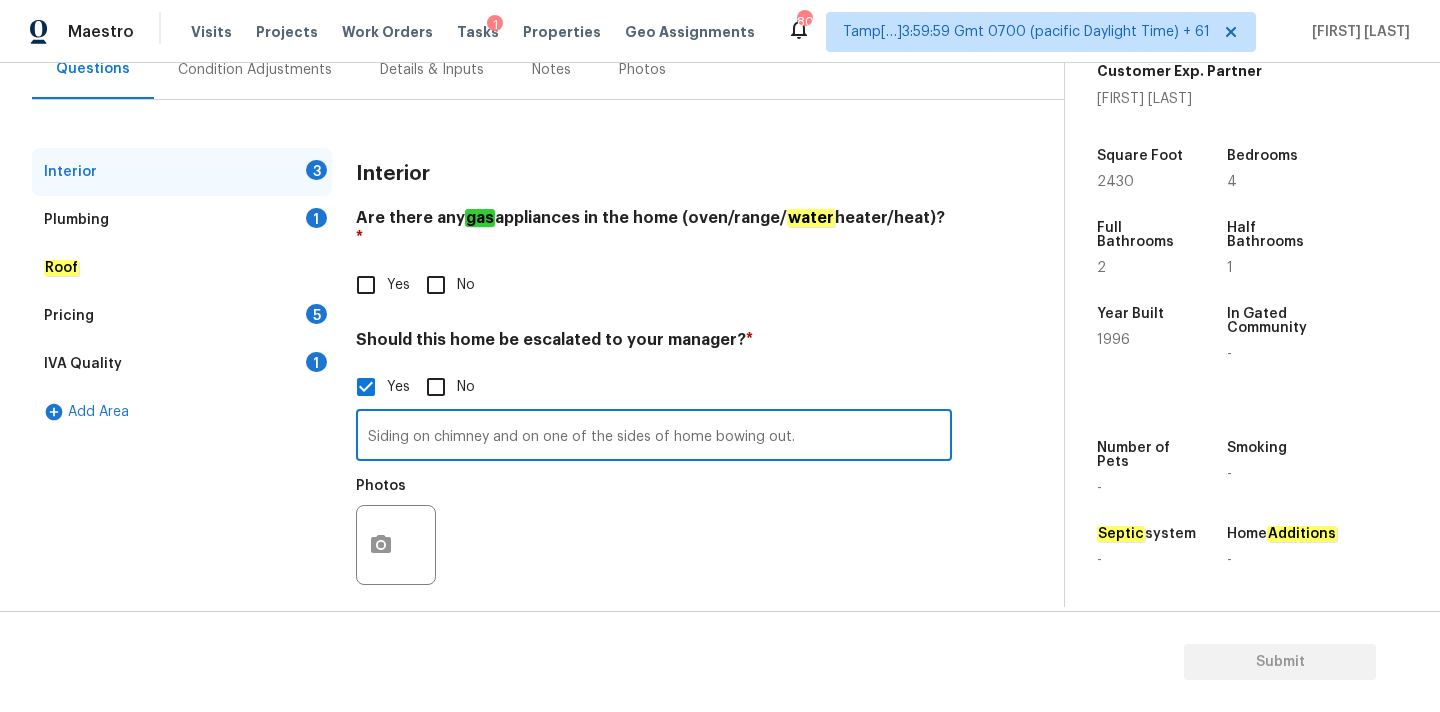 type on "Siding on chimney and on one of the sides of home bowing out." 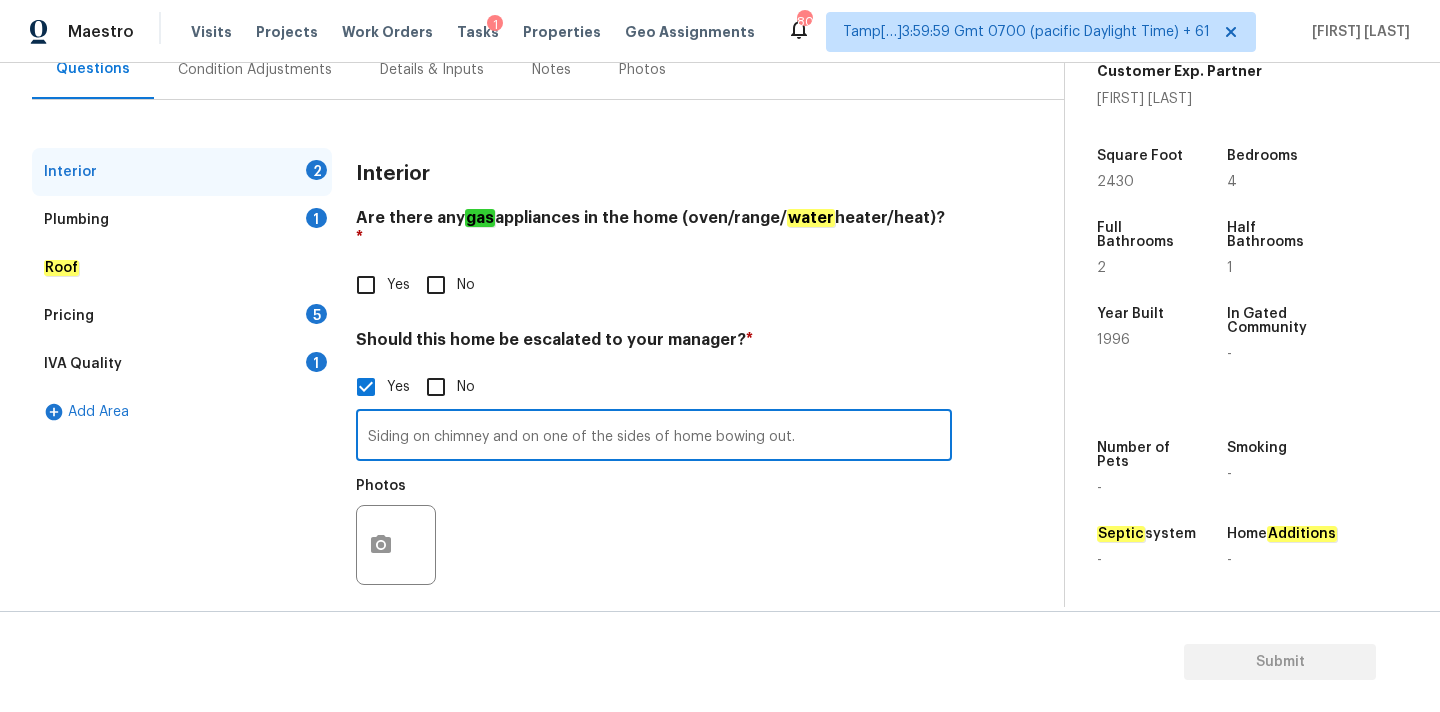 click on "Yes" at bounding box center (398, 285) 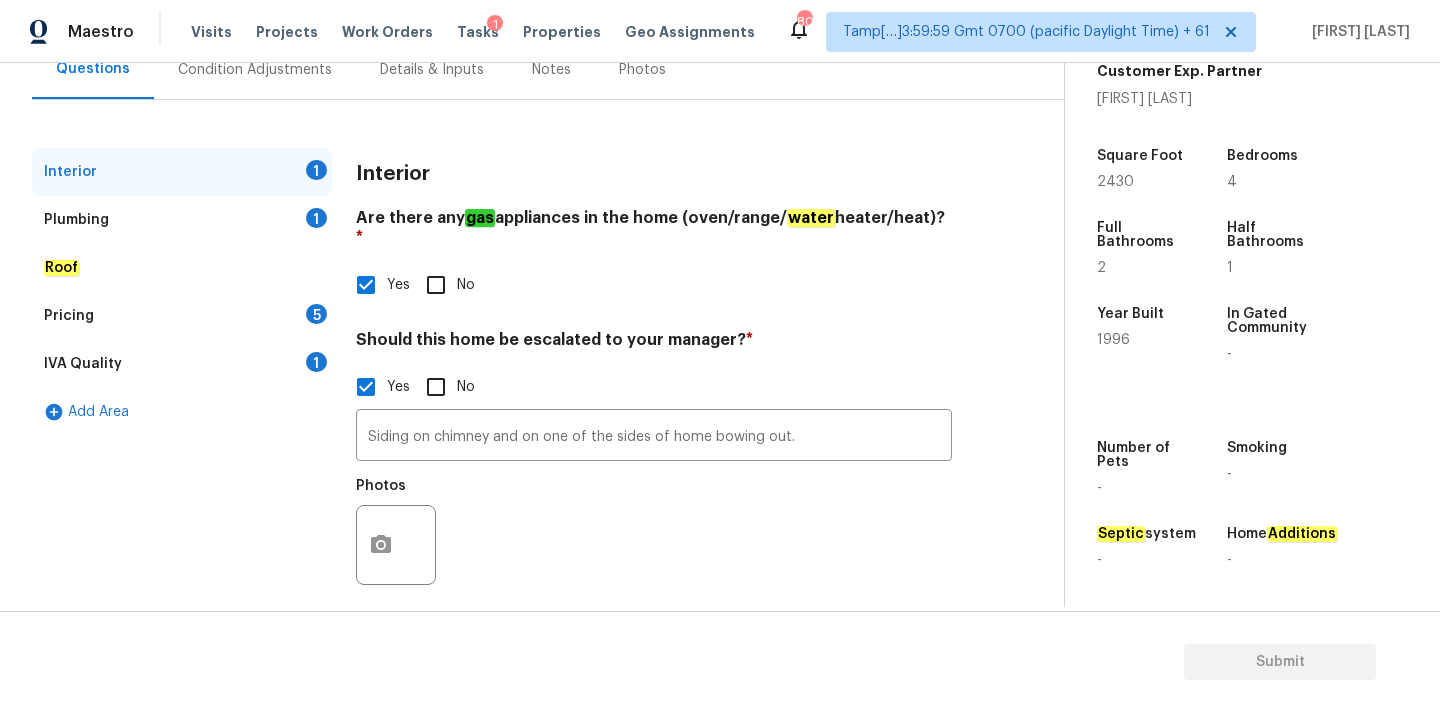 click on "Plumbing 1" at bounding box center [182, 220] 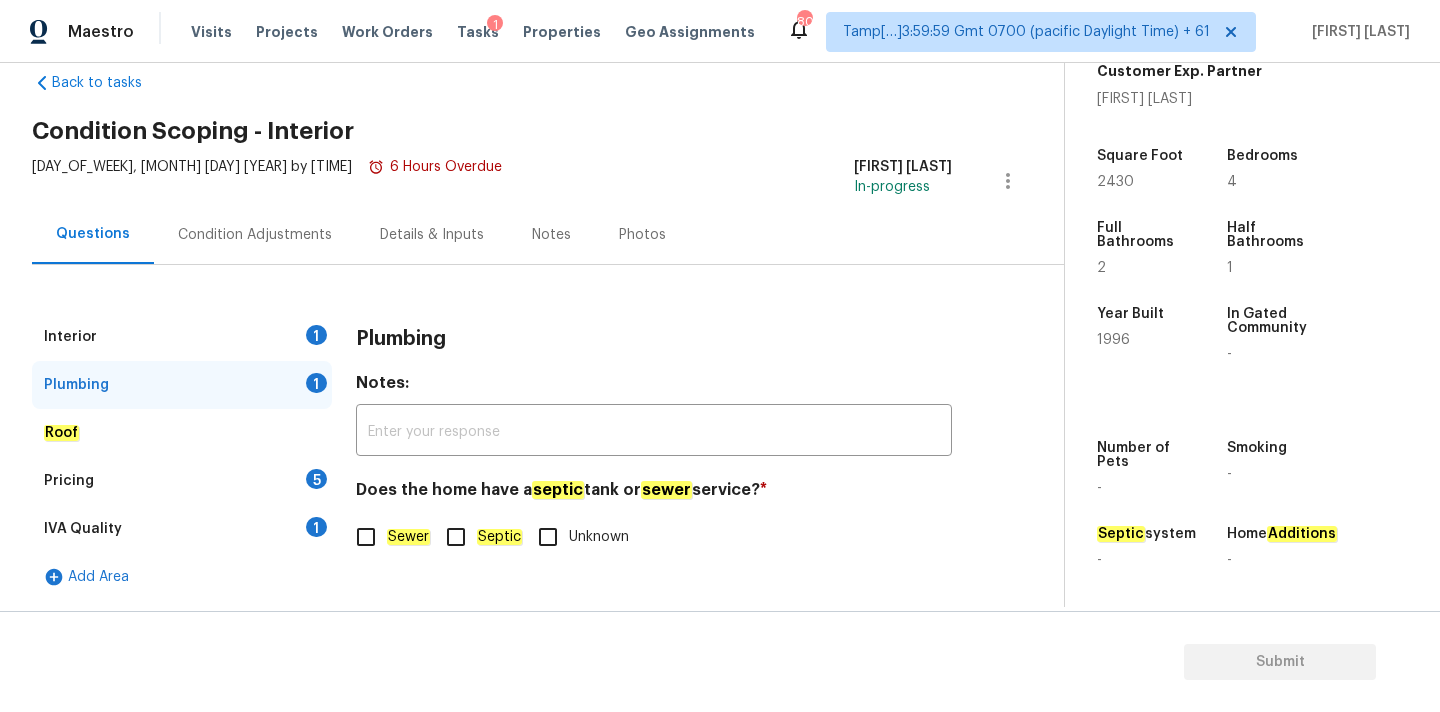 click on "Sewer" 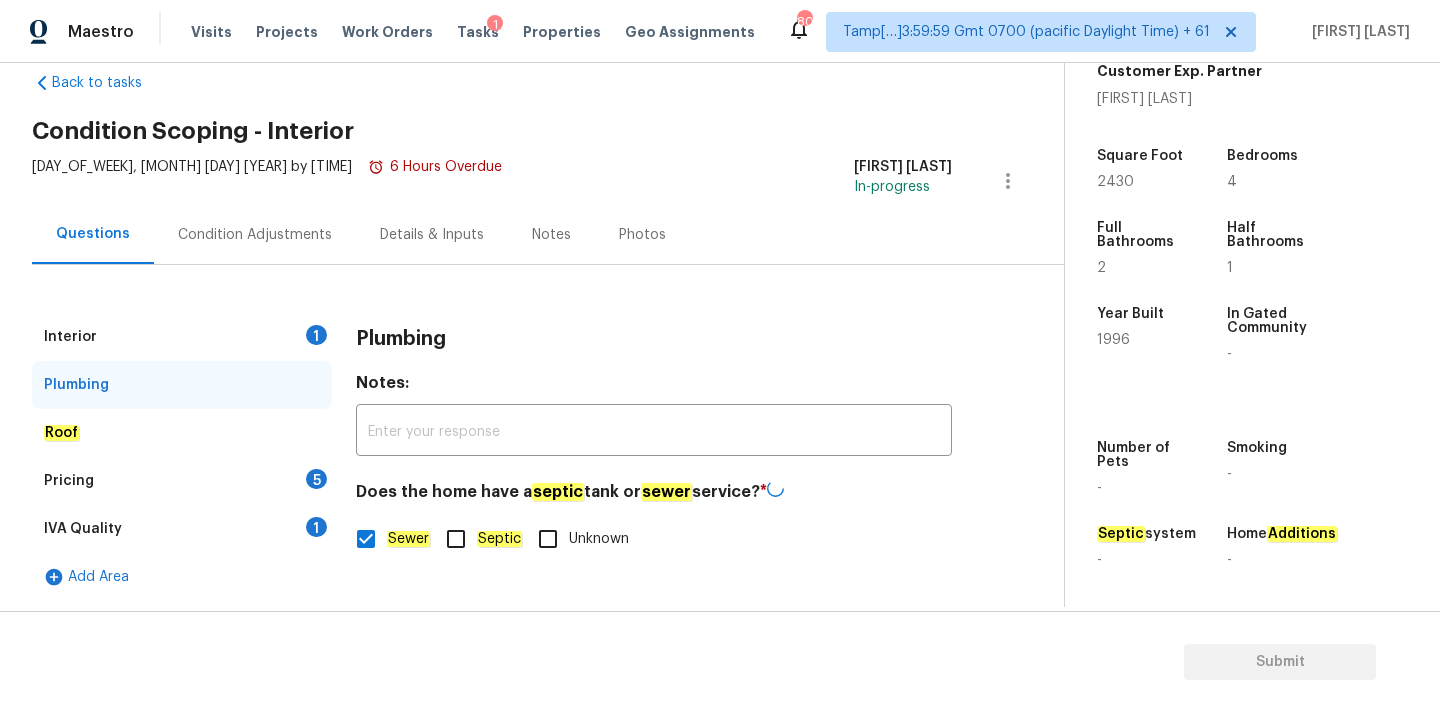 click on "IVA Quality 1" at bounding box center [182, 529] 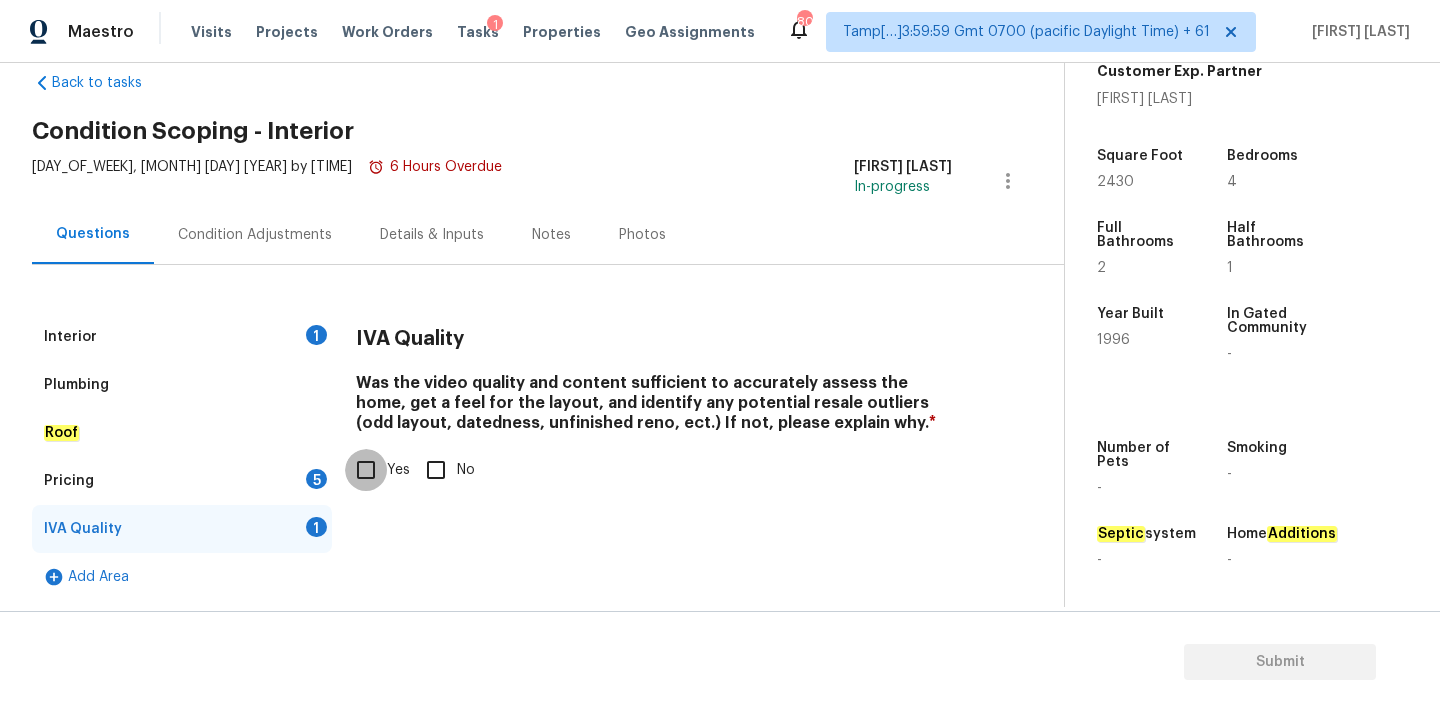 click on "Yes" at bounding box center (366, 470) 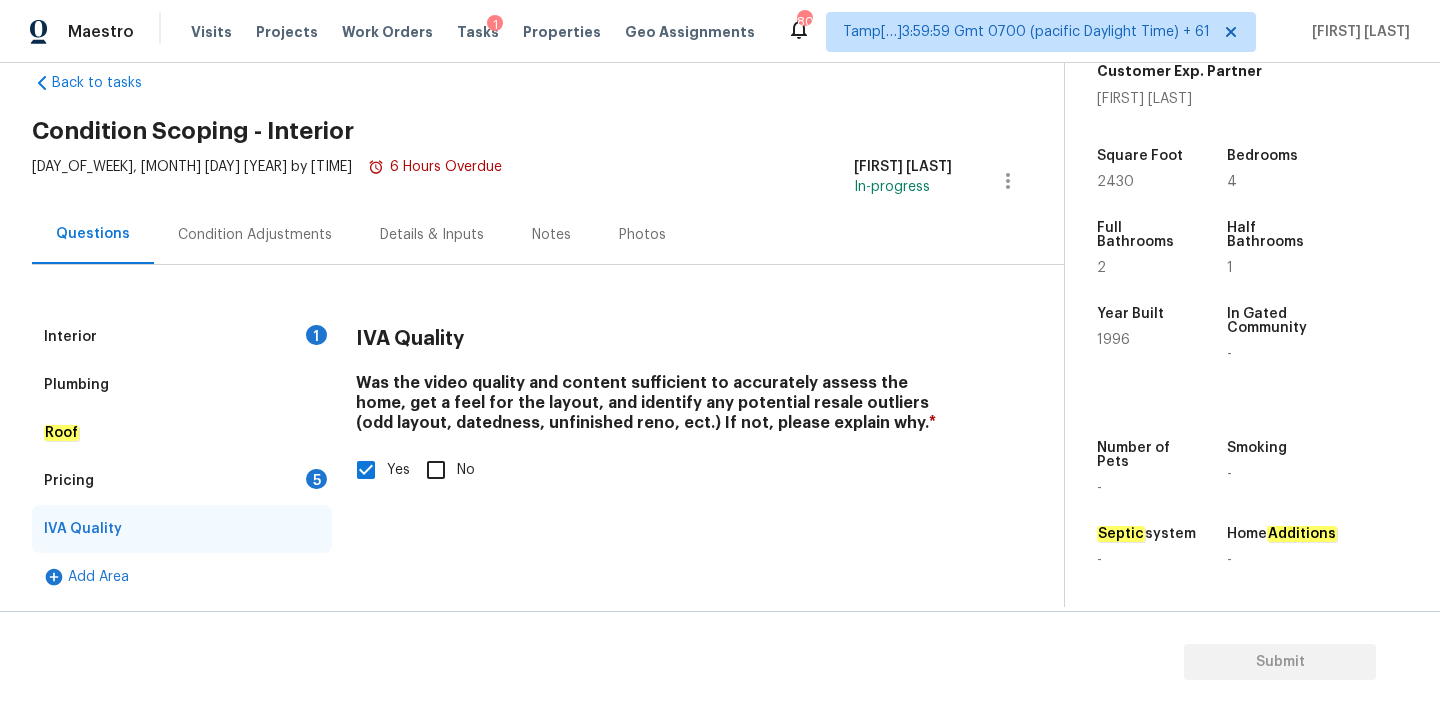 click on "5" at bounding box center [316, 479] 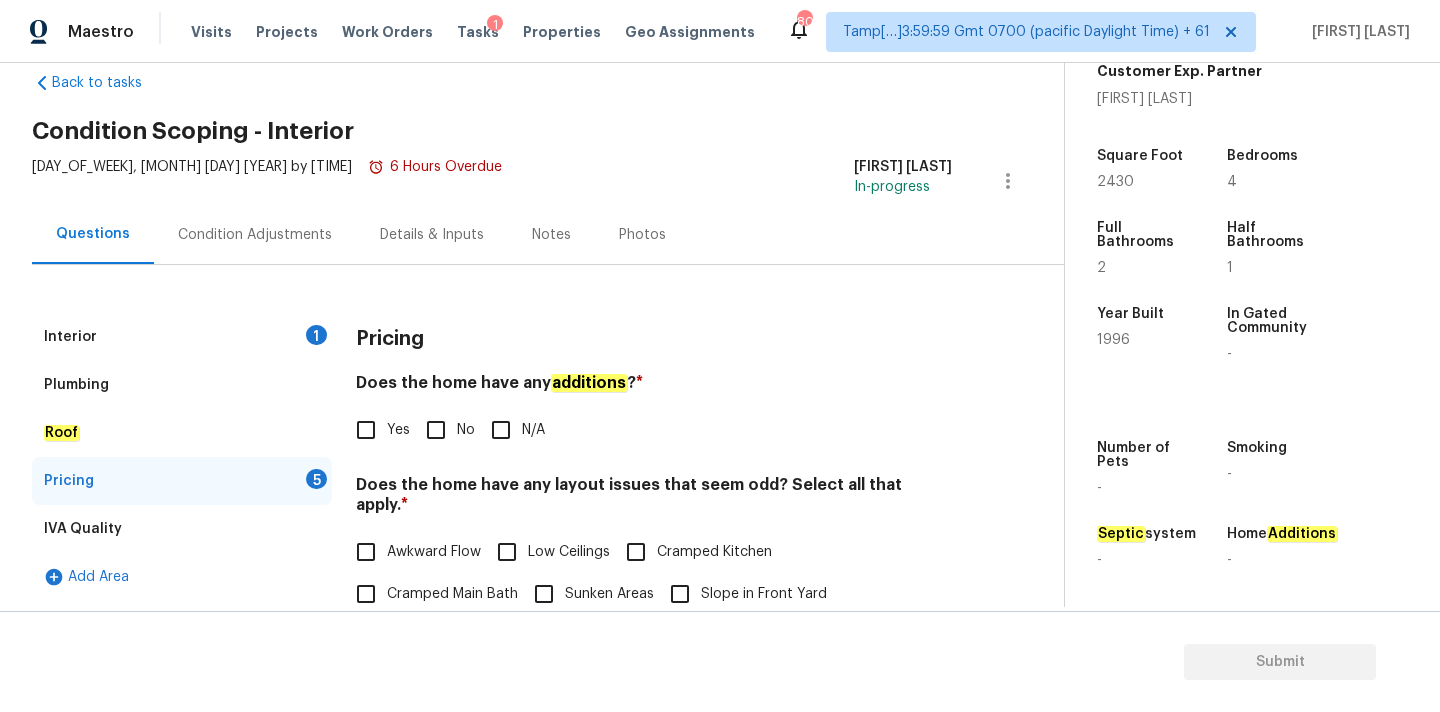 click on "No" at bounding box center (436, 430) 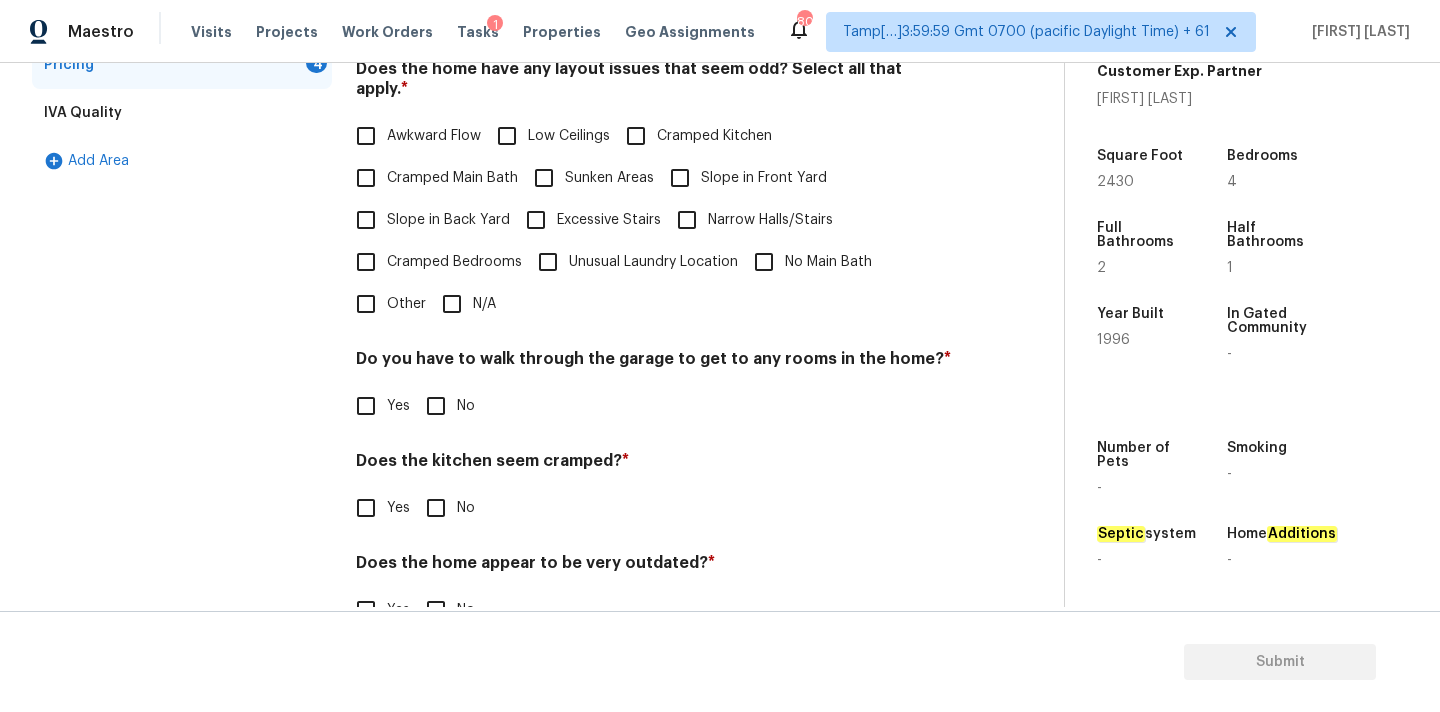 scroll, scrollTop: 488, scrollLeft: 0, axis: vertical 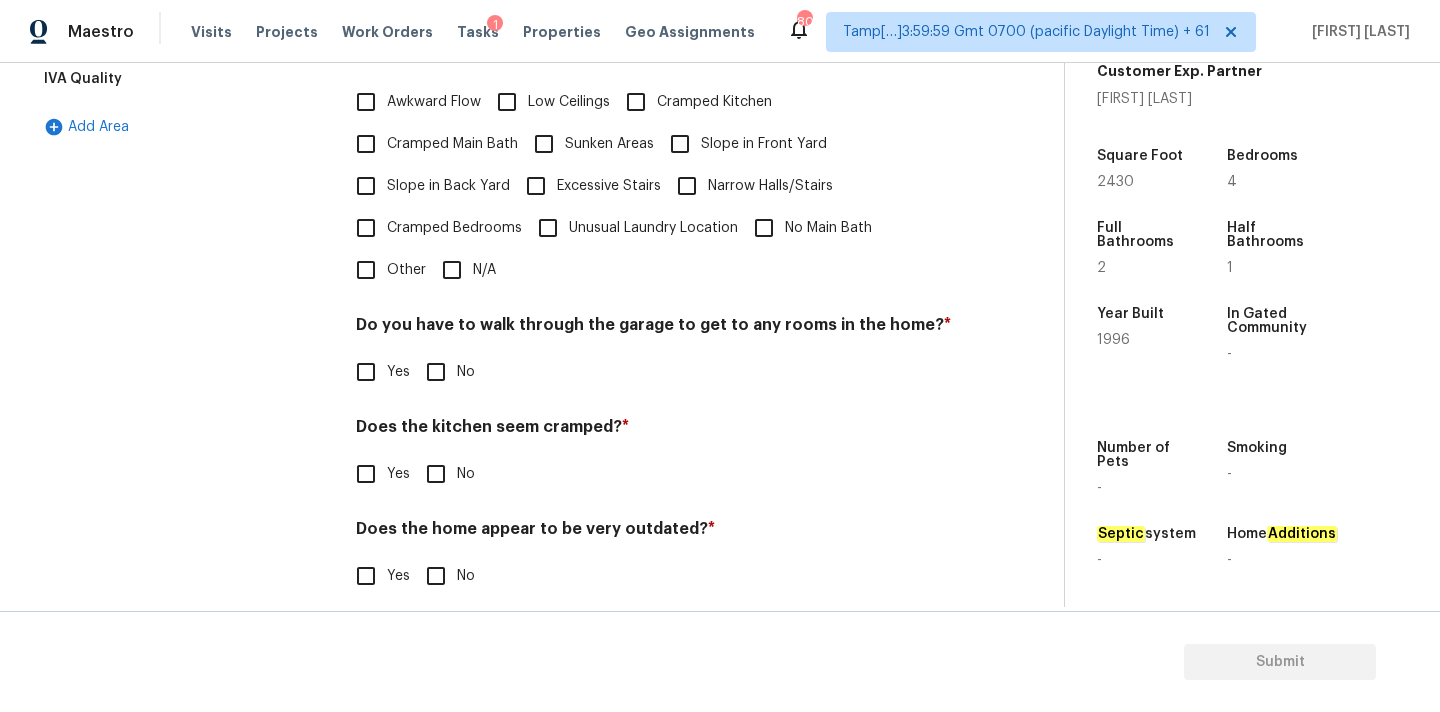 click on "N/A" at bounding box center [452, 270] 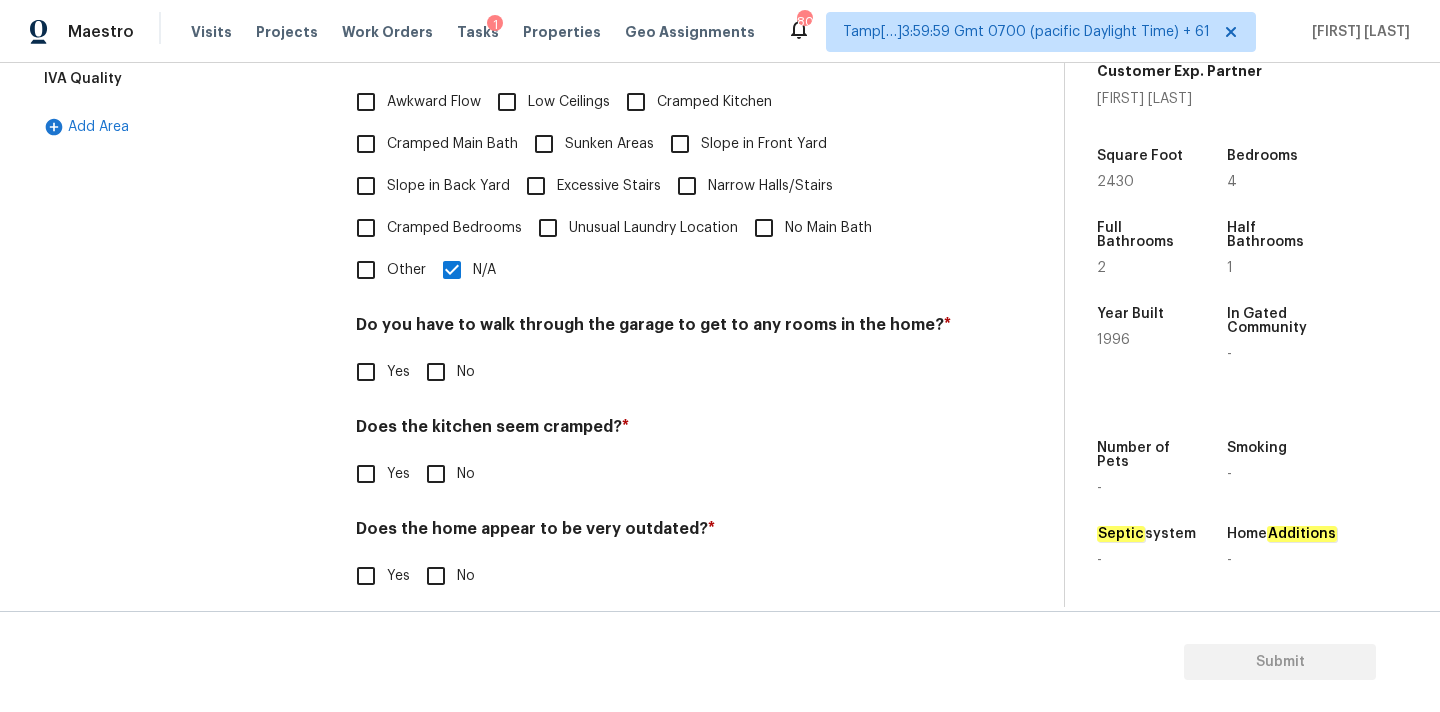 click on "Pricing Does the home have any  additions ?  * Yes No N/A Does the home have any layout issues that seem odd? Select all that apply.  * Awkward Flow Low Ceilings Cramped Kitchen Cramped Main Bath Sunken Areas Slope in Front Yard Slope in Back Yard Excessive Stairs Narrow Halls/Stairs Cramped Bedrooms Unusual Laundry Location No Main Bath Other N/A Do you have to walk through the garage to get to any rooms in the home?  * Yes No Does the kitchen seem cramped?  * Yes No Does the home appear to be very outdated?  * Yes No" at bounding box center [654, 242] 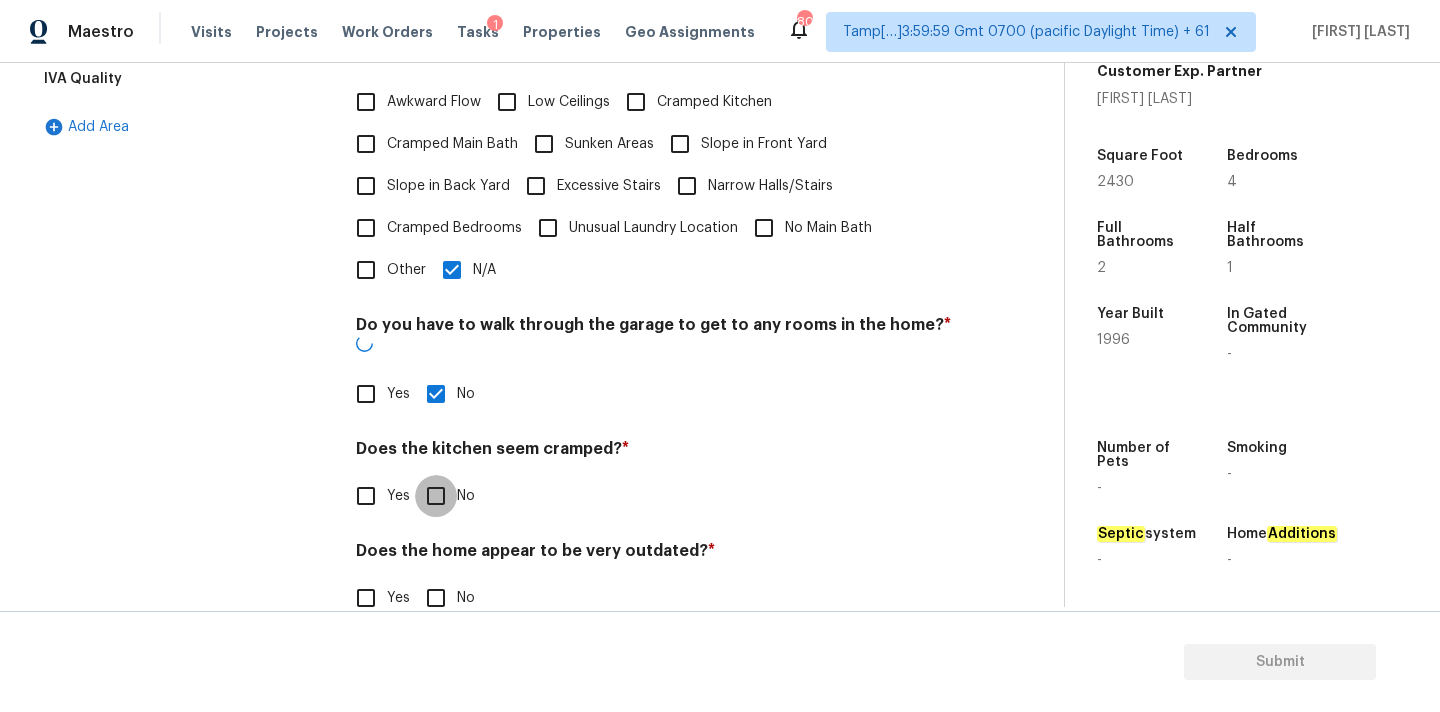 click on "No" at bounding box center [436, 496] 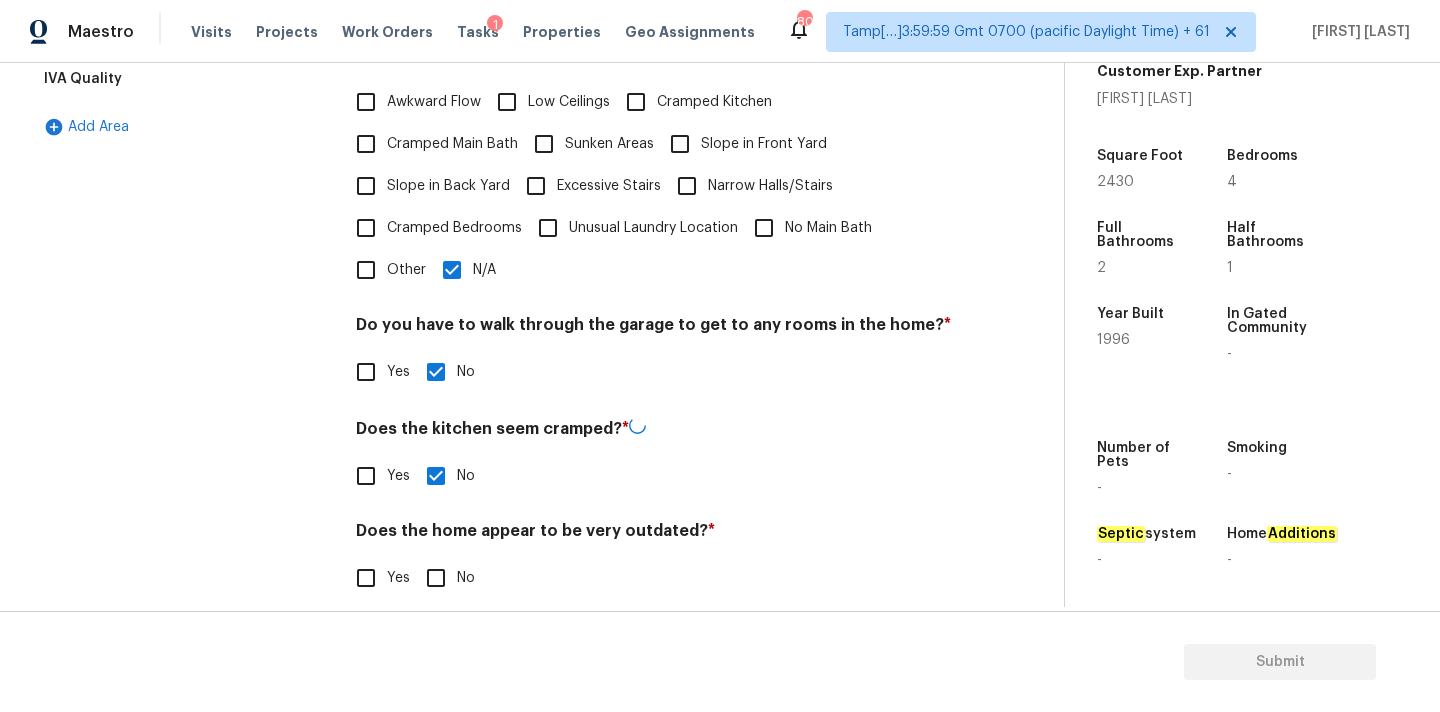 click on "No" at bounding box center (436, 578) 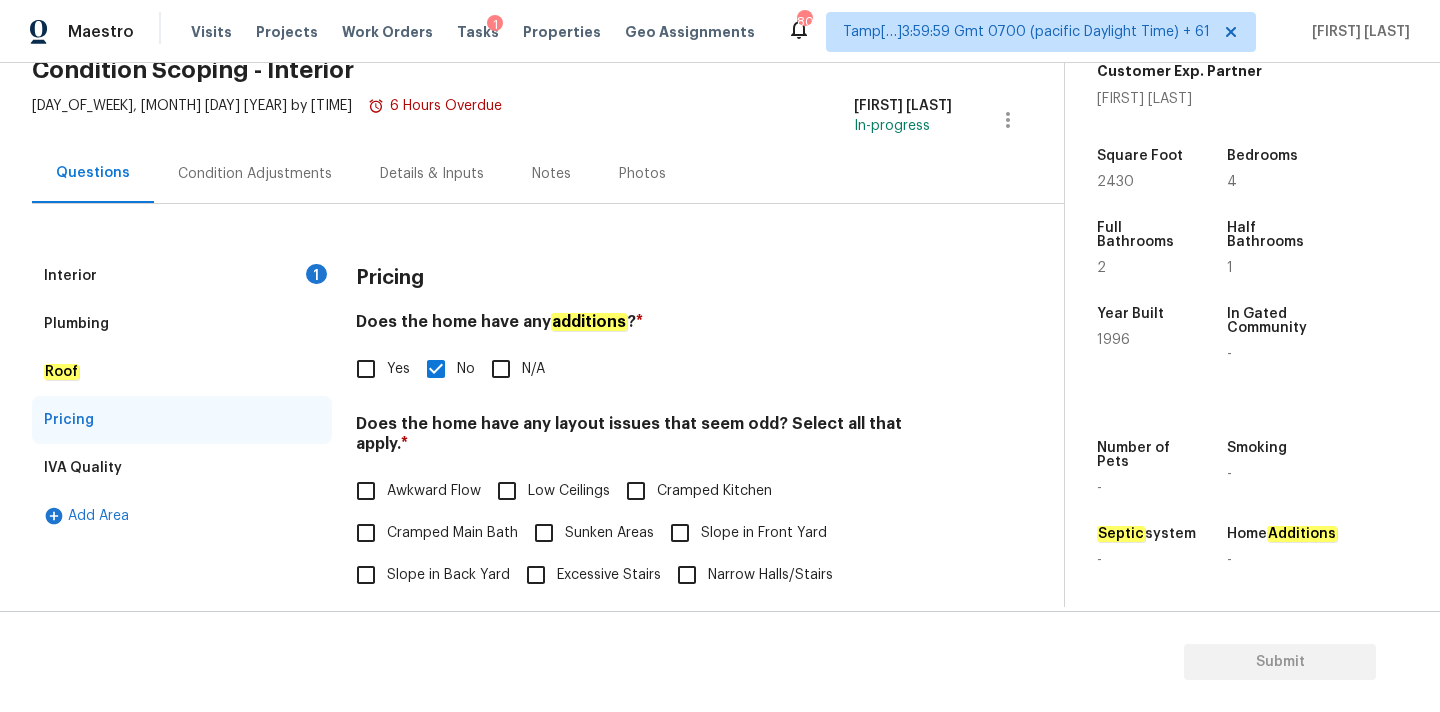 scroll, scrollTop: 0, scrollLeft: 0, axis: both 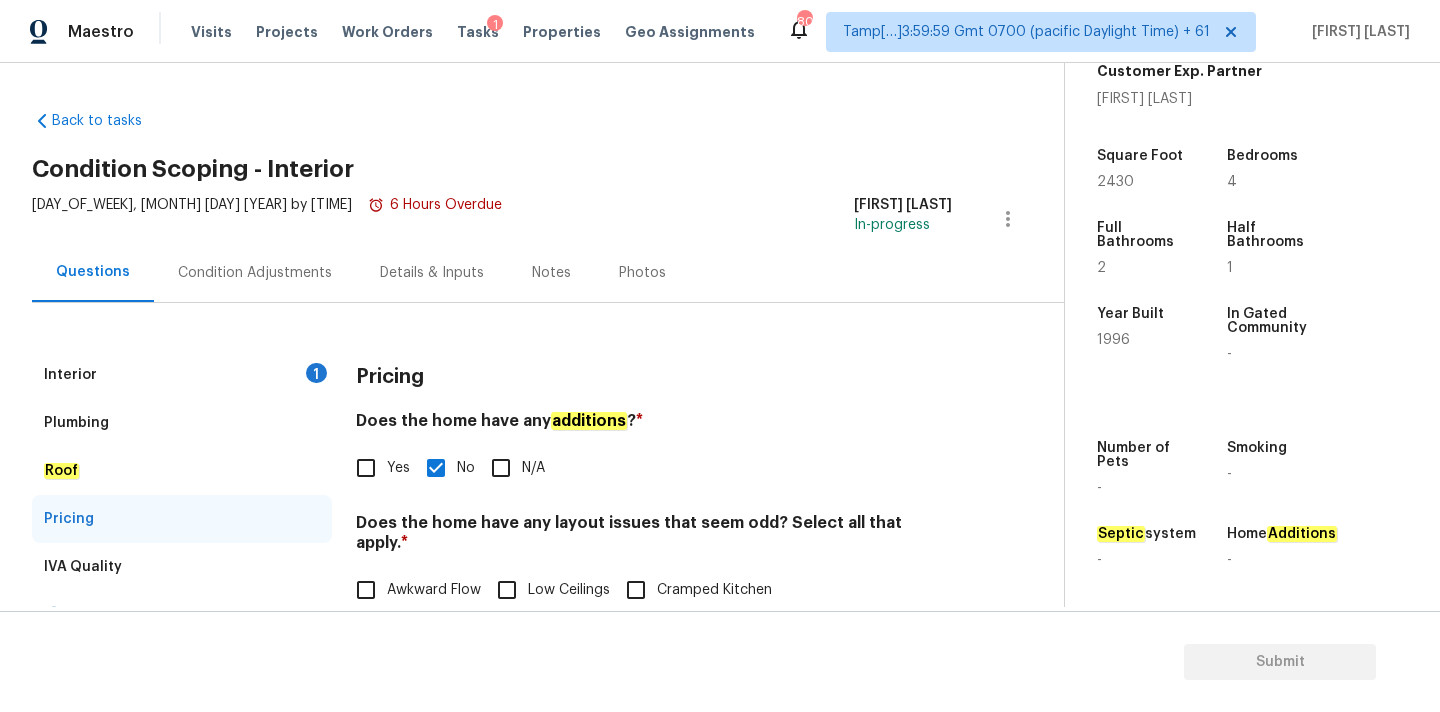 click on "Interior 1" at bounding box center (182, 375) 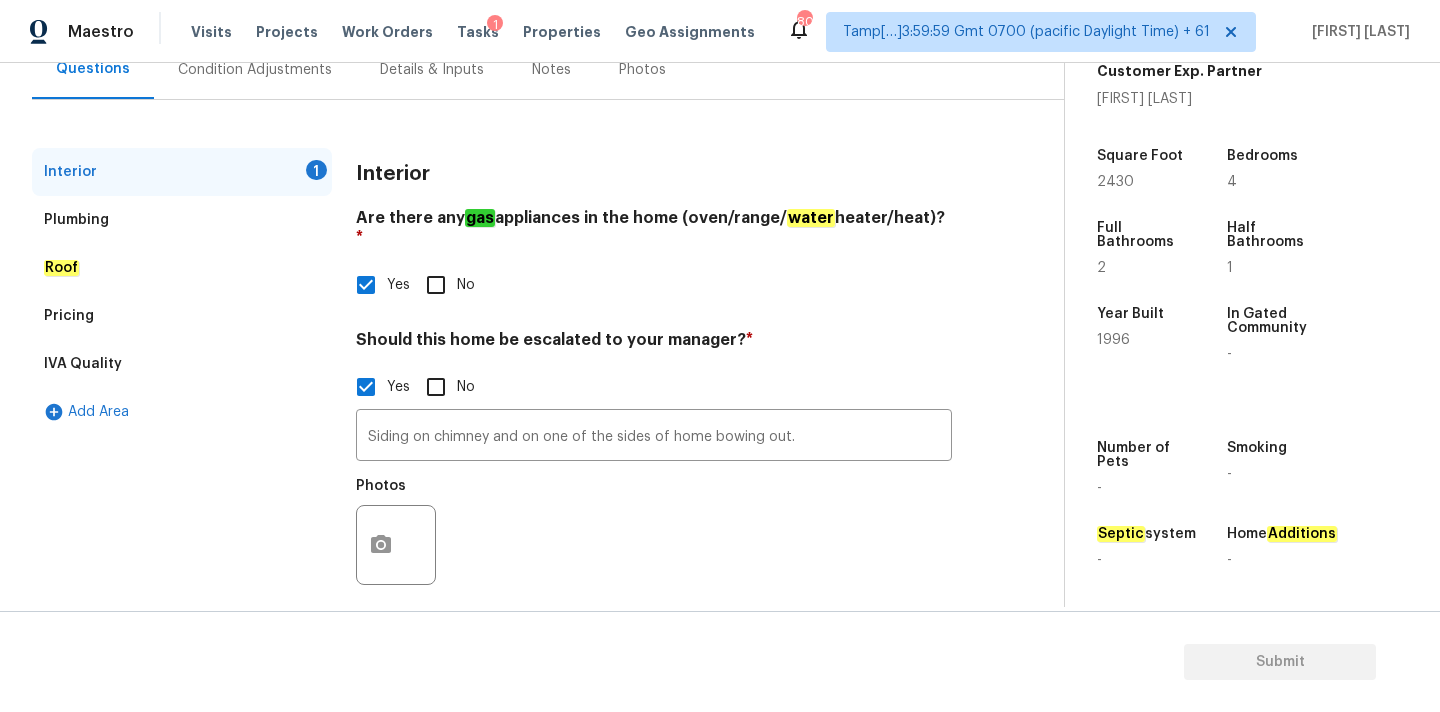 scroll, scrollTop: 69, scrollLeft: 0, axis: vertical 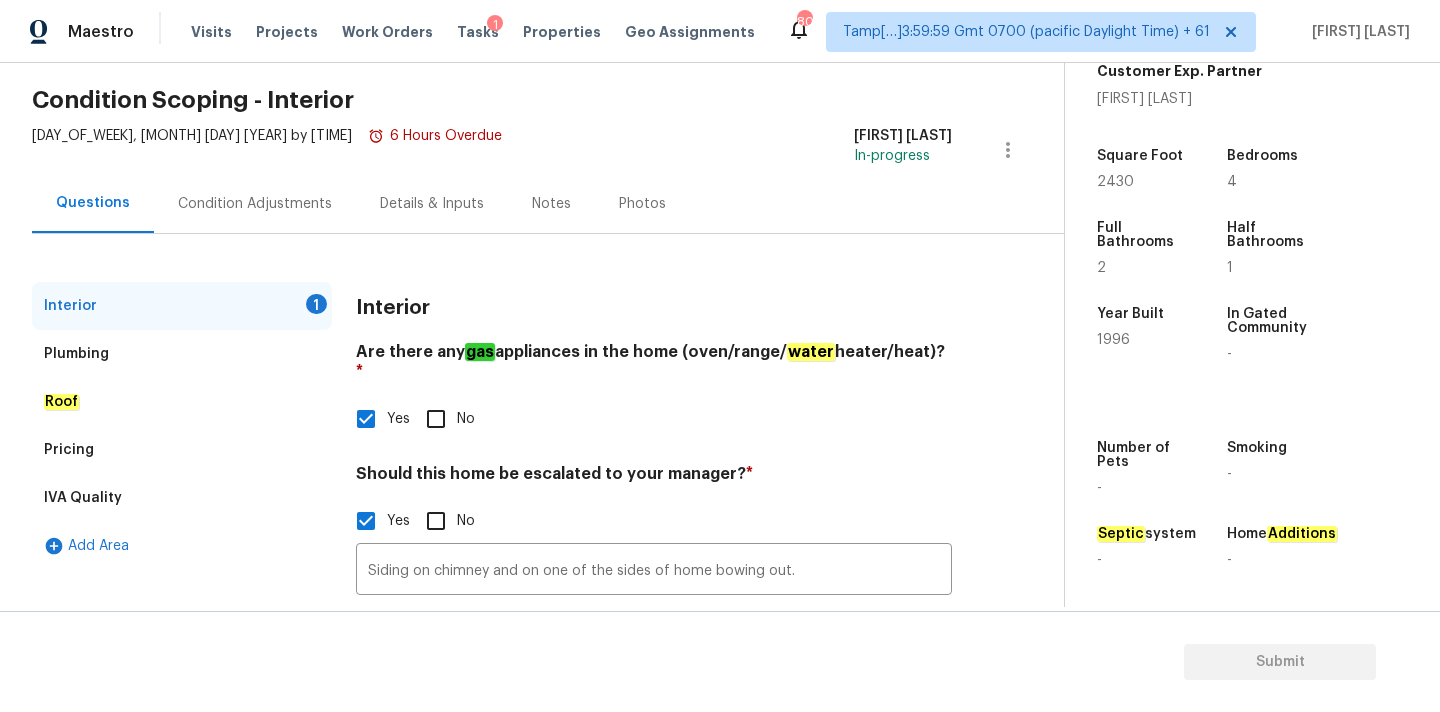 click on "Condition Adjustments" at bounding box center (255, 204) 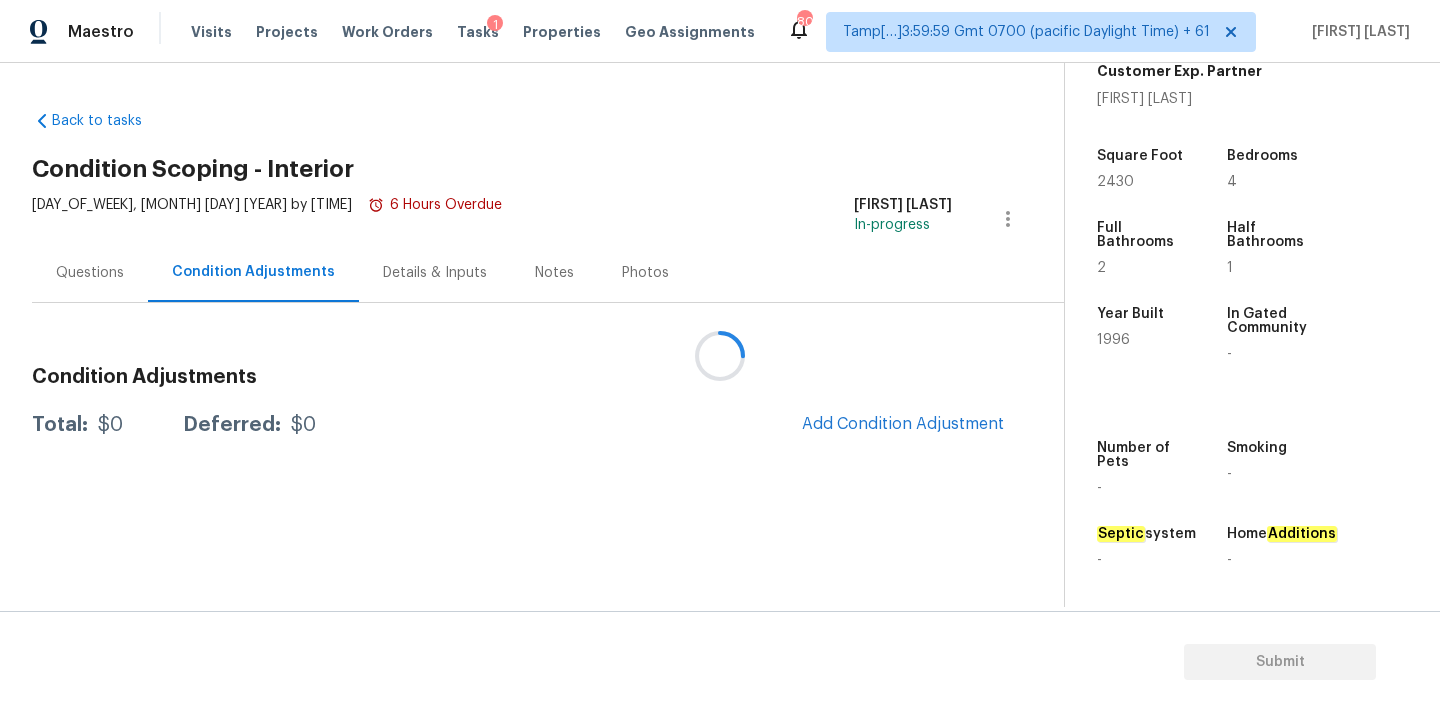 scroll, scrollTop: 0, scrollLeft: 0, axis: both 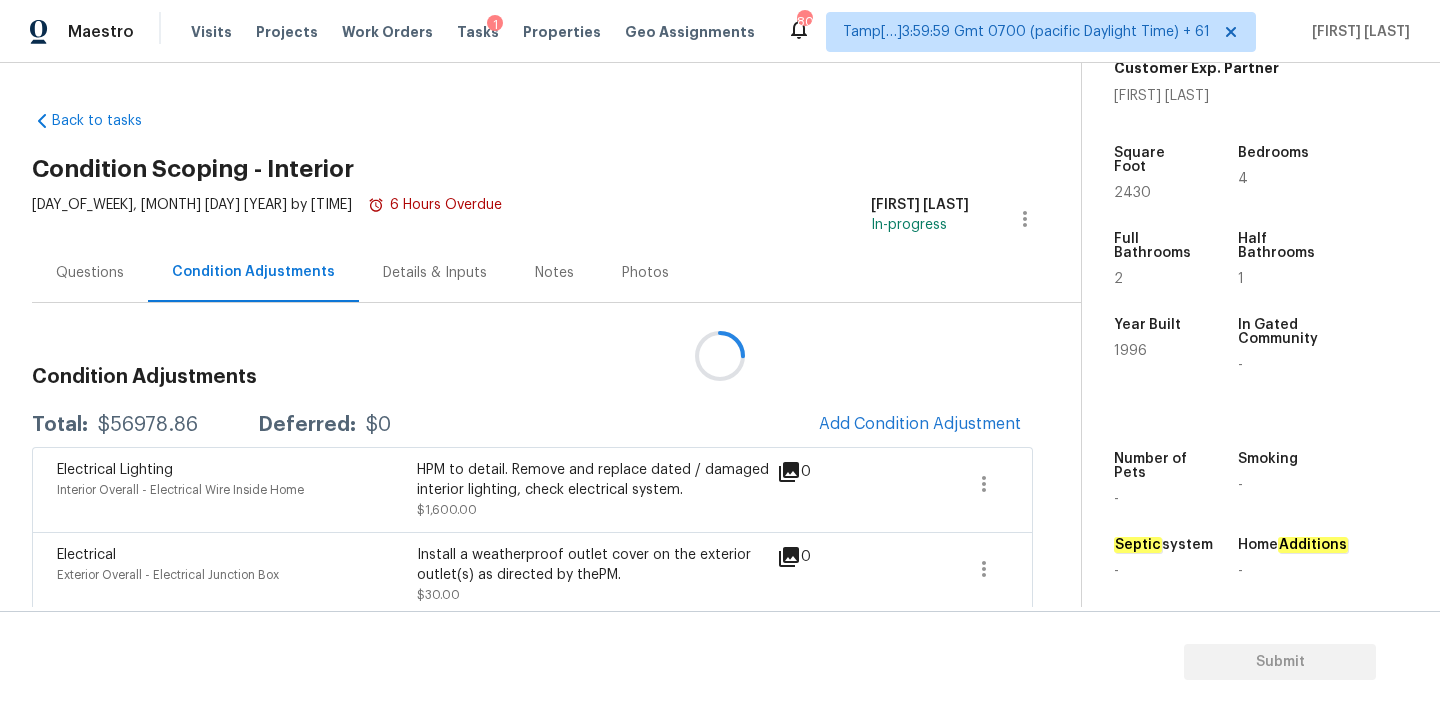 click at bounding box center [720, 356] 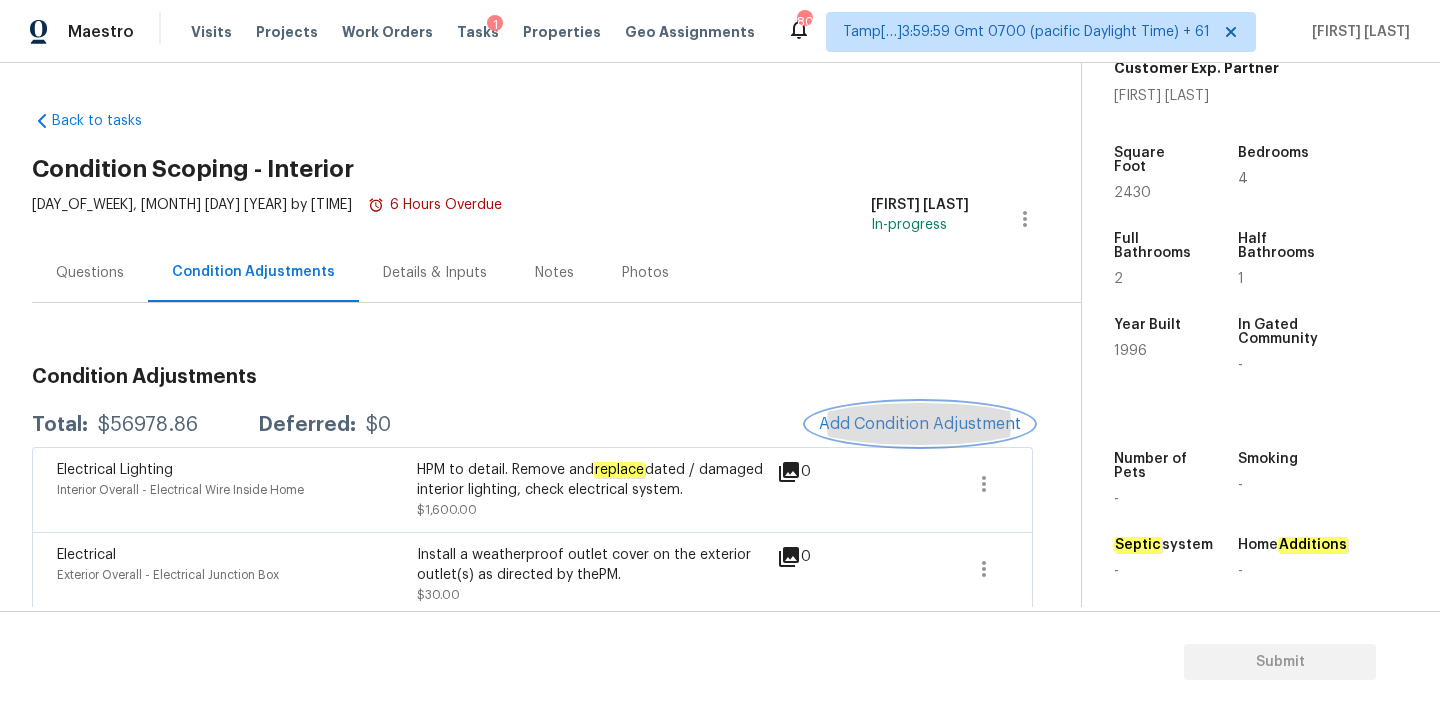 click on "Add Condition Adjustment" at bounding box center (920, 424) 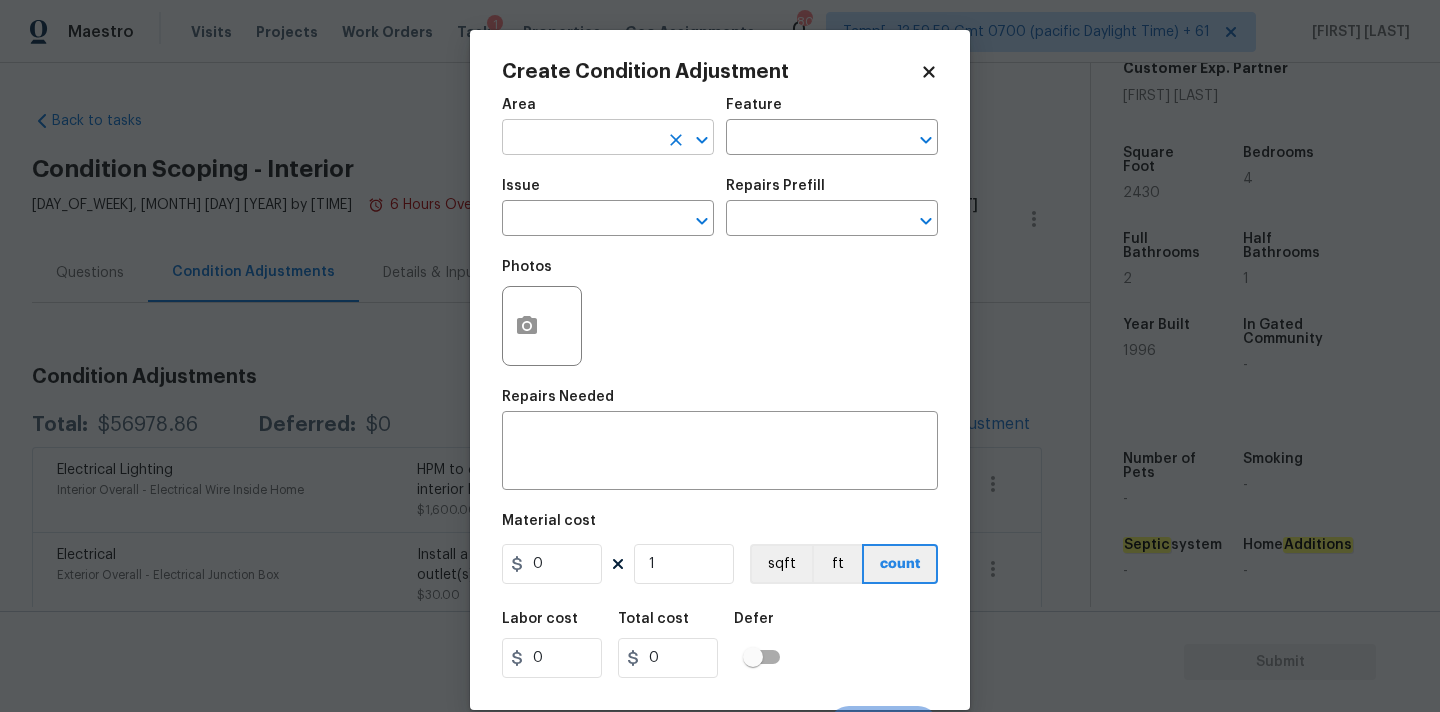 click at bounding box center (580, 139) 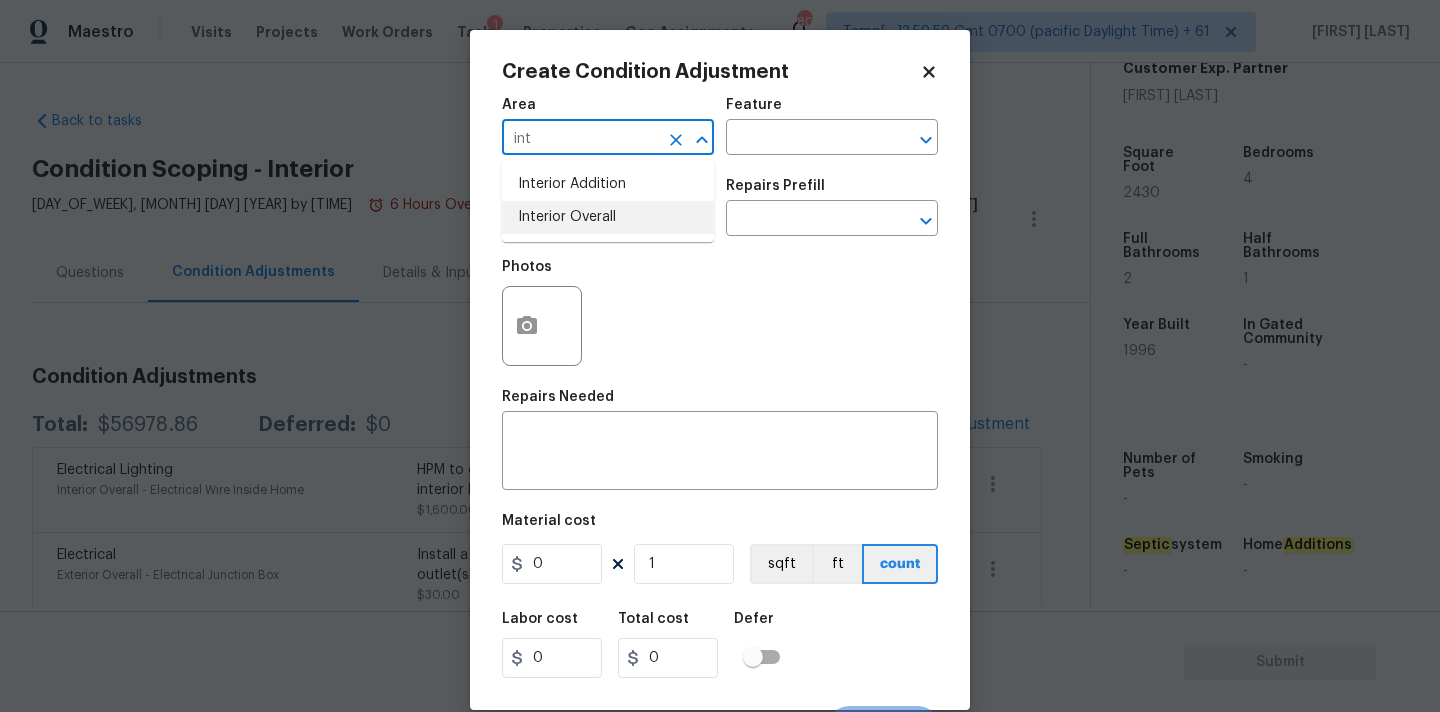 click on "Interior Overall" at bounding box center (608, 217) 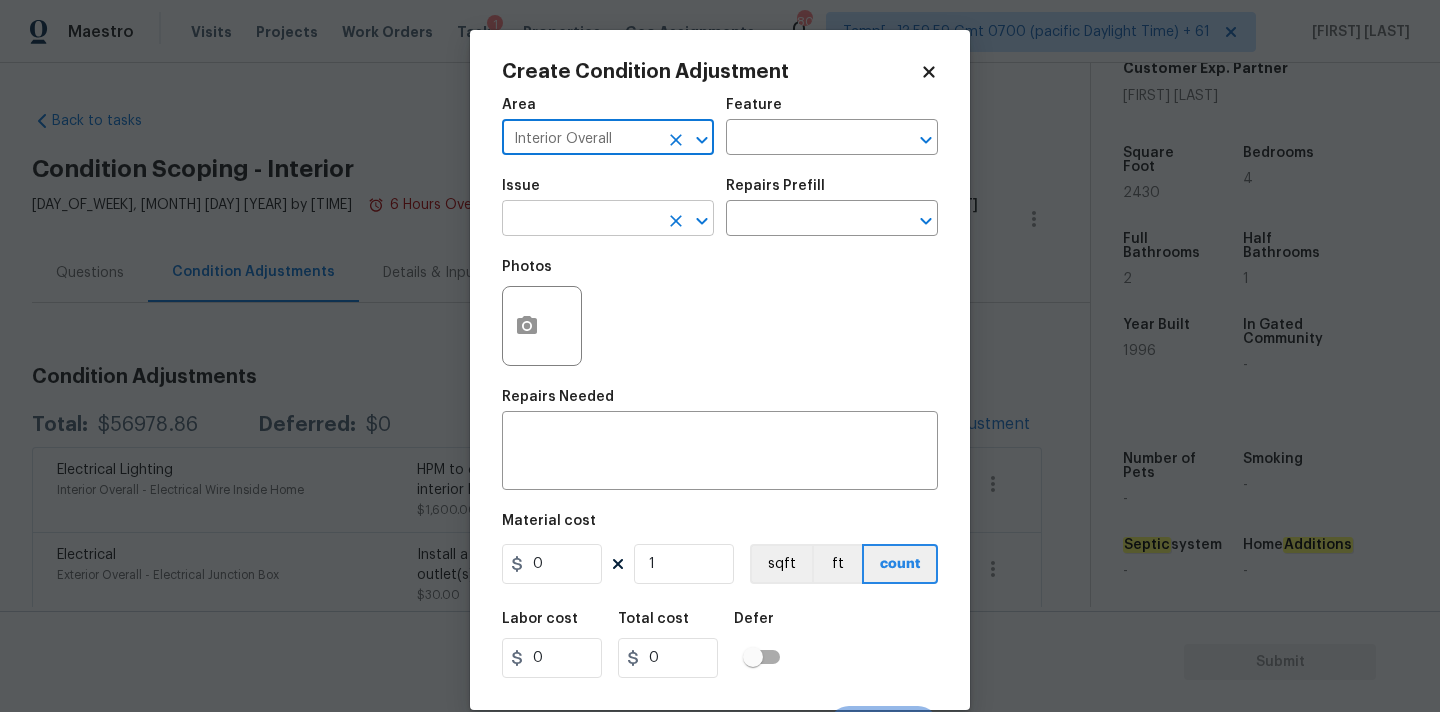 type on "Interior Overall" 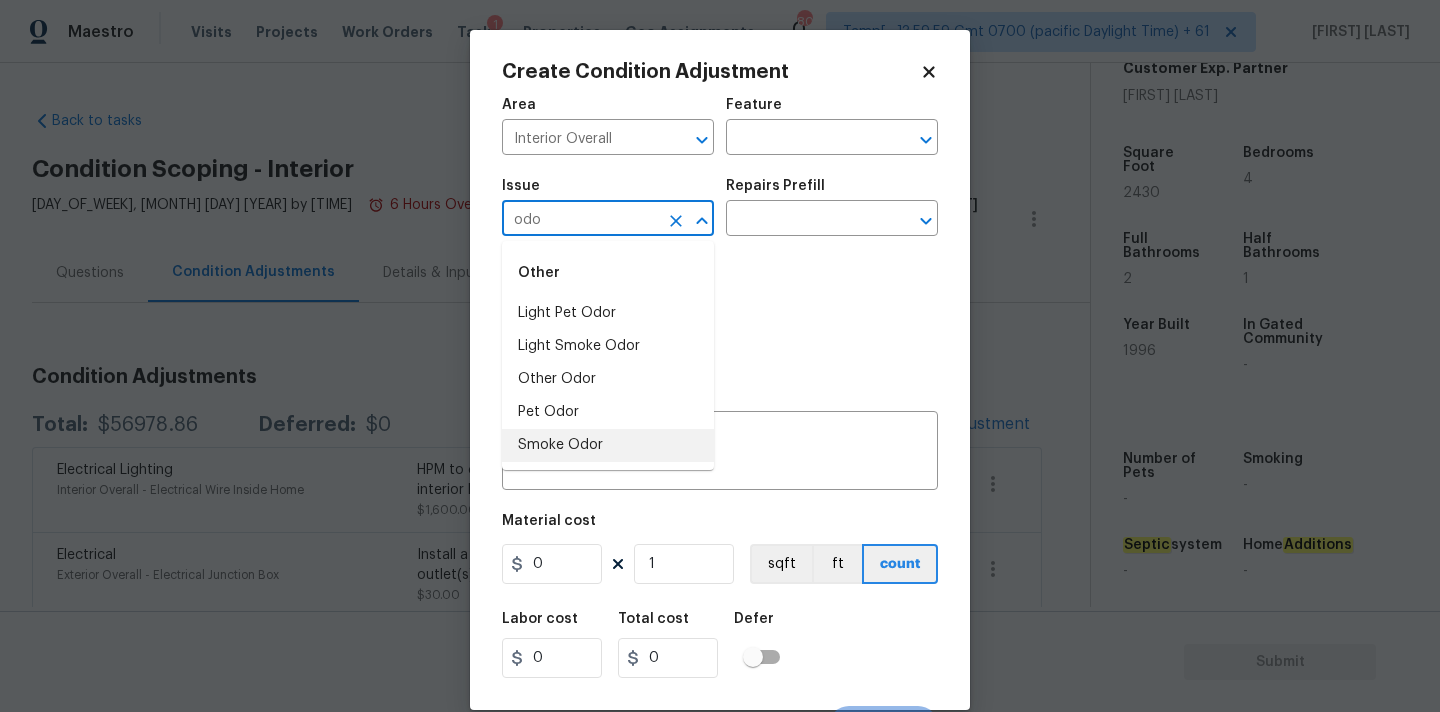 click on "Smoke Odor" at bounding box center [608, 445] 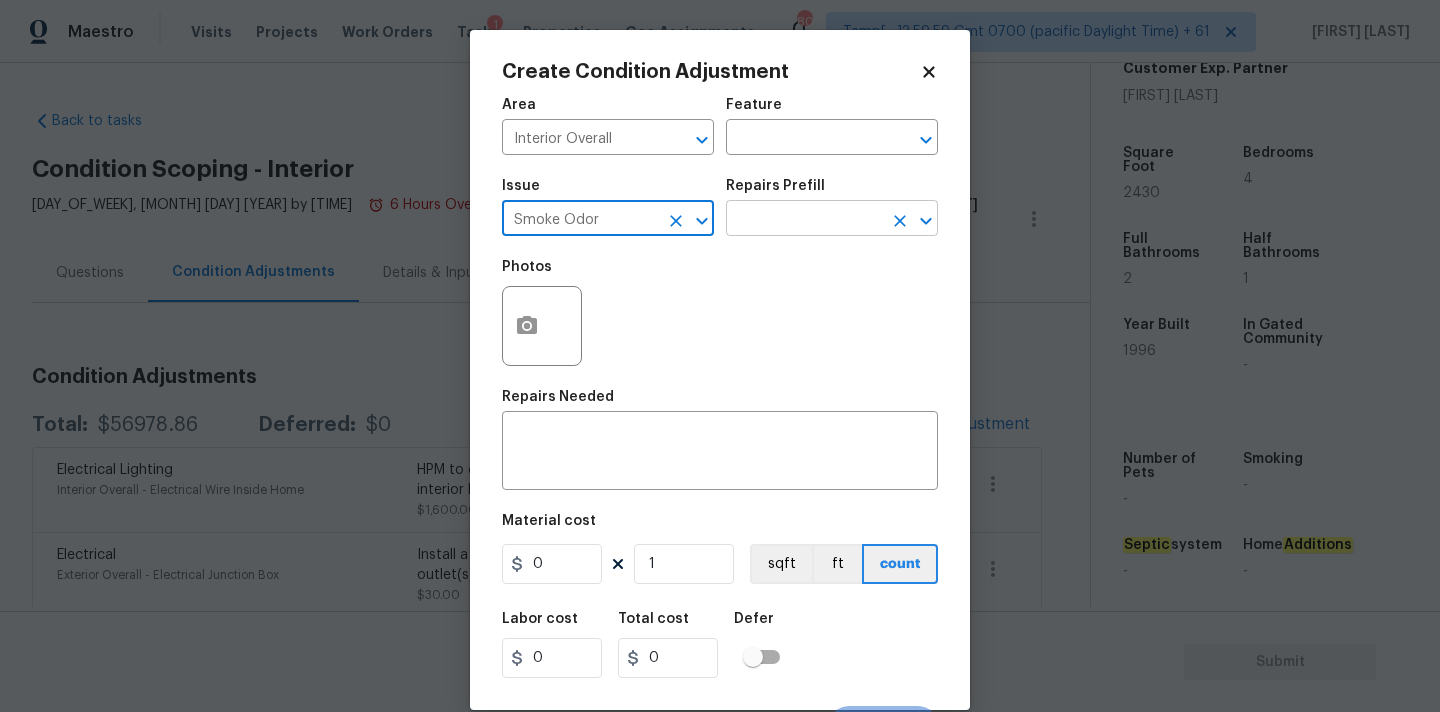 type on "Smoke Odor" 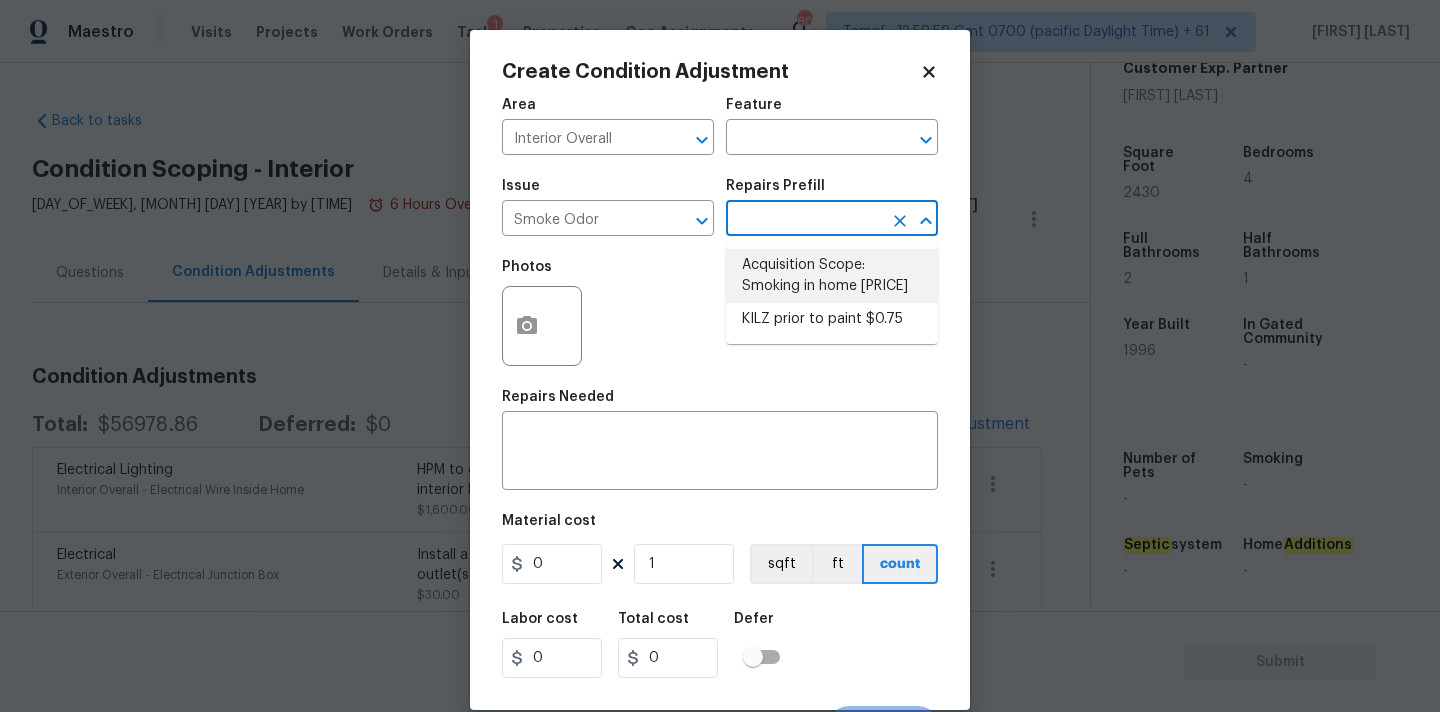 click on "Acquisition Scope: Smoking in home [PRICE]" at bounding box center (832, 276) 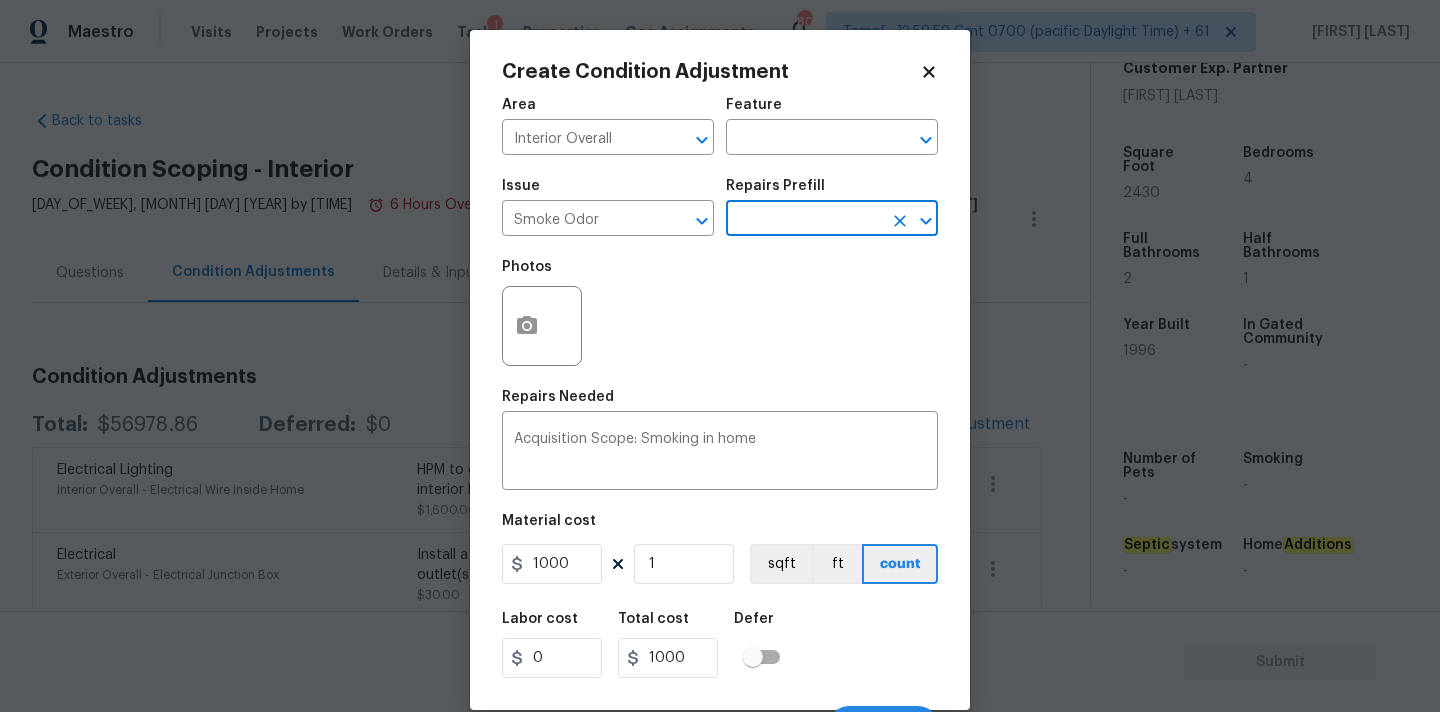 scroll, scrollTop: 35, scrollLeft: 0, axis: vertical 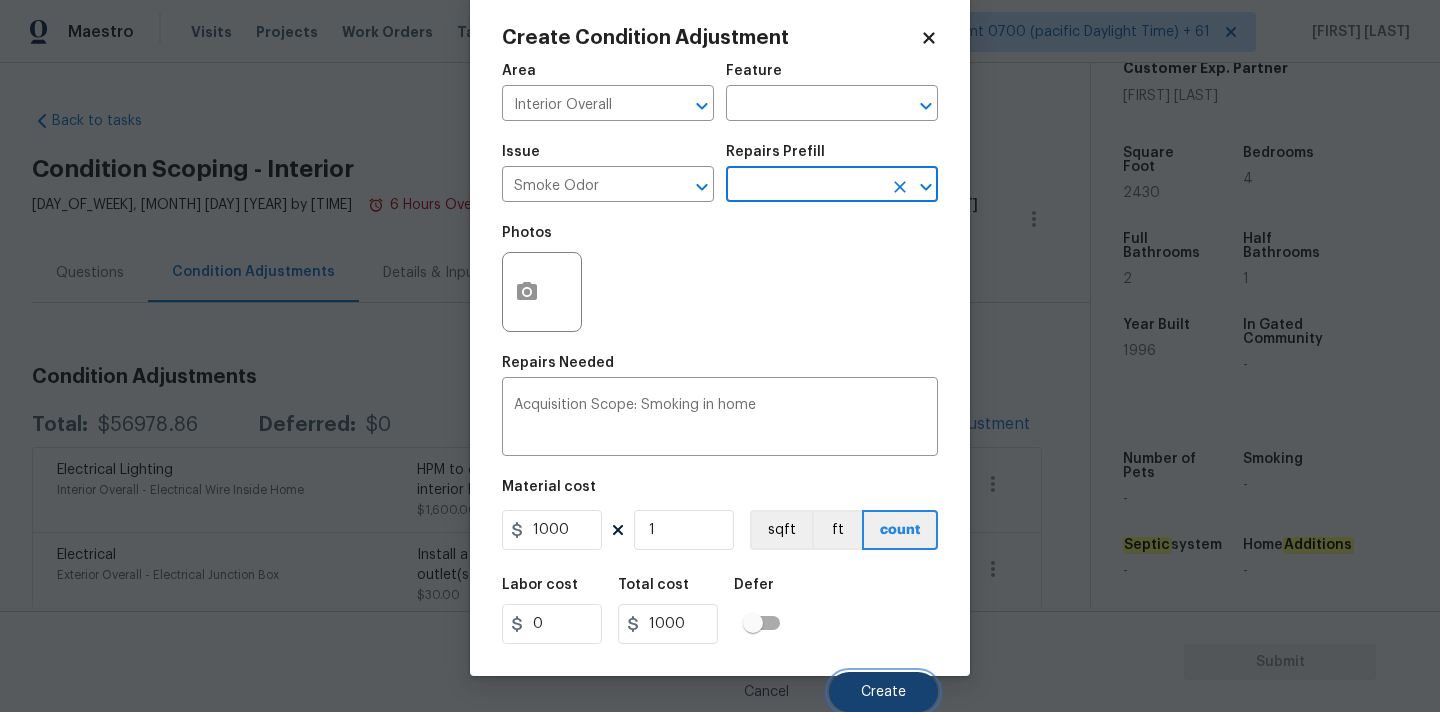 click on "Create" at bounding box center (883, 692) 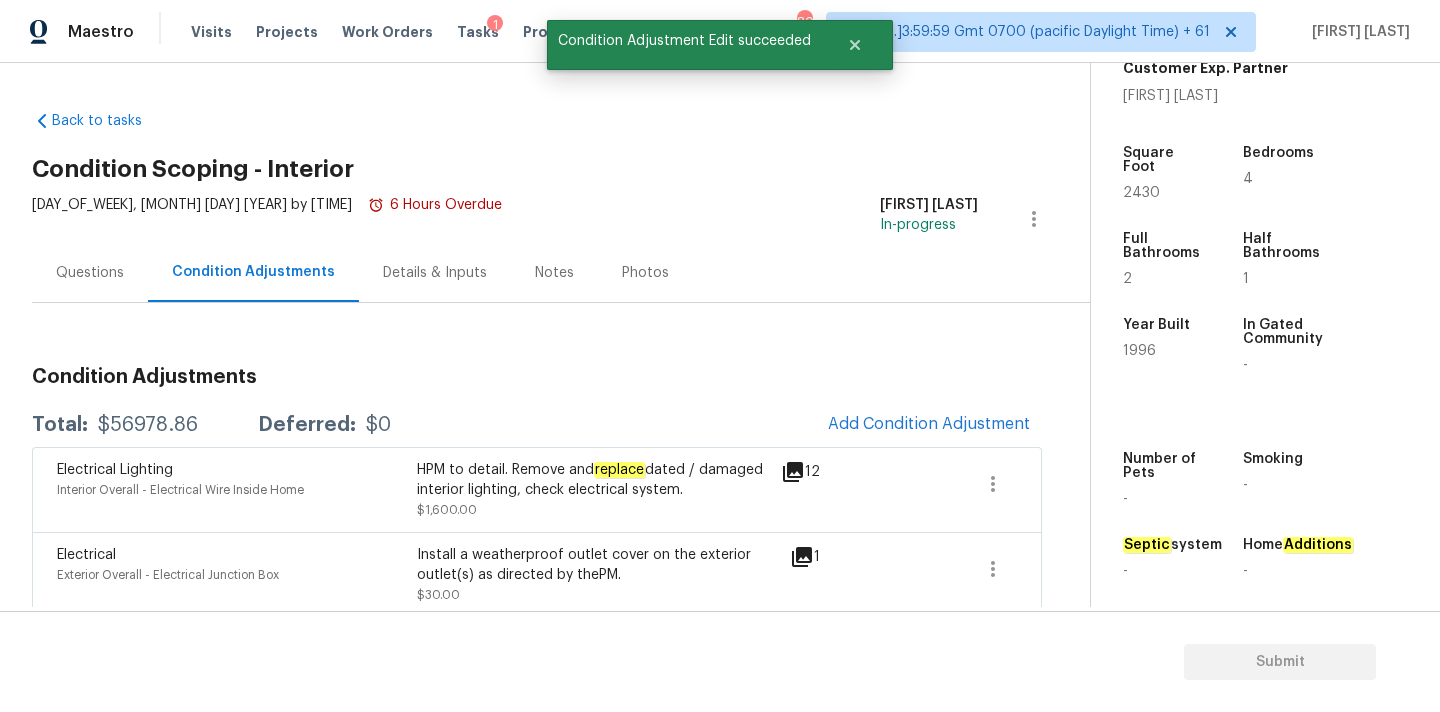 scroll, scrollTop: 28, scrollLeft: 0, axis: vertical 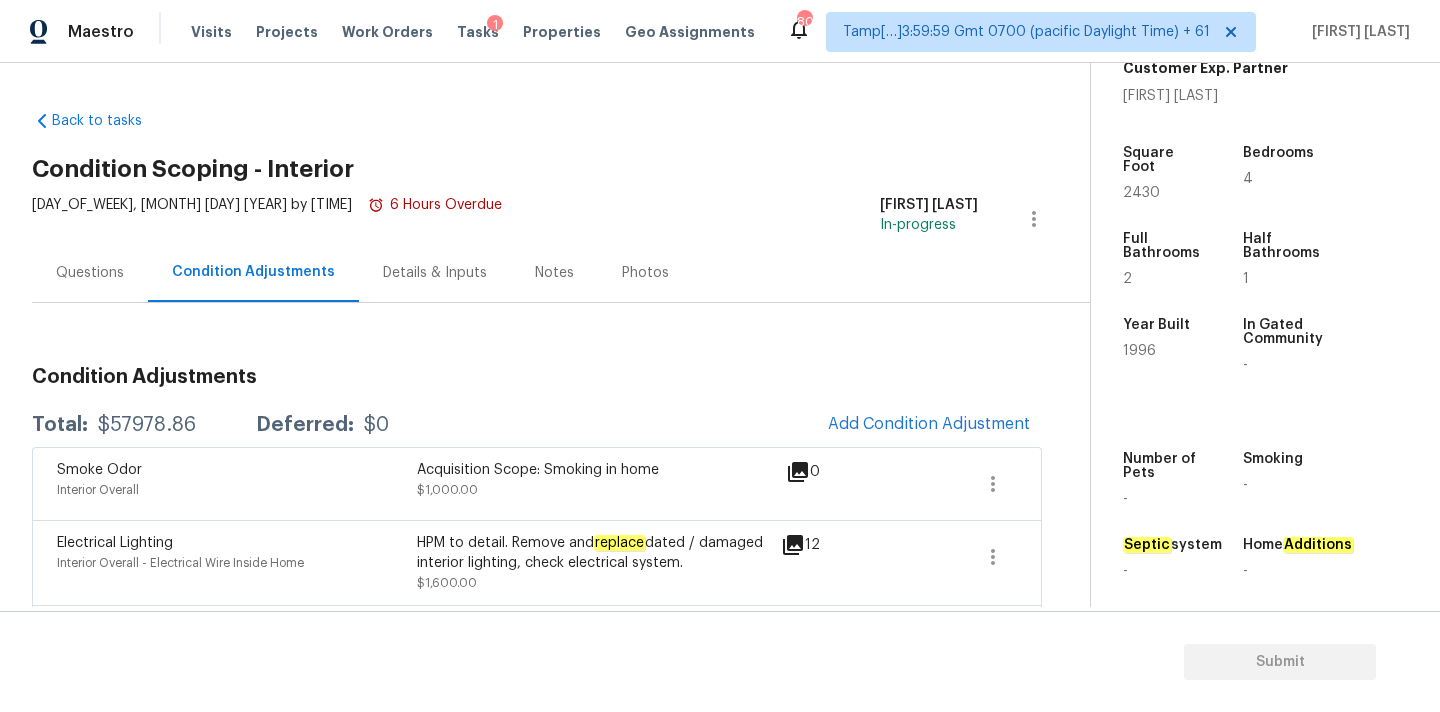 click on "Questions" at bounding box center (90, 273) 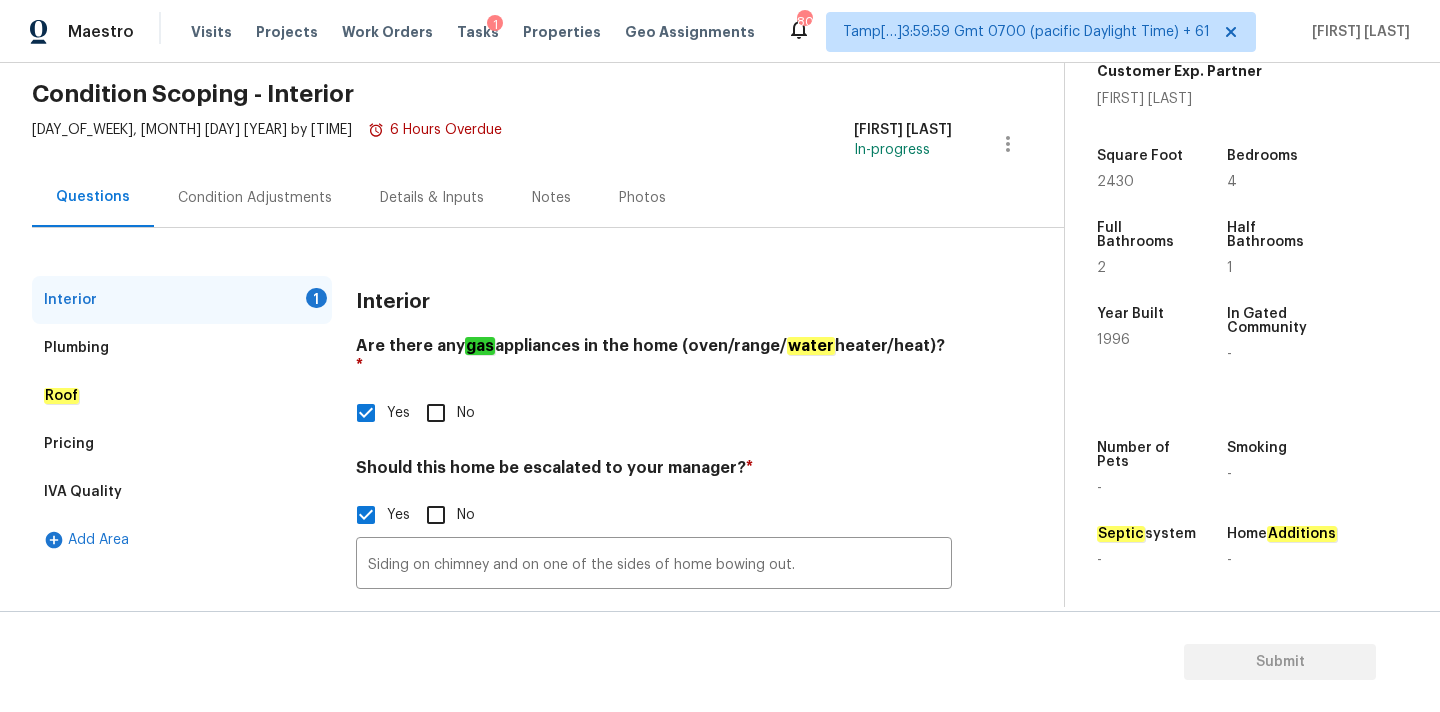 scroll, scrollTop: 203, scrollLeft: 0, axis: vertical 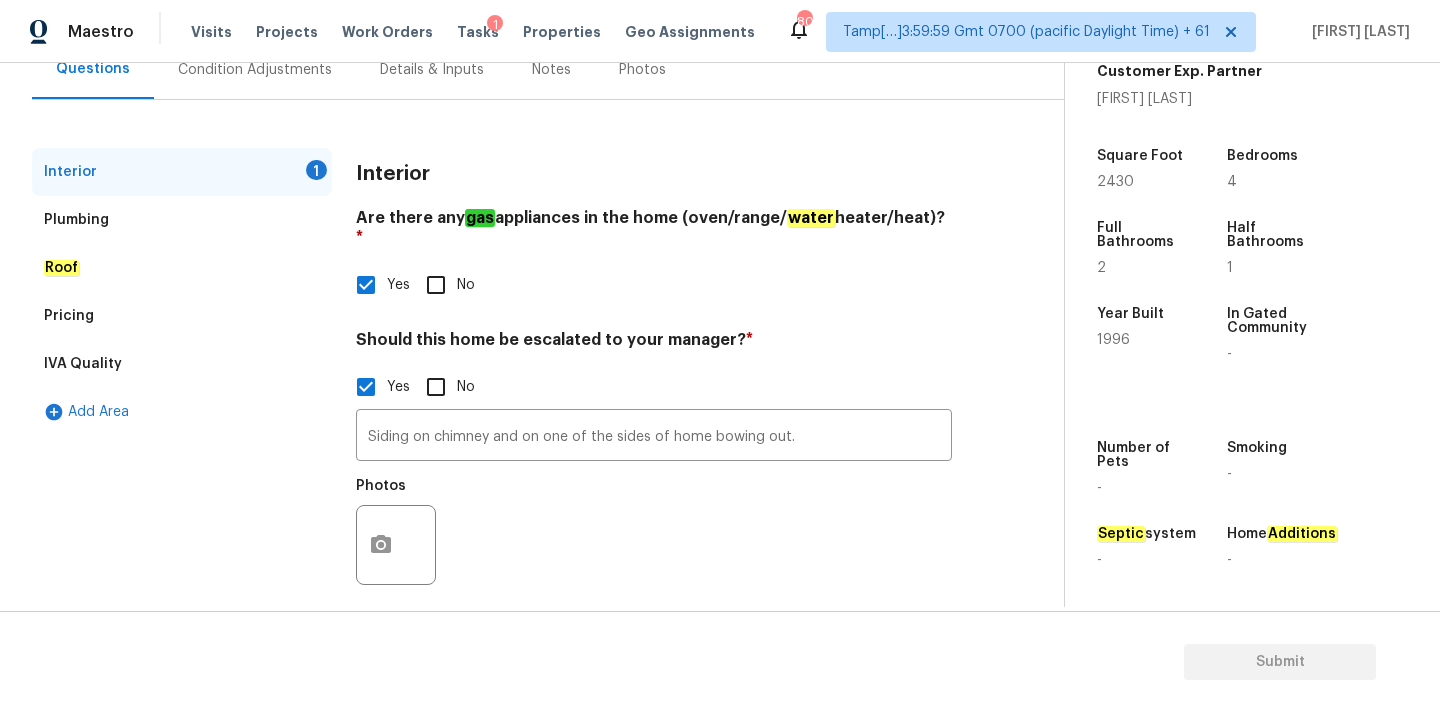 click on "IVA Quality" at bounding box center [83, 364] 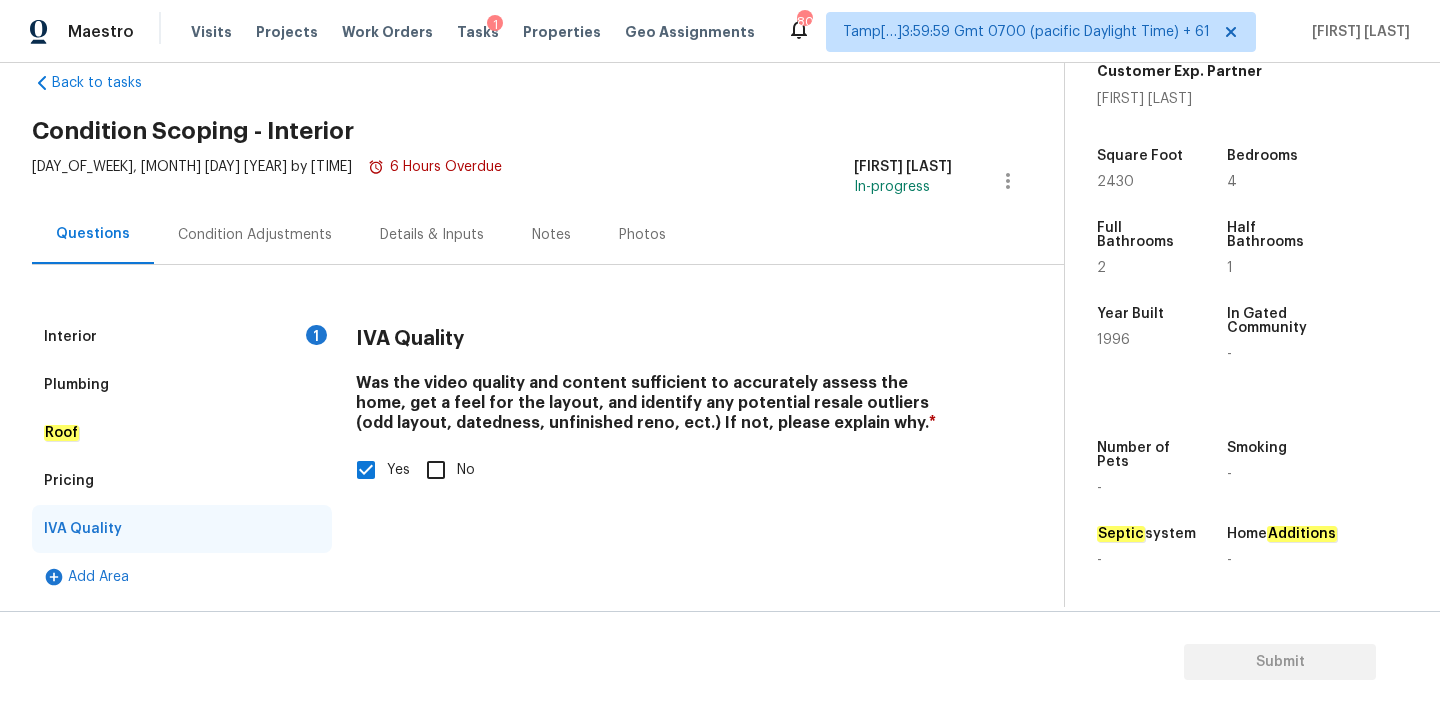 click on "Pricing" at bounding box center (182, 481) 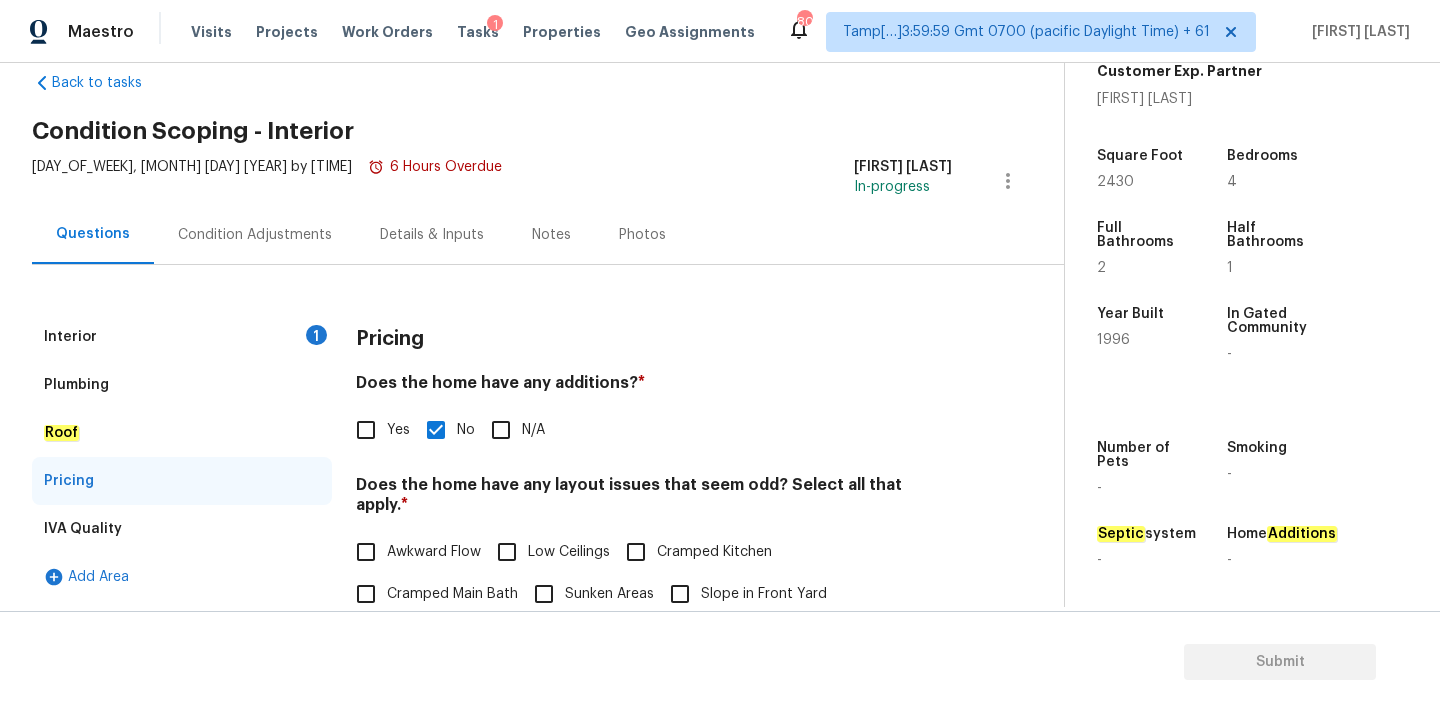 scroll, scrollTop: 203, scrollLeft: 0, axis: vertical 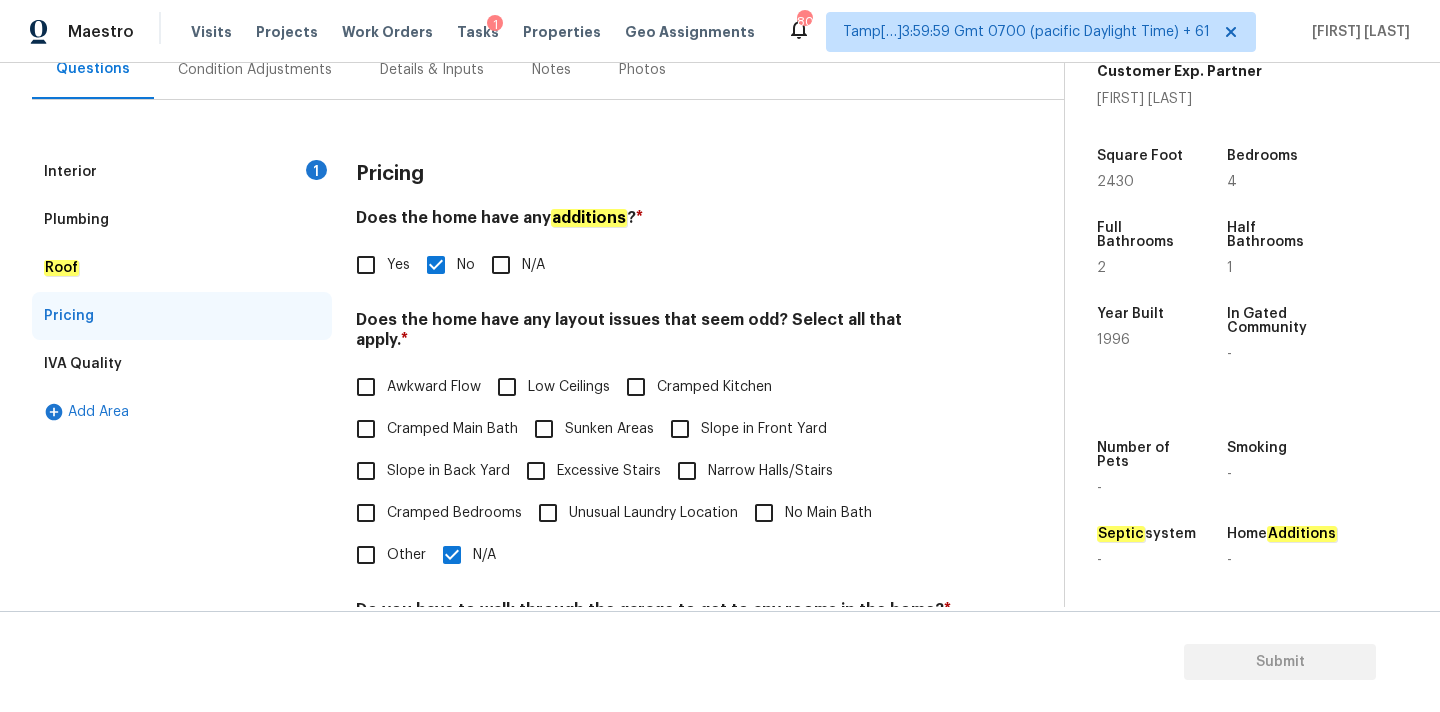 click on "Slope in Front Yard" at bounding box center [764, 429] 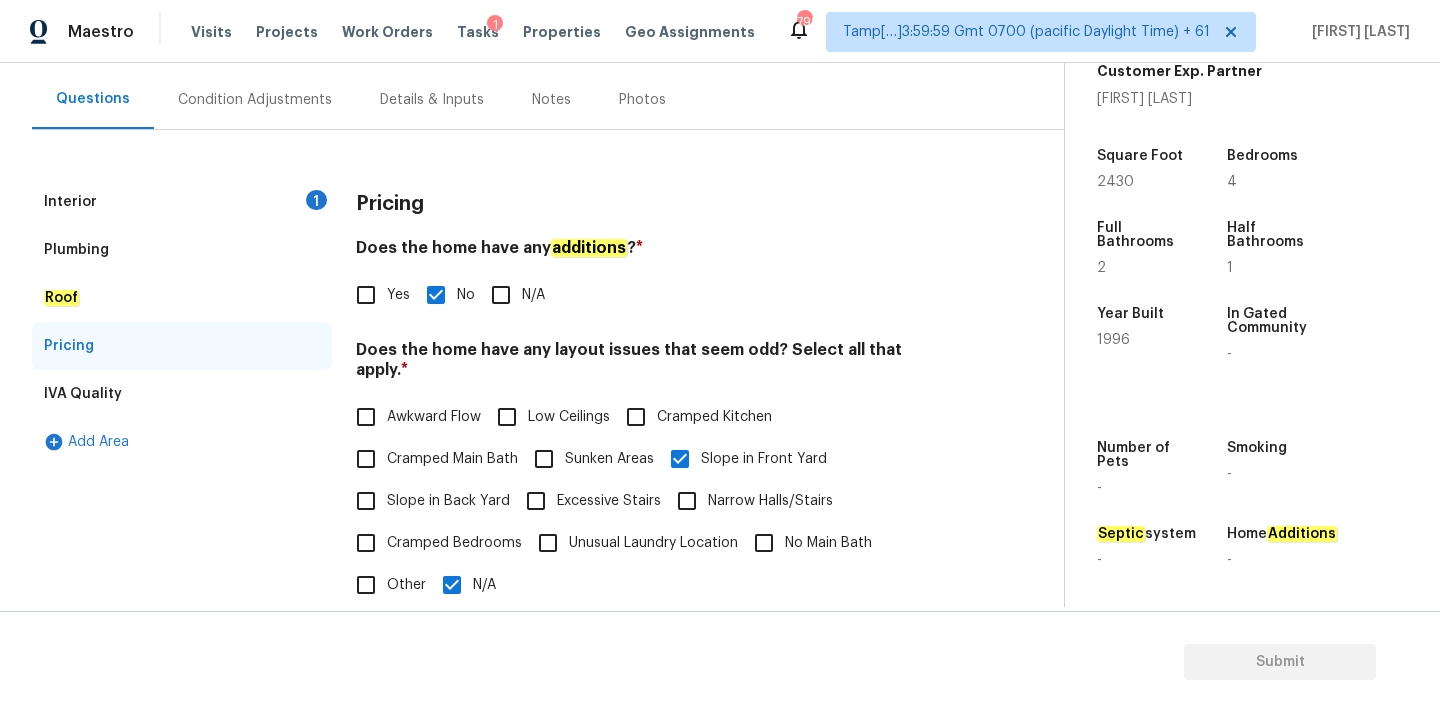 scroll, scrollTop: 0, scrollLeft: 0, axis: both 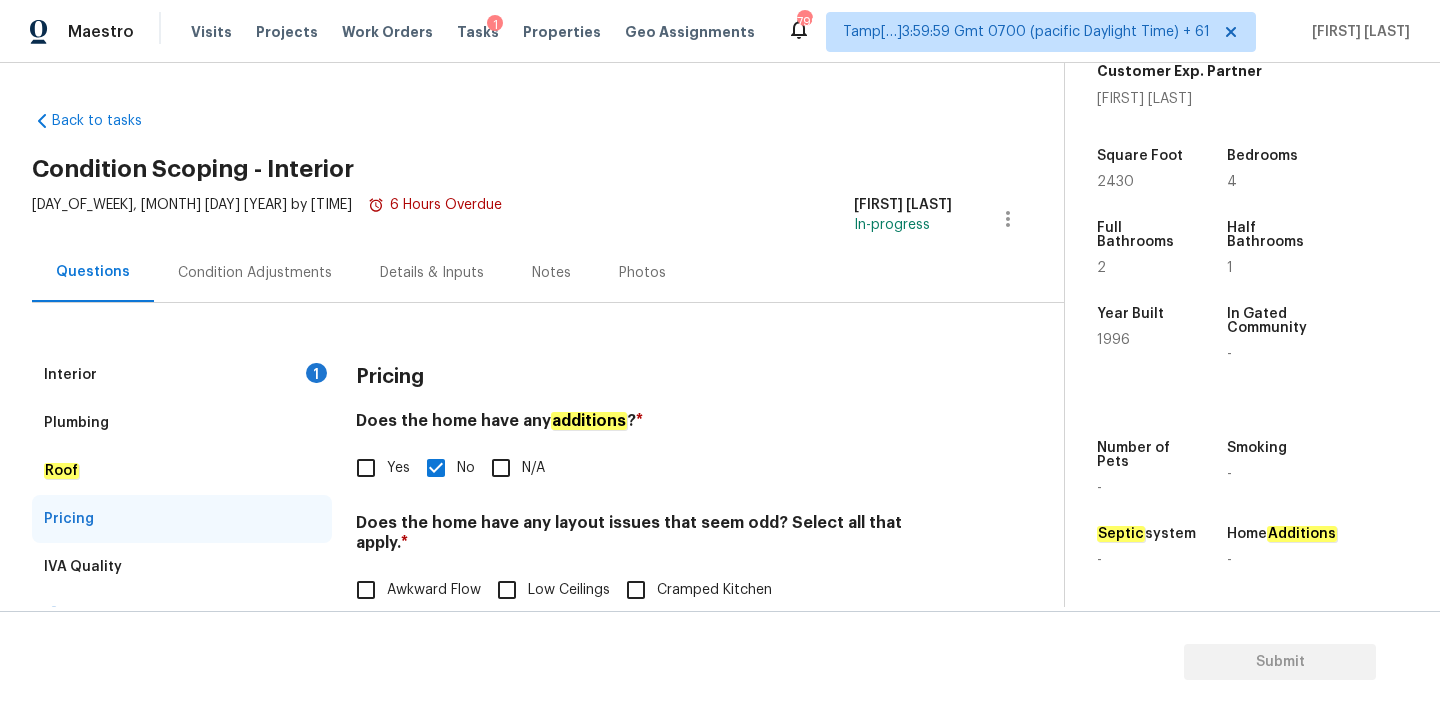 click on "1" at bounding box center (316, 373) 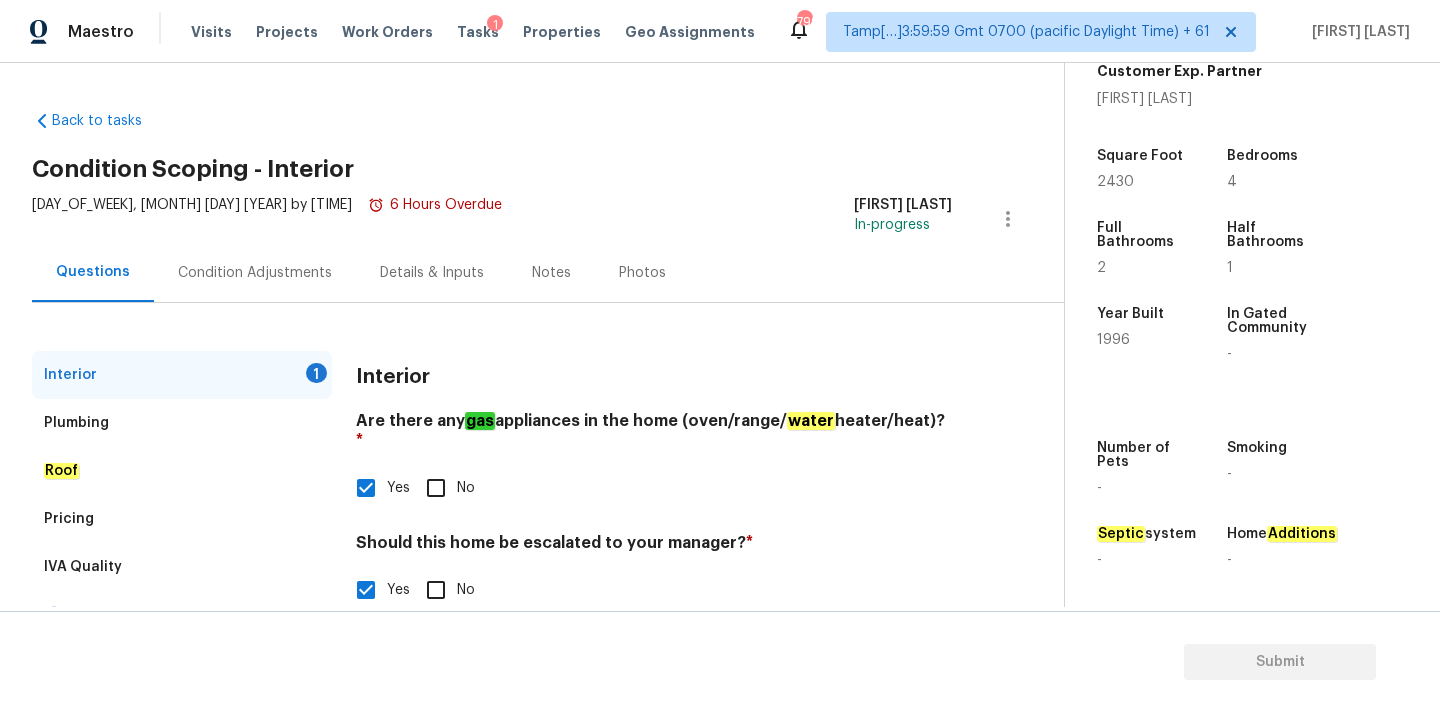 click on "Condition Adjustments" at bounding box center (255, 273) 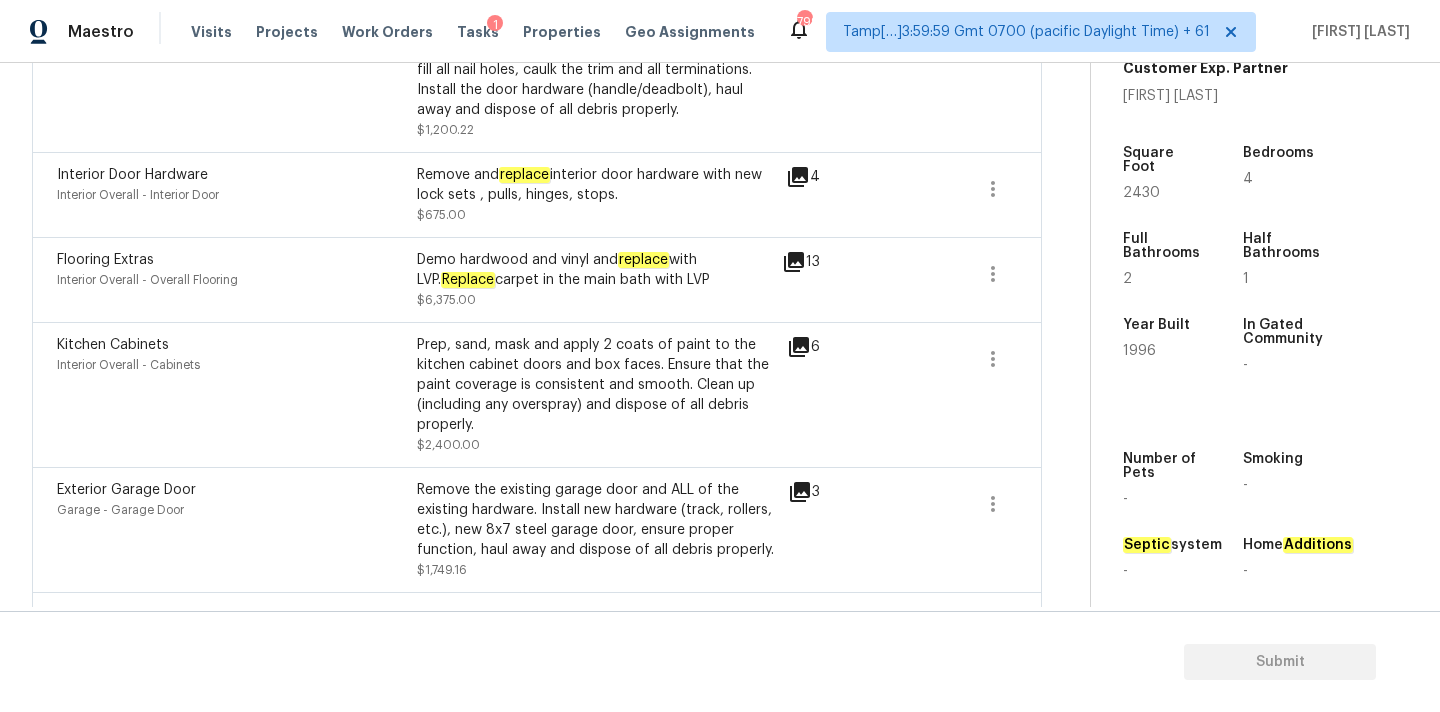 scroll, scrollTop: 2409, scrollLeft: 0, axis: vertical 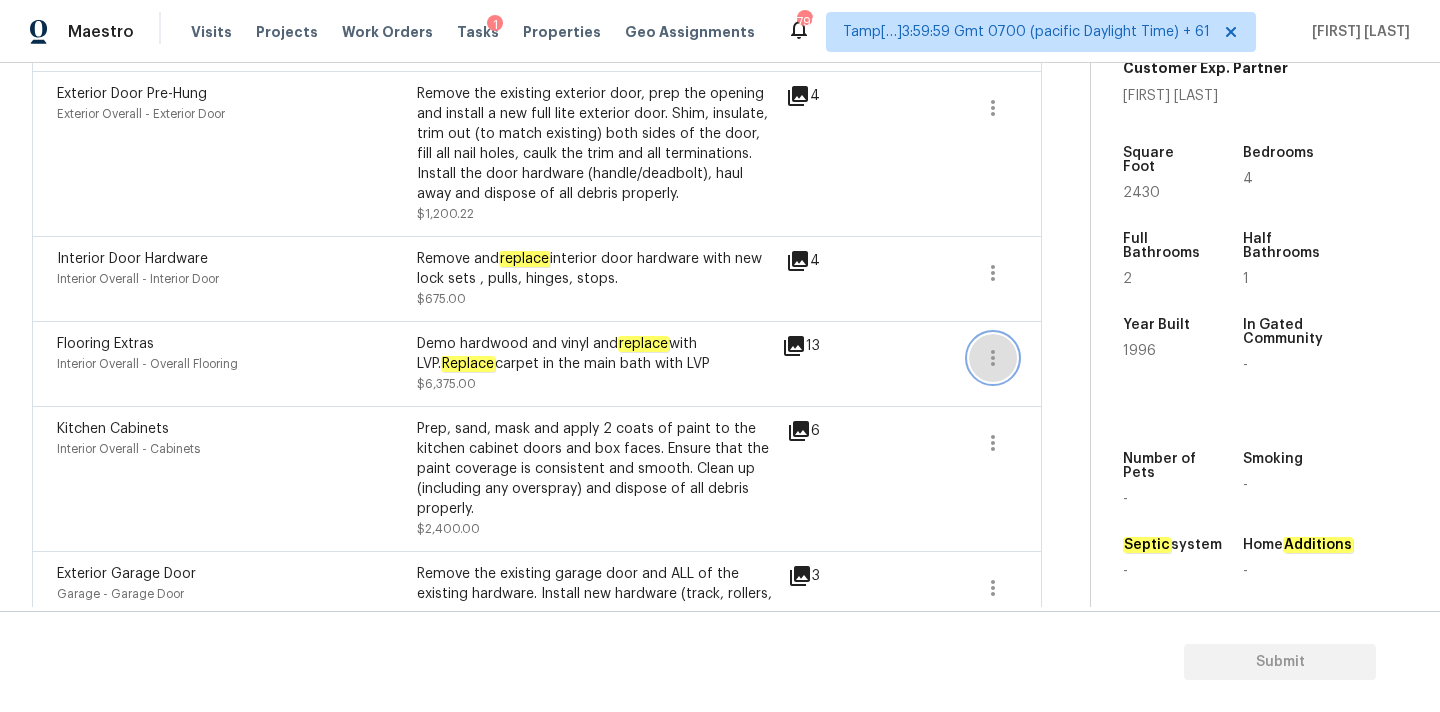 click 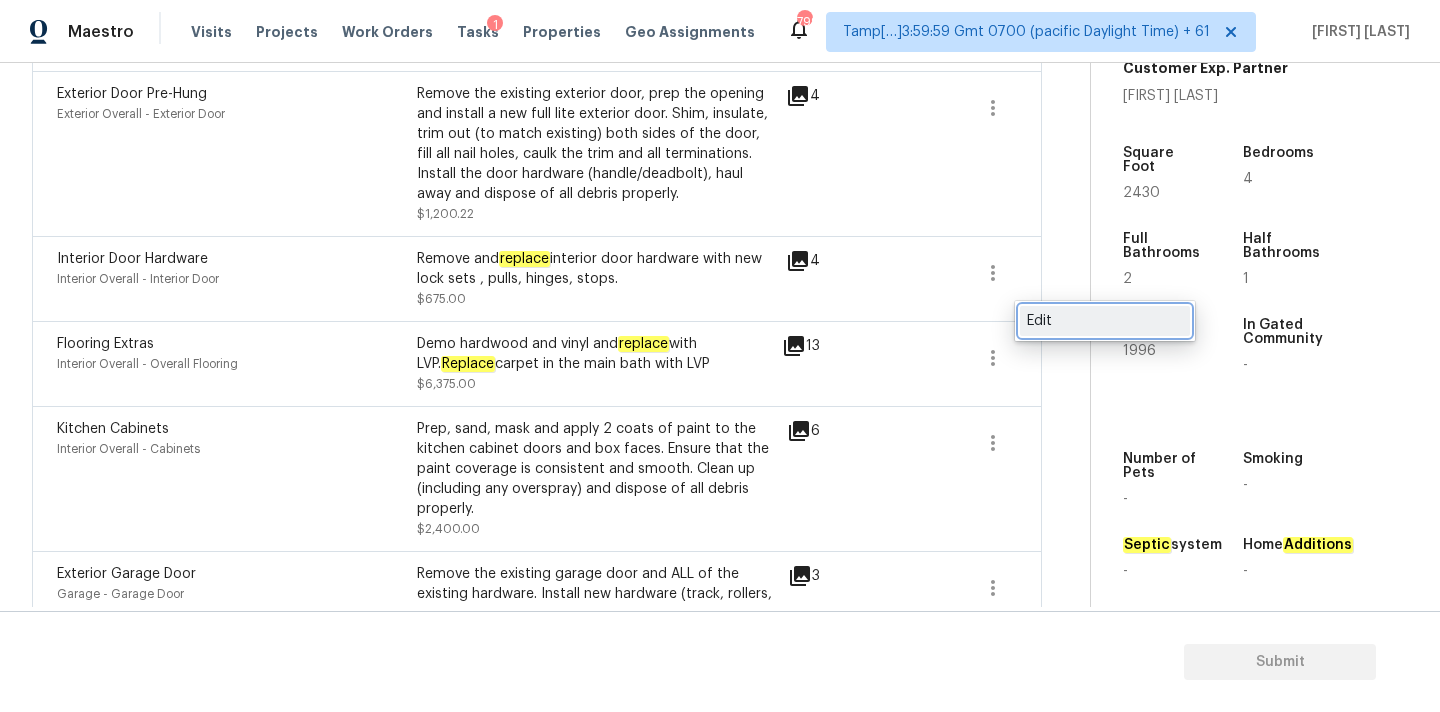 click on "Edit" at bounding box center [1105, 321] 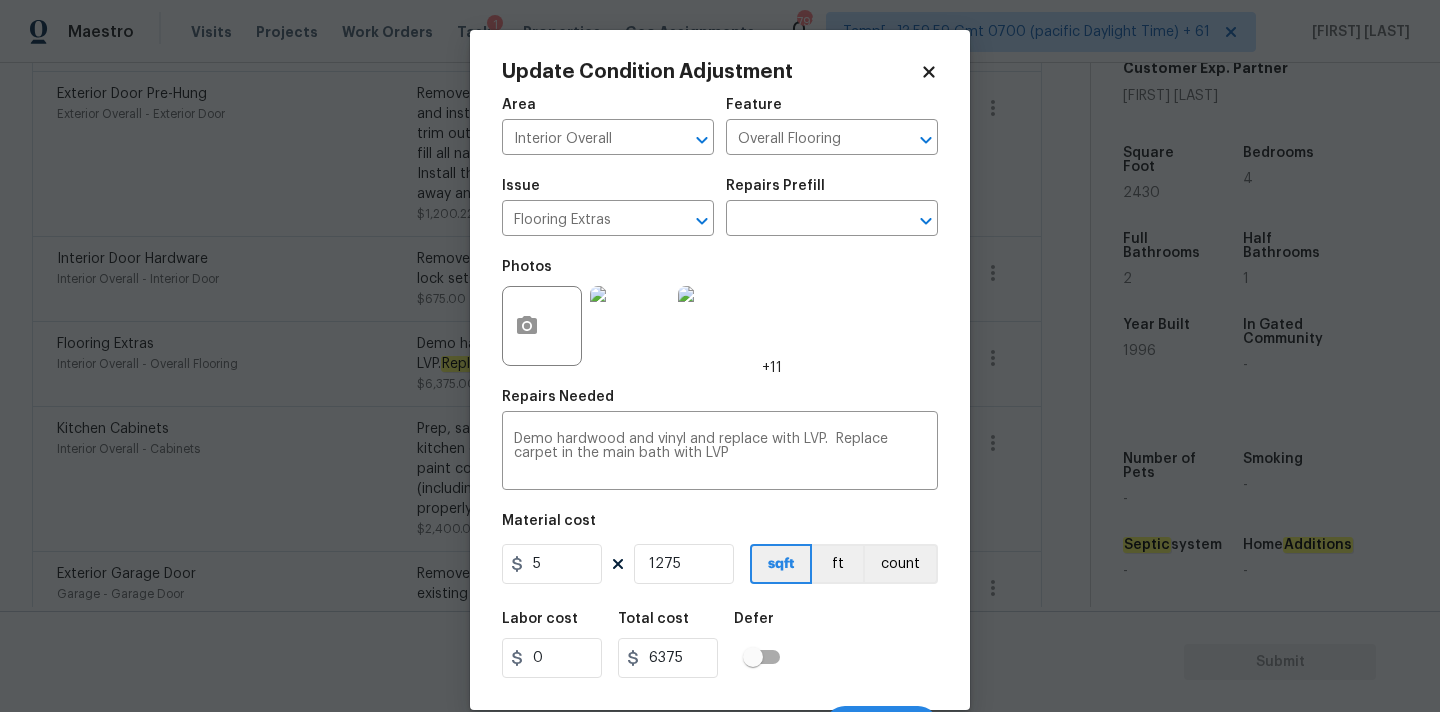 click 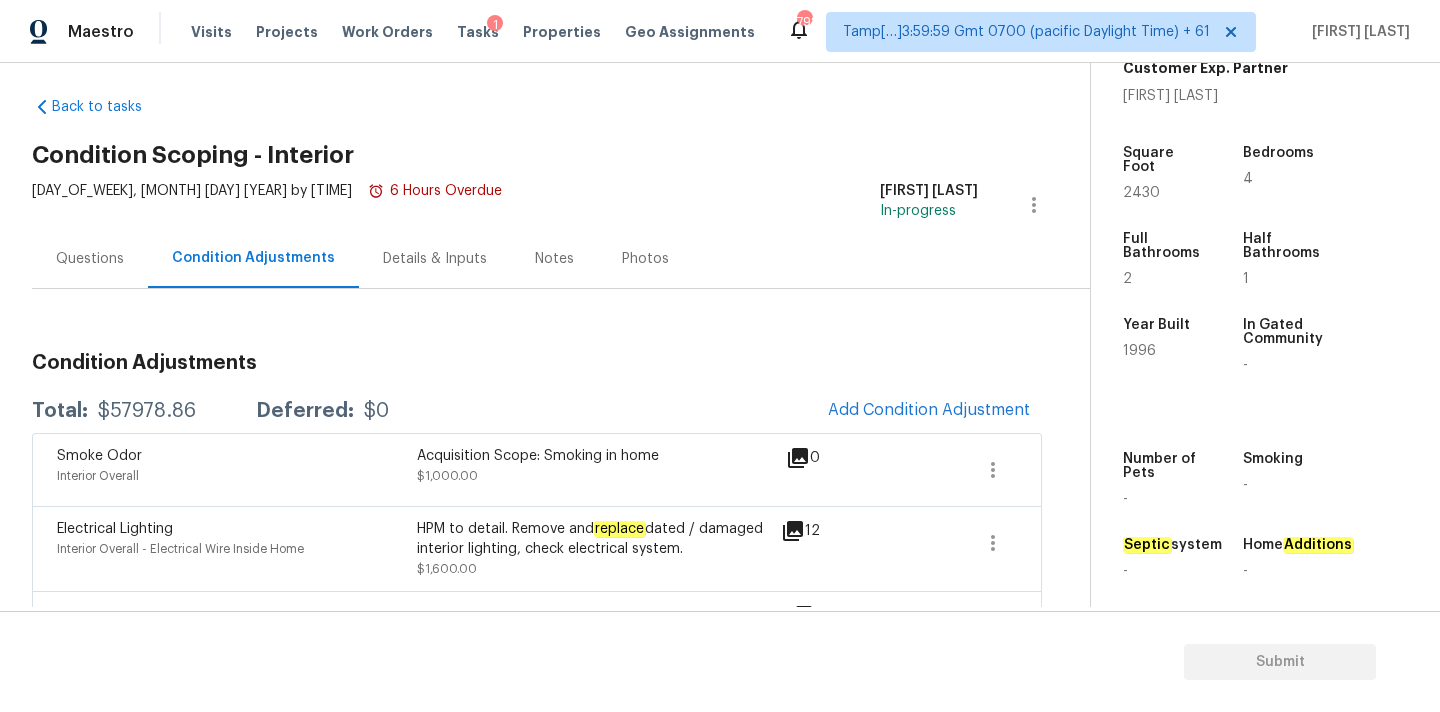 scroll, scrollTop: 0, scrollLeft: 0, axis: both 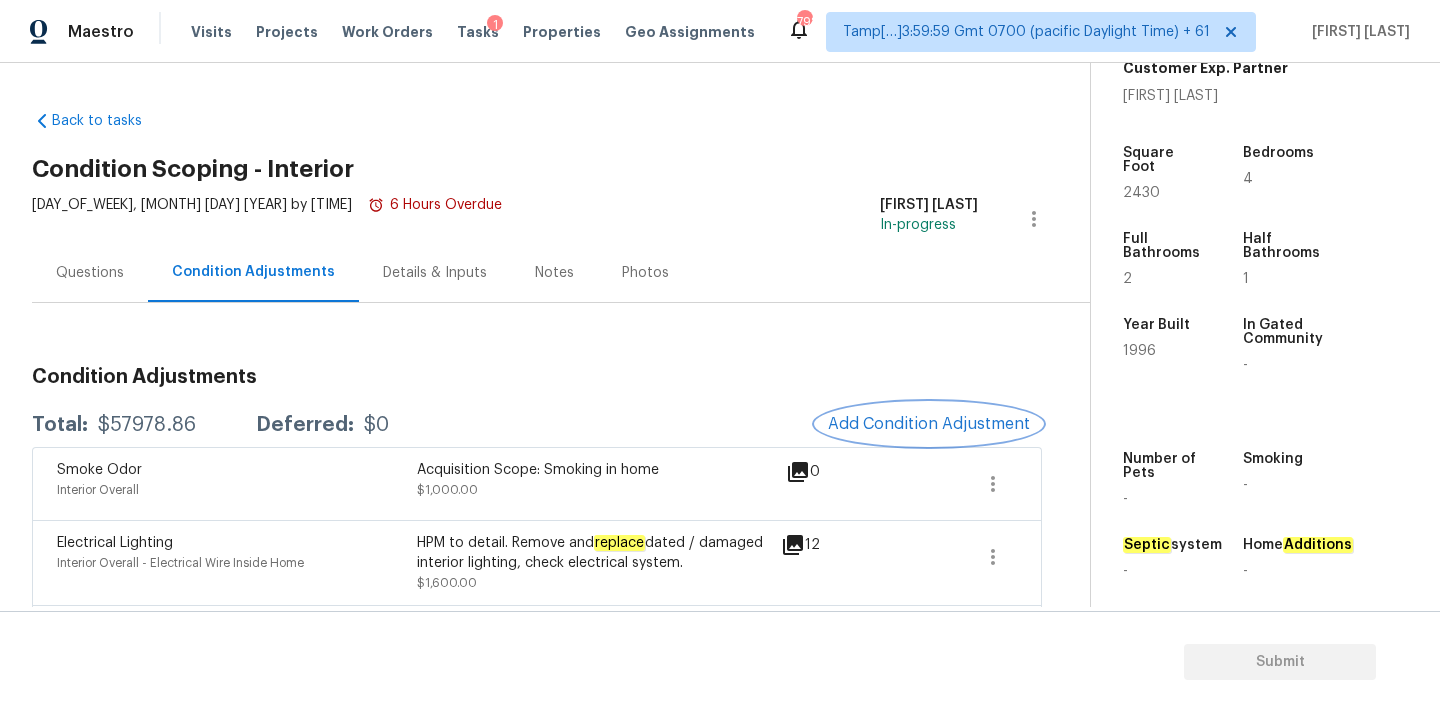 click on "Add Condition Adjustment" at bounding box center (929, 424) 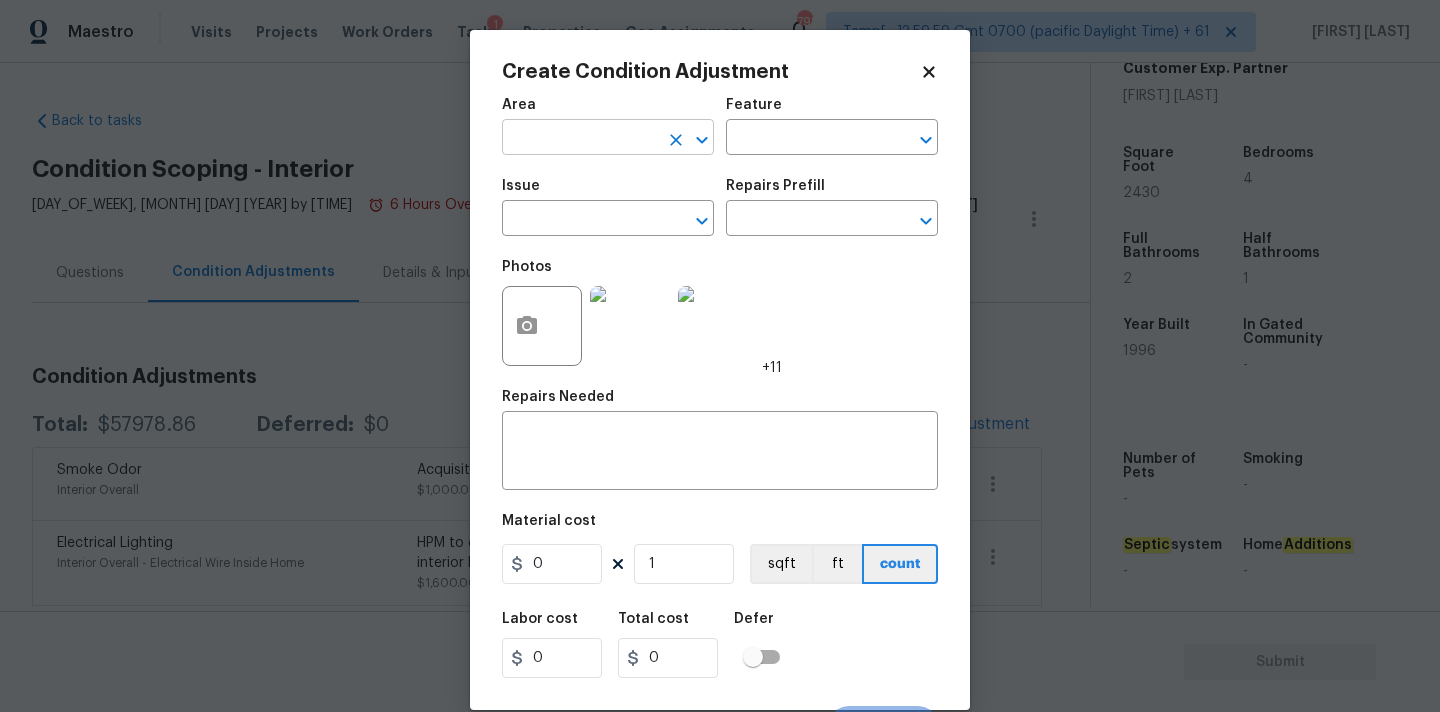 click at bounding box center (580, 139) 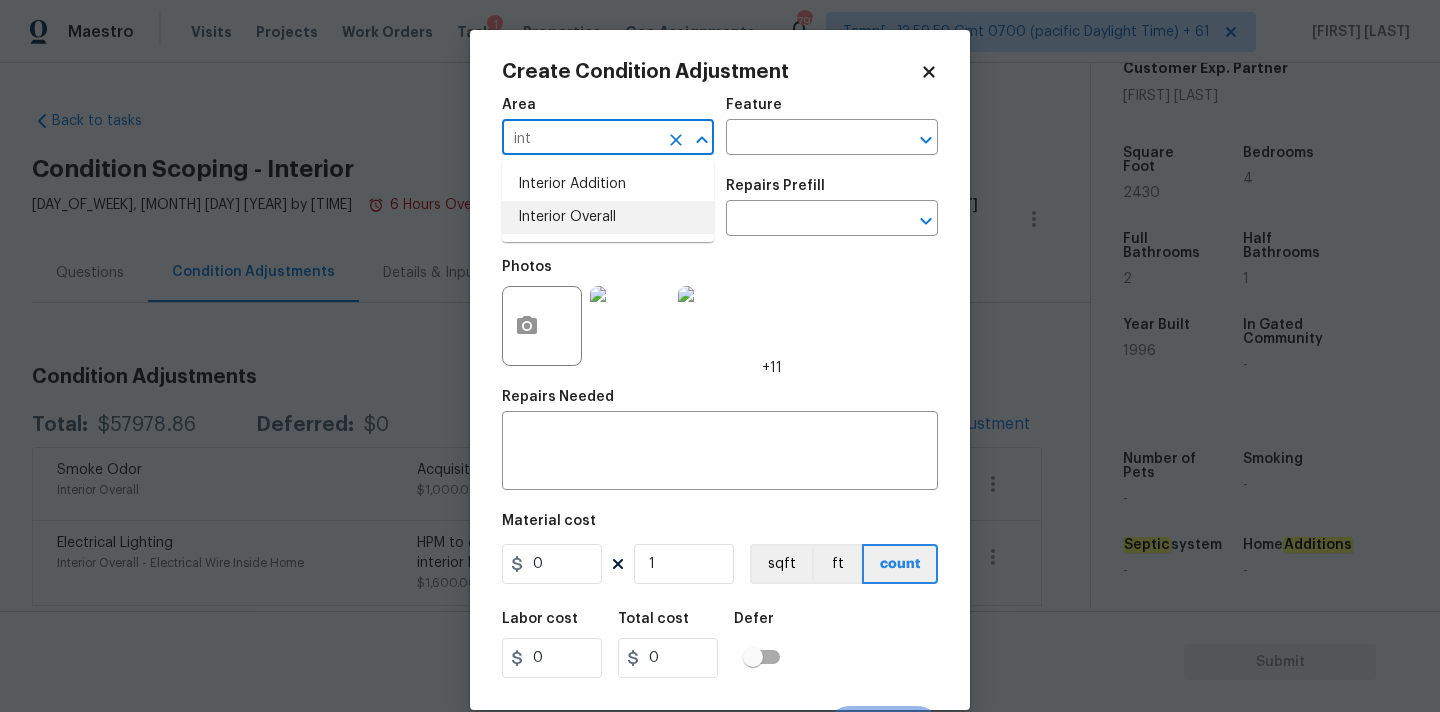 click on "Interior Overall" at bounding box center (608, 217) 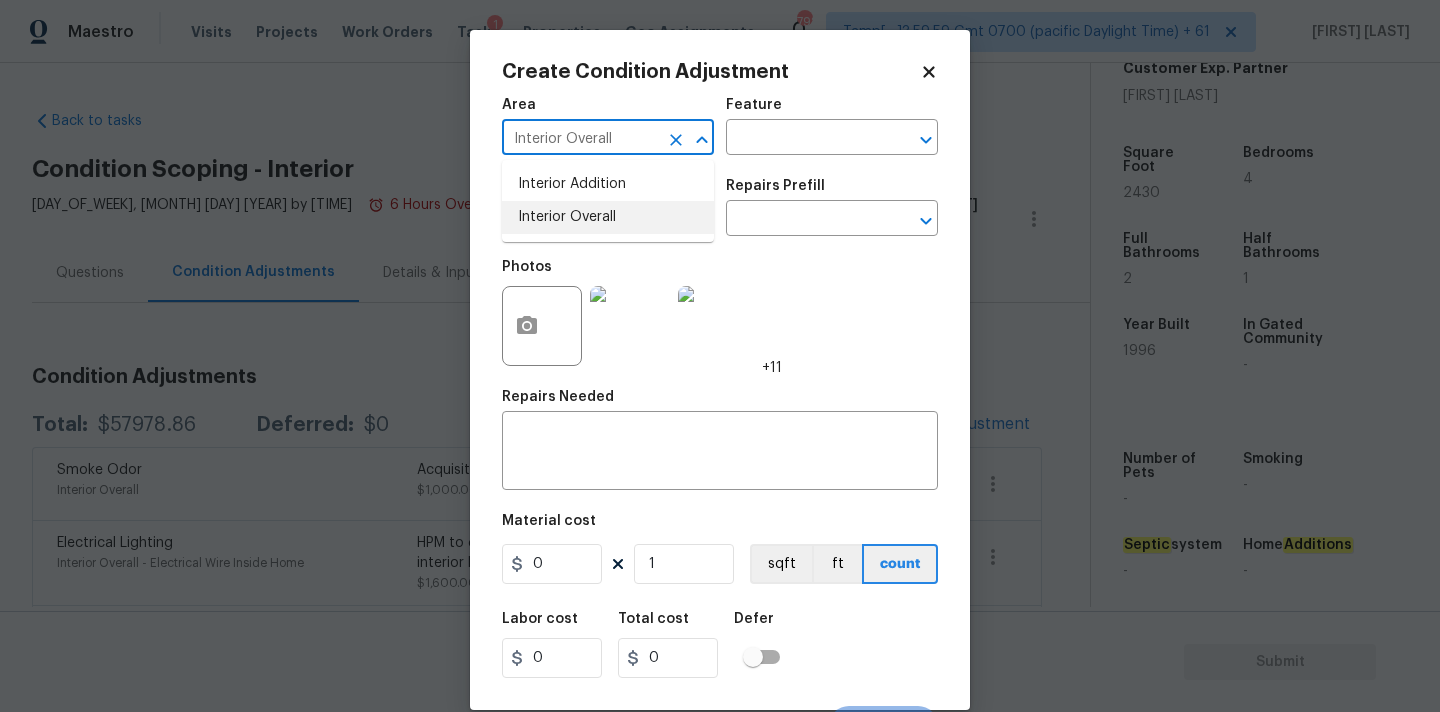 type on "Interior Overall" 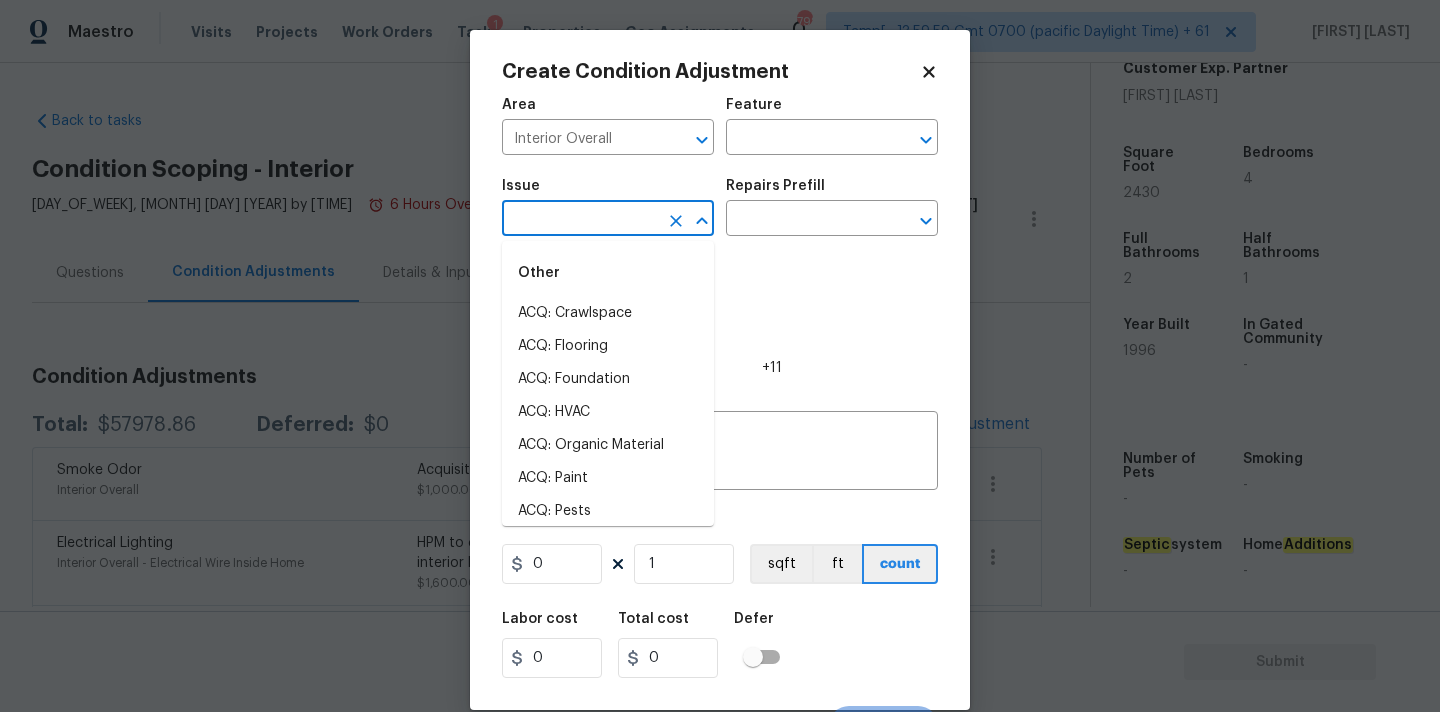 click at bounding box center [580, 220] 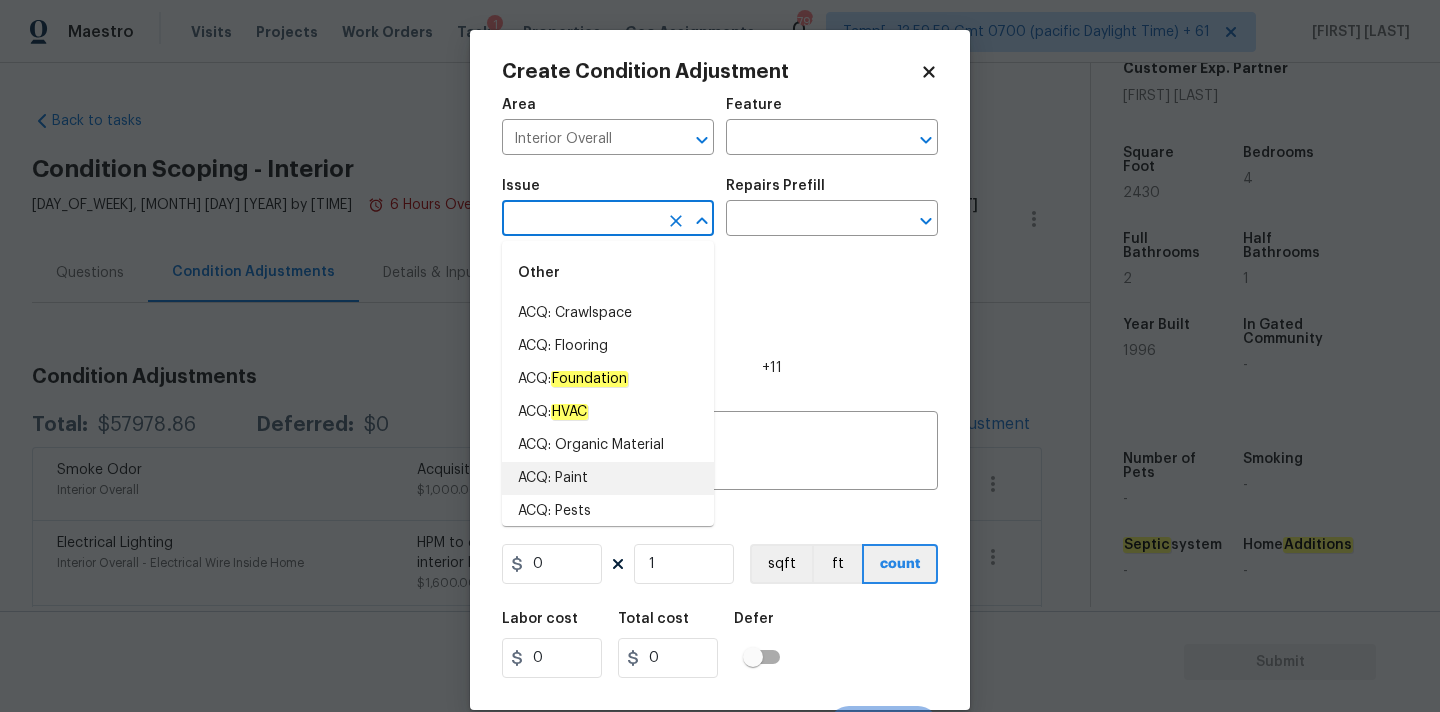 click on "ACQ: Paint" at bounding box center (608, 478) 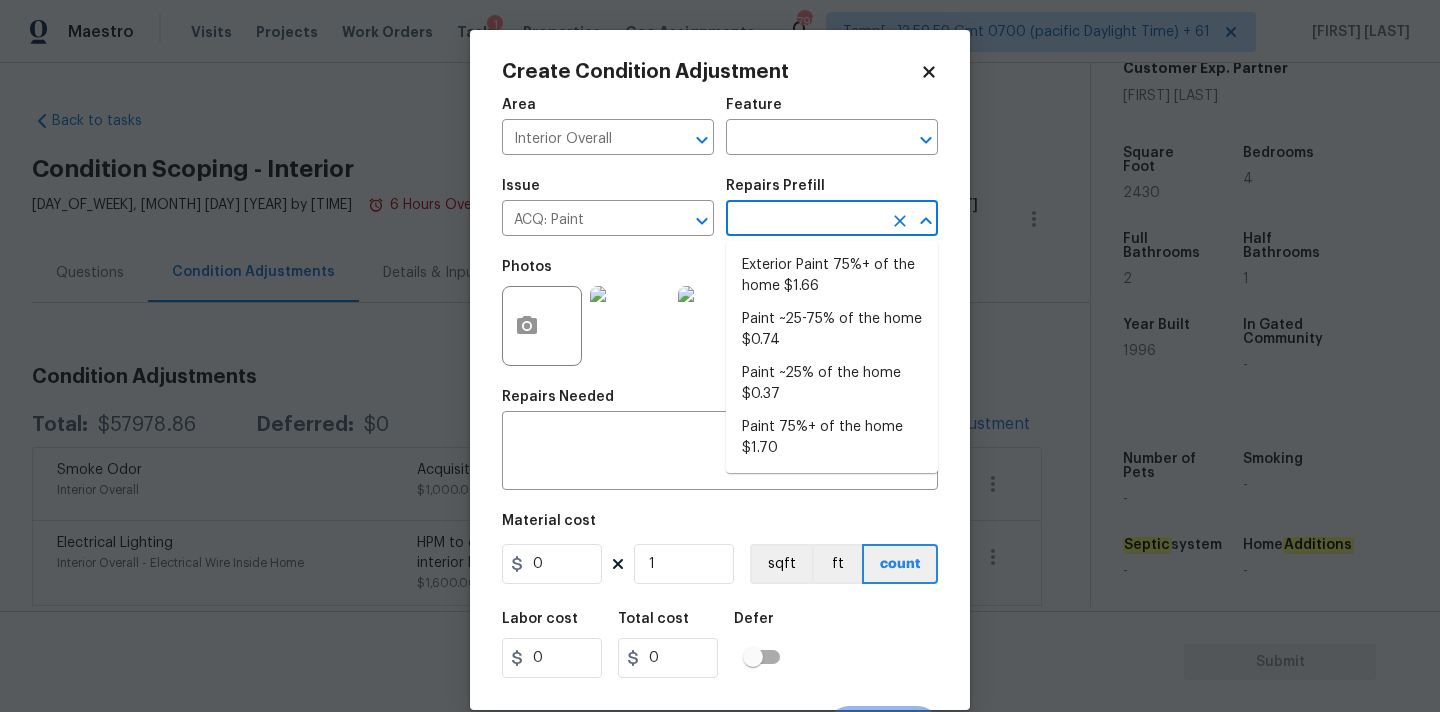 click at bounding box center (804, 220) 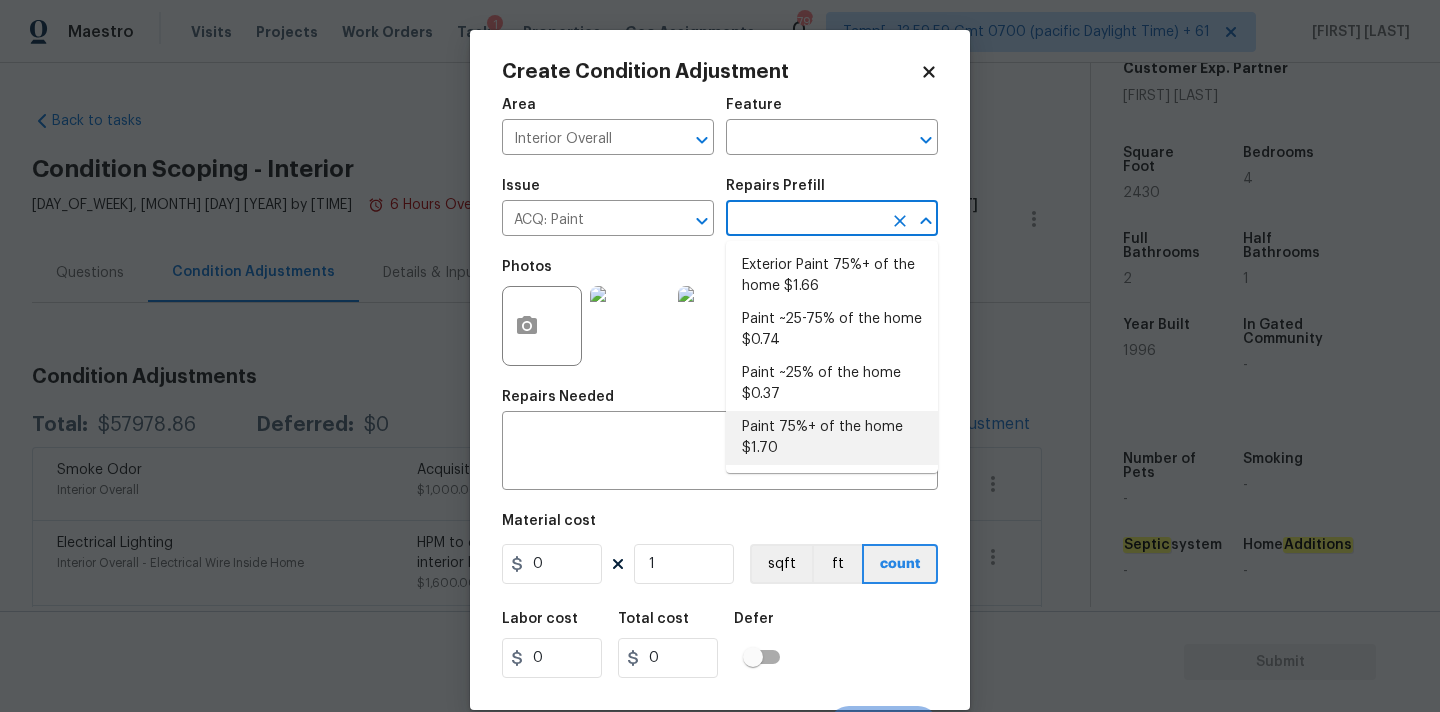 click on "Paint 75%+ of the home $1.70" at bounding box center [832, 438] 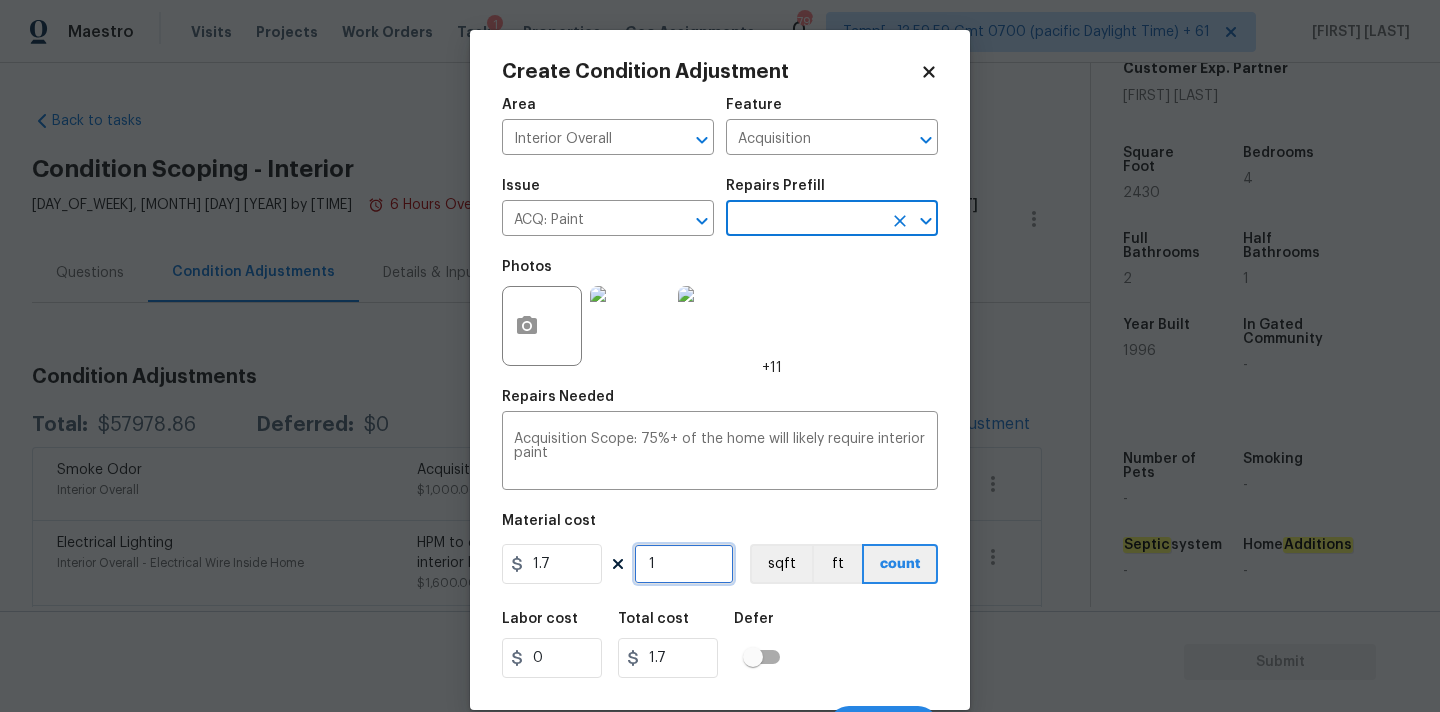 click on "1" at bounding box center [684, 564] 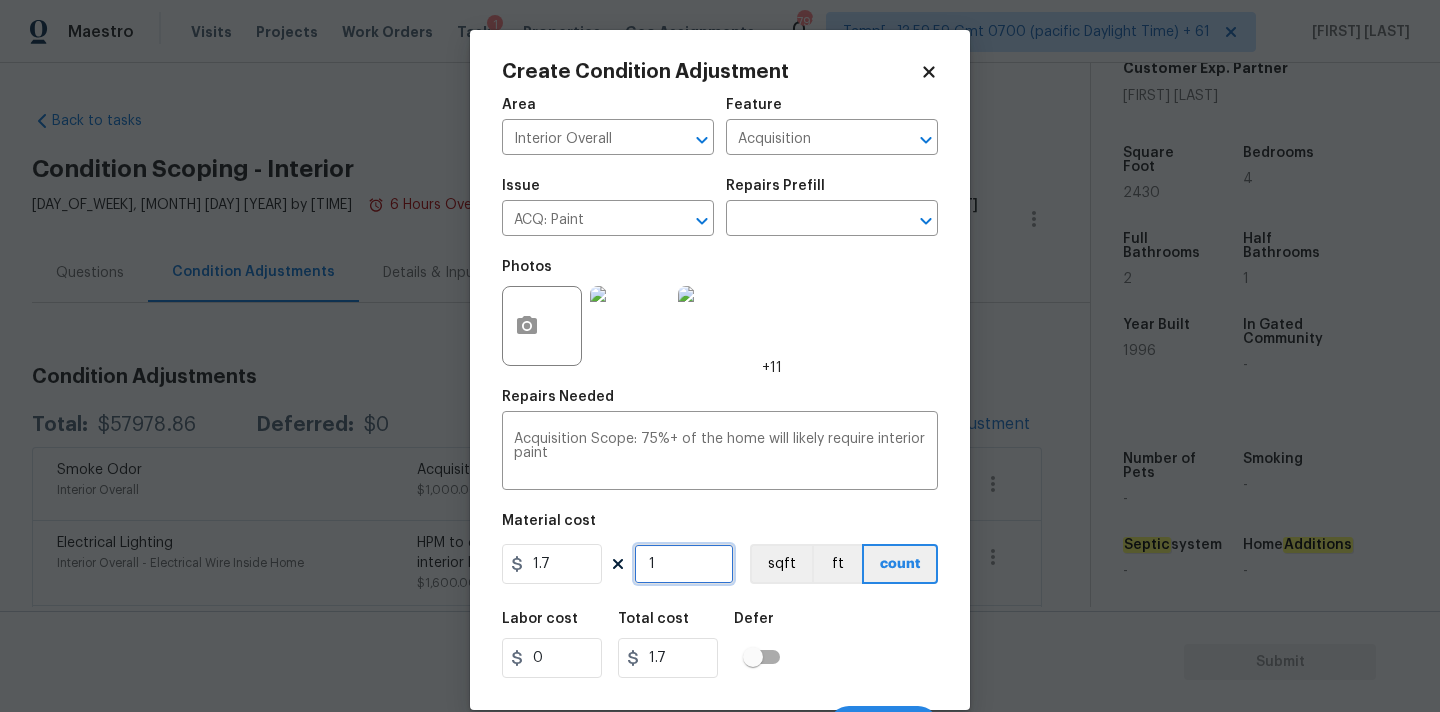 click on "1" at bounding box center (684, 564) 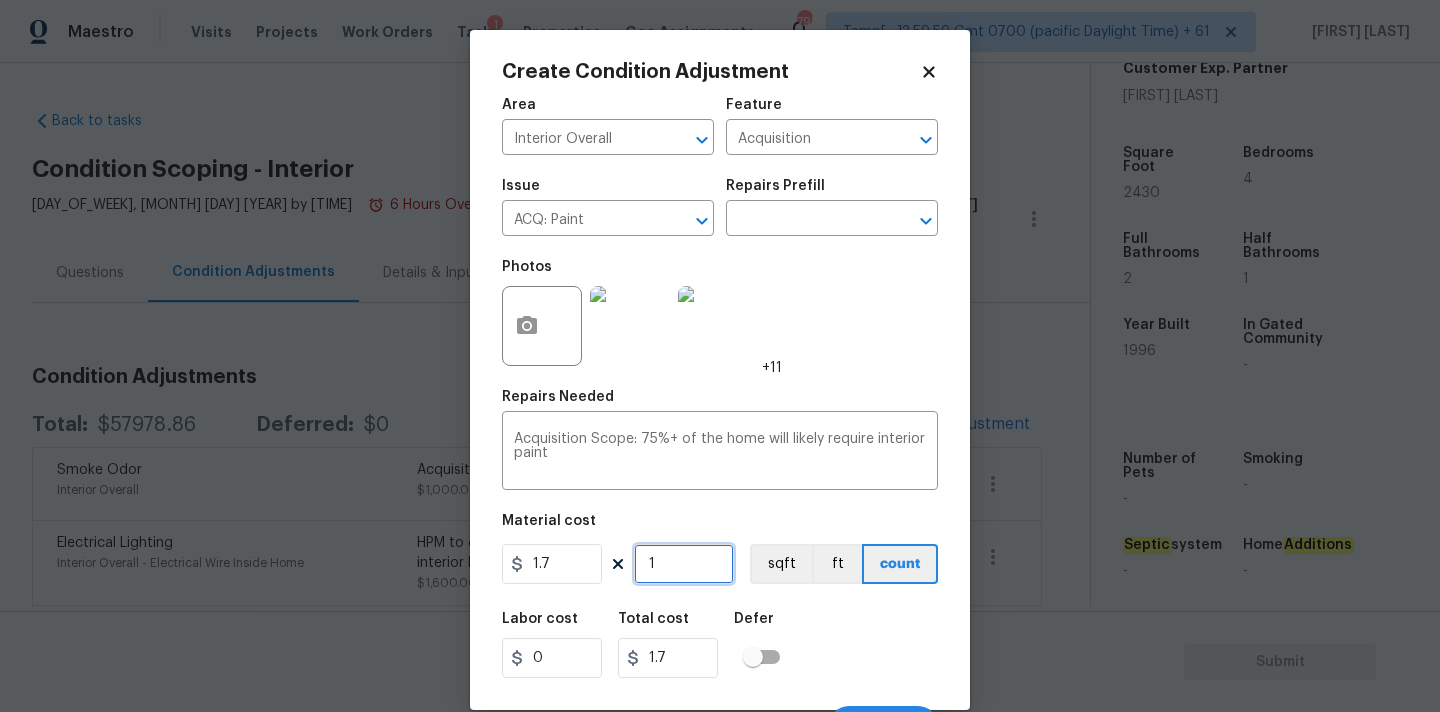 type on "2" 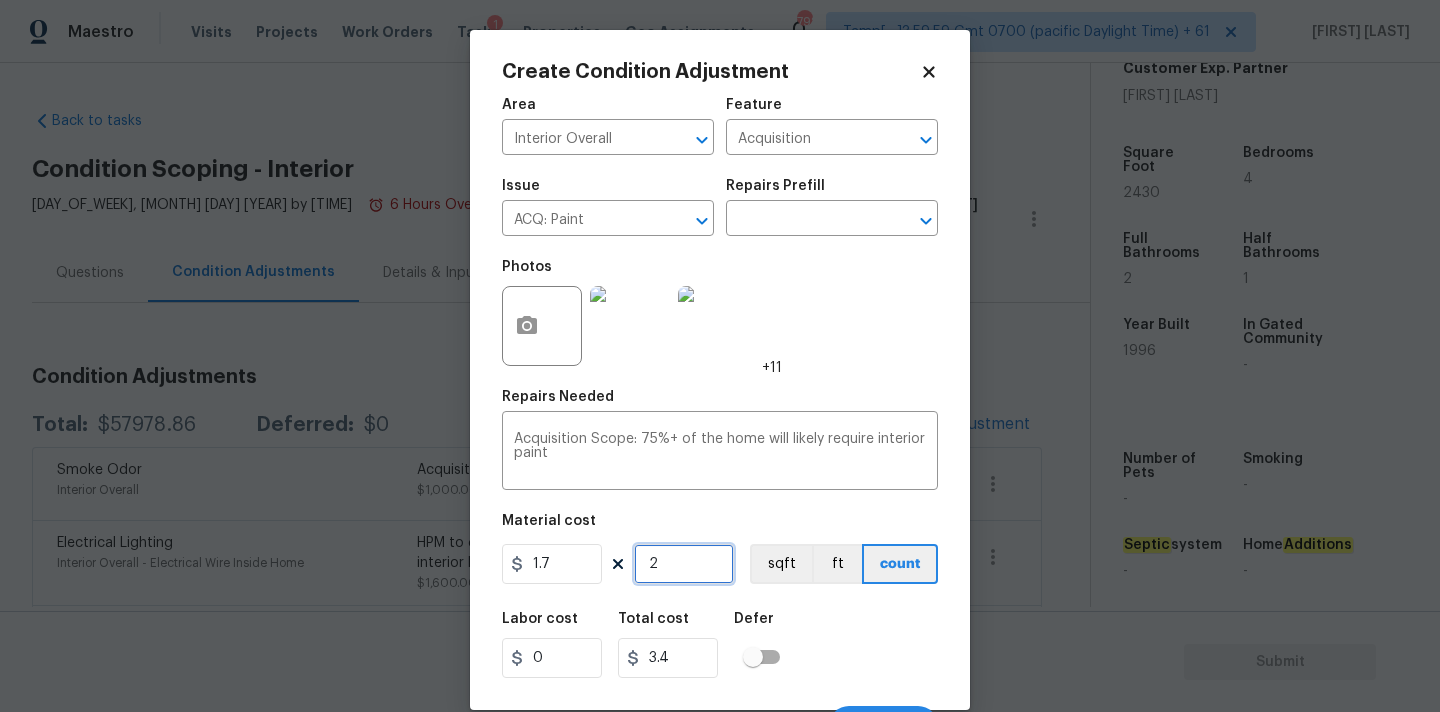 type on "24" 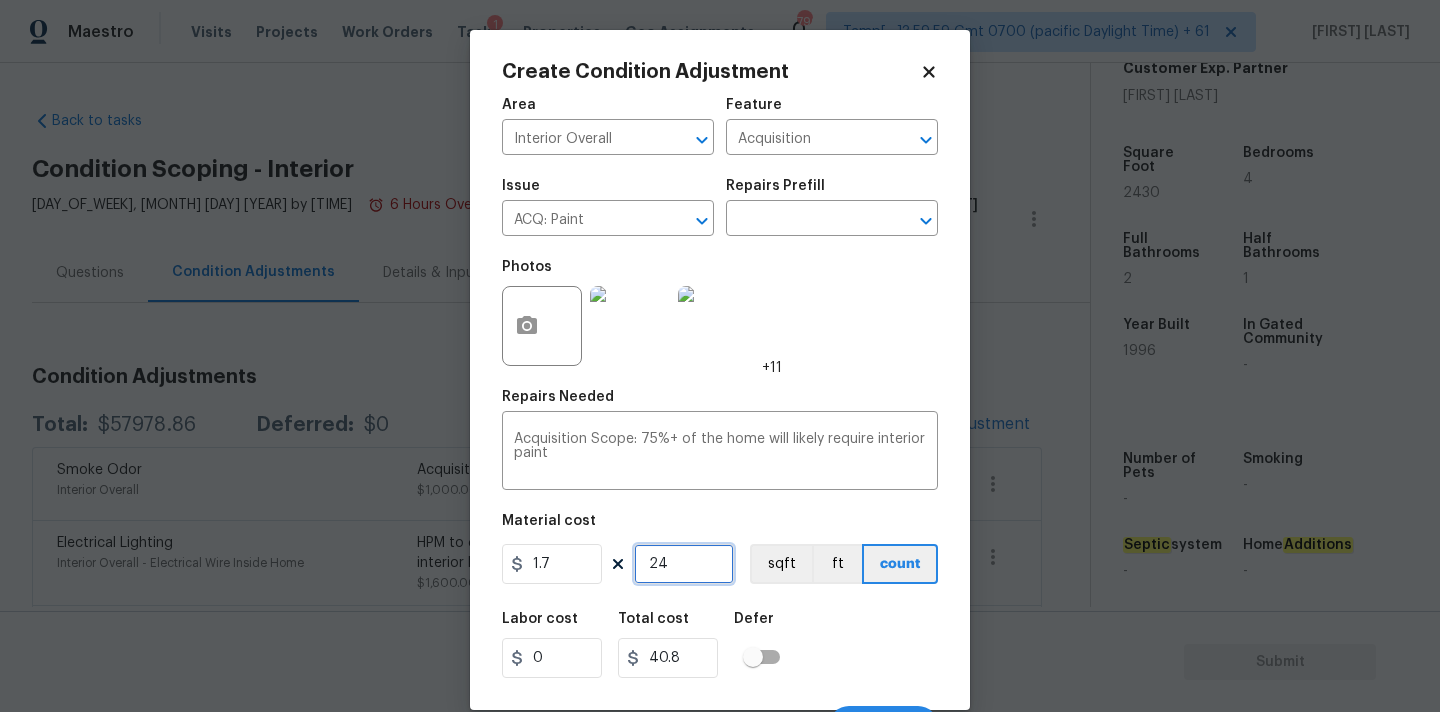 type on "243" 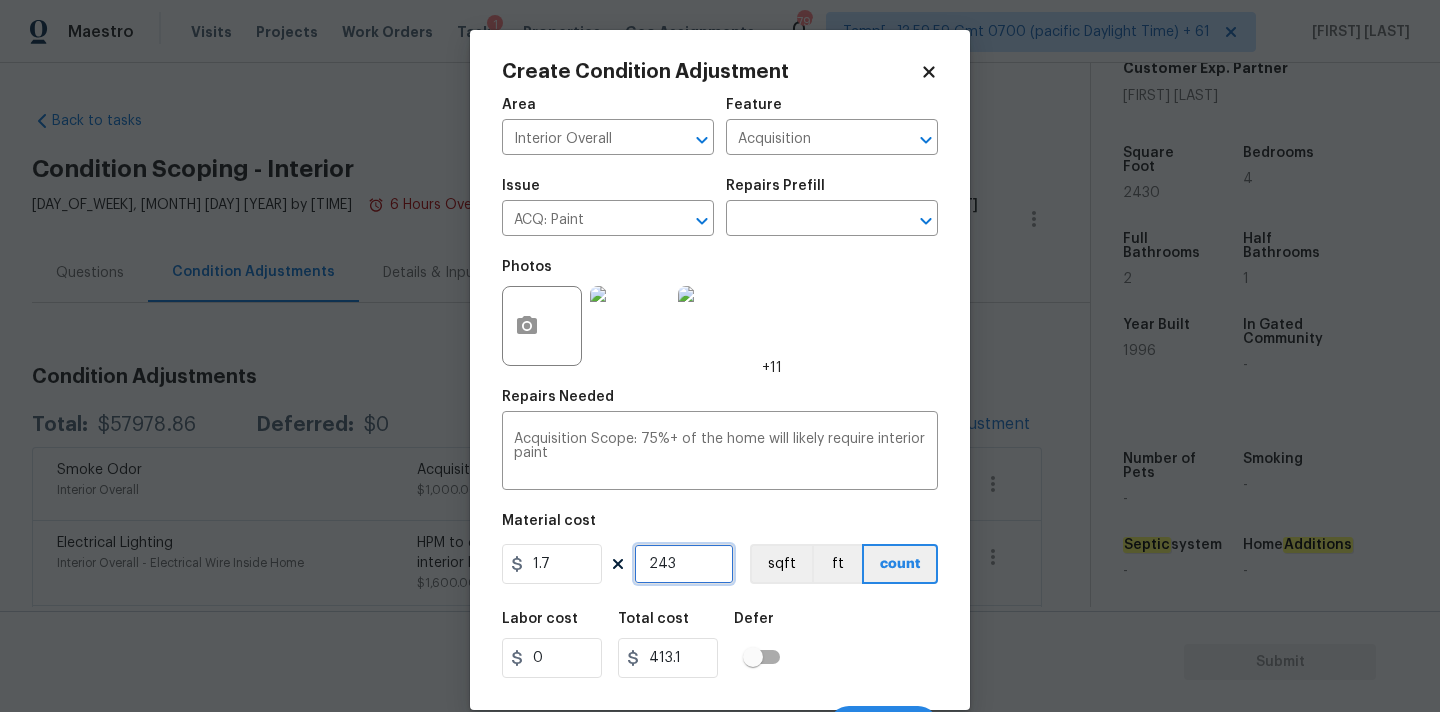 type on "2430" 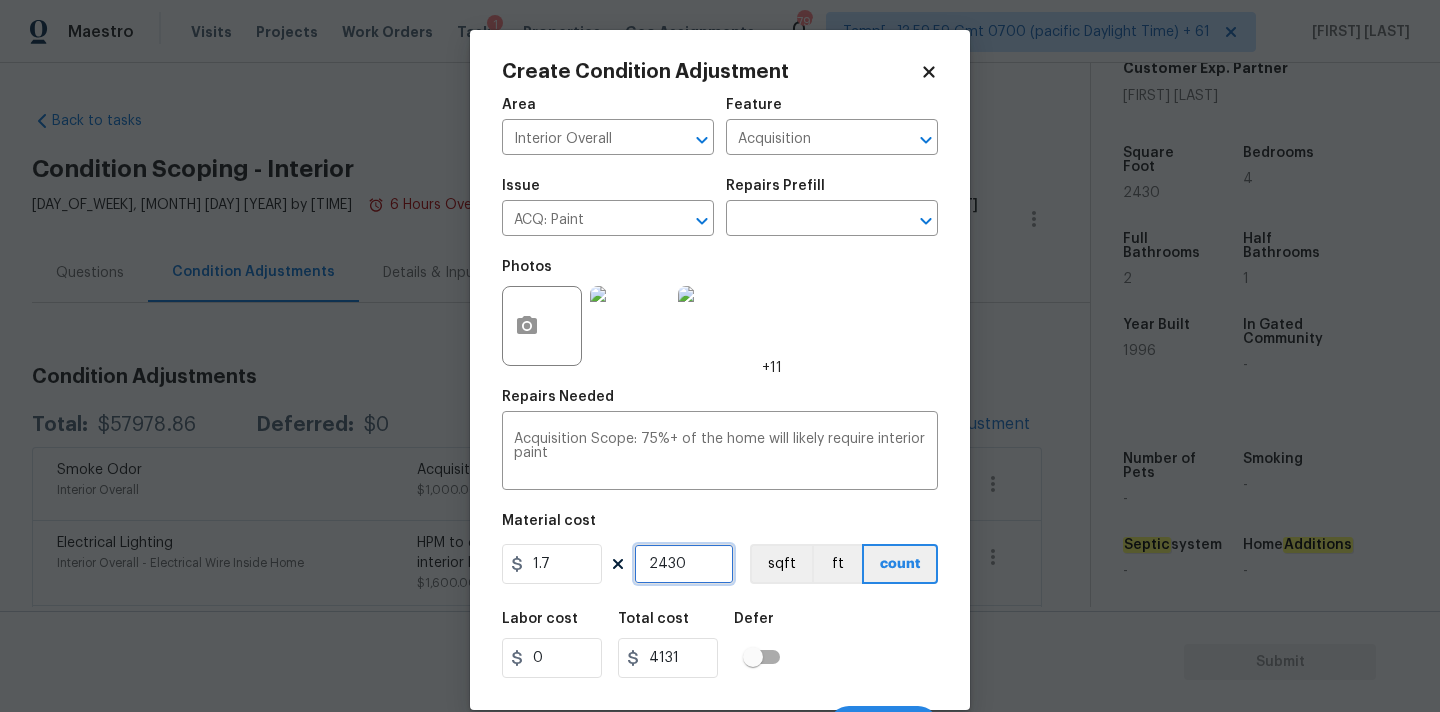 type on "2430" 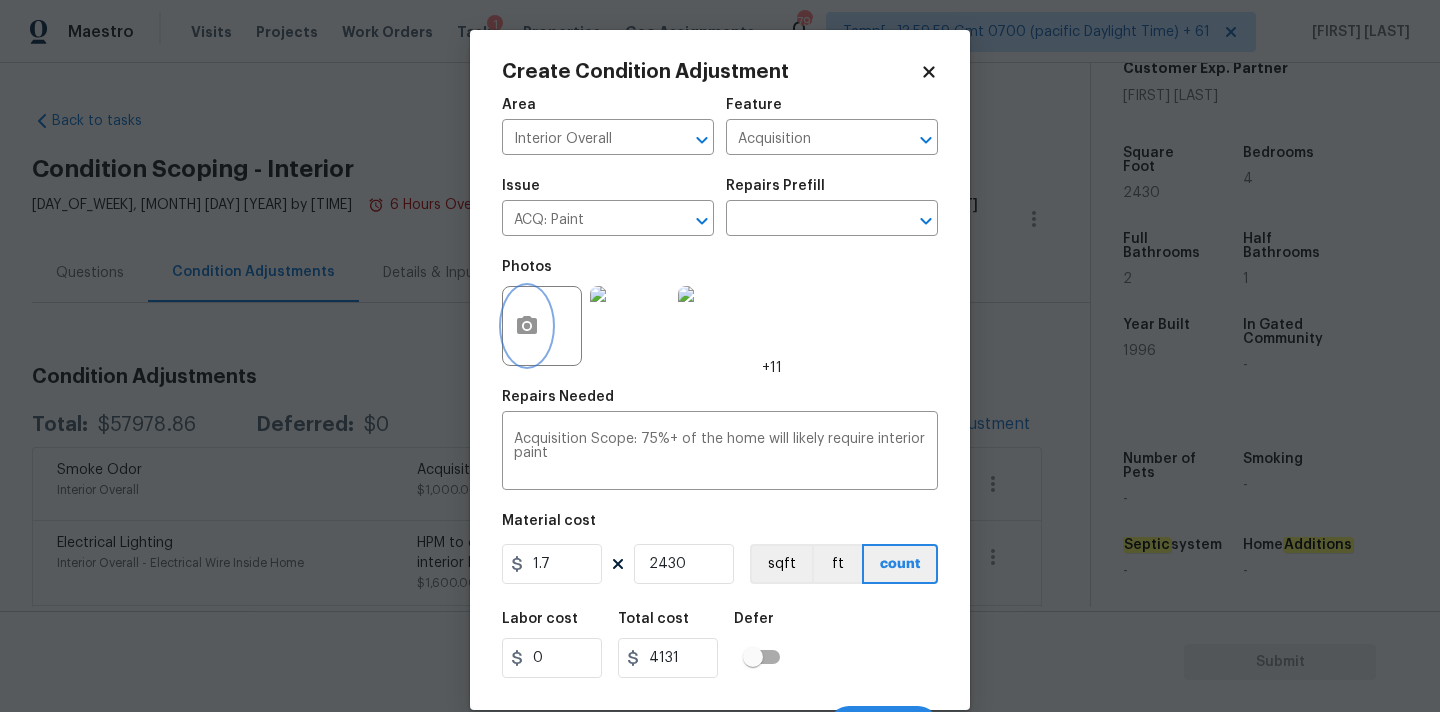 click at bounding box center (527, 326) 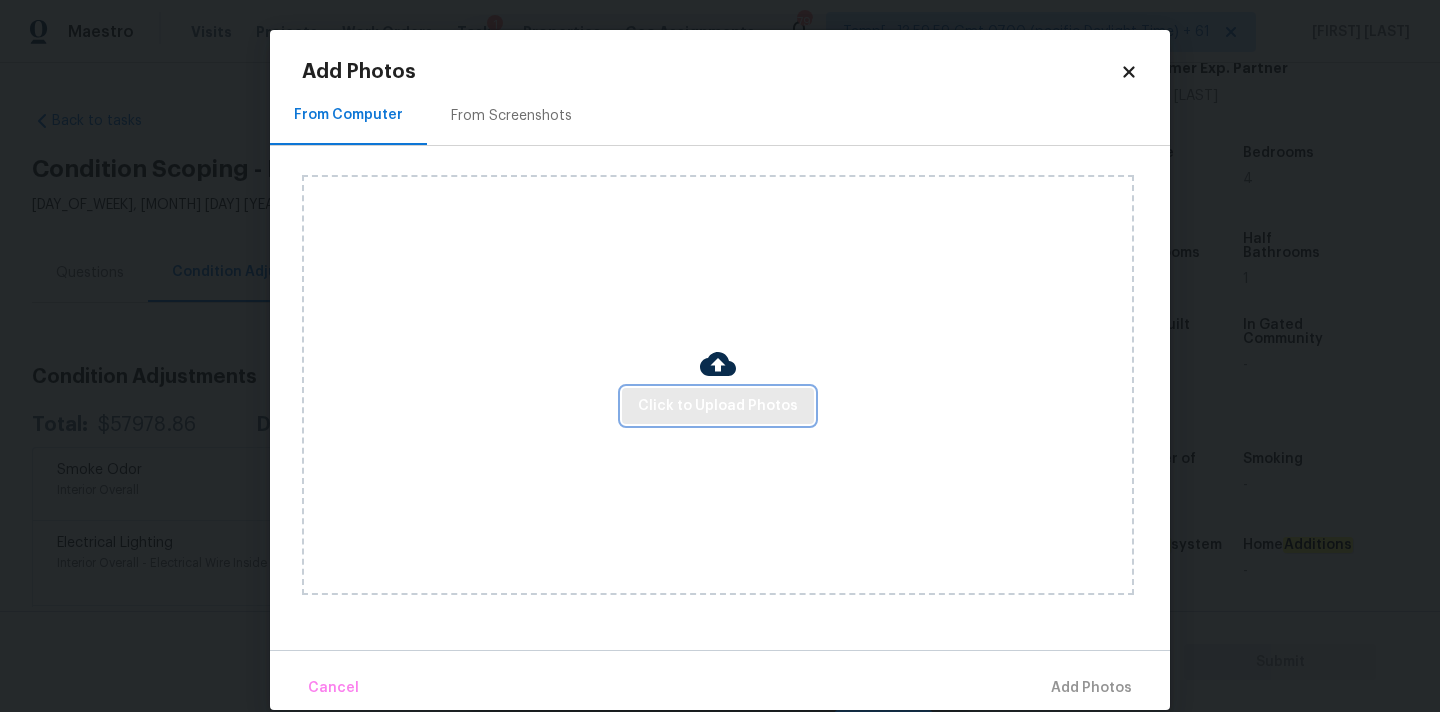 click on "Click to Upload Photos" at bounding box center (718, 406) 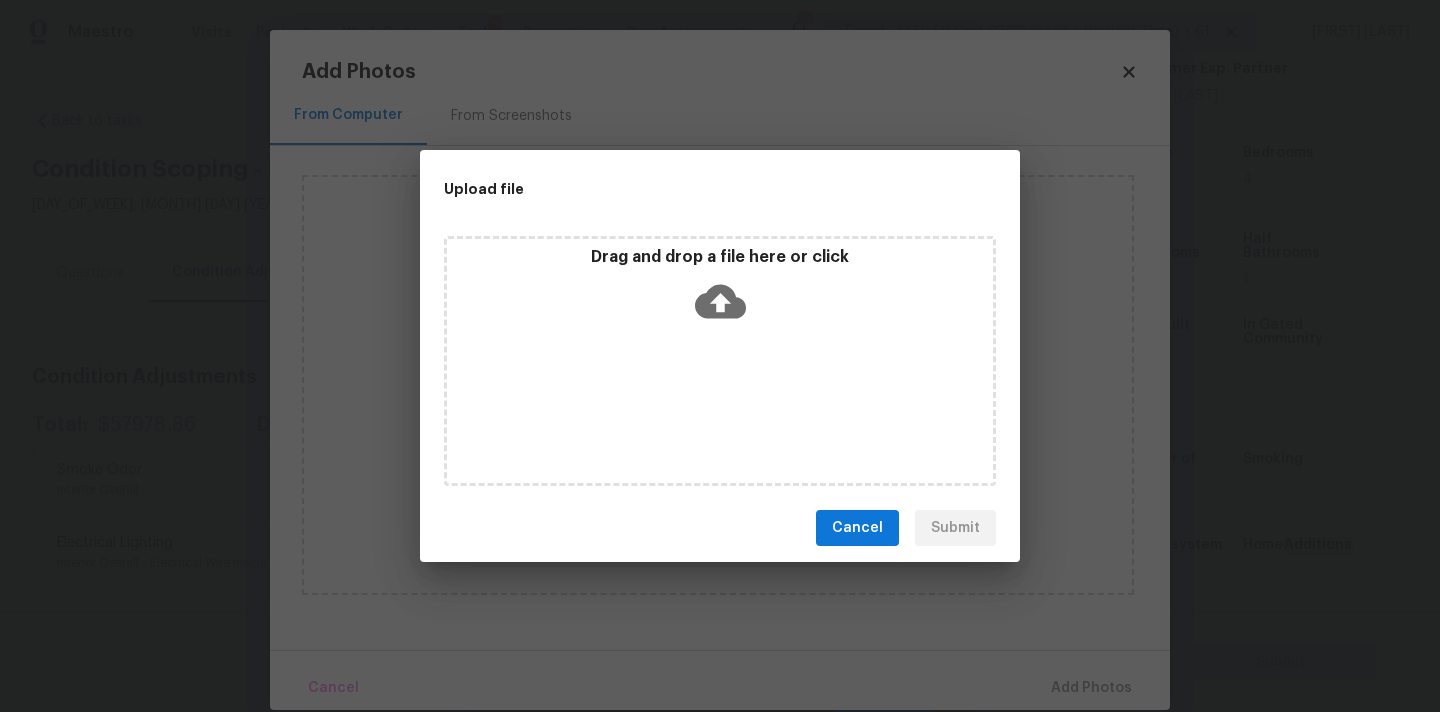 click 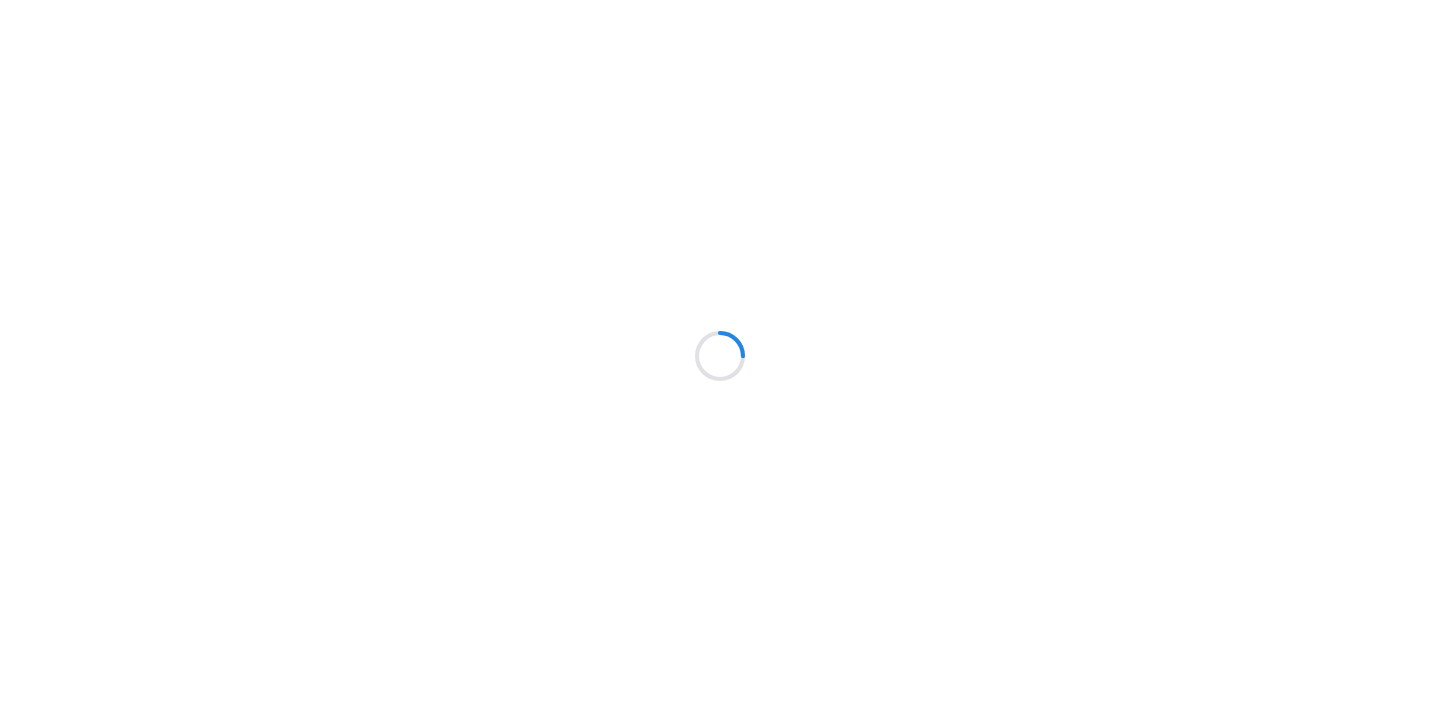 scroll, scrollTop: 0, scrollLeft: 0, axis: both 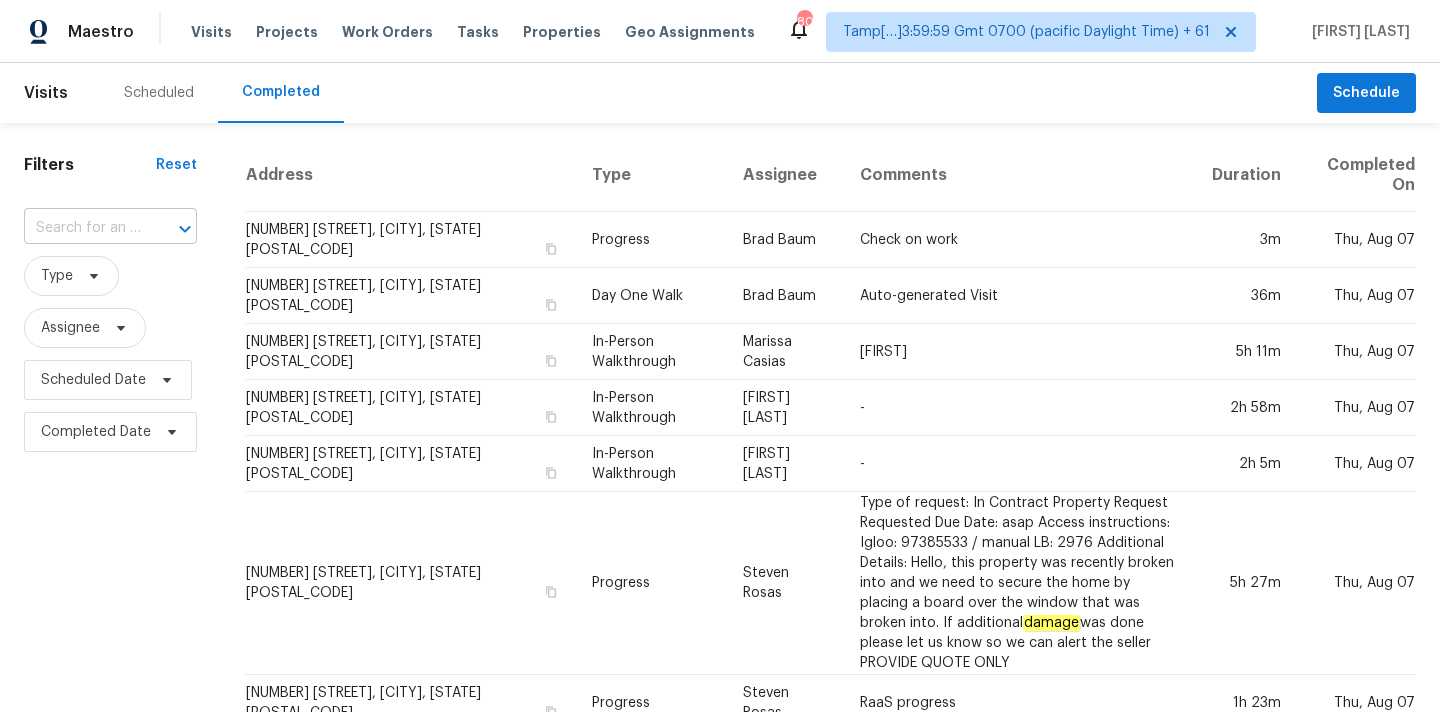 click at bounding box center (82, 228) 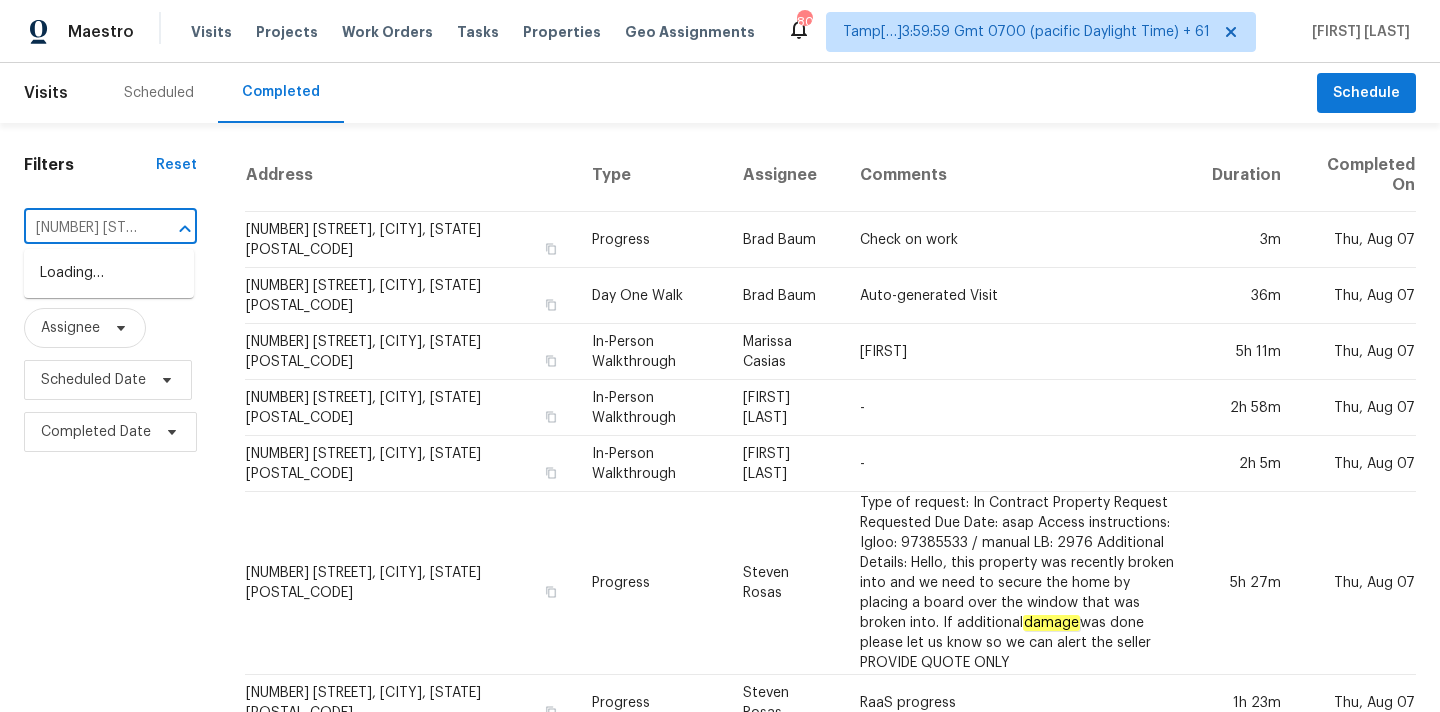 scroll, scrollTop: 0, scrollLeft: 218, axis: horizontal 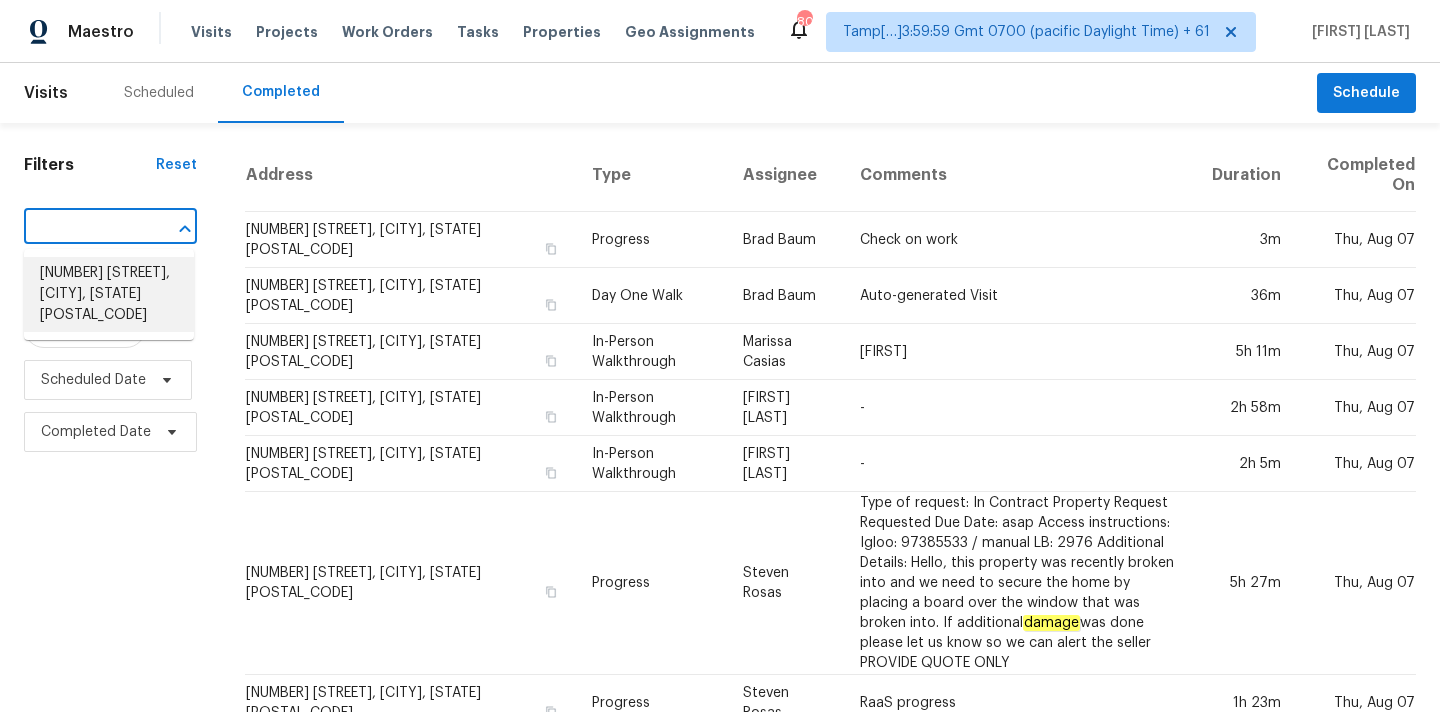 click on "1550 Somerset Vale Ct, Lawrenceville, GA 30044" at bounding box center (109, 294) 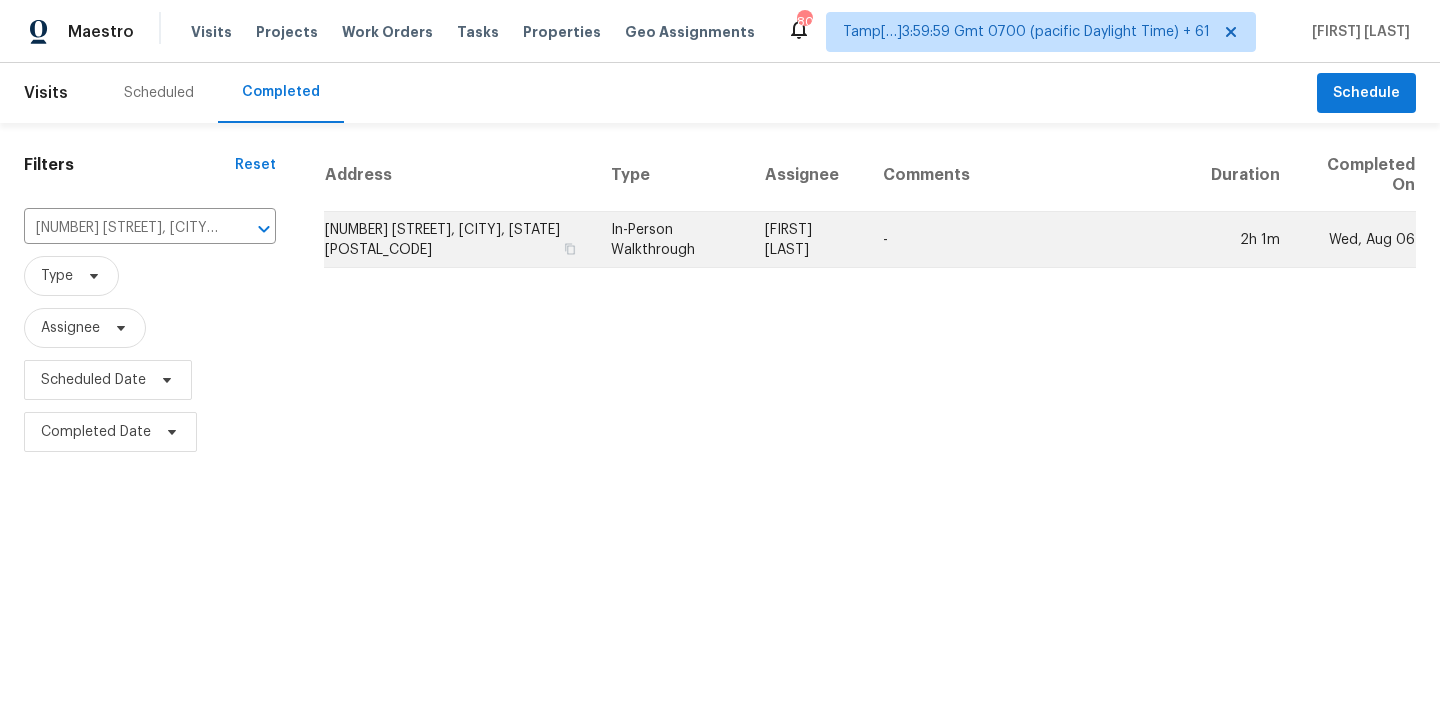 click on "[FIRST] [LAST]" at bounding box center (808, 240) 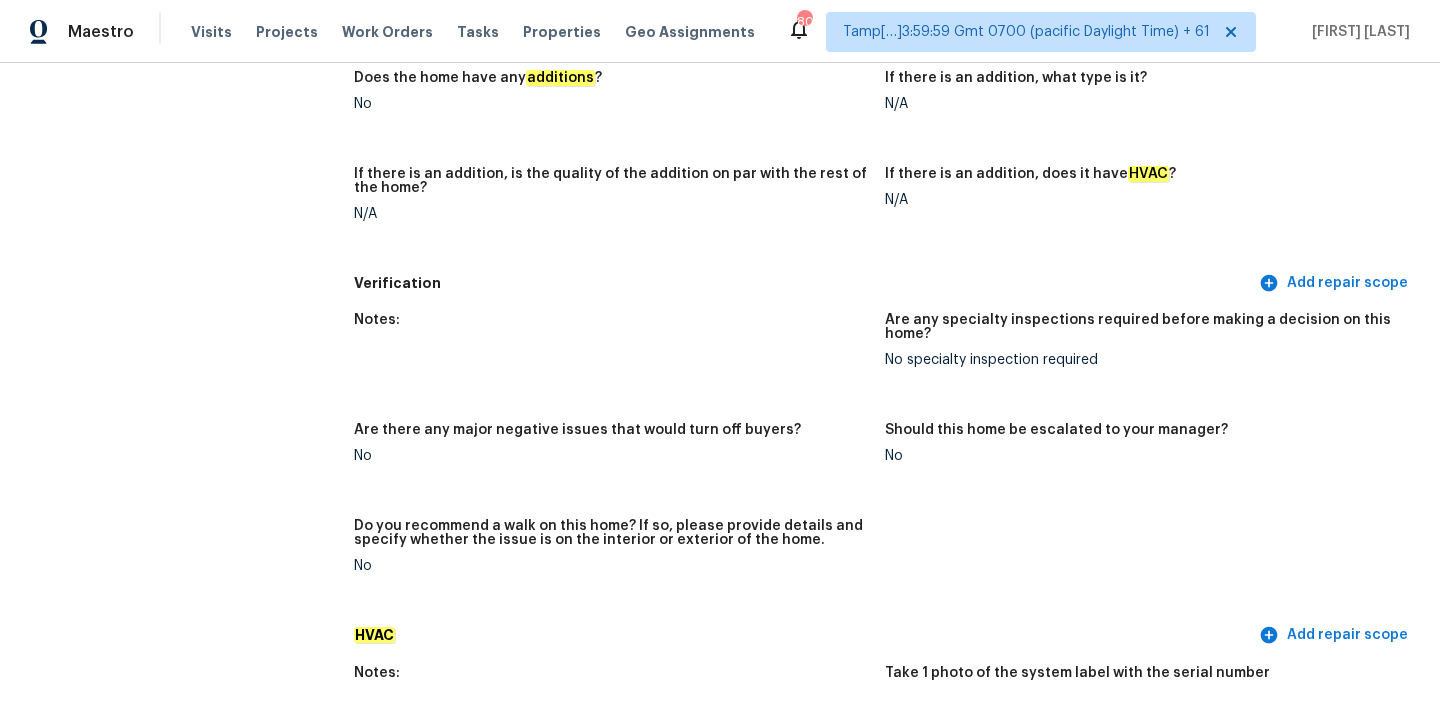 scroll, scrollTop: 99, scrollLeft: 0, axis: vertical 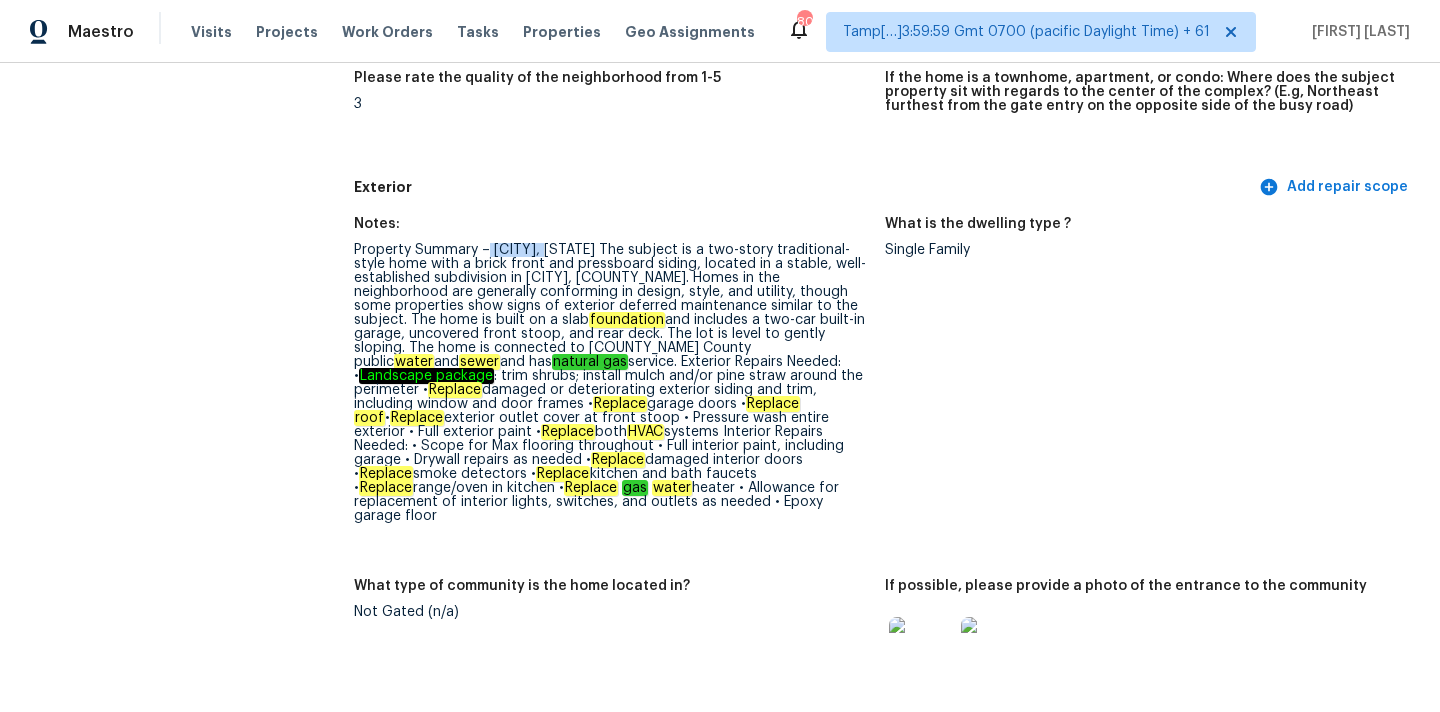 drag, startPoint x: 488, startPoint y: 250, endPoint x: 499, endPoint y: 249, distance: 11.045361 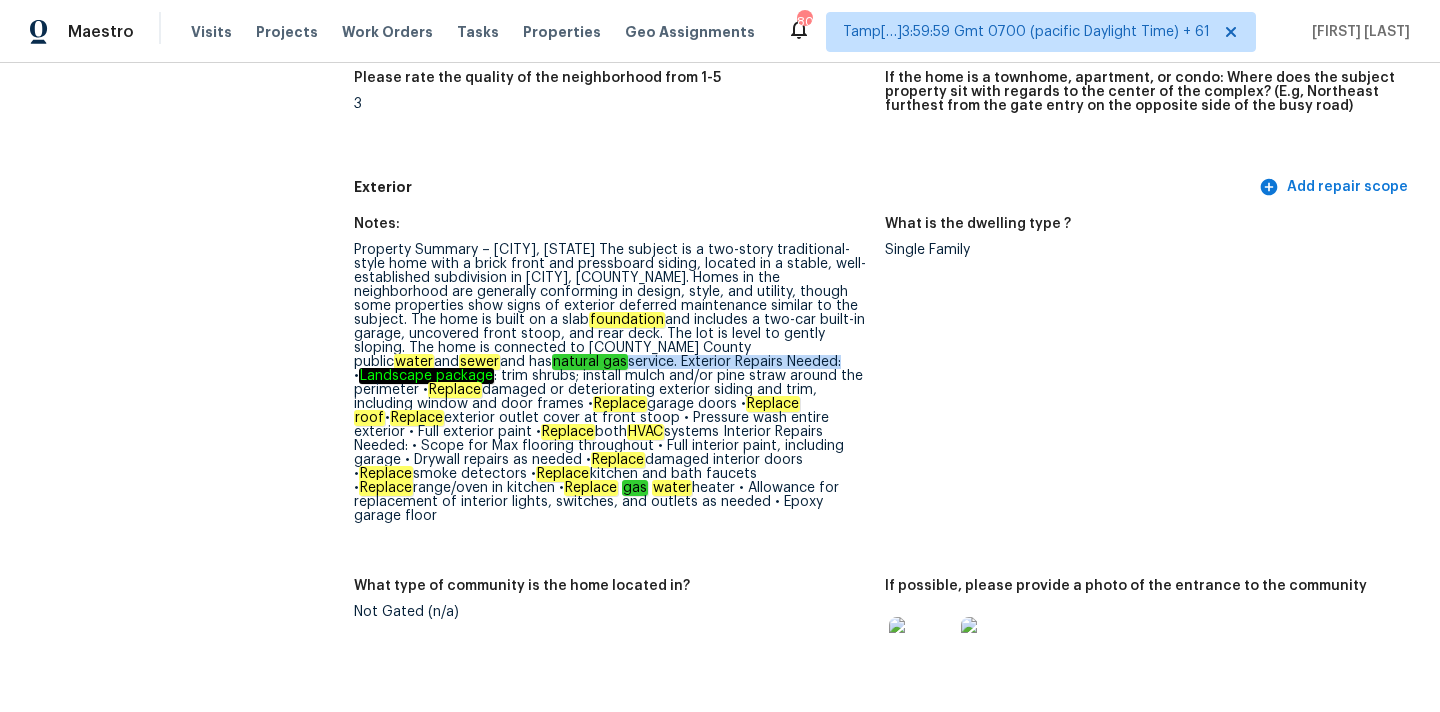 drag, startPoint x: 481, startPoint y: 364, endPoint x: 700, endPoint y: 362, distance: 219.00912 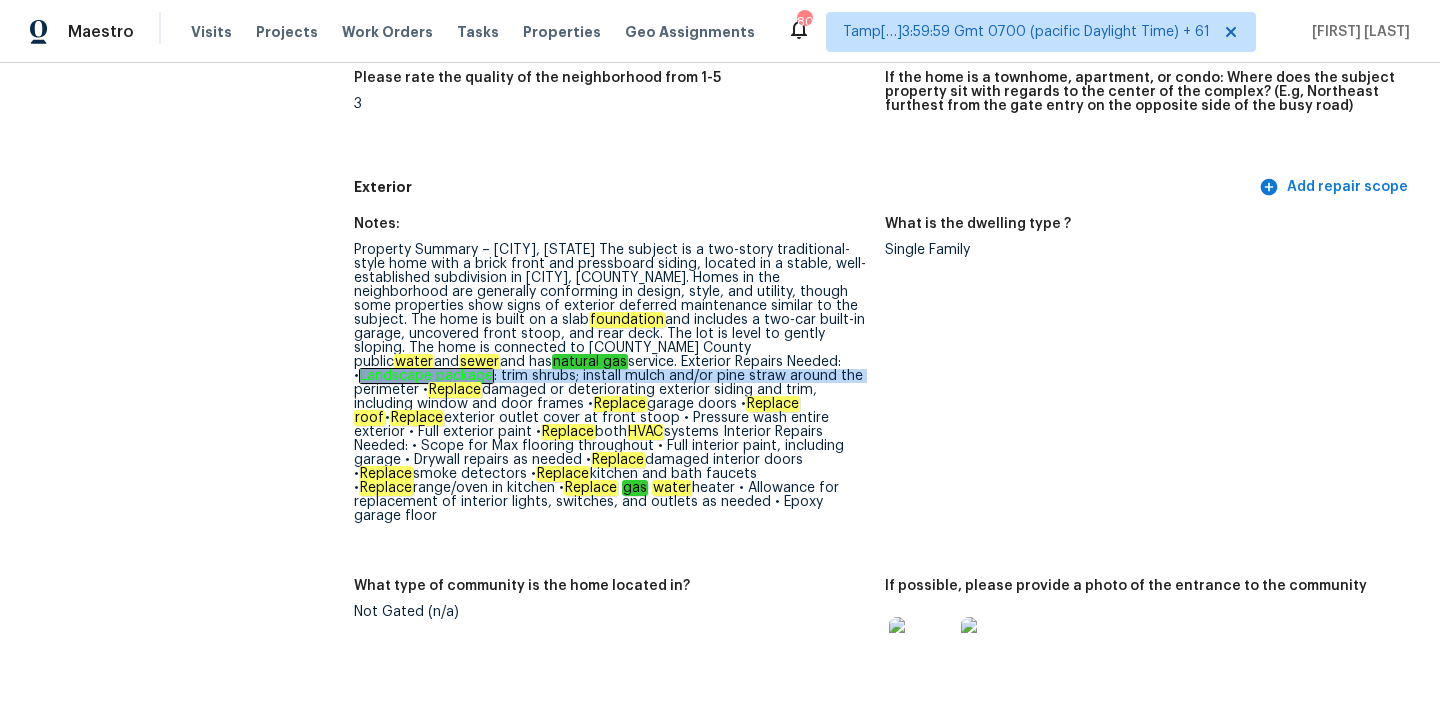 drag, startPoint x: 715, startPoint y: 363, endPoint x: 717, endPoint y: 375, distance: 12.165525 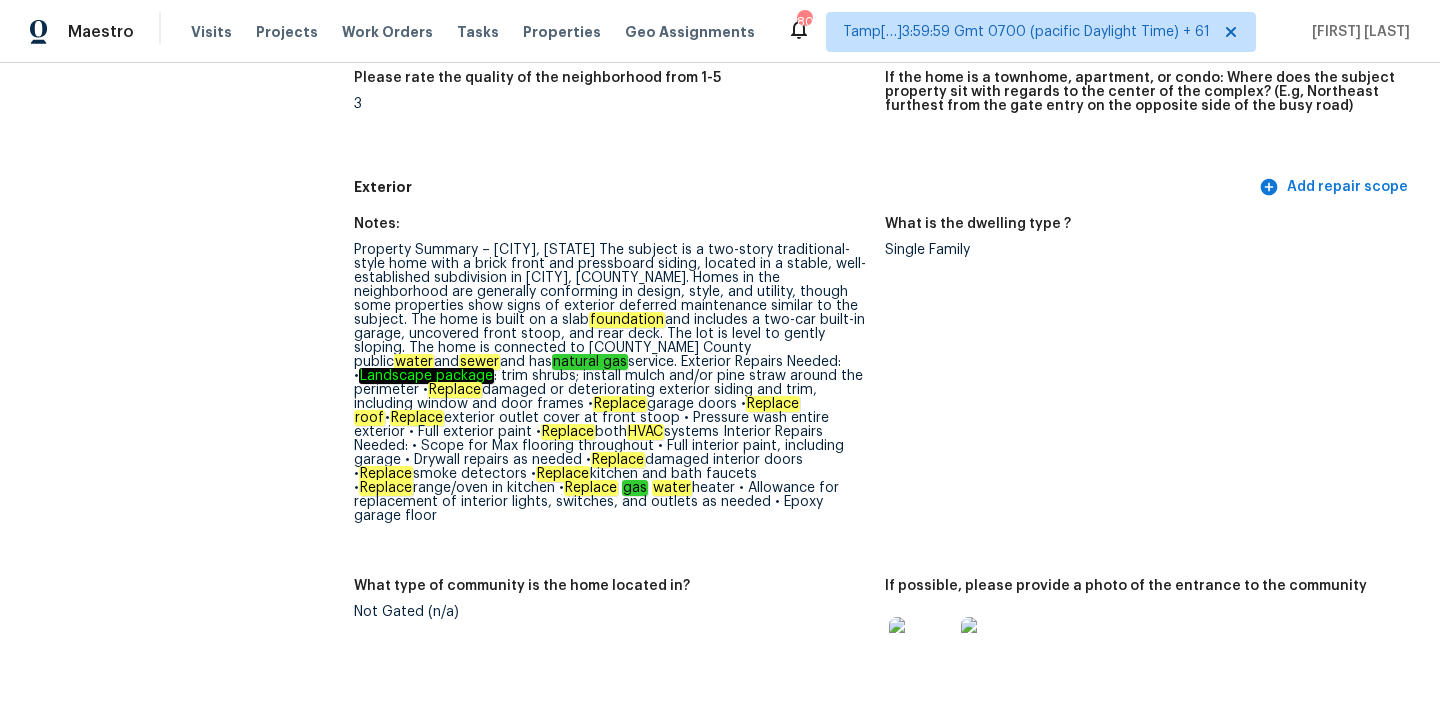 click on "Property Summary – Lawrenceville, GA
The subject is a two-story traditional-style home with a brick front and pressboard siding, located in a stable, well-established subdivision in Lawrenceville, Gwinnett County. Homes in the neighborhood are generally conforming in design, style, and utility, though some properties show signs of exterior deferred maintenance similar to the subject. The home is built on a slab  foundation  and includes a two-car built-in garage, uncovered front stoop, and rear deck. The lot is level to gently sloping. The home is connected to Gwinnett County public  water  and  sewer  and has  natural gas  service.
Exterior Repairs Needed:
•	 Landscape package : trim shrubs; install mulch and/or pine straw around the perimeter
•	 Replace  damaged or deteriorating exterior siding and trim, including window and door frames
•	 Replace  garage doors
•	 Replace   roof
•	 Replace Replace  both  HVAC Replace  damaged interior doors
•	 Replace  smoke detectors
•	 Replace" at bounding box center (611, 383) 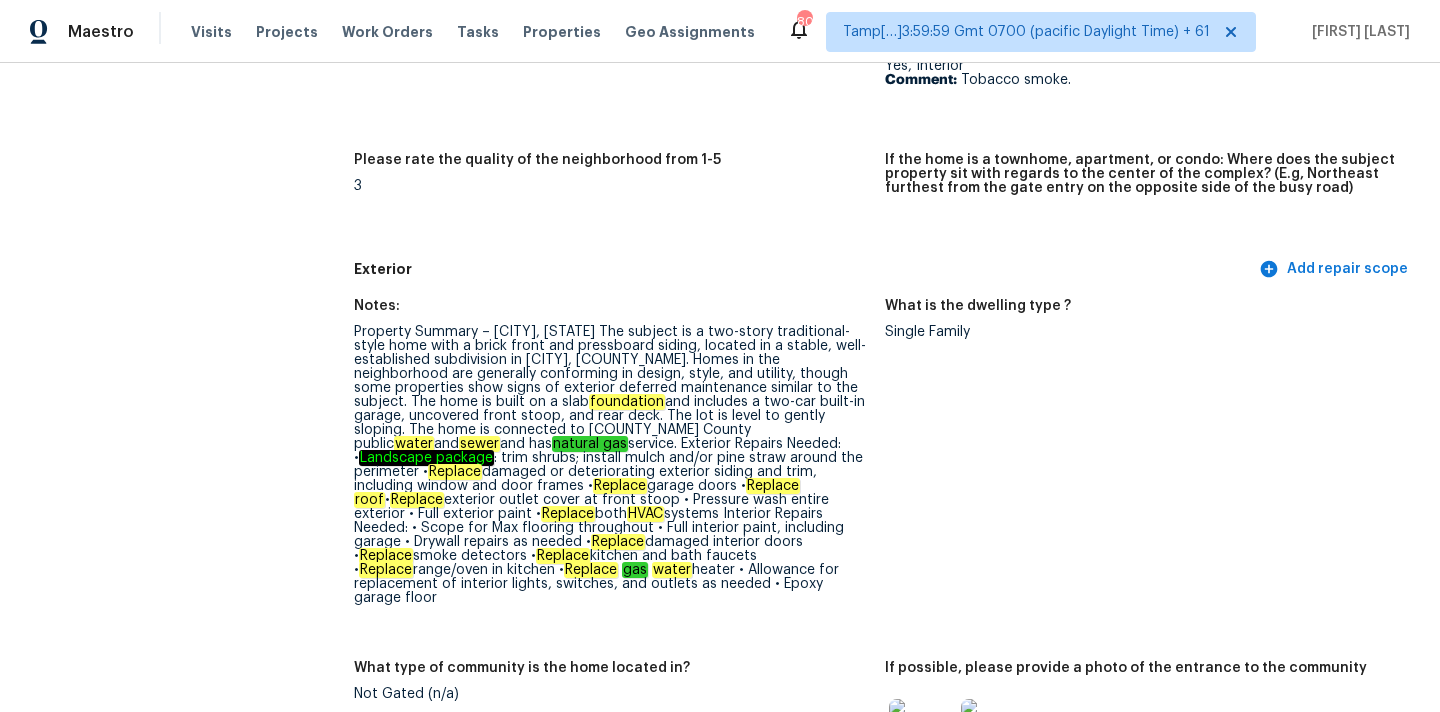 scroll, scrollTop: 682, scrollLeft: 0, axis: vertical 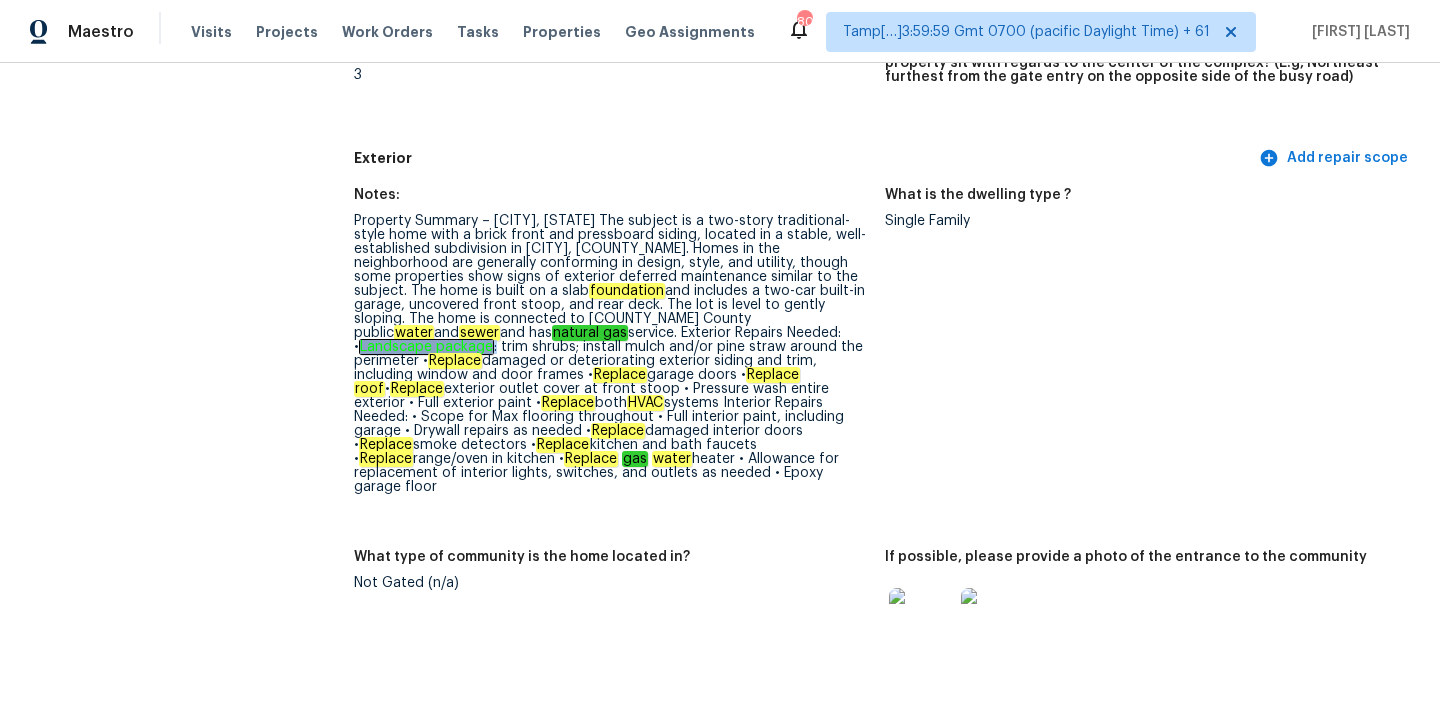 drag, startPoint x: 717, startPoint y: 337, endPoint x: 867, endPoint y: 334, distance: 150.03 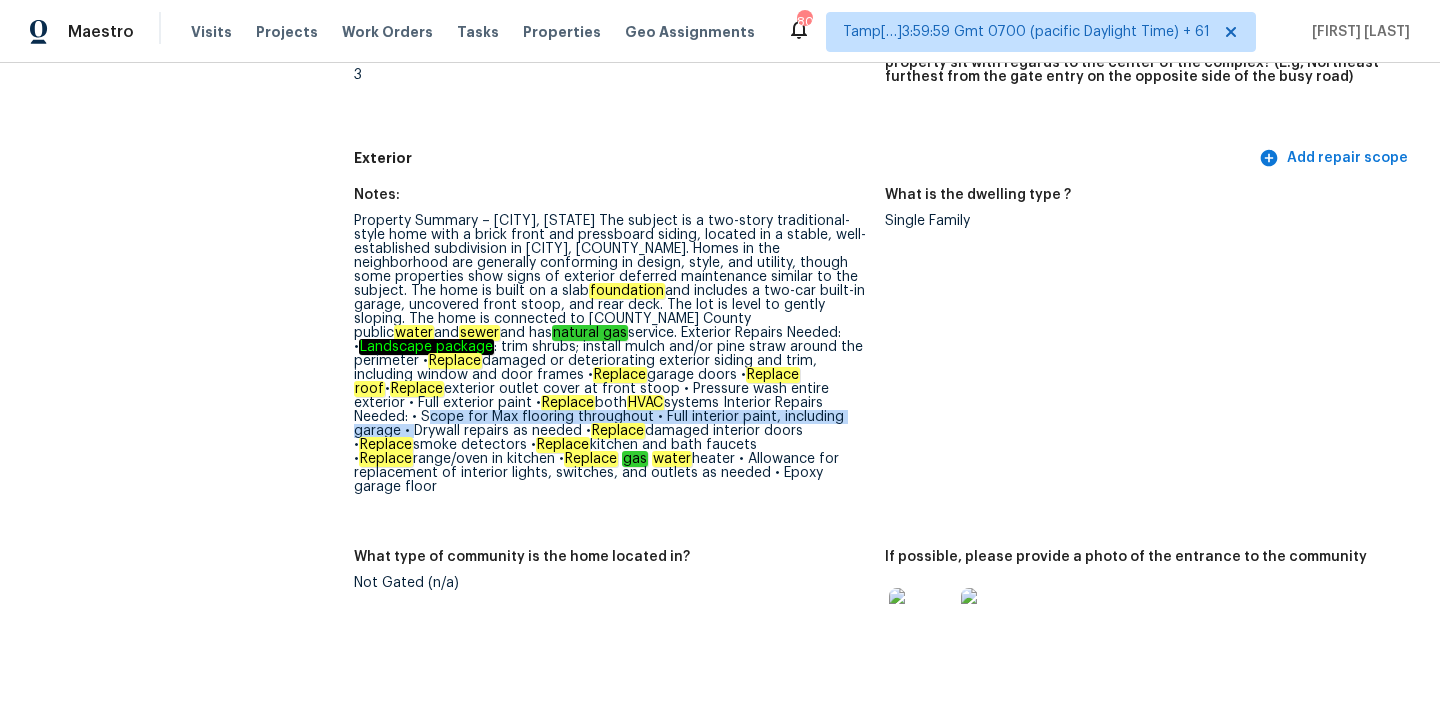 drag, startPoint x: 662, startPoint y: 404, endPoint x: 677, endPoint y: 420, distance: 21.931713 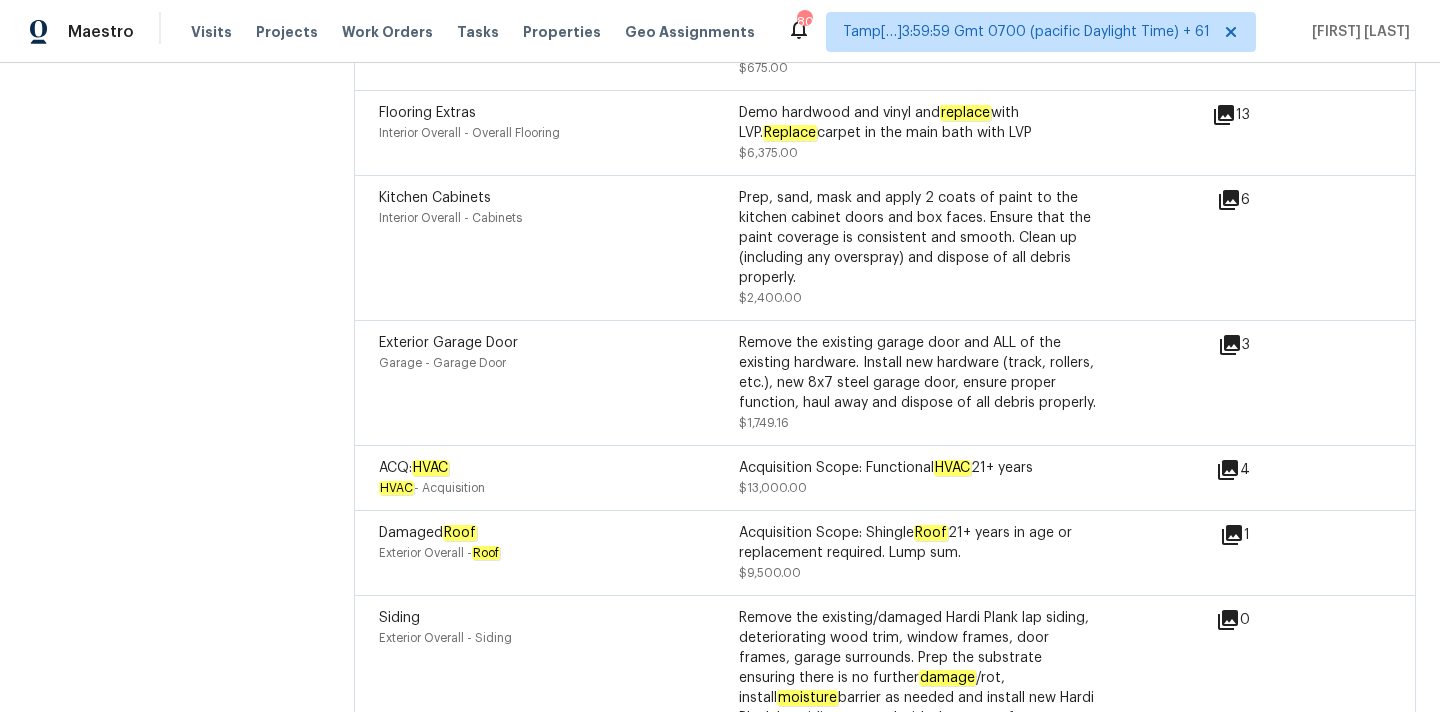 scroll, scrollTop: 698, scrollLeft: 0, axis: vertical 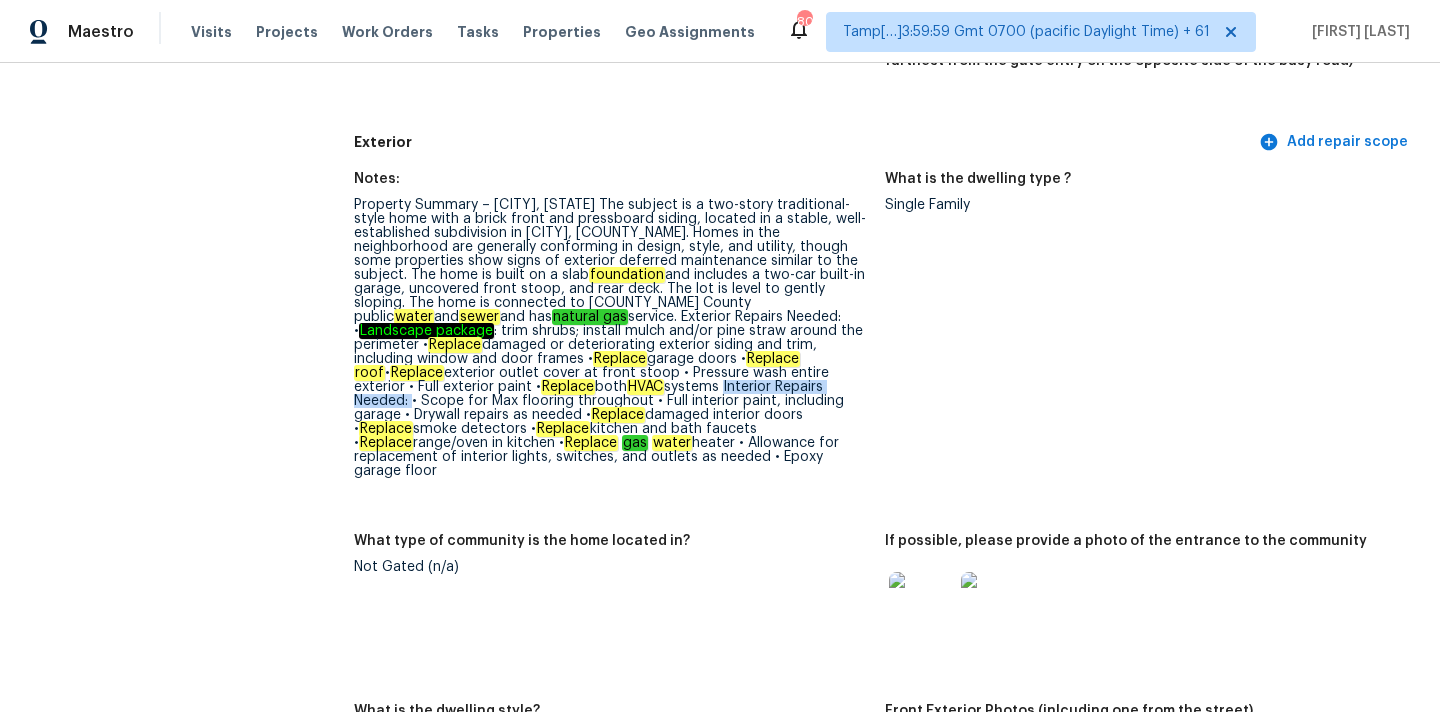 drag, startPoint x: 482, startPoint y: 388, endPoint x: 651, endPoint y: 389, distance: 169.00296 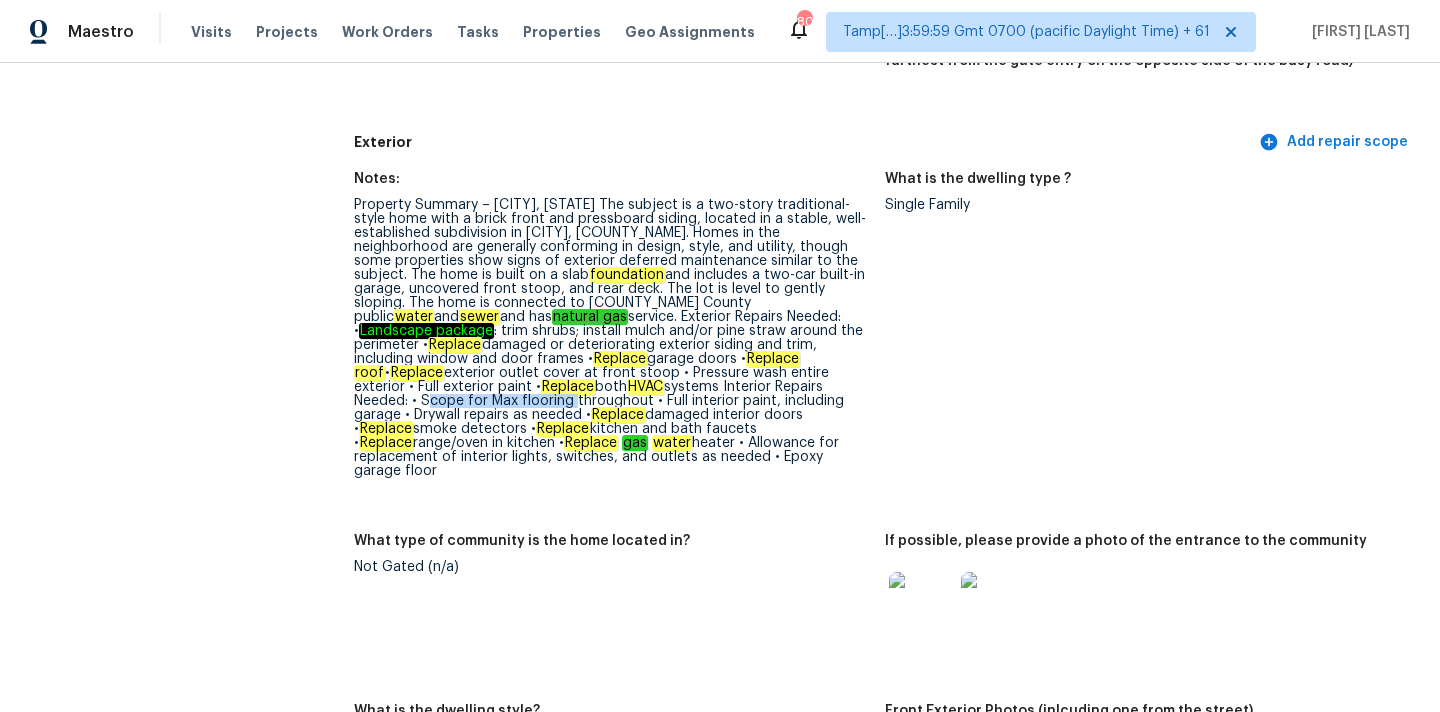drag, startPoint x: 666, startPoint y: 388, endPoint x: 812, endPoint y: 386, distance: 146.0137 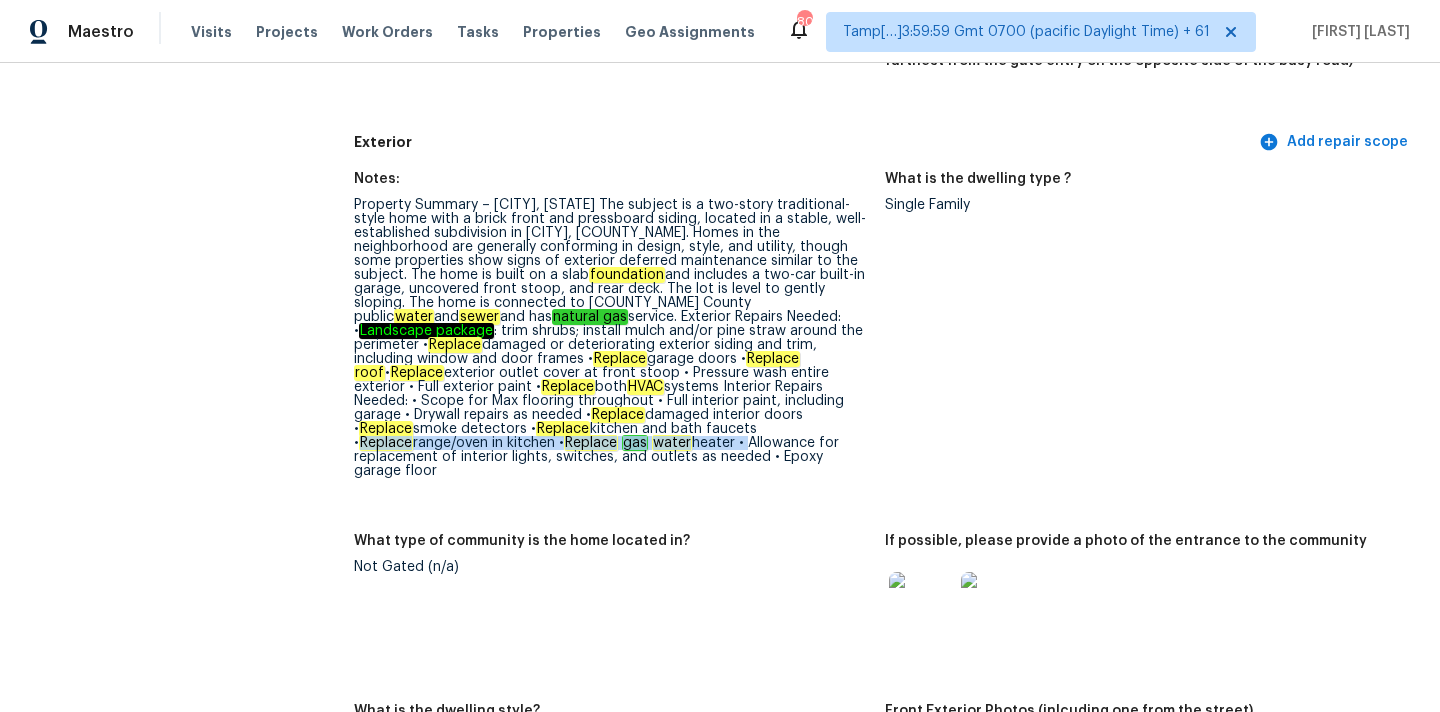 copy on "Replace  range/oven in kitchen
•	 Replace   gas   water  heater
•" 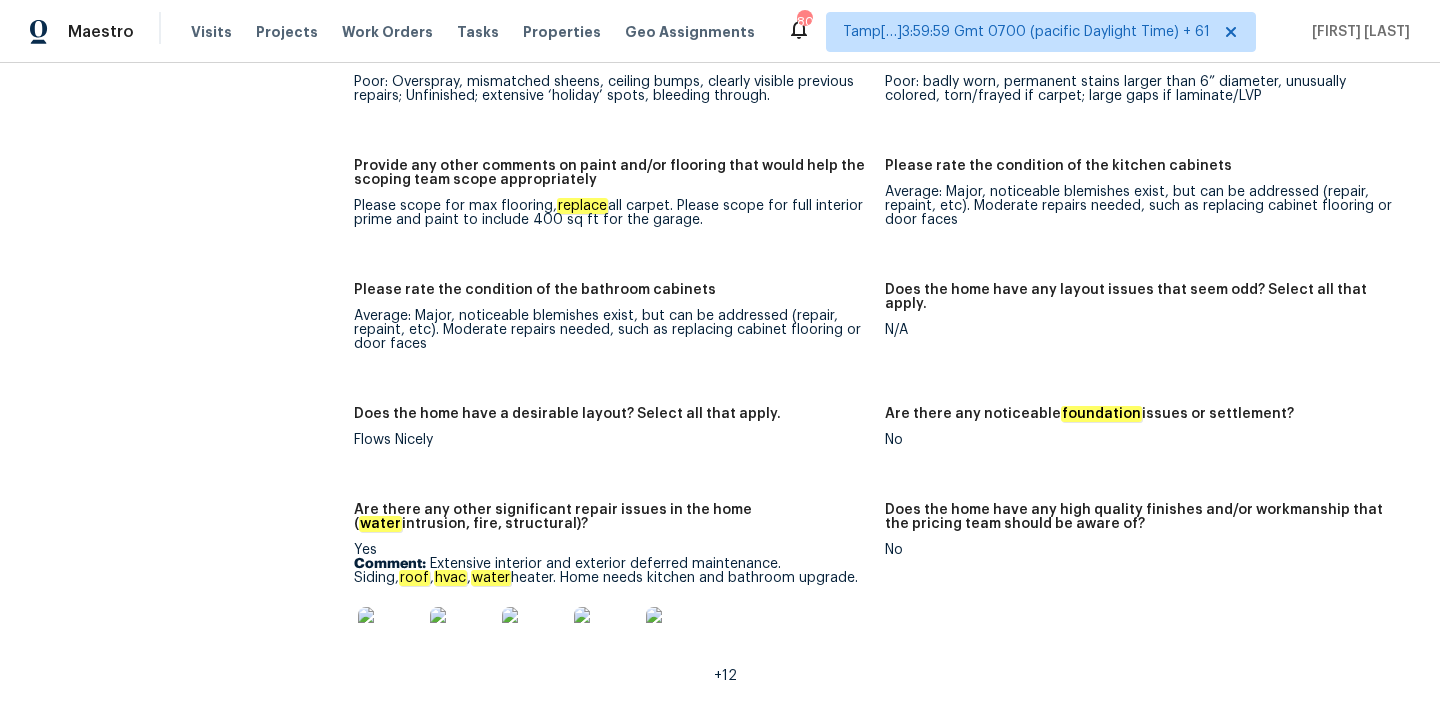 scroll, scrollTop: 3637, scrollLeft: 0, axis: vertical 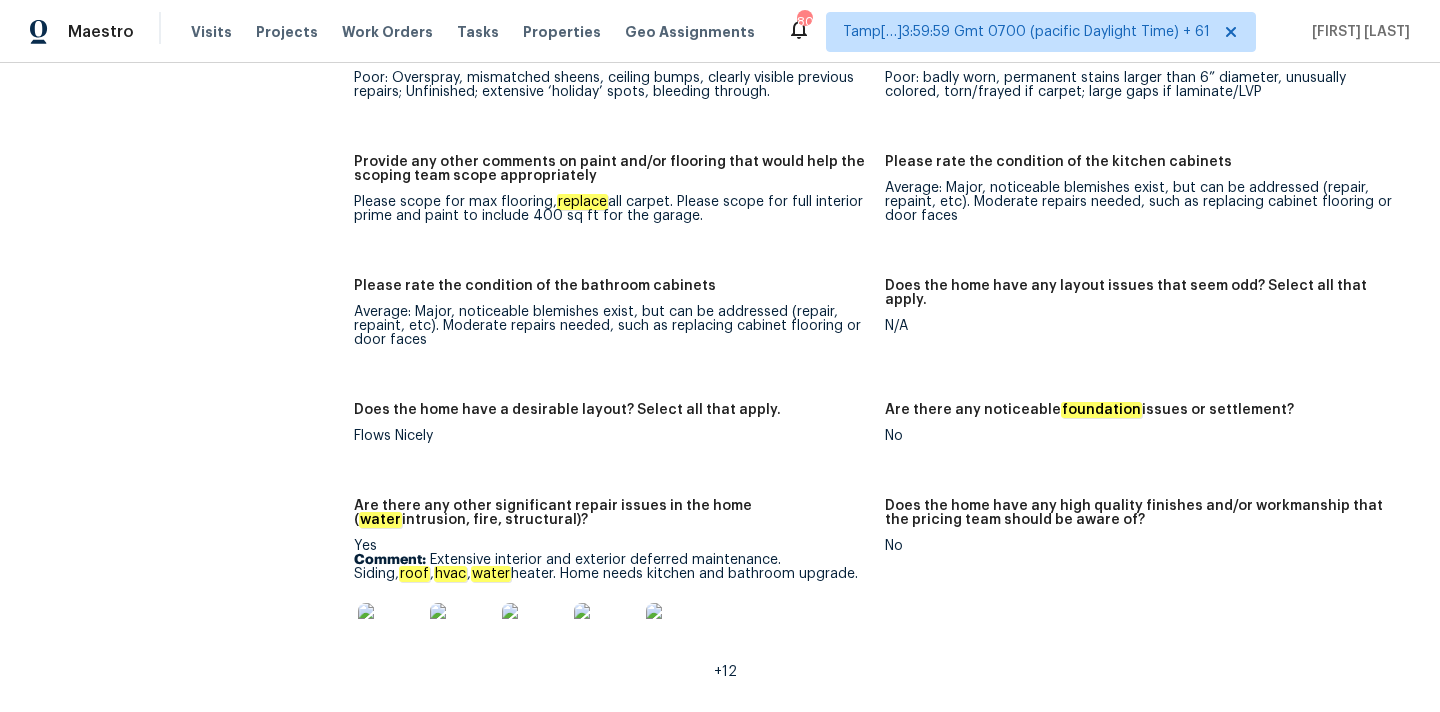 click at bounding box center (390, 635) 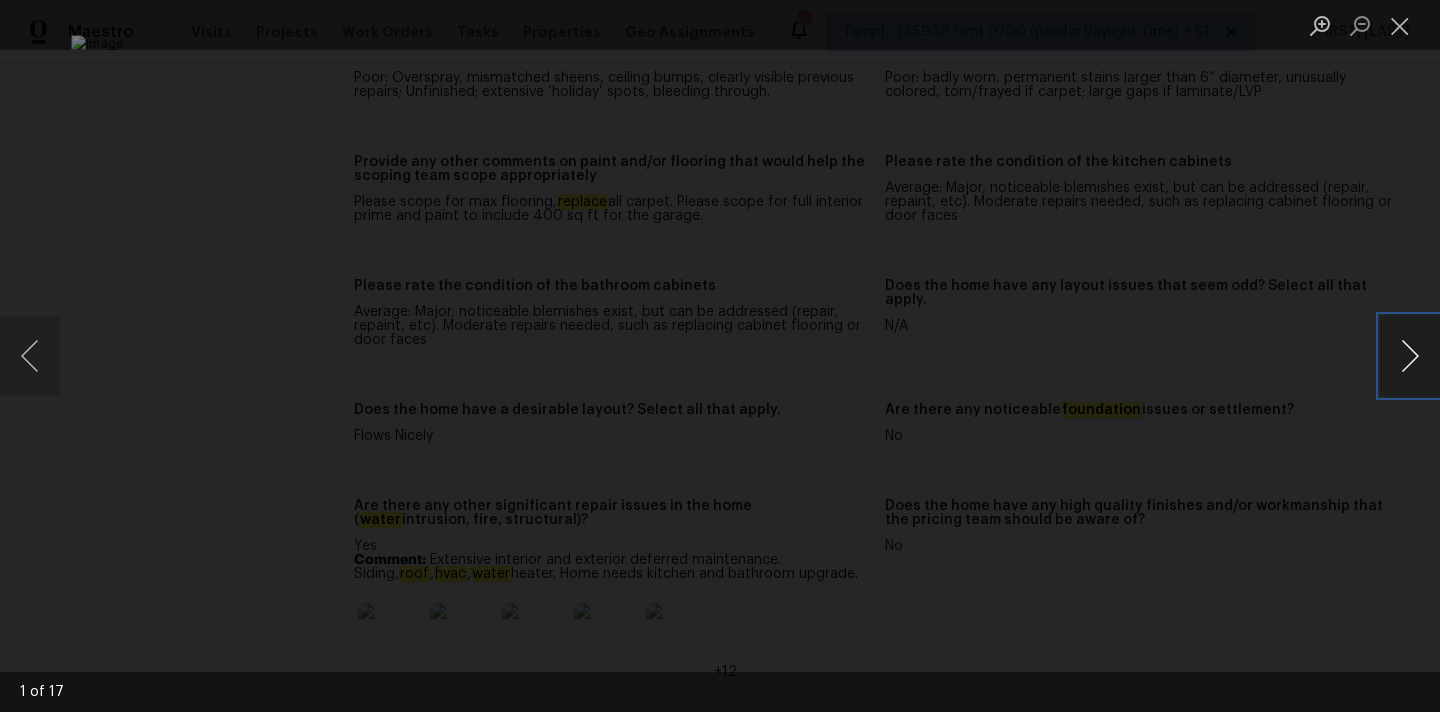 click at bounding box center (1410, 356) 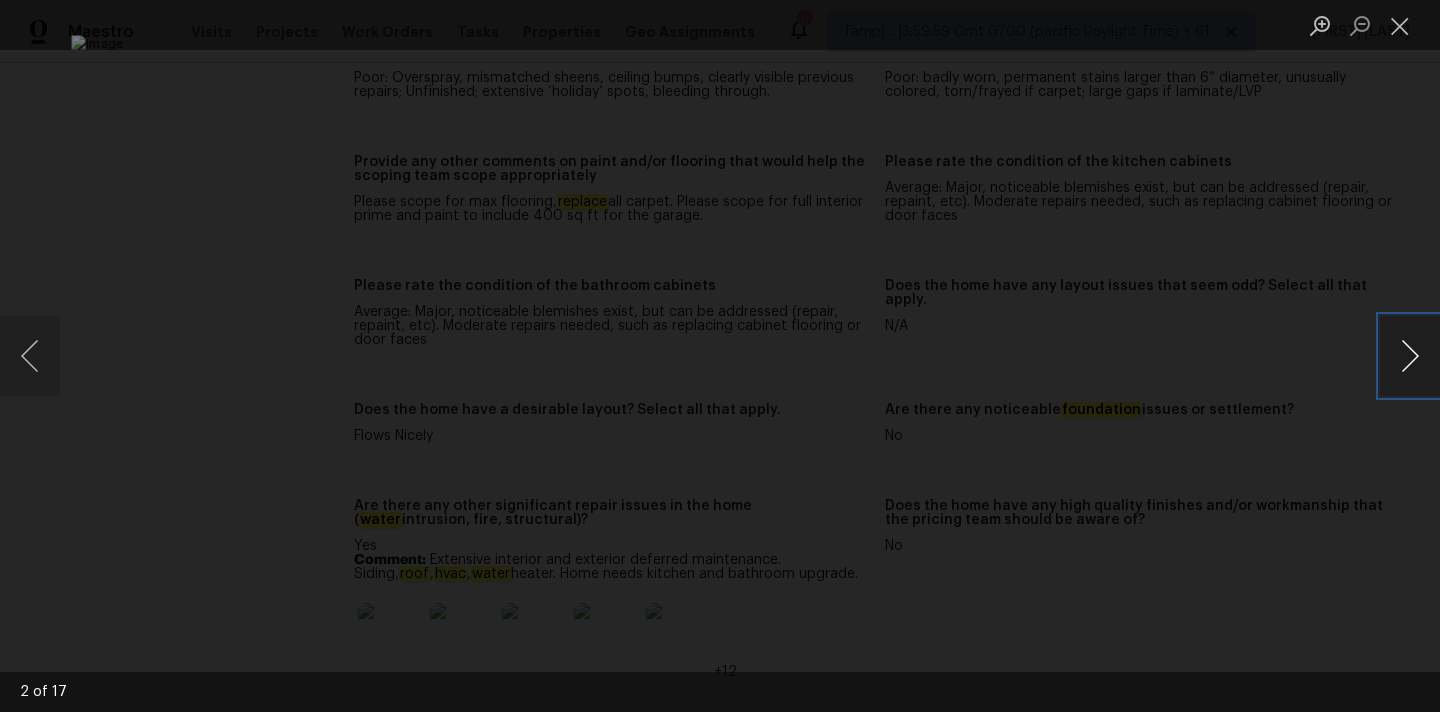 click at bounding box center [1410, 356] 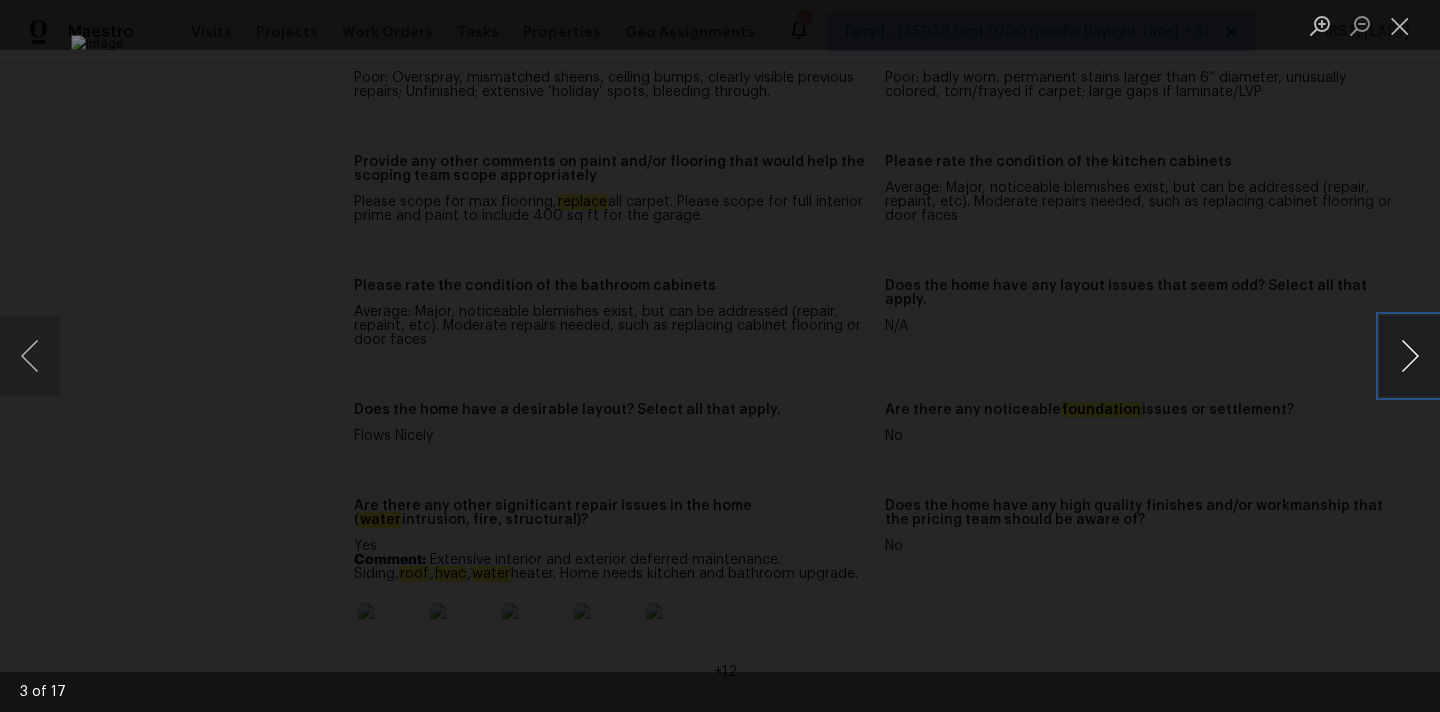 click at bounding box center (1410, 356) 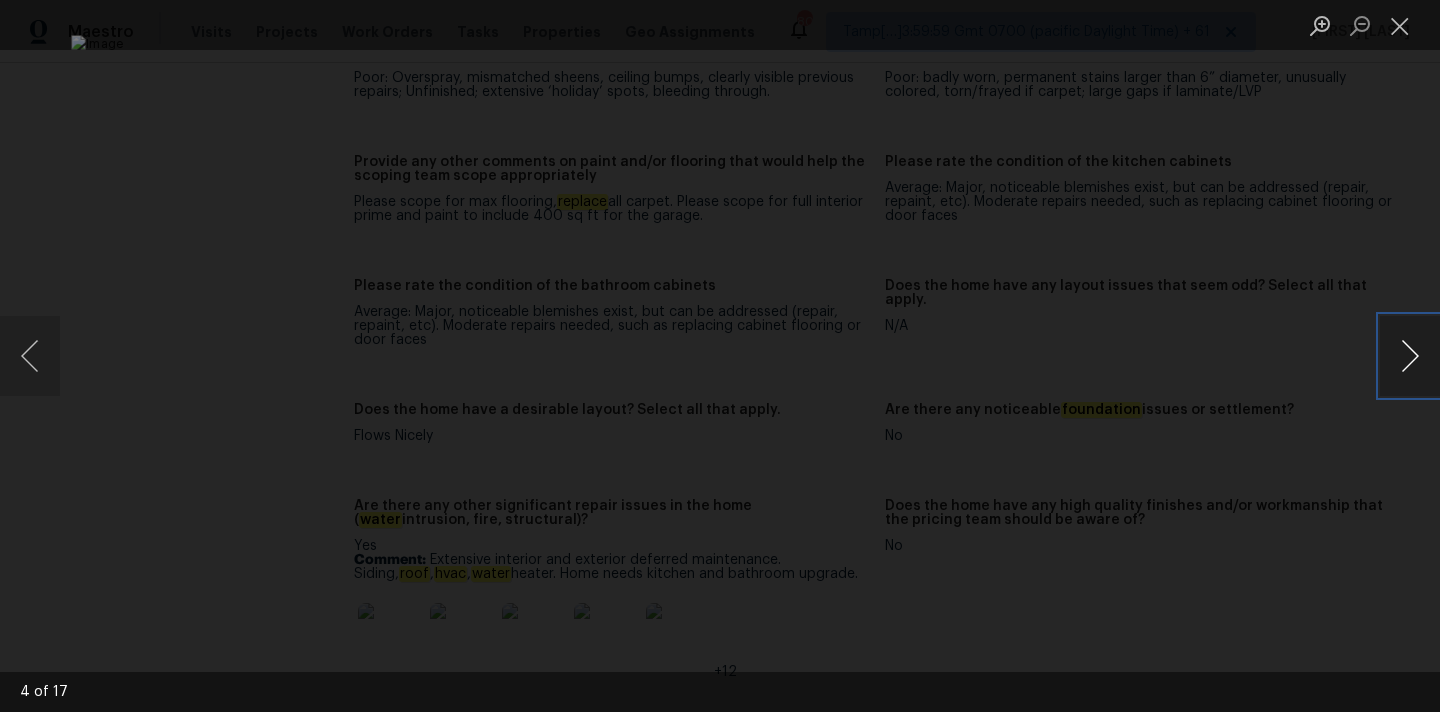 click at bounding box center [1410, 356] 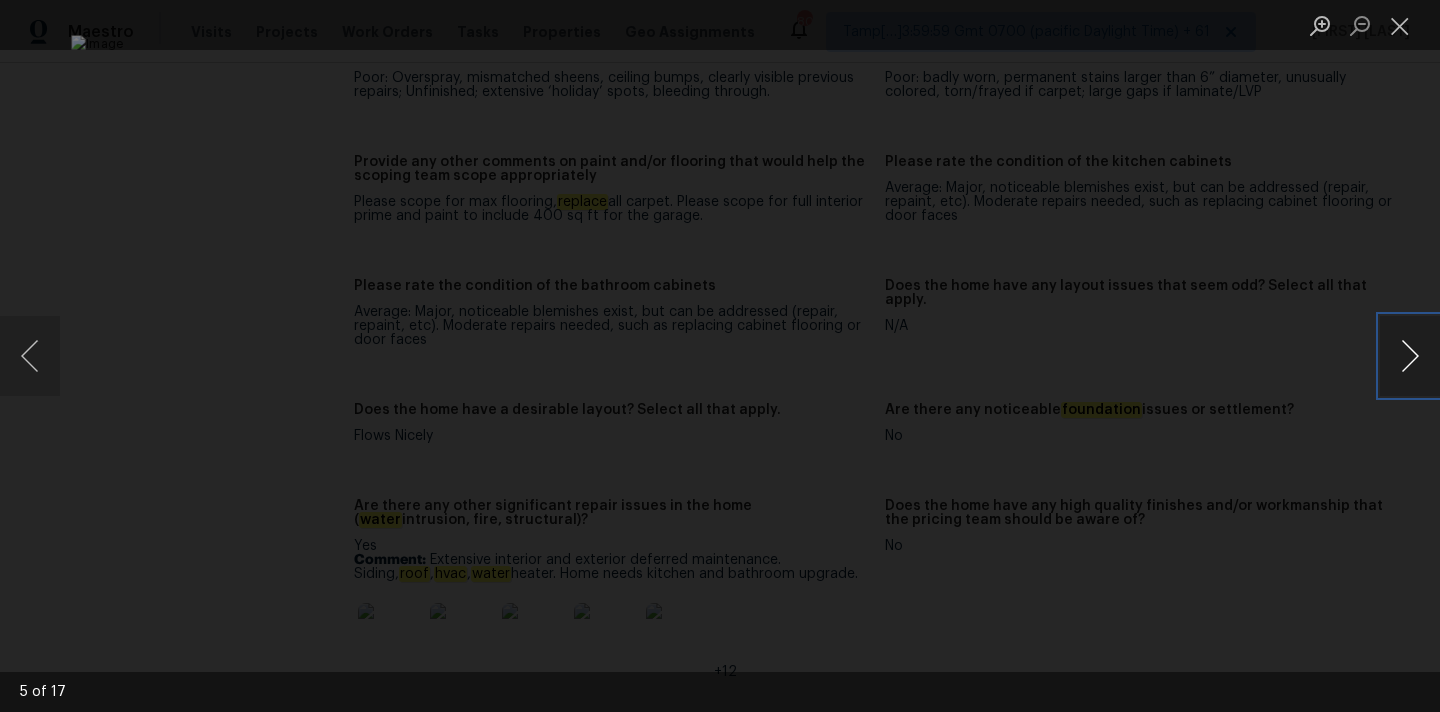 click at bounding box center [1410, 356] 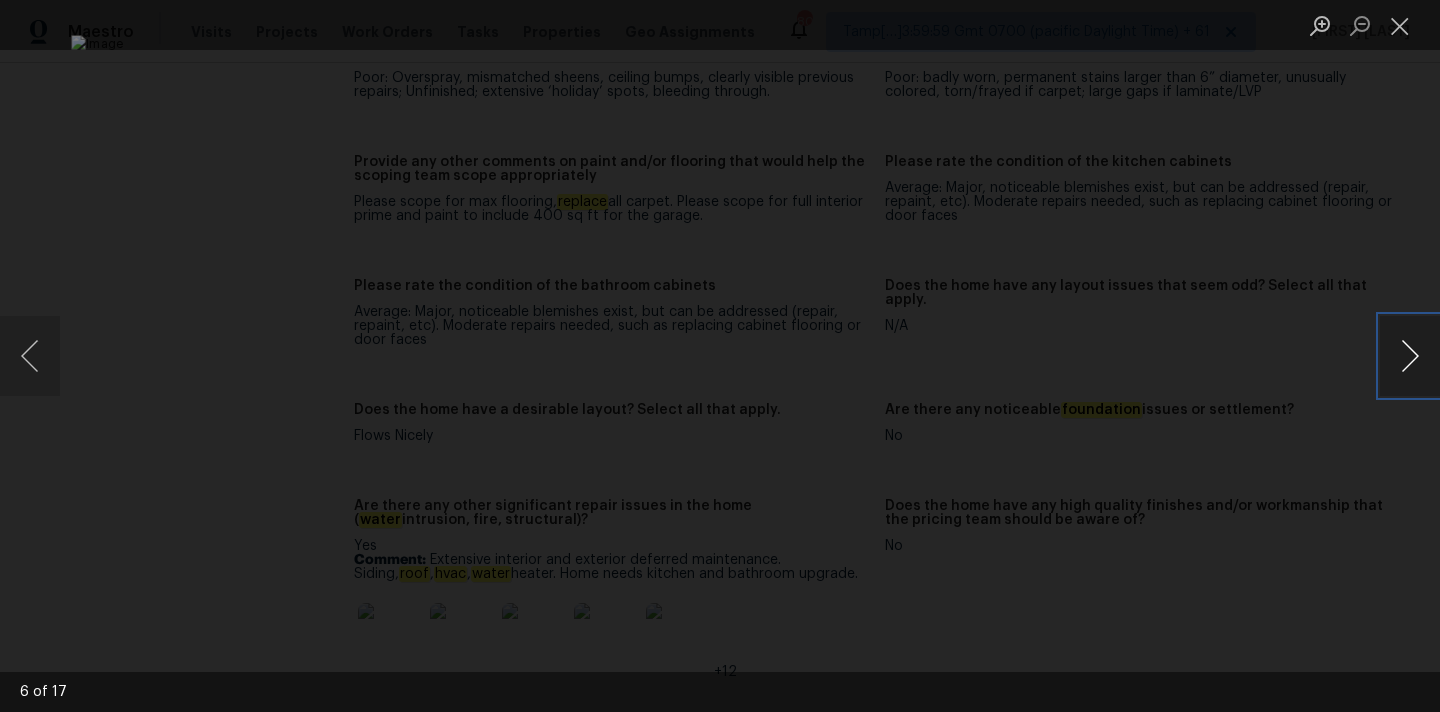 type 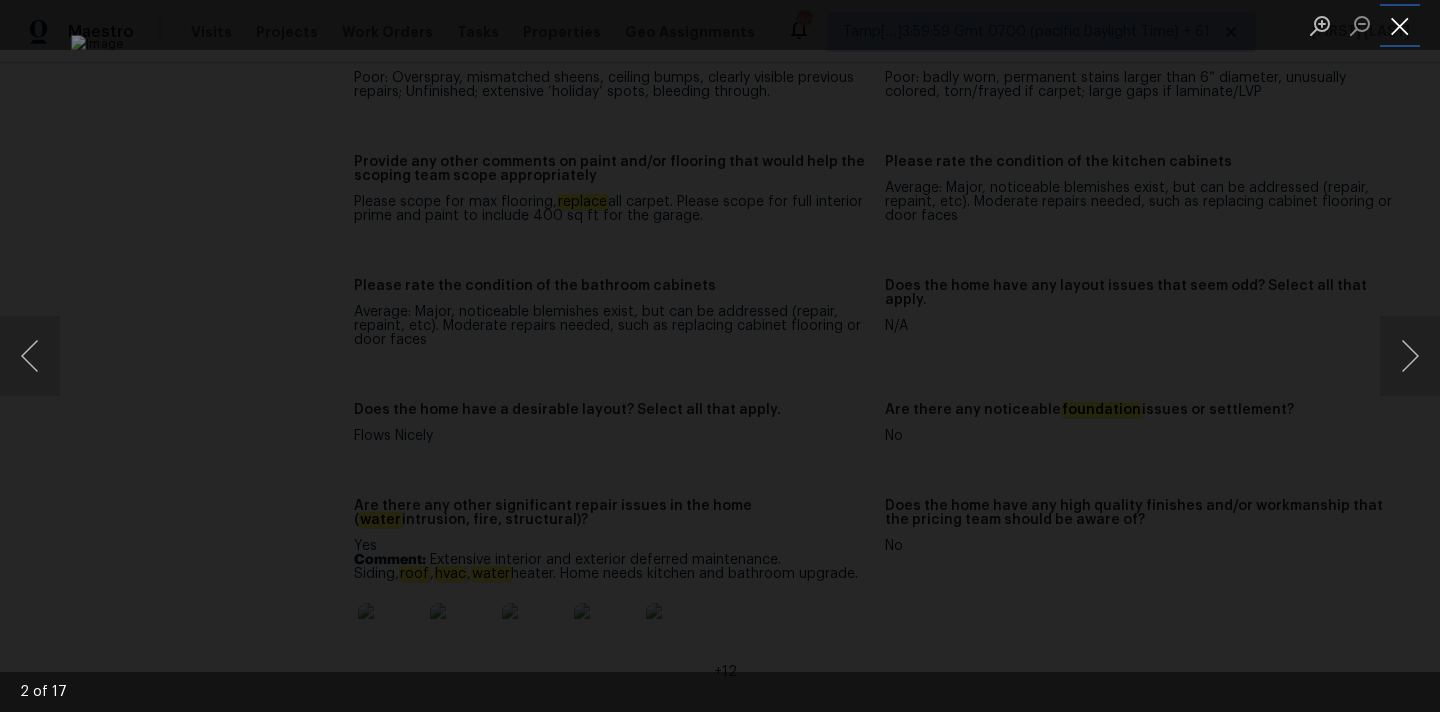 click at bounding box center (1400, 25) 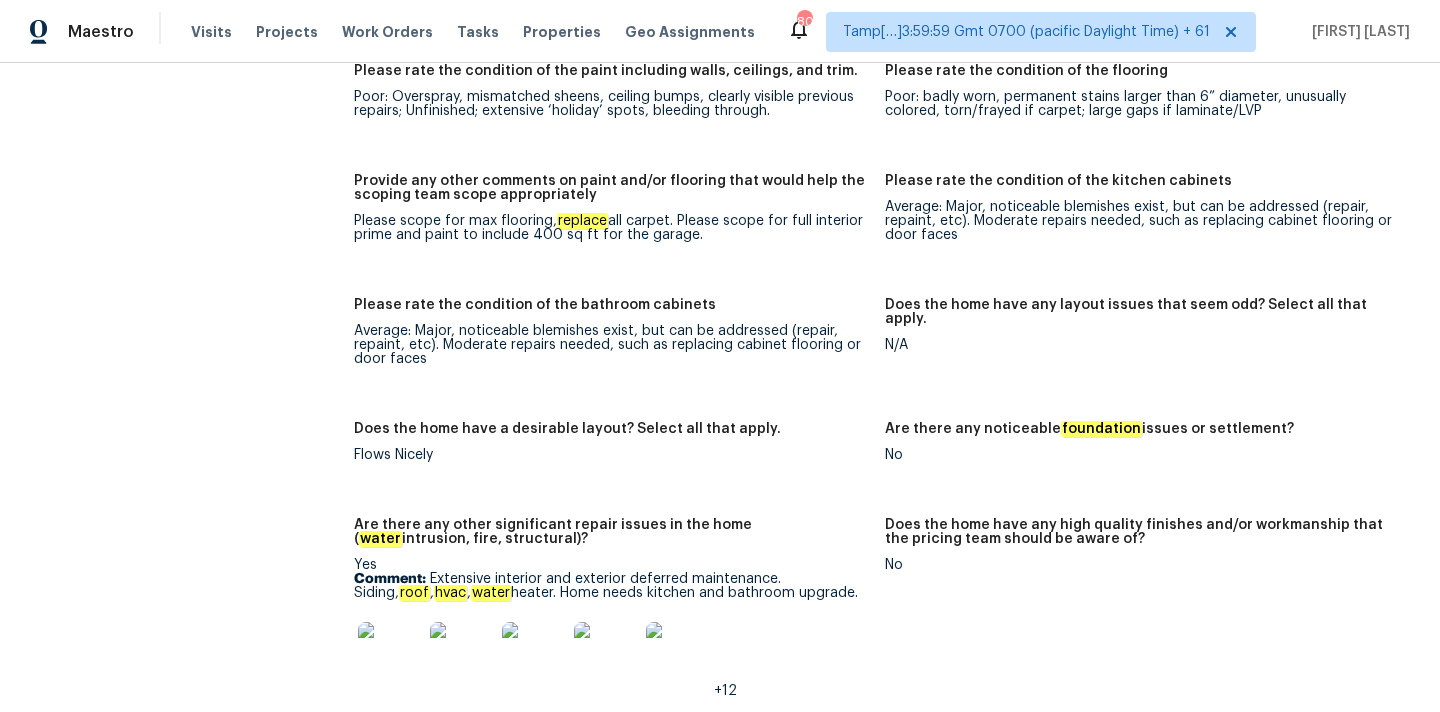 scroll, scrollTop: 99, scrollLeft: 0, axis: vertical 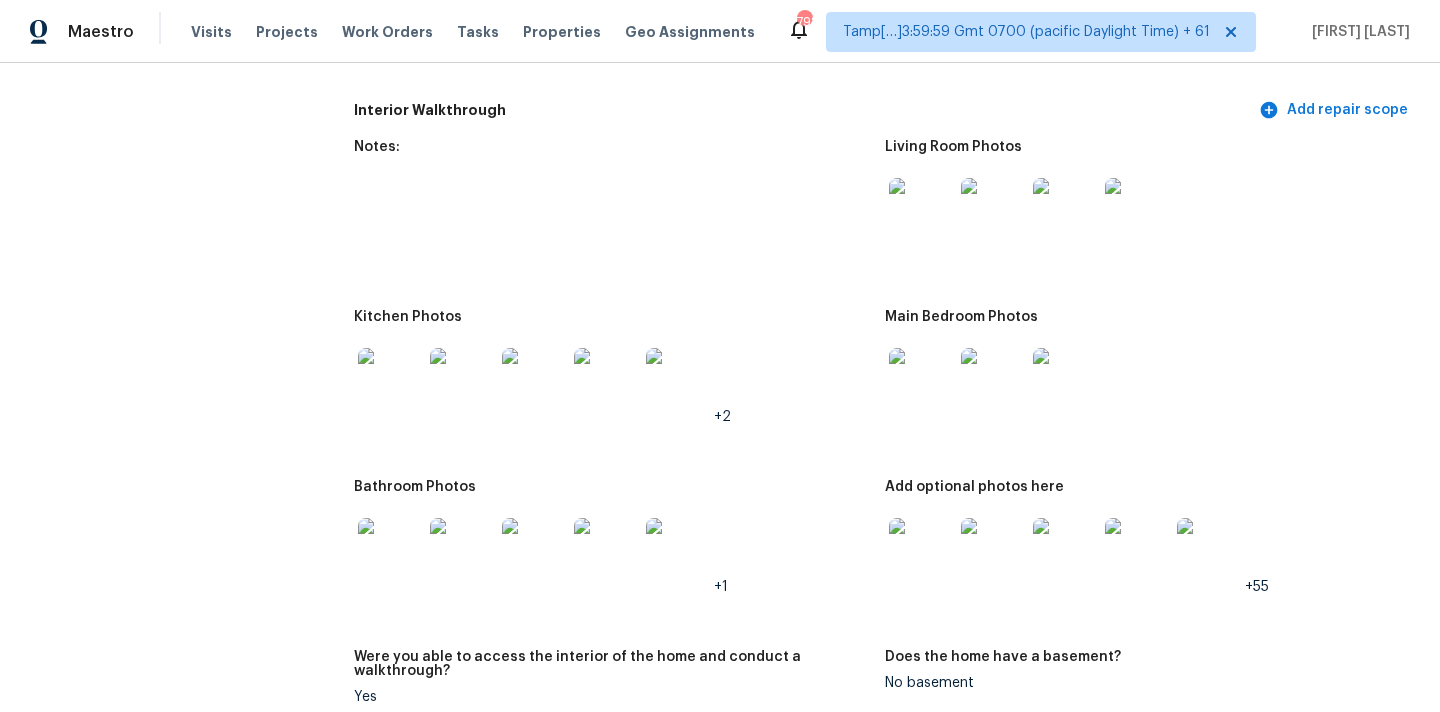 click at bounding box center (921, 210) 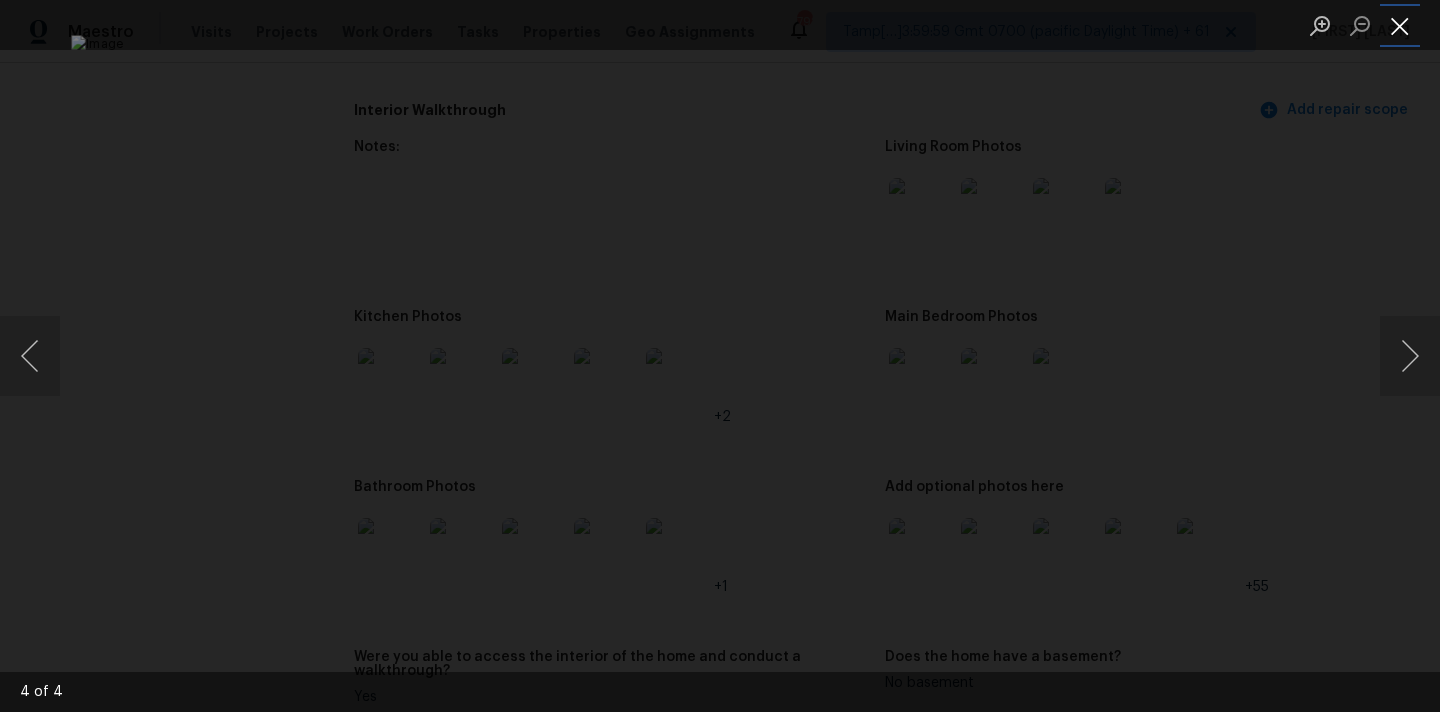 click at bounding box center (1400, 25) 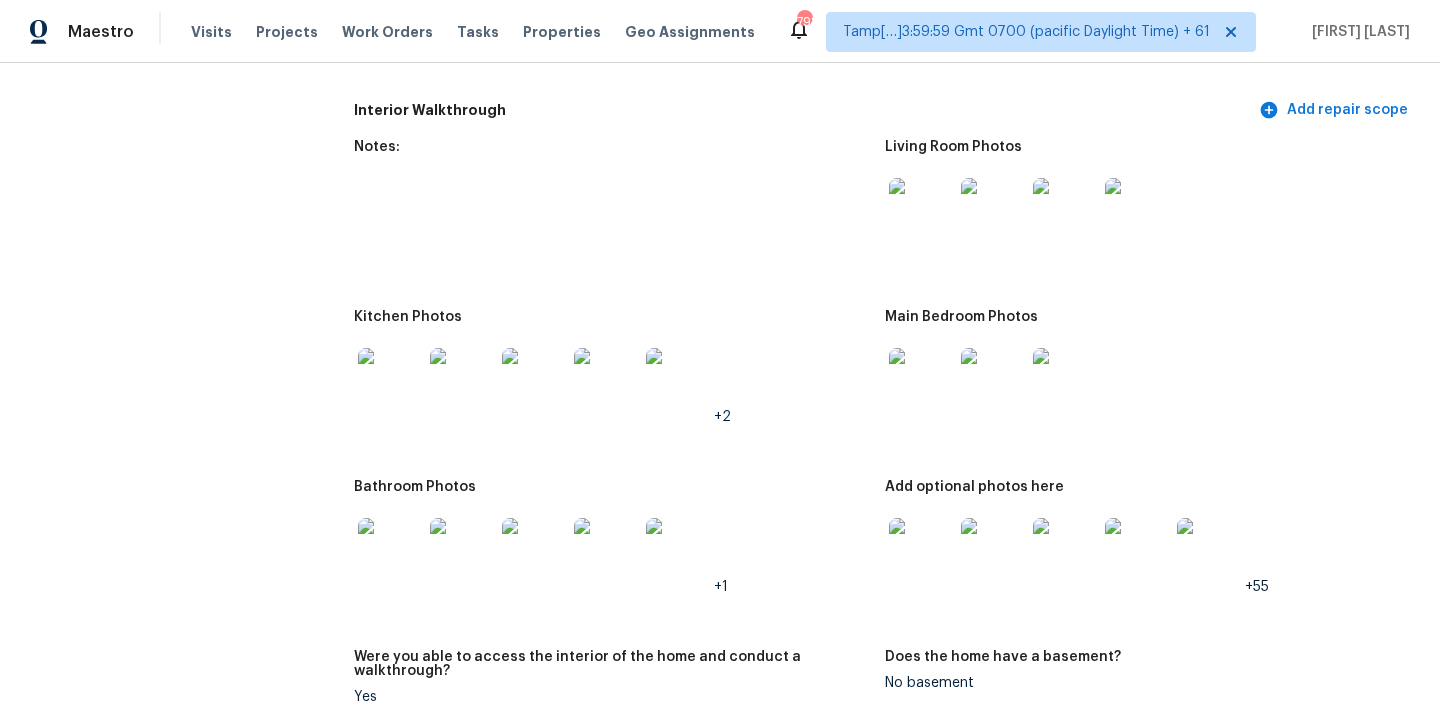 click at bounding box center (921, 380) 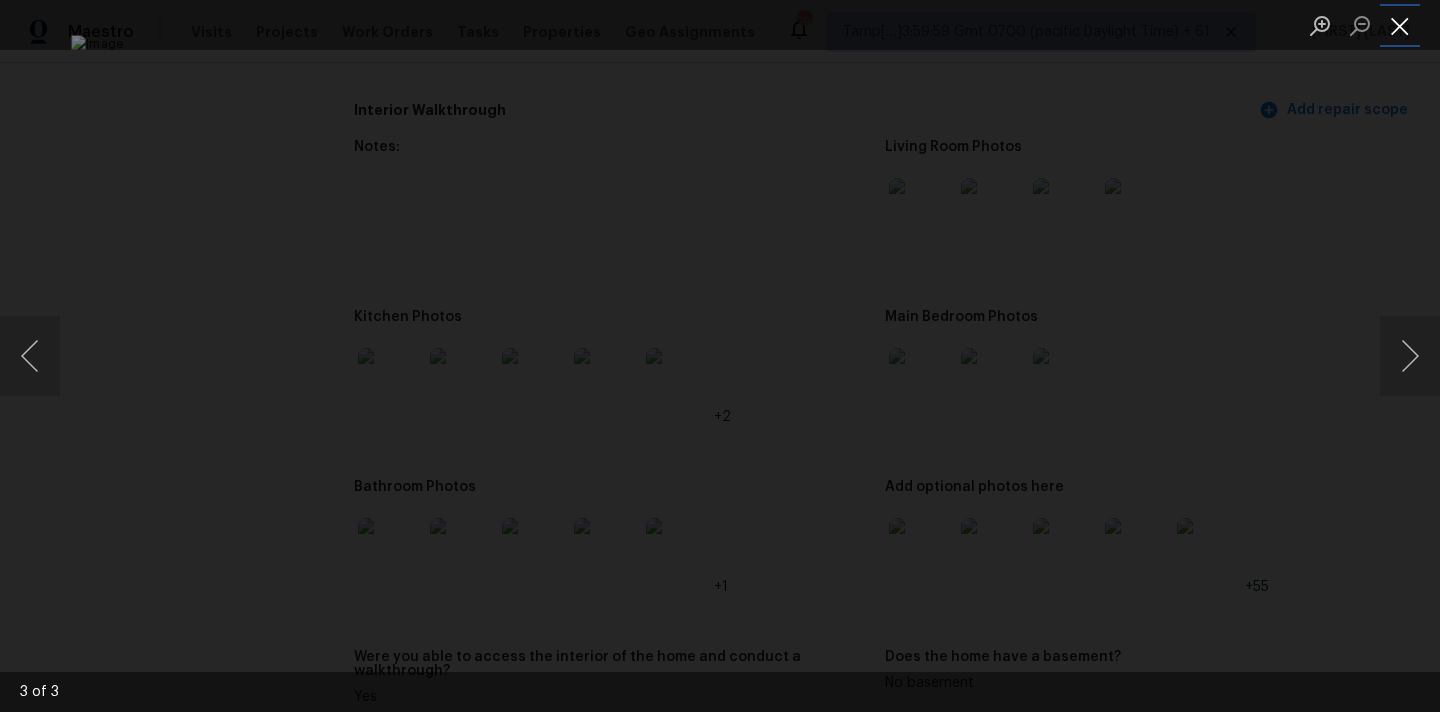 click at bounding box center (1400, 25) 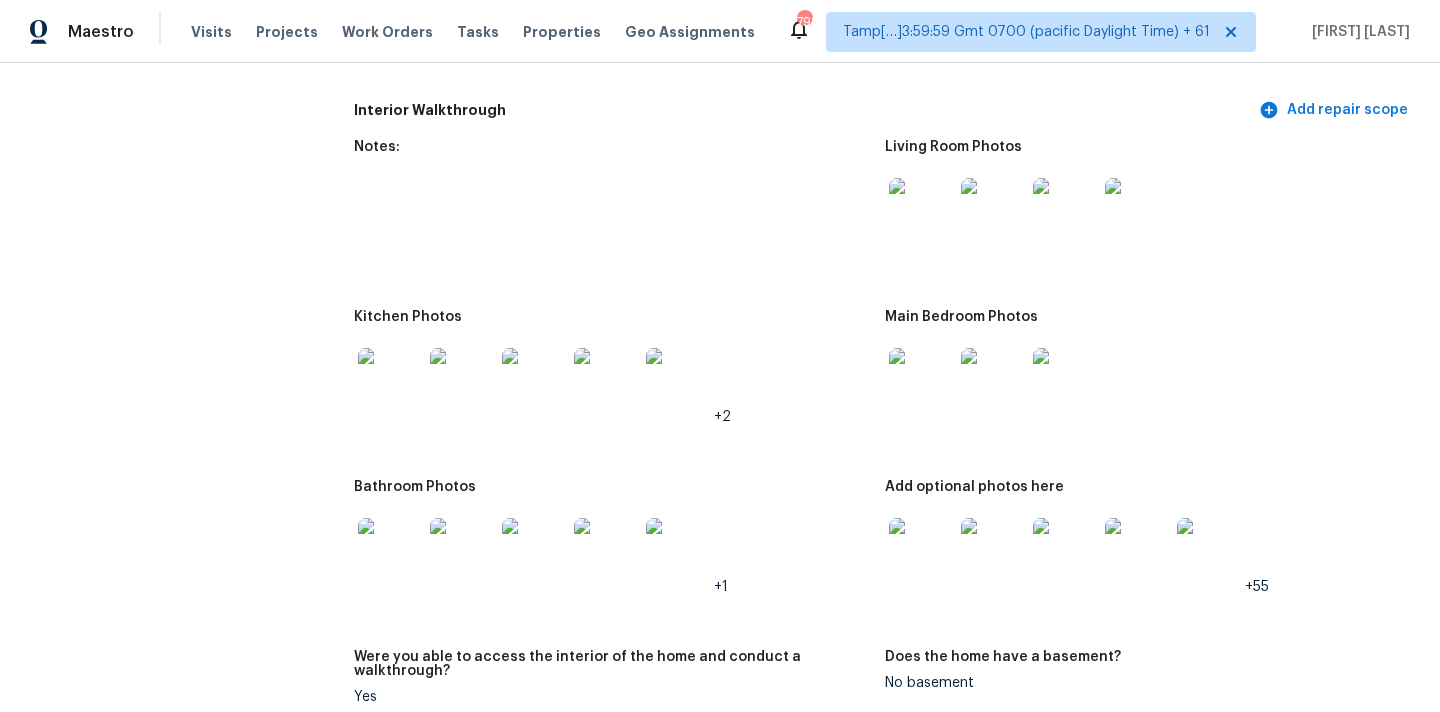 click at bounding box center [390, 380] 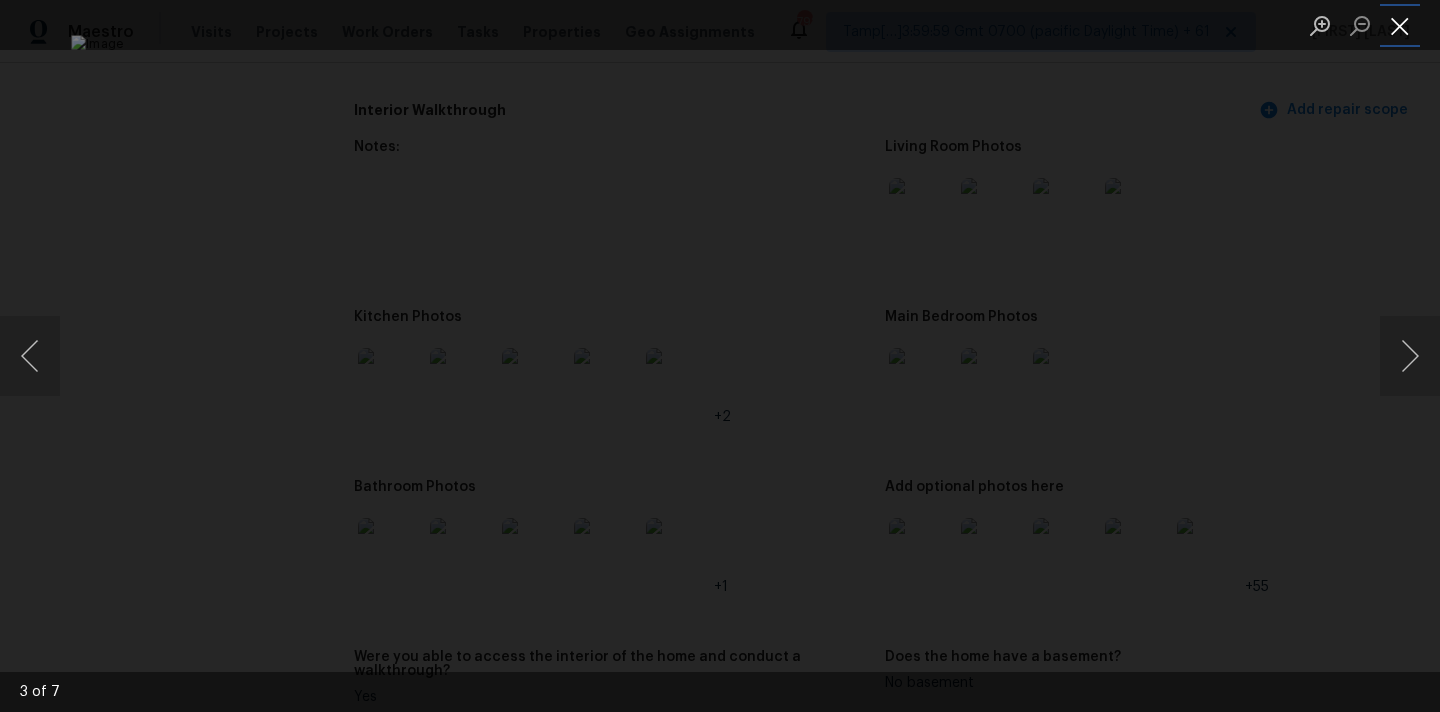 click at bounding box center (1400, 25) 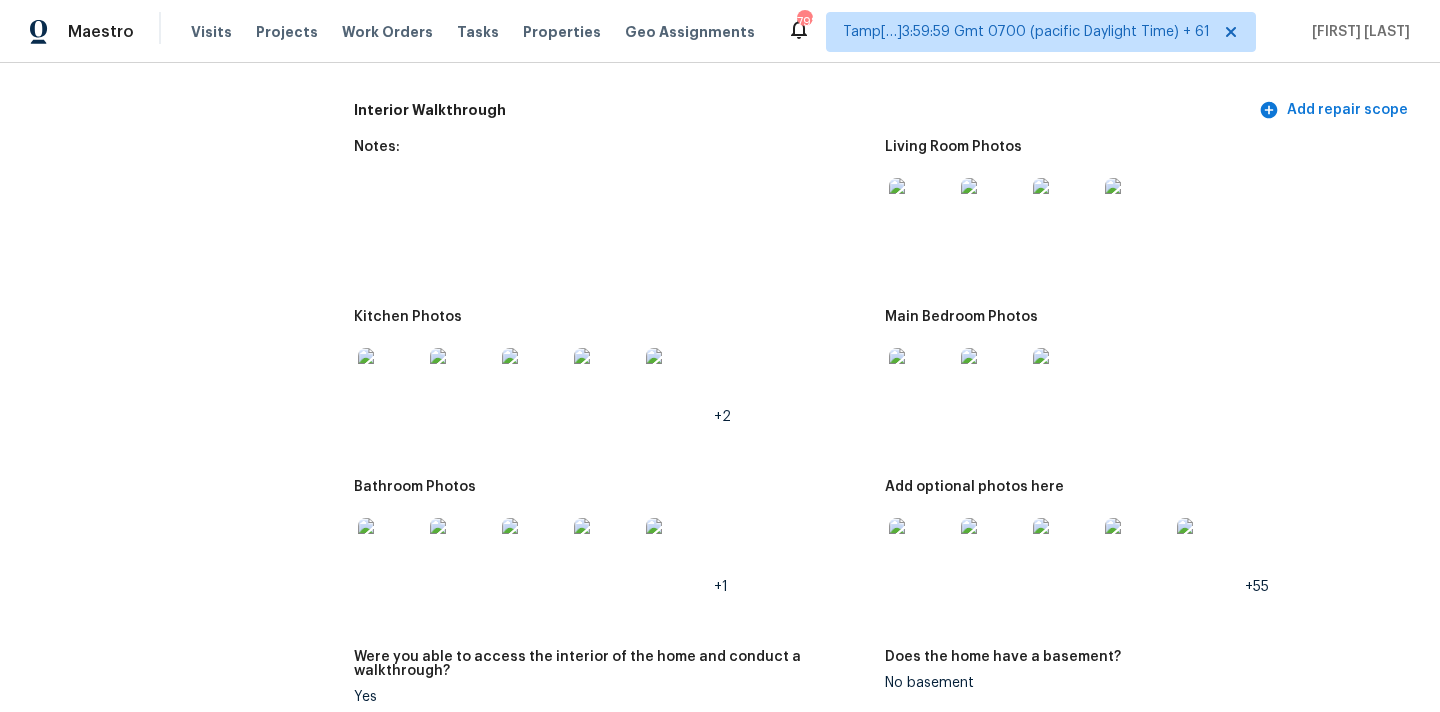 click at bounding box center (390, 550) 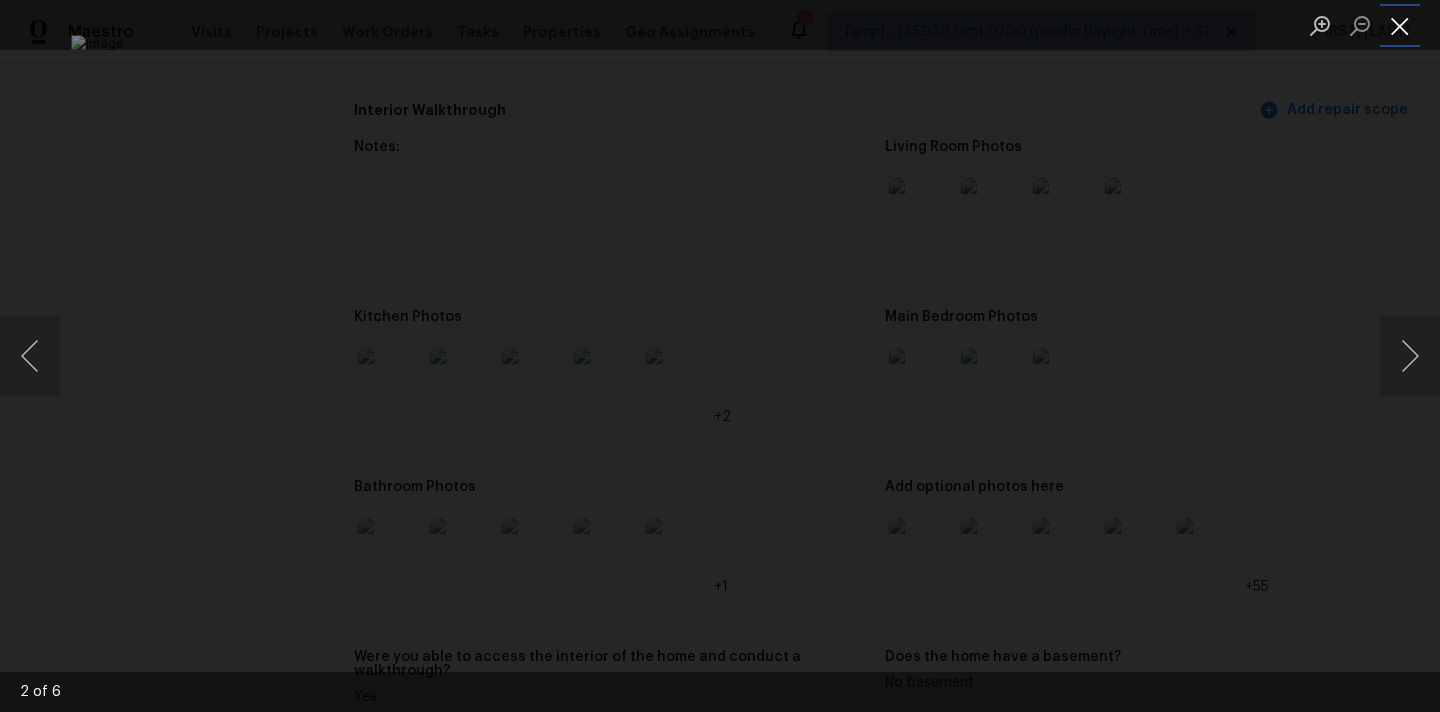 click at bounding box center (1400, 25) 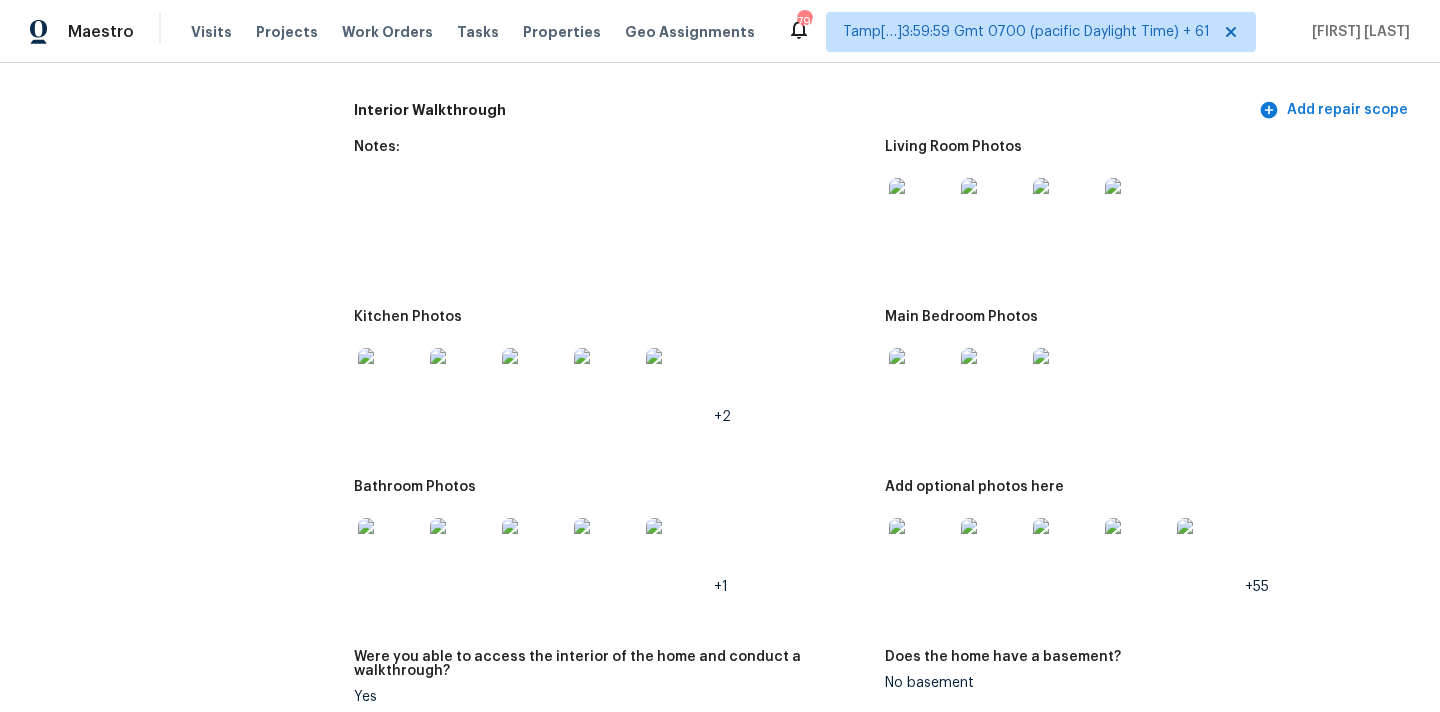 click at bounding box center (921, 550) 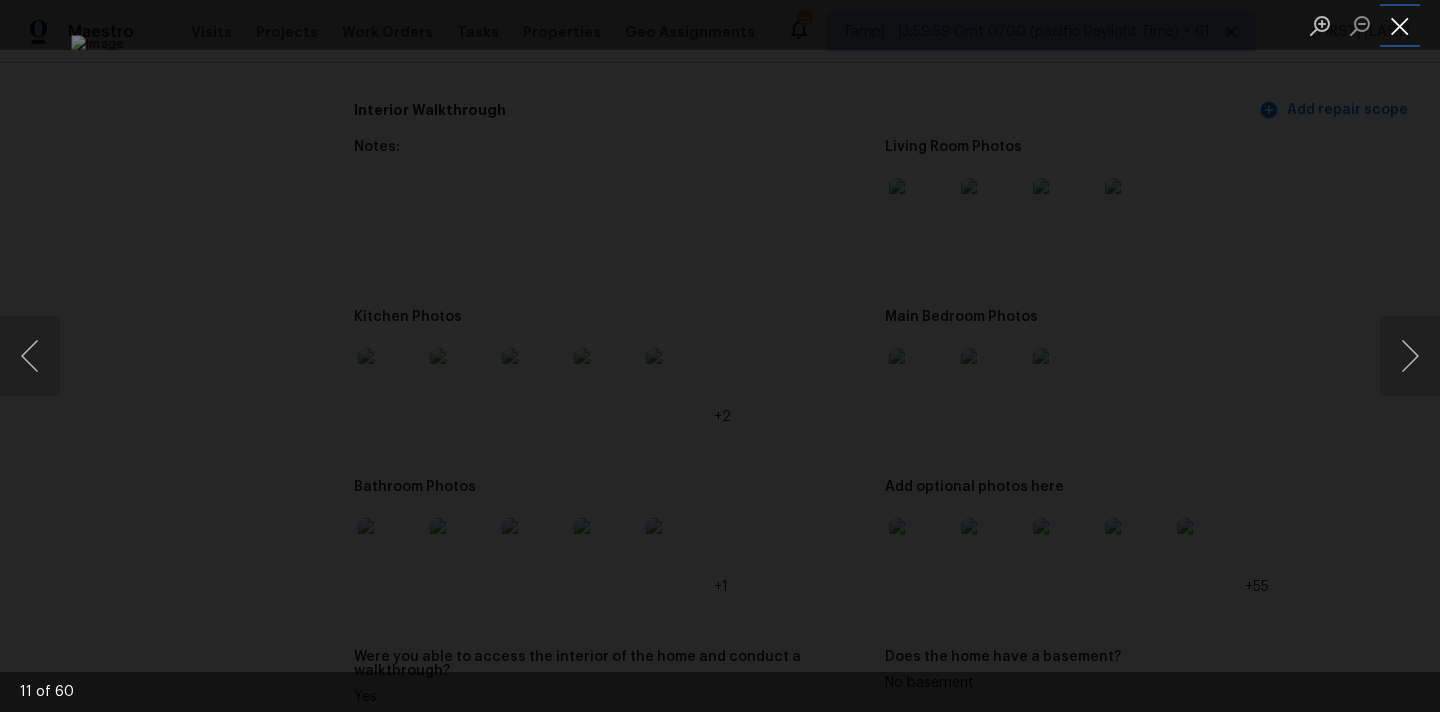 click at bounding box center (1400, 25) 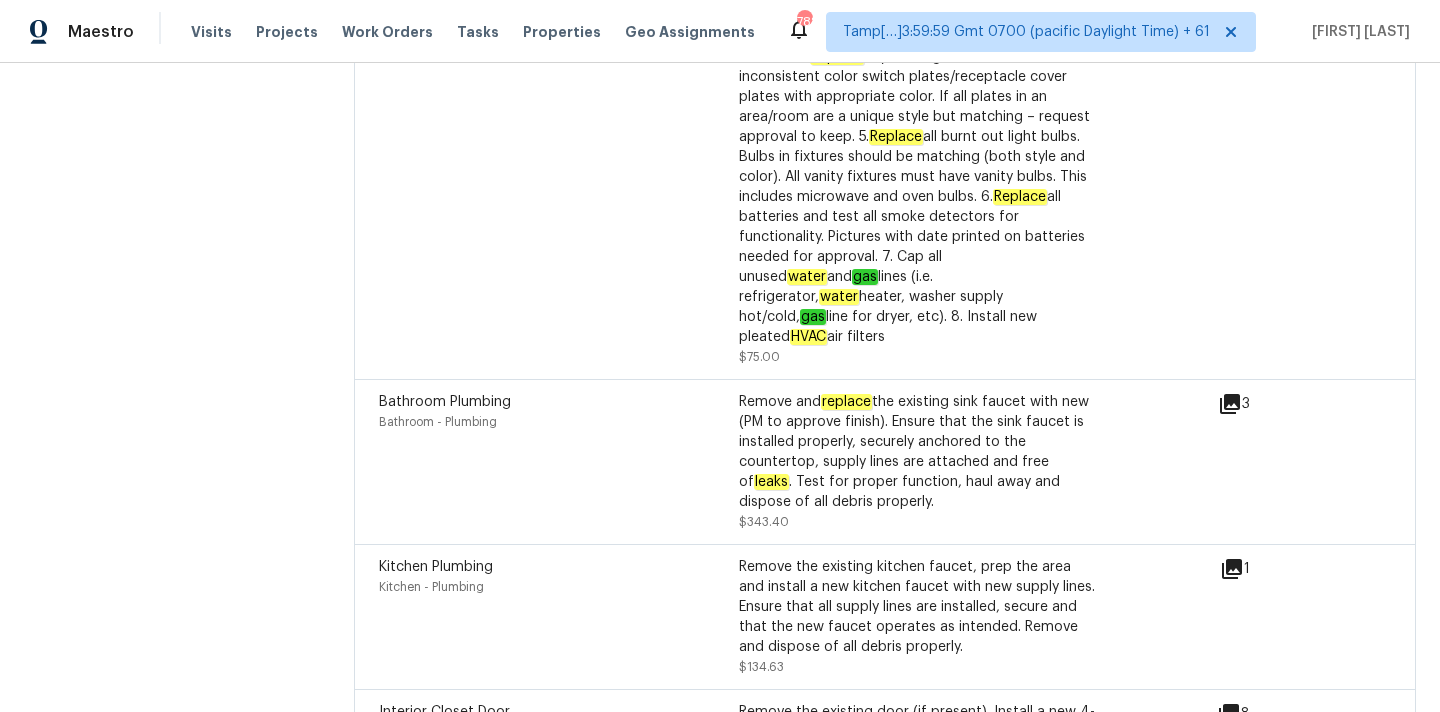 scroll, scrollTop: 6412, scrollLeft: 0, axis: vertical 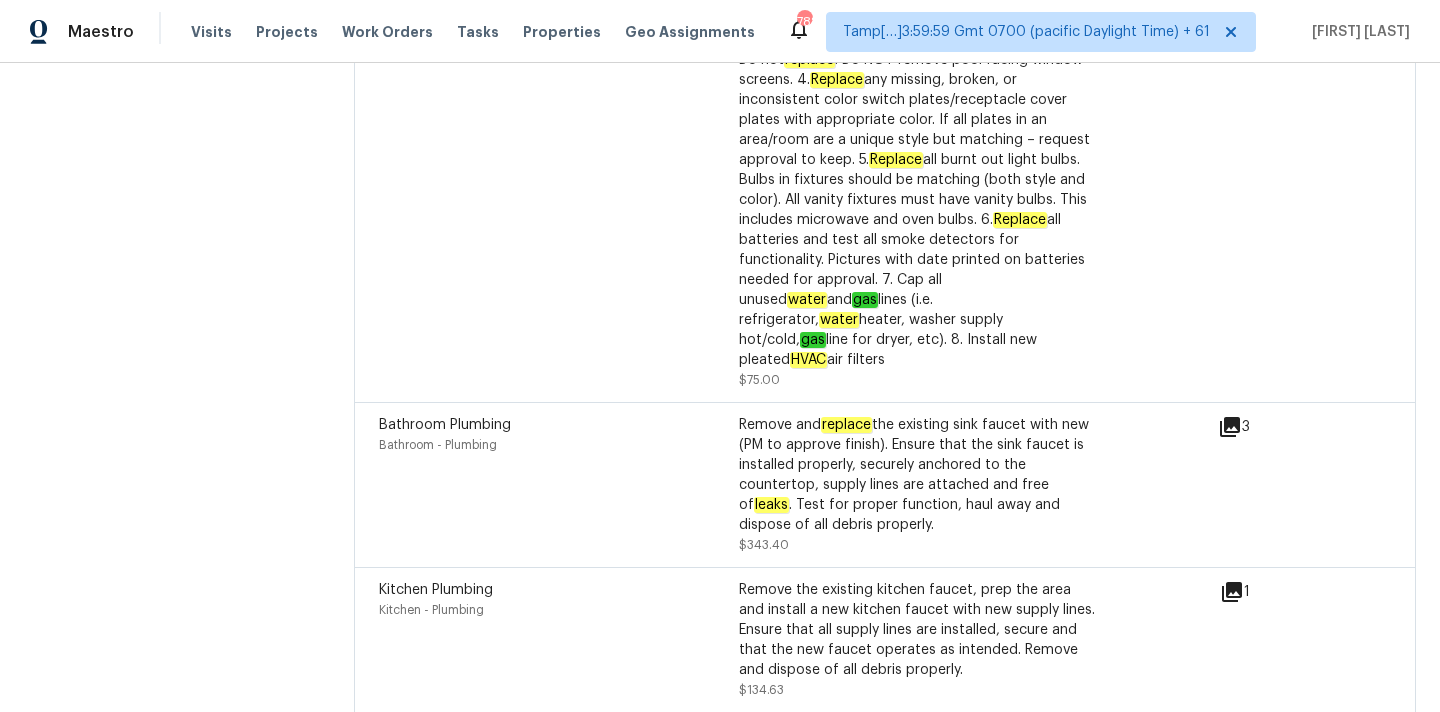 click 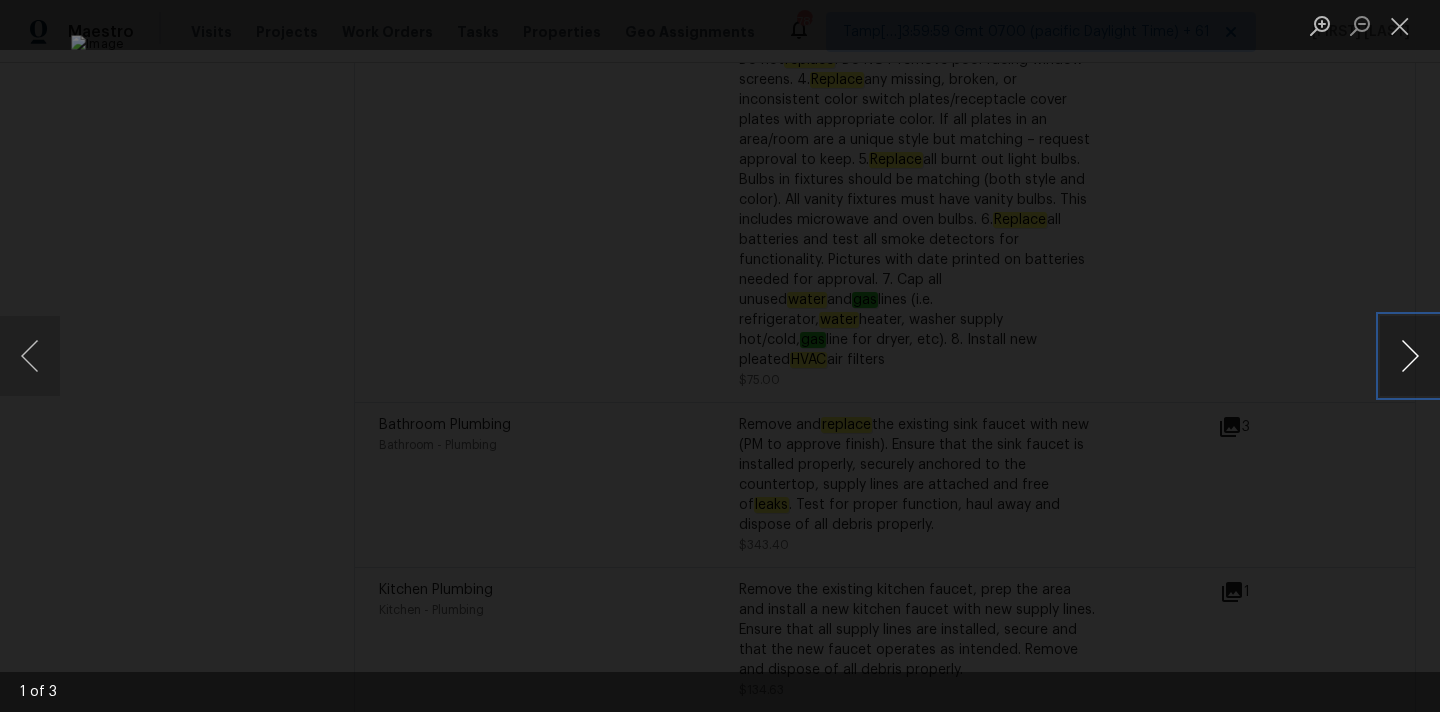 click at bounding box center (1410, 356) 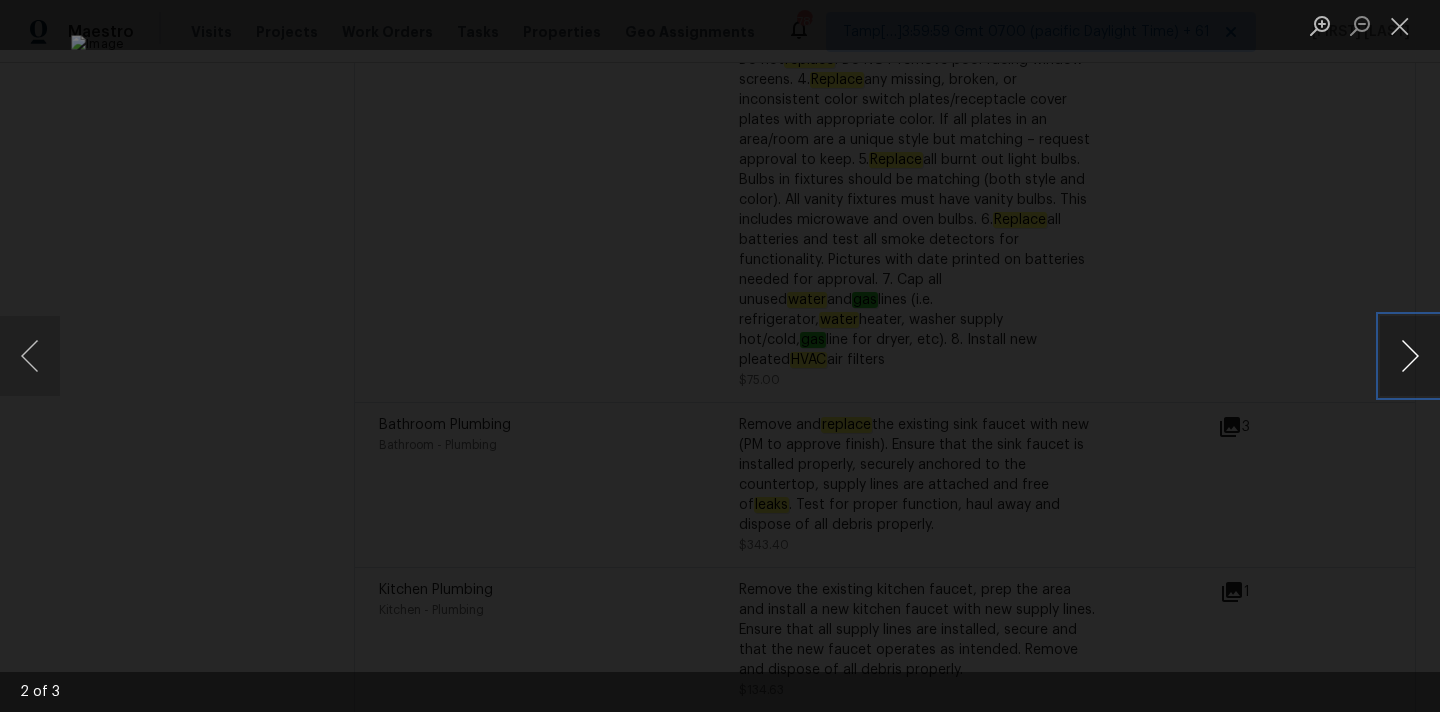click at bounding box center (1410, 356) 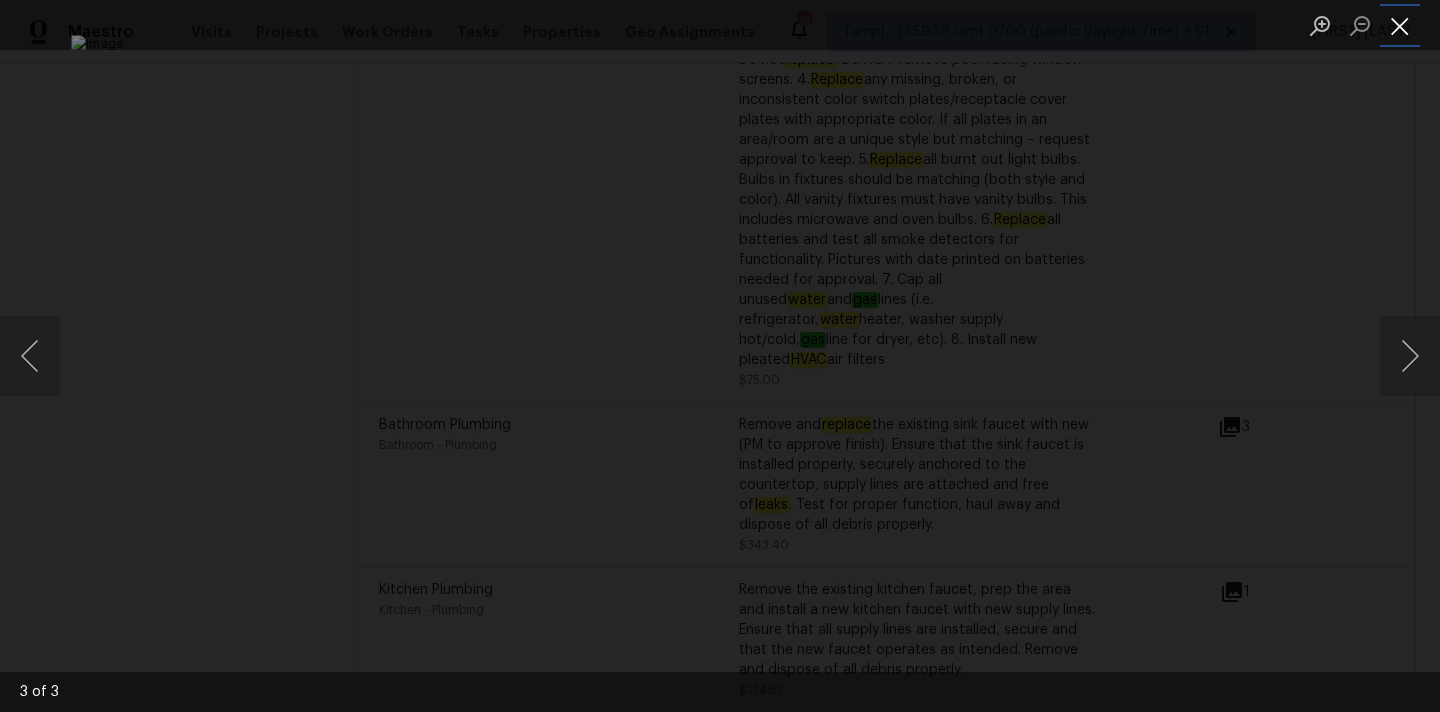 click at bounding box center (1400, 25) 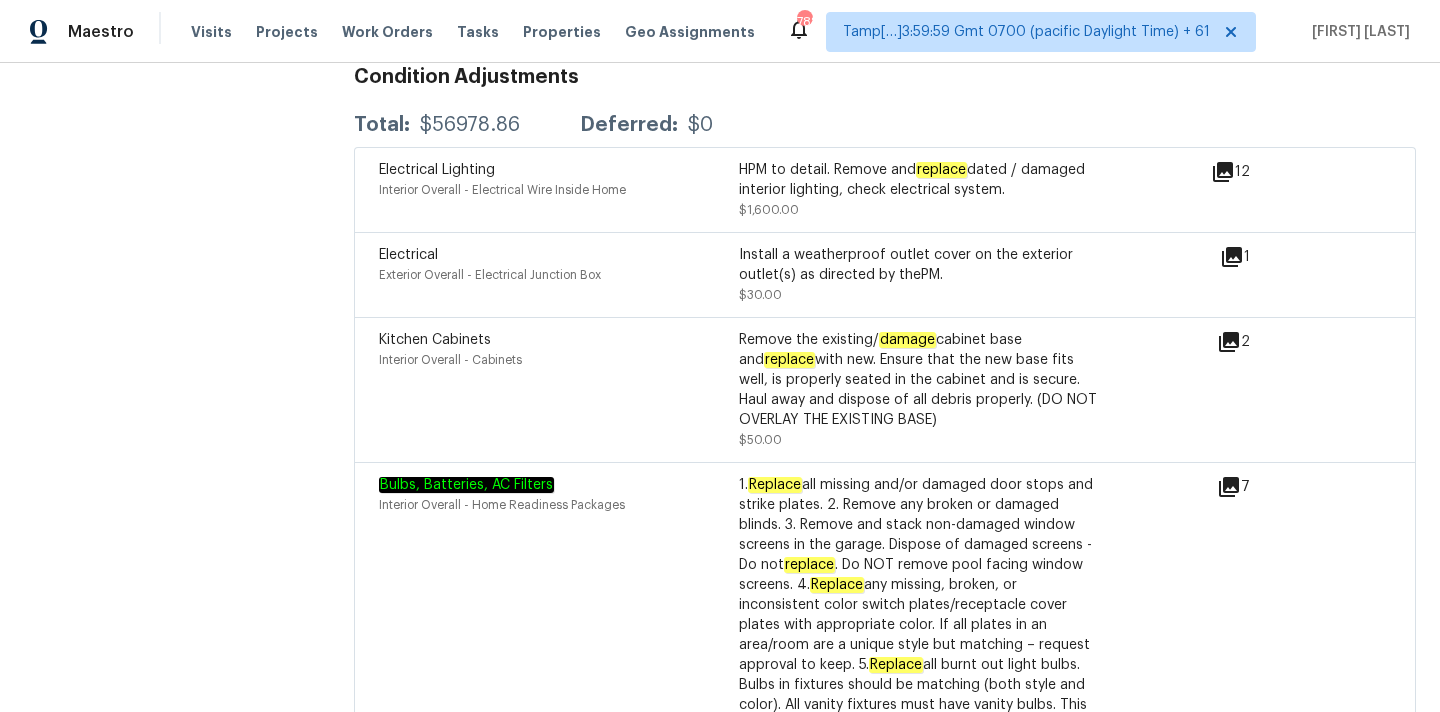 scroll, scrollTop: 5904, scrollLeft: 0, axis: vertical 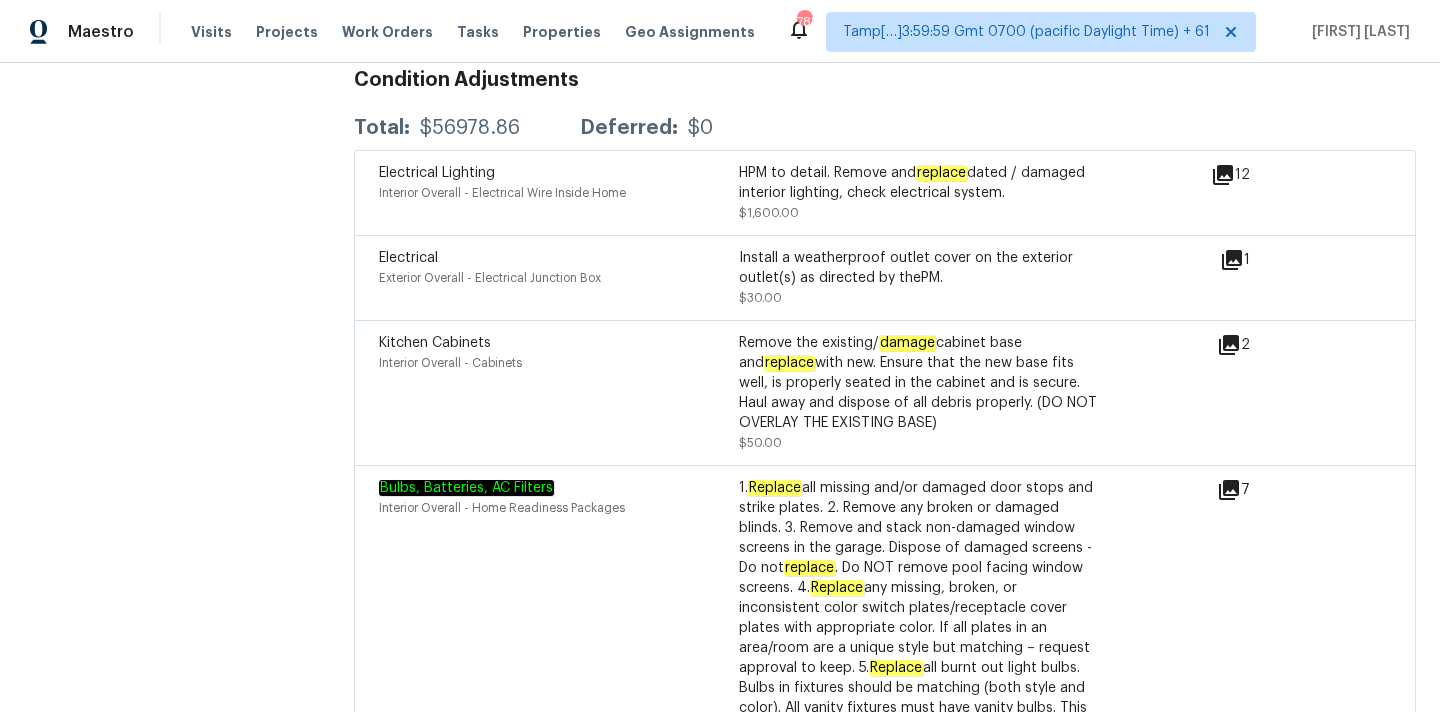 click 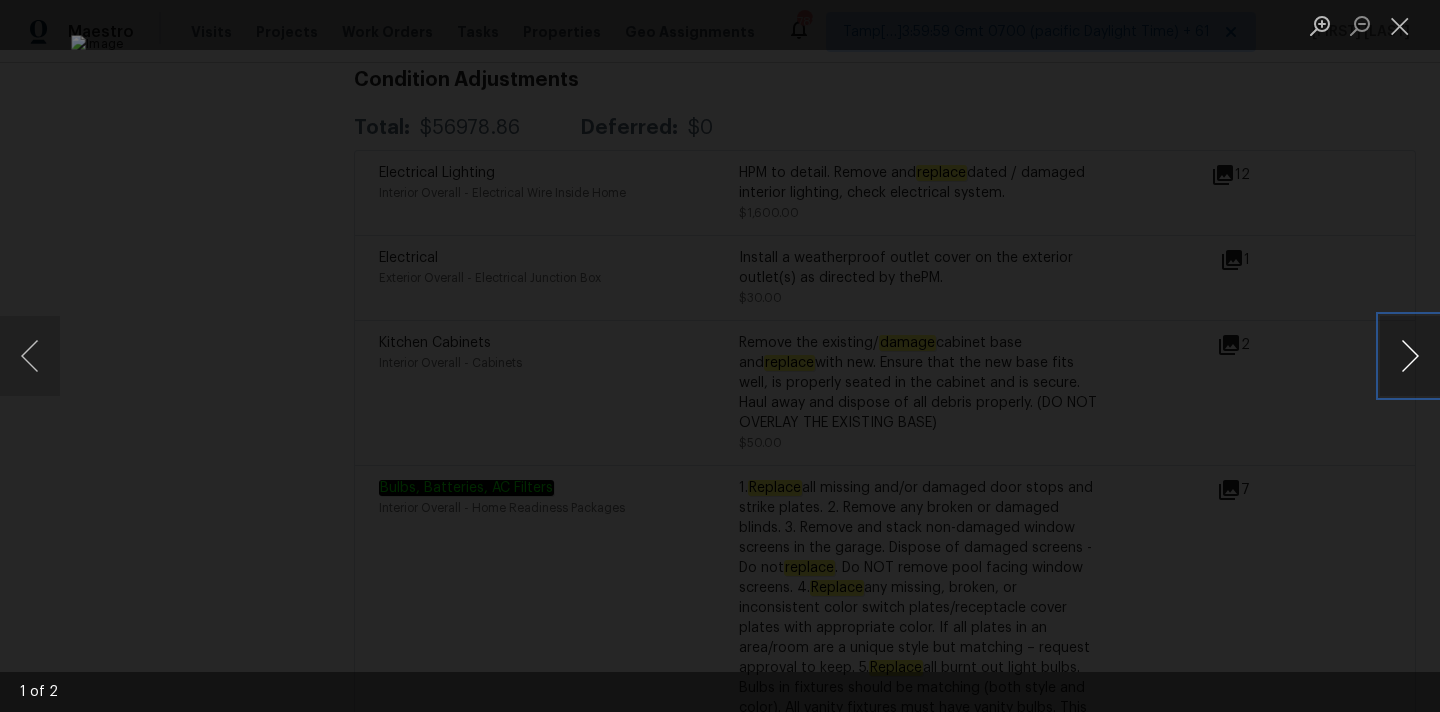 click at bounding box center [1410, 356] 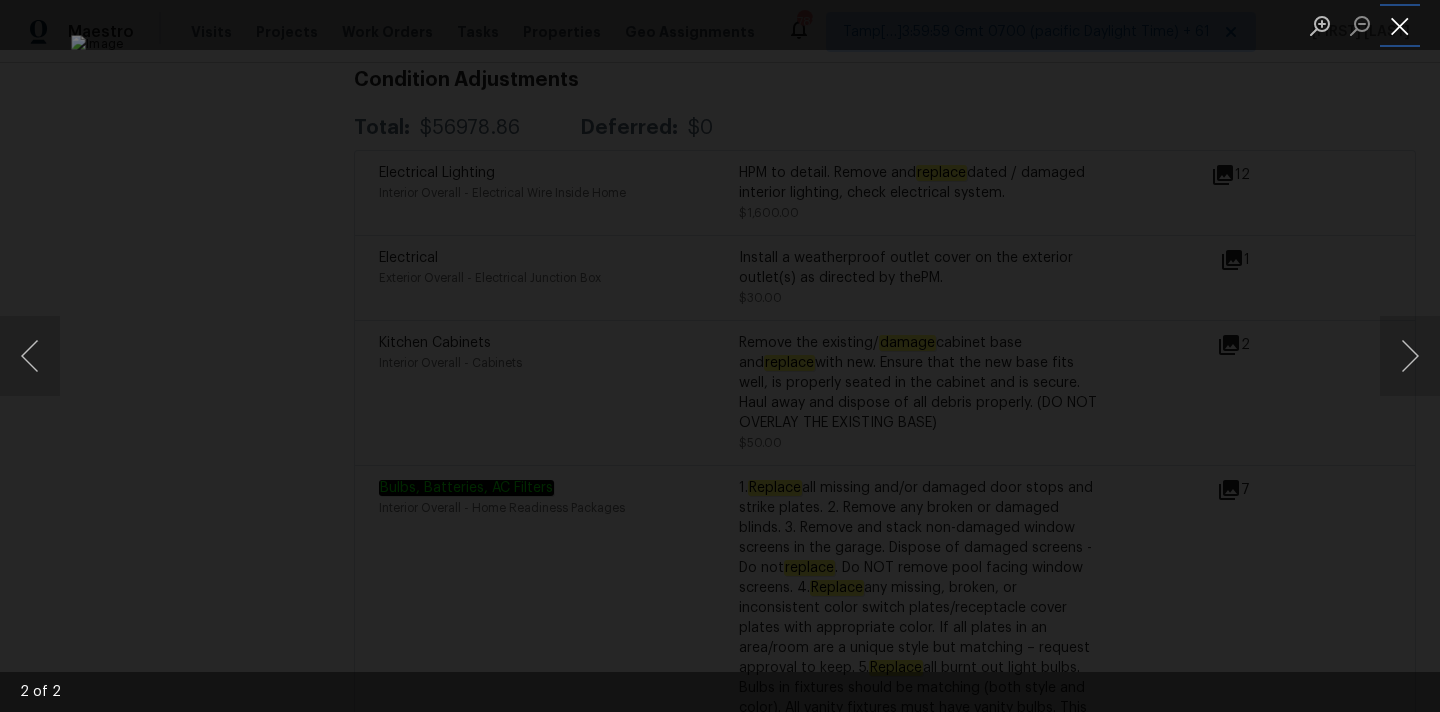 click at bounding box center [1400, 25] 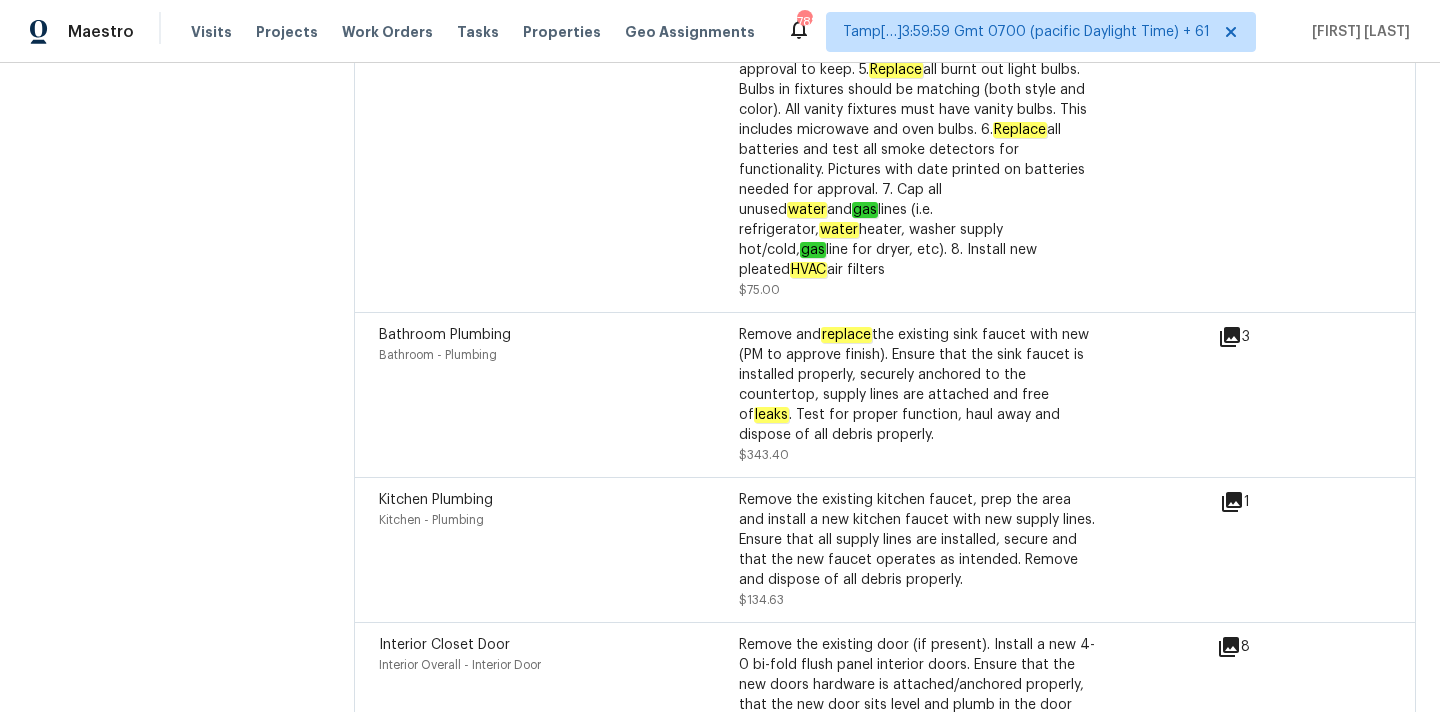 scroll, scrollTop: 6510, scrollLeft: 0, axis: vertical 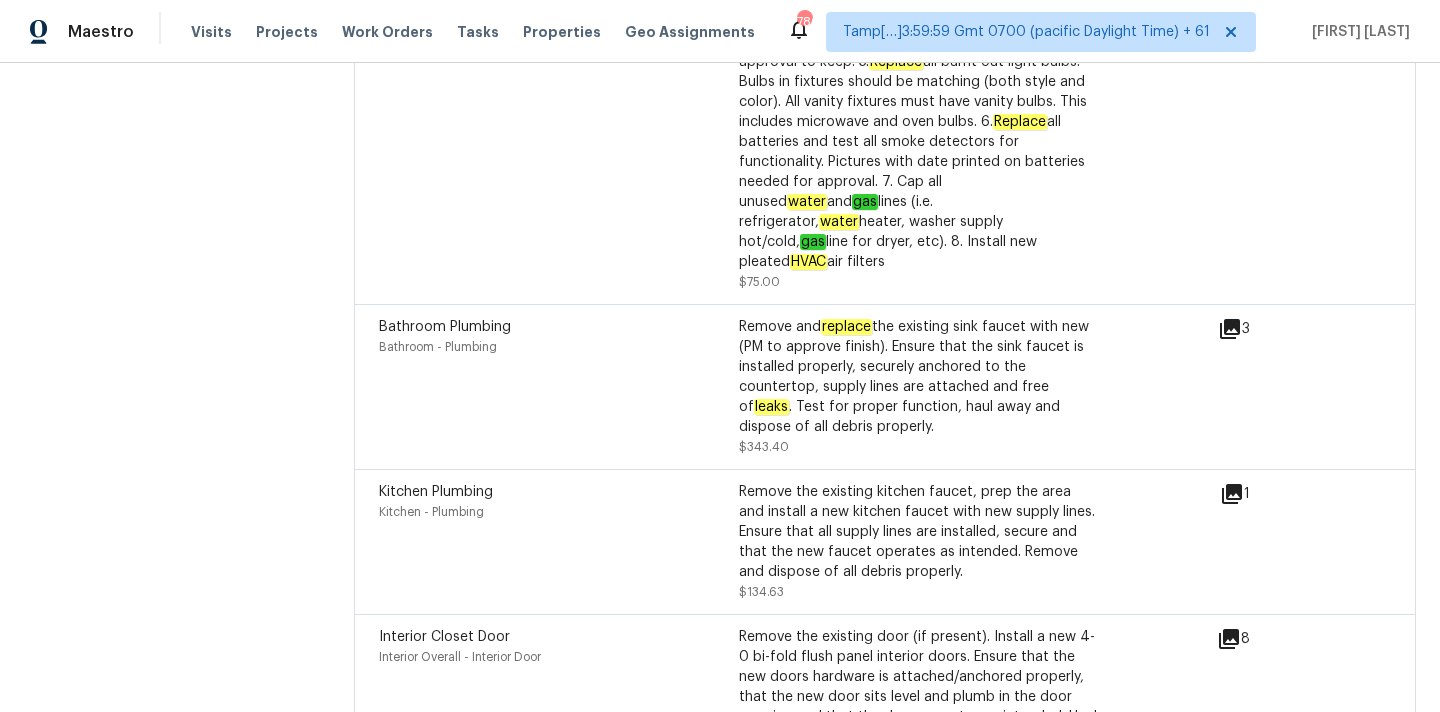 click 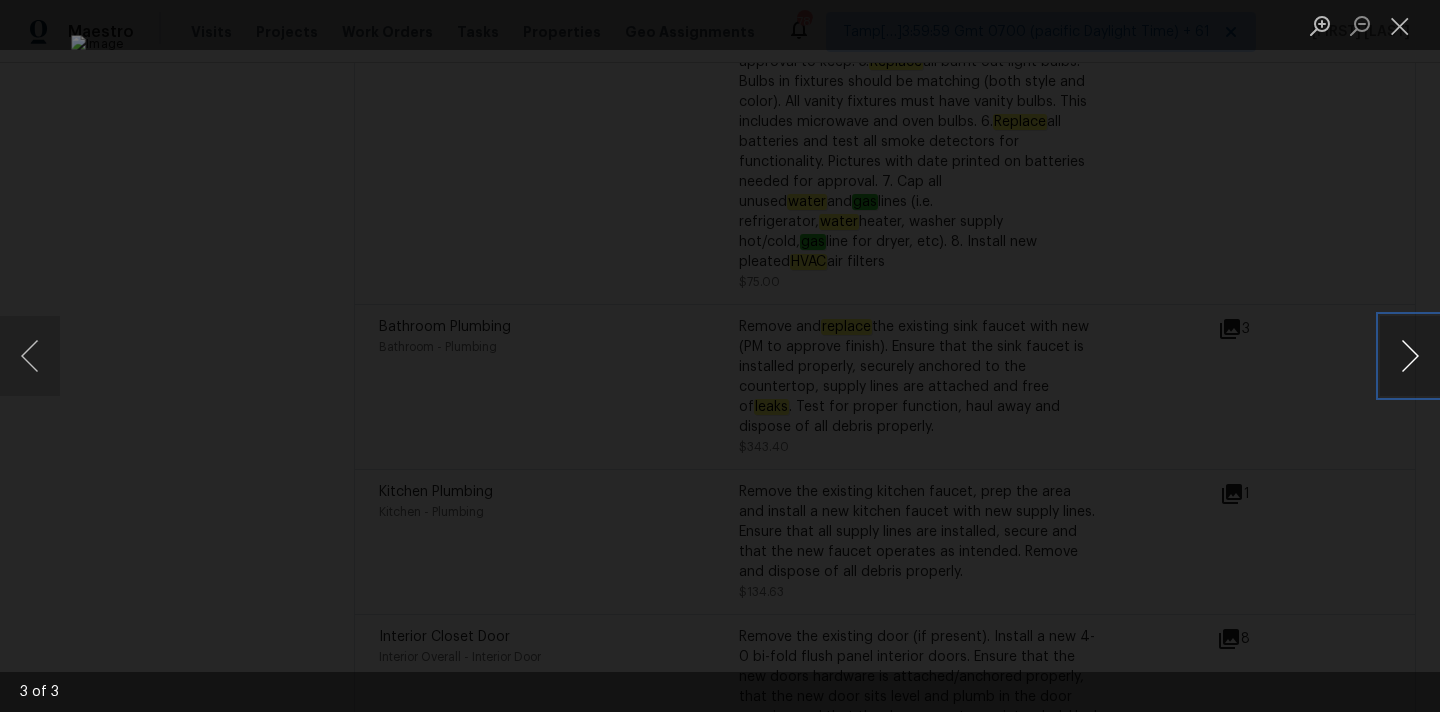 click at bounding box center [1410, 356] 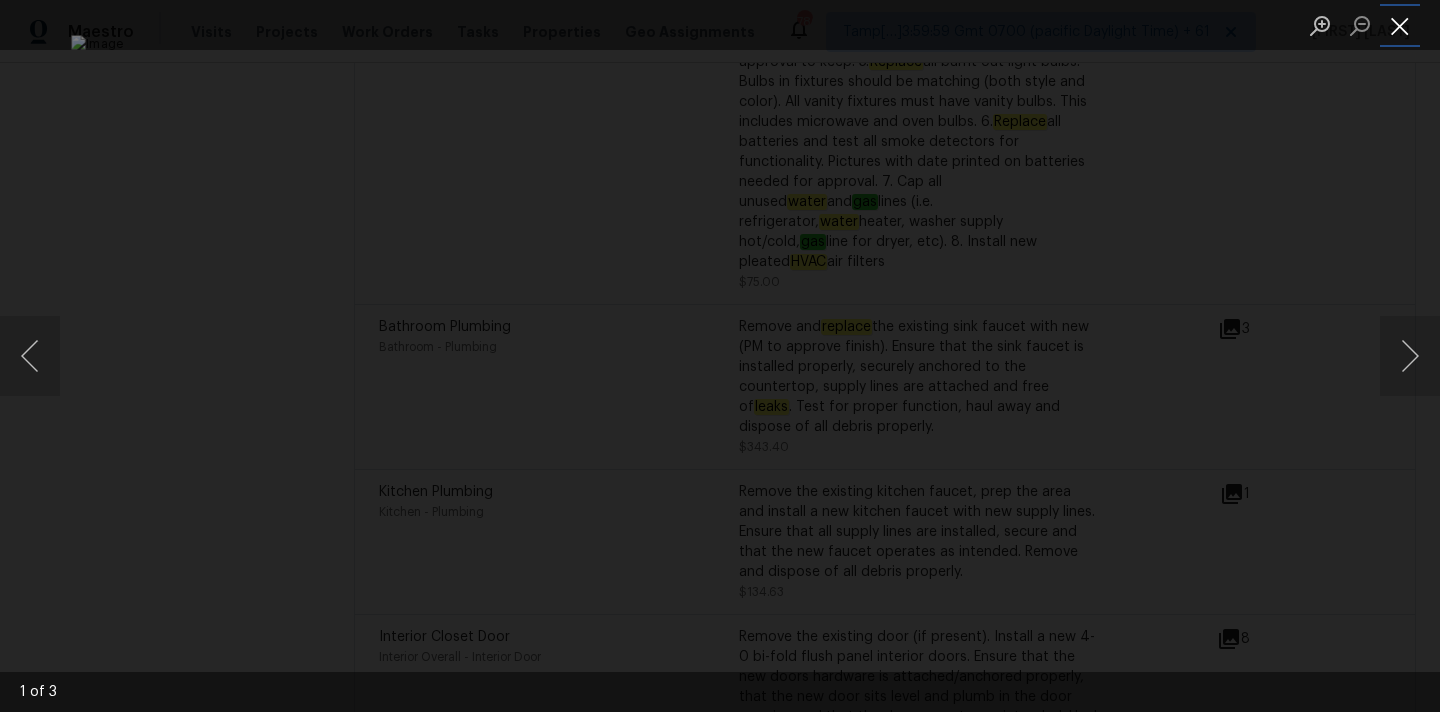 click at bounding box center (1400, 25) 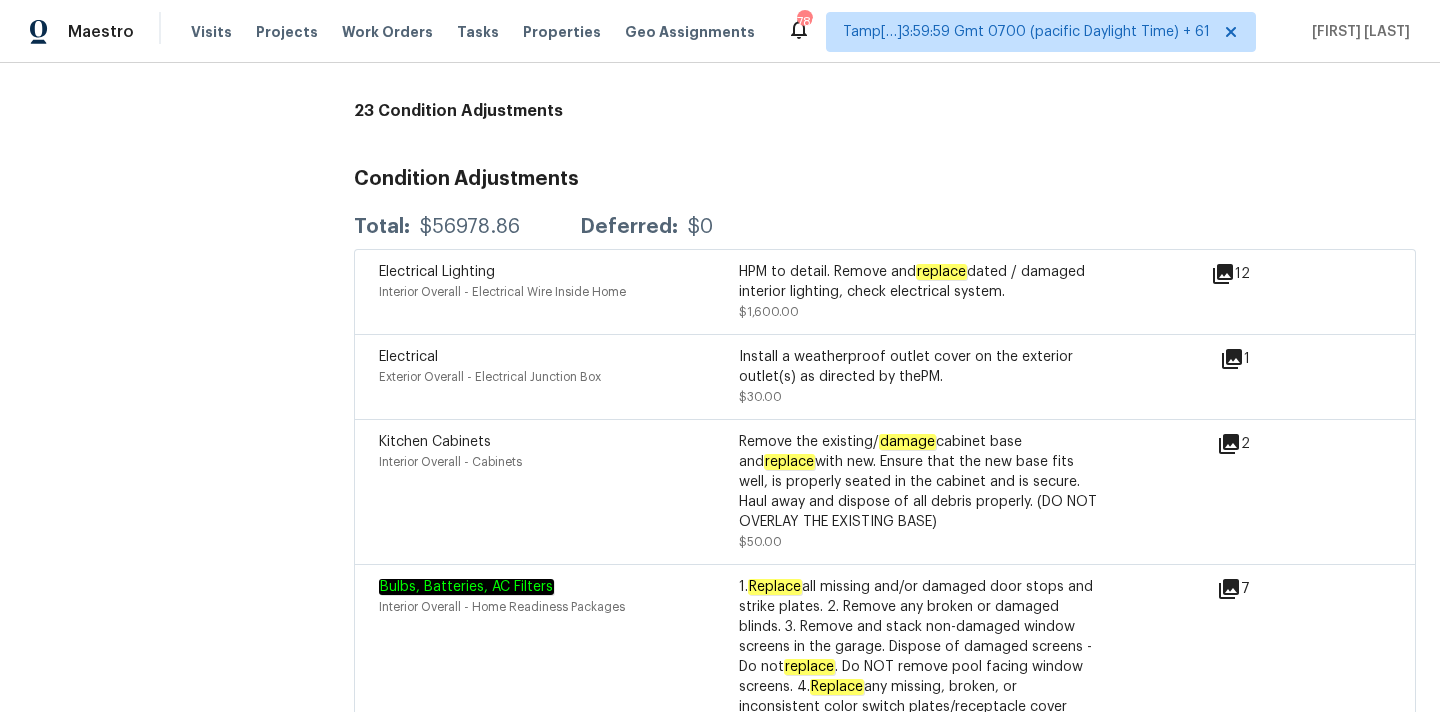 scroll, scrollTop: 5795, scrollLeft: 0, axis: vertical 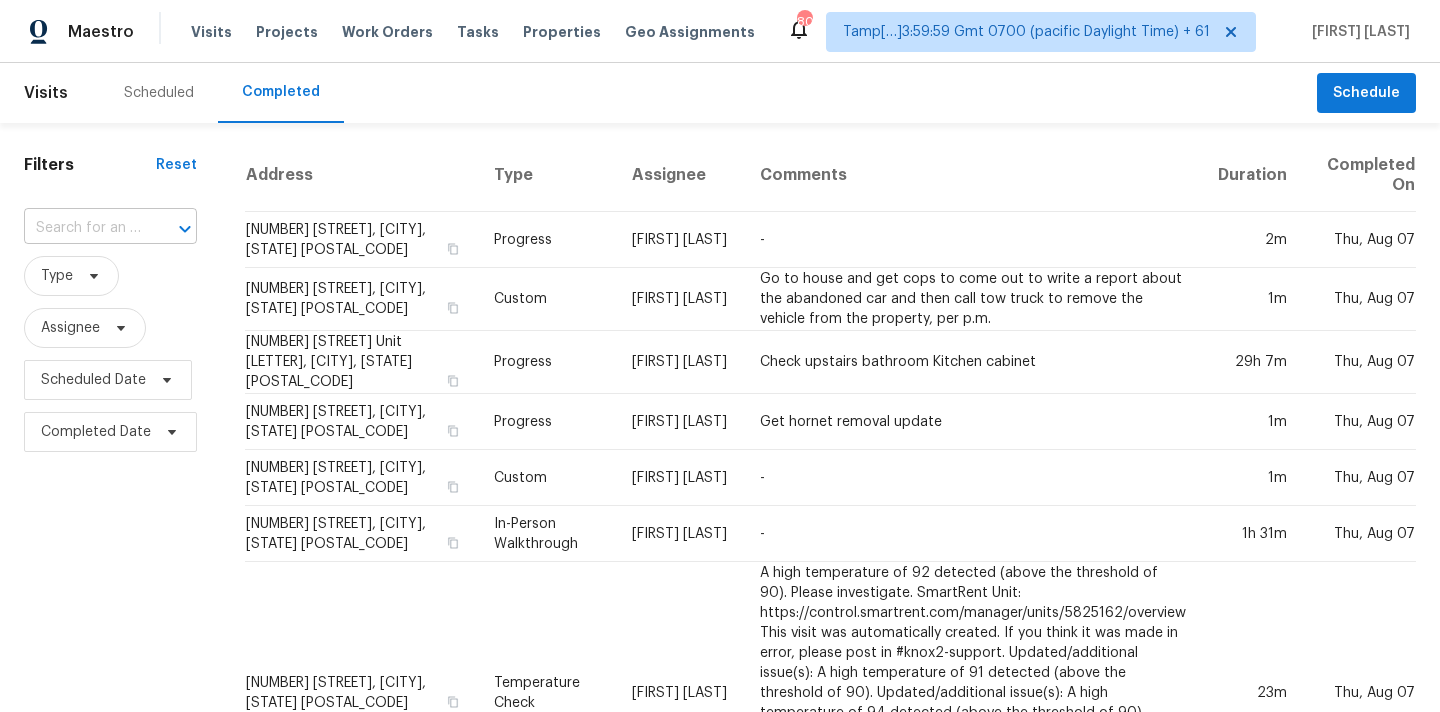click at bounding box center [82, 228] 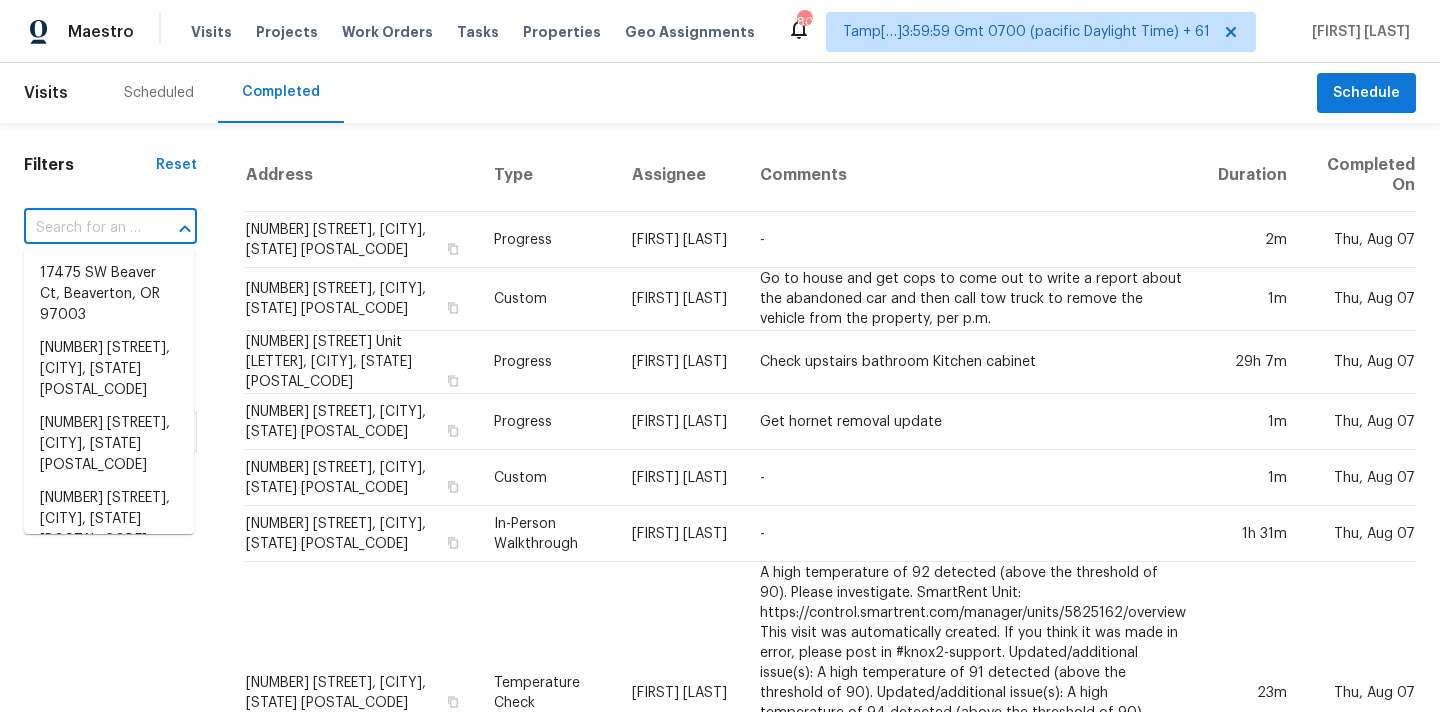 paste on "[NUMBER] [STREET] [CITY], [STATE], [POSTAL_CODE]" 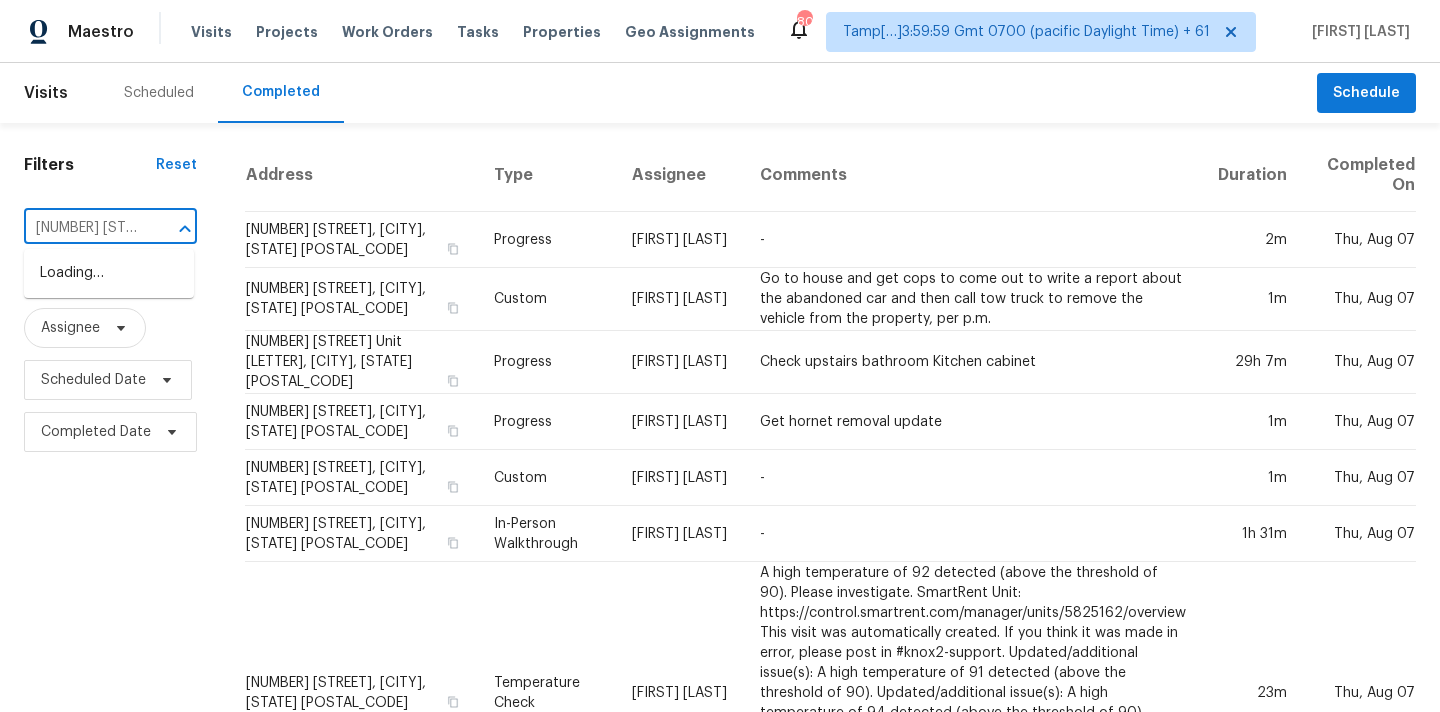 scroll, scrollTop: 0, scrollLeft: 181, axis: horizontal 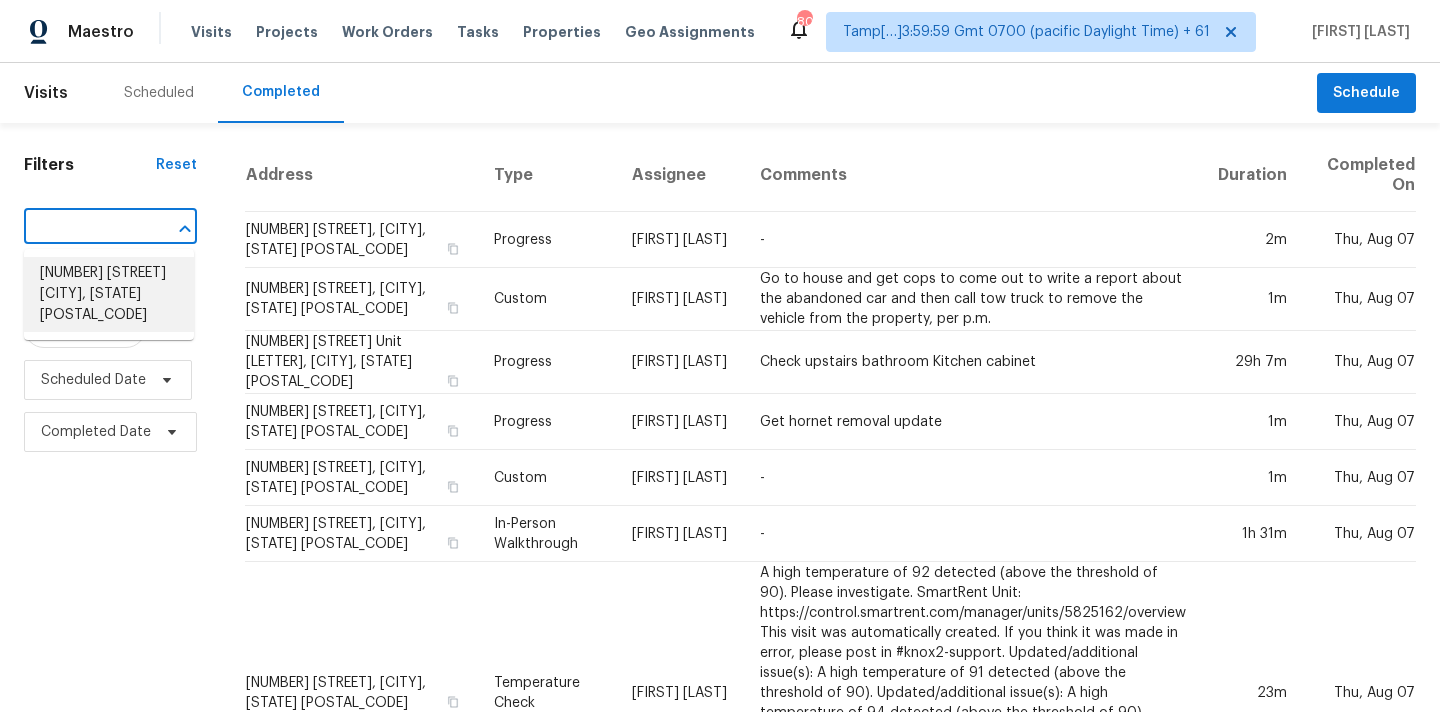 click on "[NUMBER] [STREET] [CITY], [STATE] [POSTAL_CODE]" at bounding box center [109, 294] 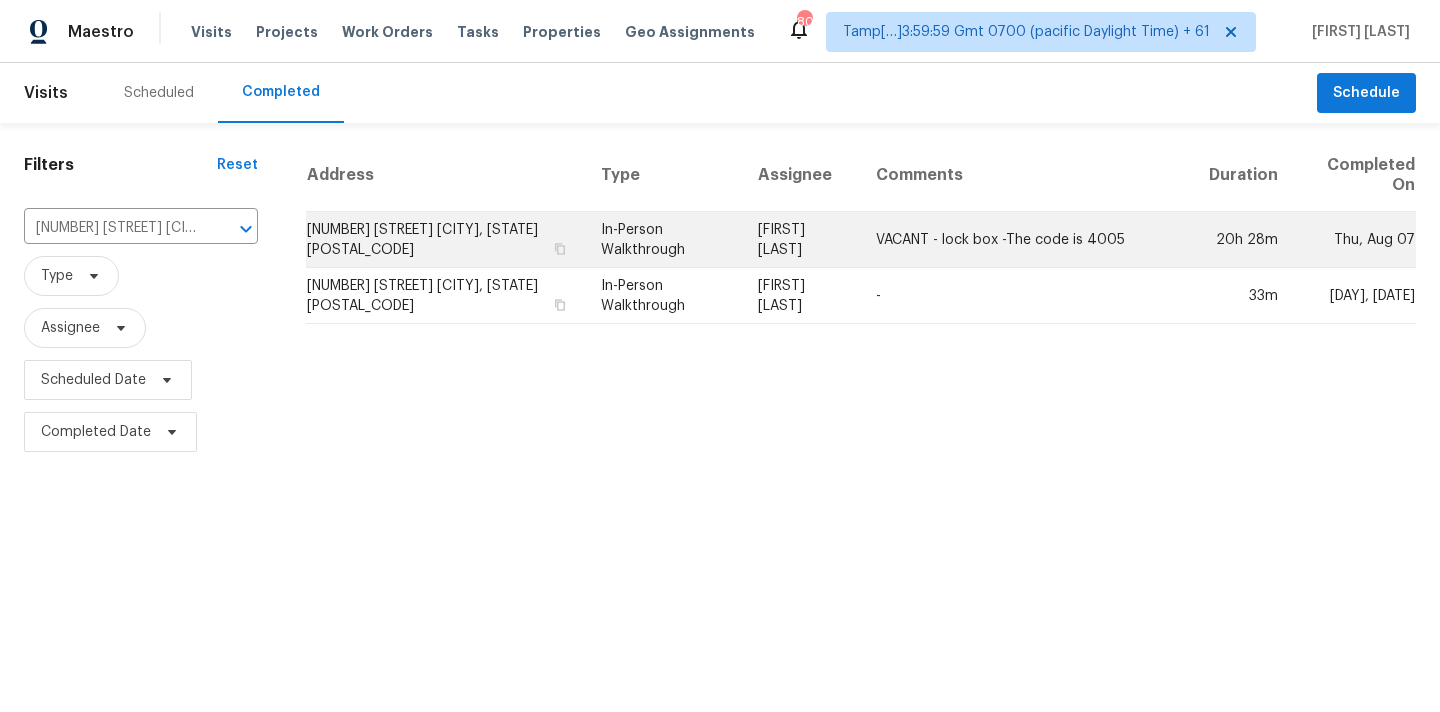 click on "[FIRST] [LAST]" at bounding box center (801, 240) 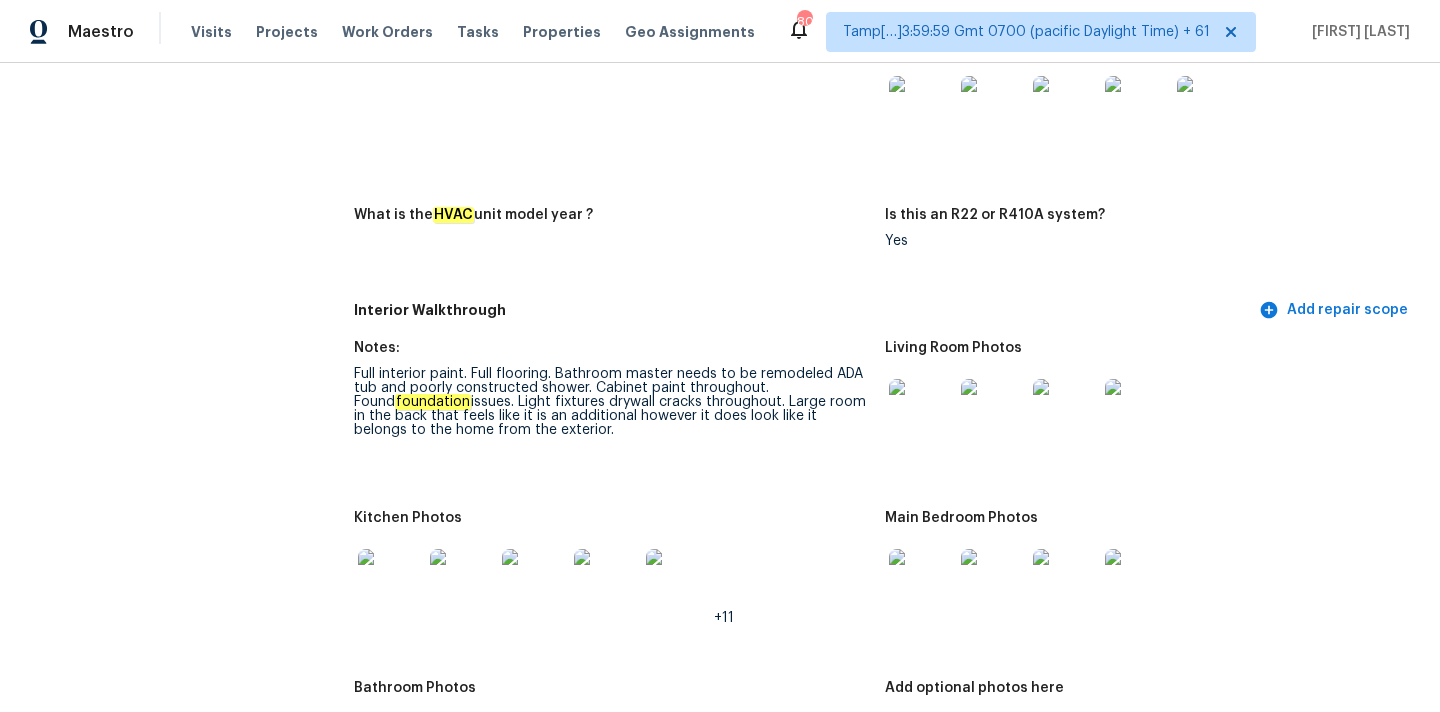 scroll, scrollTop: 2915, scrollLeft: 0, axis: vertical 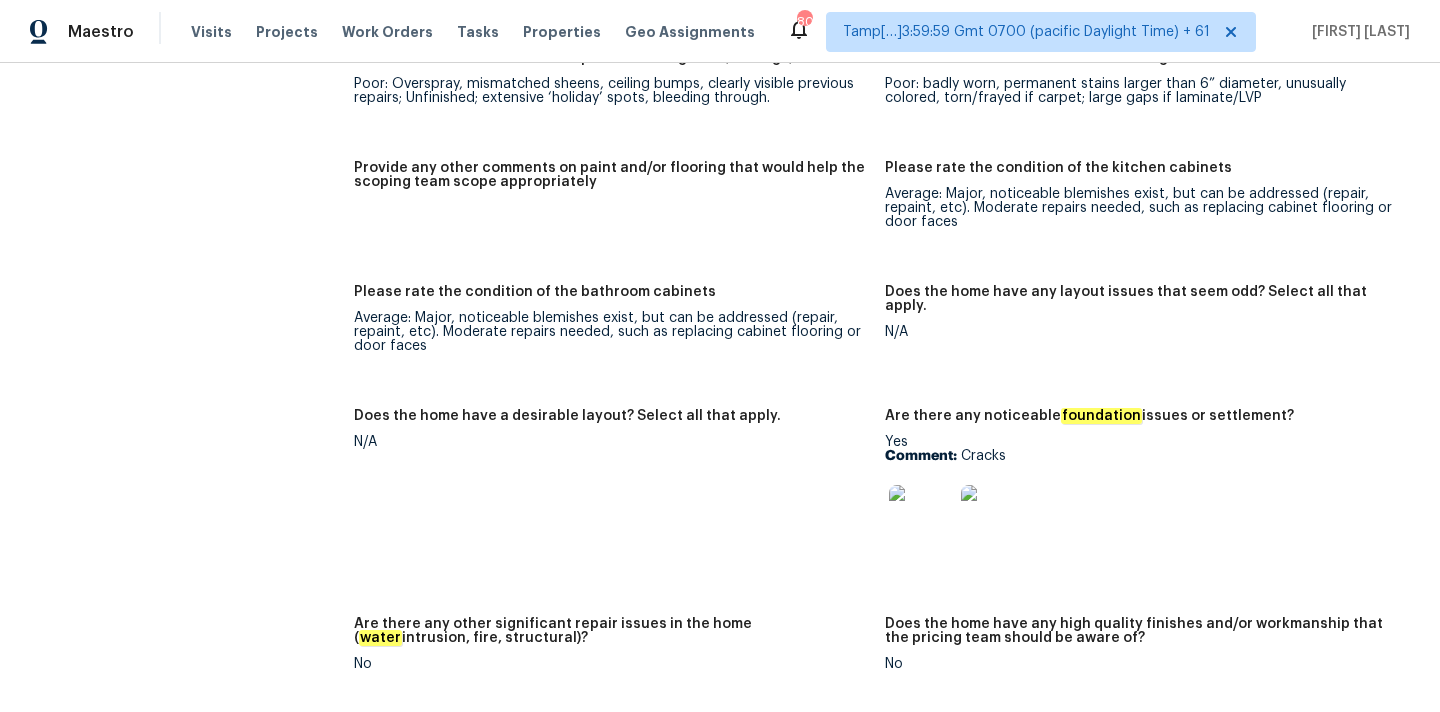 click at bounding box center (921, 517) 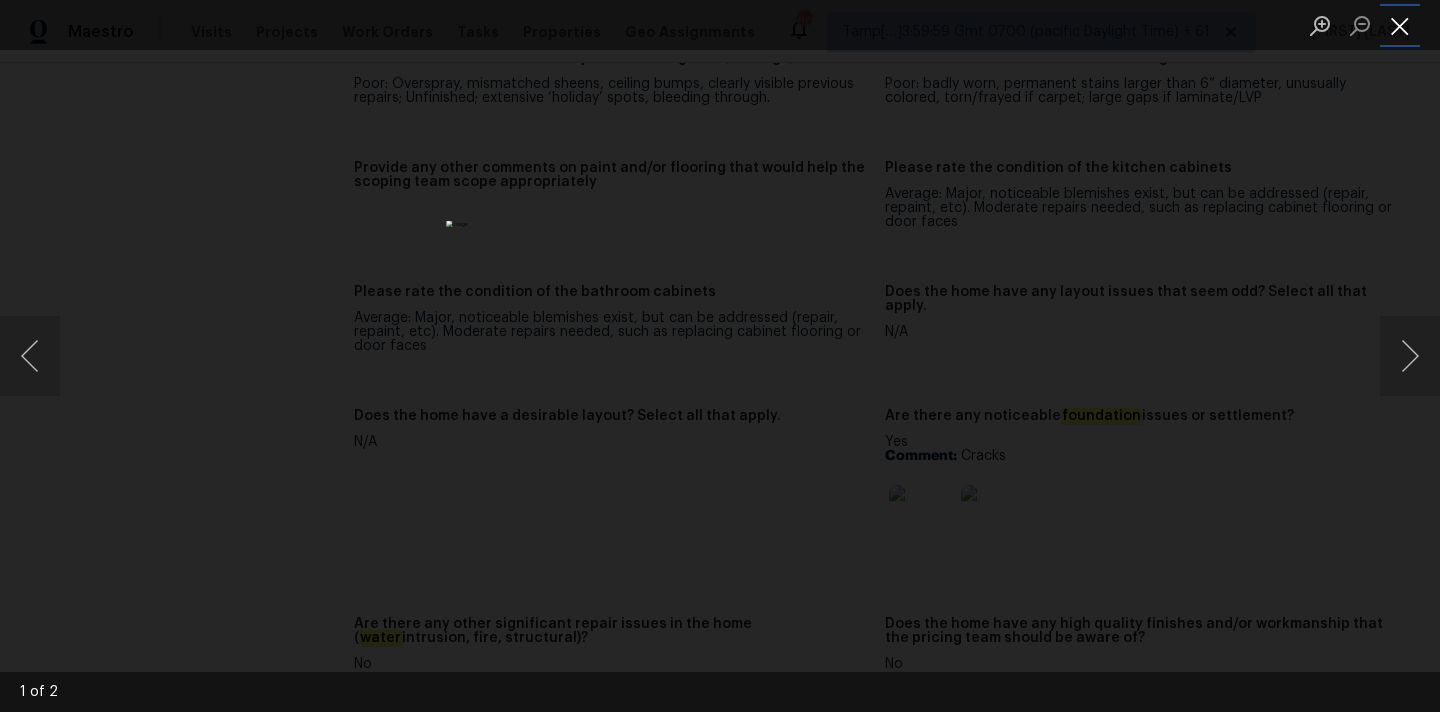 click at bounding box center (1400, 25) 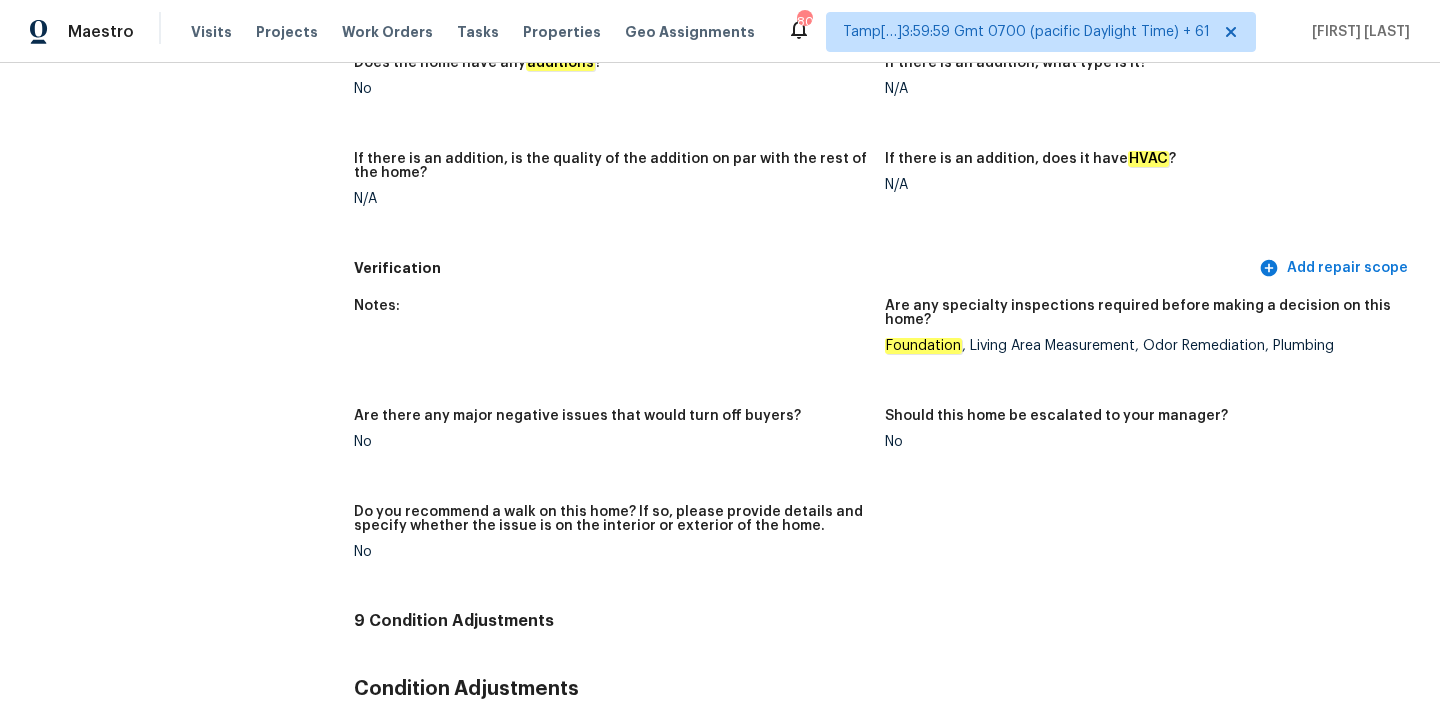 scroll, scrollTop: 99, scrollLeft: 0, axis: vertical 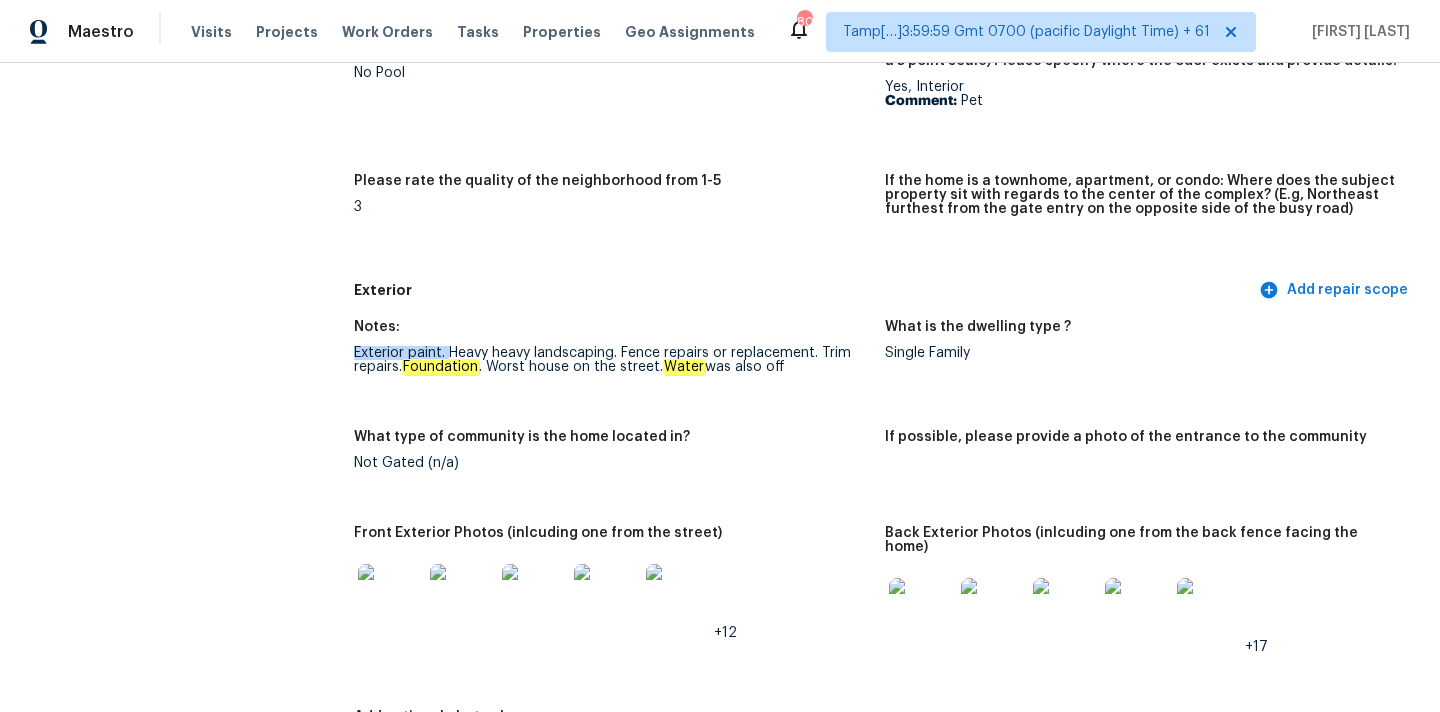 drag, startPoint x: 356, startPoint y: 350, endPoint x: 453, endPoint y: 354, distance: 97.082436 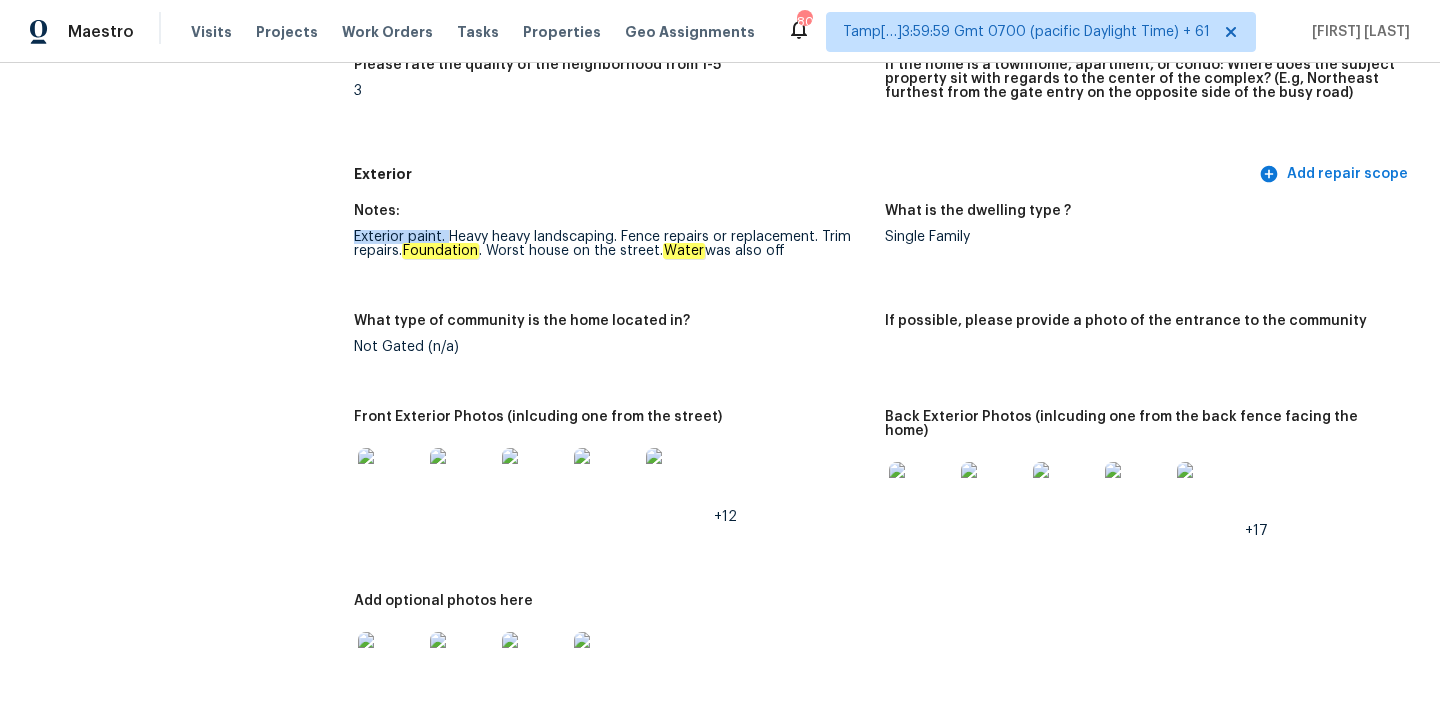 scroll, scrollTop: 617, scrollLeft: 0, axis: vertical 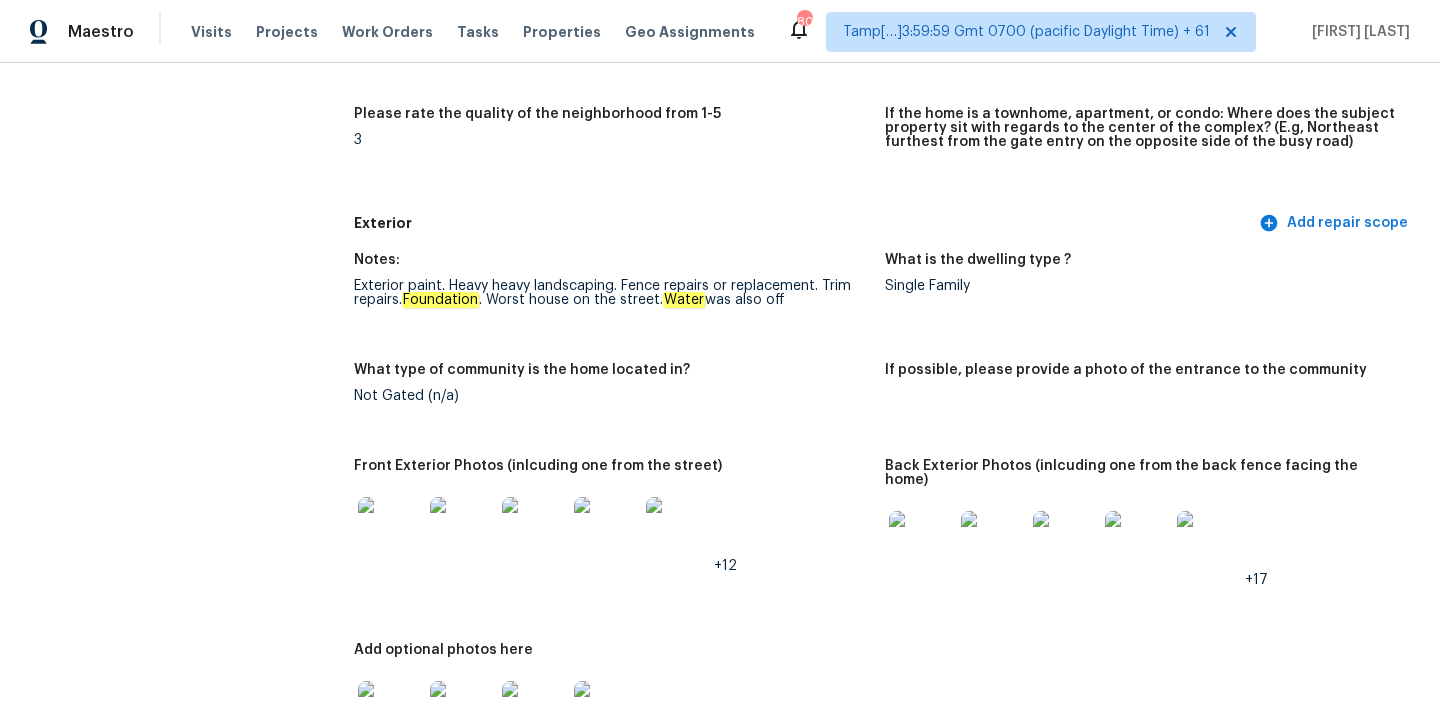 click on "Notes: Exterior paint. Heavy heavy landscaping. Fence repairs or replacement. Trim repairs.  Foundation . Worst house on the street.  Water  was also off" at bounding box center (619, 296) 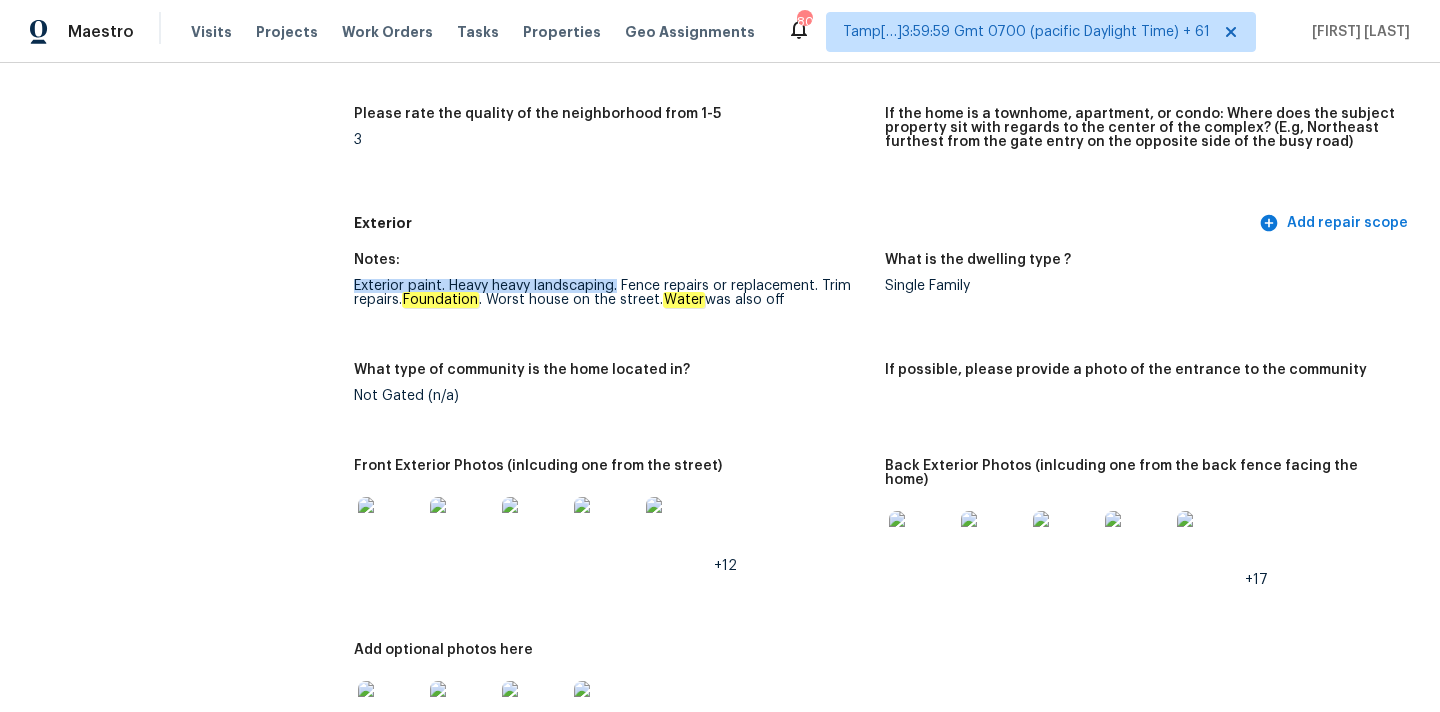 drag, startPoint x: 354, startPoint y: 284, endPoint x: 619, endPoint y: 287, distance: 265.01697 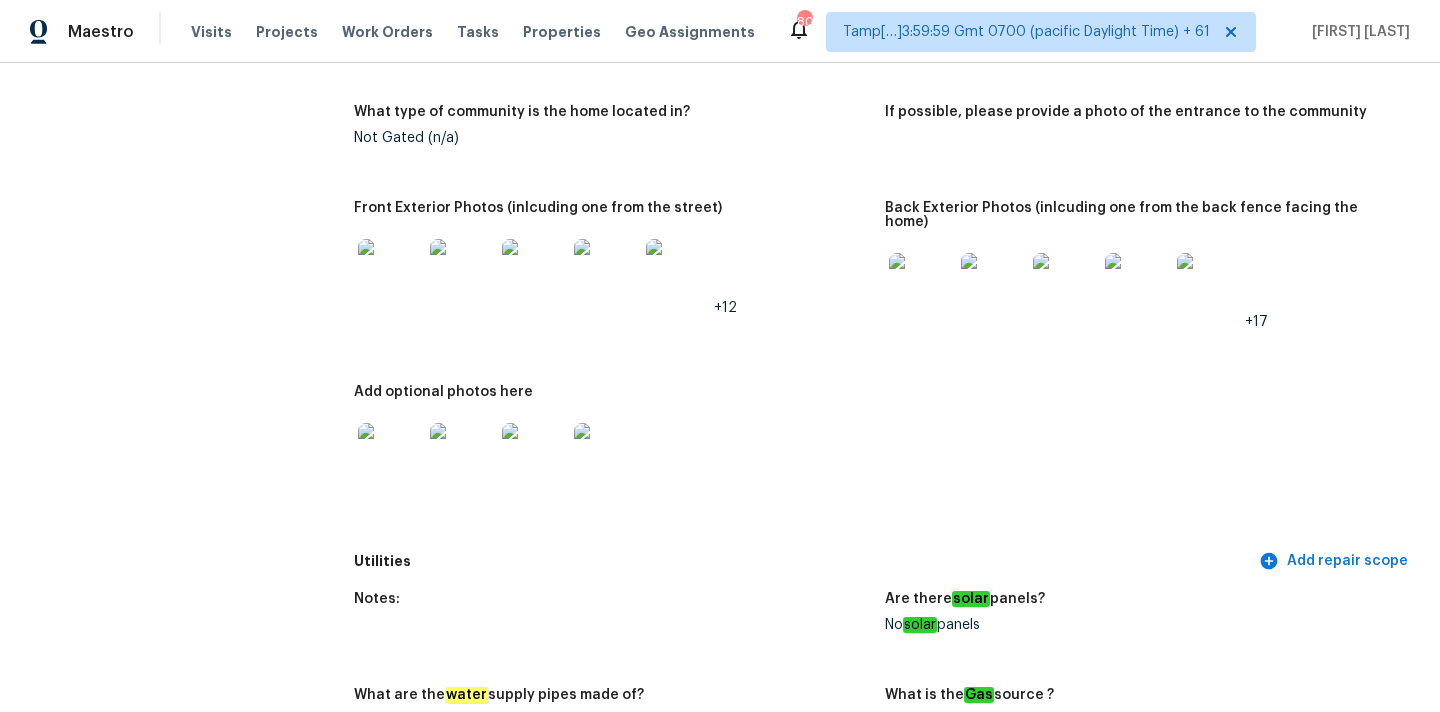 scroll, scrollTop: 762, scrollLeft: 0, axis: vertical 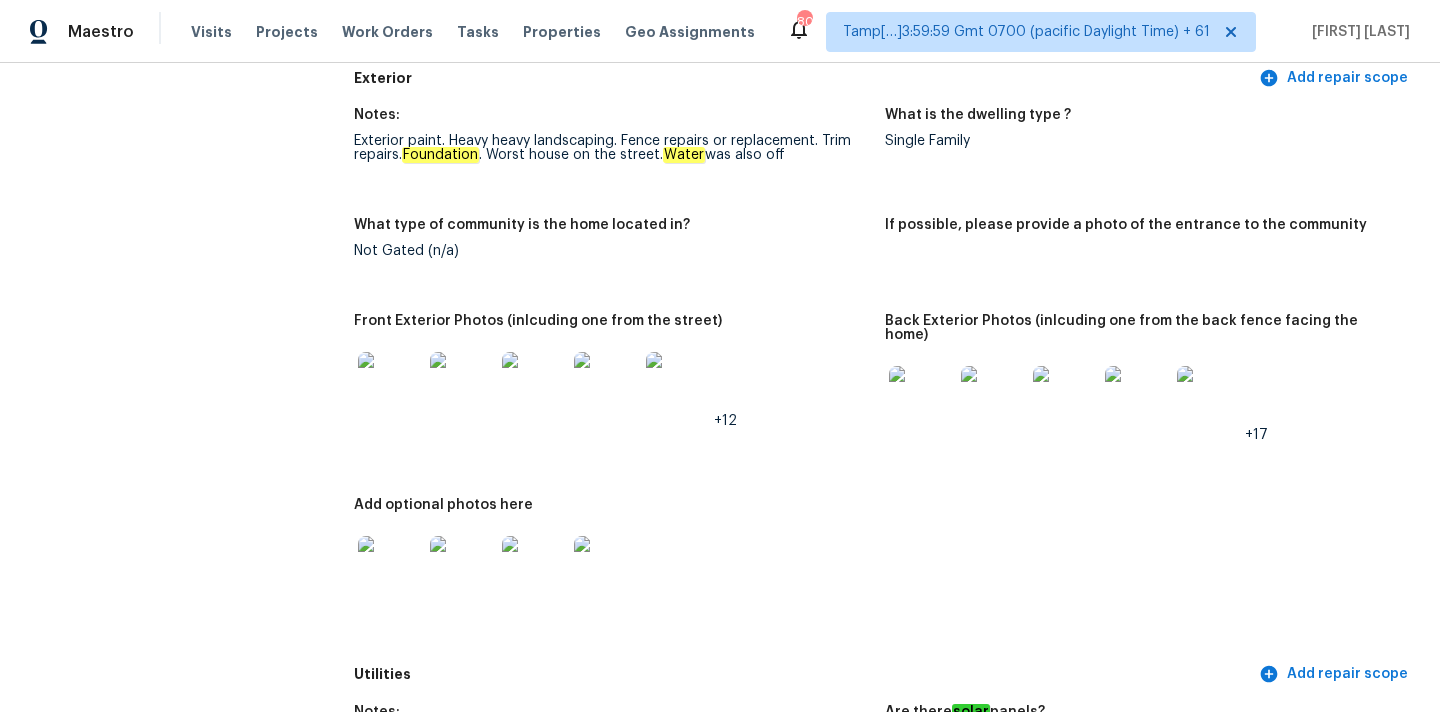 click on "Notes: Exterior paint. Heavy heavy landscaping. Fence repairs or replacement. Trim repairs.  Foundation . Worst house on the street.  Water  was also off" at bounding box center (619, 151) 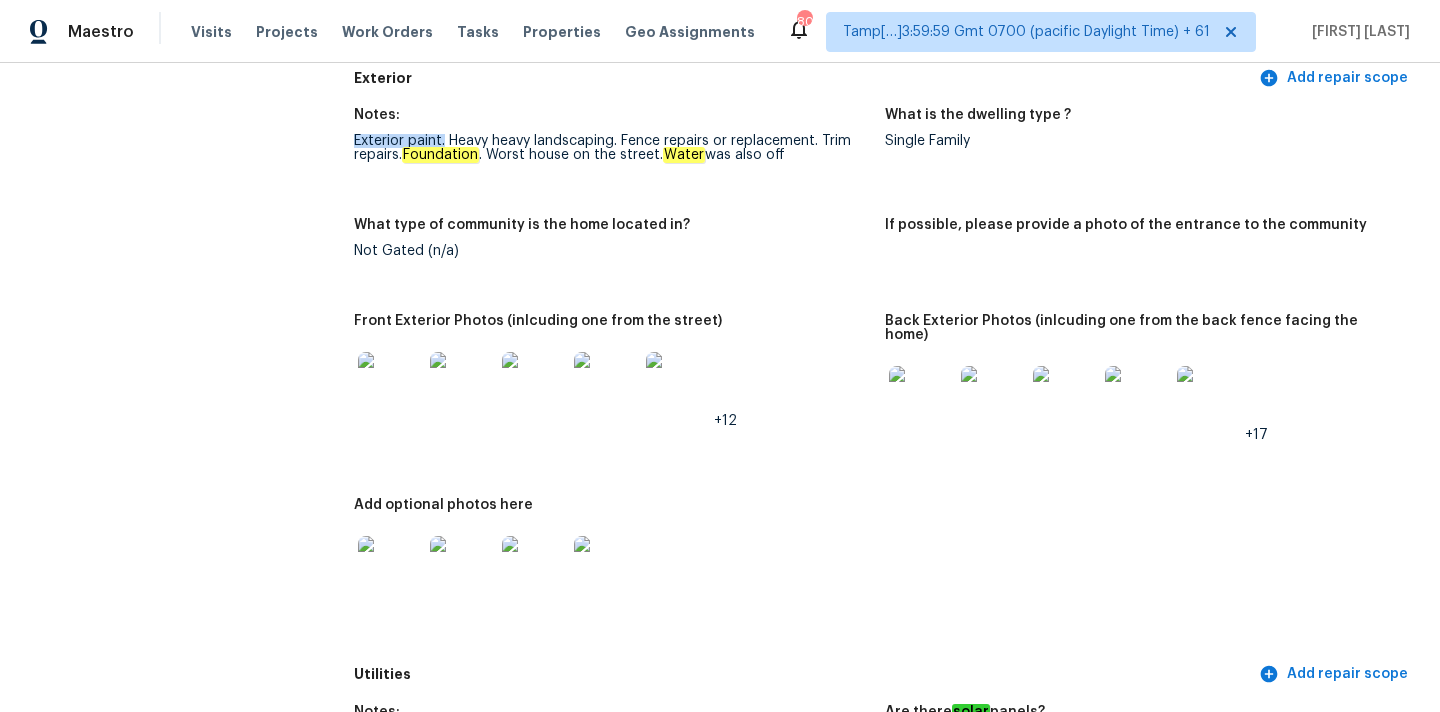 drag, startPoint x: 356, startPoint y: 141, endPoint x: 446, endPoint y: 140, distance: 90.005554 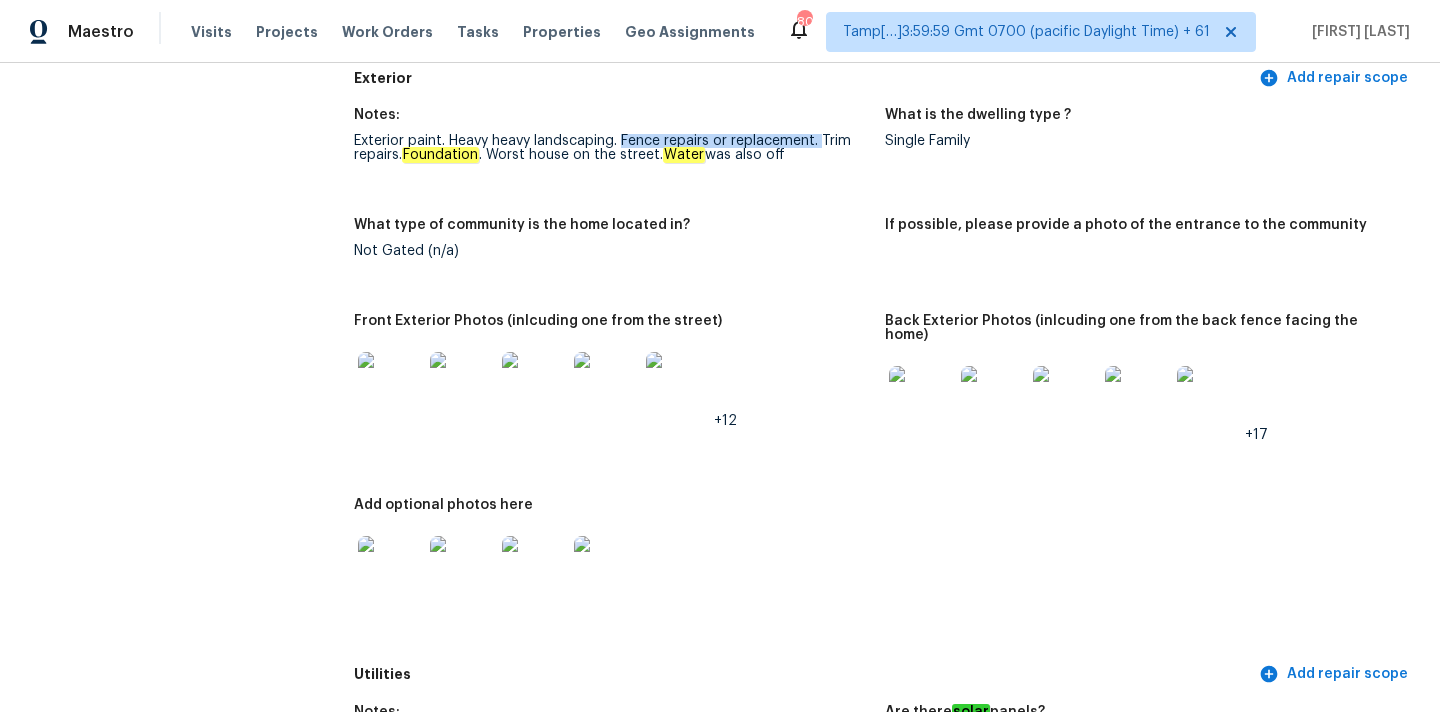 copy on "Fence repairs or replacement." 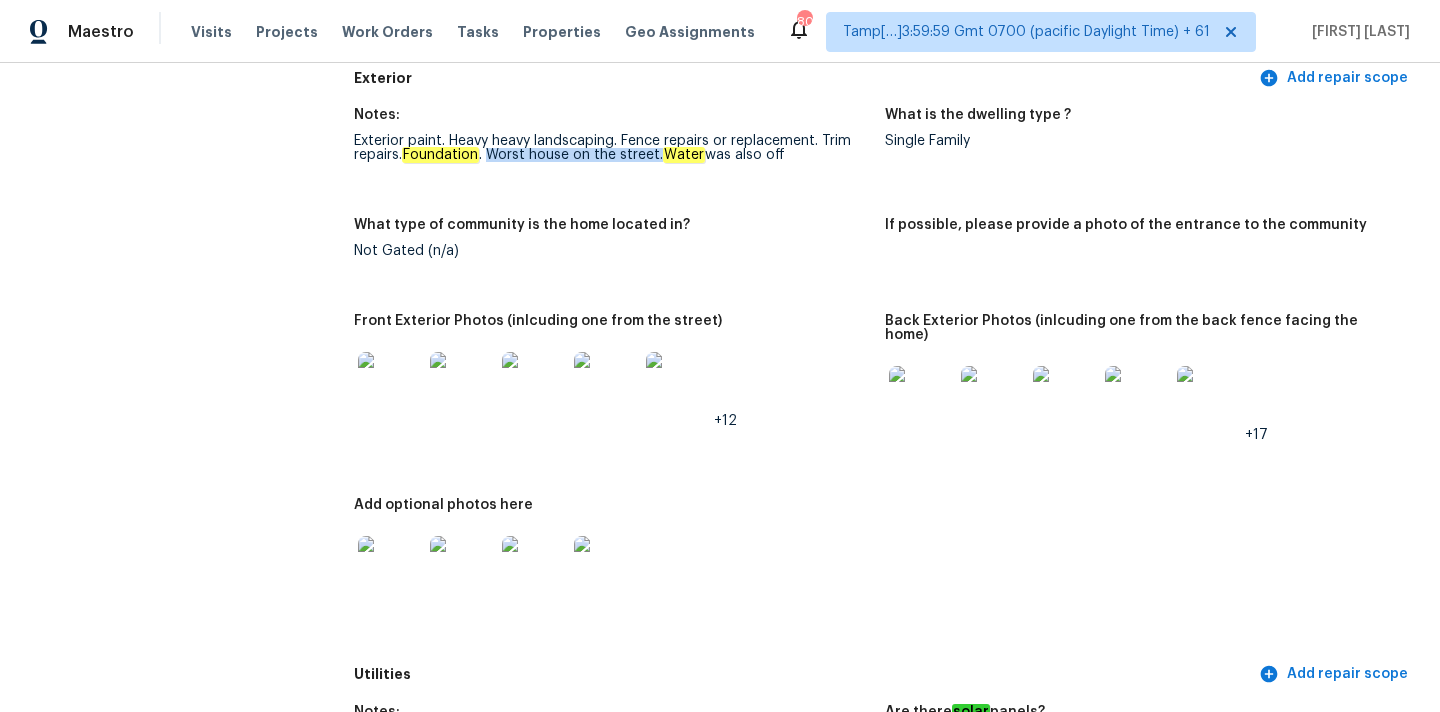 drag, startPoint x: 493, startPoint y: 156, endPoint x: 660, endPoint y: 155, distance: 167.00299 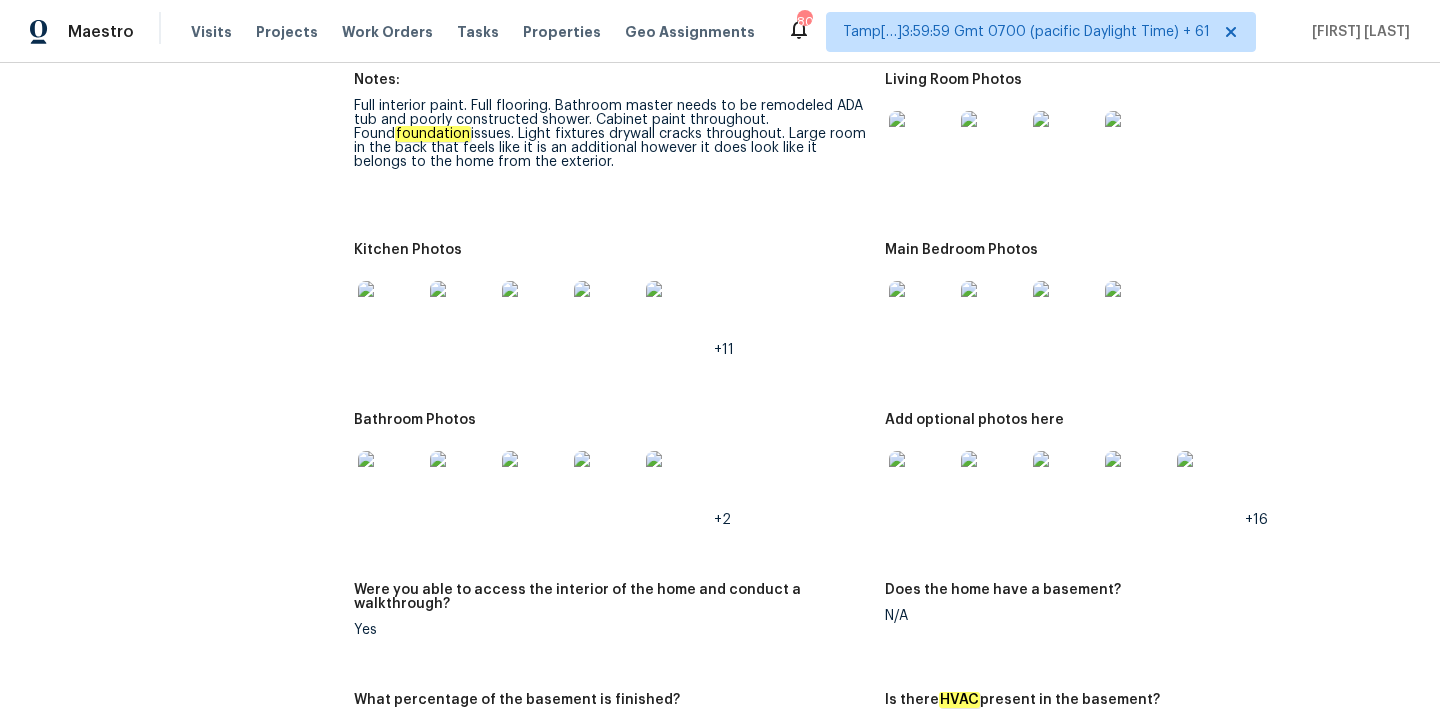 scroll, scrollTop: 2170, scrollLeft: 0, axis: vertical 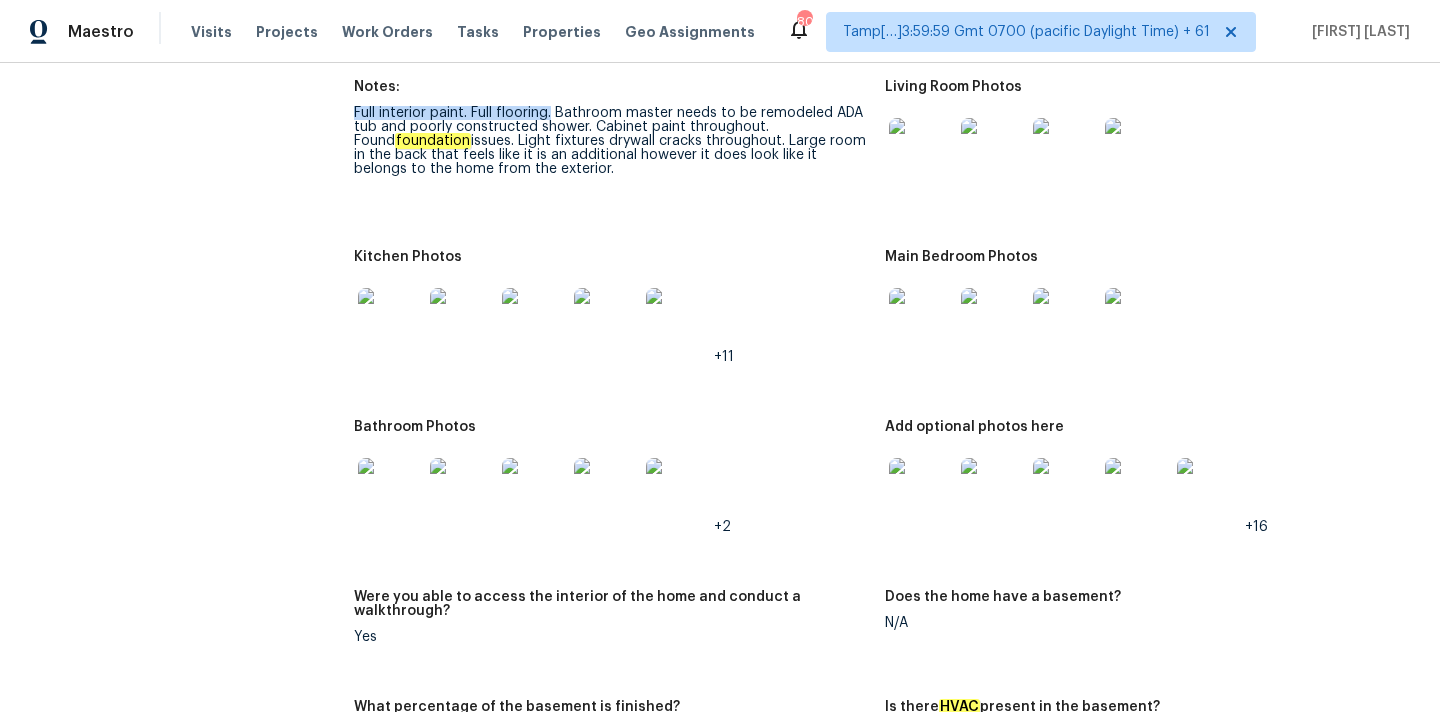 drag, startPoint x: 356, startPoint y: 98, endPoint x: 552, endPoint y: 104, distance: 196.09181 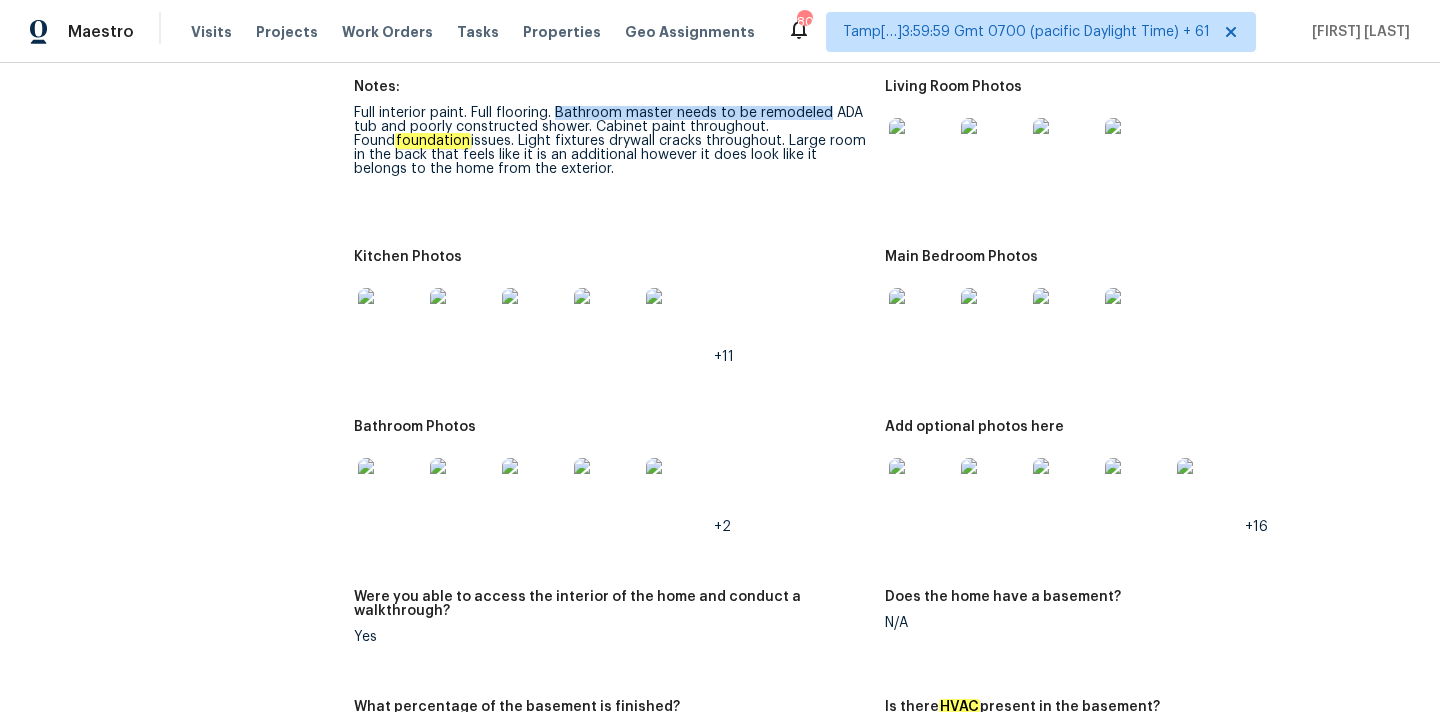 copy on "Bathroom master needs to be remodeled" 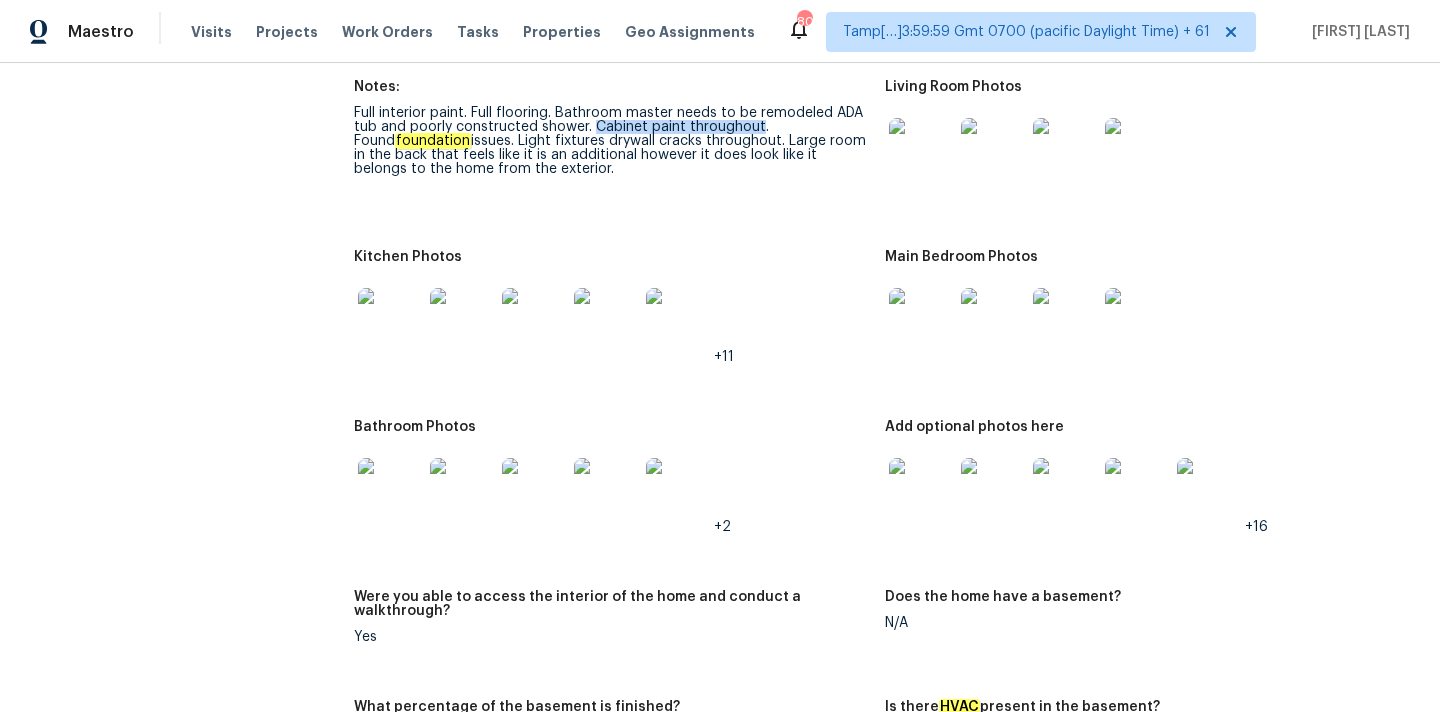 copy on "Cabinet paint throughout" 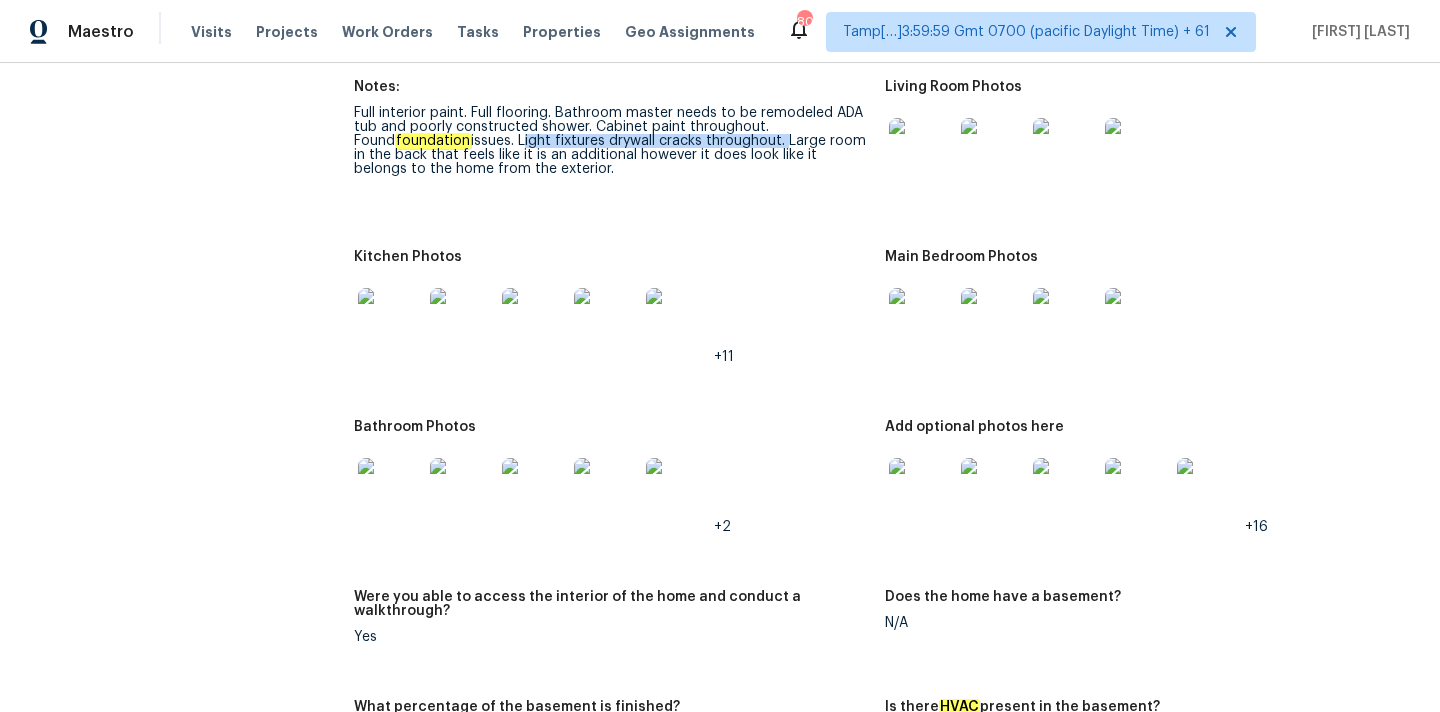 copy on "Light fixtures drywall cracks throughout." 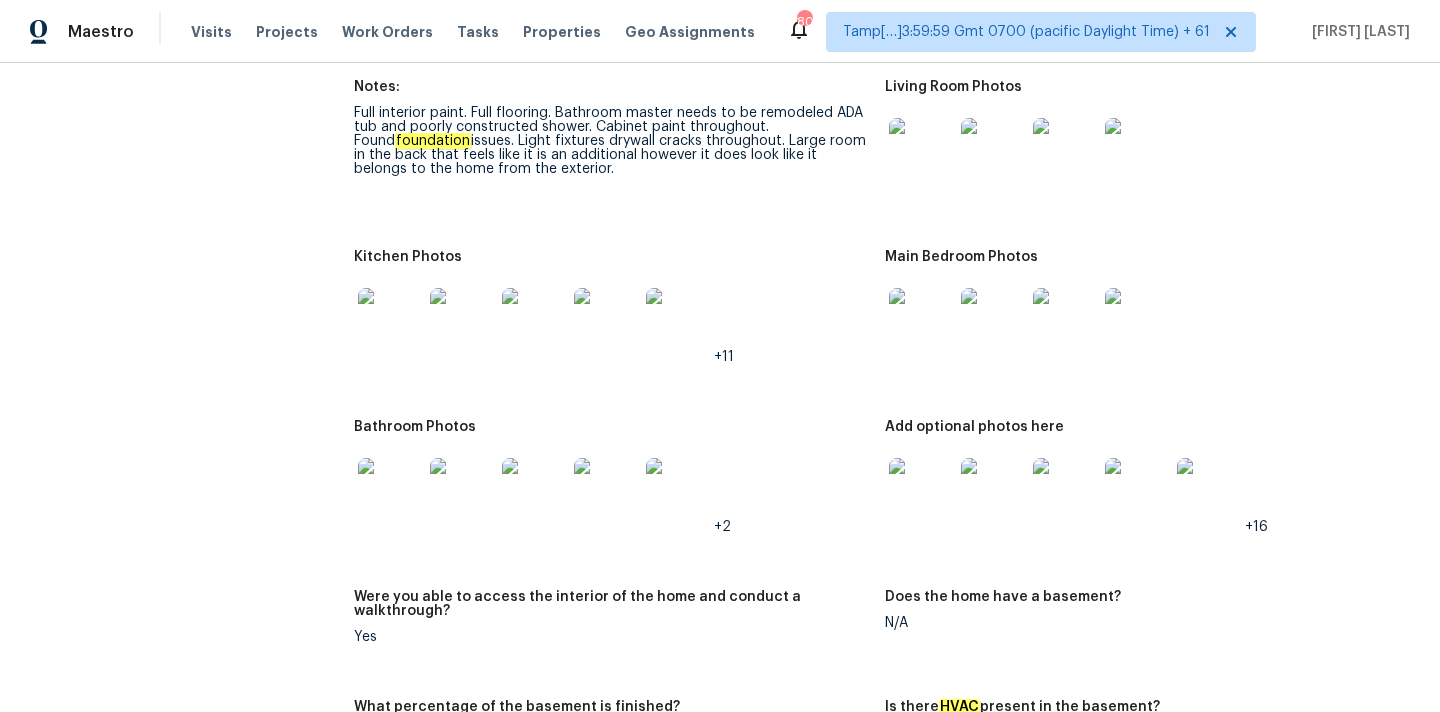 click at bounding box center (921, 150) 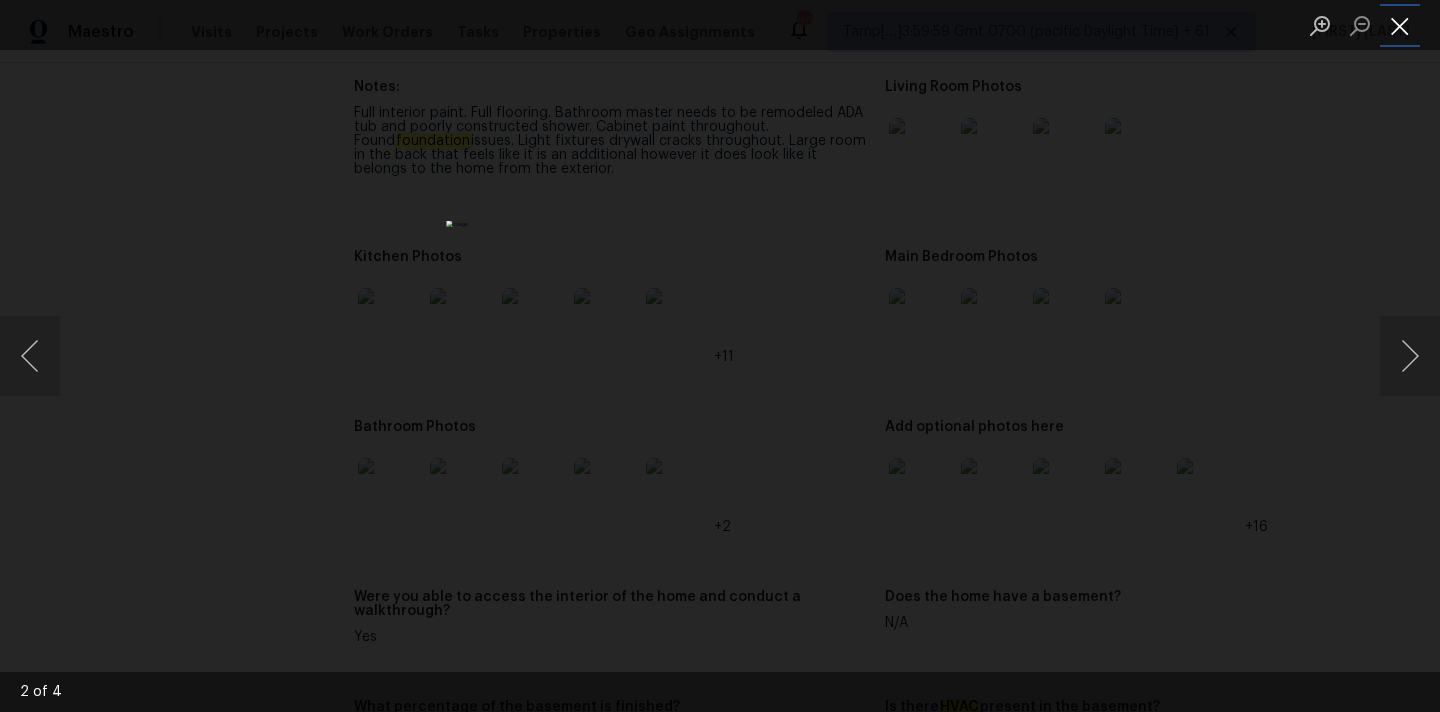 click at bounding box center (1400, 25) 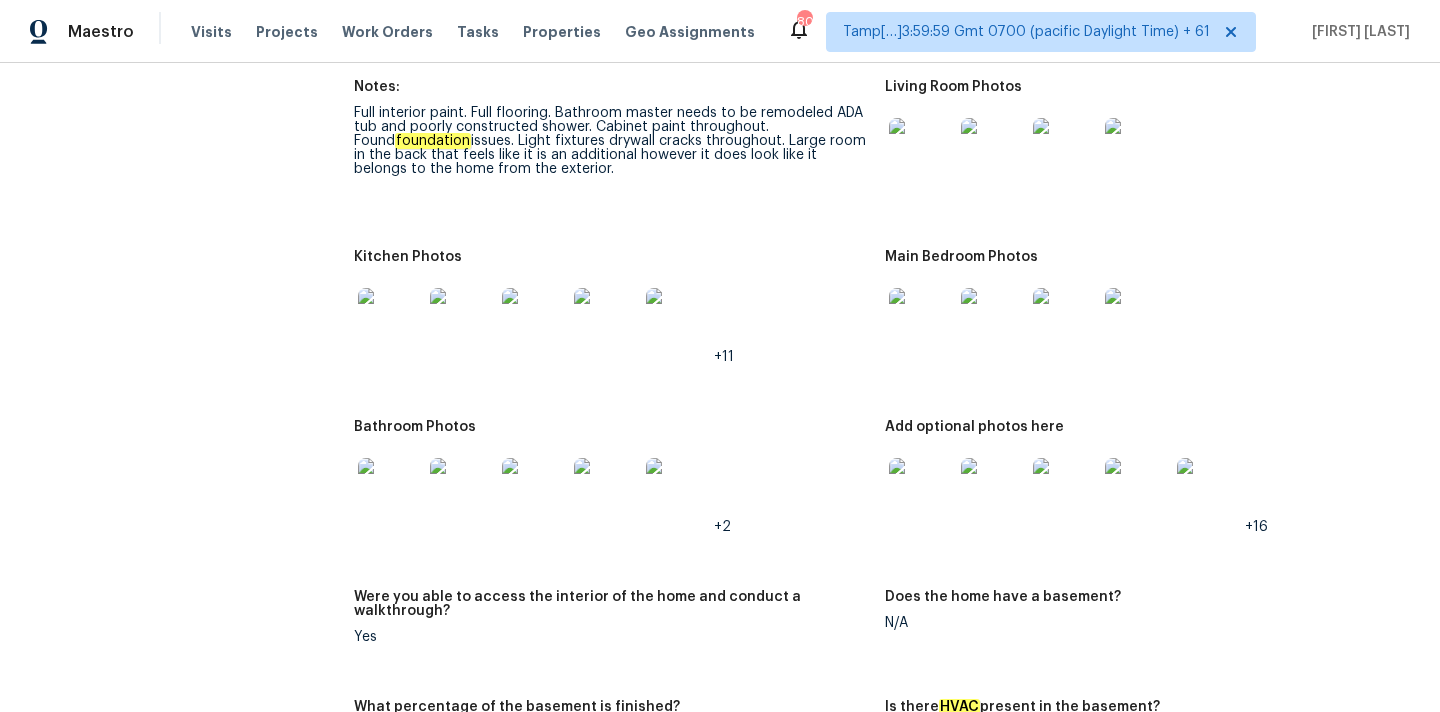 click at bounding box center (921, 320) 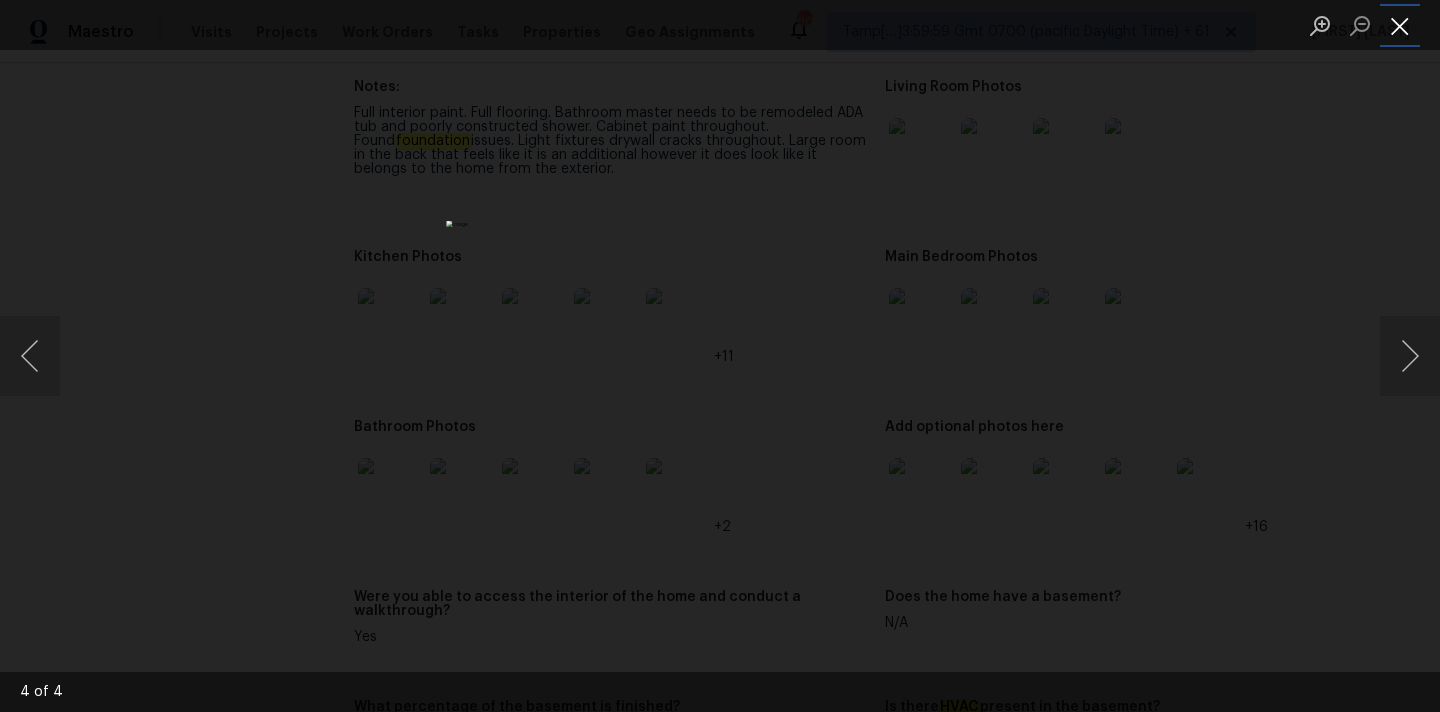 click at bounding box center [1400, 25] 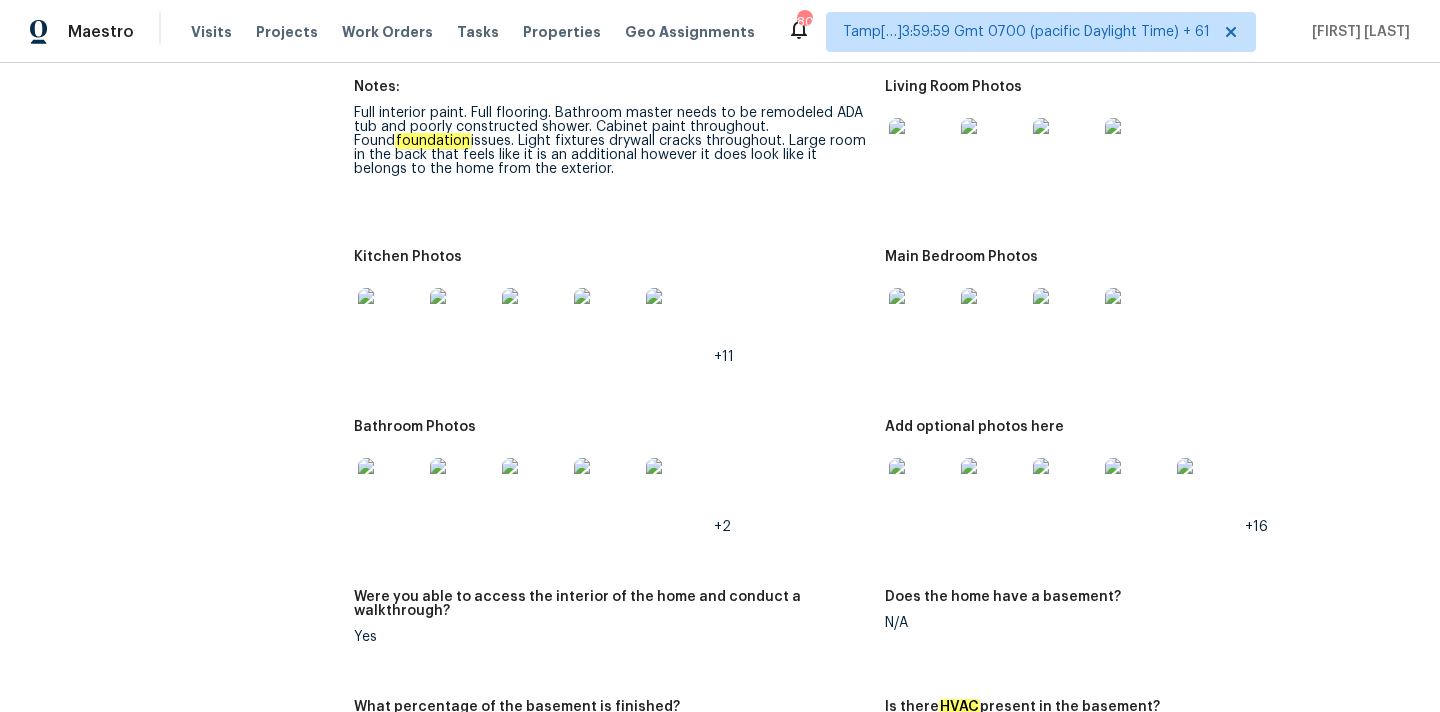 click at bounding box center [390, 320] 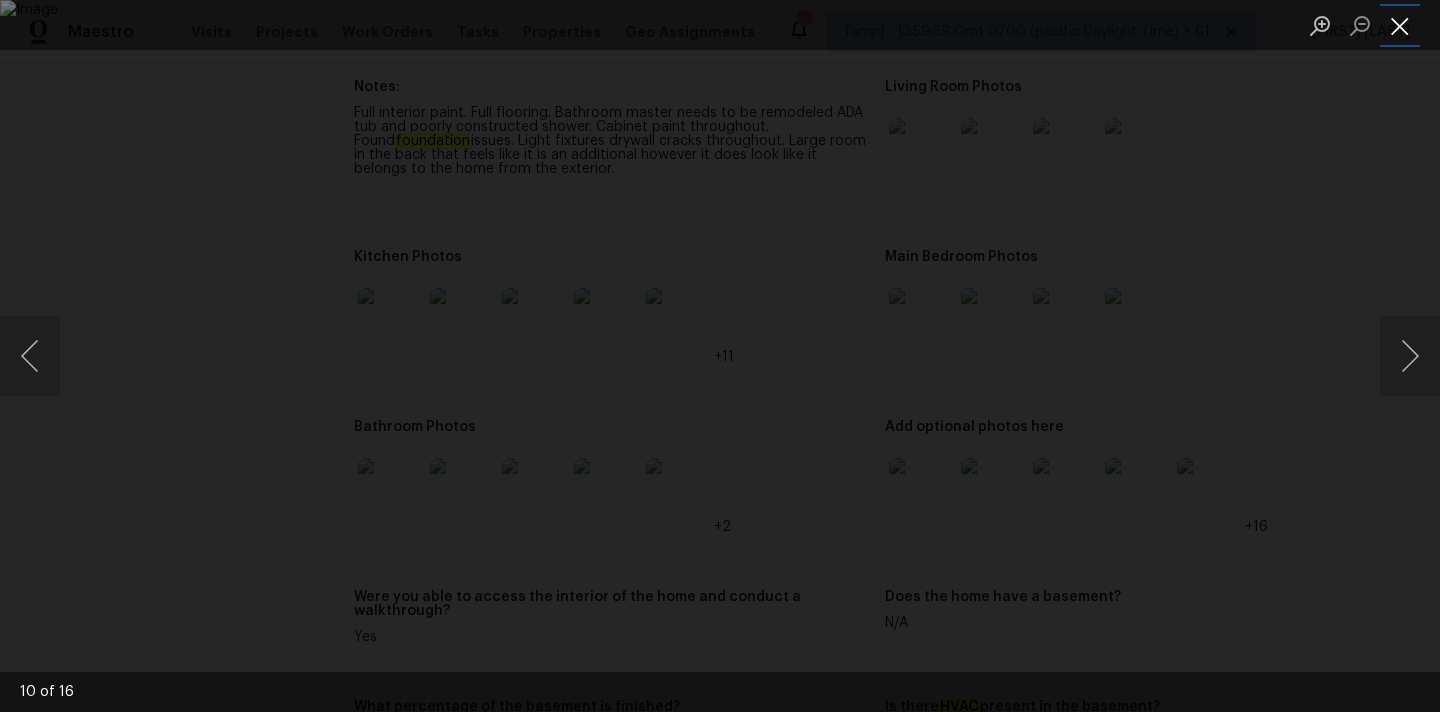 click at bounding box center (1400, 25) 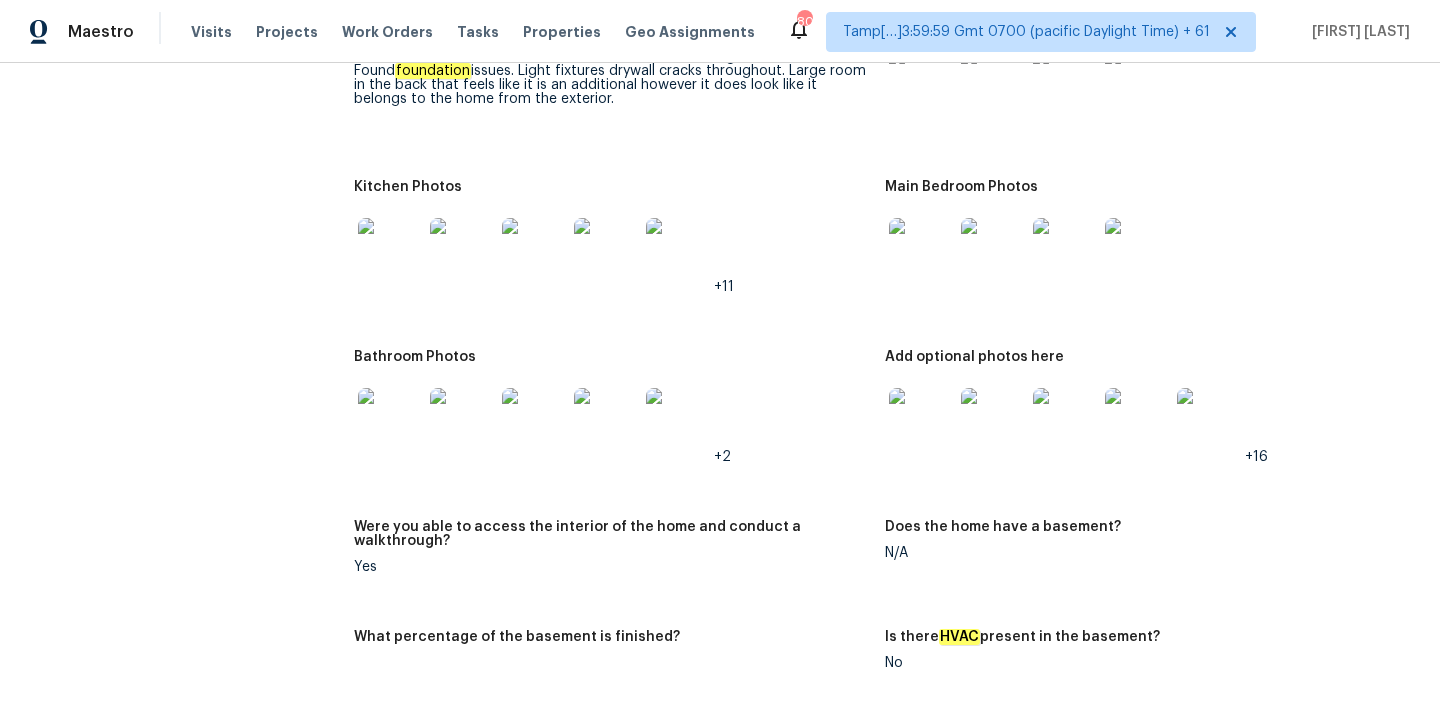 scroll, scrollTop: 2316, scrollLeft: 0, axis: vertical 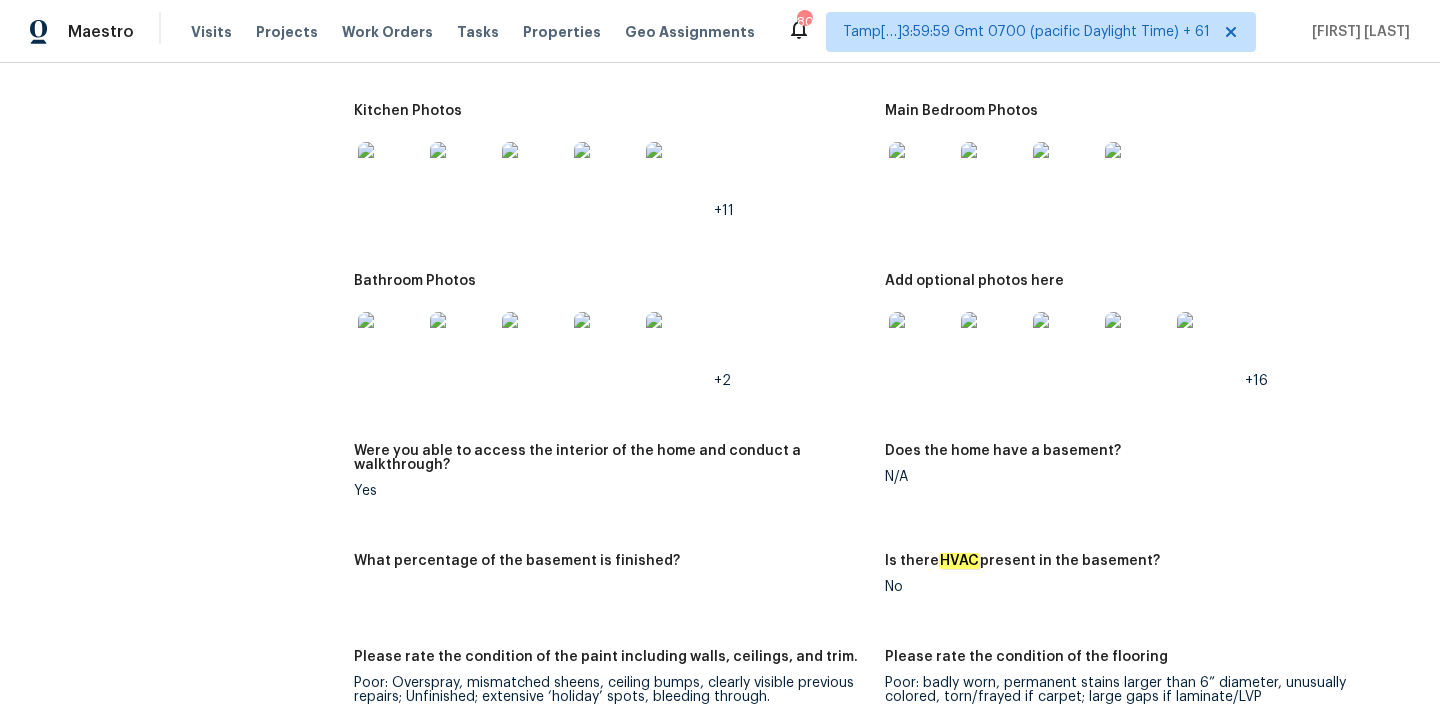 click at bounding box center [921, 344] 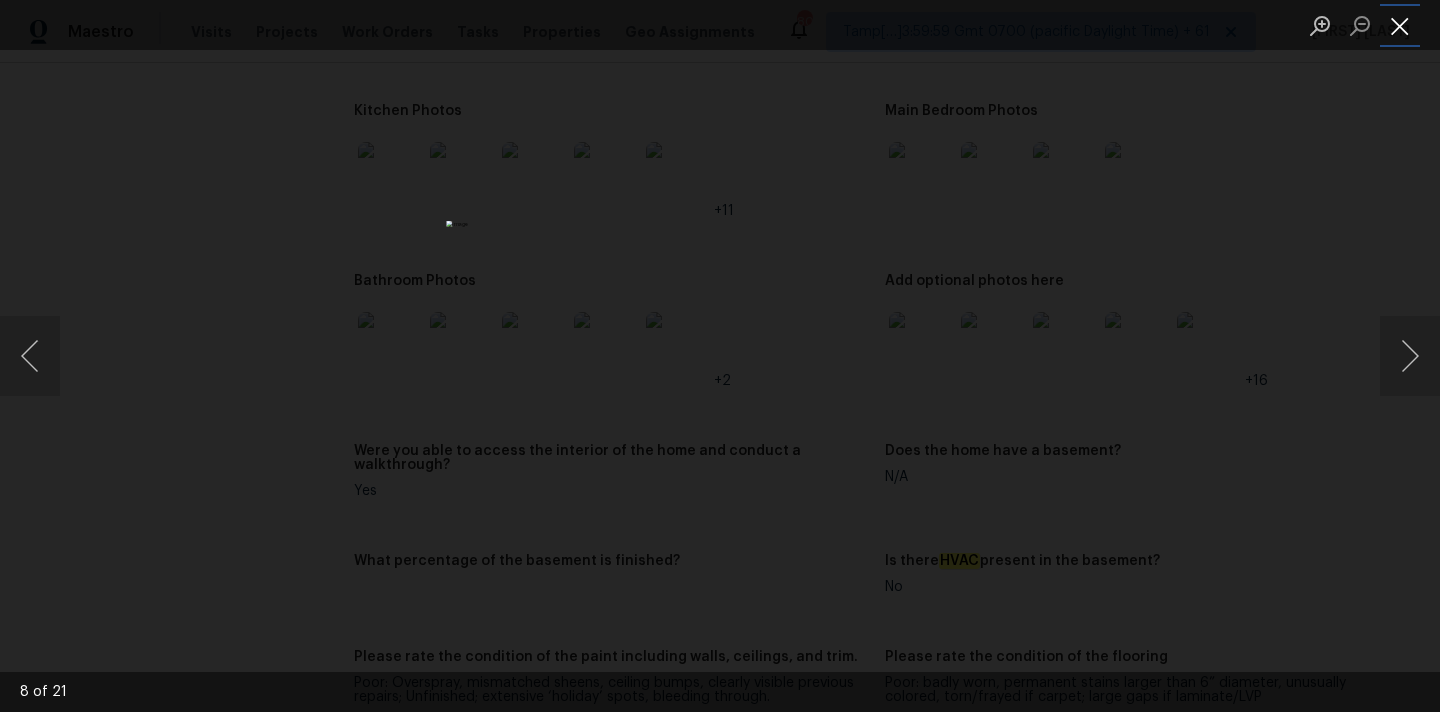 click at bounding box center [1400, 25] 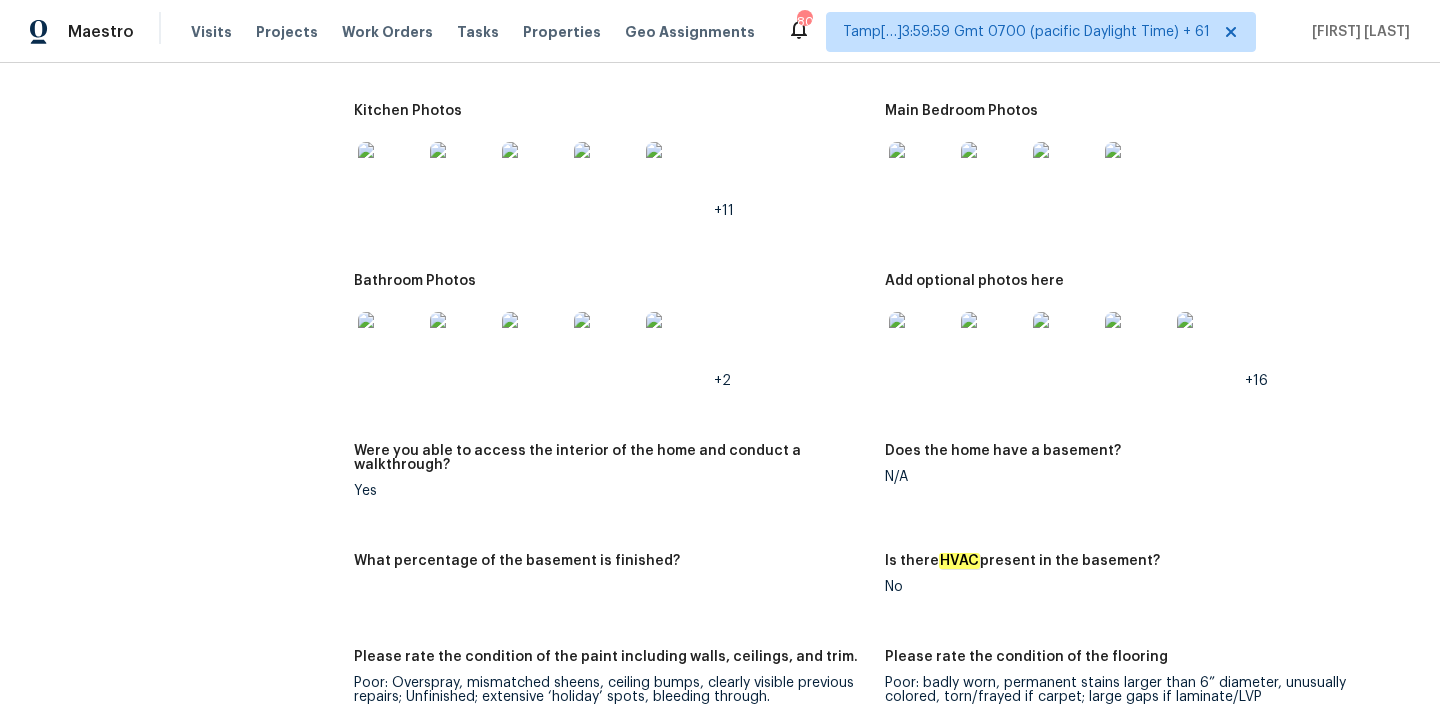 click at bounding box center (462, 344) 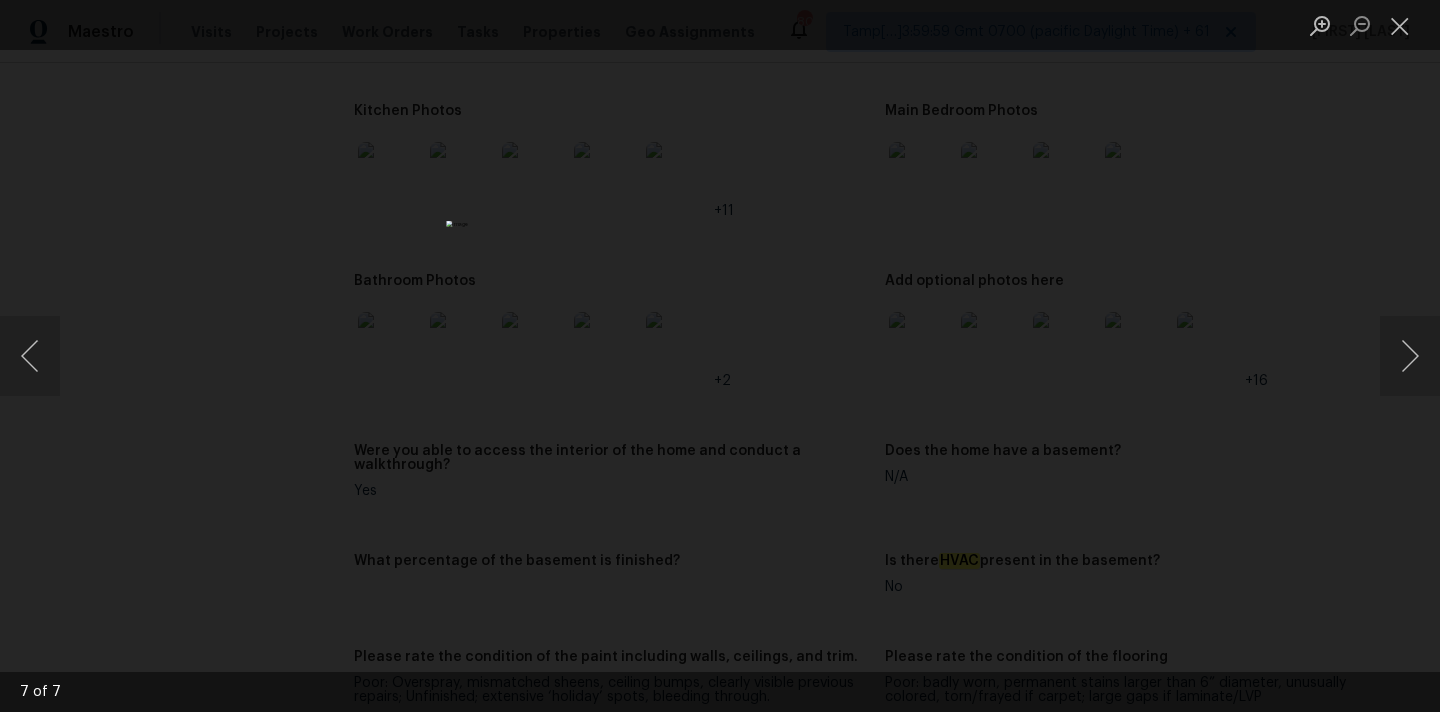 click at bounding box center (1400, 25) 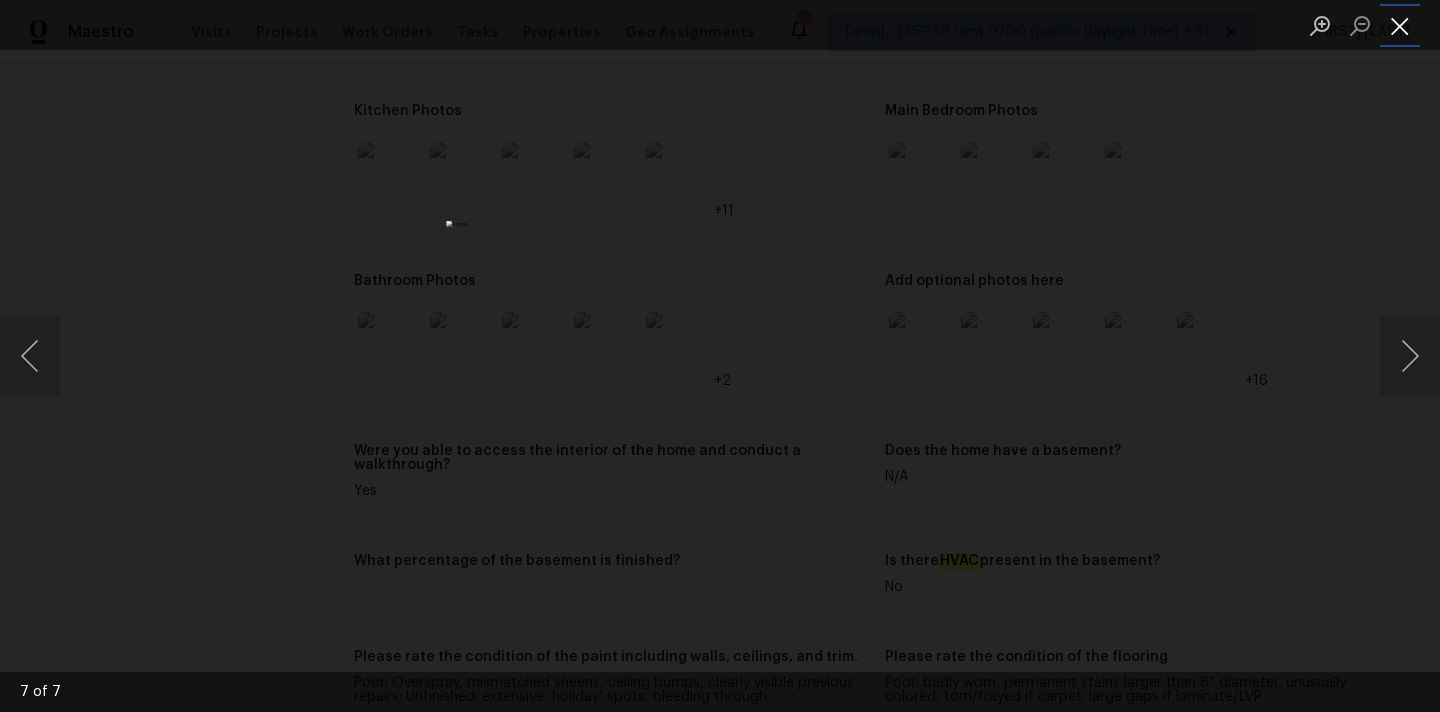 click at bounding box center [1400, 25] 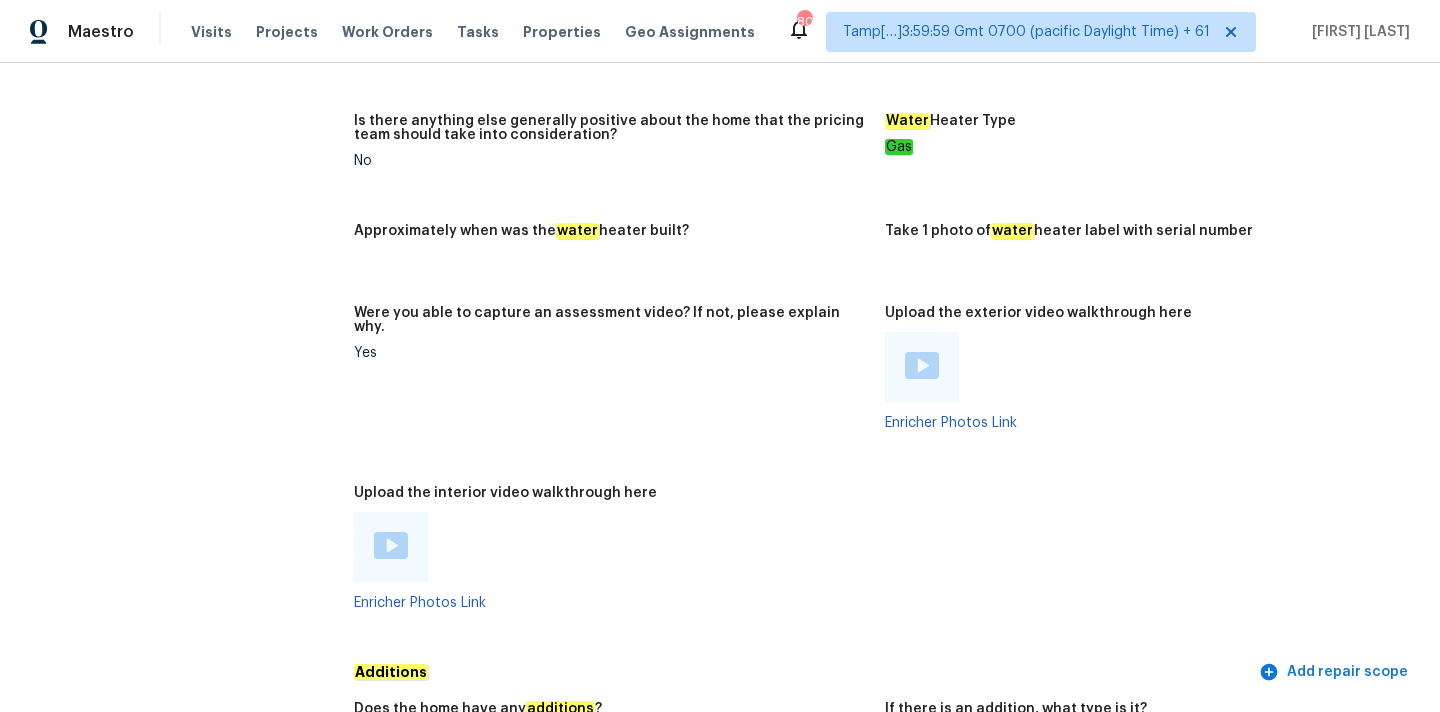 scroll, scrollTop: 3721, scrollLeft: 0, axis: vertical 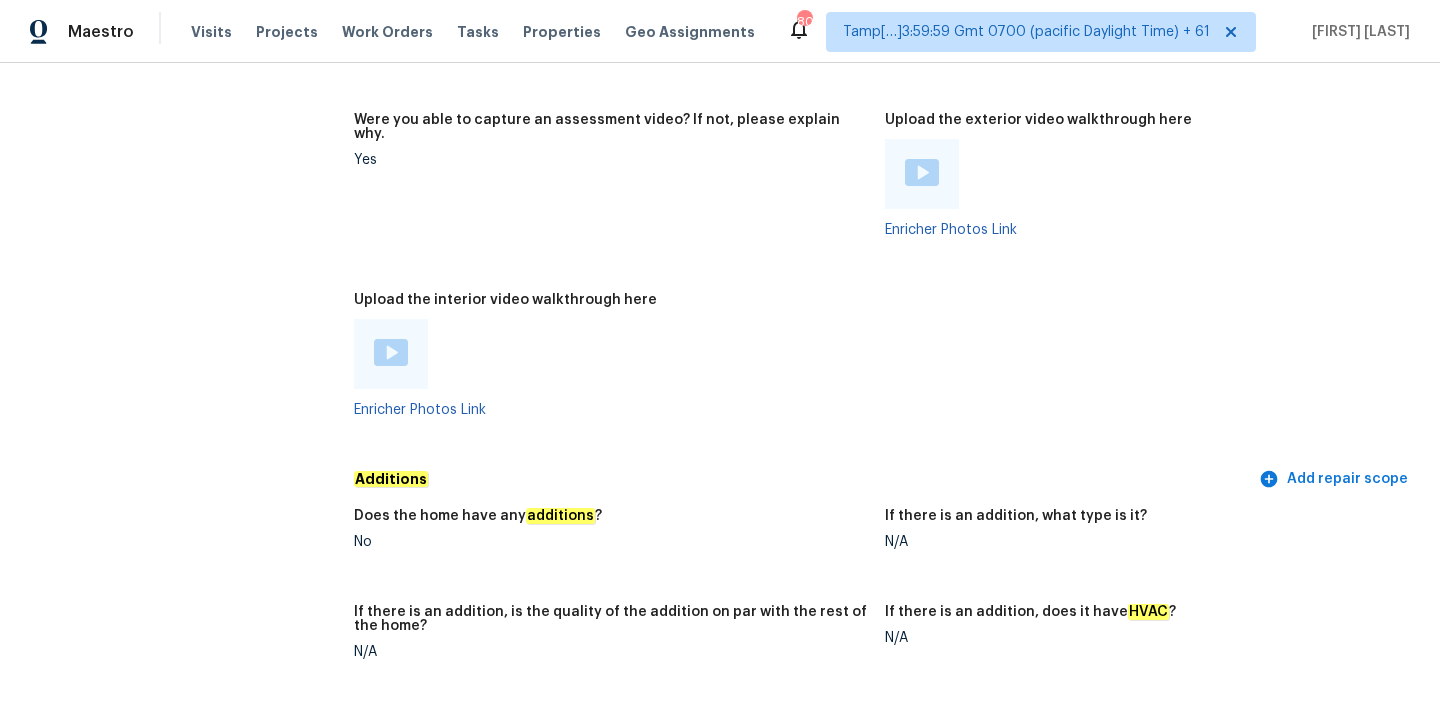 click at bounding box center [391, 352] 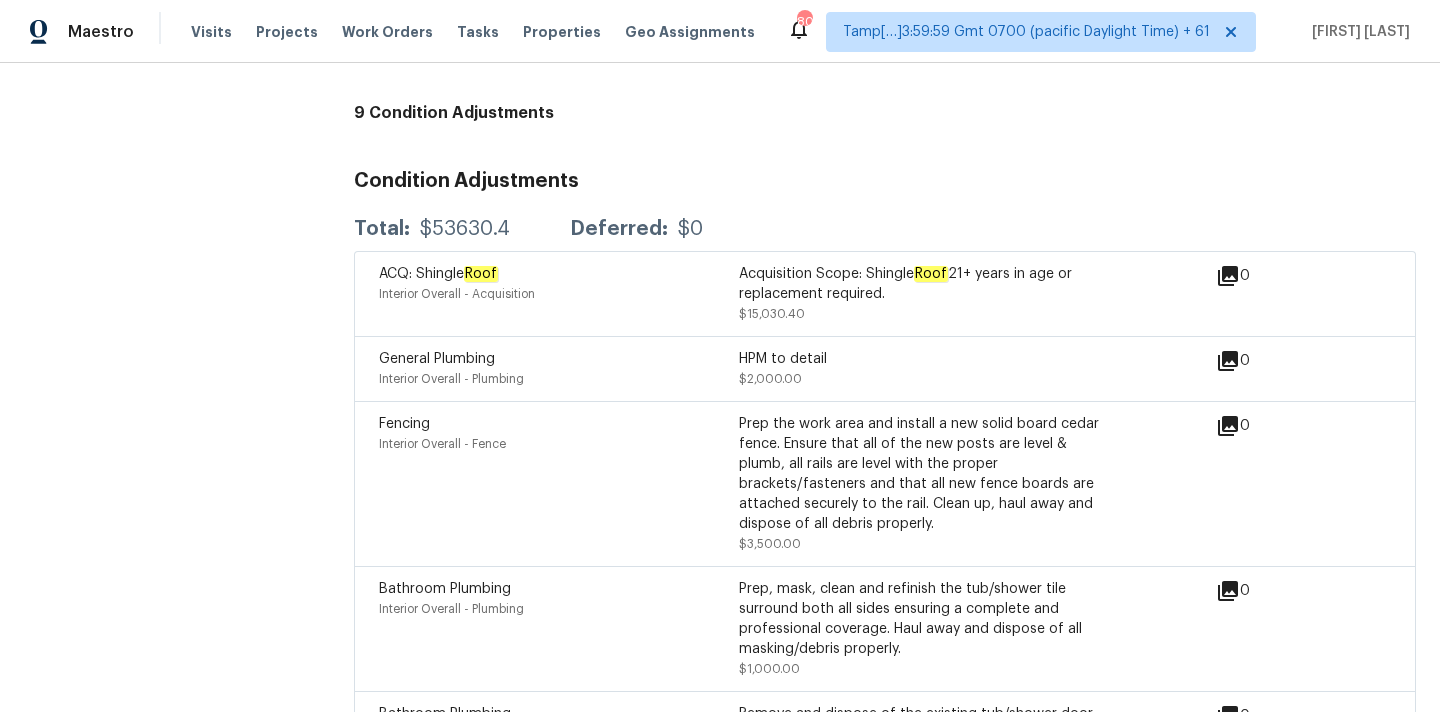 scroll, scrollTop: 4679, scrollLeft: 0, axis: vertical 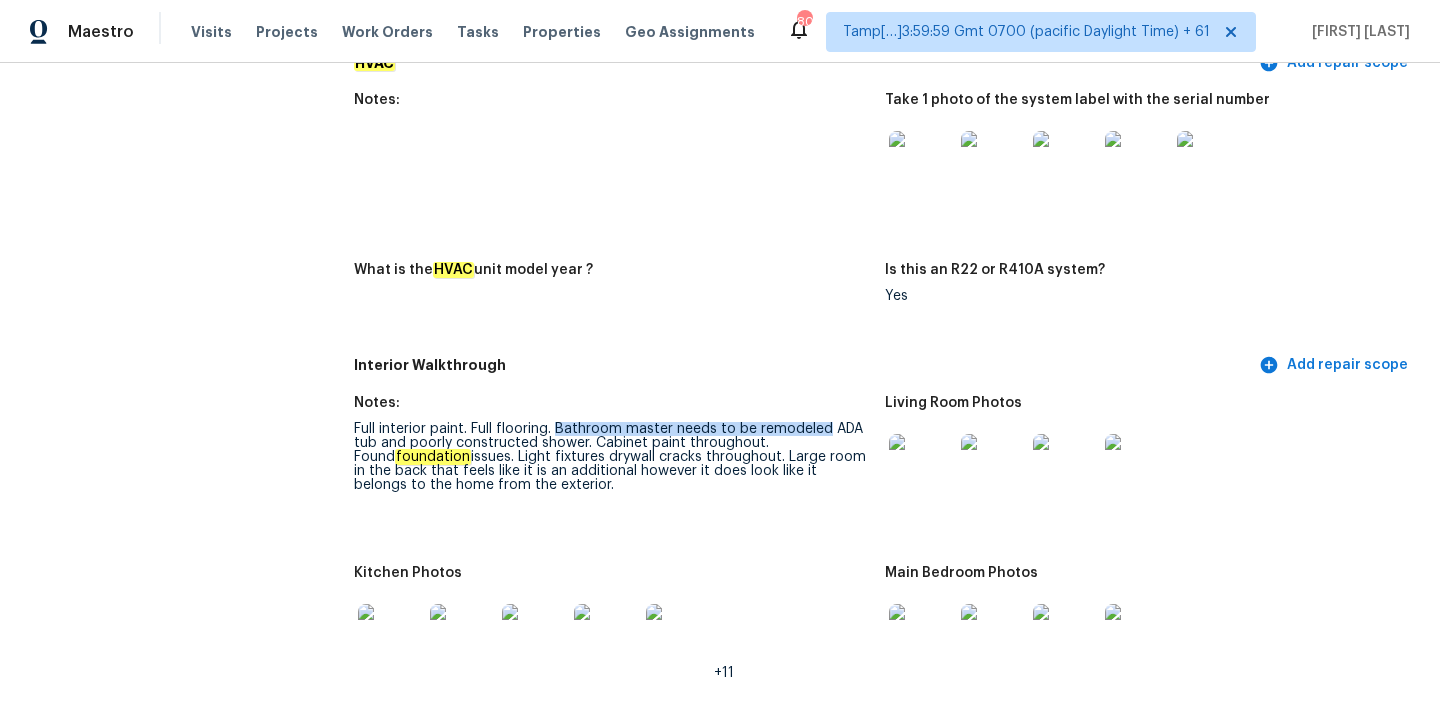 drag, startPoint x: 558, startPoint y: 413, endPoint x: 827, endPoint y: 413, distance: 269 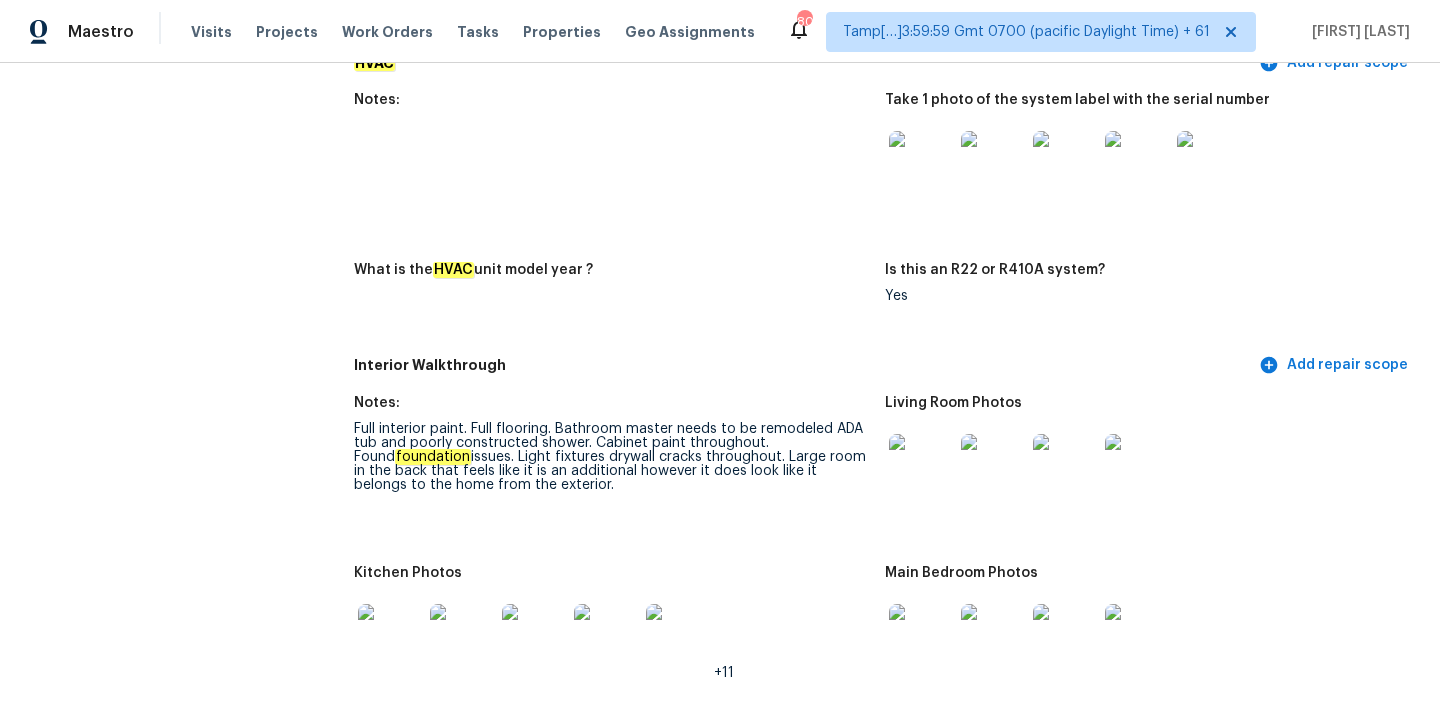 click on "Kitchen Photos" at bounding box center (611, 579) 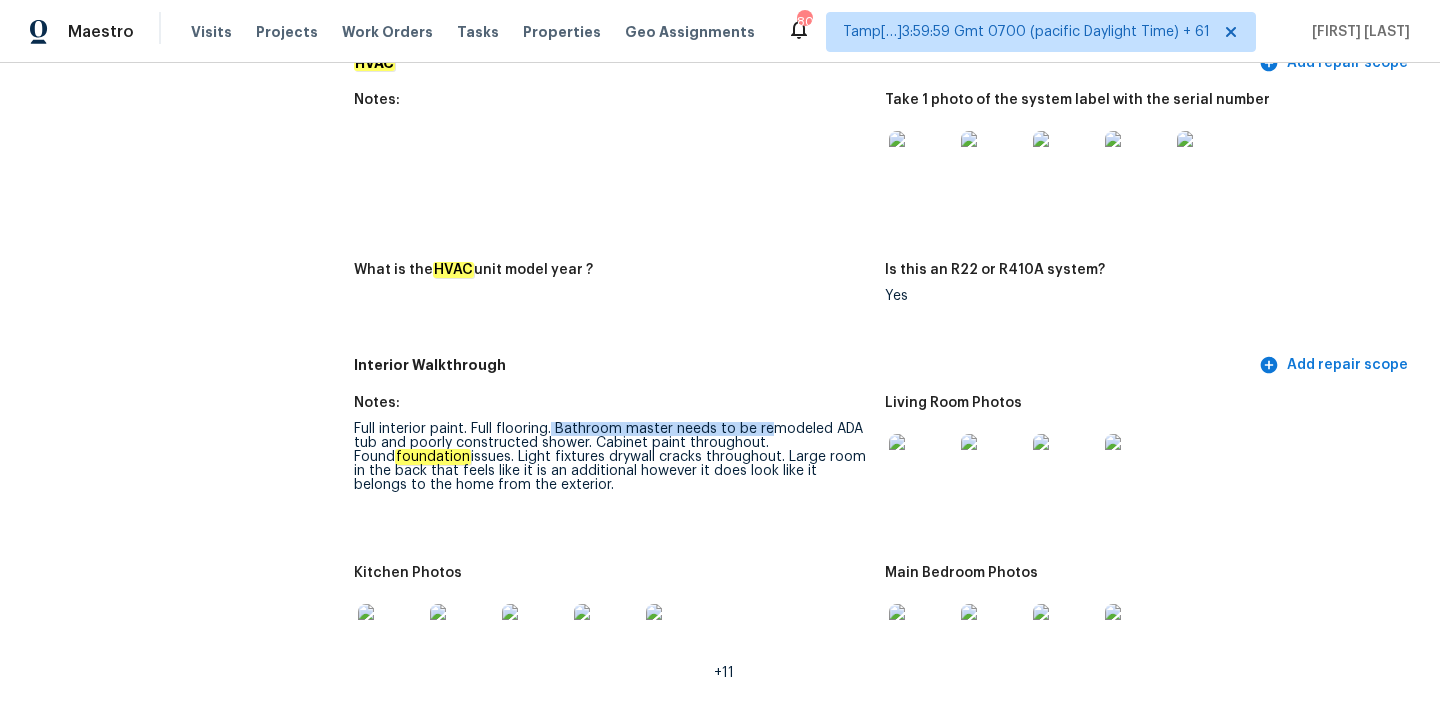 drag, startPoint x: 555, startPoint y: 417, endPoint x: 779, endPoint y: 417, distance: 224 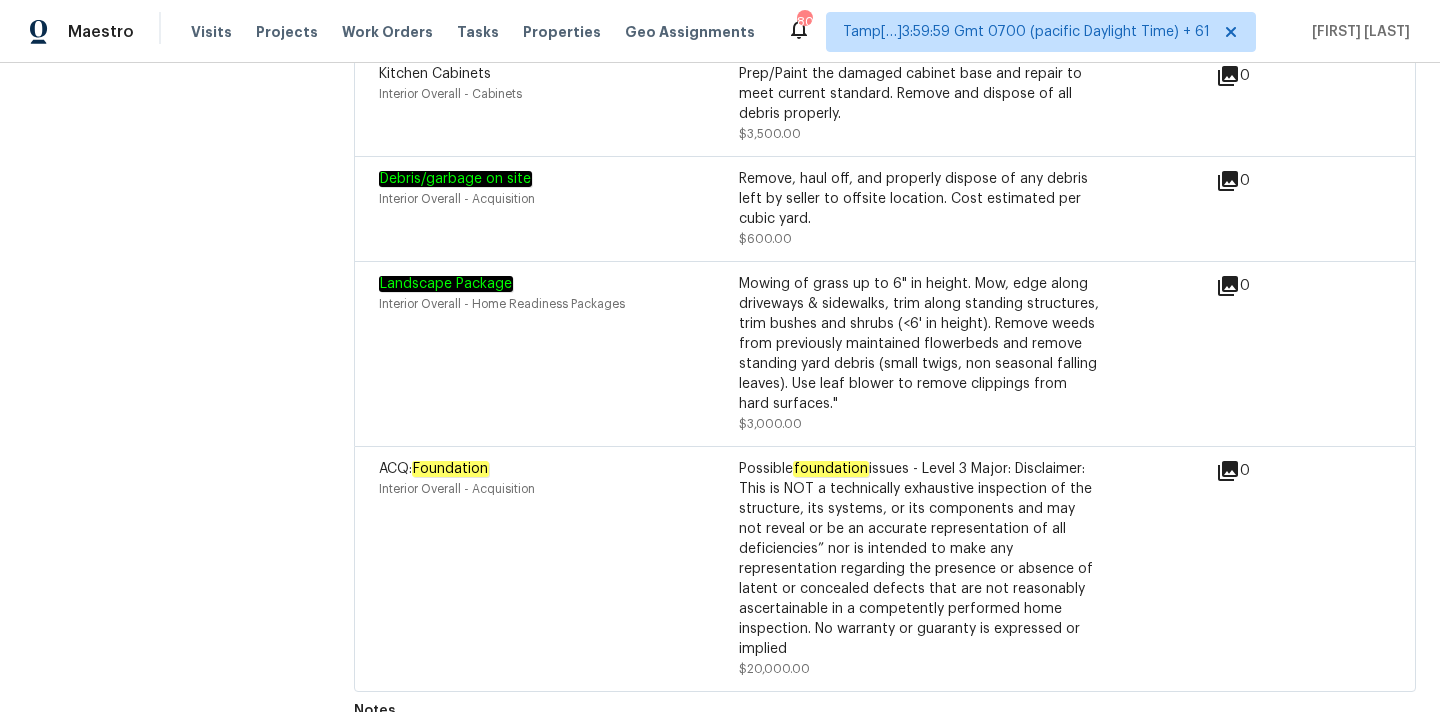 scroll, scrollTop: 1909, scrollLeft: 0, axis: vertical 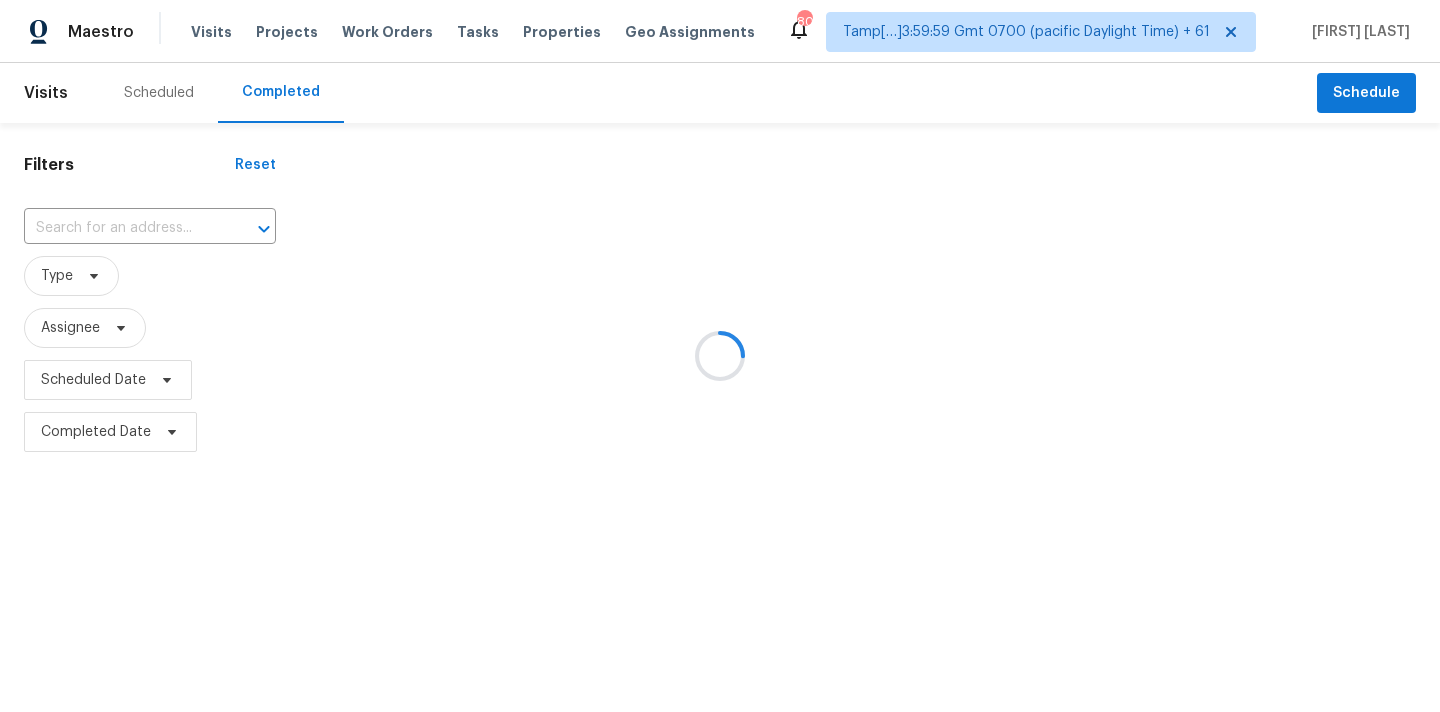 click at bounding box center (720, 356) 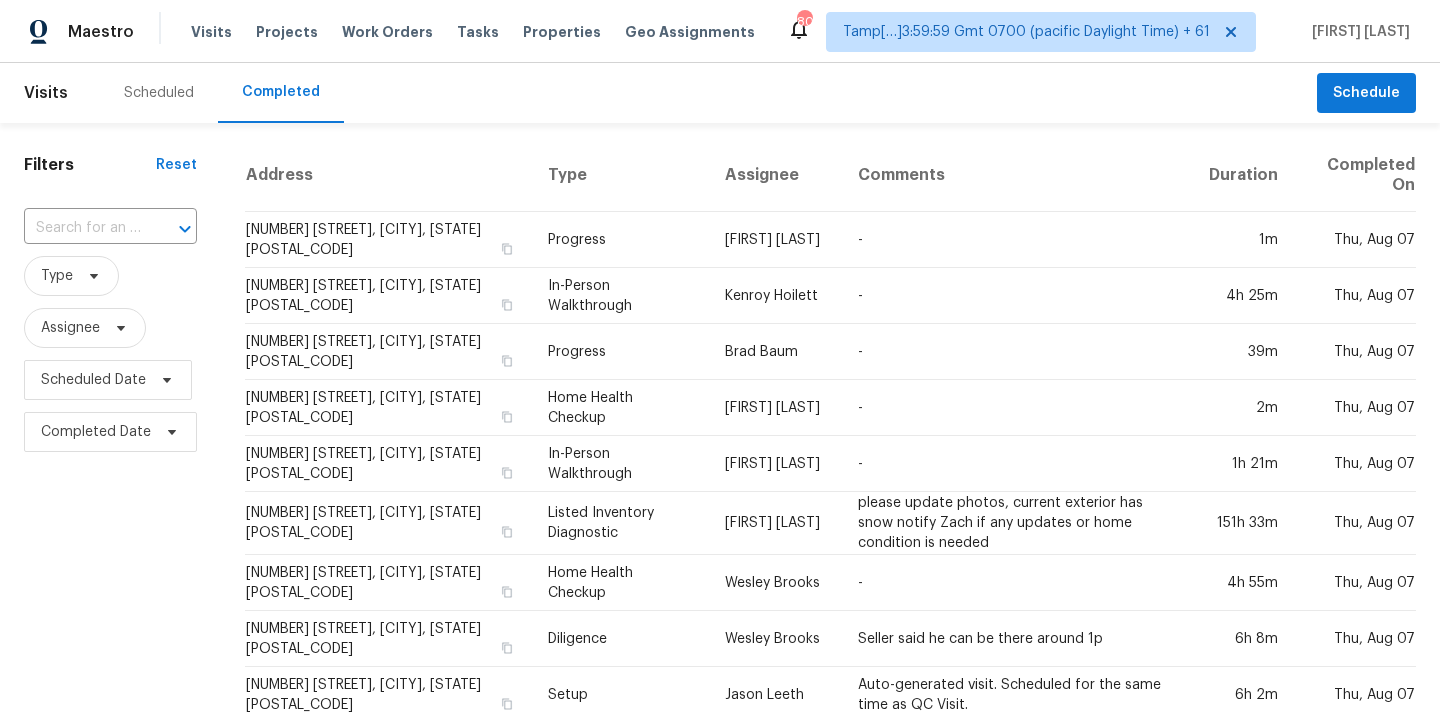 click at bounding box center (82, 228) 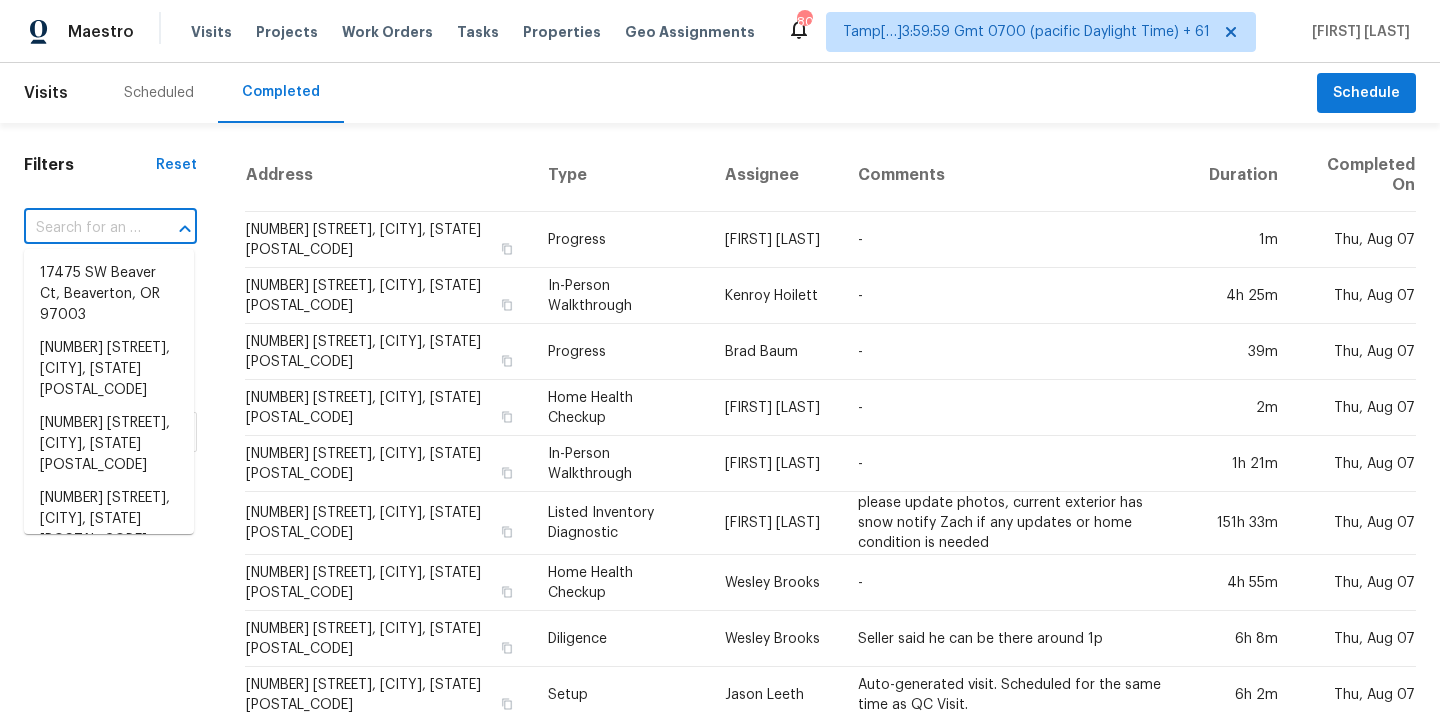 paste on "[NUMBER] [STREET], [CITY], [STATE] [POSTAL_CODE]" 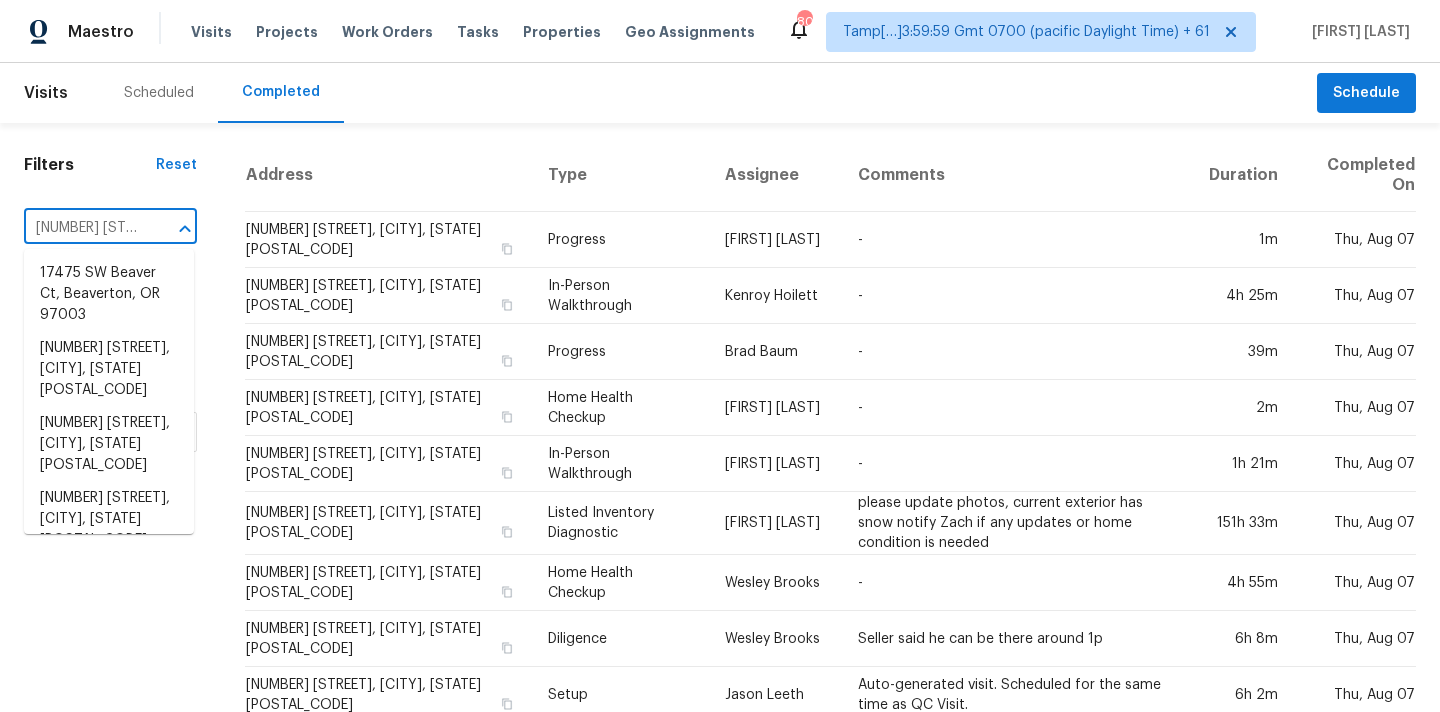 scroll, scrollTop: 0, scrollLeft: 152, axis: horizontal 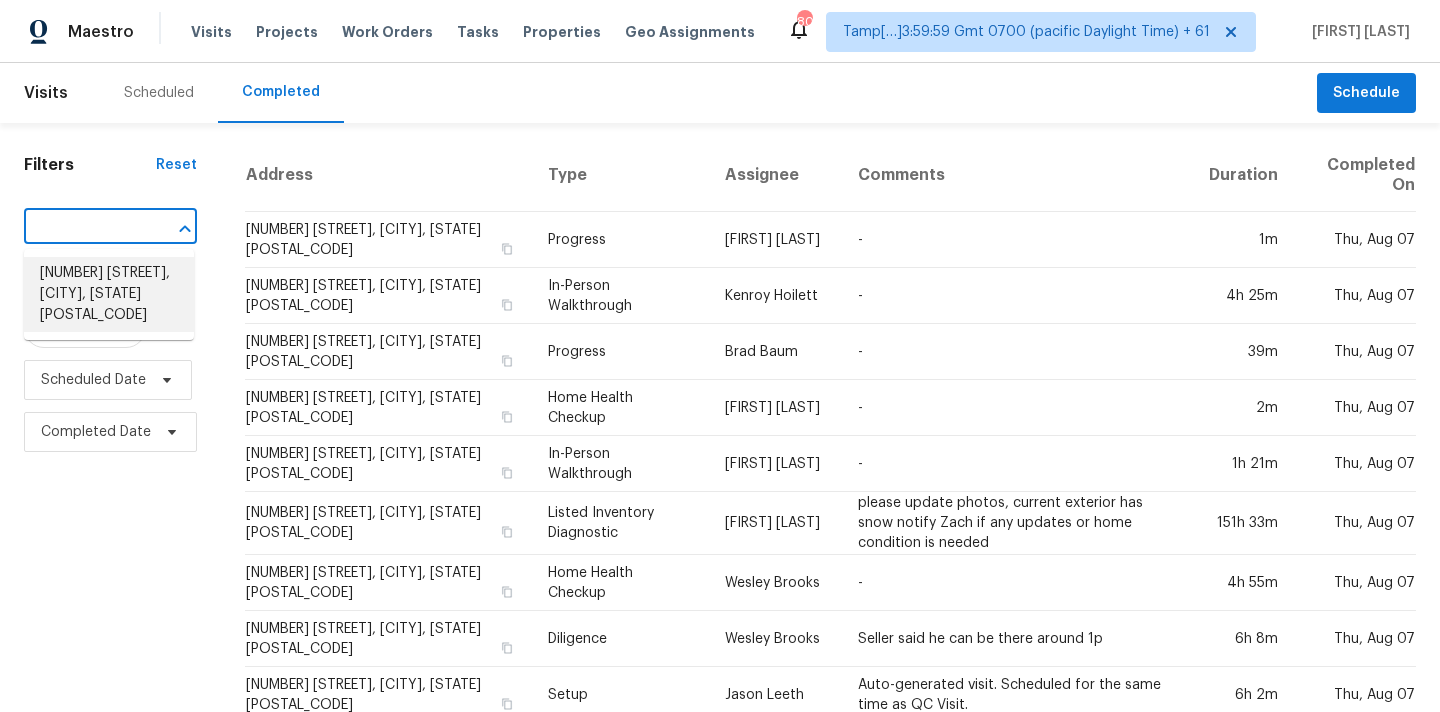 click on "[NUMBER] [STREET], [CITY], [STATE] [POSTAL_CODE]" at bounding box center (109, 294) 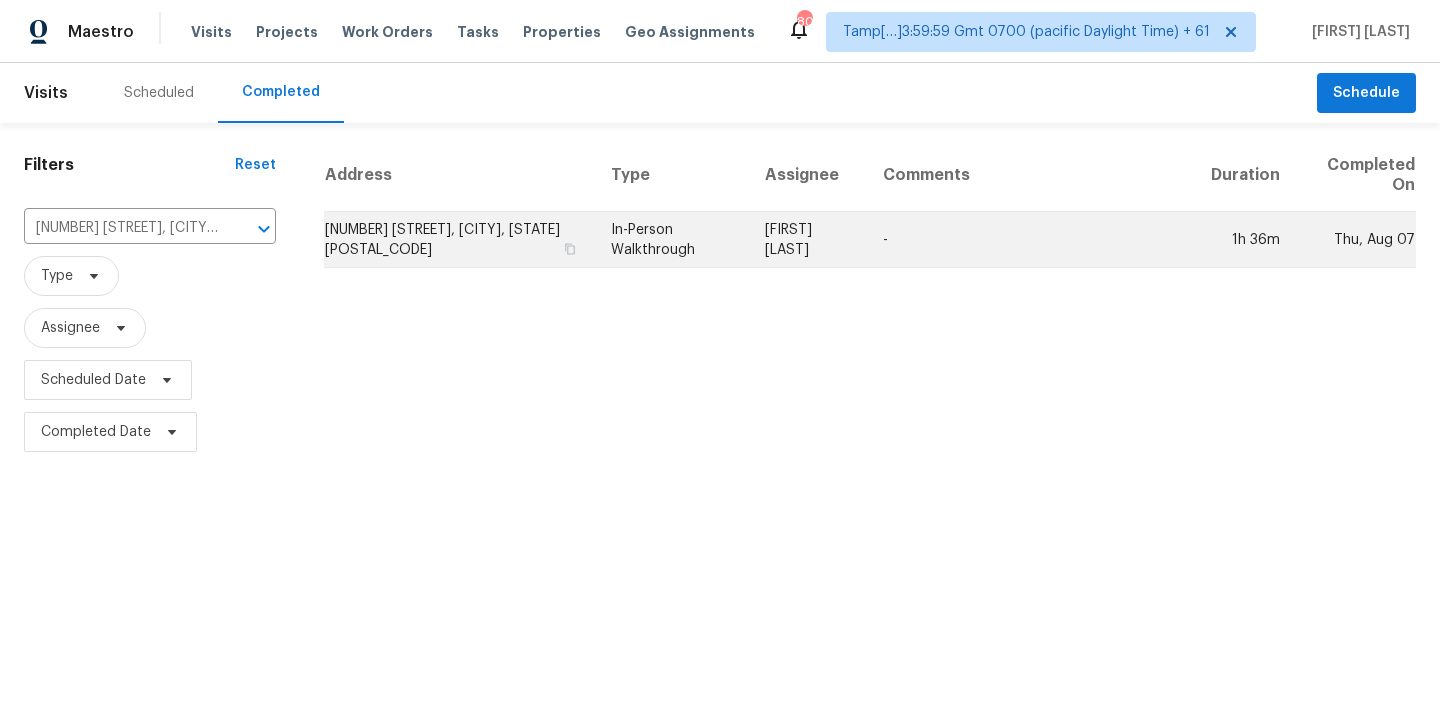 click on "[NUMBER] [STREET], [CITY], [STATE] [POSTAL_CODE]" at bounding box center [459, 240] 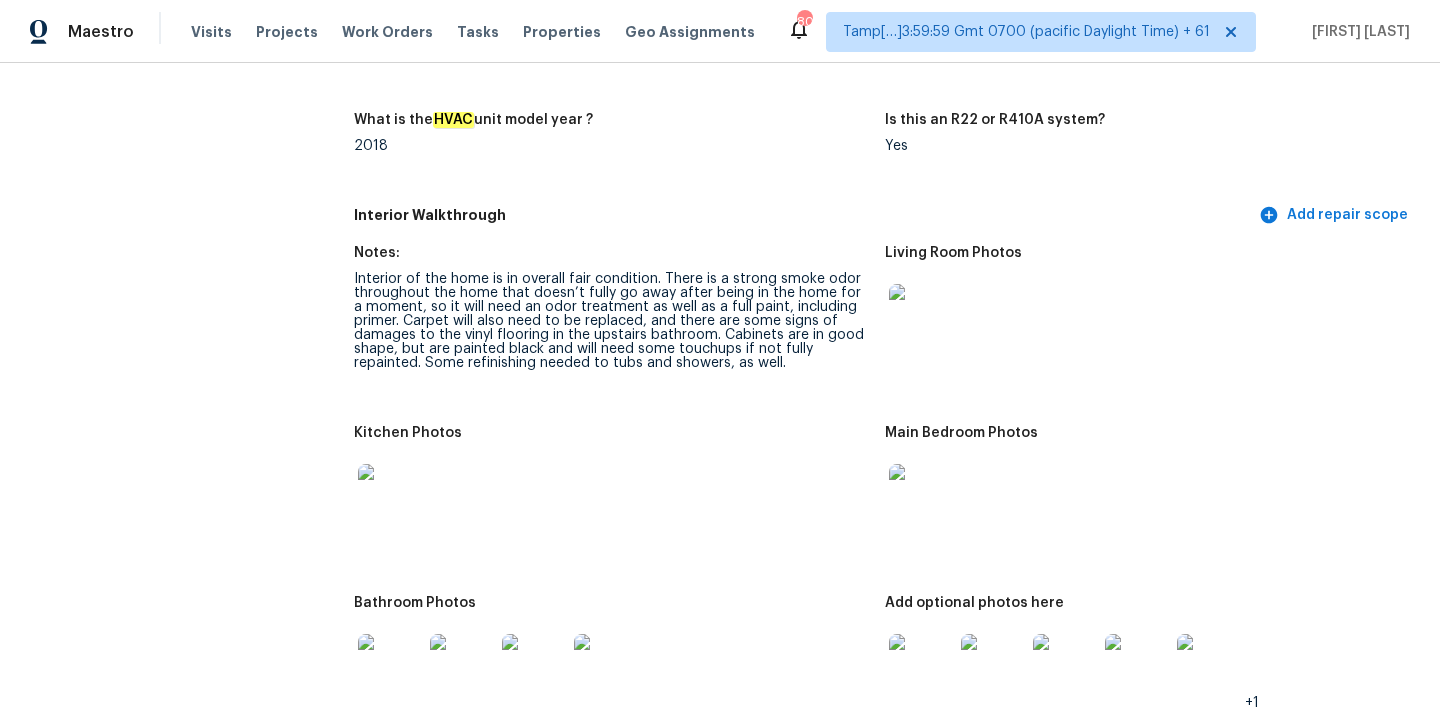 scroll, scrollTop: 2011, scrollLeft: 0, axis: vertical 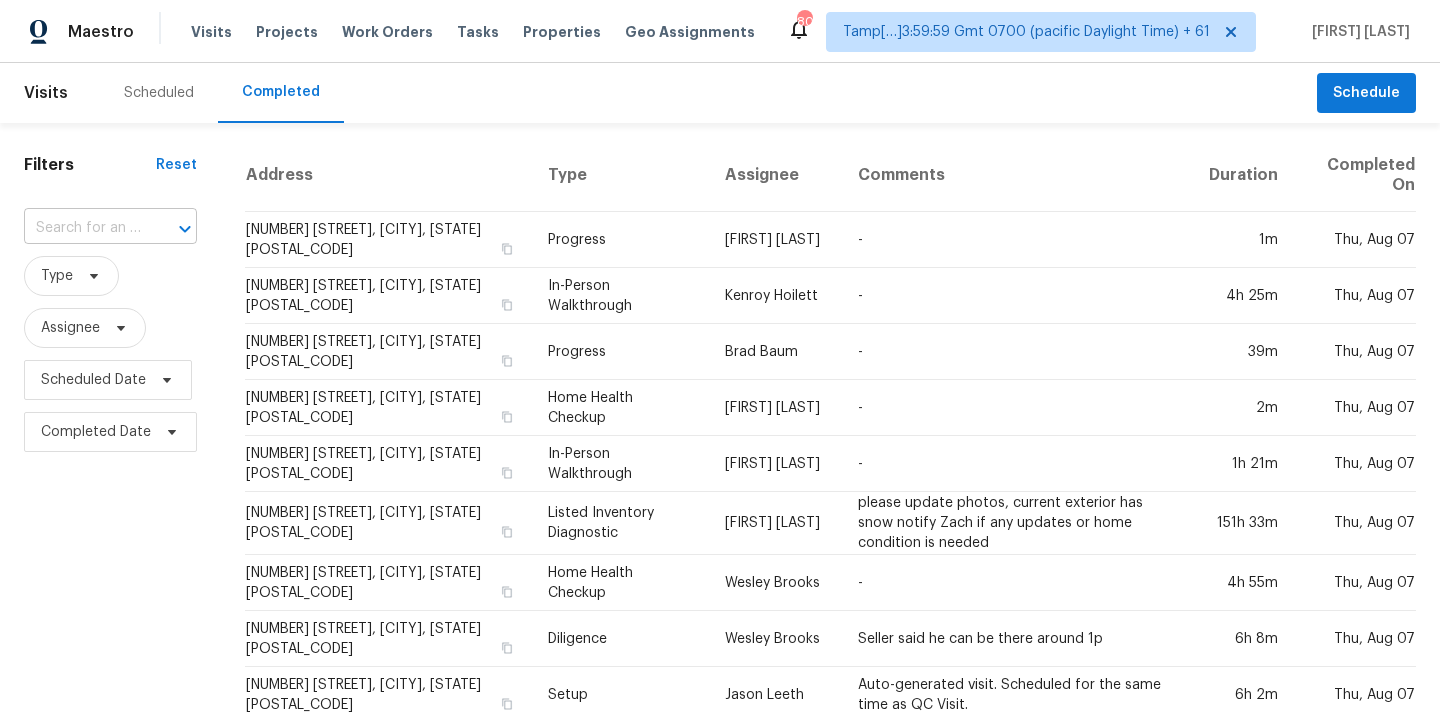 click at bounding box center [82, 228] 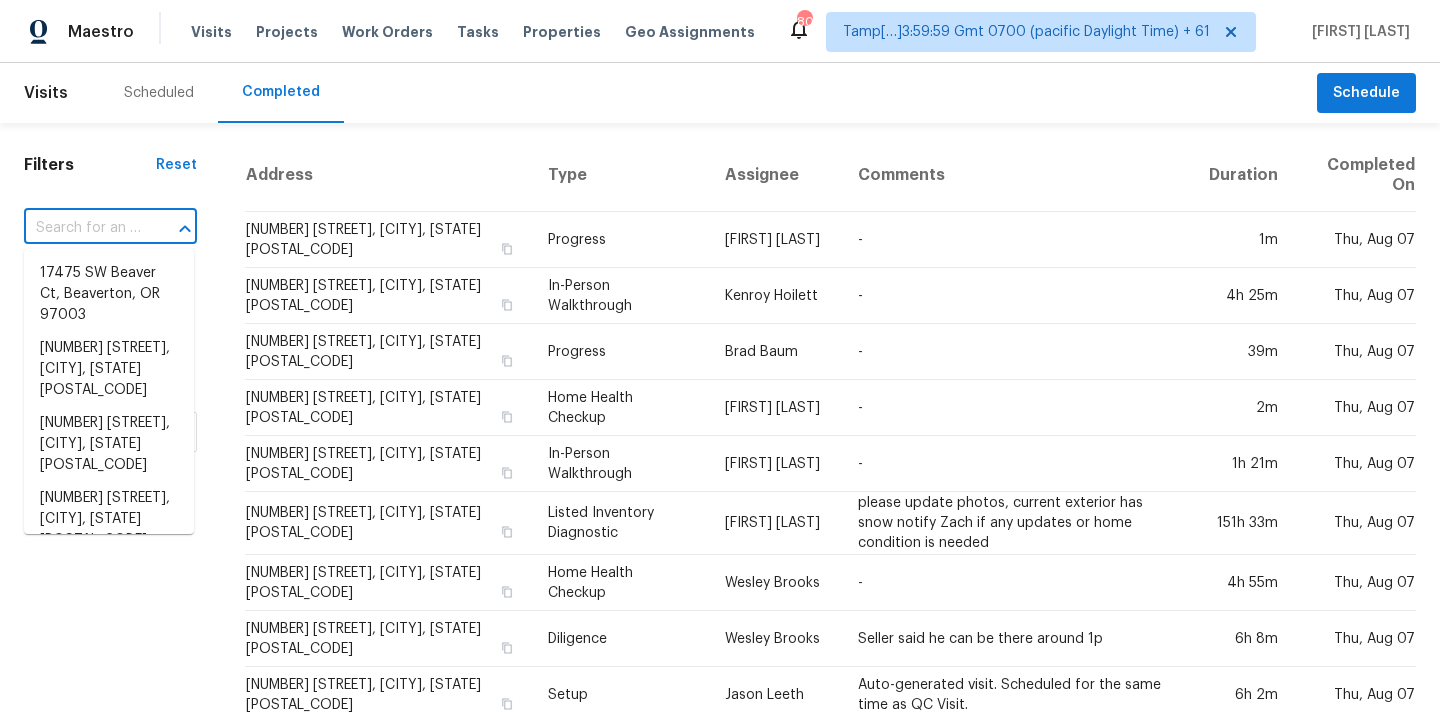paste on "[NUMBER] [STREET], [CITY], [STATE] [POSTAL_CODE]" 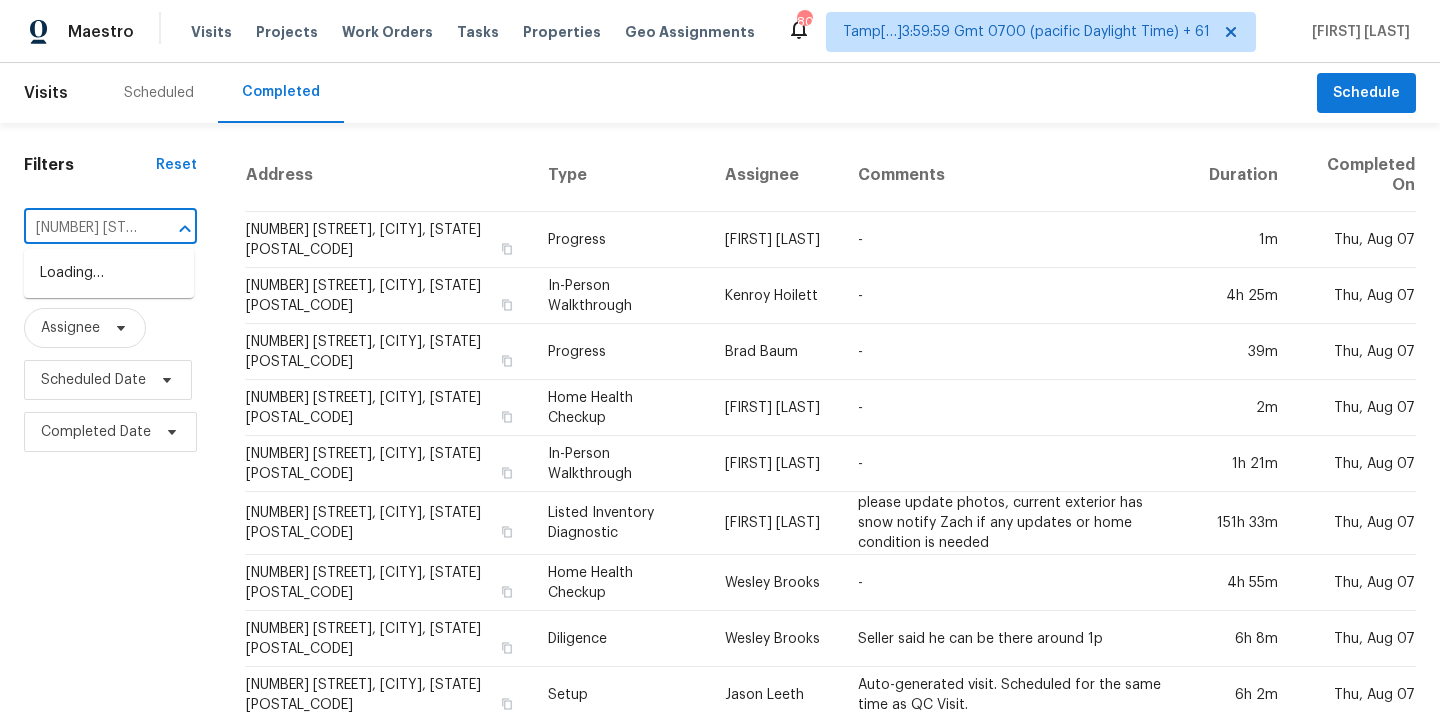 scroll, scrollTop: 0, scrollLeft: 121, axis: horizontal 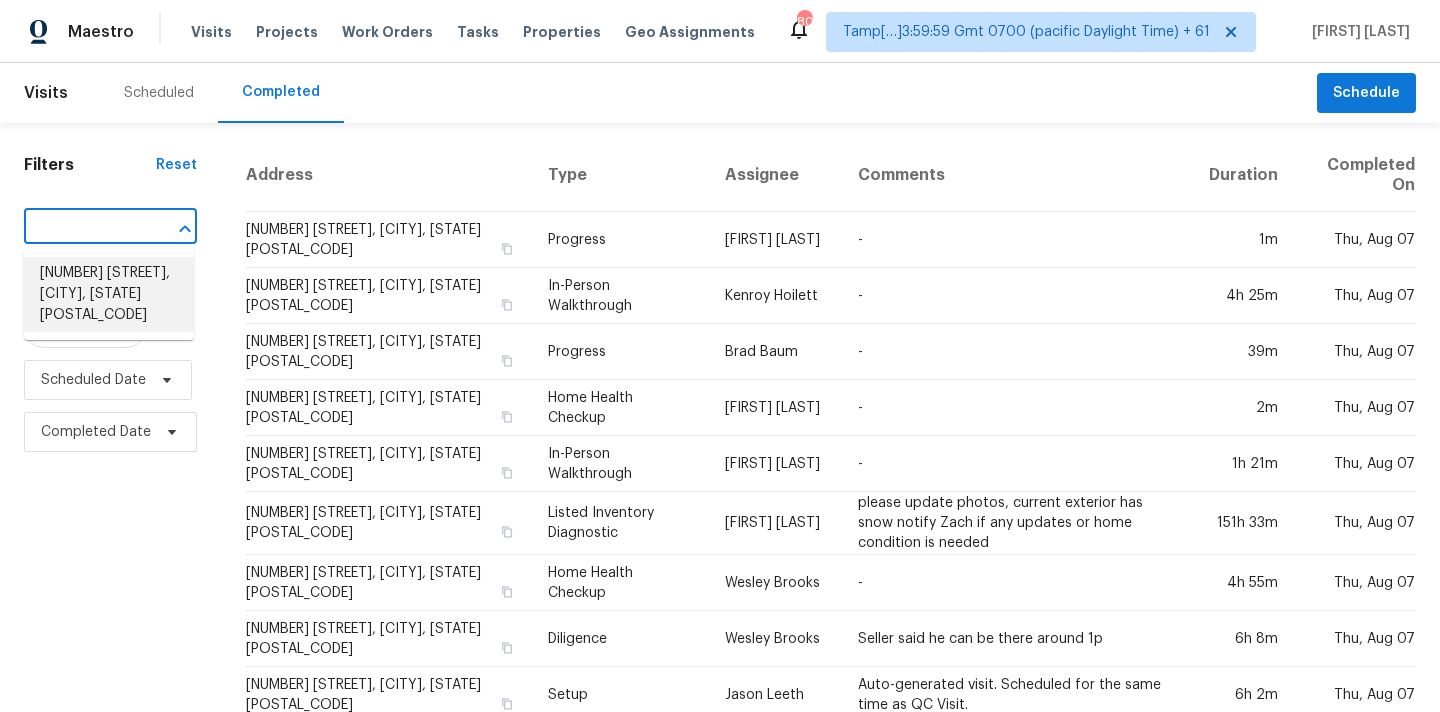 click on "[NUMBER] [STREET], [CITY], [STATE] [POSTAL_CODE]" at bounding box center [109, 294] 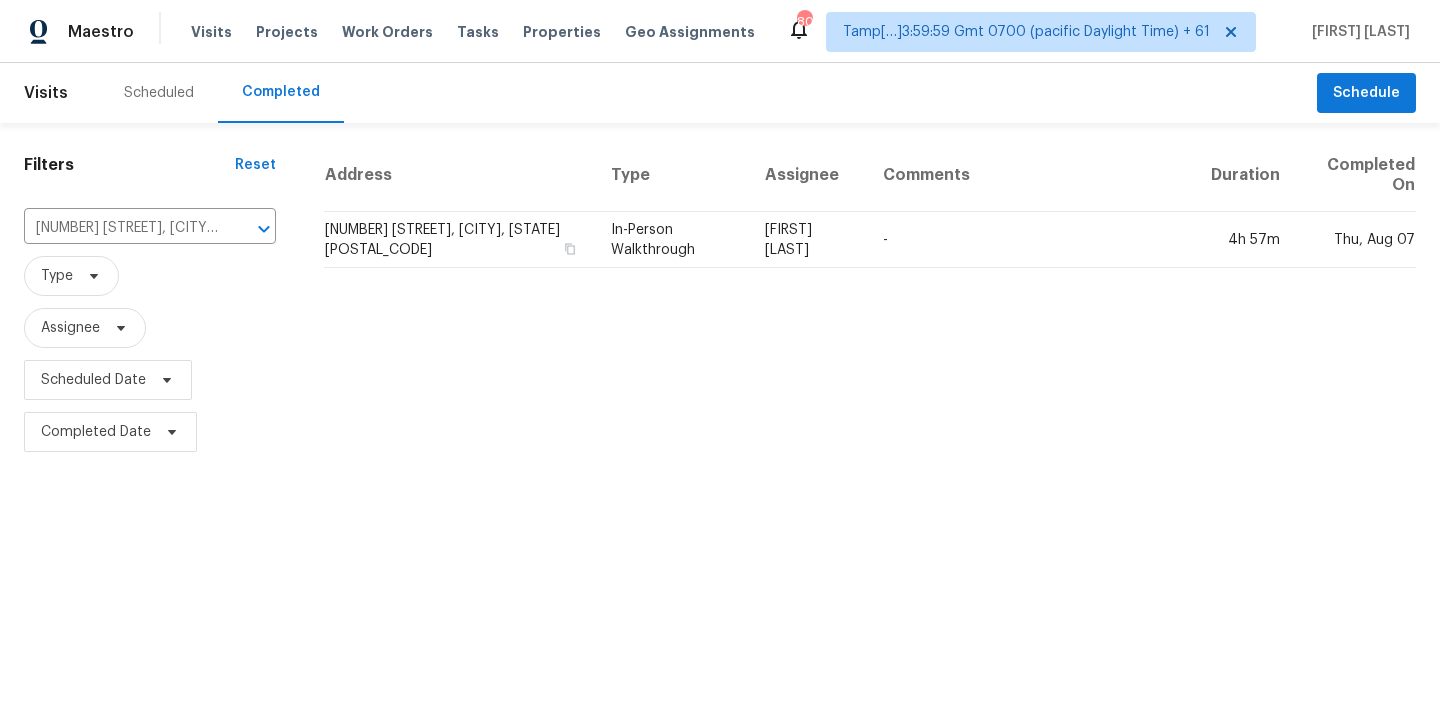 click on "In-Person Walkthrough" at bounding box center [672, 240] 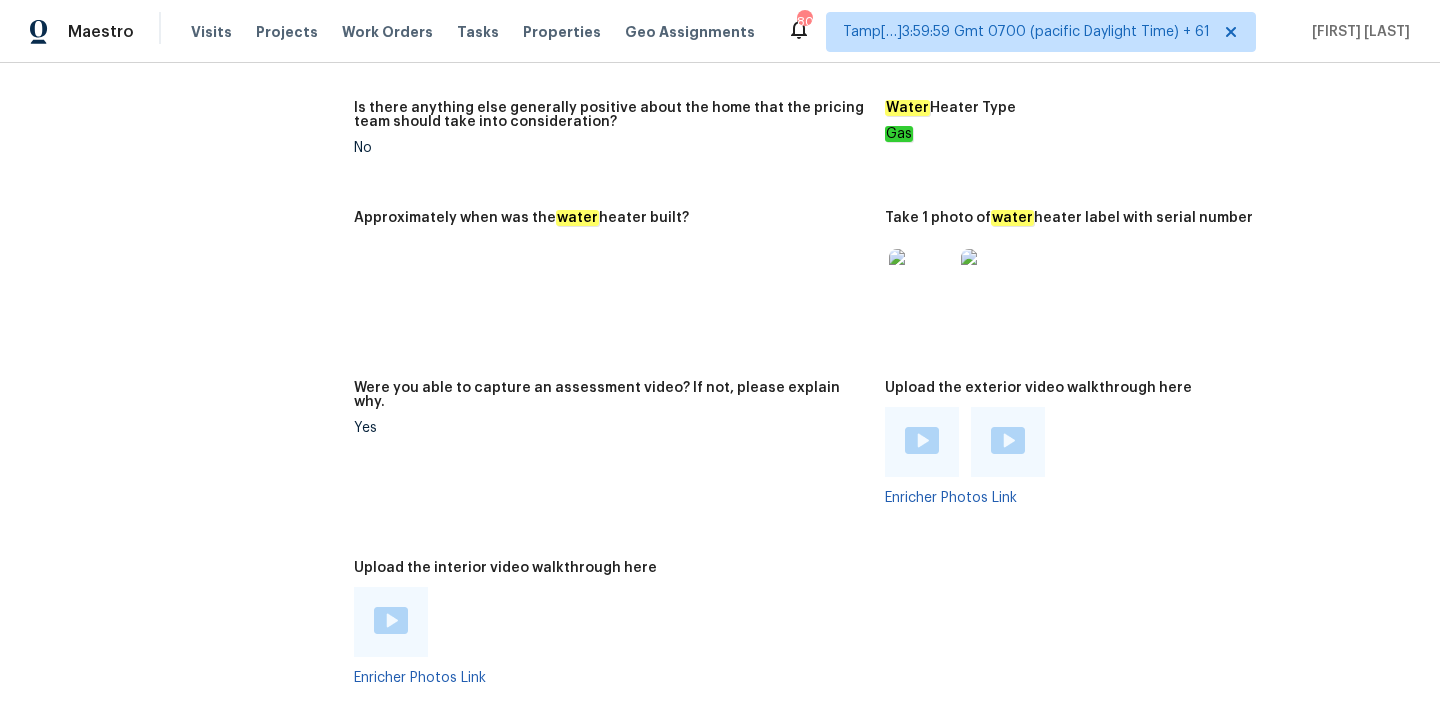 scroll, scrollTop: 3610, scrollLeft: 0, axis: vertical 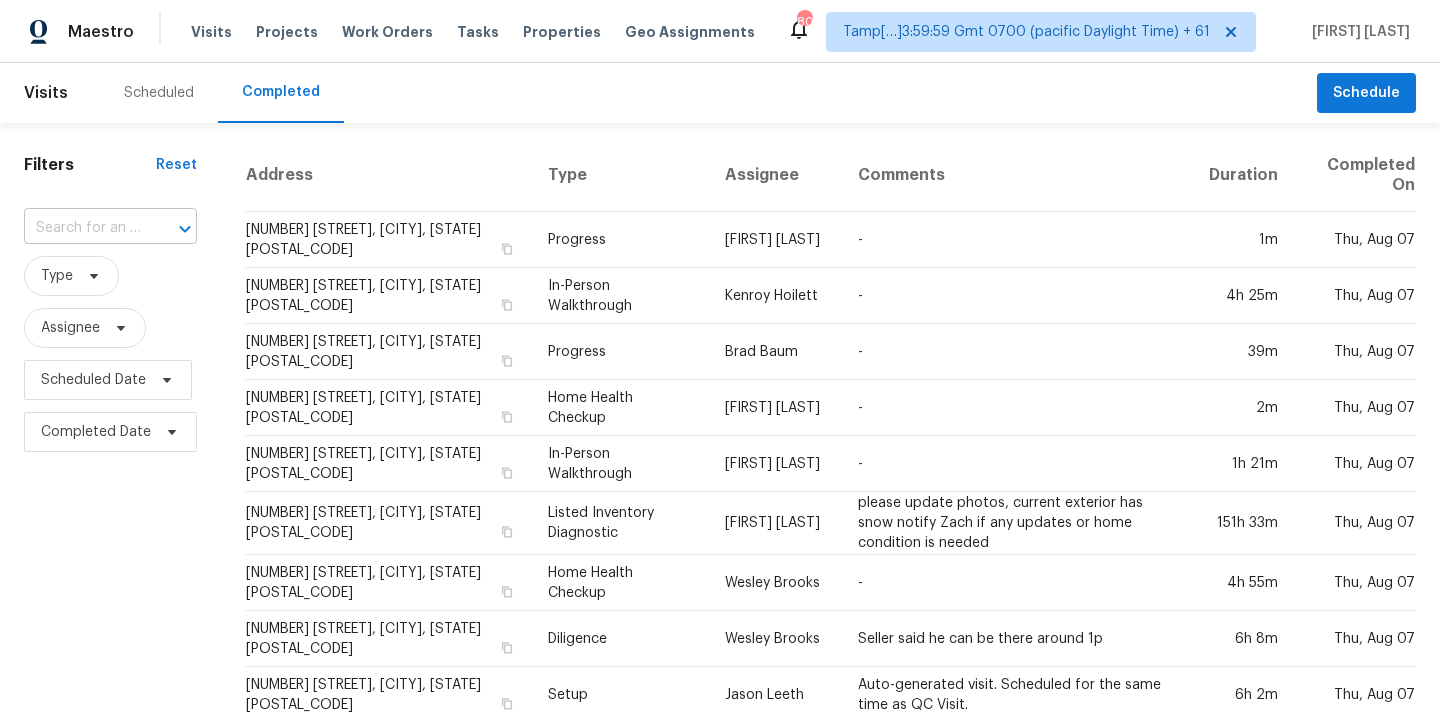 click at bounding box center [82, 228] 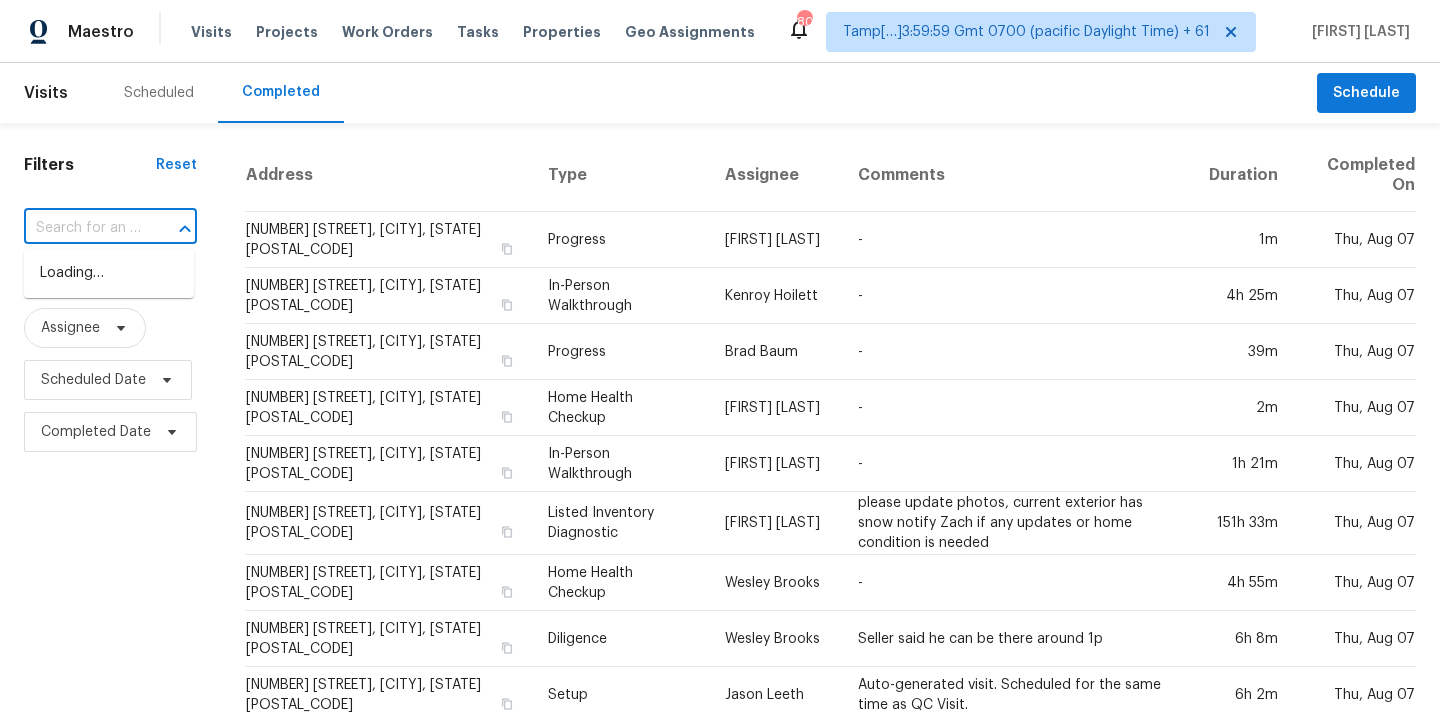 paste on "[NUMBER] [STREET], [CITY], [STATE] [POSTAL_CODE]" 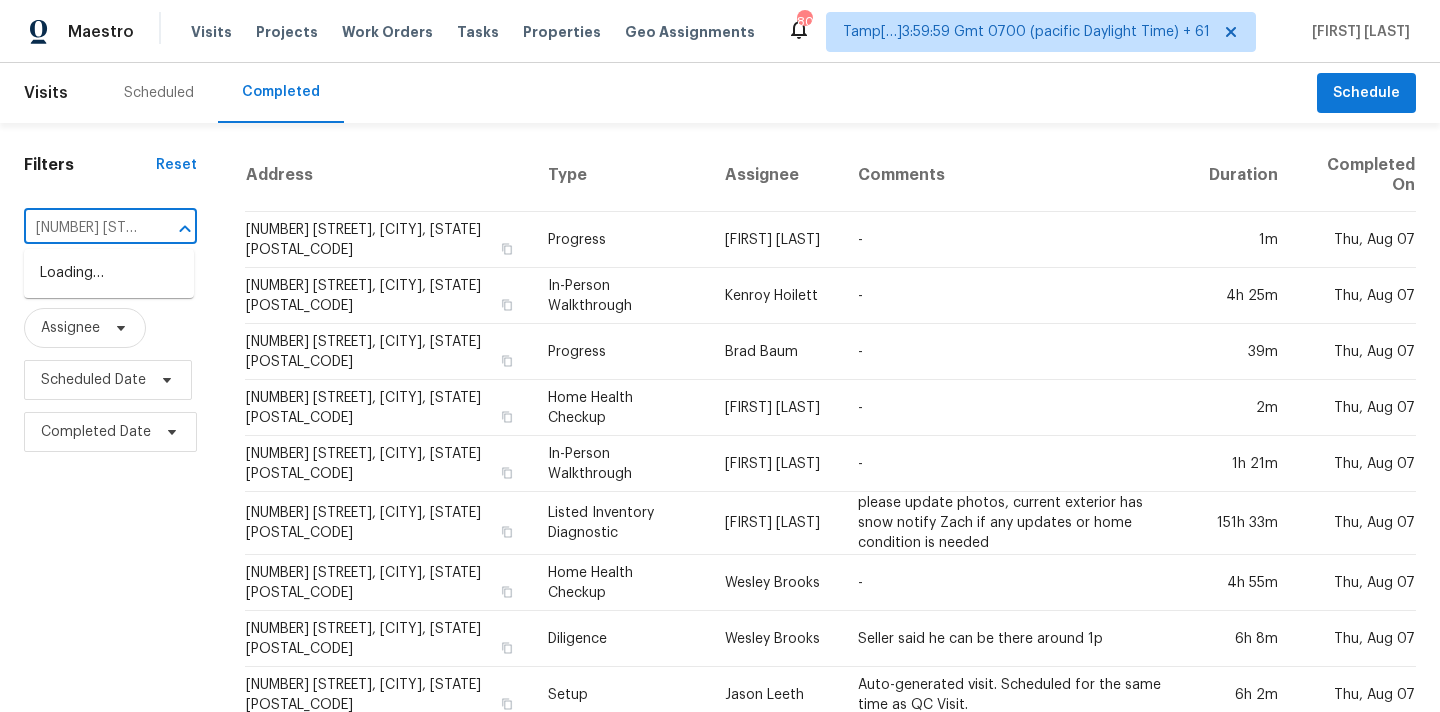 scroll, scrollTop: 0, scrollLeft: 175, axis: horizontal 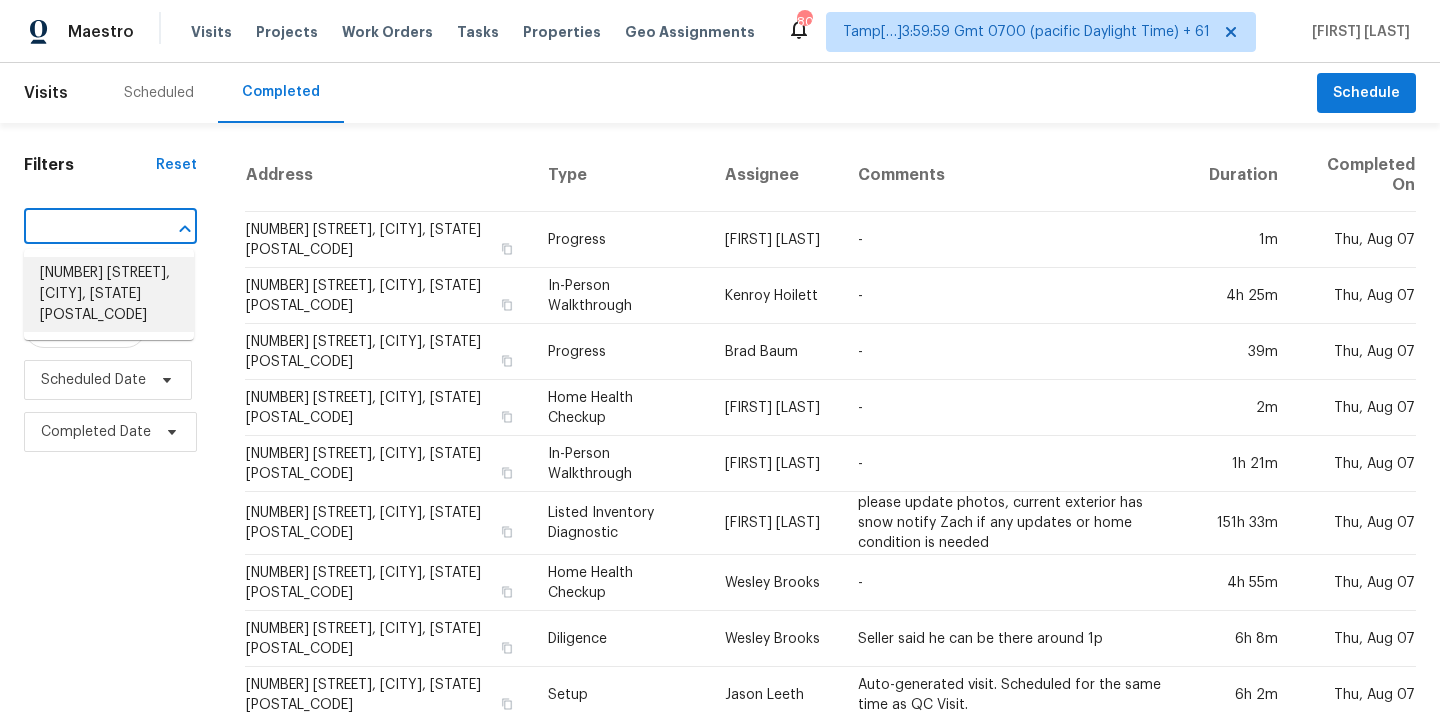 click on "[NUMBER] [STREET], [CITY], [STATE] [POSTAL_CODE]" at bounding box center [109, 294] 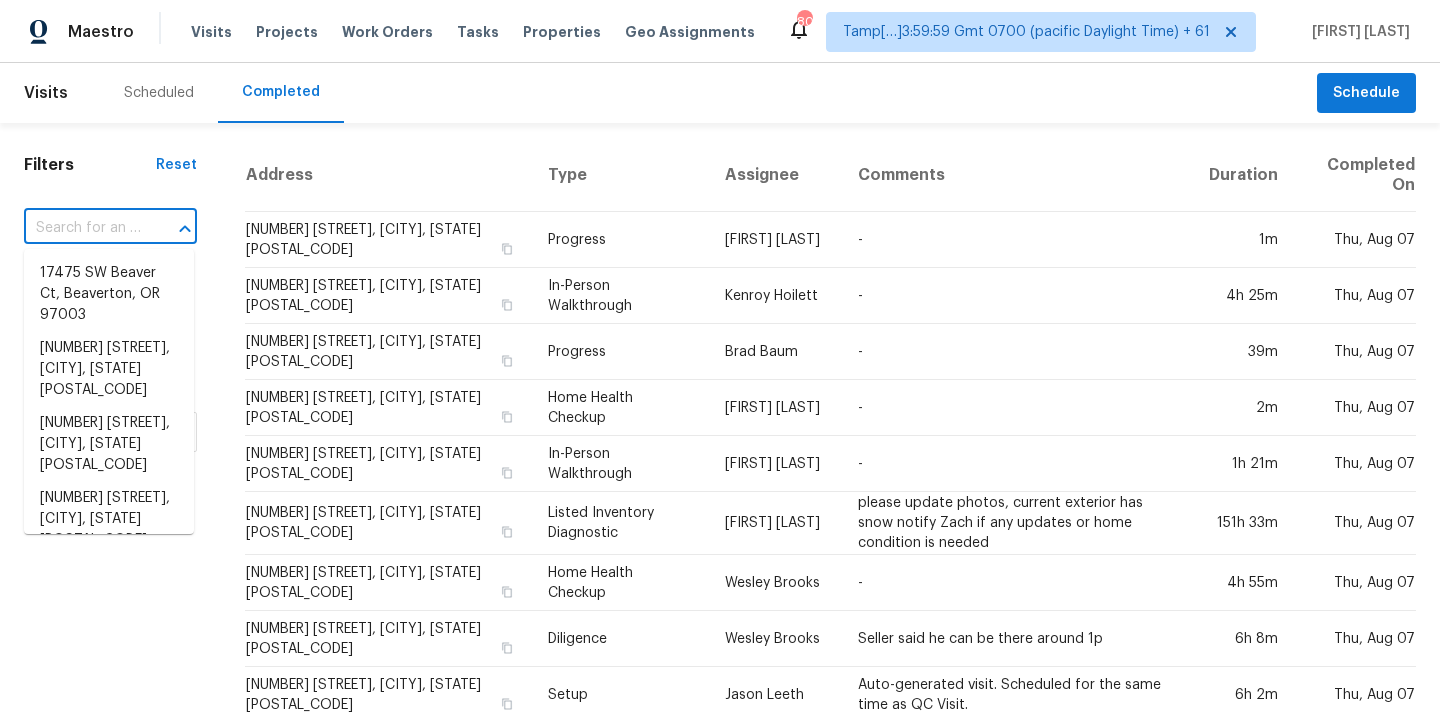 click at bounding box center [82, 228] 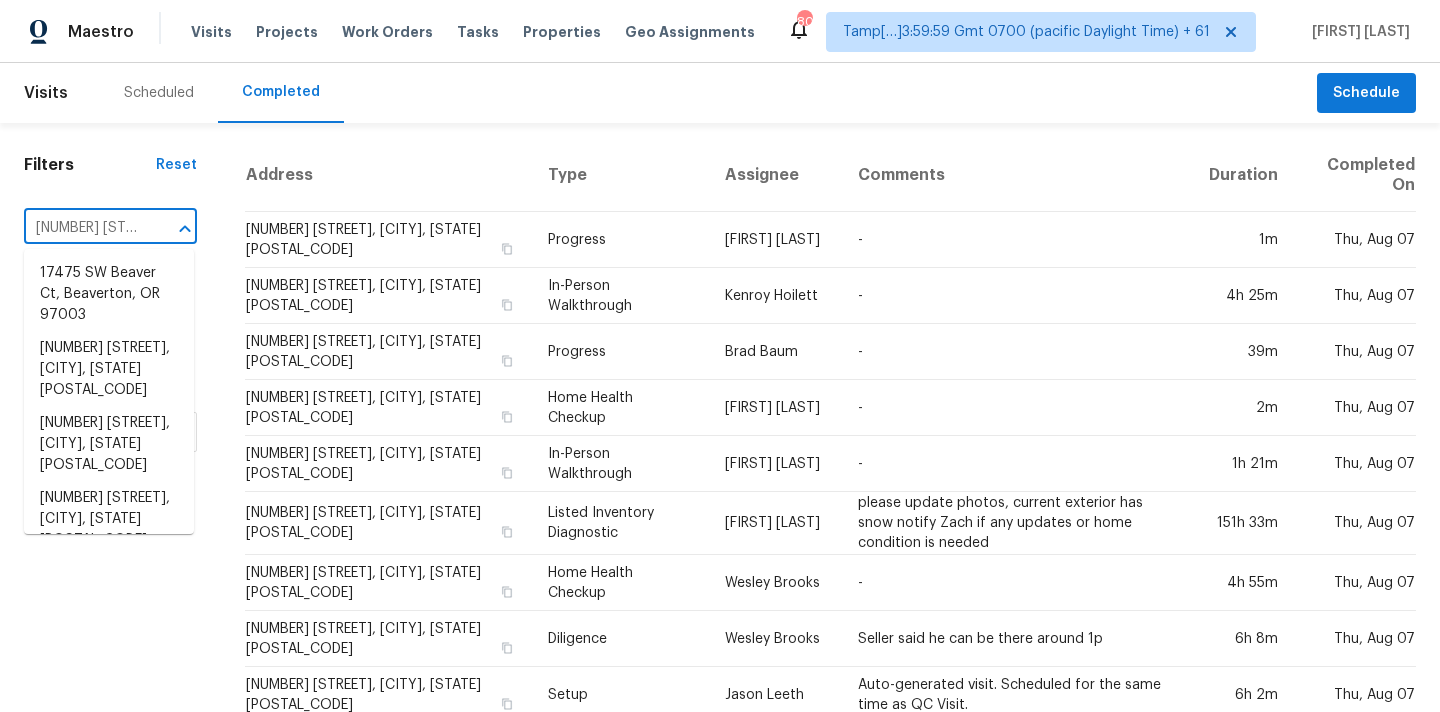 scroll, scrollTop: 0, scrollLeft: 175, axis: horizontal 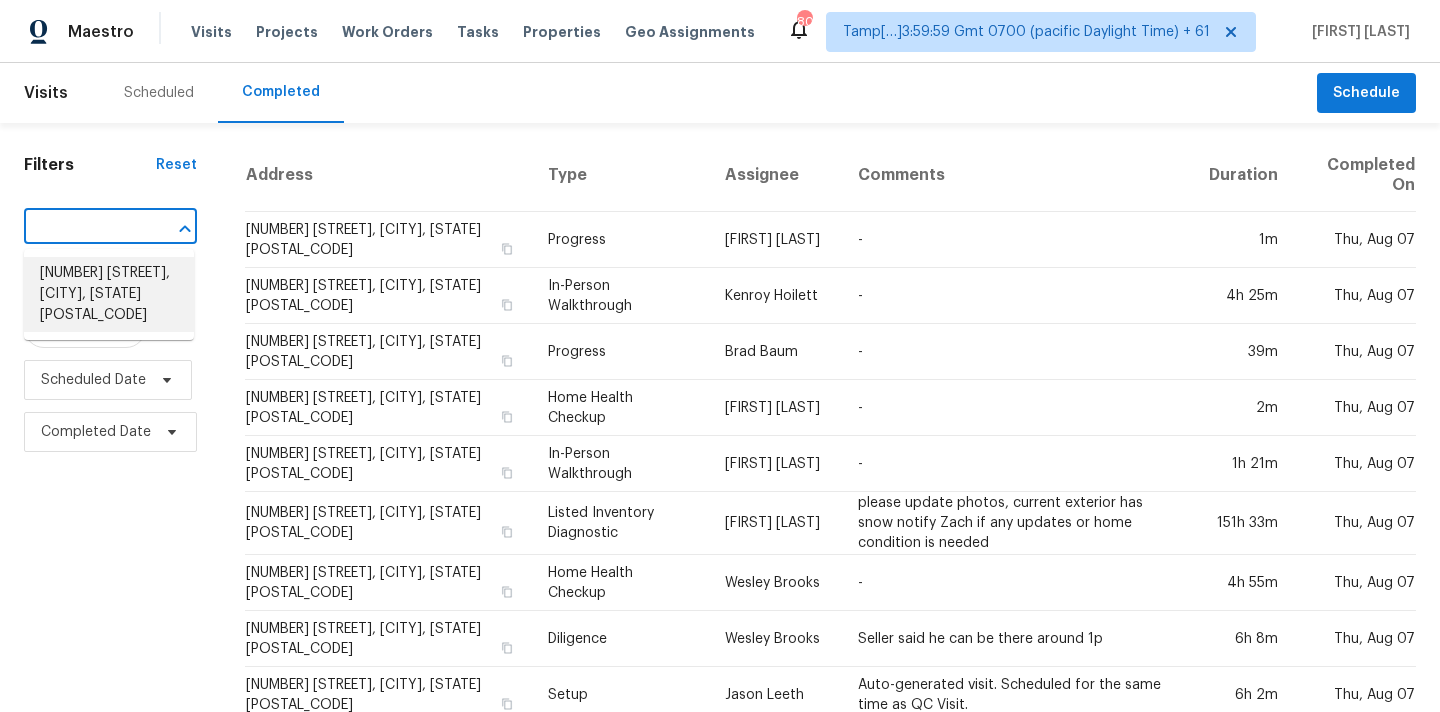 click on "[NUMBER] [STREET], [CITY], [STATE] [POSTAL_CODE]" at bounding box center (109, 294) 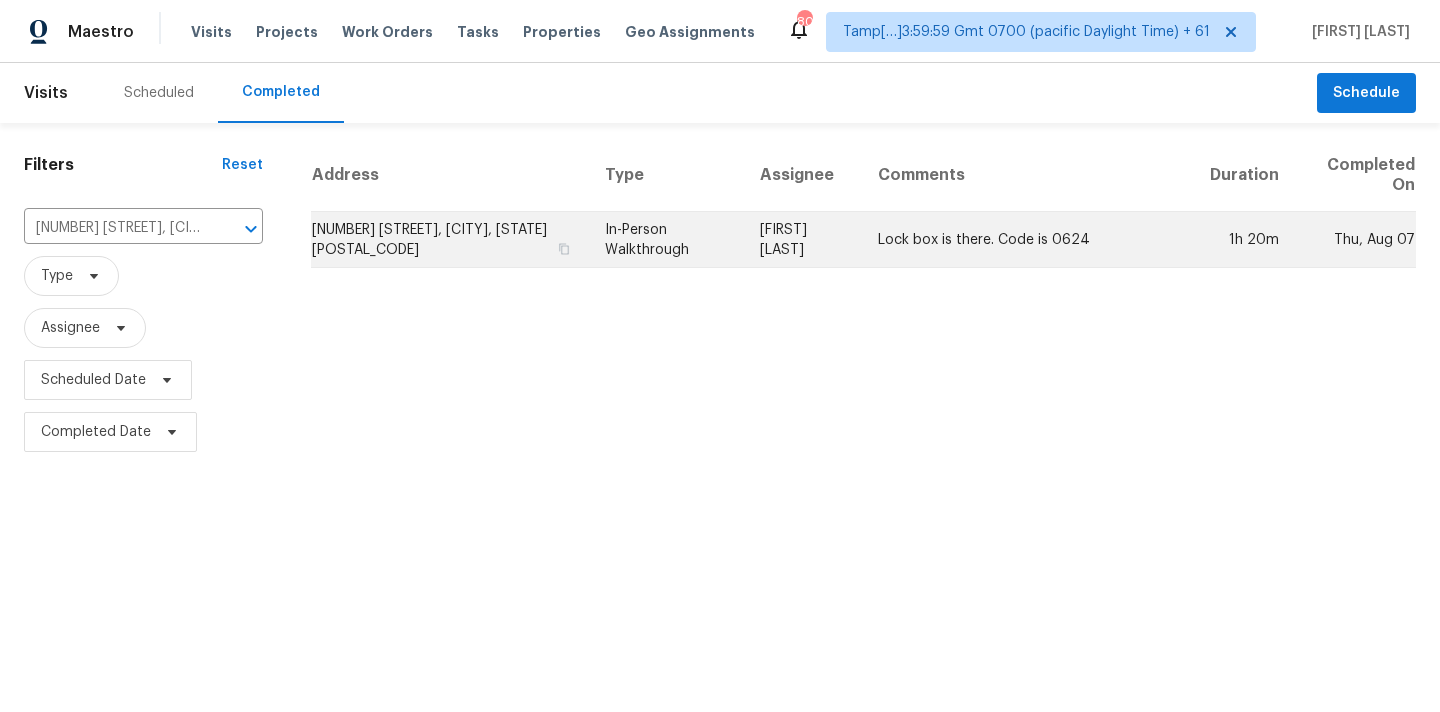 click on "In-Person Walkthrough" at bounding box center (666, 240) 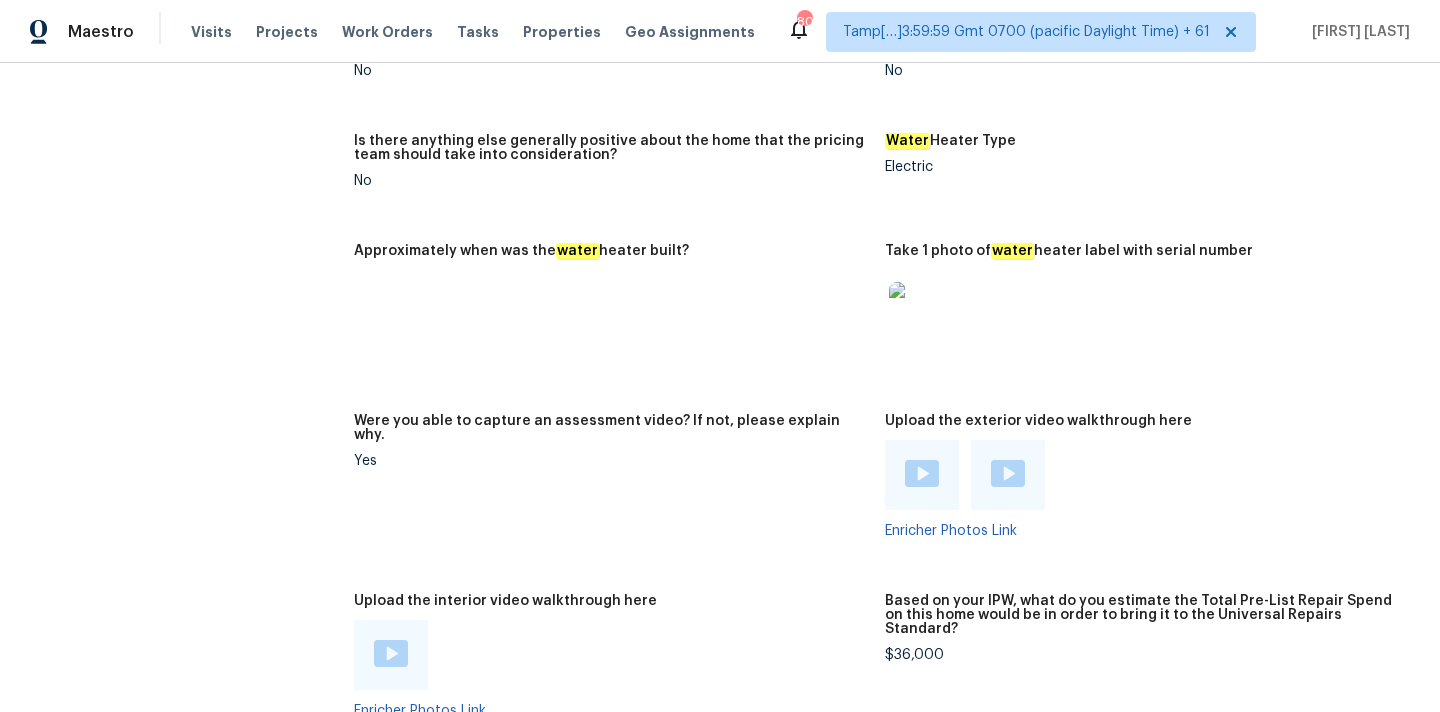 scroll, scrollTop: 3565, scrollLeft: 0, axis: vertical 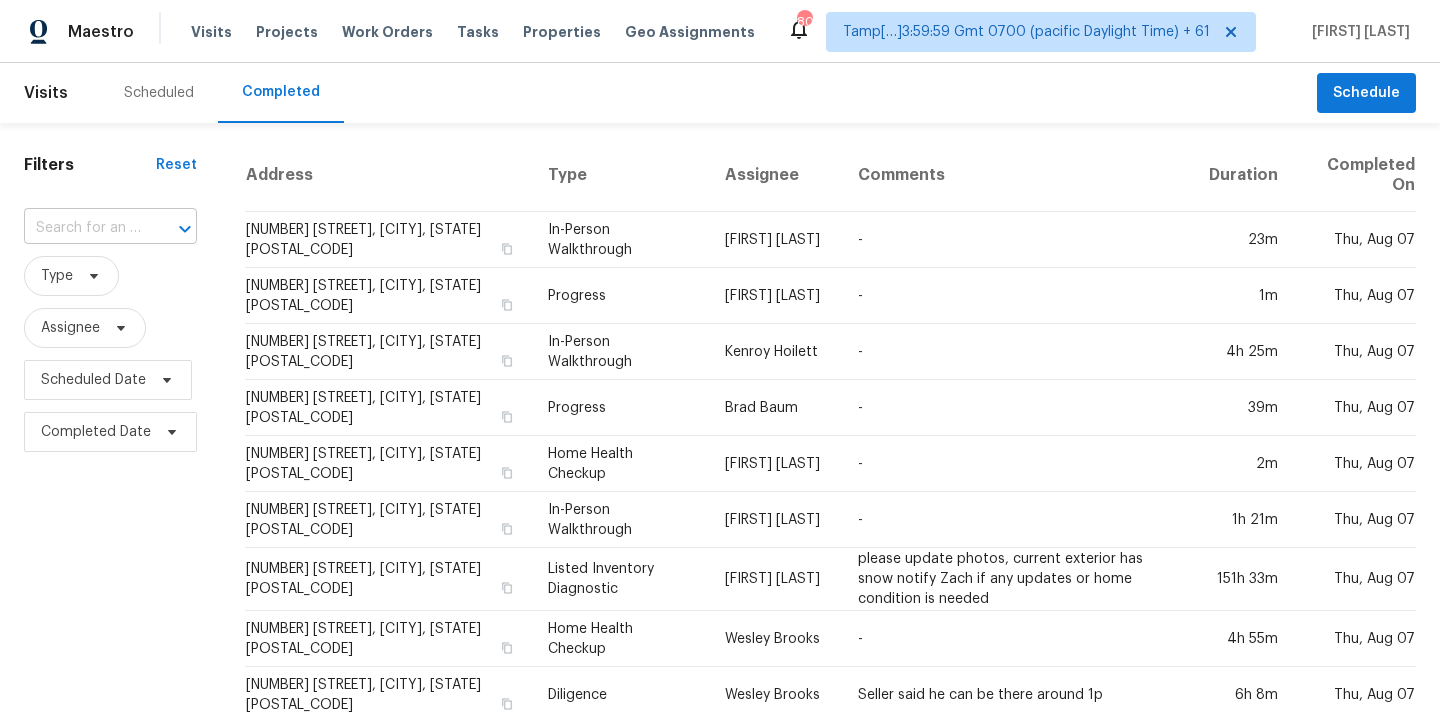 click at bounding box center [171, 229] 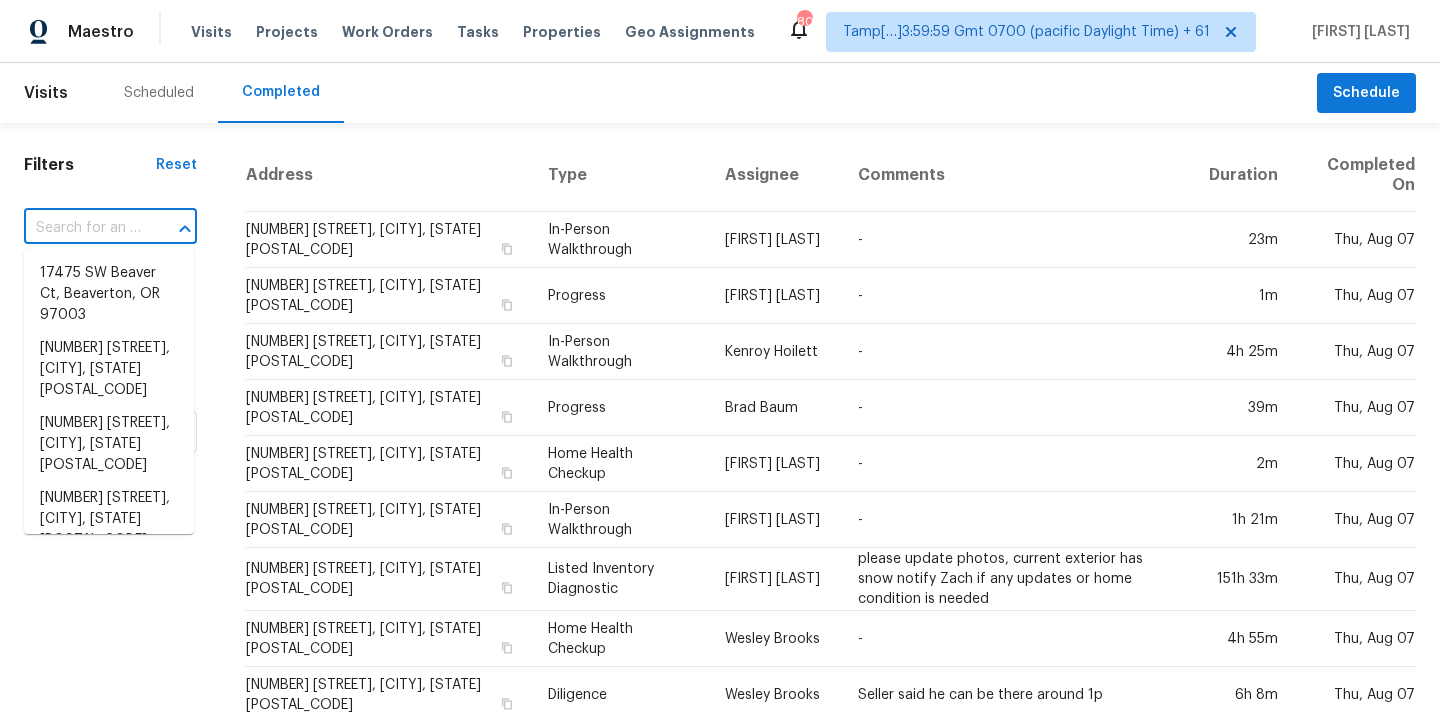 paste on "[NUMBER] [STREET], [CITY], [STATE] [POSTAL_CODE]" 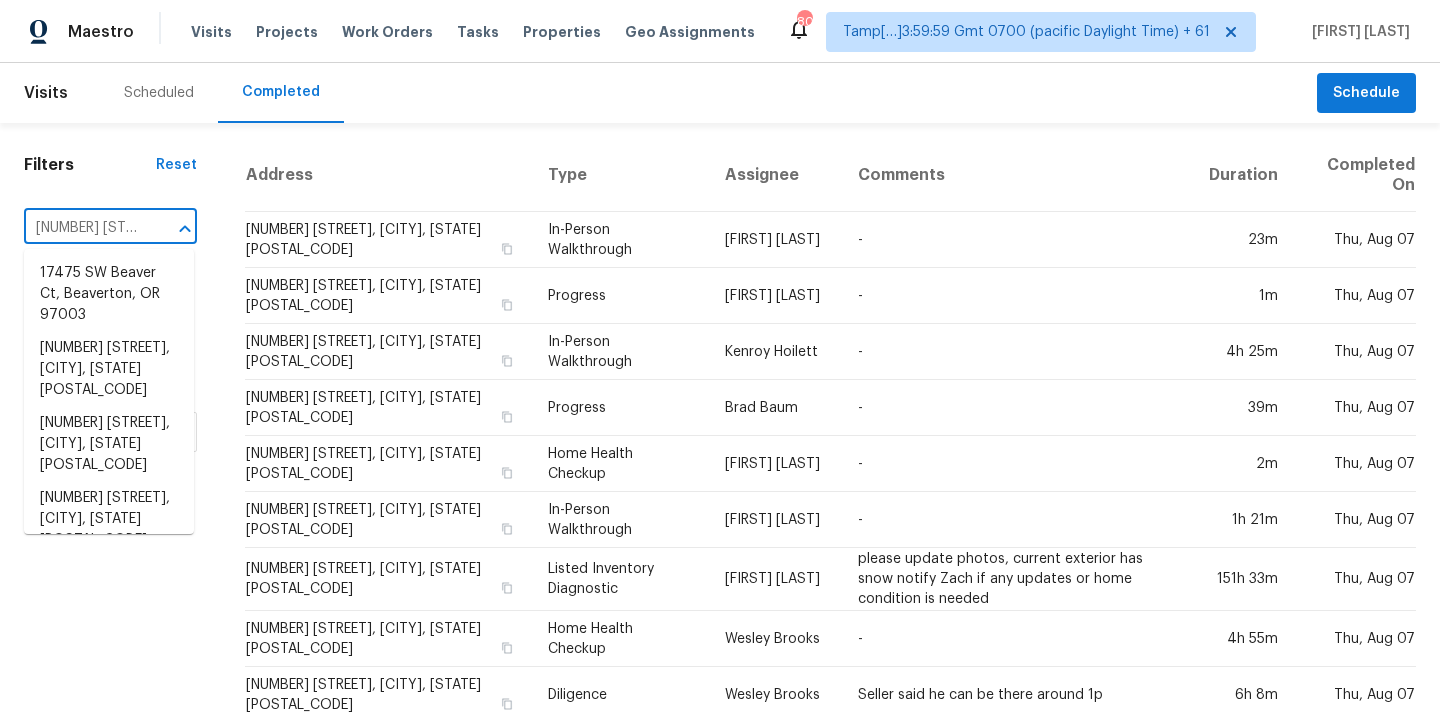 scroll, scrollTop: 0, scrollLeft: 103, axis: horizontal 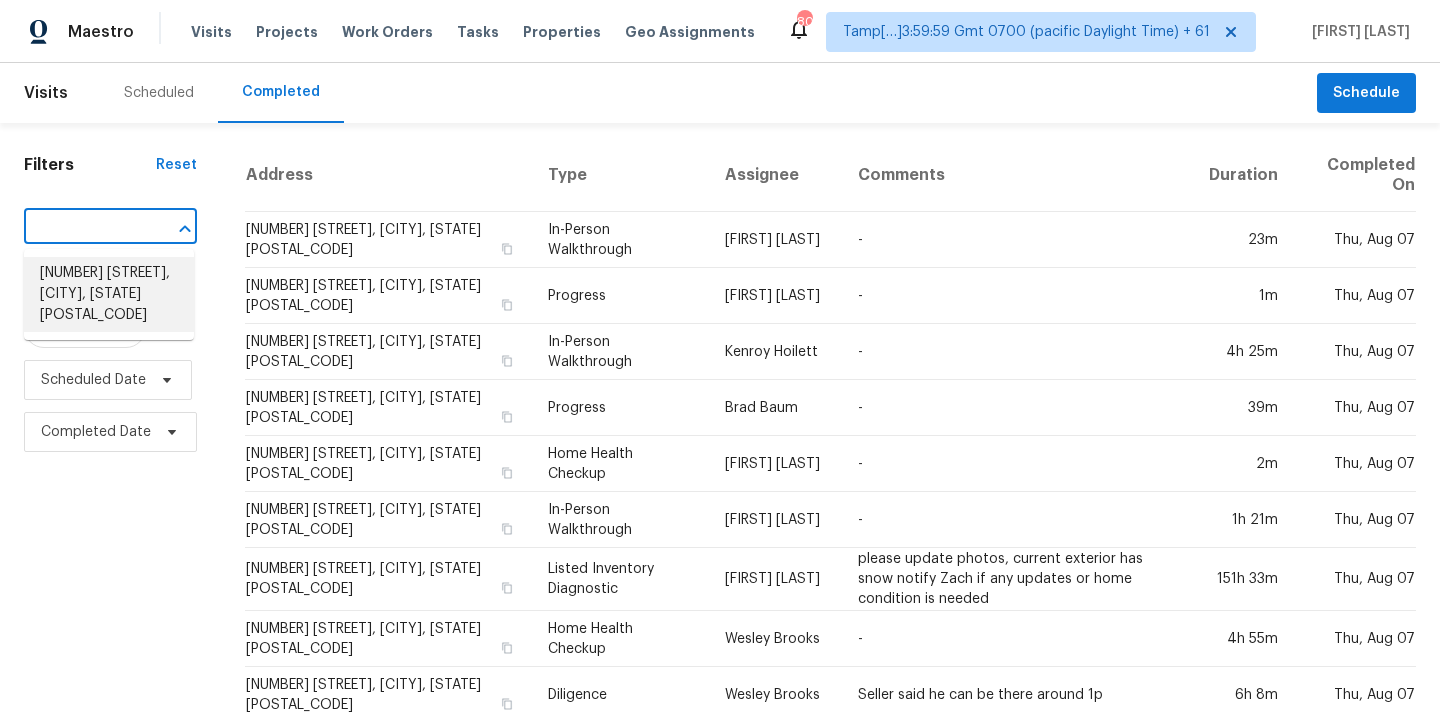 click on "[NUMBER] [STREET], [CITY], [STATE] [POSTAL_CODE]" at bounding box center [109, 294] 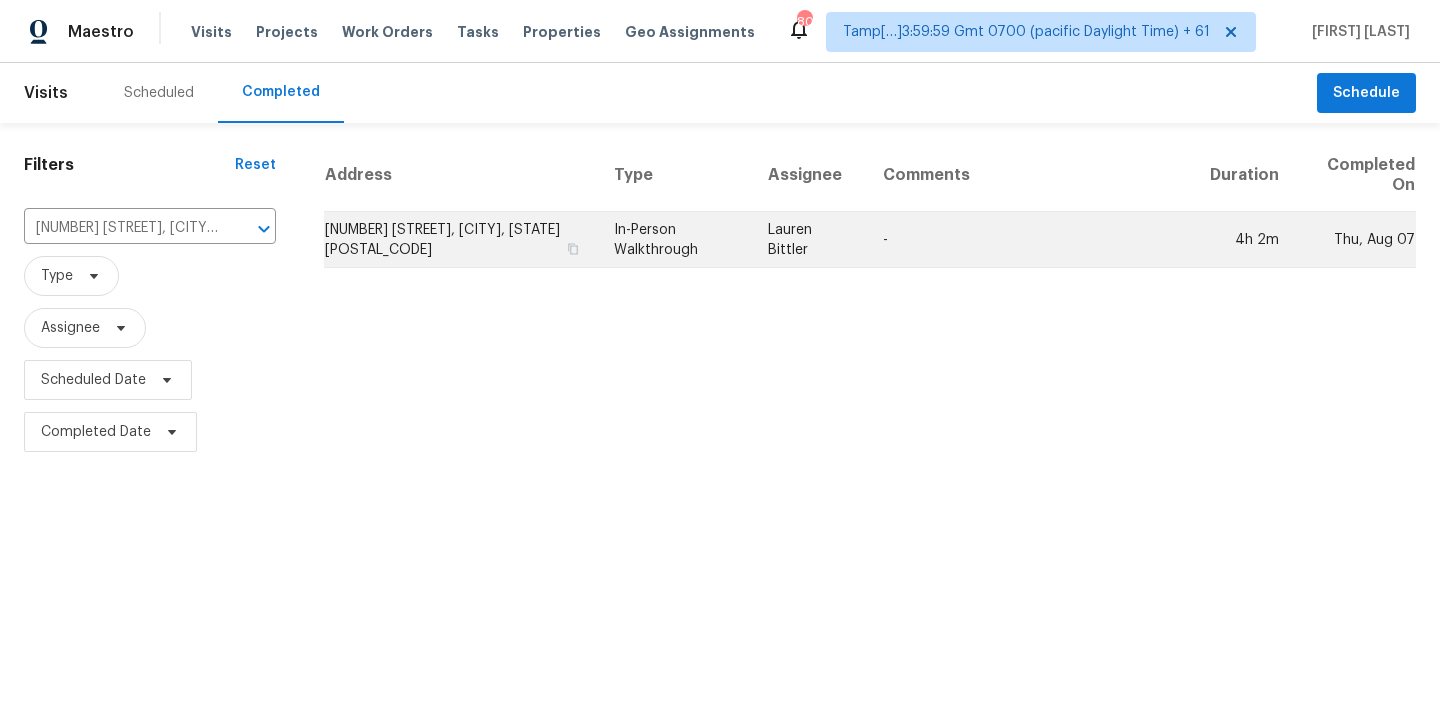 click on "[NUMBER] [STREET], [CITY], [STATE] [POSTAL_CODE]" at bounding box center (461, 240) 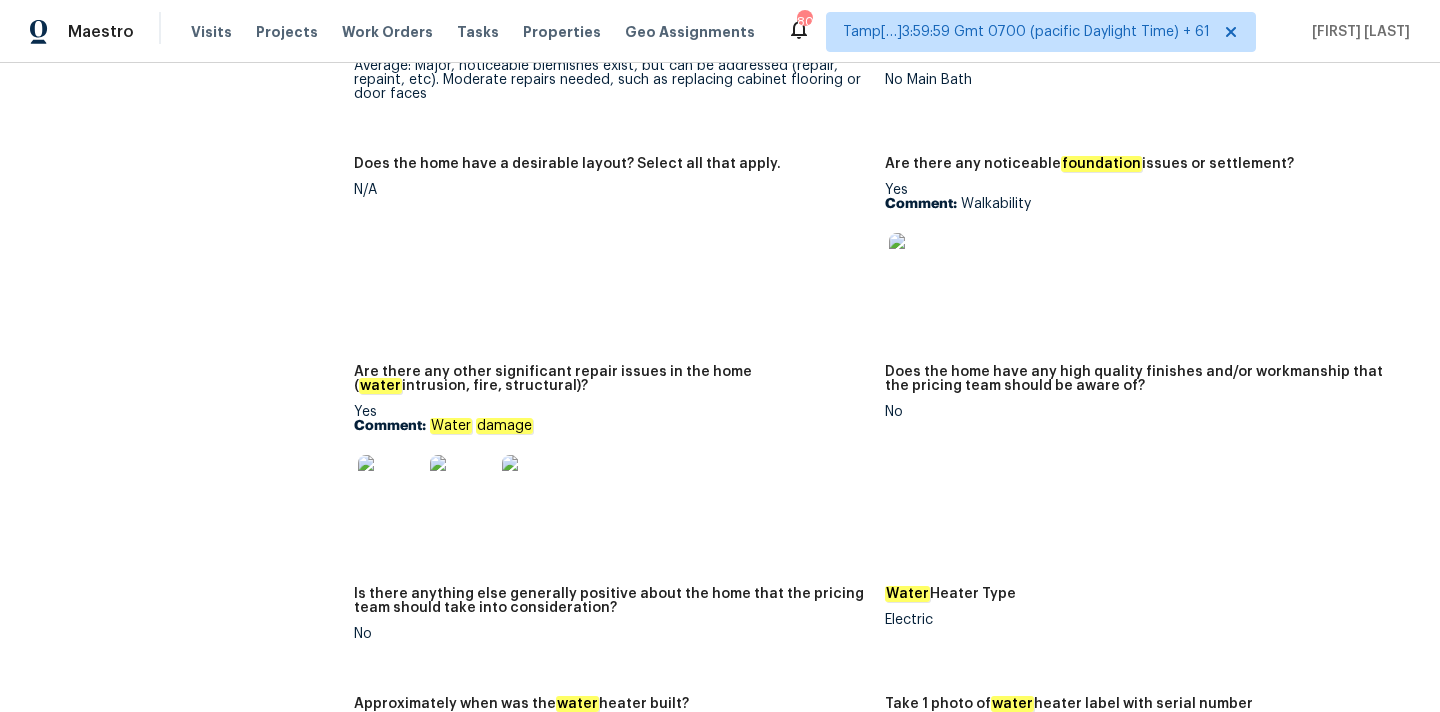 scroll, scrollTop: 3271, scrollLeft: 0, axis: vertical 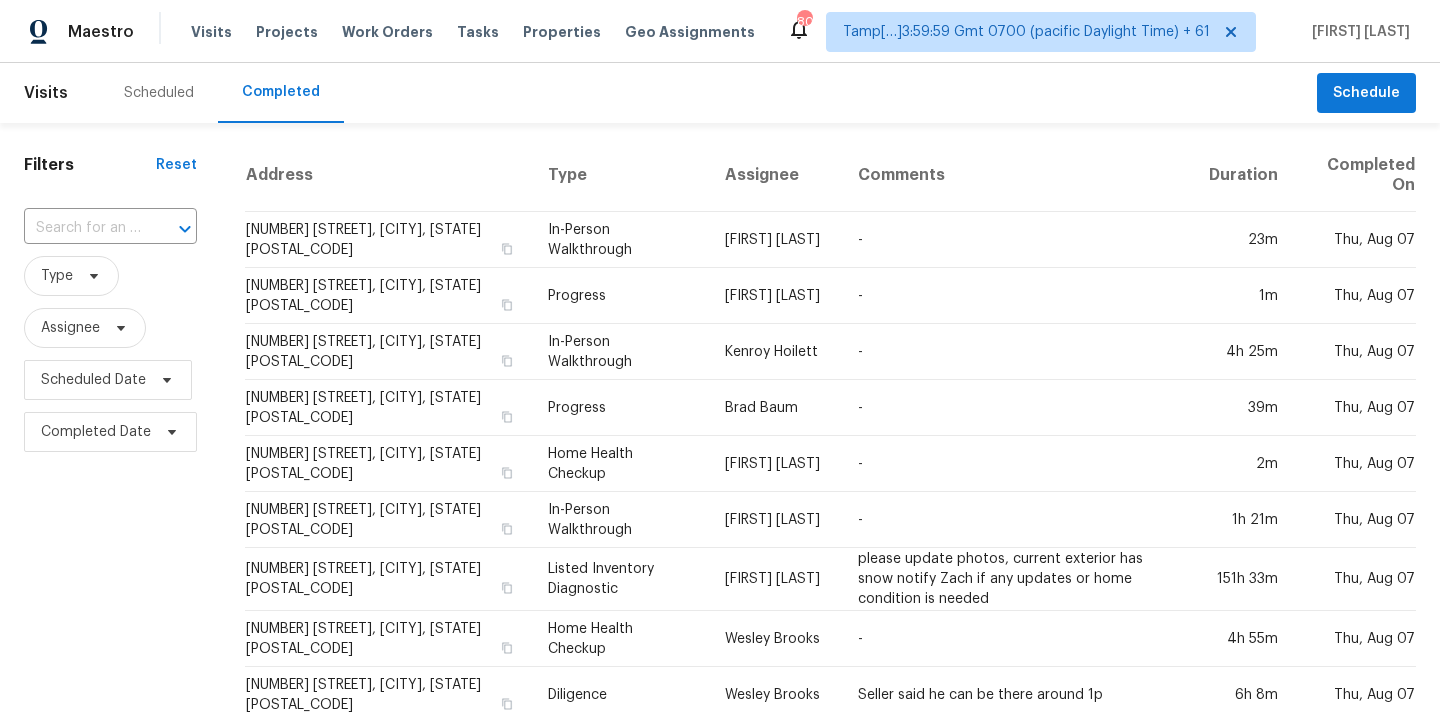 click at bounding box center (82, 228) 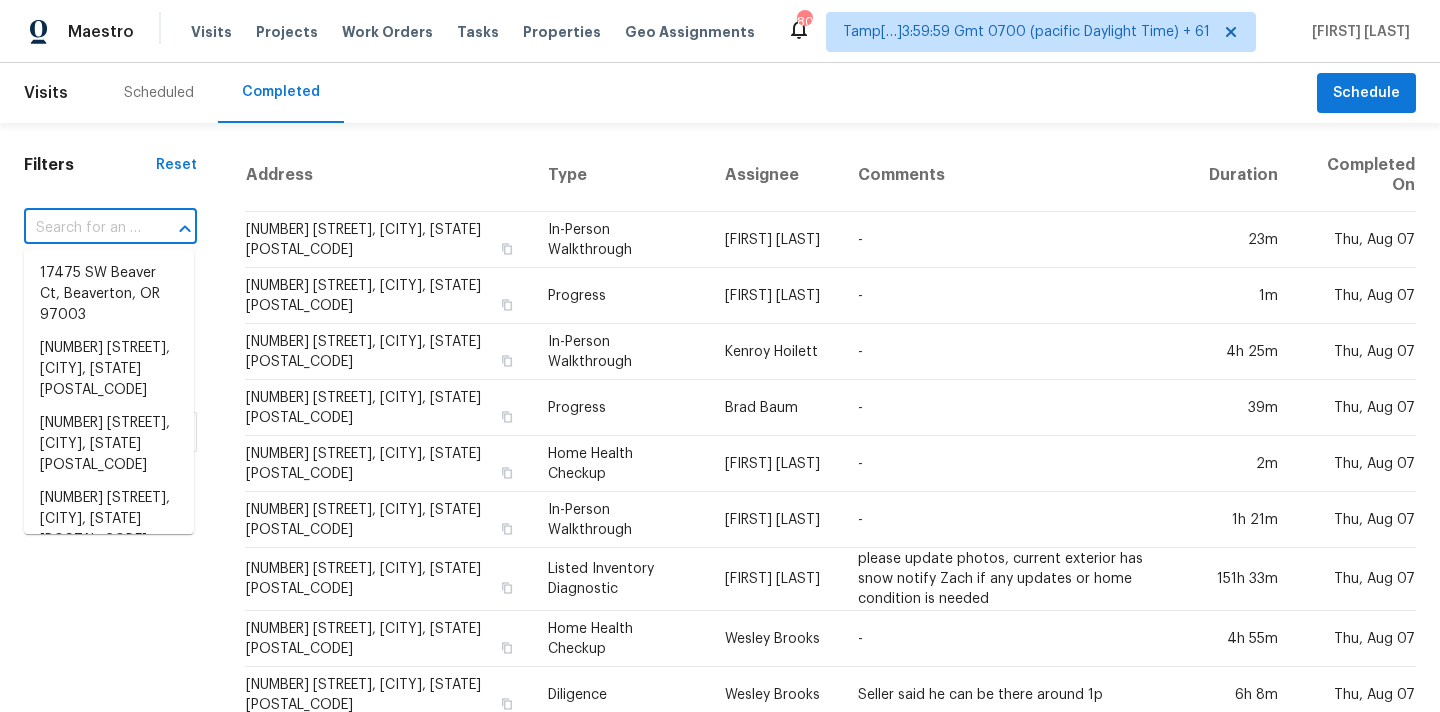 paste on "[NUMBER] [STREET], [CITY], [STATE] [POSTAL_CODE]" 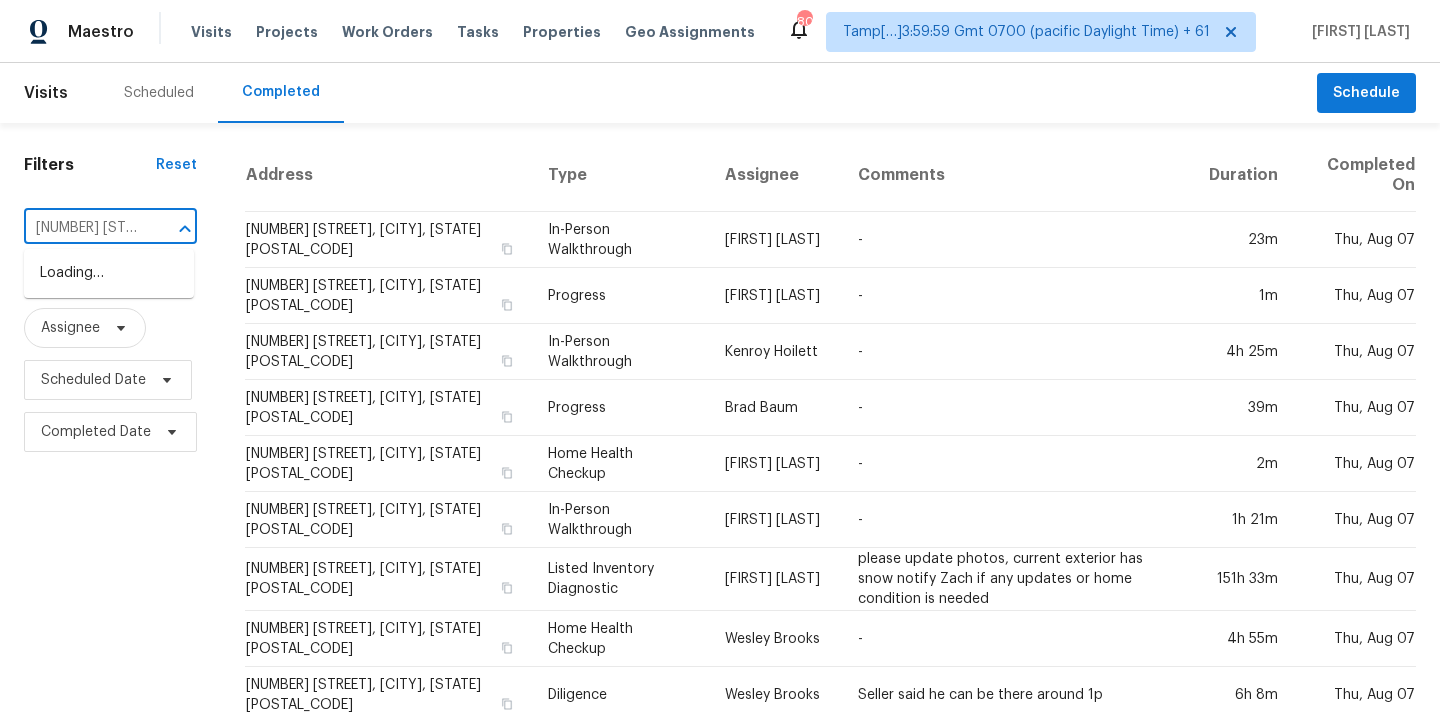 scroll, scrollTop: 0, scrollLeft: 156, axis: horizontal 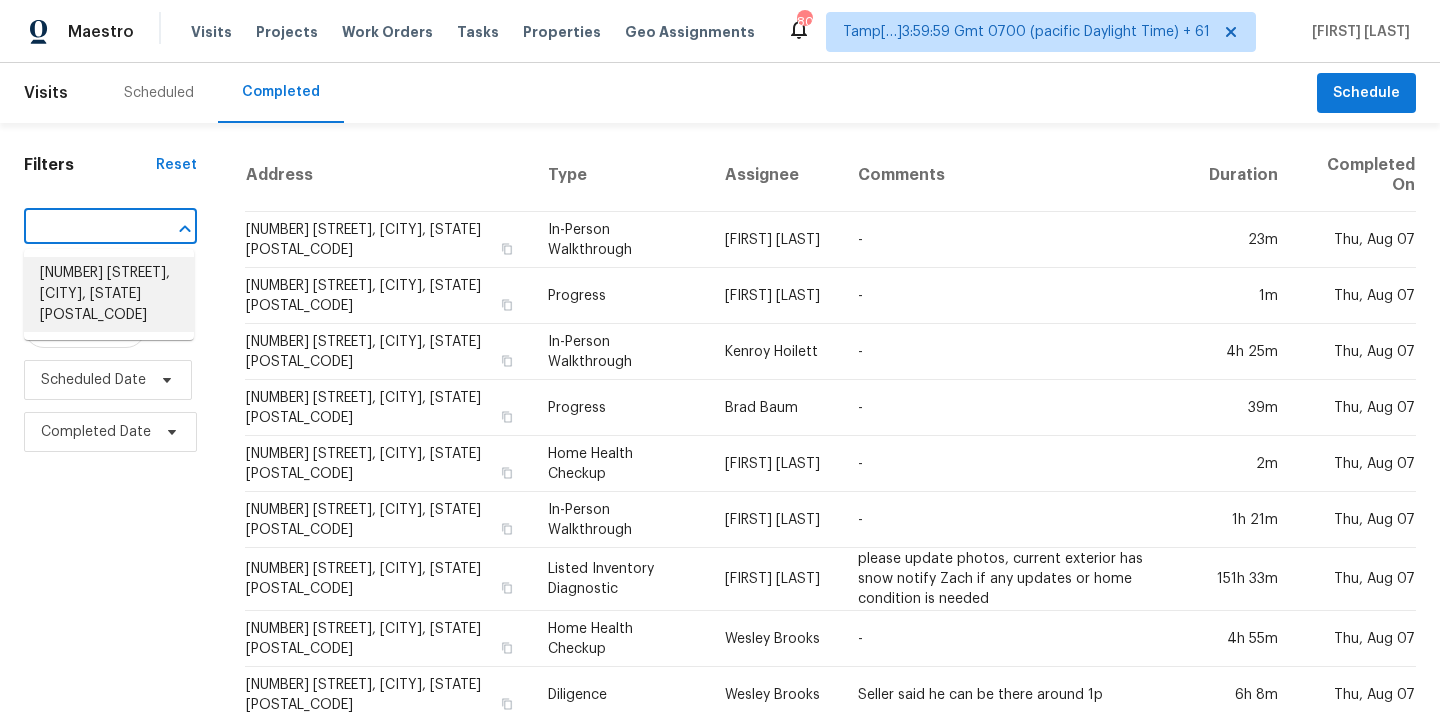 click on "[NUMBER] [STREET], [CITY], [STATE] [POSTAL_CODE]" at bounding box center (109, 294) 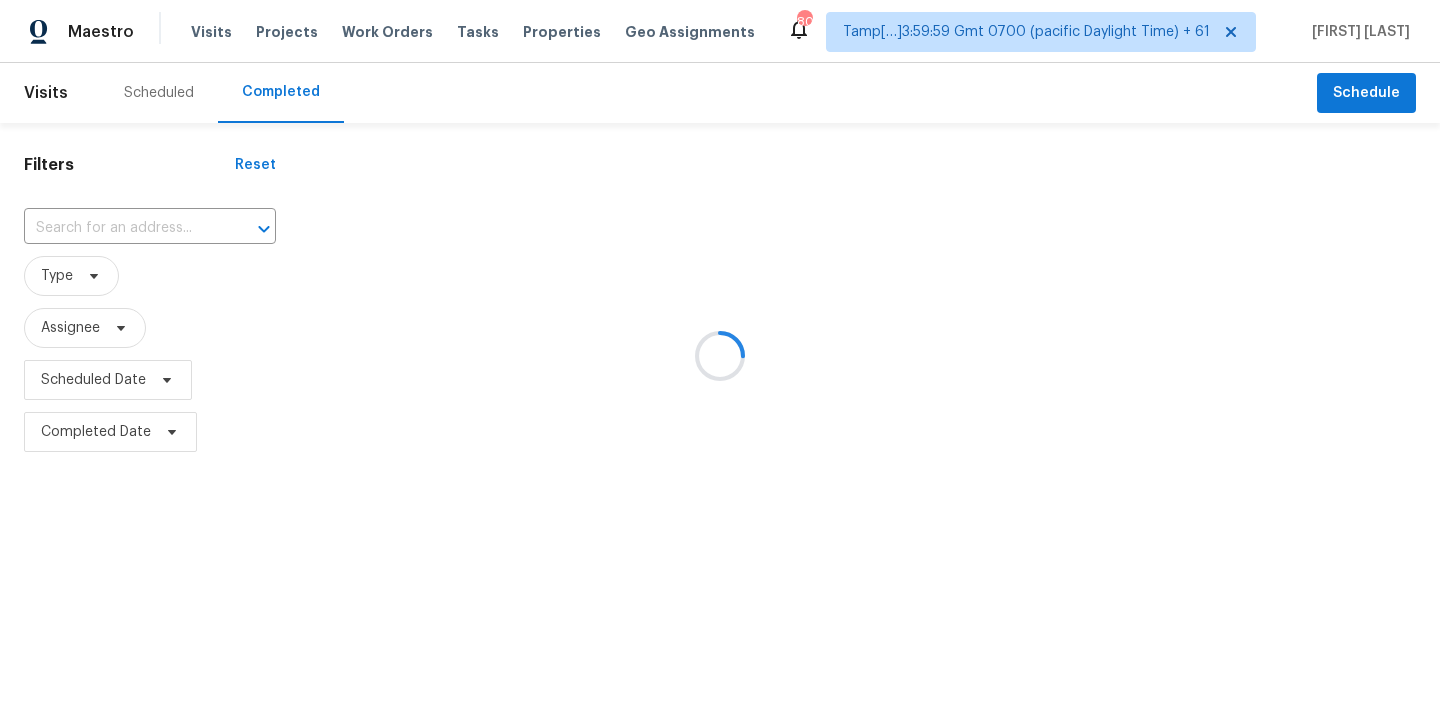 click at bounding box center (720, 356) 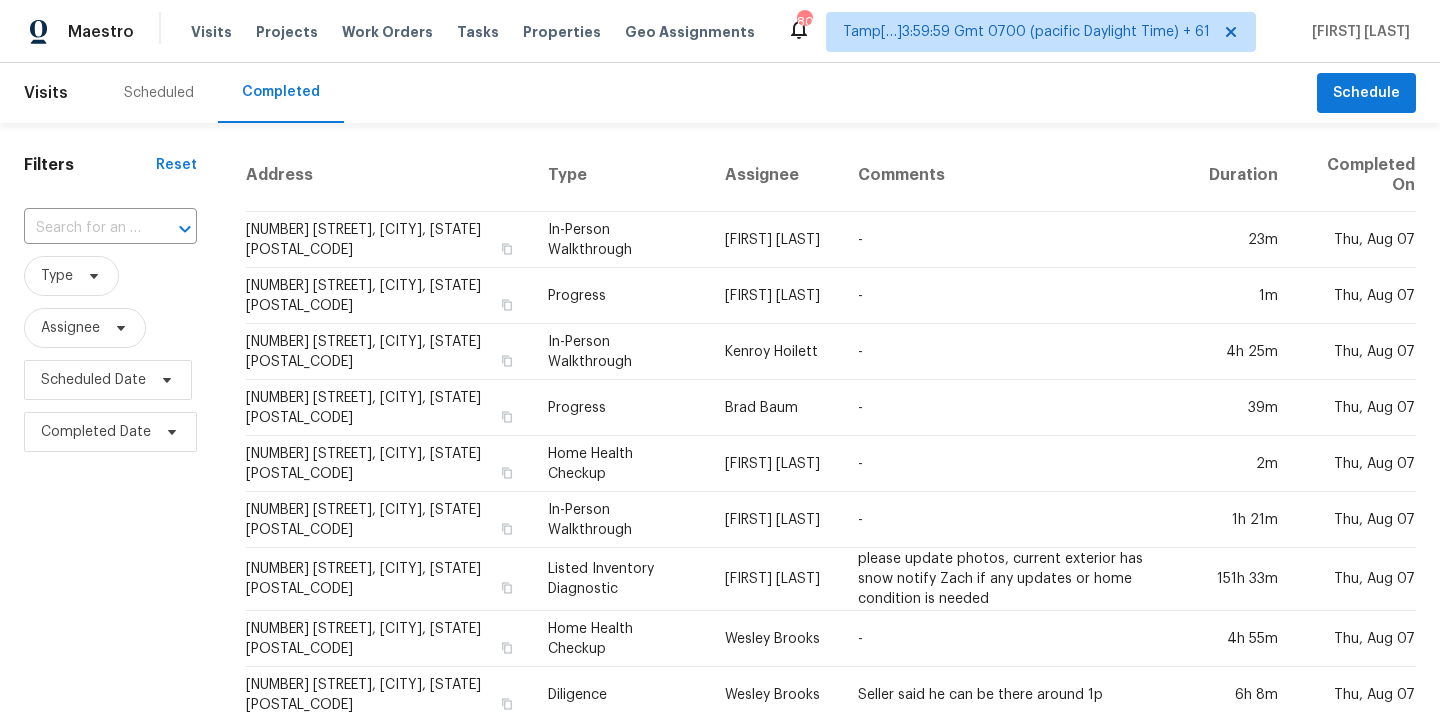 click at bounding box center [171, 229] 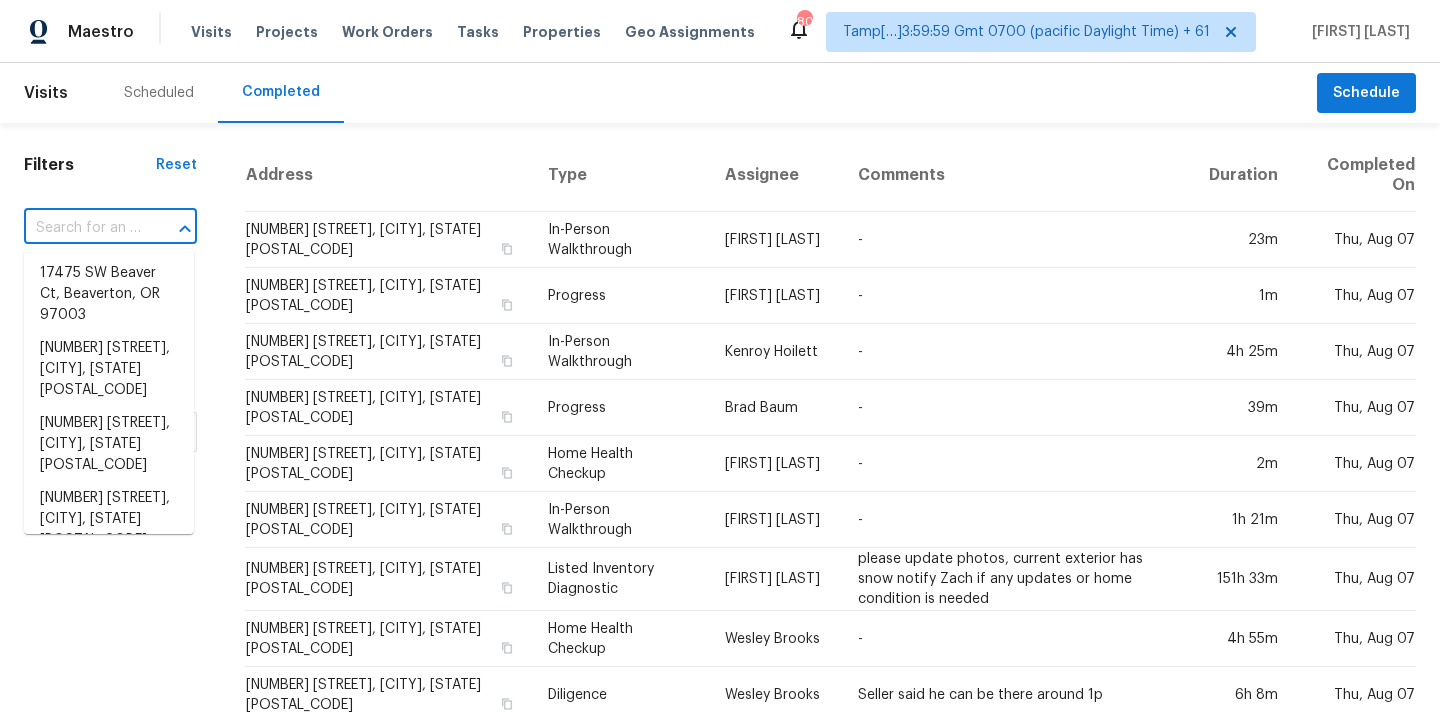 paste on "1831 Muirfield Ln, Painesville, OH 44077" 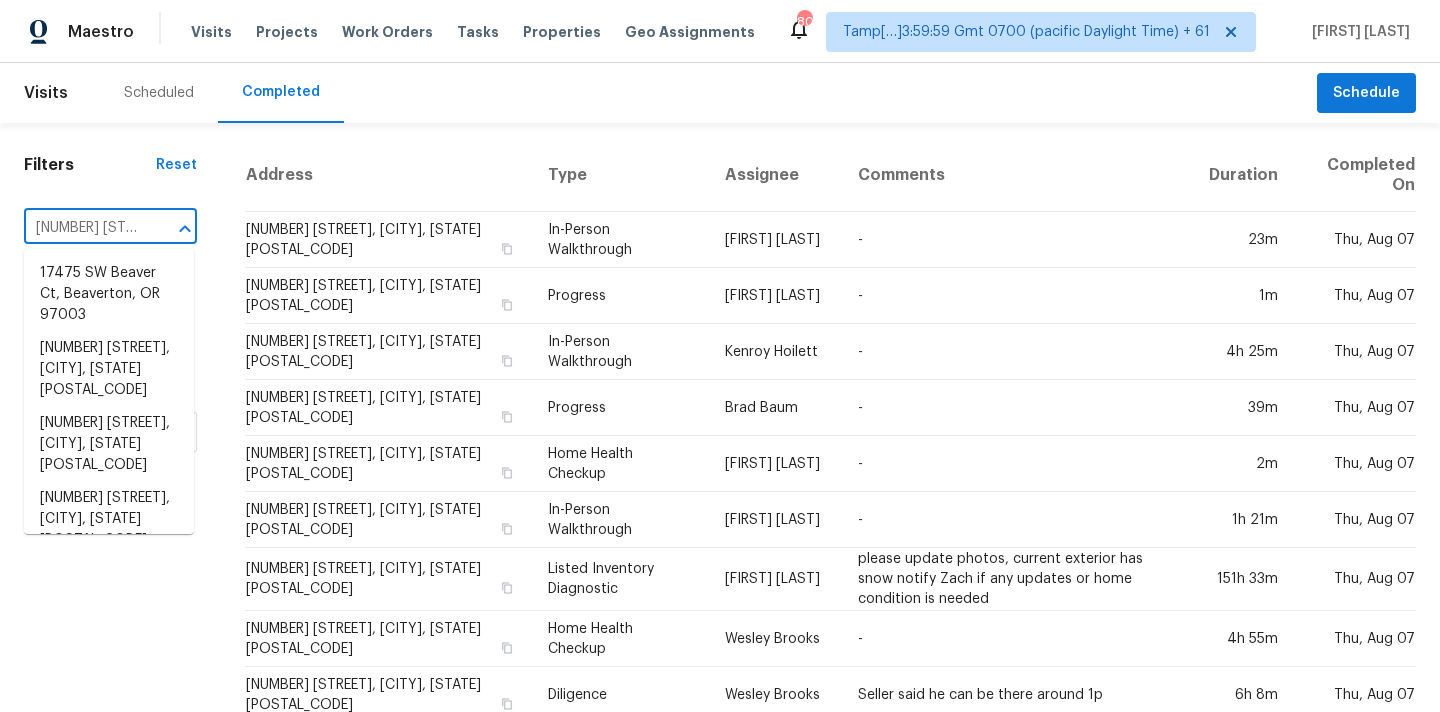 scroll, scrollTop: 0, scrollLeft: 156, axis: horizontal 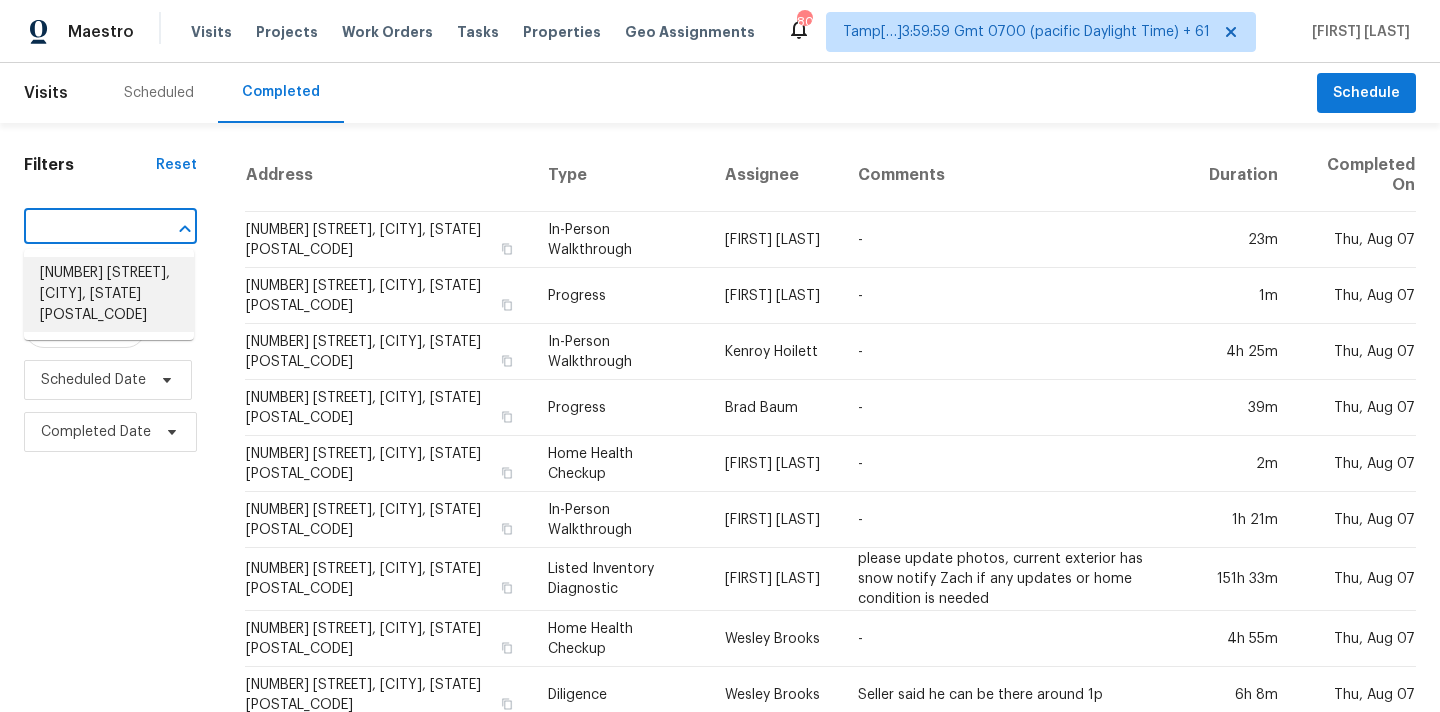 click on "1831 Muirfield Ln, Painesville, OH 44077" at bounding box center (109, 294) 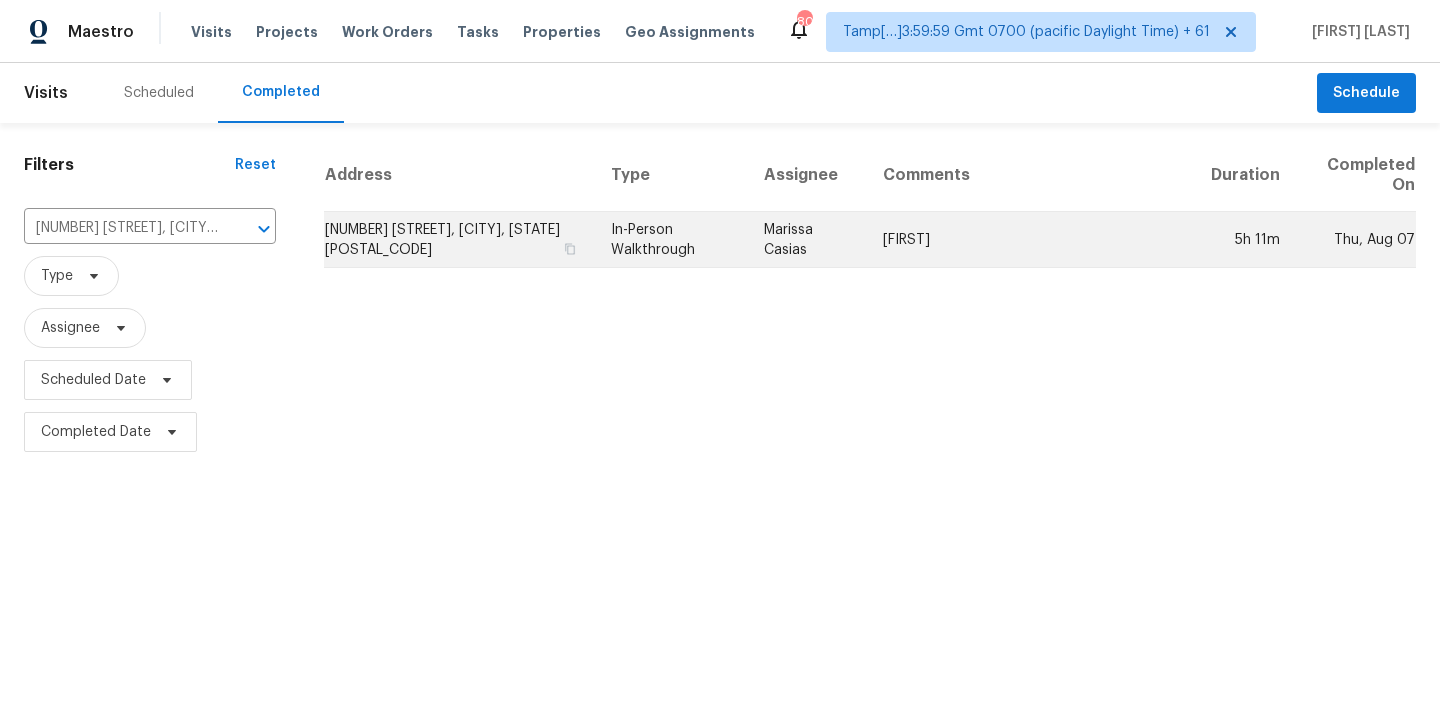 click on "In-Person Walkthrough" at bounding box center [672, 240] 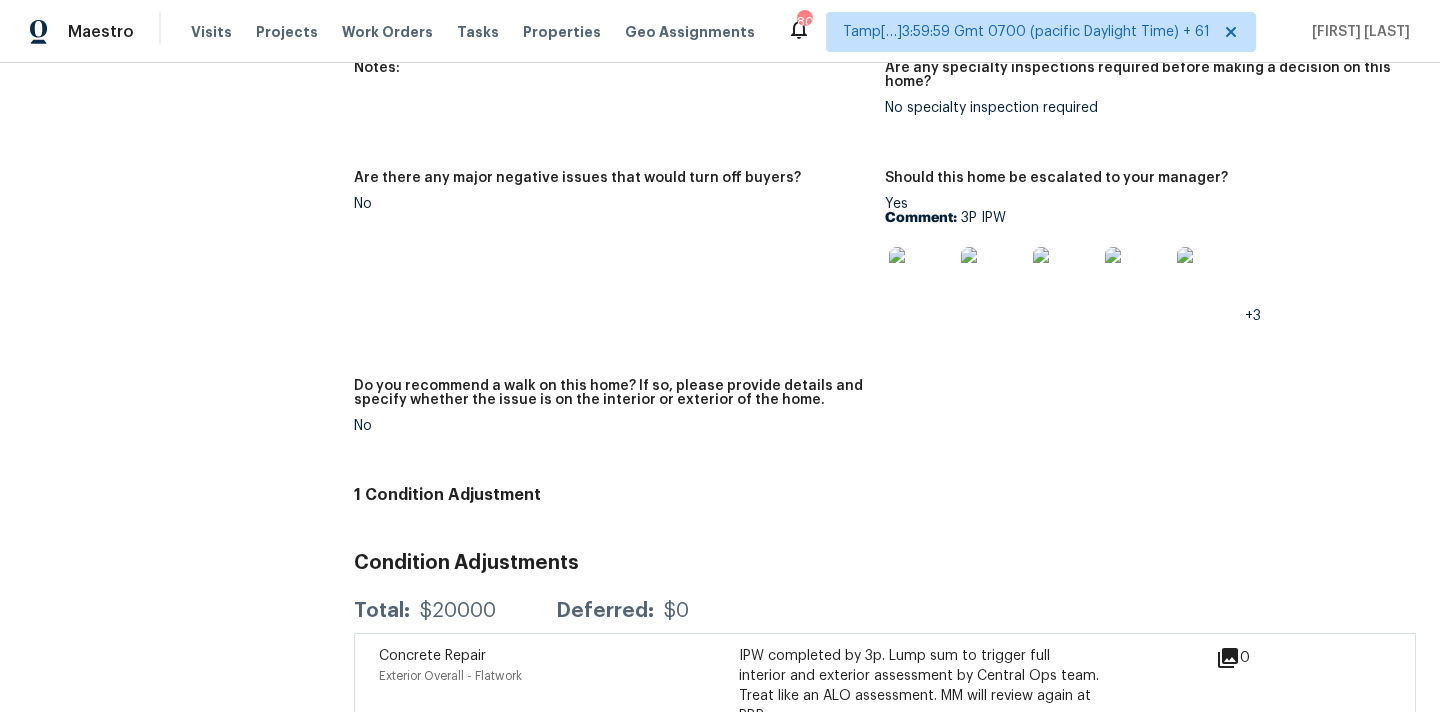 scroll, scrollTop: 4673, scrollLeft: 0, axis: vertical 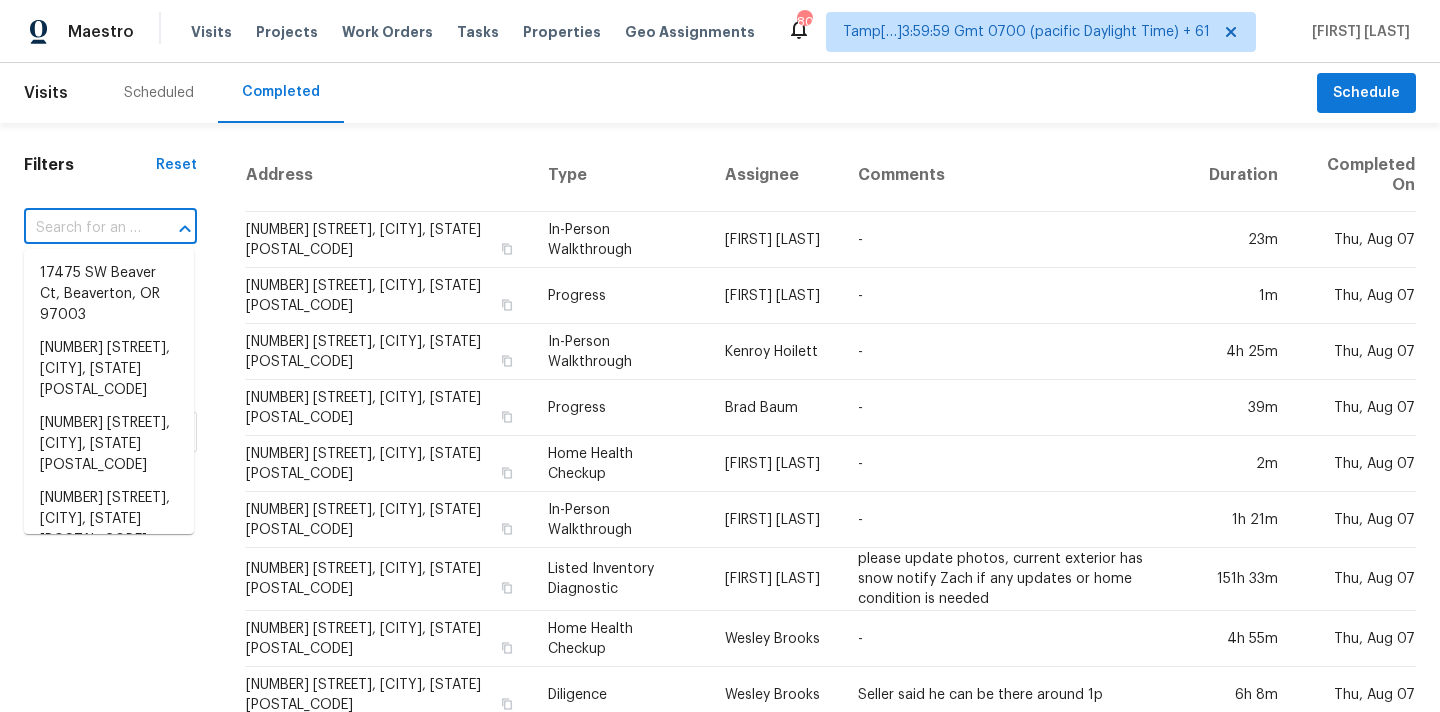 click at bounding box center [82, 228] 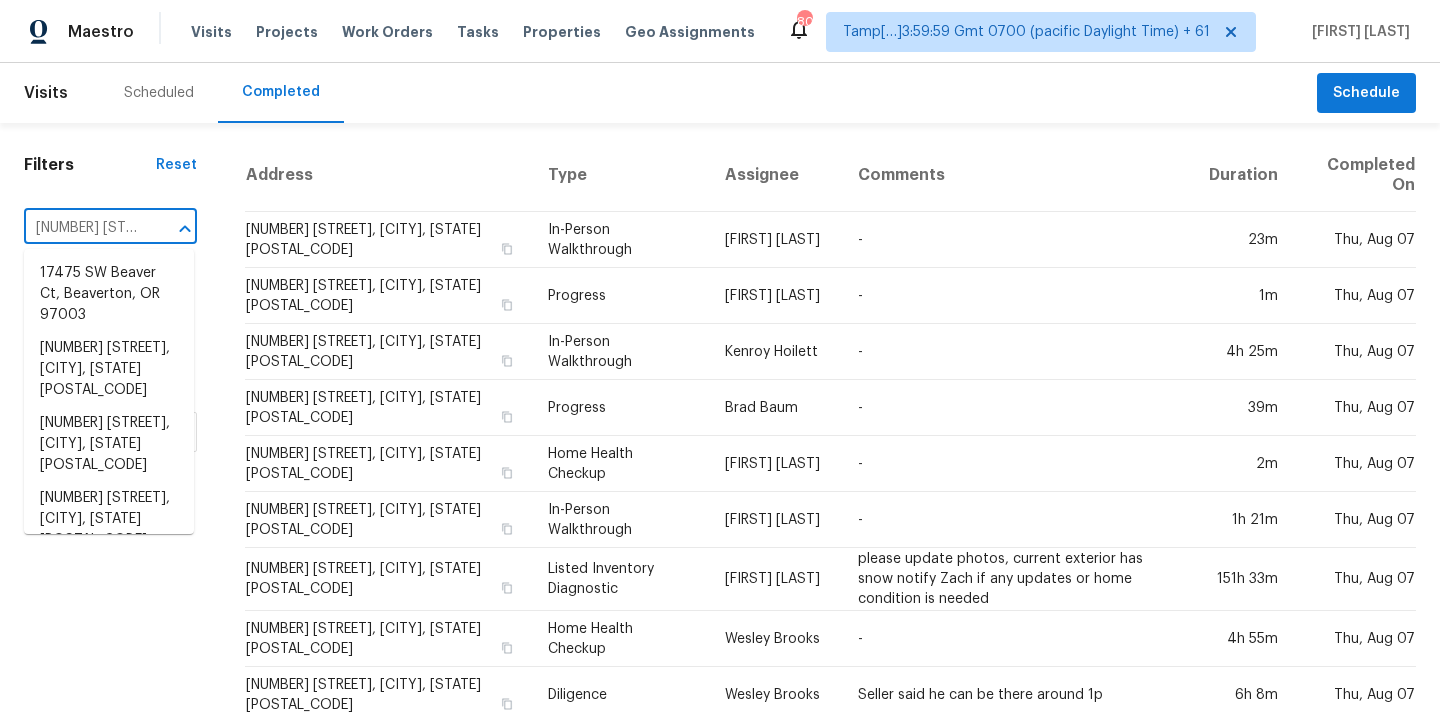 scroll, scrollTop: 0, scrollLeft: 127, axis: horizontal 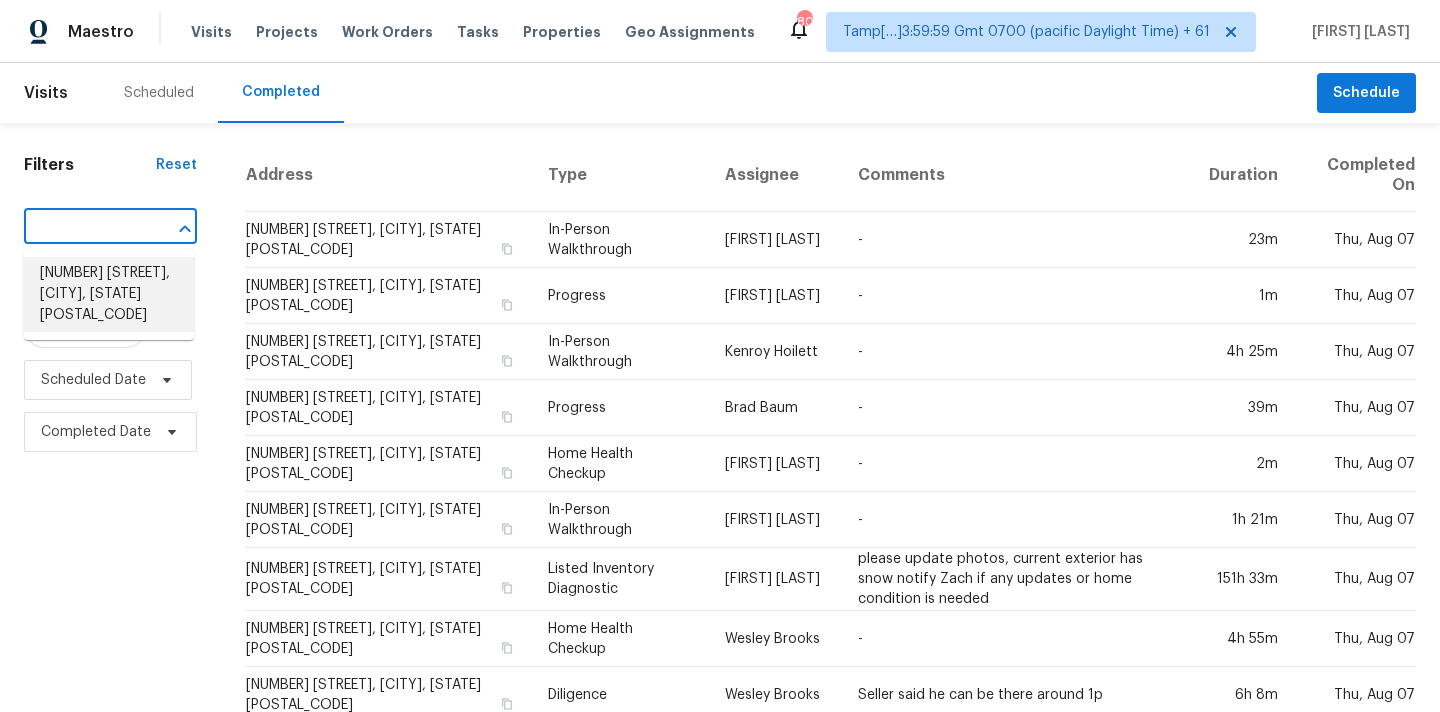 click on "[NUMBER] [STREET], [CITY], [STATE] [POSTAL_CODE]" at bounding box center (109, 294) 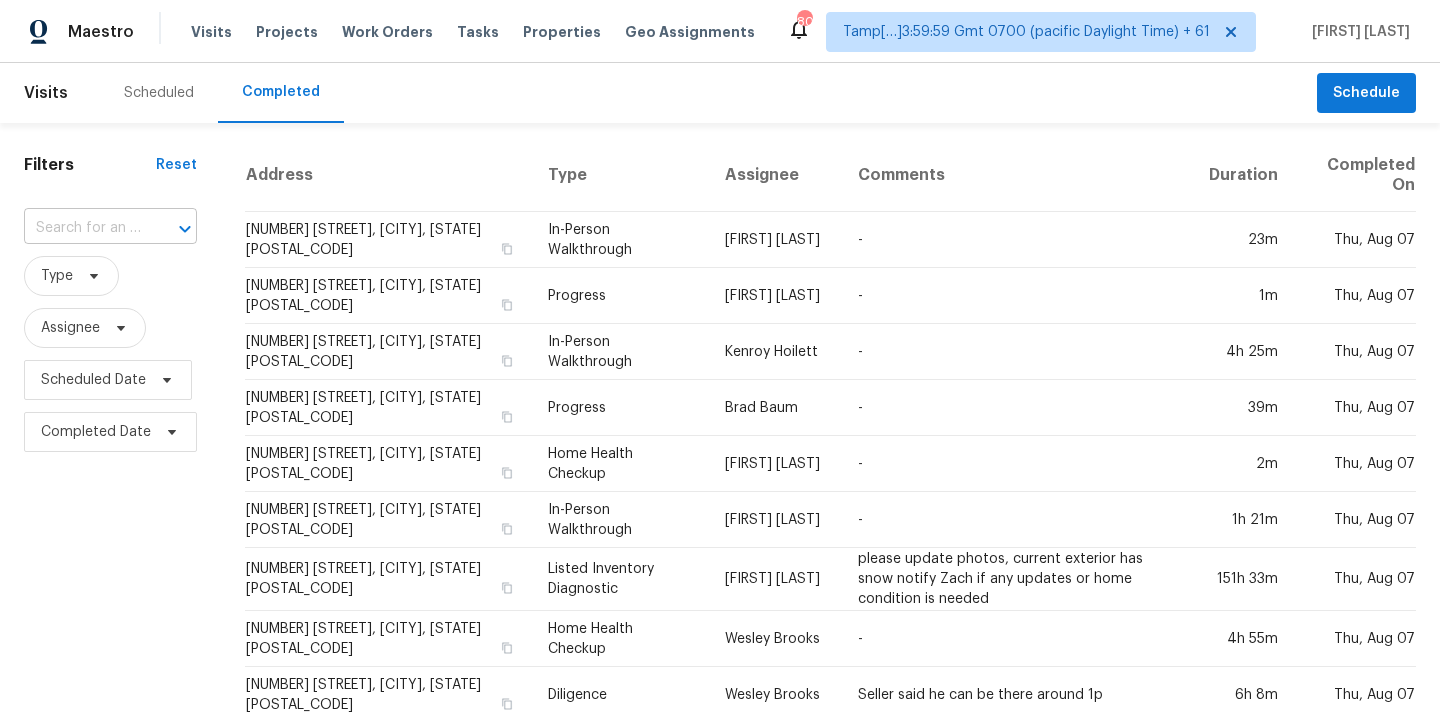 click at bounding box center [82, 228] 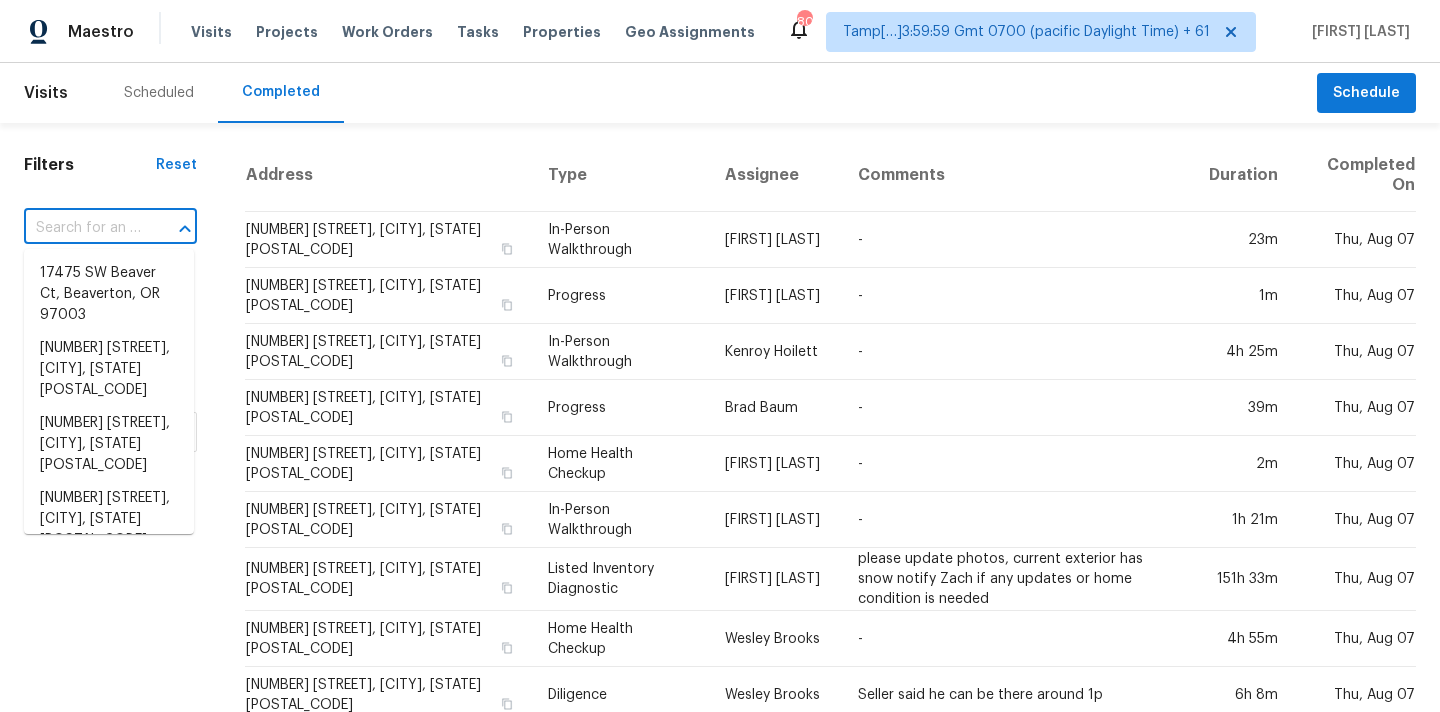 paste on "[NUMBER] [STREET], [CITY], [STATE] [POSTAL_CODE]" 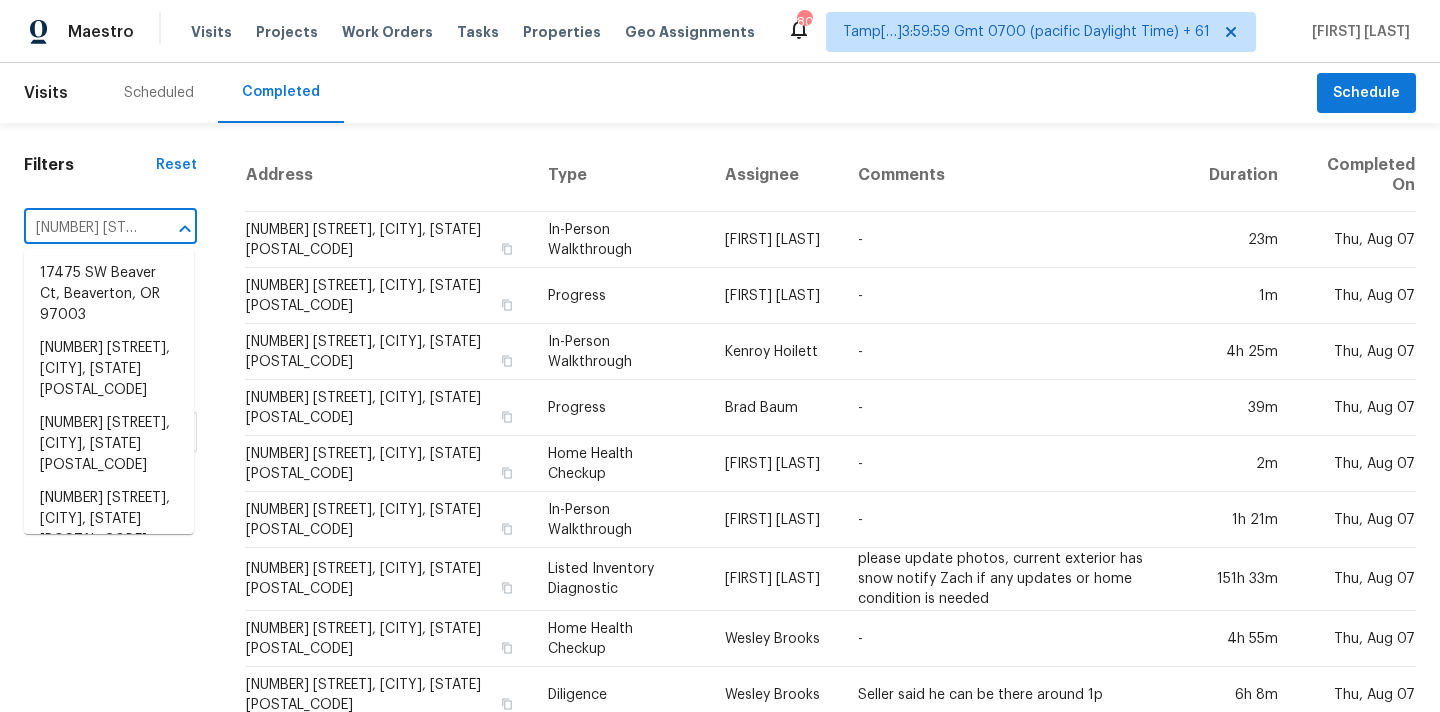 scroll, scrollTop: 0, scrollLeft: 127, axis: horizontal 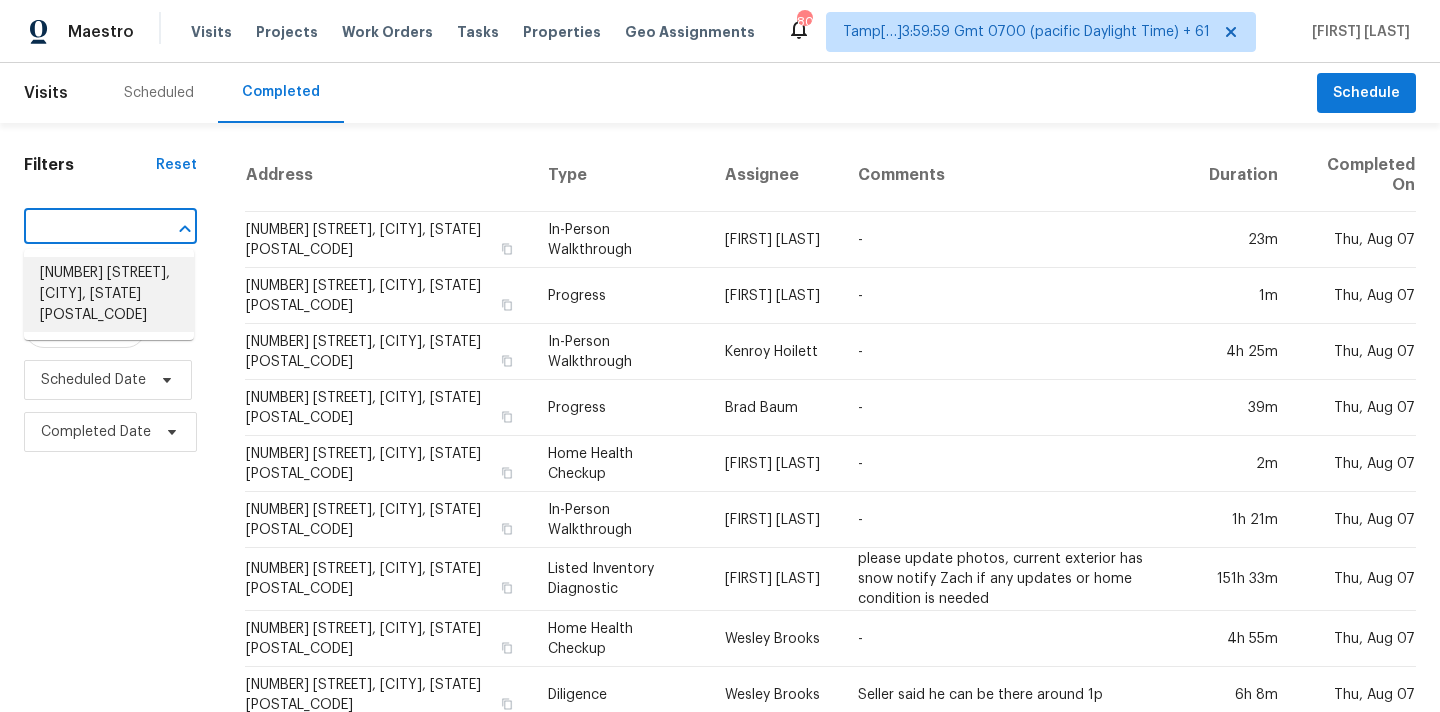 click on "[NUMBER] [STREET], [CITY], [STATE] [POSTAL_CODE]" at bounding box center (109, 294) 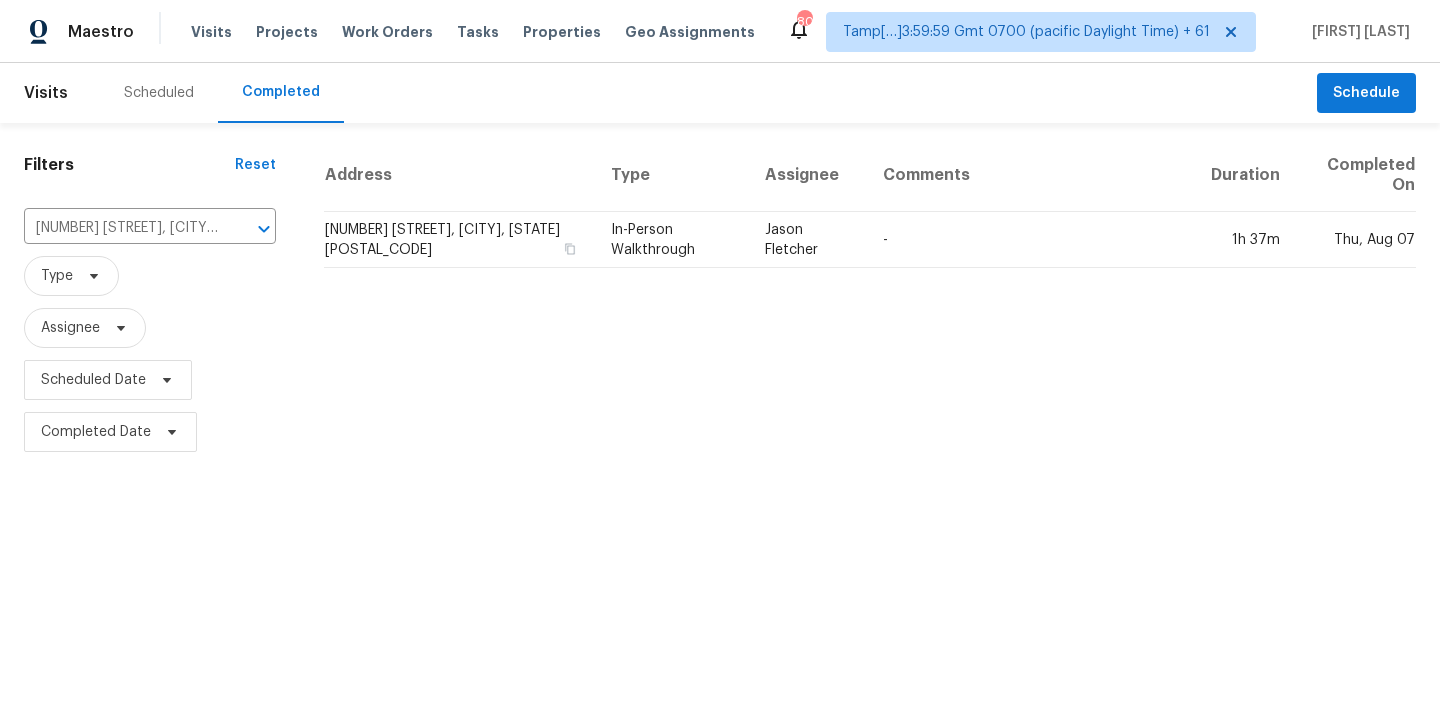 click on "In-Person Walkthrough" at bounding box center (672, 240) 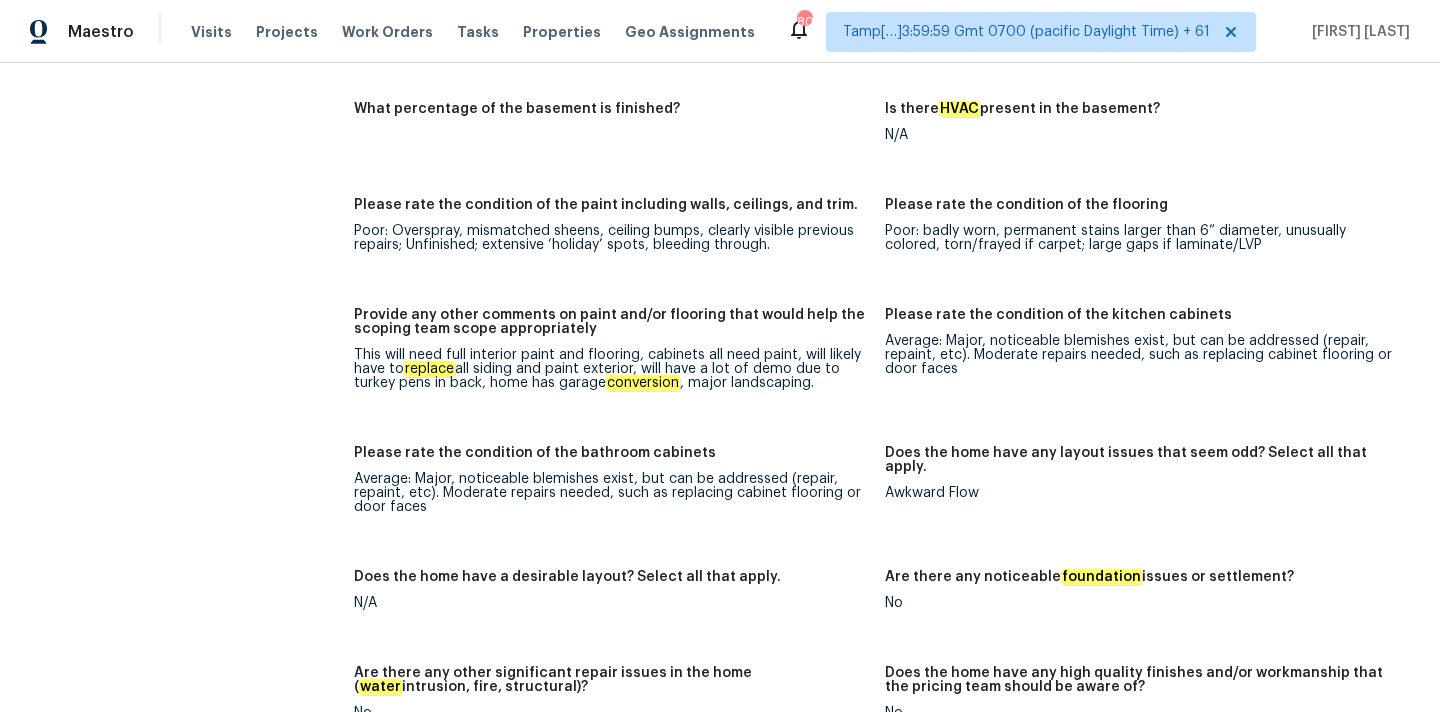 scroll, scrollTop: 3026, scrollLeft: 0, axis: vertical 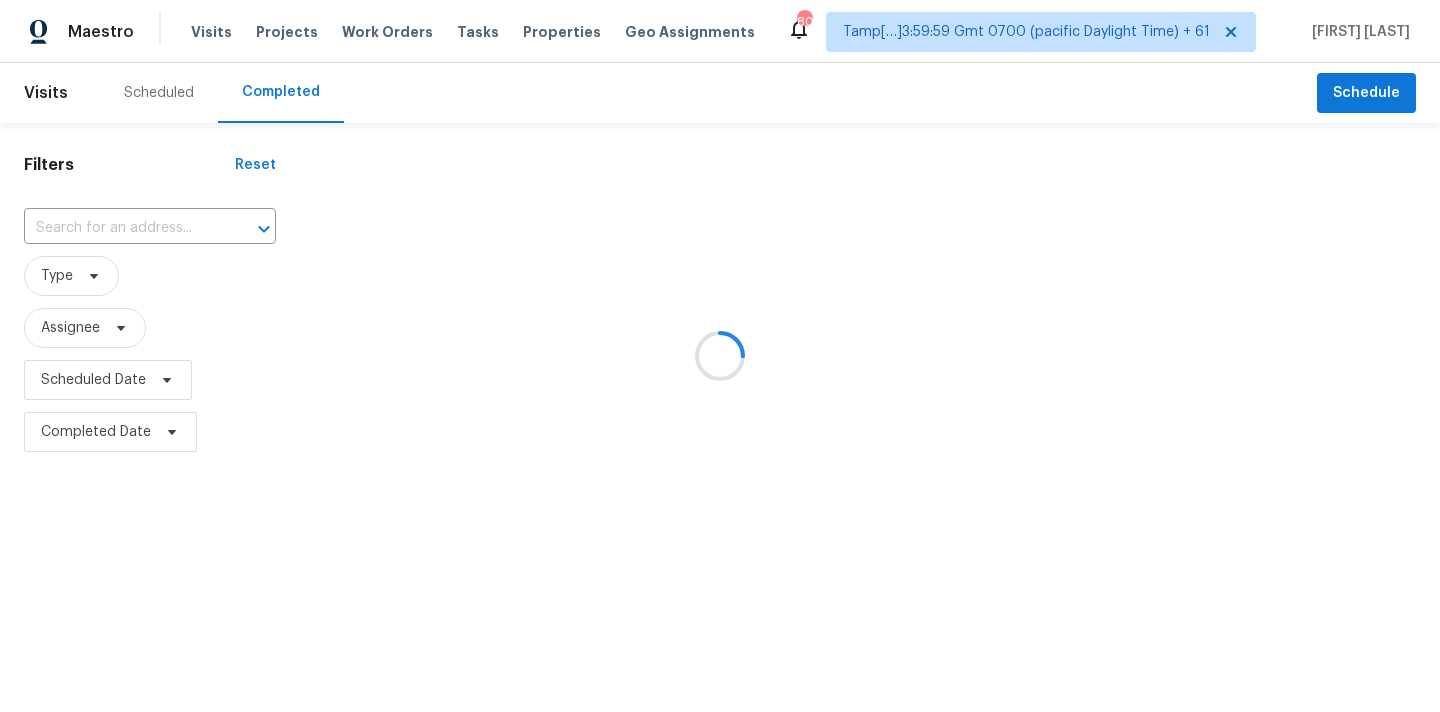 click at bounding box center (720, 356) 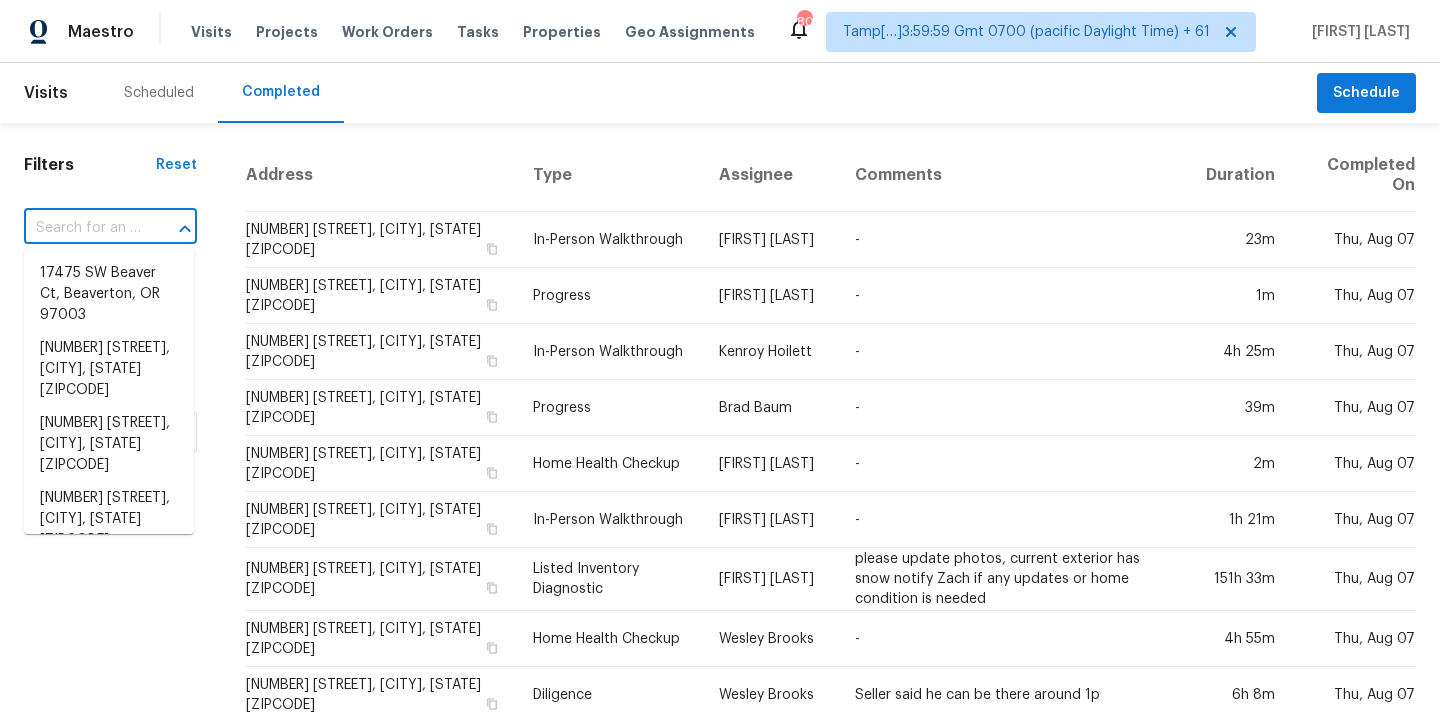 click at bounding box center [82, 228] 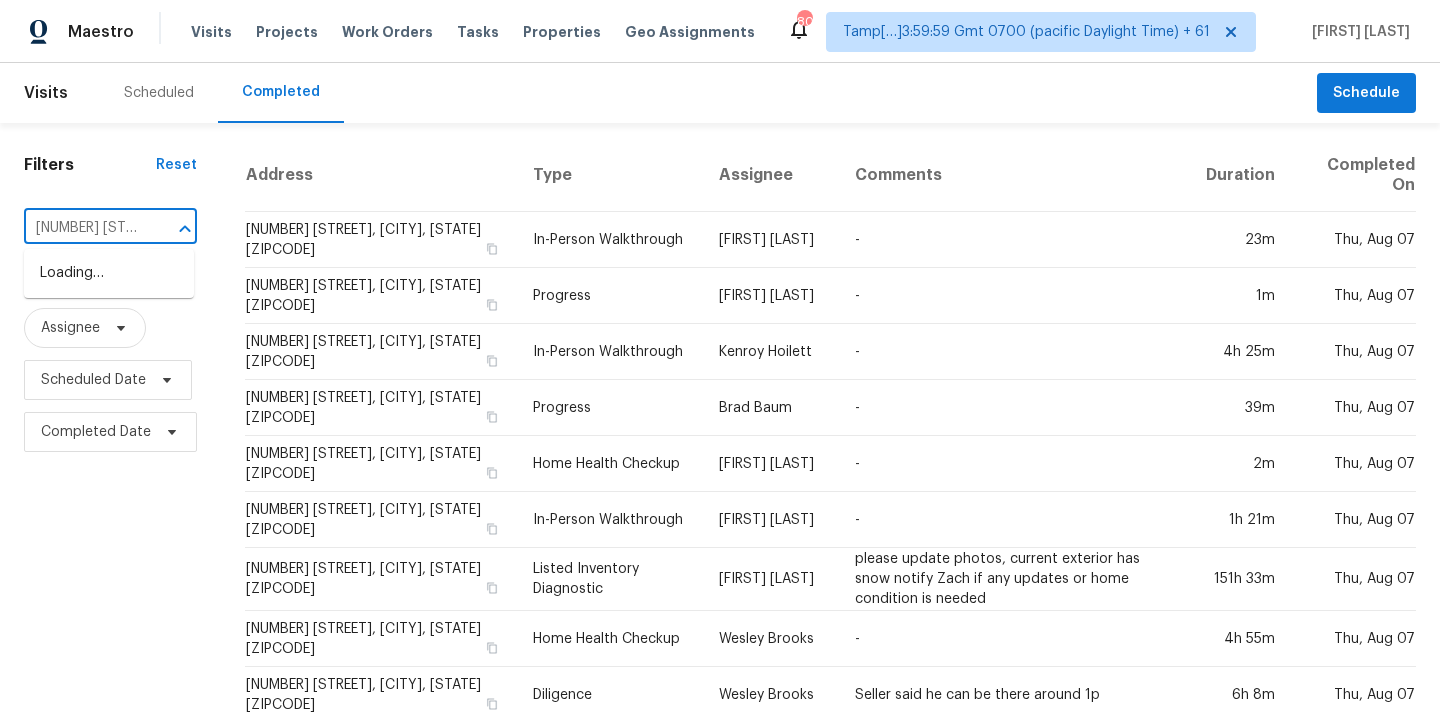 scroll, scrollTop: 0, scrollLeft: 147, axis: horizontal 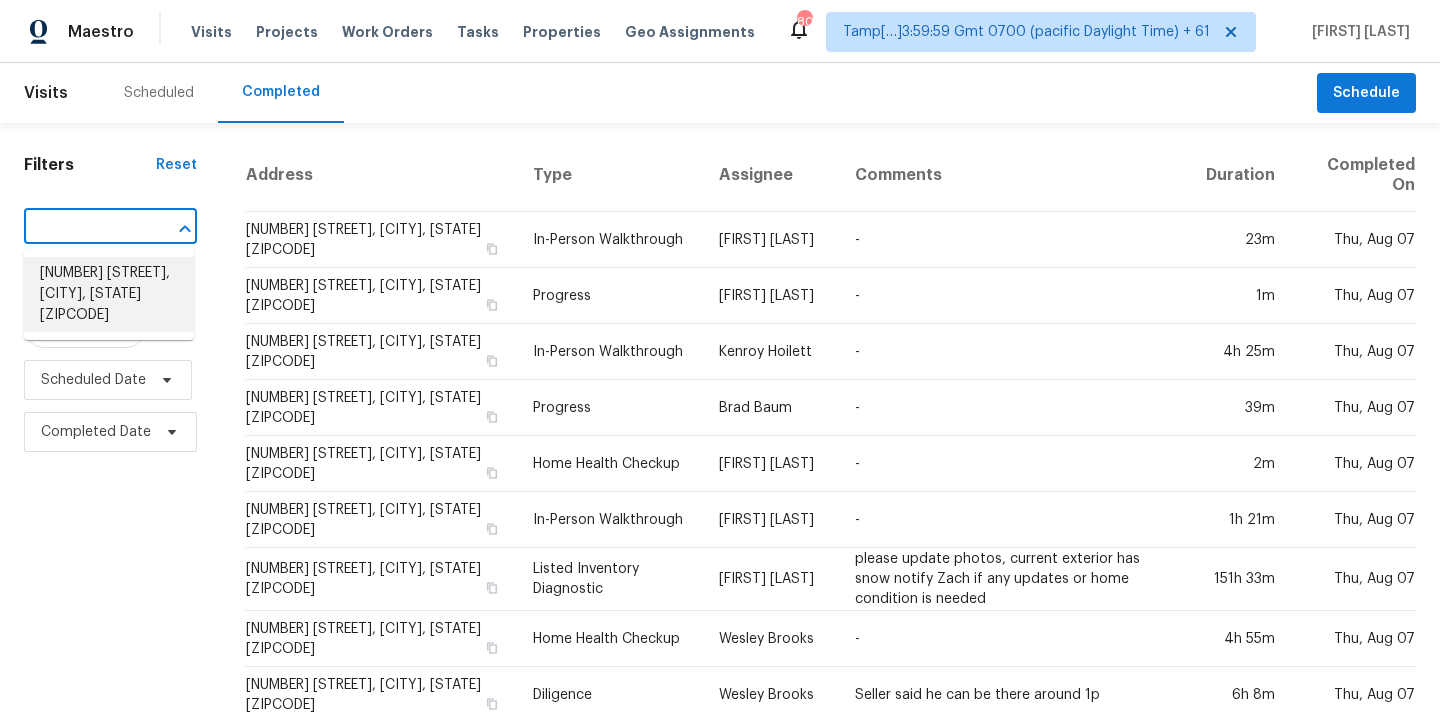 click on "[NUMBER] [STREET], [CITY], [STATE] [ZIPCODE]" at bounding box center (109, 294) 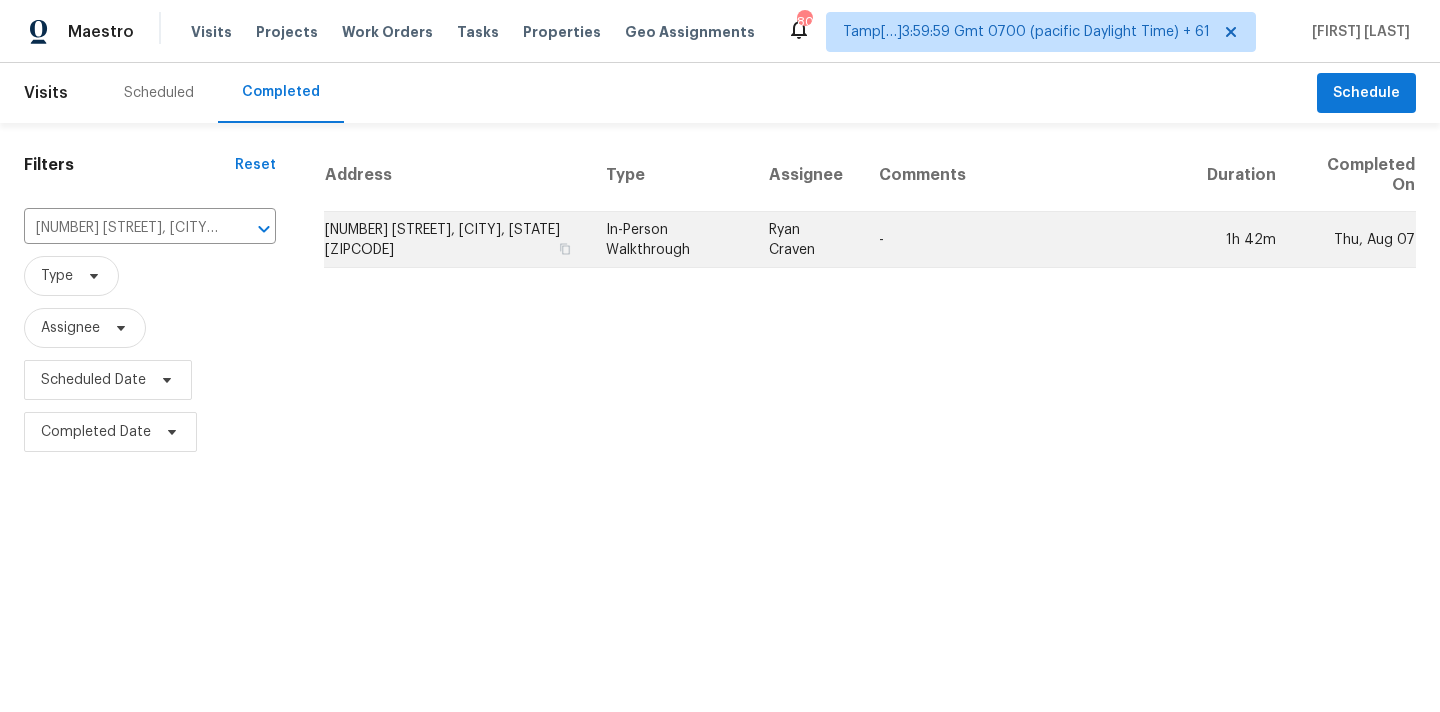 click on "In-Person Walkthrough" at bounding box center [671, 240] 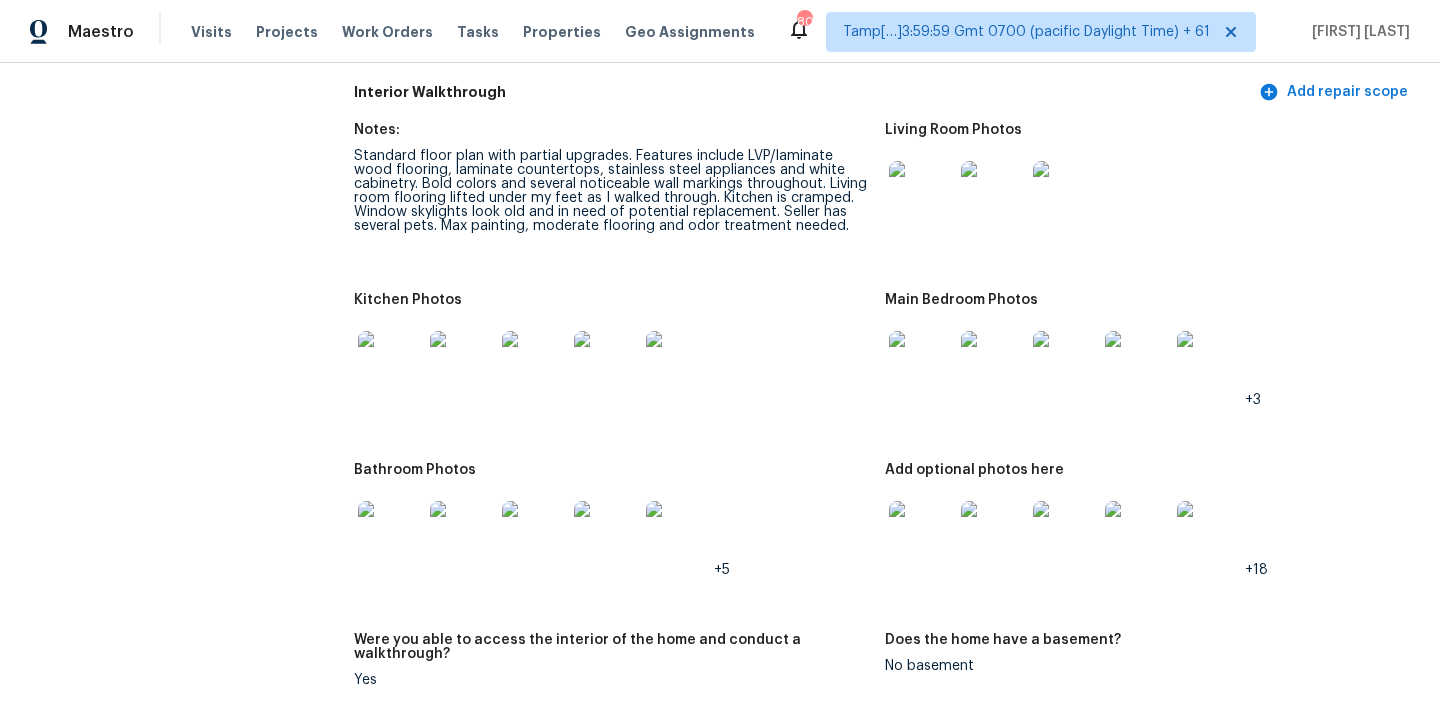 scroll, scrollTop: 2441, scrollLeft: 0, axis: vertical 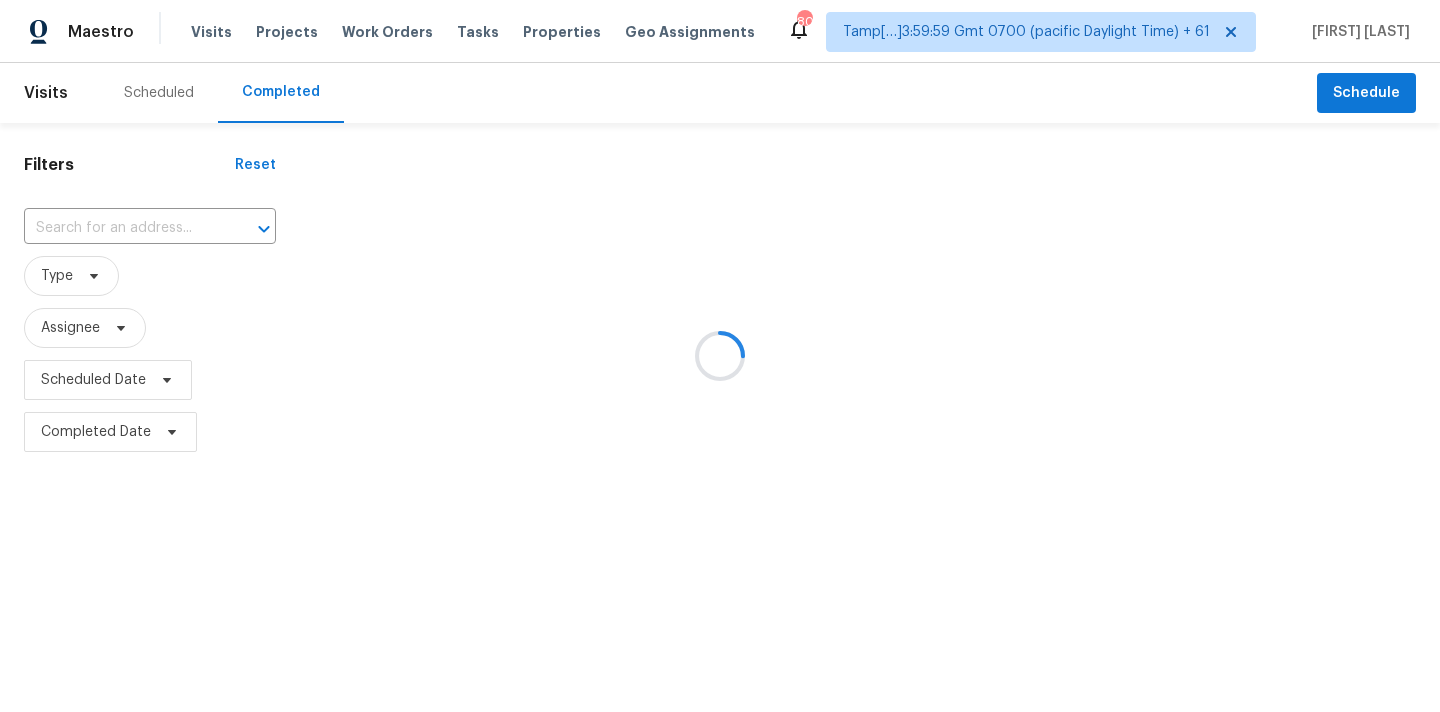 click at bounding box center (720, 356) 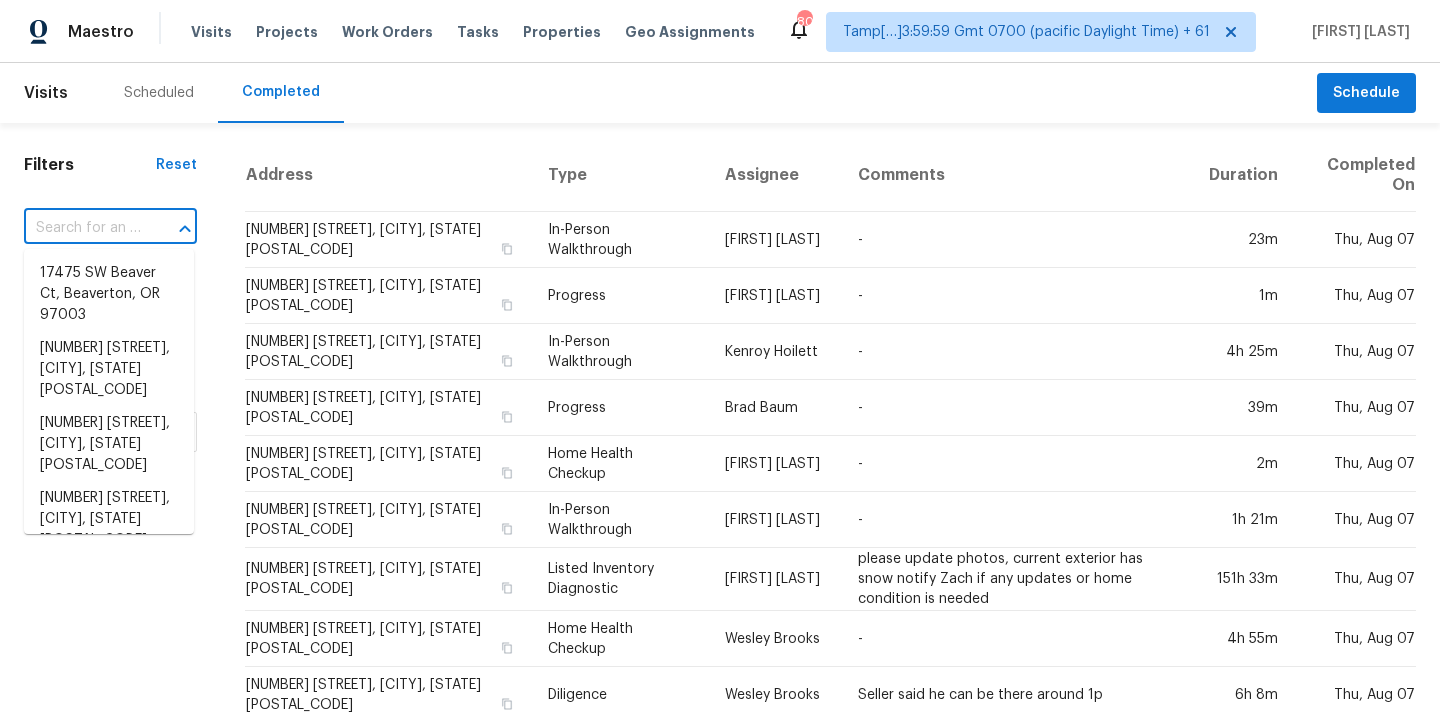 click at bounding box center [82, 228] 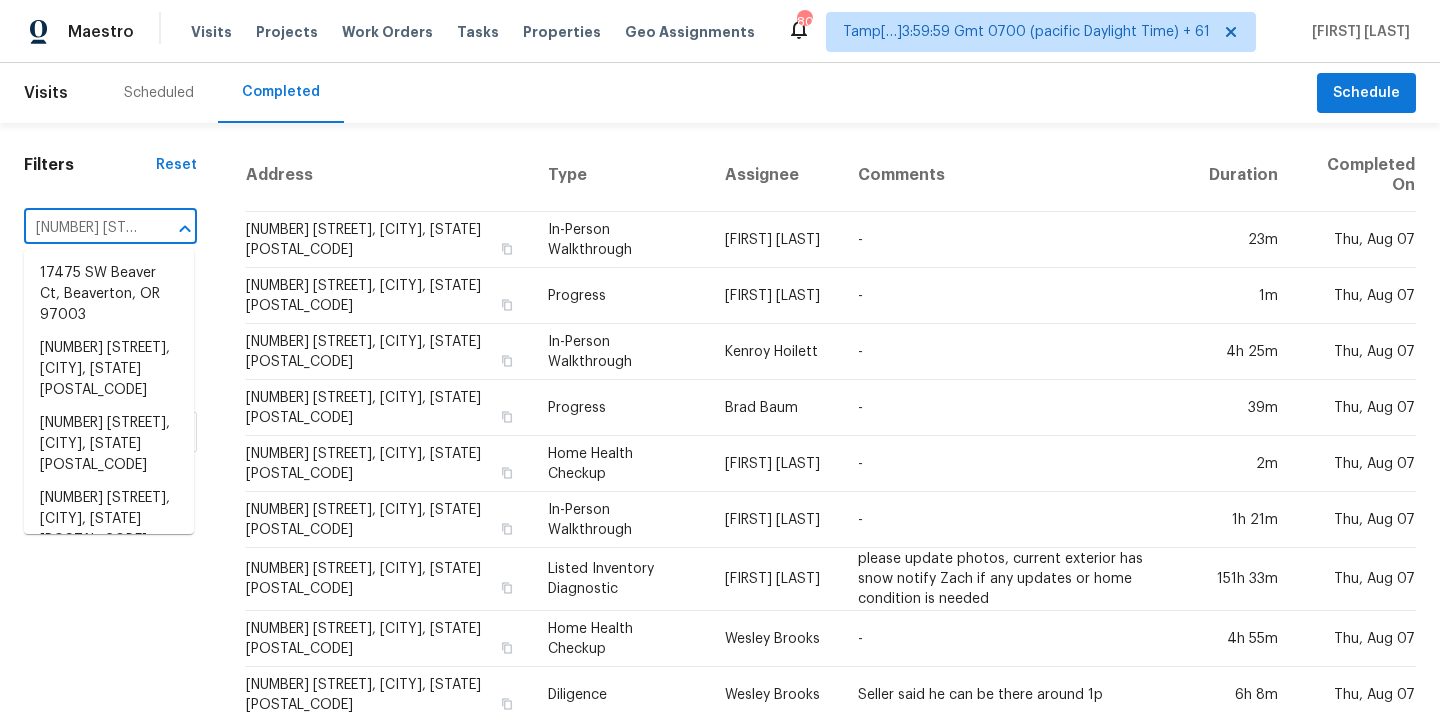 scroll, scrollTop: 0, scrollLeft: 138, axis: horizontal 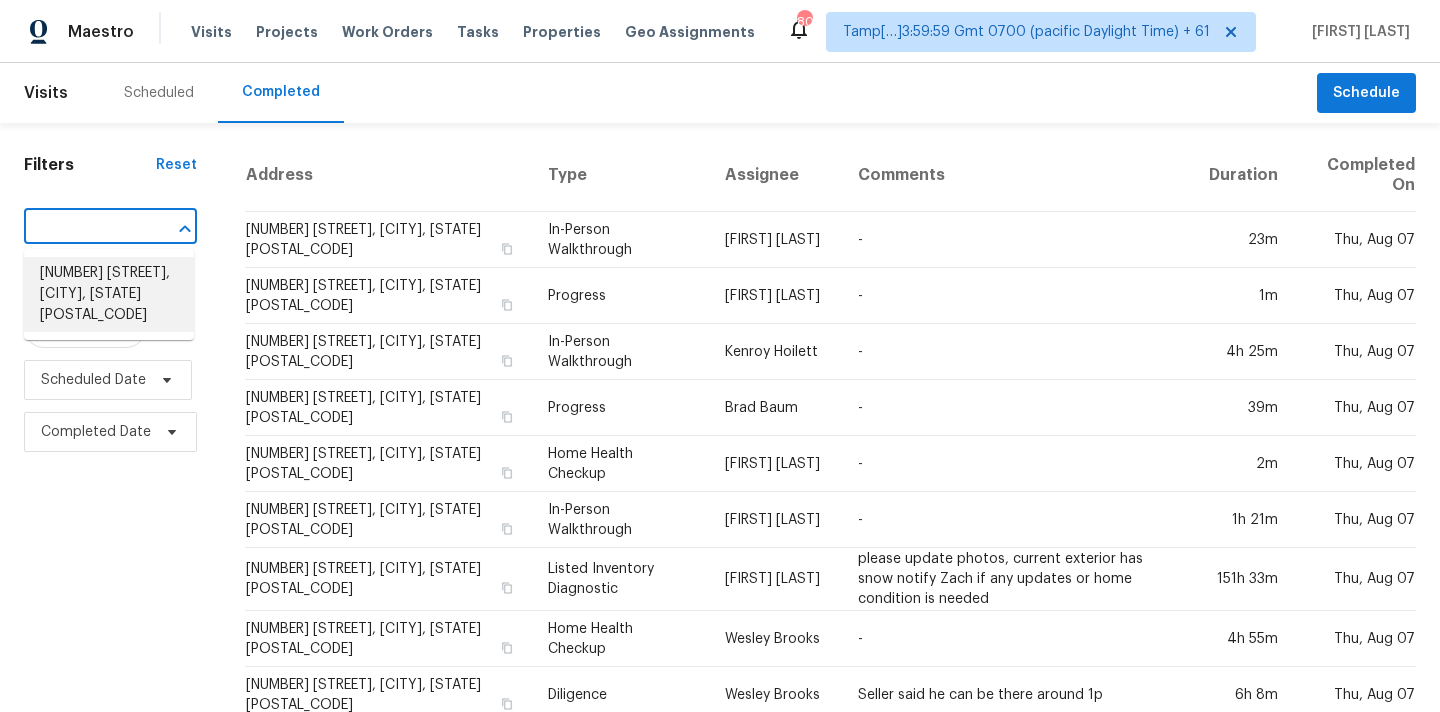 click on "[NUMBER] [STREET], [CITY], [STATE] [POSTAL_CODE]" at bounding box center (109, 294) 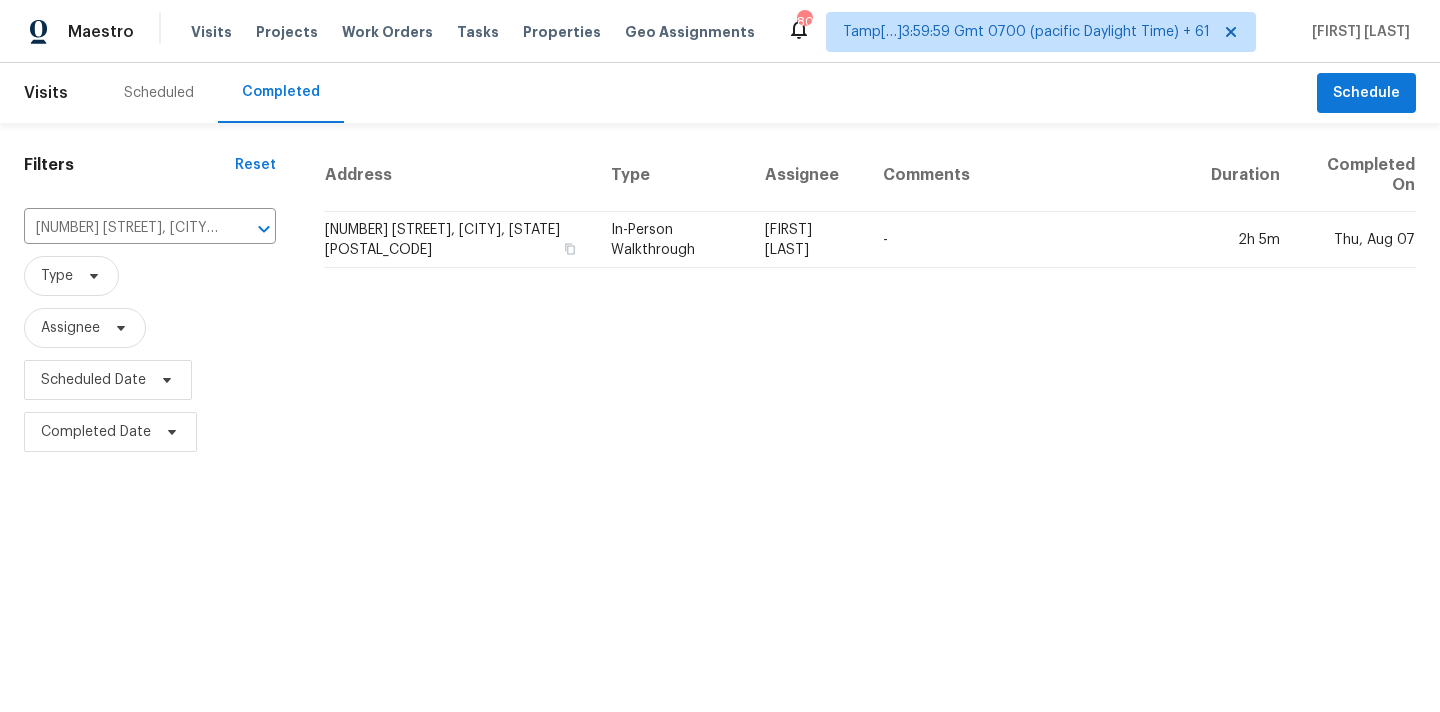 click on "In-Person Walkthrough" at bounding box center [672, 240] 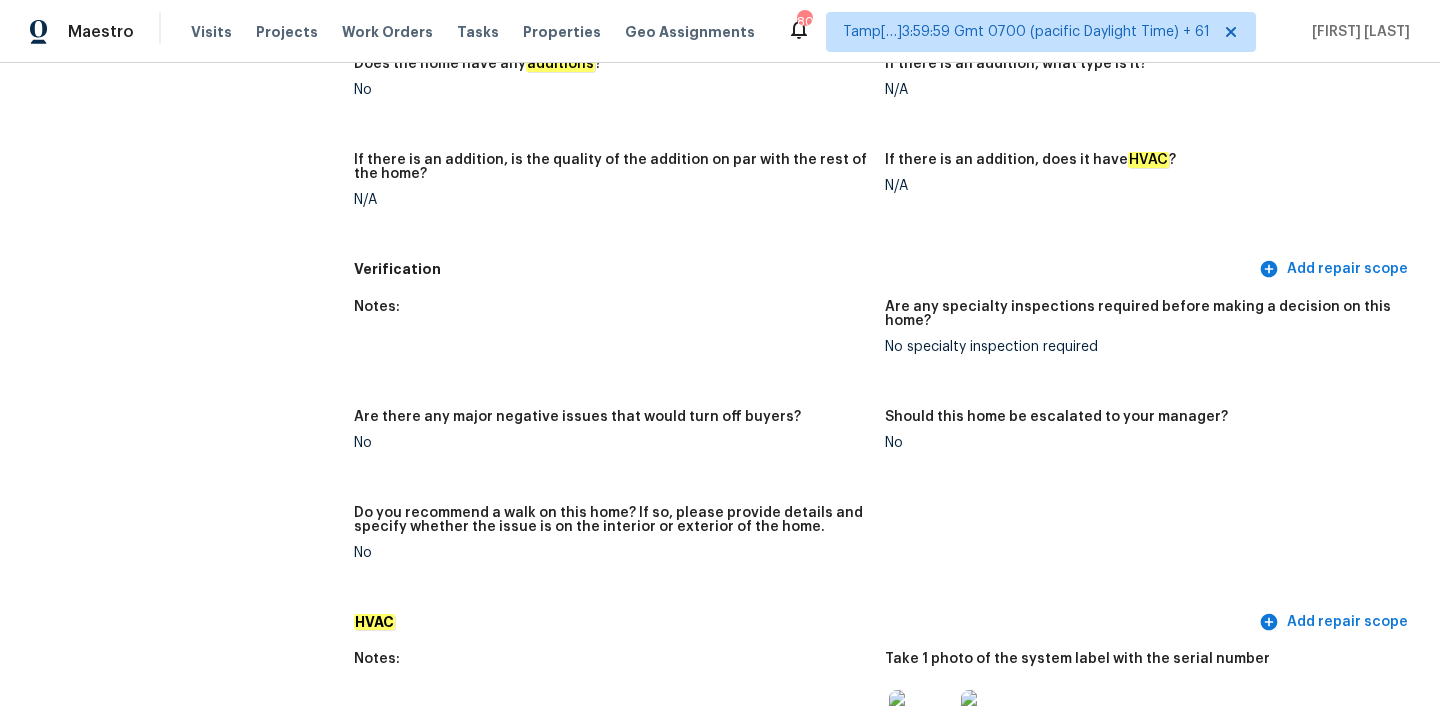 scroll, scrollTop: 99, scrollLeft: 0, axis: vertical 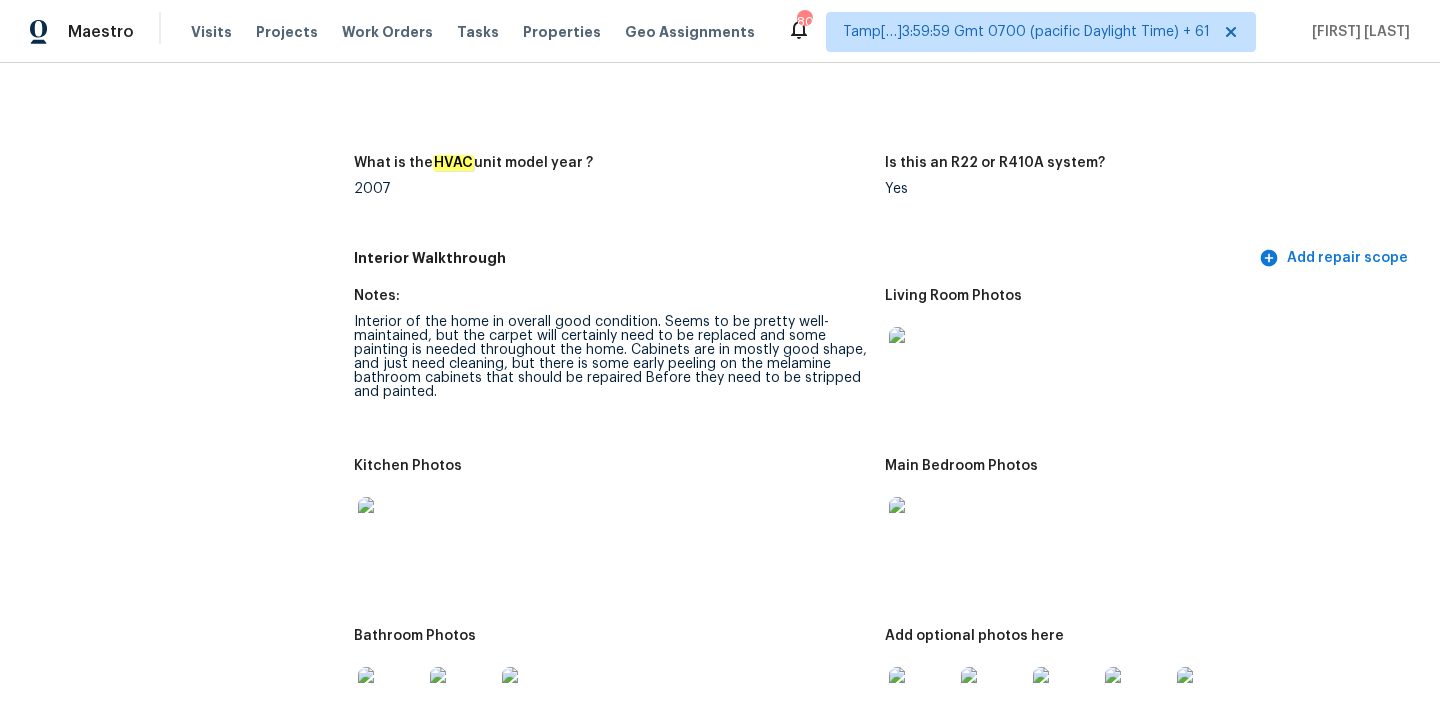 click at bounding box center [921, 359] 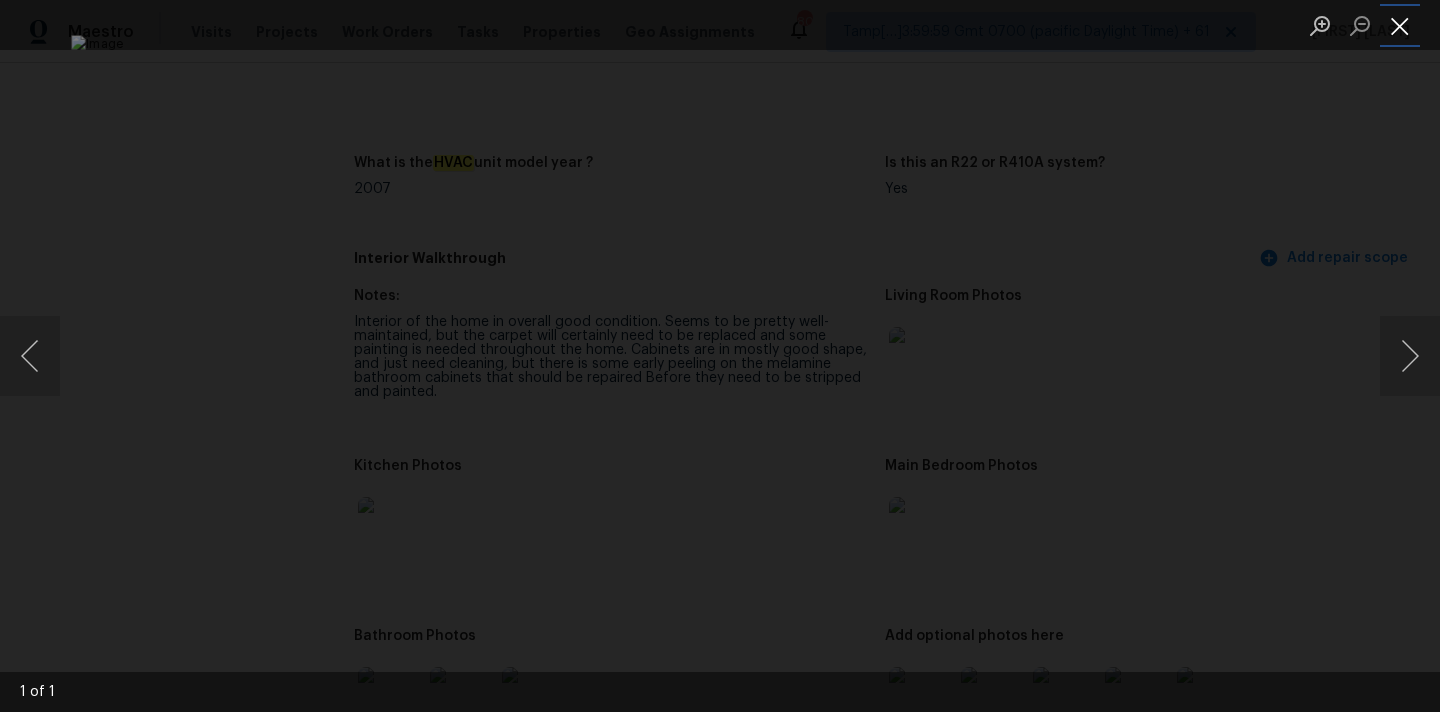 click at bounding box center (1400, 25) 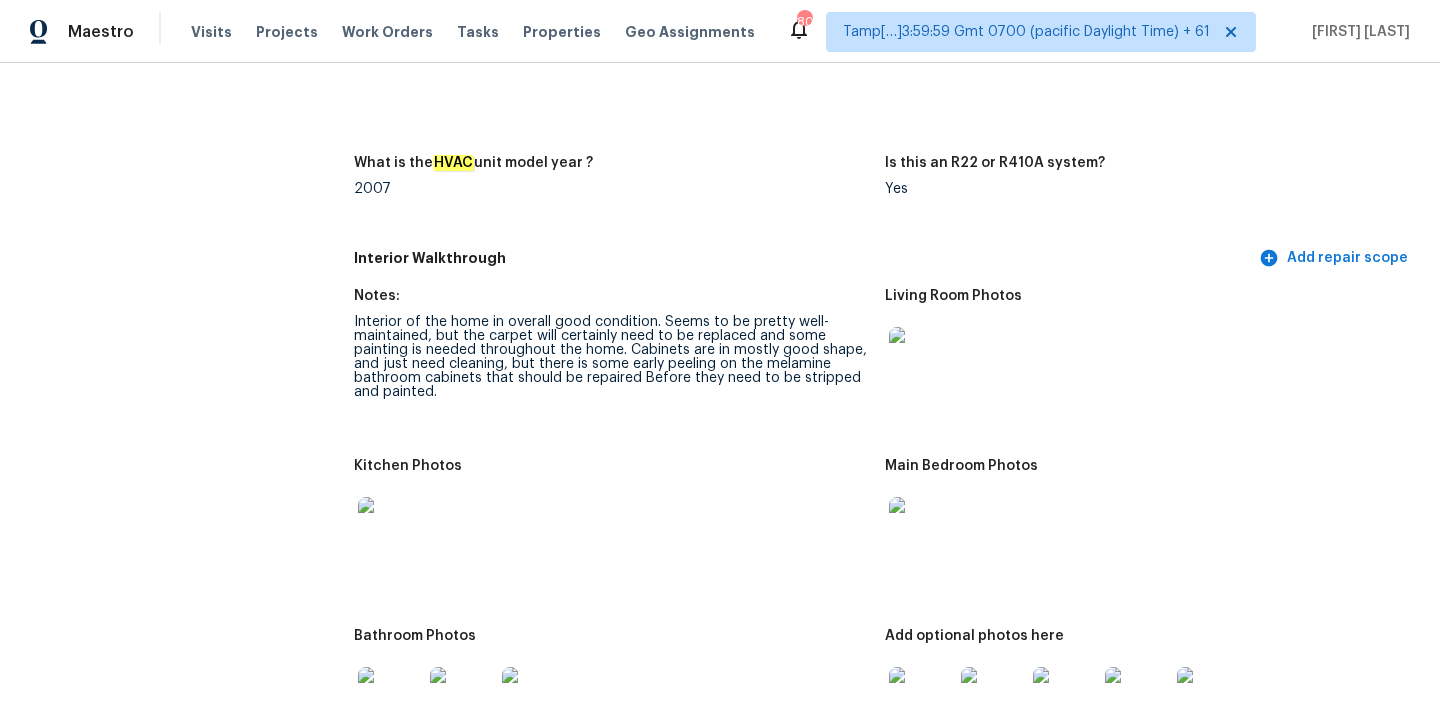 click at bounding box center [921, 529] 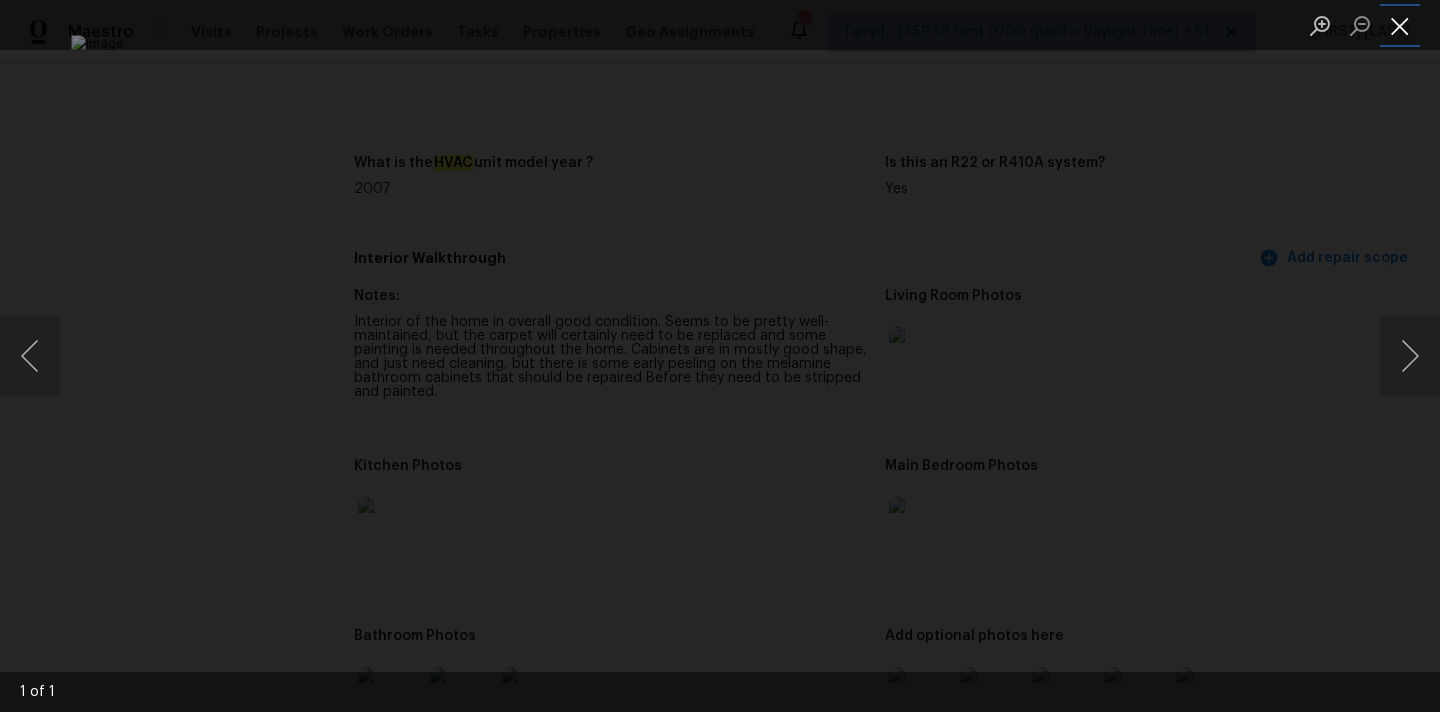 click at bounding box center [1400, 25] 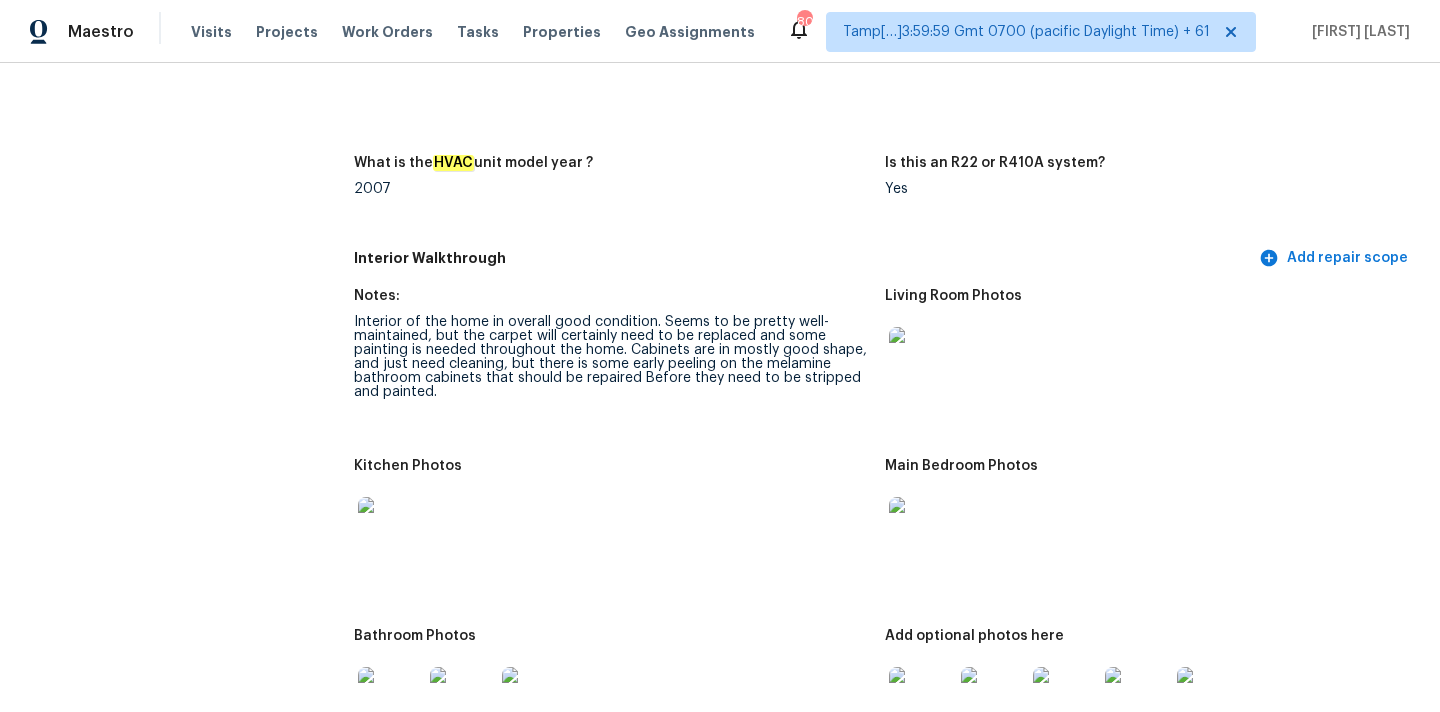 click at bounding box center (390, 529) 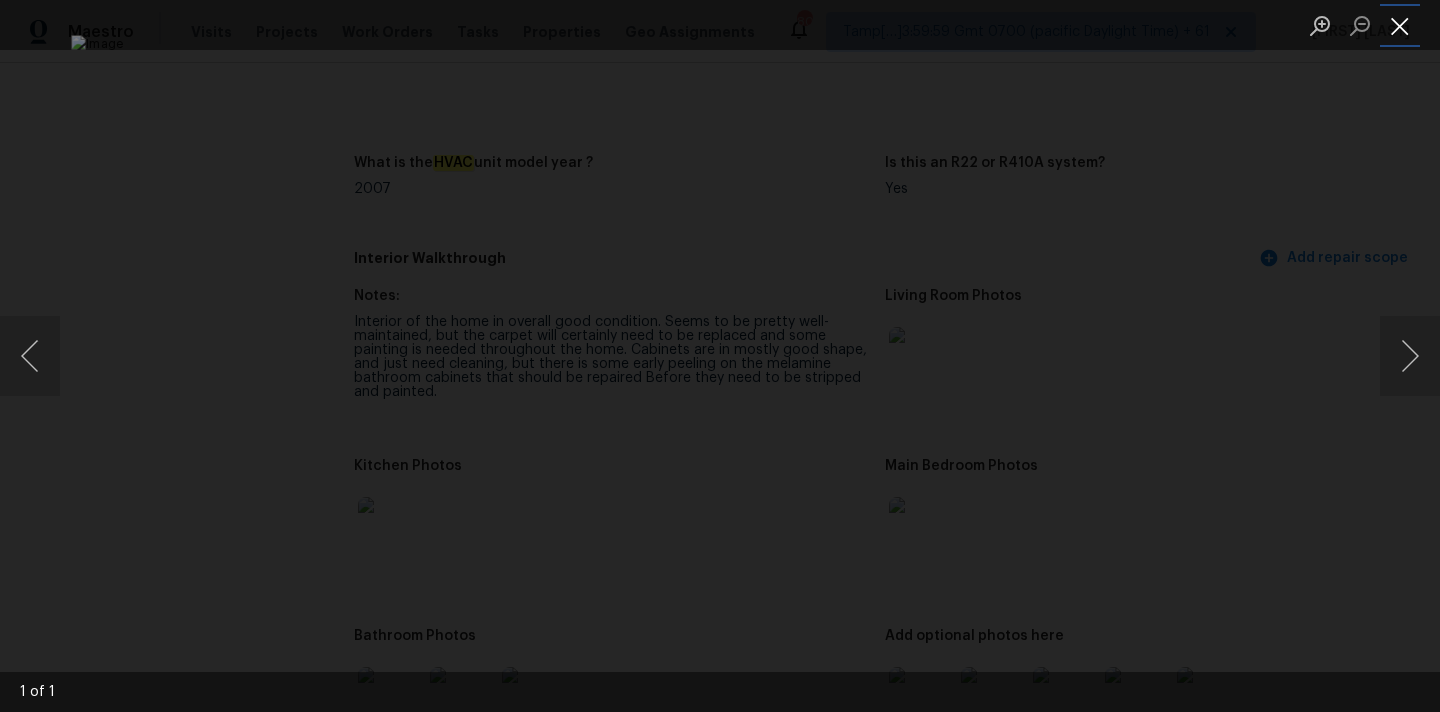 click at bounding box center (1400, 25) 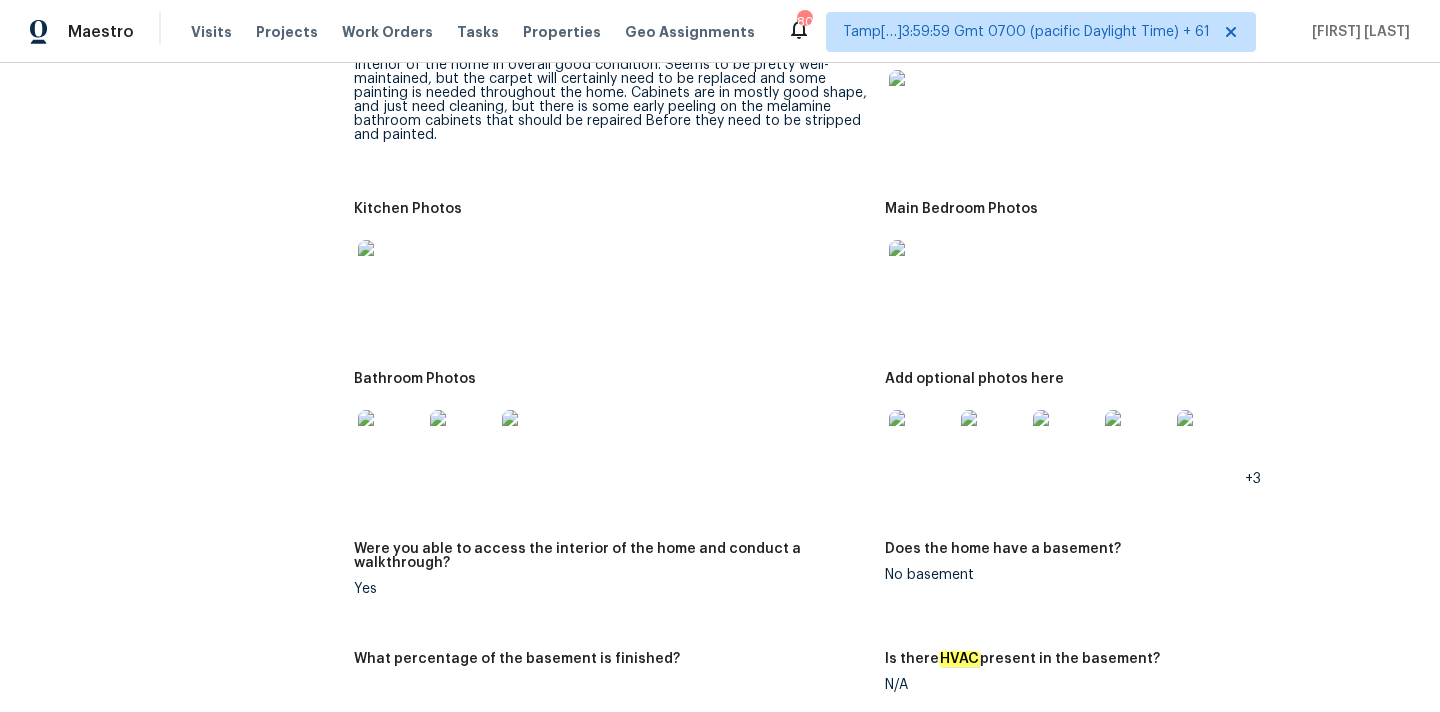 scroll, scrollTop: 2321, scrollLeft: 0, axis: vertical 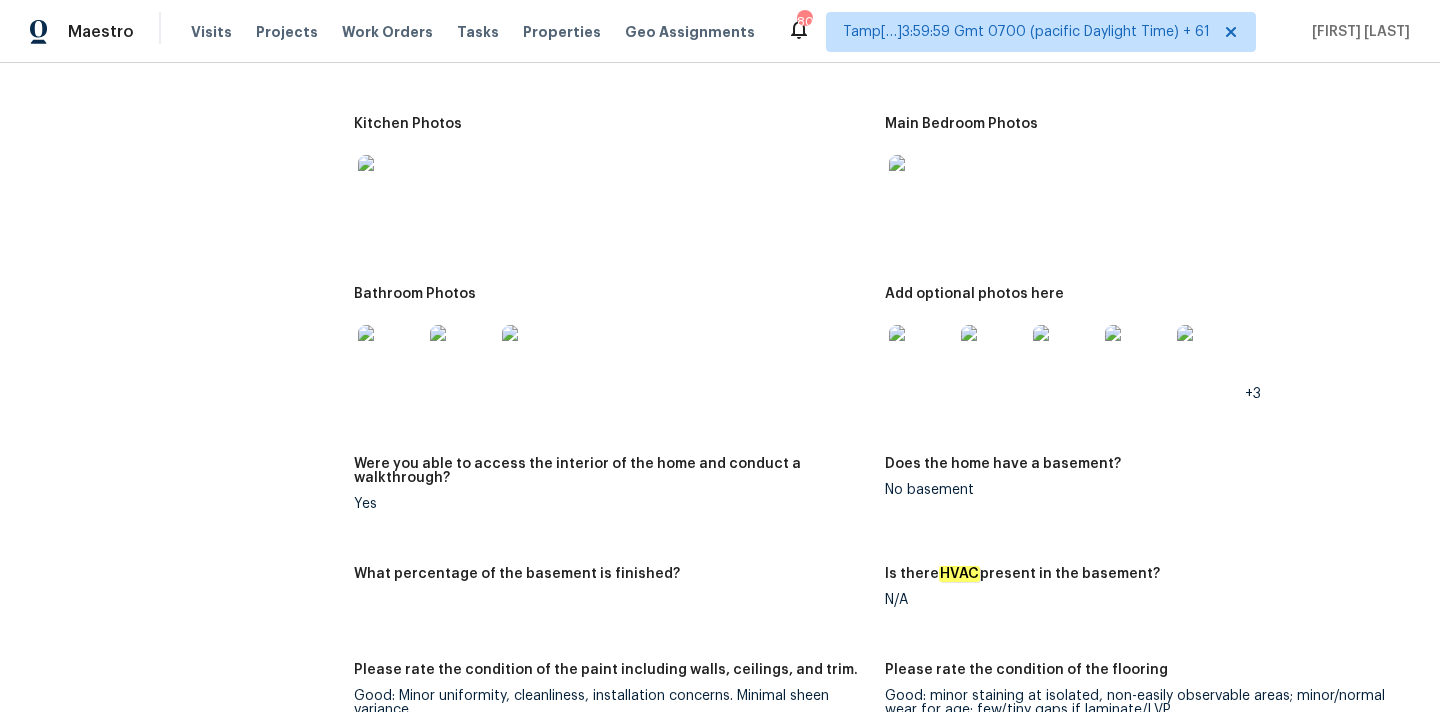 click at bounding box center [390, 357] 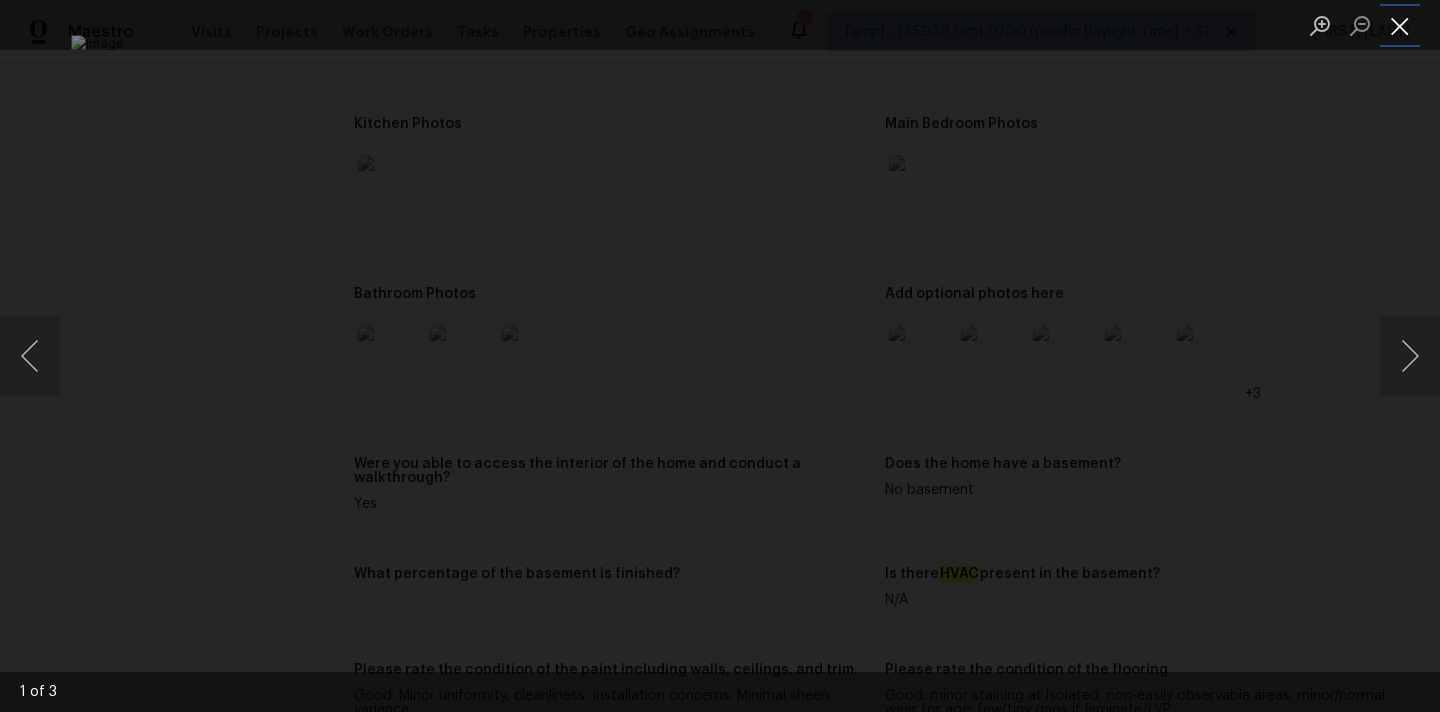 click at bounding box center [1400, 25] 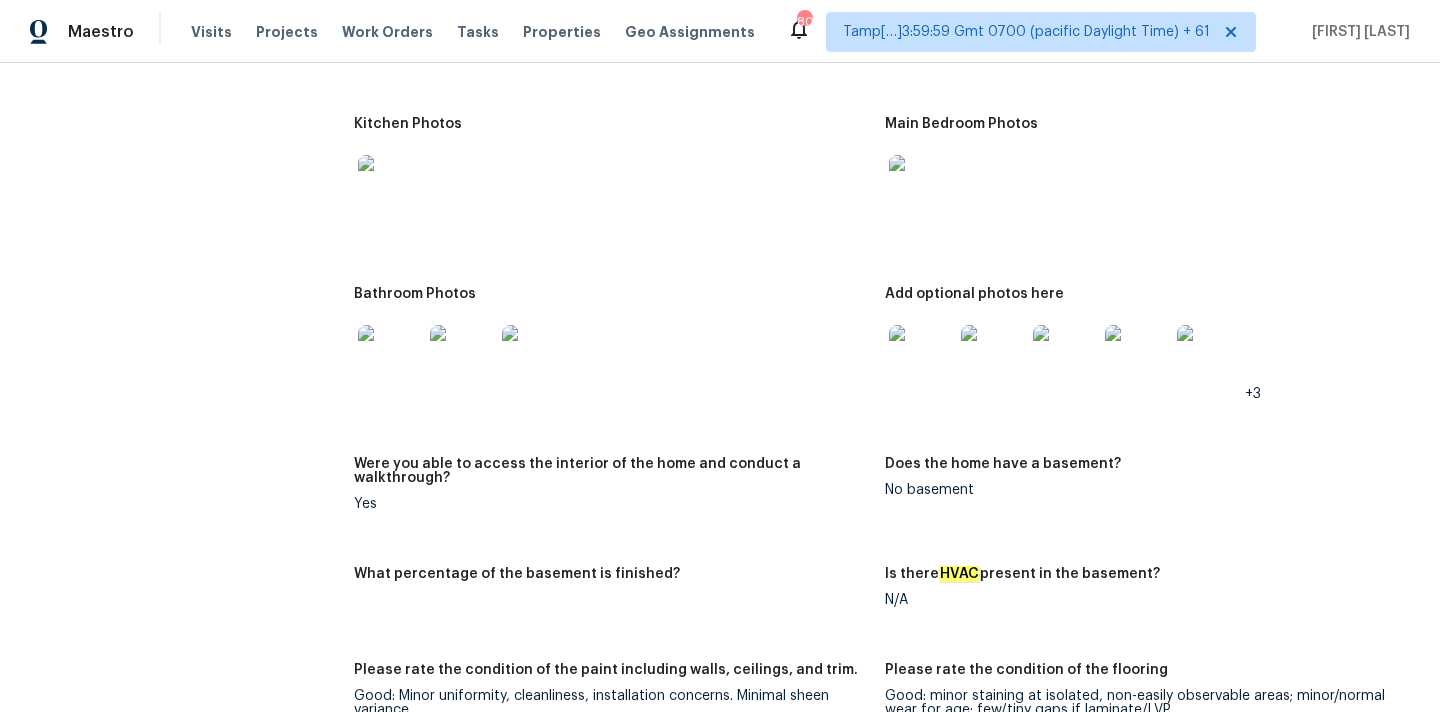 click at bounding box center (921, 357) 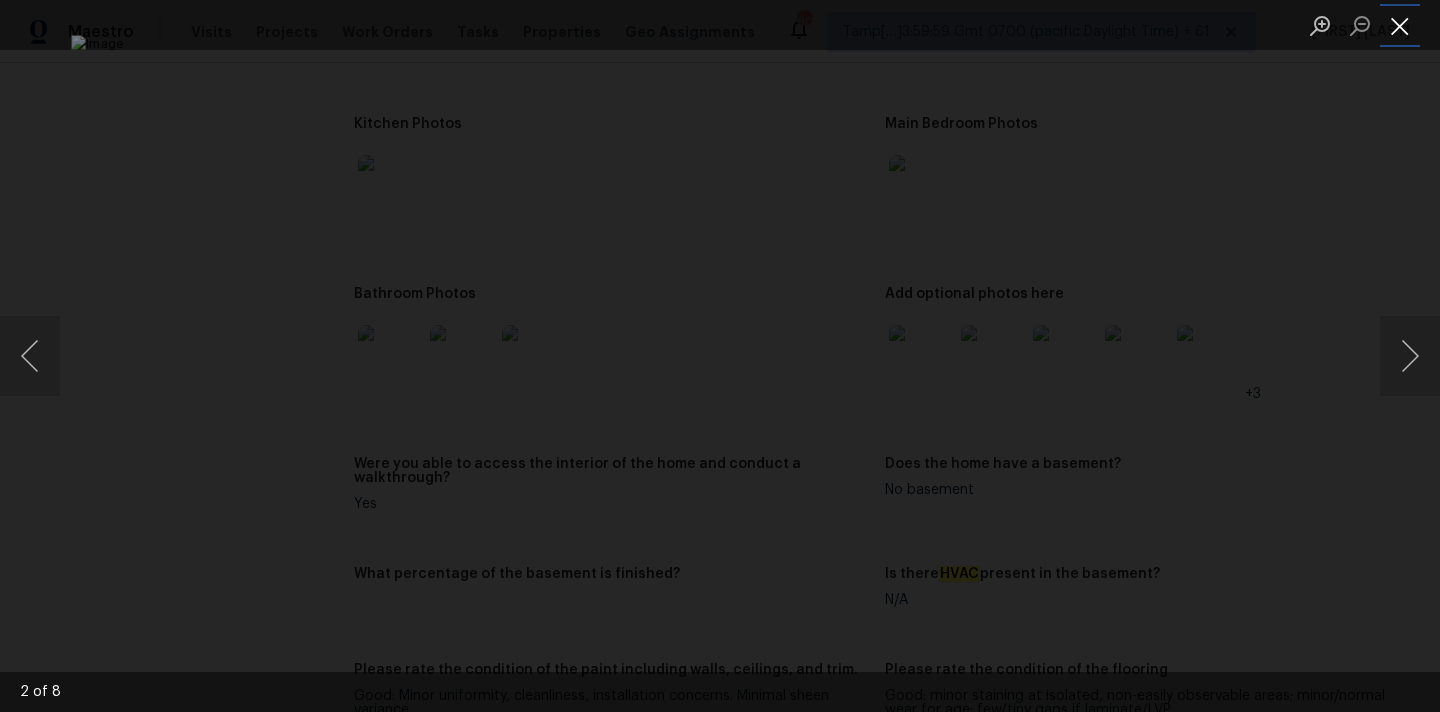 click at bounding box center (1400, 25) 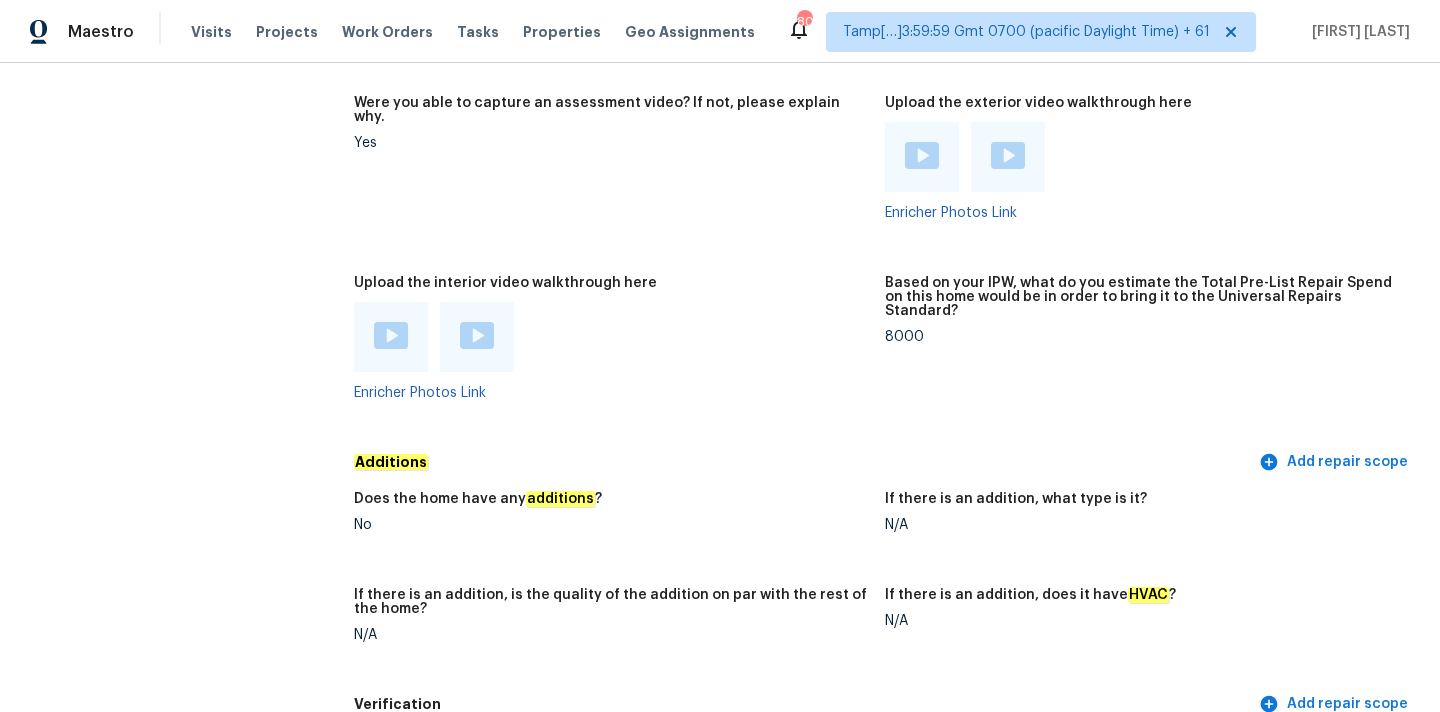 scroll, scrollTop: 3755, scrollLeft: 0, axis: vertical 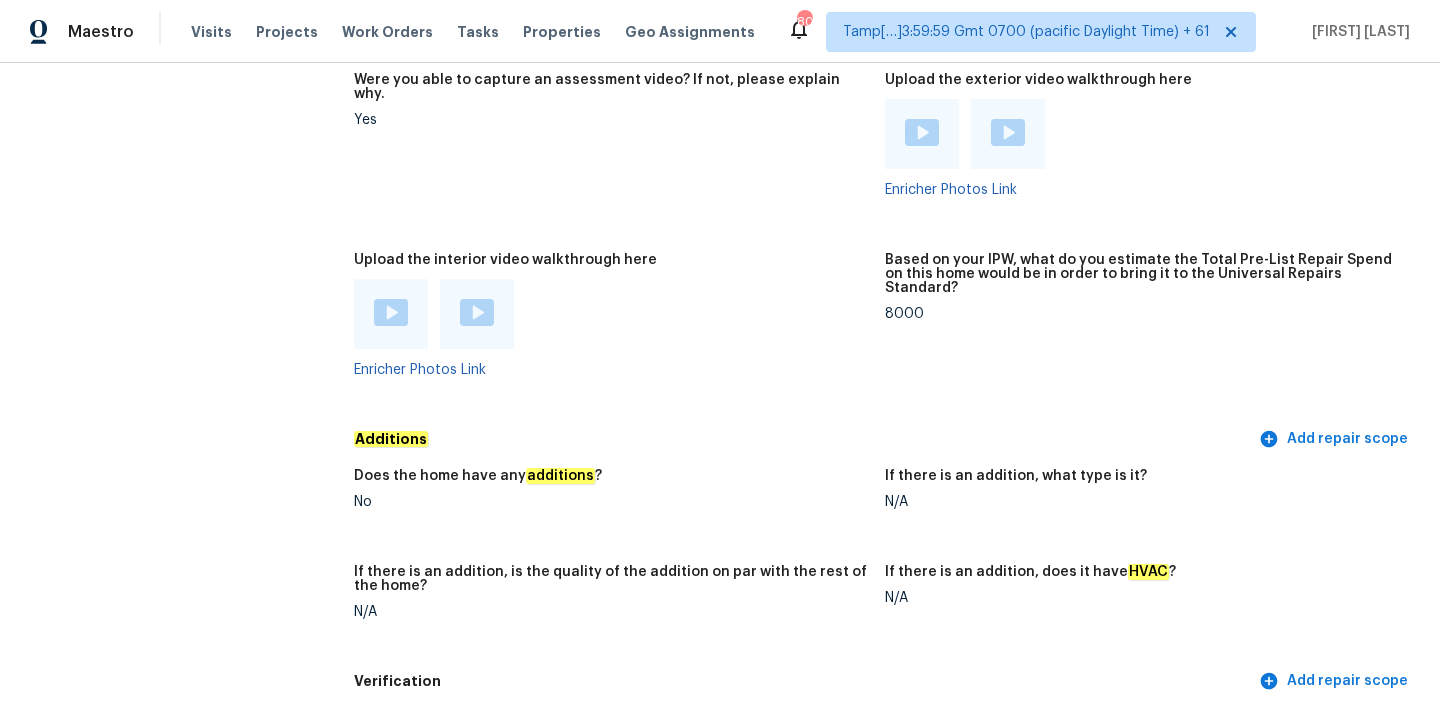 click on "8000" at bounding box center [1142, 314] 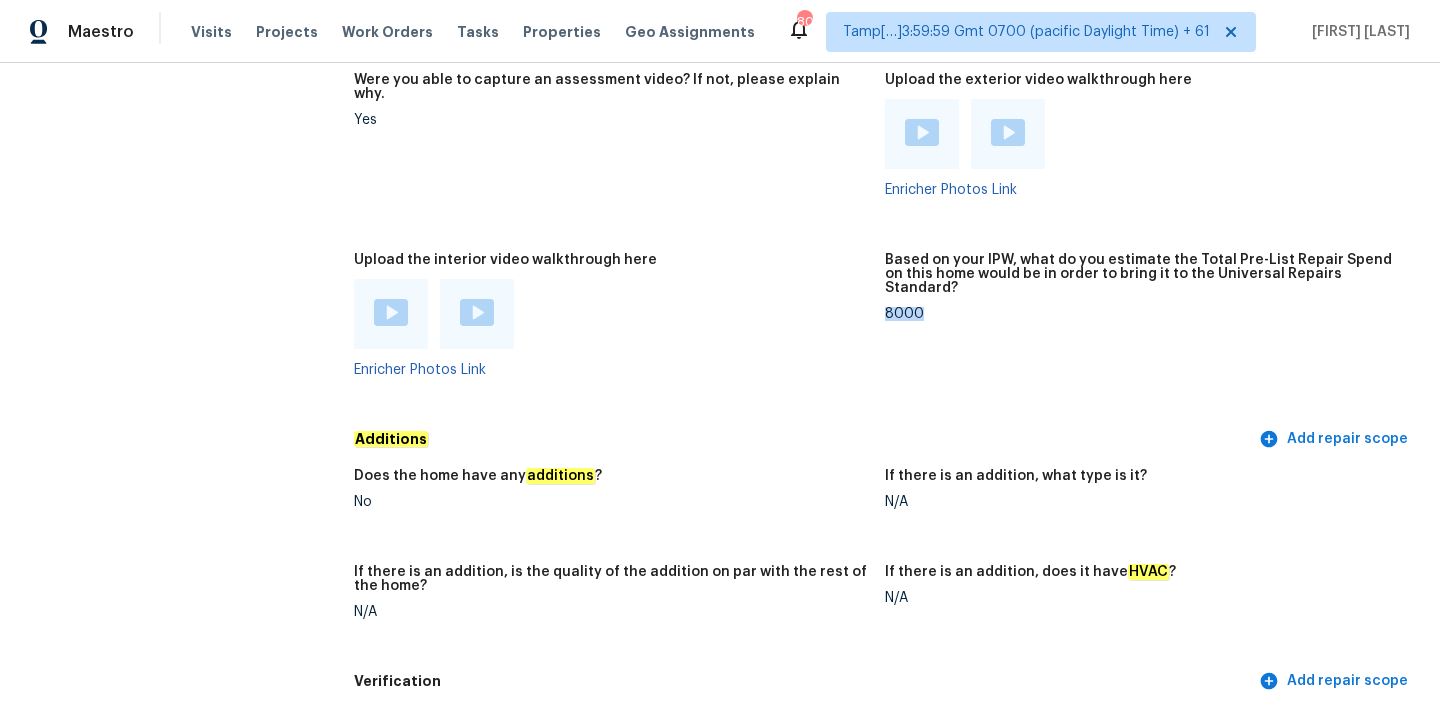 click on "8000" at bounding box center [1142, 314] 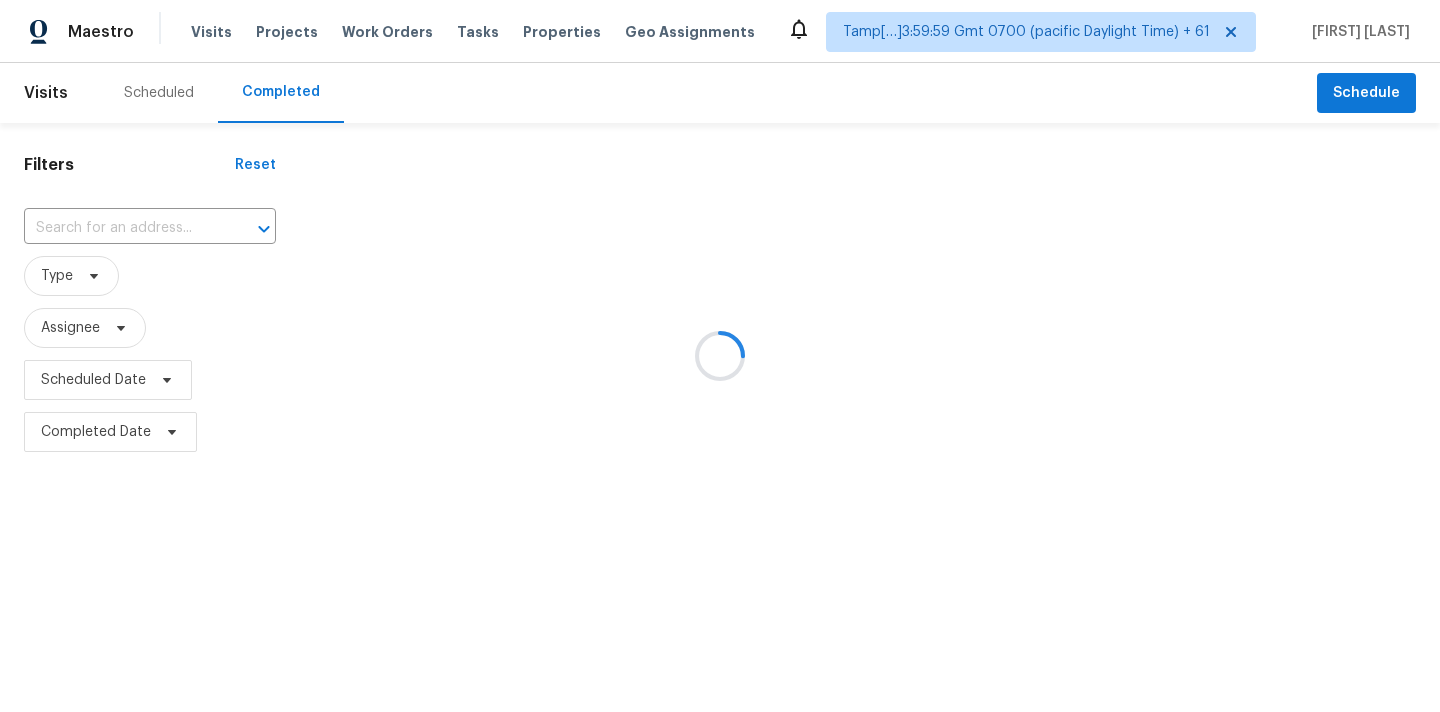 scroll, scrollTop: 0, scrollLeft: 0, axis: both 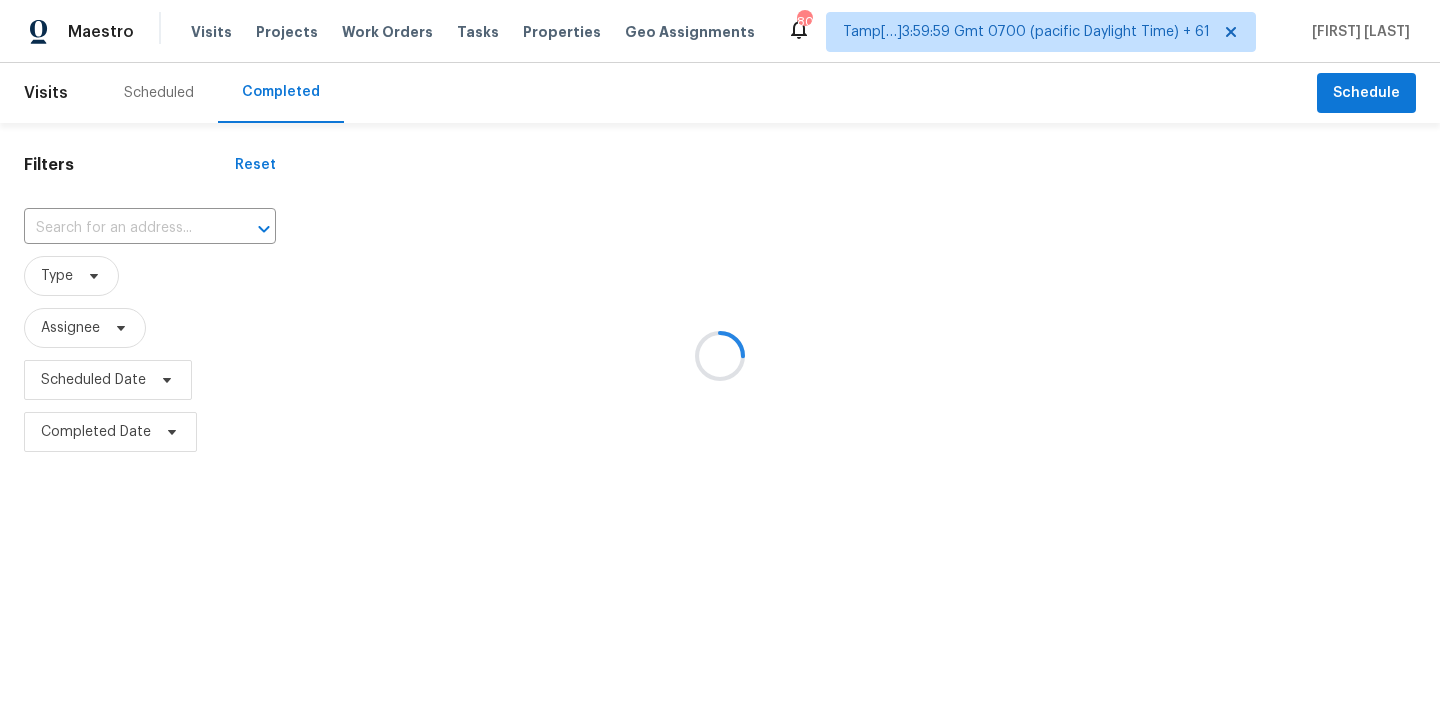 click at bounding box center (720, 356) 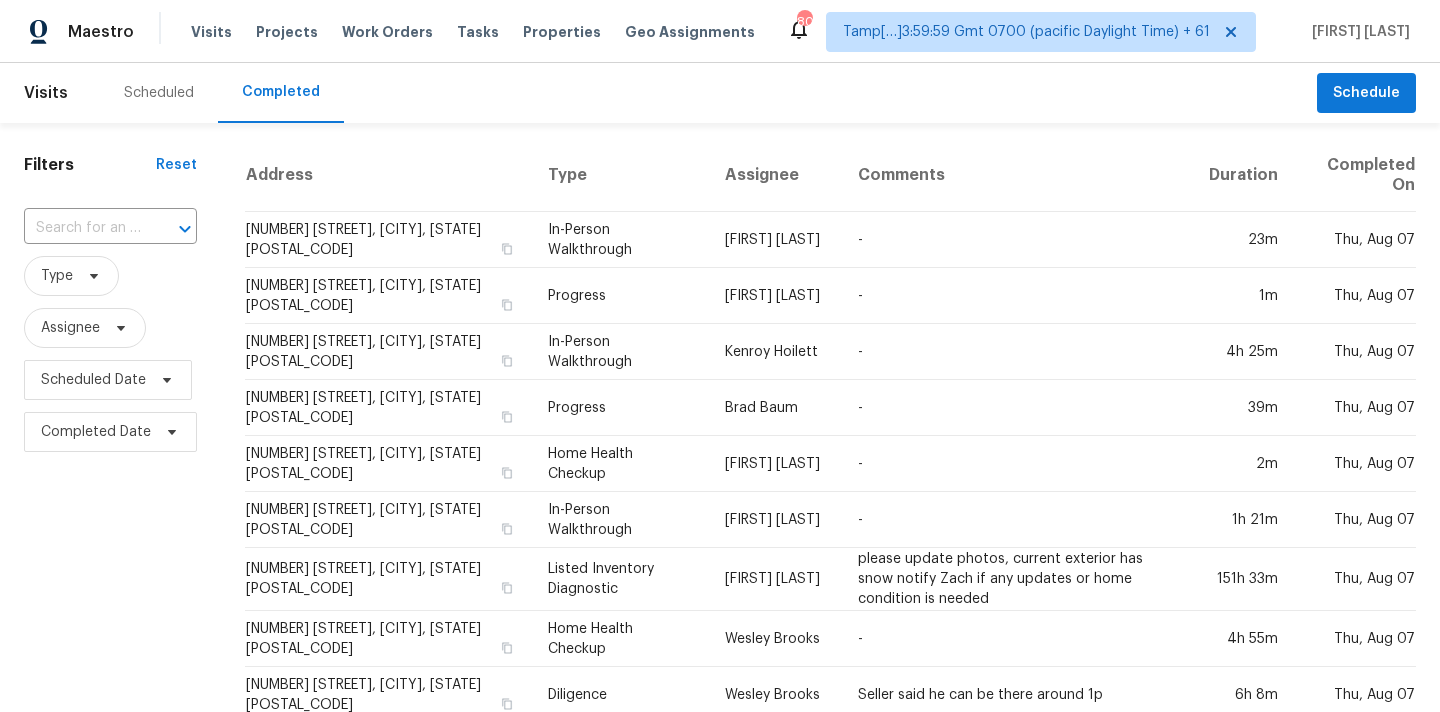 click at bounding box center [82, 228] 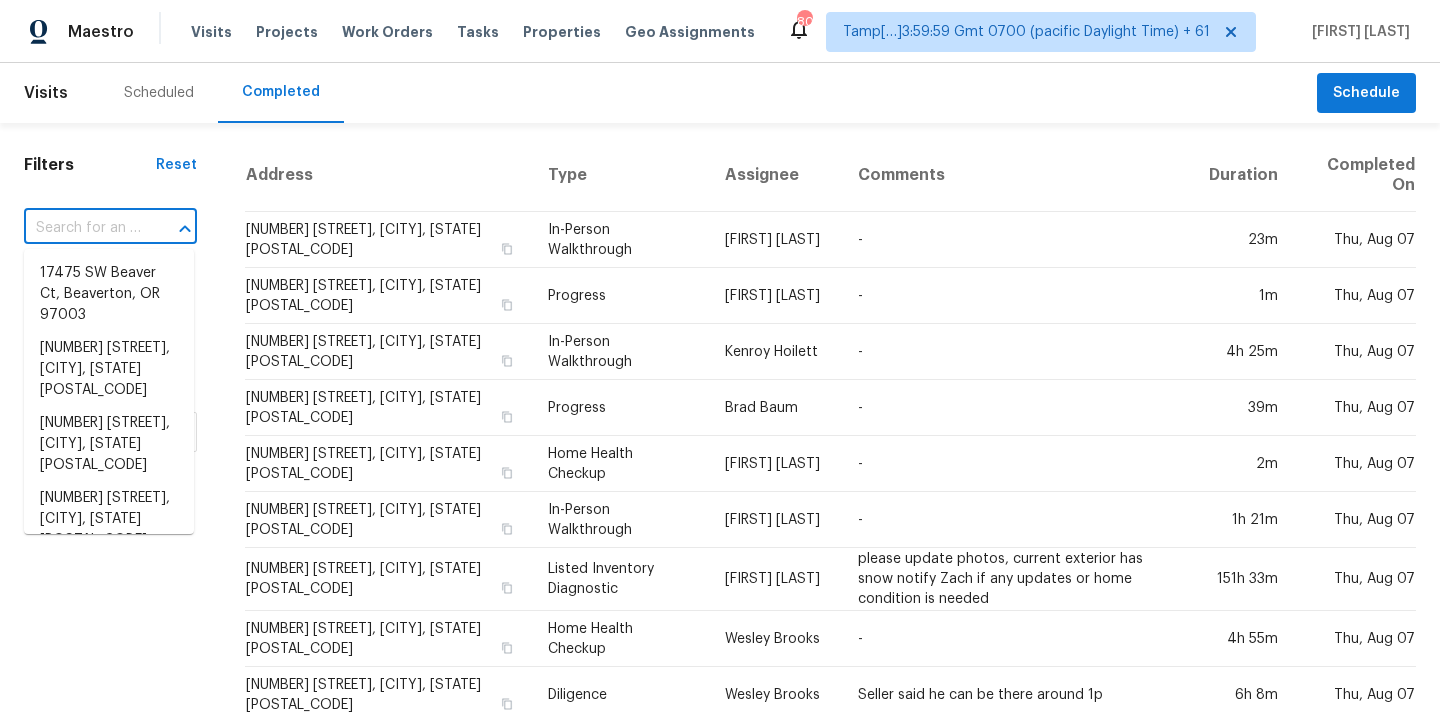 paste on "[NUMBER] [STREET], [CITY], [STATE] [POSTAL_CODE]" 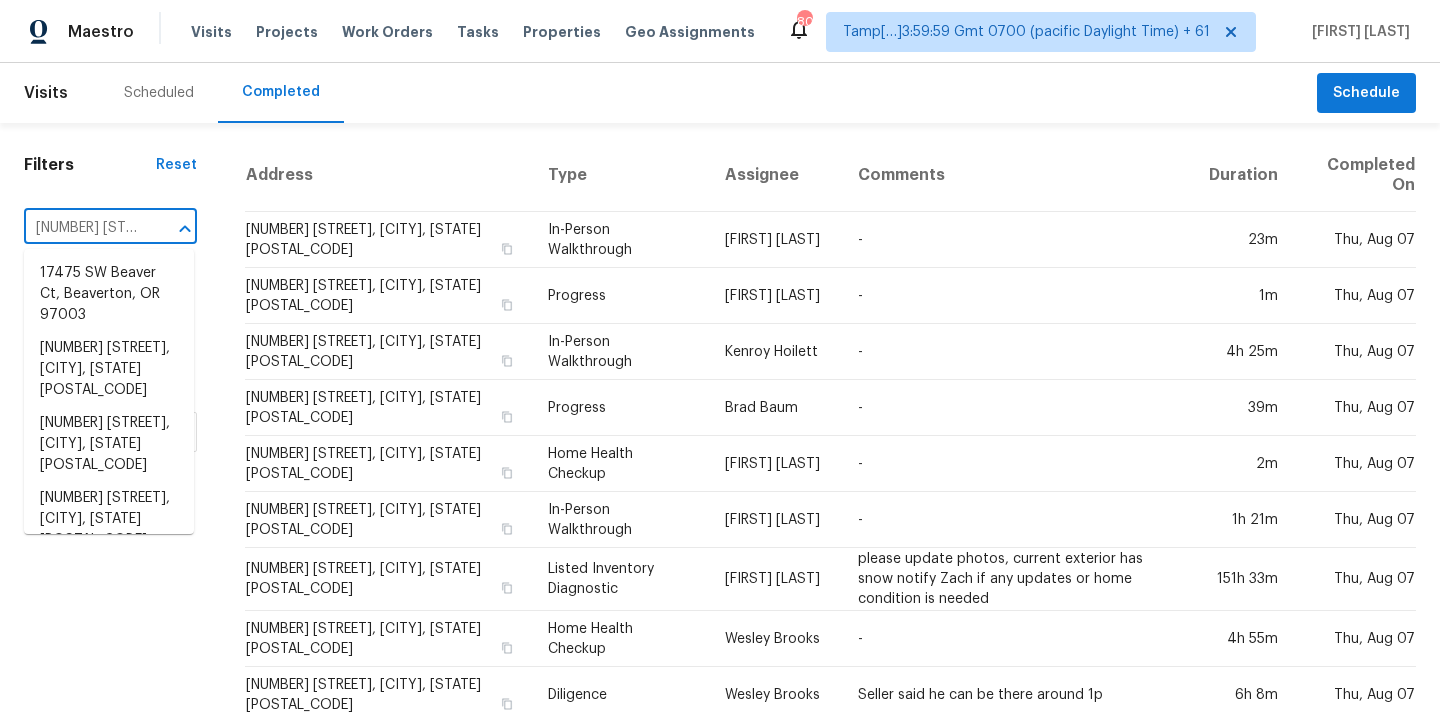 scroll, scrollTop: 0, scrollLeft: 176, axis: horizontal 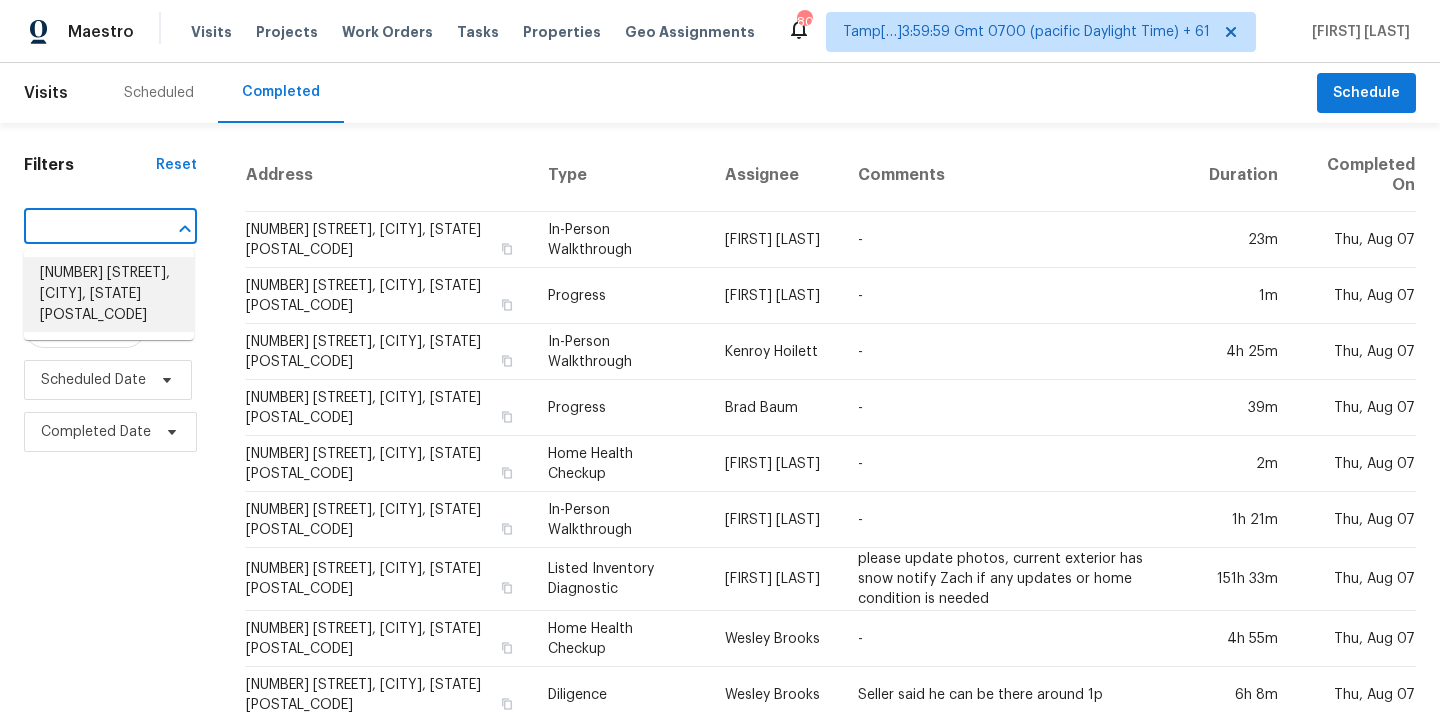 click on "[NUMBER] [STREET], [CITY], [STATE] [POSTAL_CODE]" at bounding box center (109, 294) 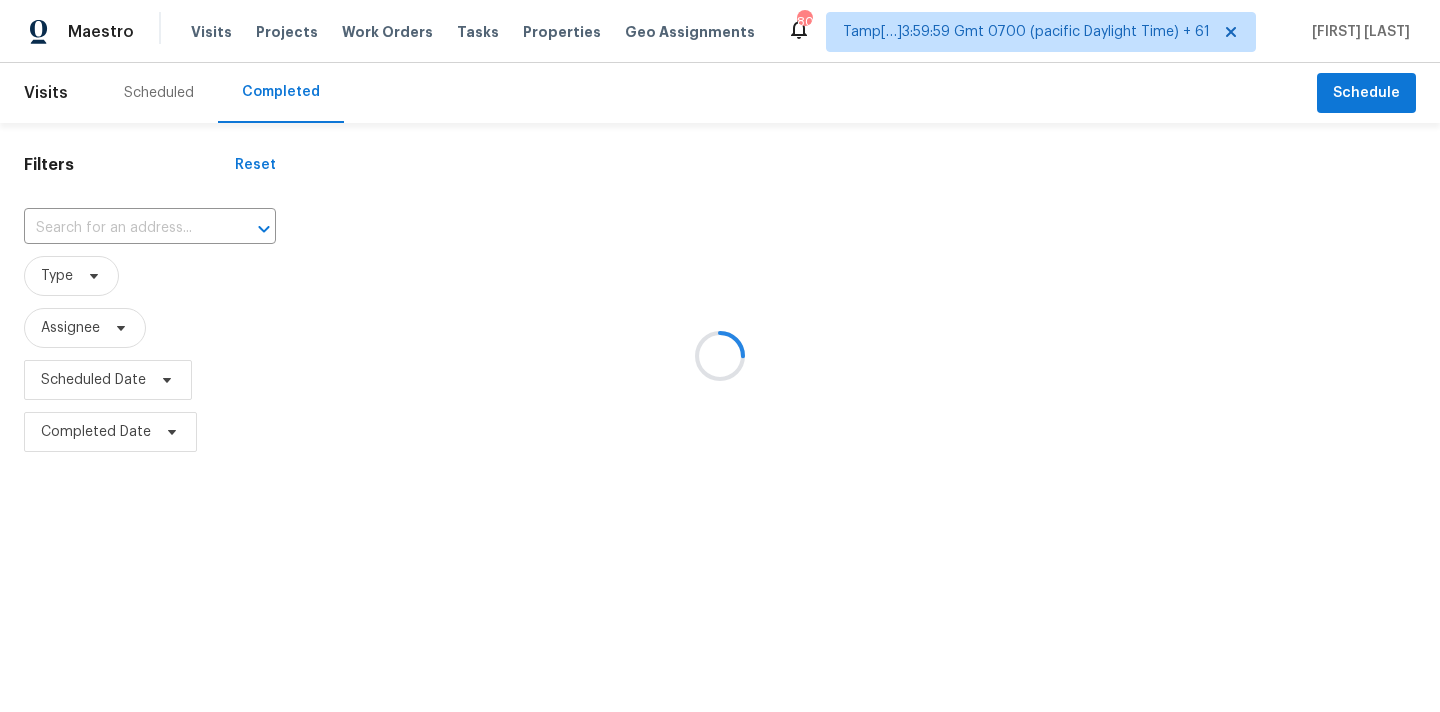 click at bounding box center [720, 356] 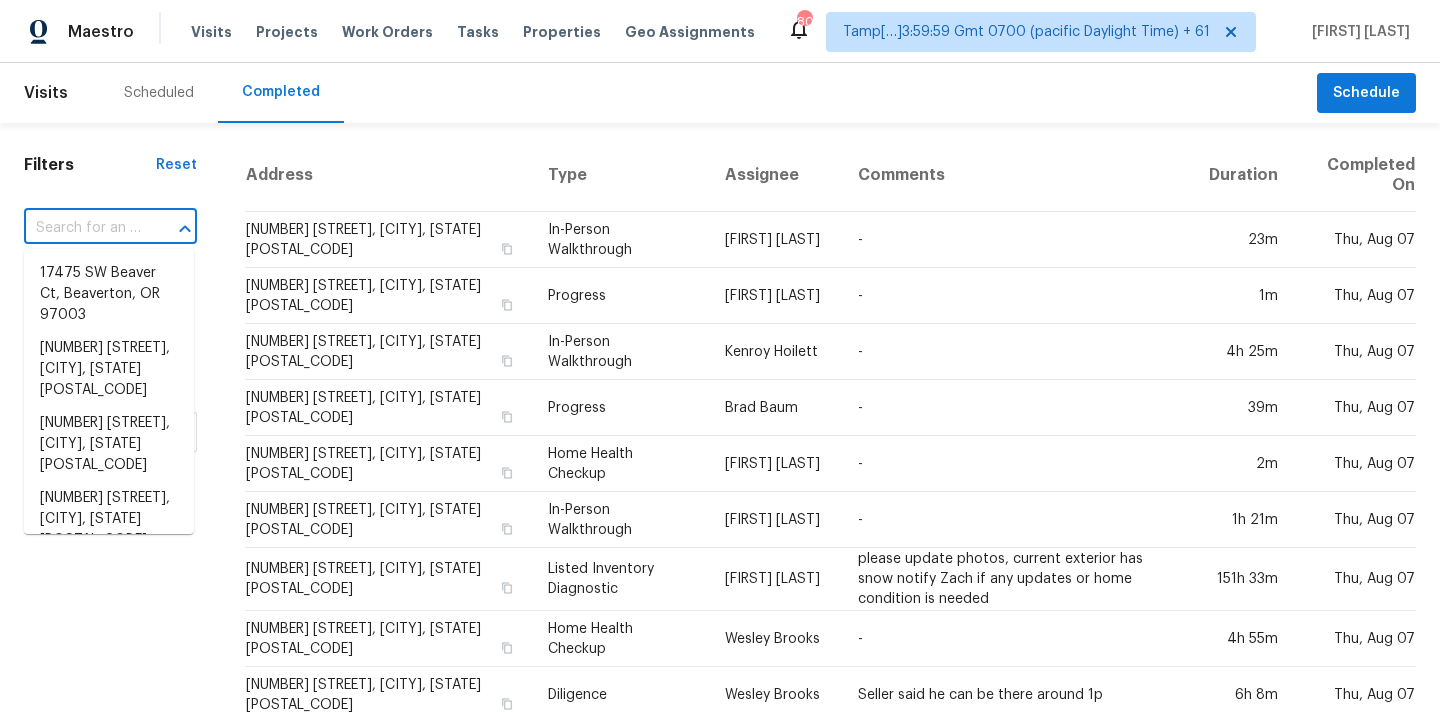 click at bounding box center [82, 228] 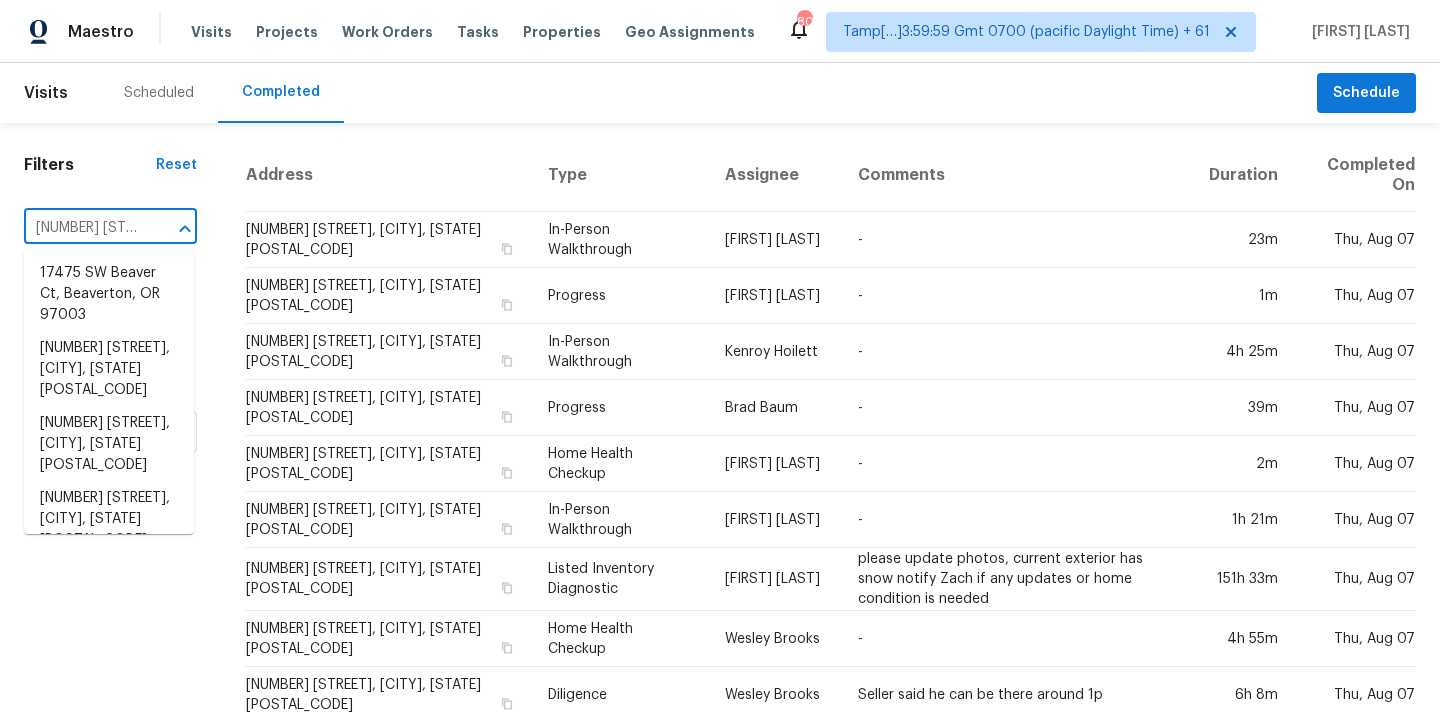 scroll, scrollTop: 0, scrollLeft: 176, axis: horizontal 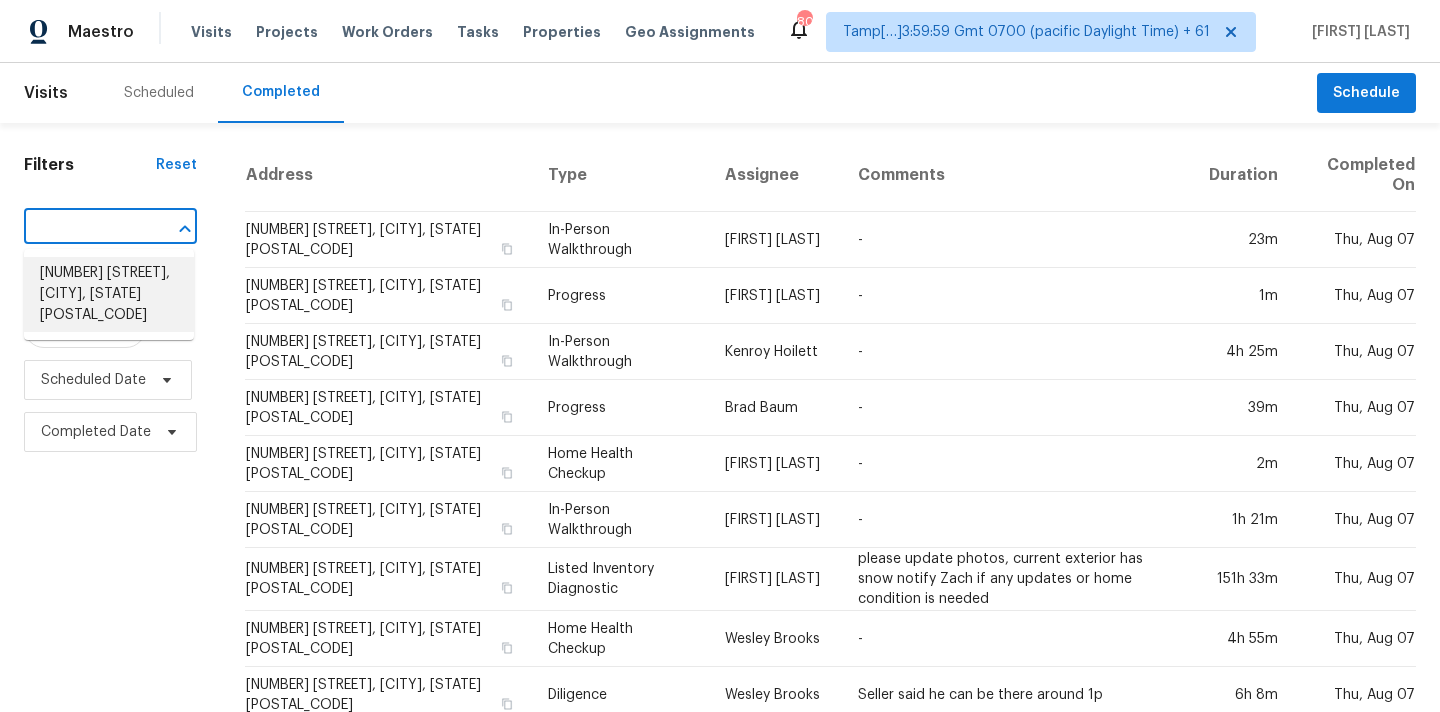 click on "[NUMBER] [STREET], [CITY], [STATE] [POSTAL_CODE]" at bounding box center (109, 294) 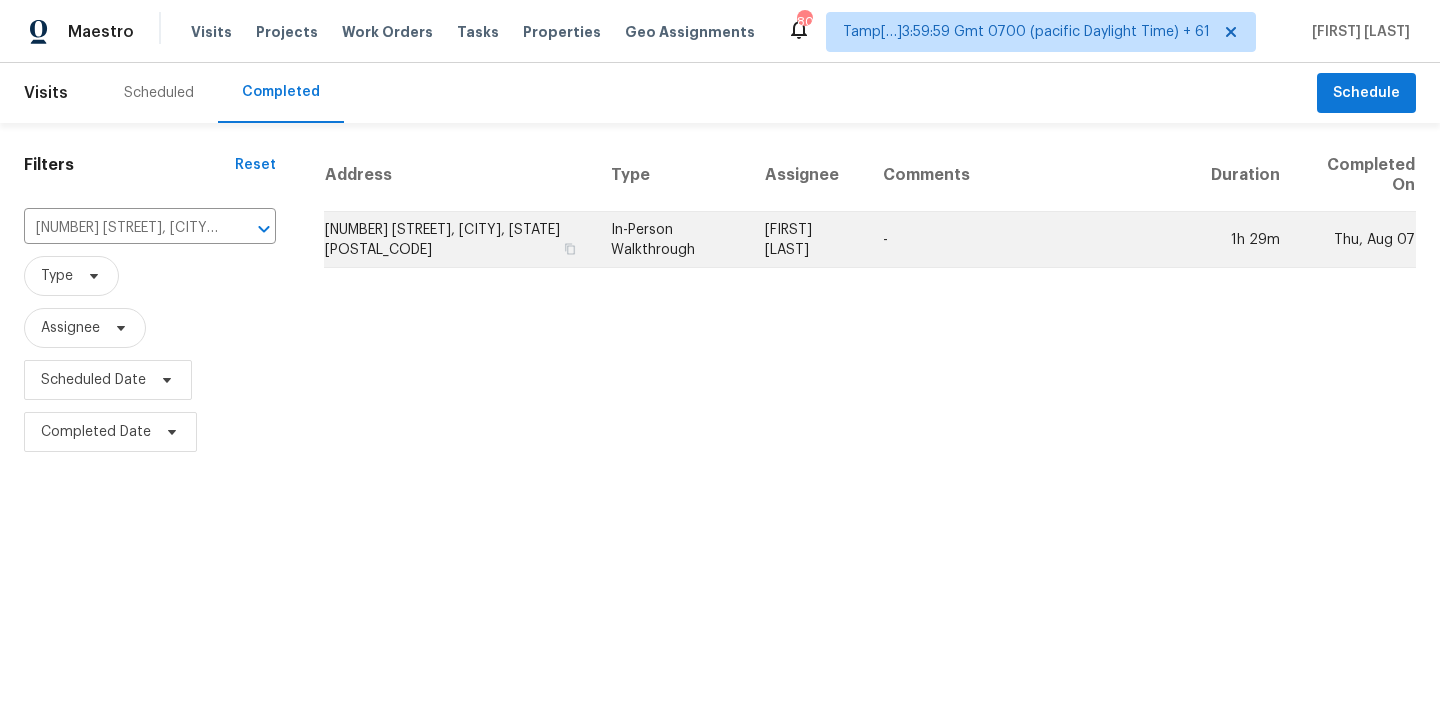 click on "In-Person Walkthrough" at bounding box center (672, 240) 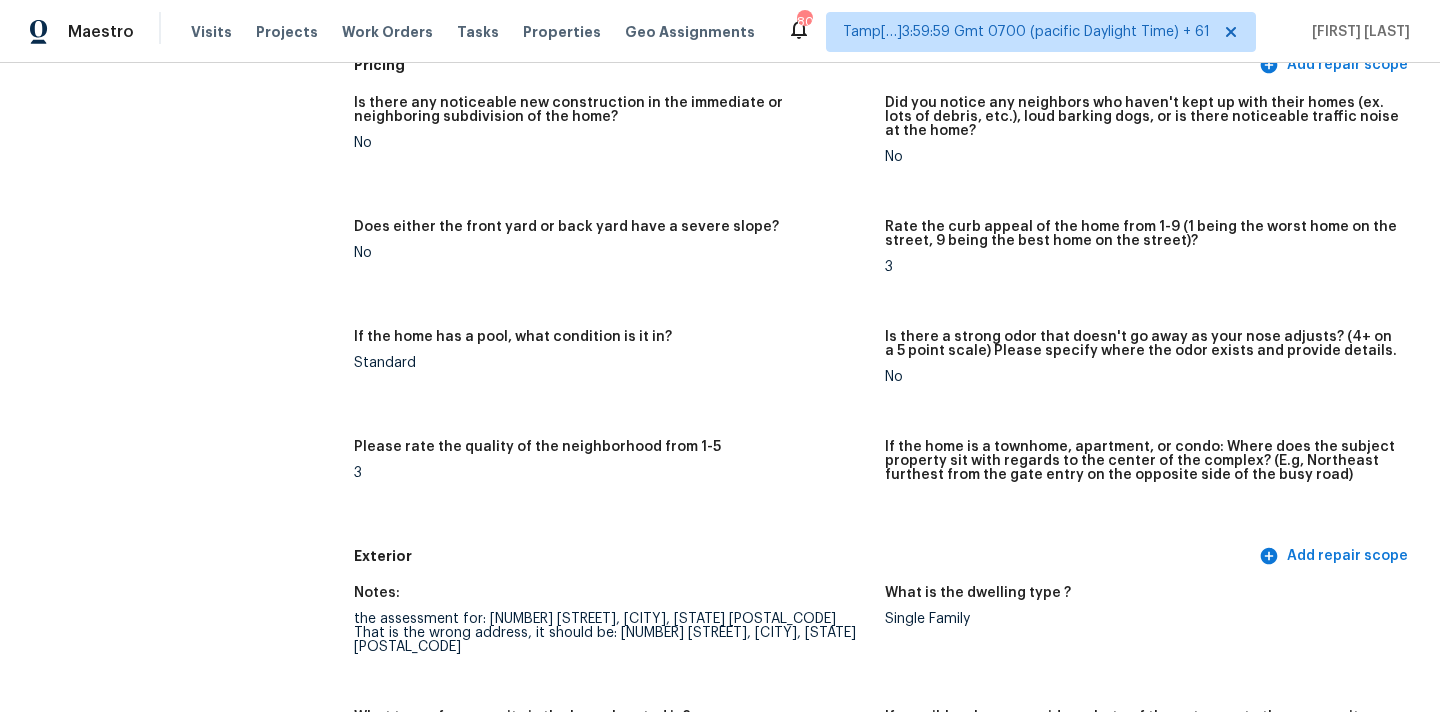 scroll, scrollTop: 436, scrollLeft: 0, axis: vertical 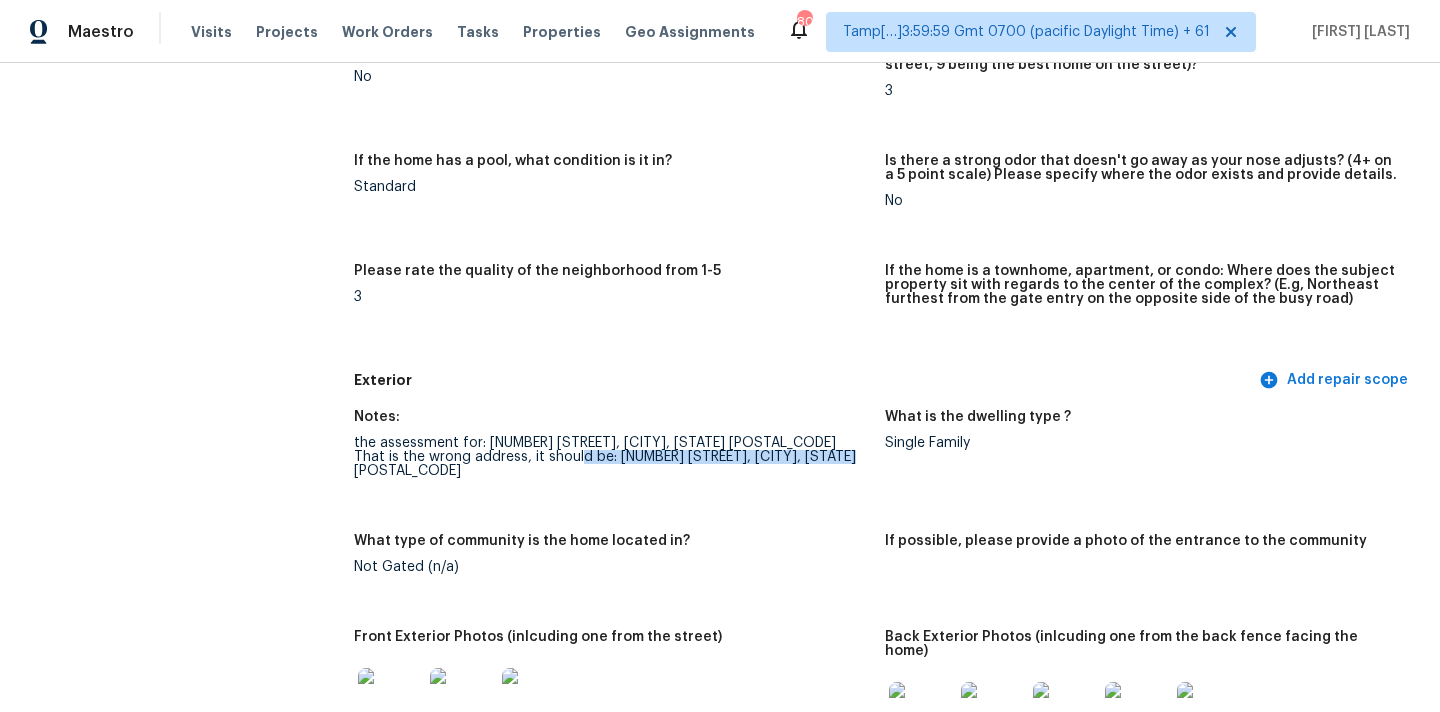 drag, startPoint x: 545, startPoint y: 460, endPoint x: 832, endPoint y: 460, distance: 287 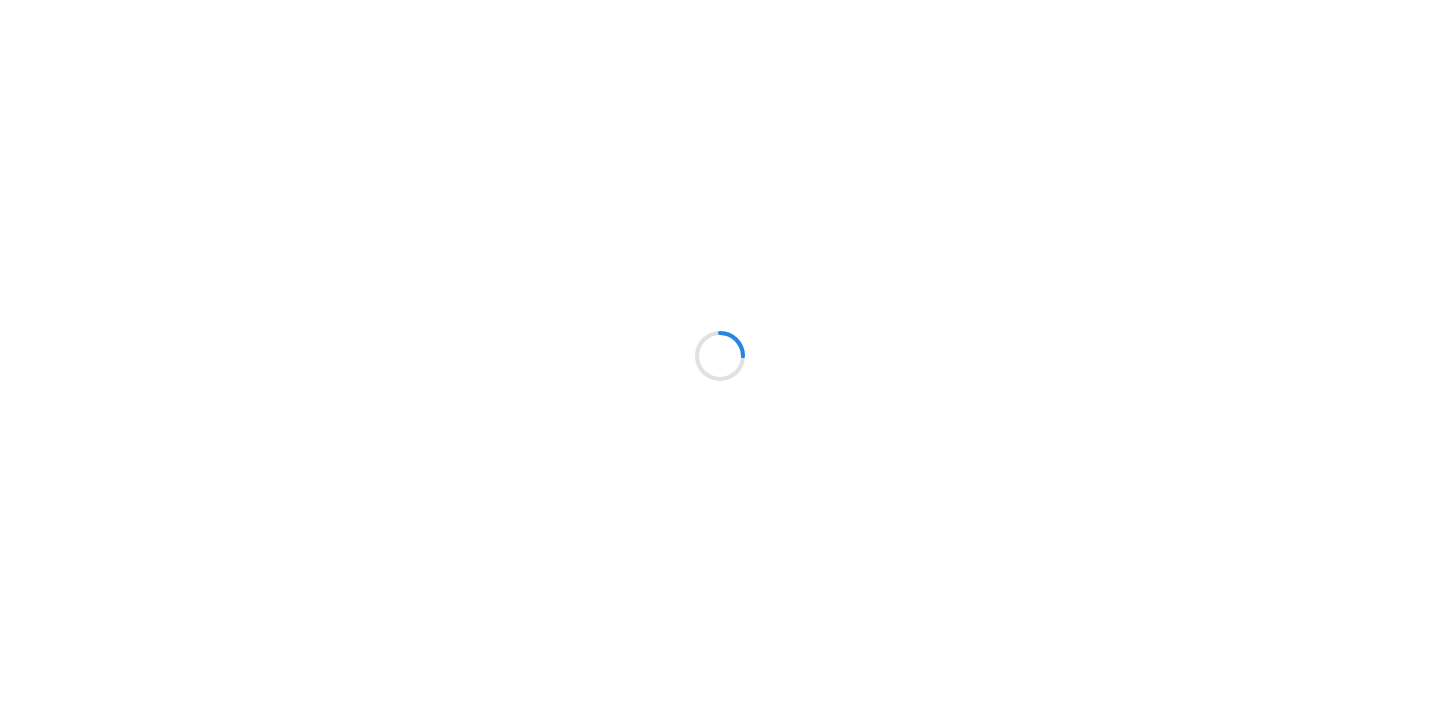 scroll, scrollTop: 0, scrollLeft: 0, axis: both 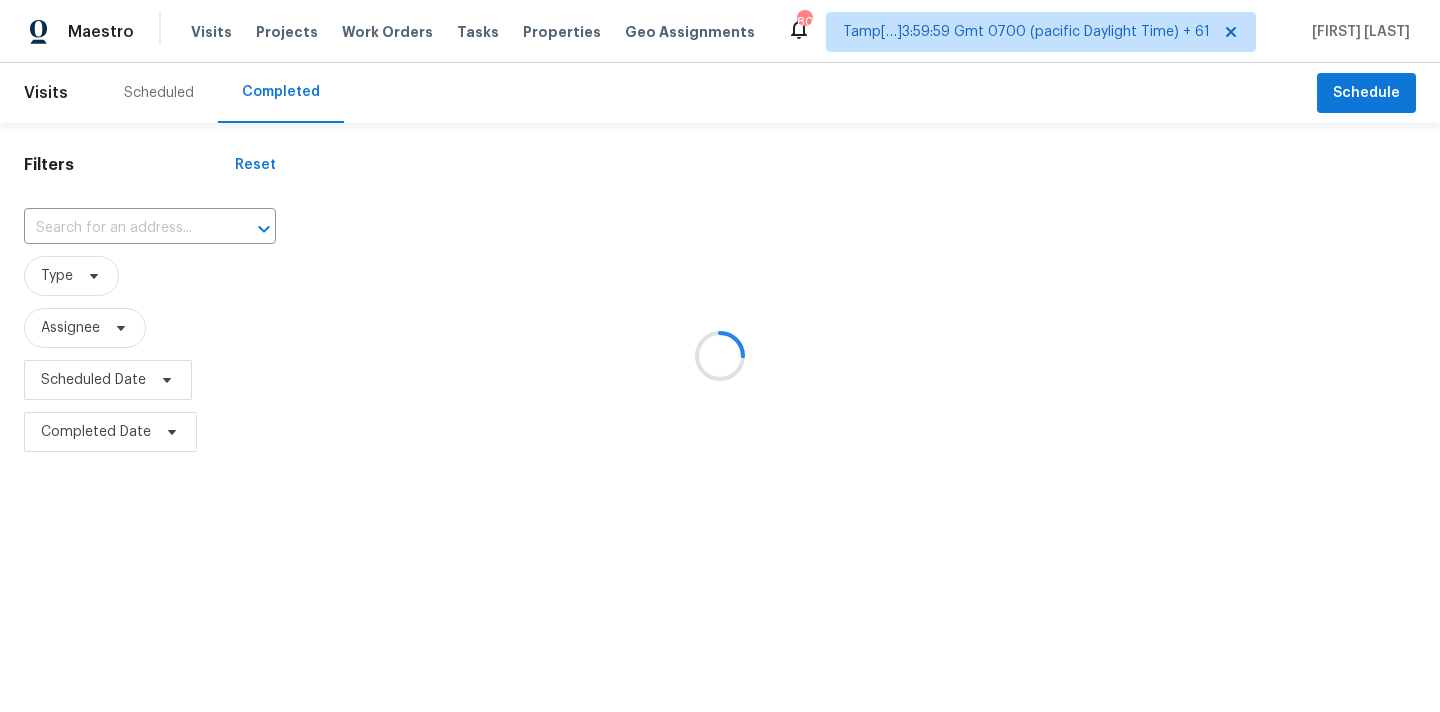 click at bounding box center (720, 356) 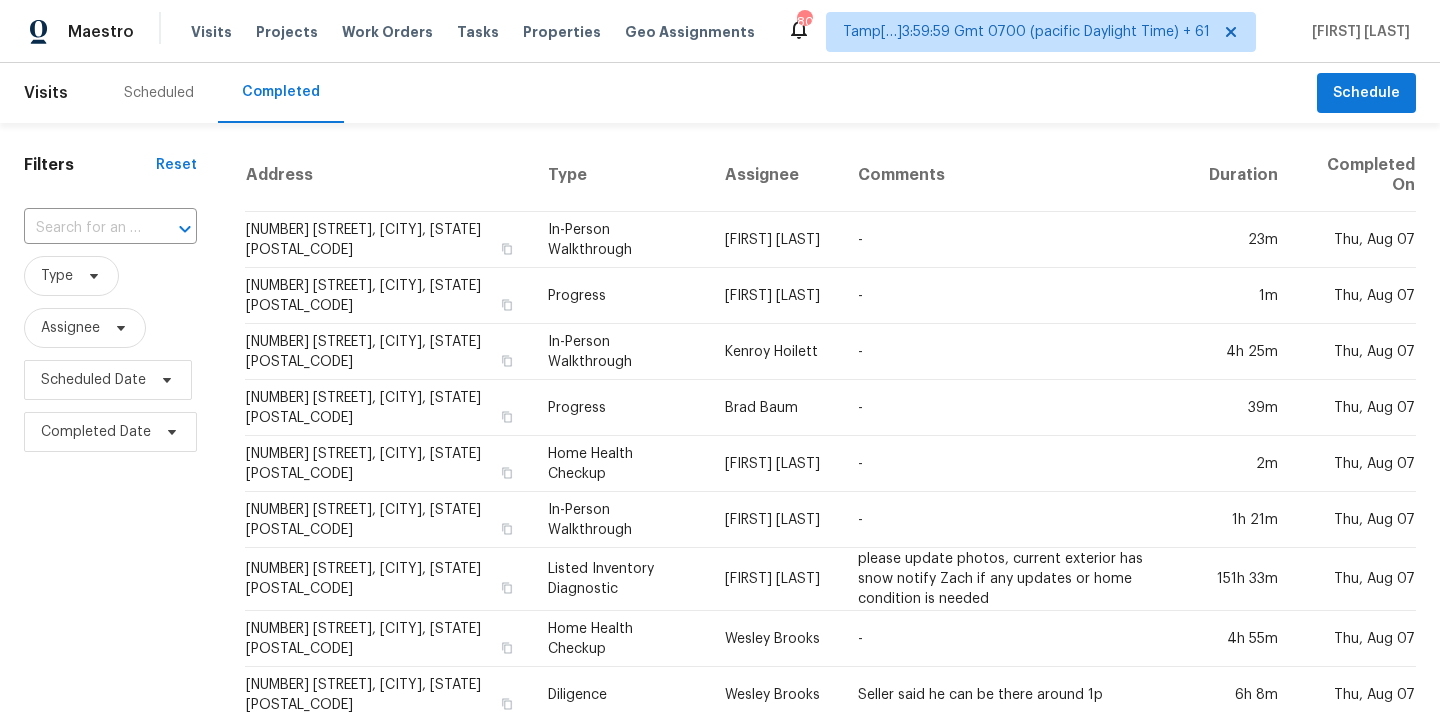click at bounding box center (82, 228) 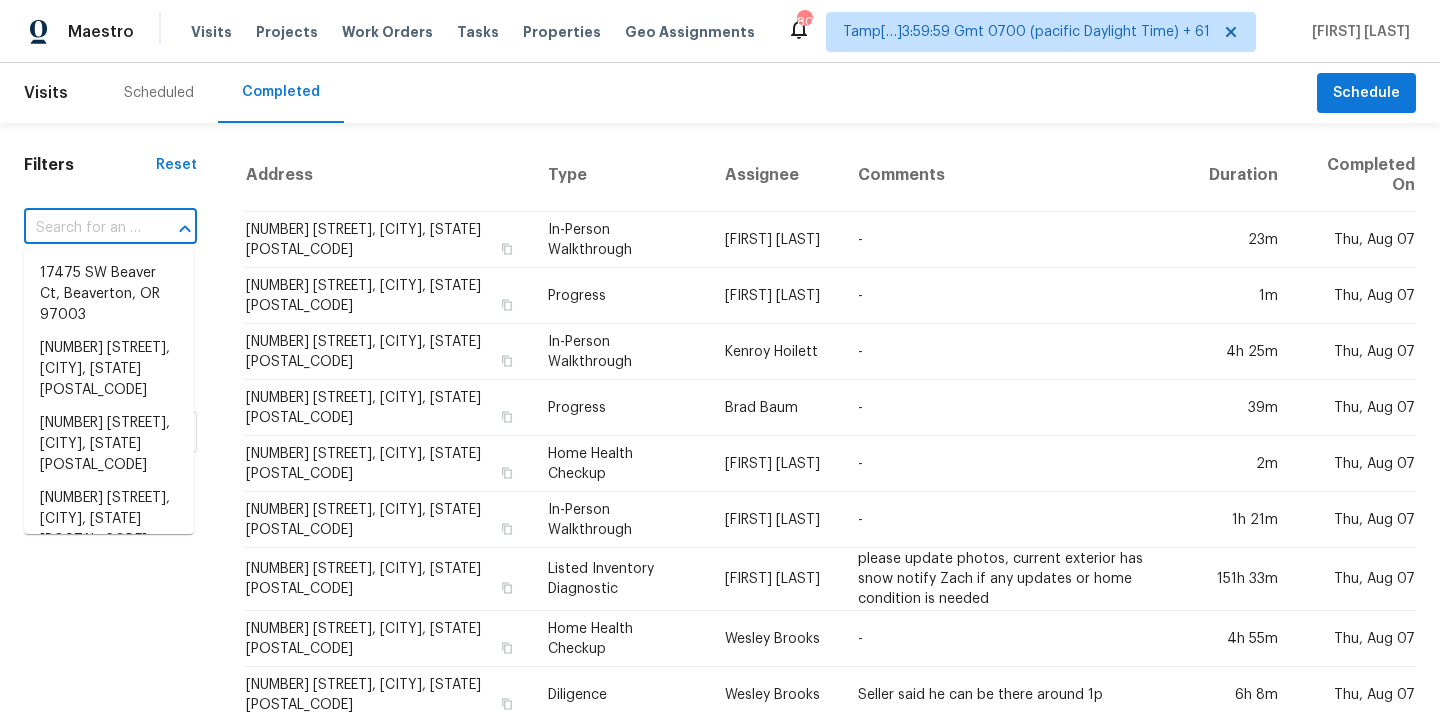 paste on "[NUMBER] [STREET], [CITY], [STATE] [POSTAL_CODE]" 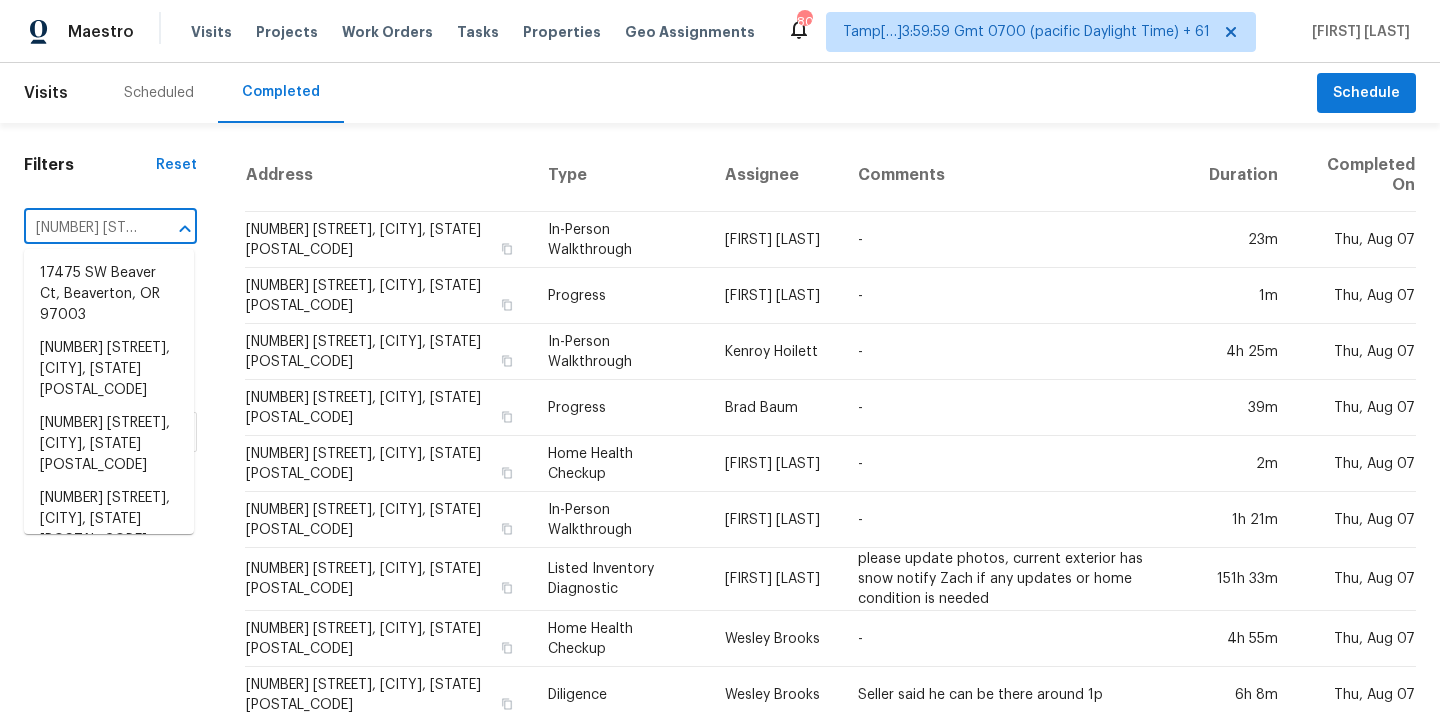 scroll, scrollTop: 0, scrollLeft: 158, axis: horizontal 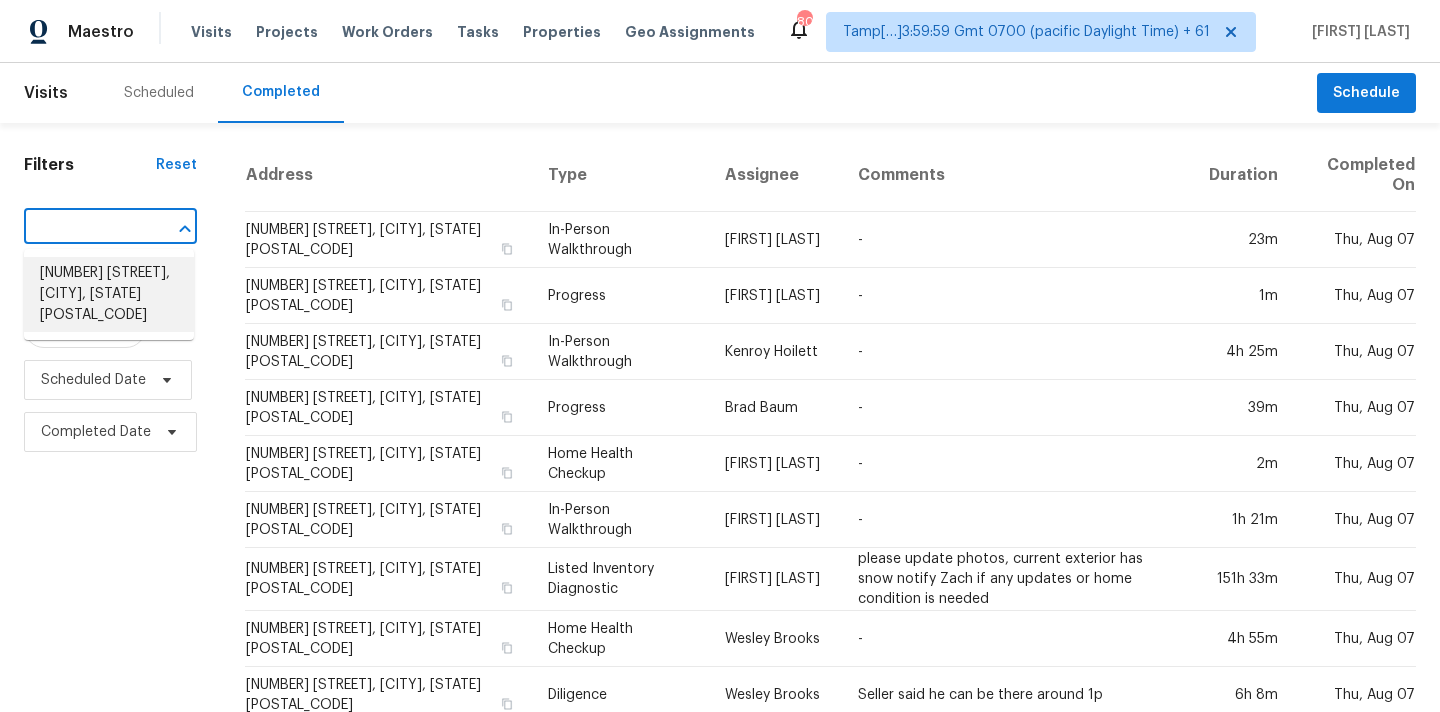 click on "[NUMBER] [STREET], [CITY], [STATE] [POSTAL_CODE]" at bounding box center [109, 294] 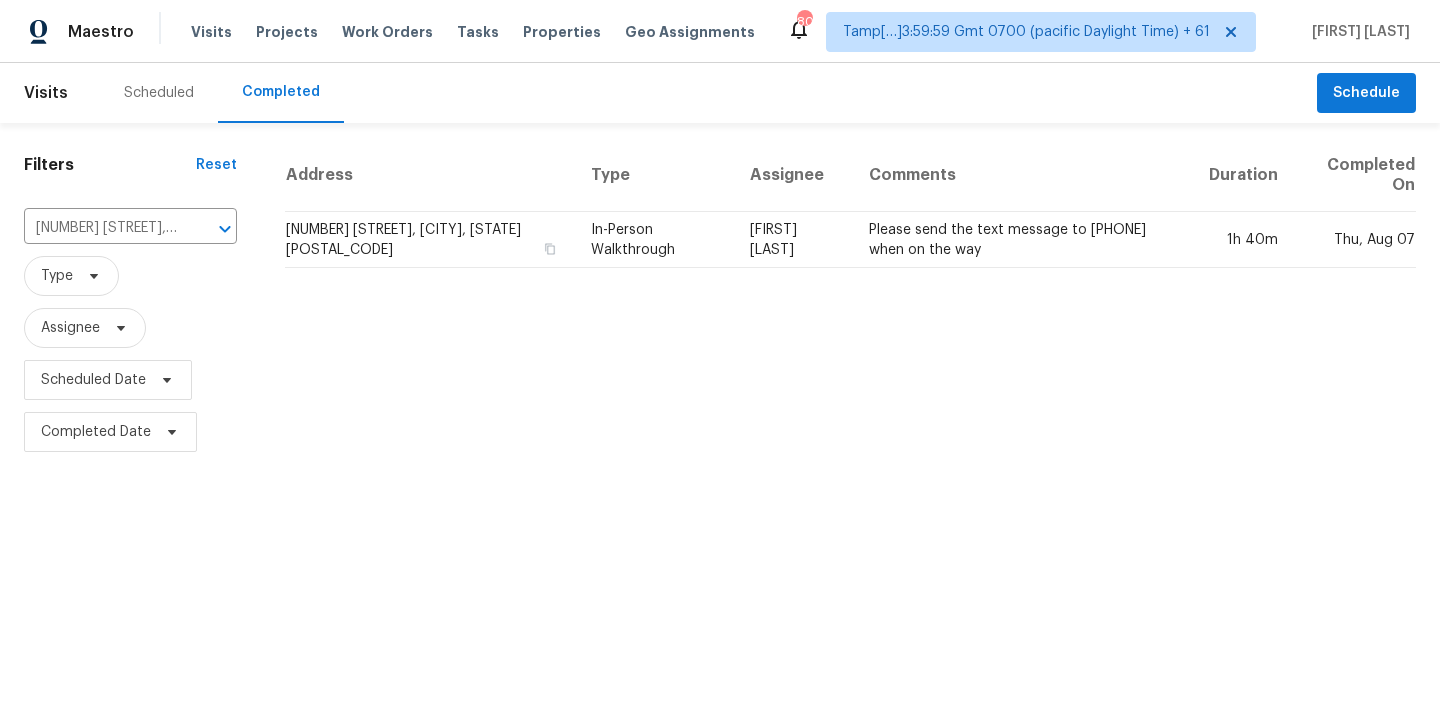 click on "[NUMBER] [STREET], [CITY], [STATE] [POSTAL_CODE]" at bounding box center [430, 240] 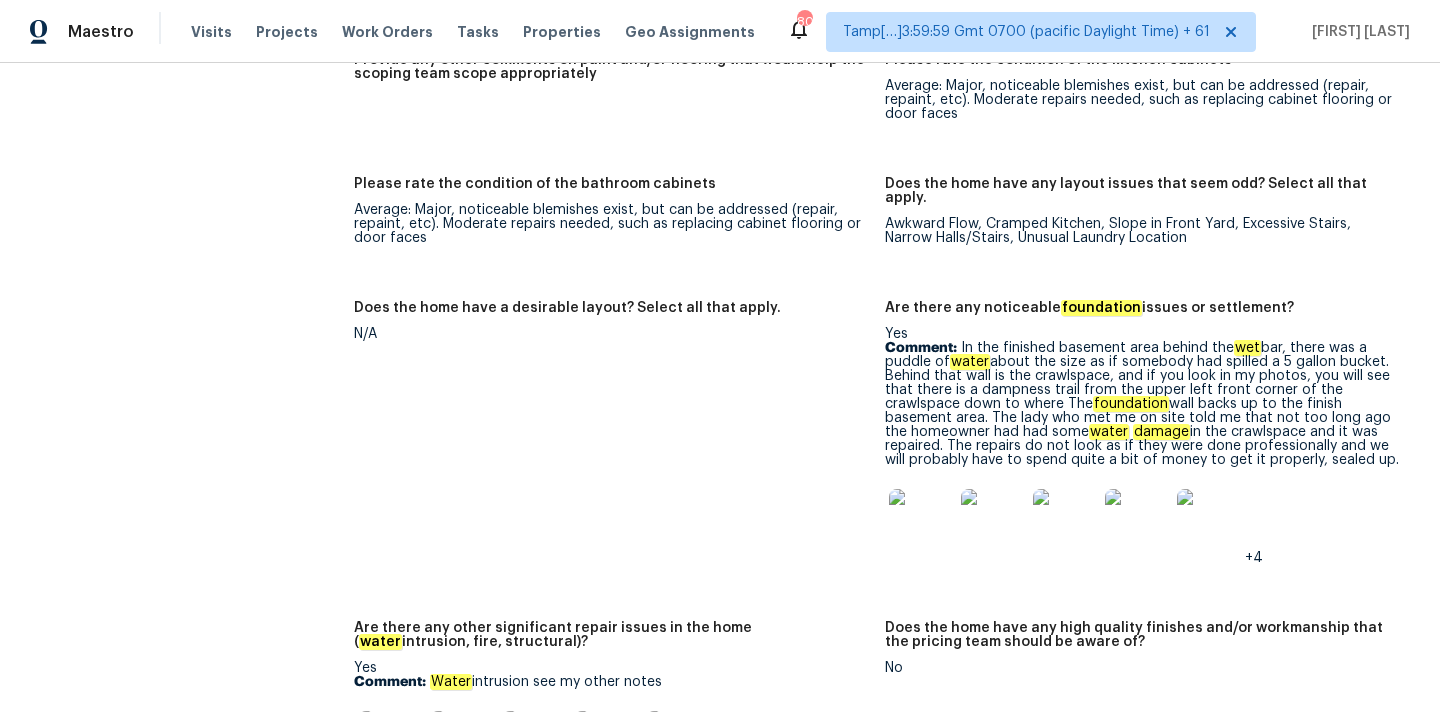 scroll, scrollTop: 3777, scrollLeft: 0, axis: vertical 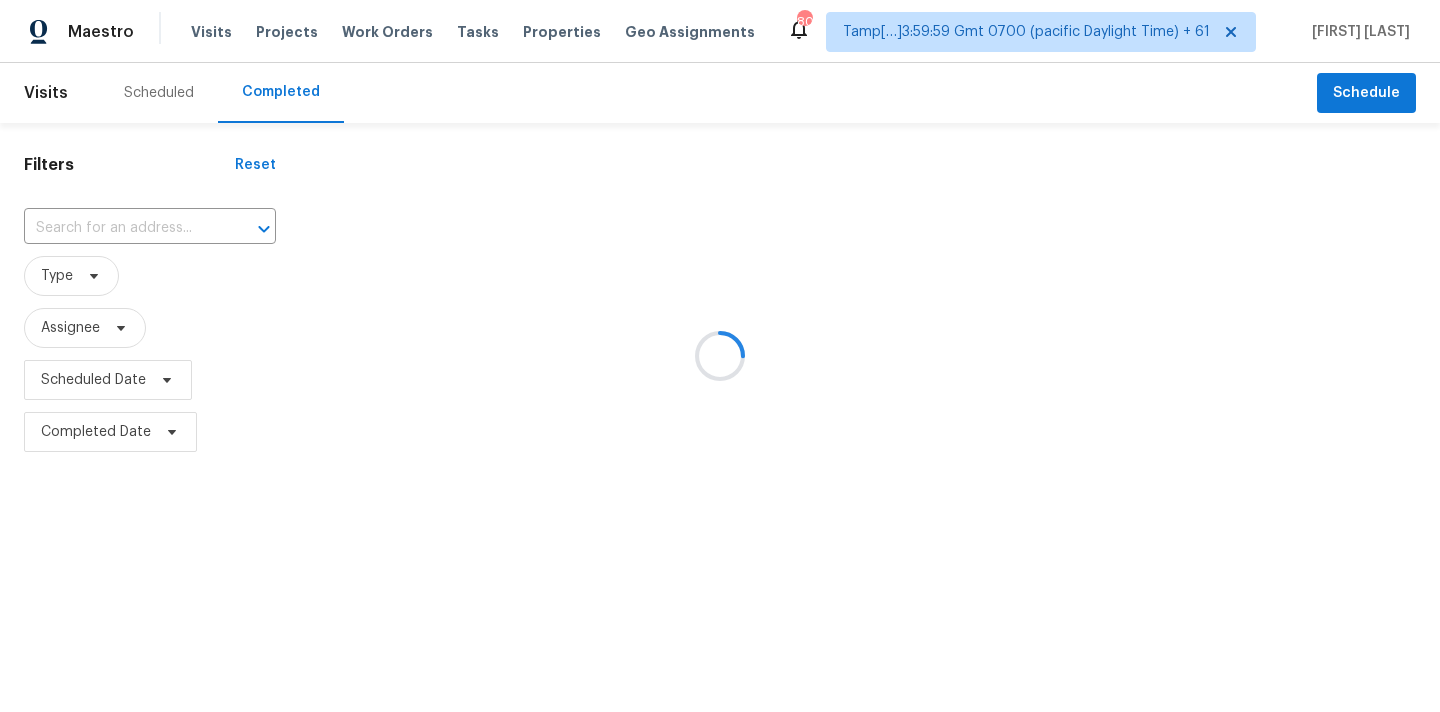 click at bounding box center (720, 356) 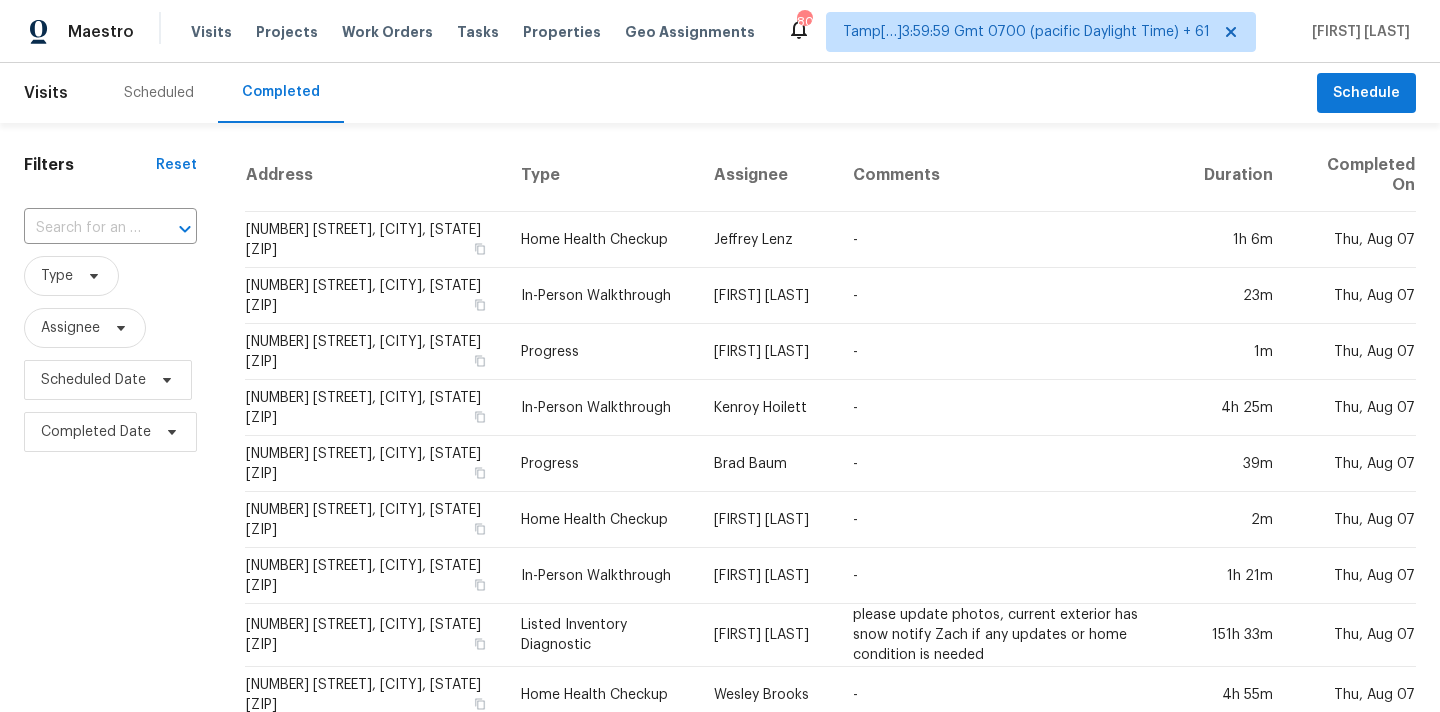 click at bounding box center (82, 228) 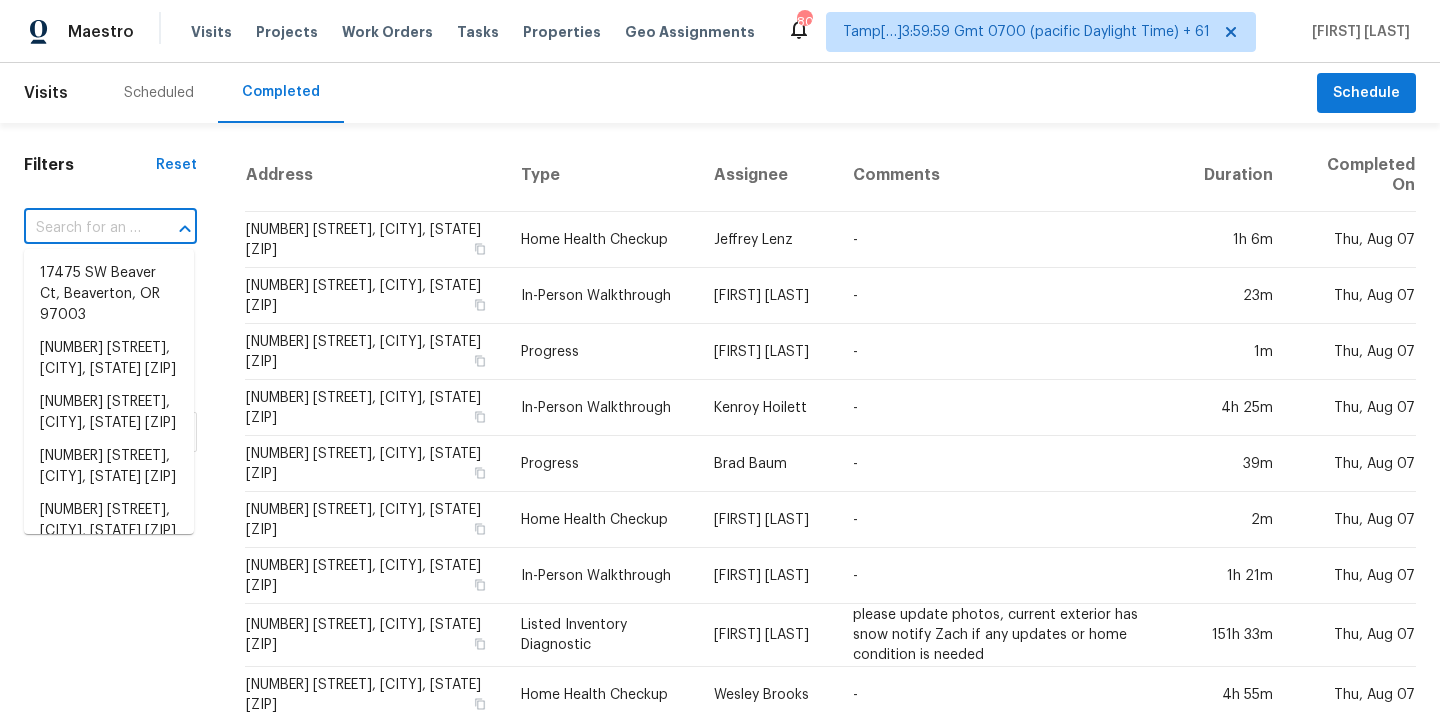 paste on "24717 6th St, San Bernardino, CA 92410" 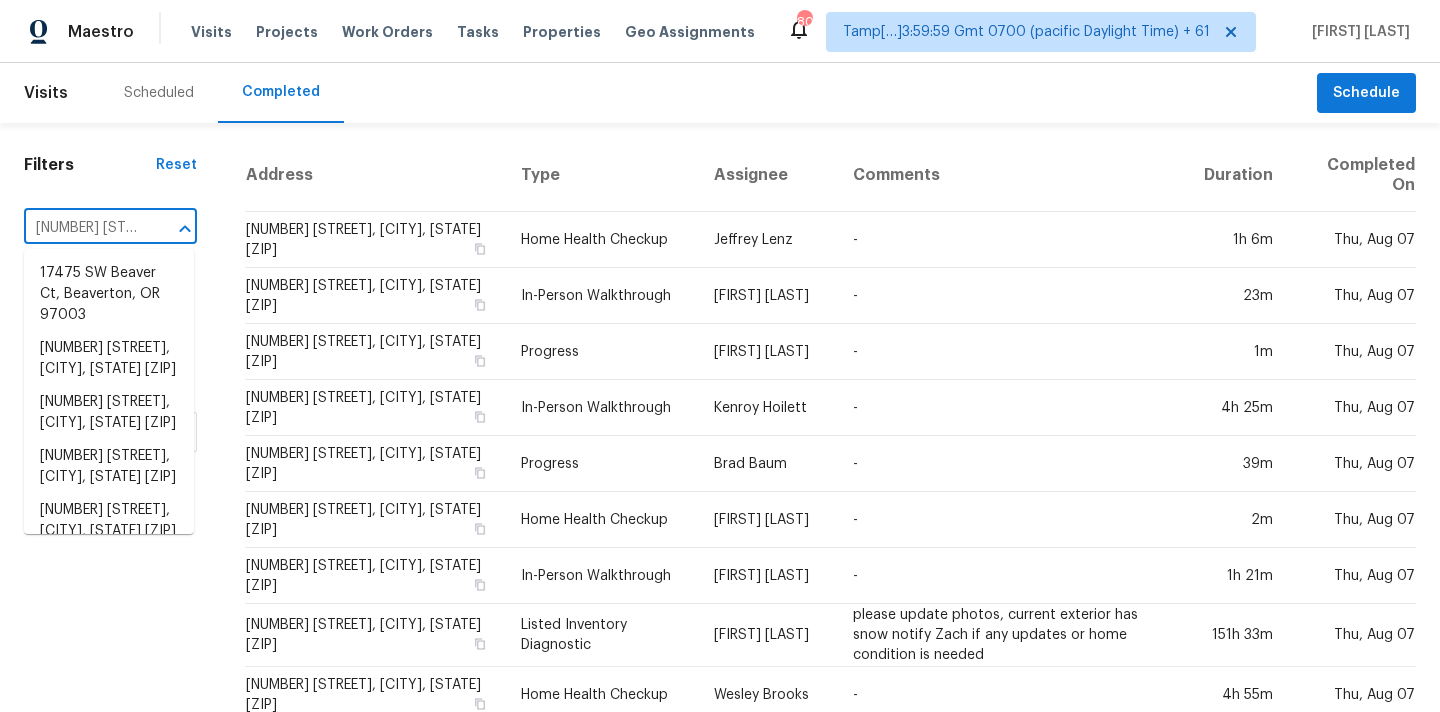 scroll, scrollTop: 0, scrollLeft: 154, axis: horizontal 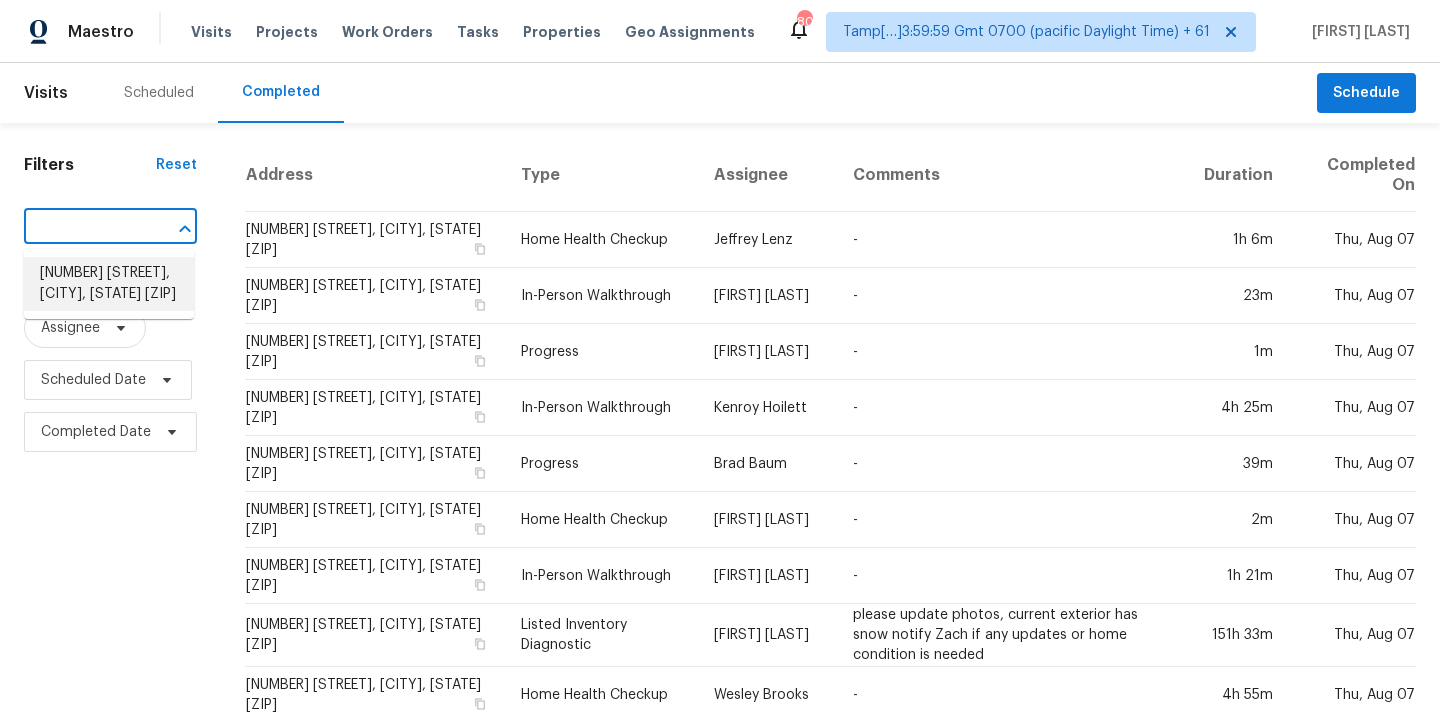 click on "24717 6th St, San Bernardino, CA 92410" at bounding box center [109, 284] 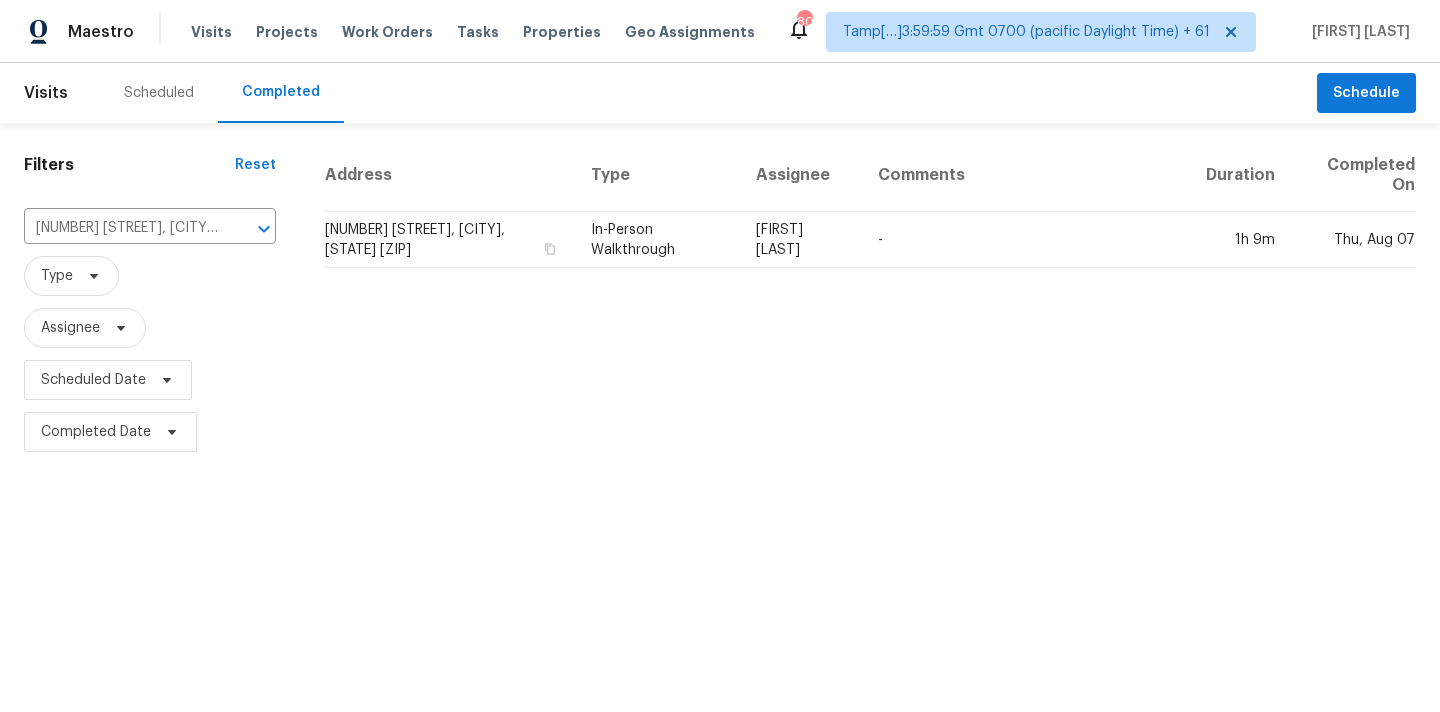 click on "In-Person Walkthrough" at bounding box center (658, 240) 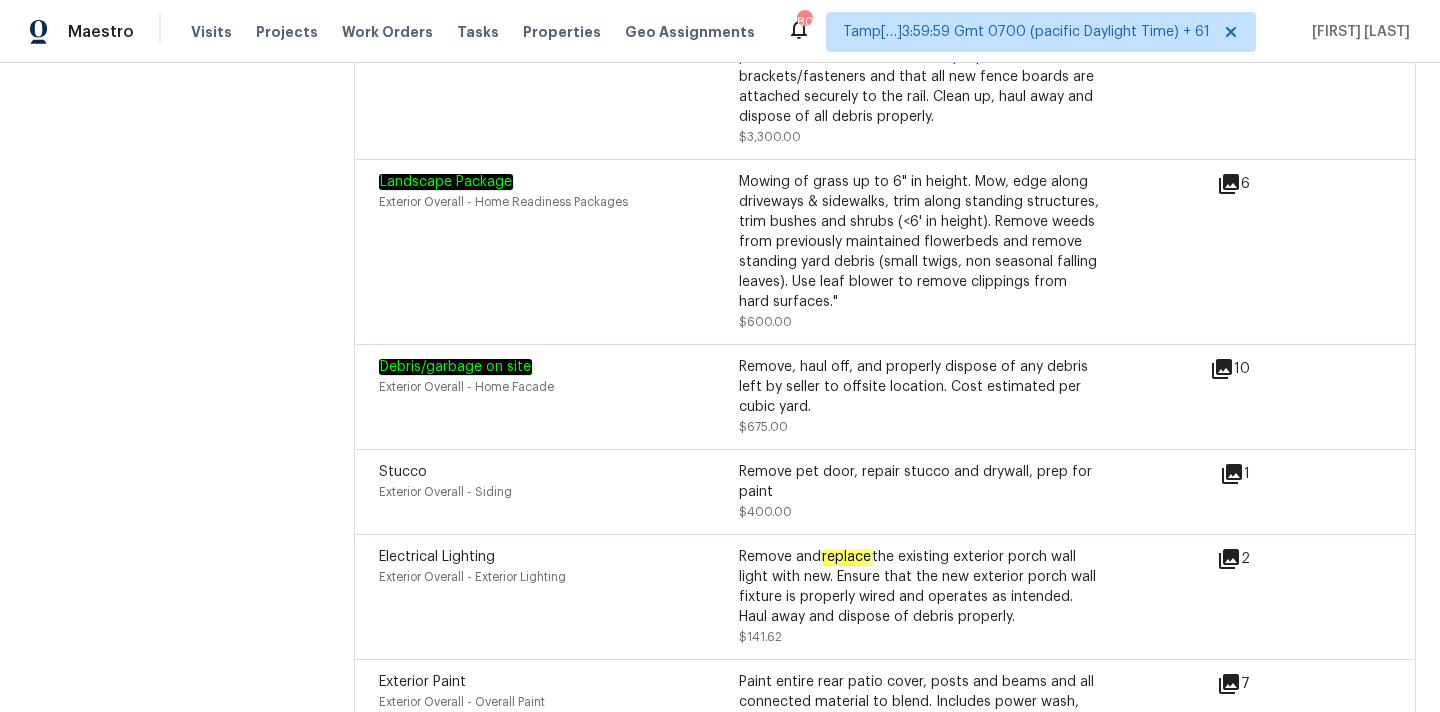 scroll, scrollTop: 6403, scrollLeft: 0, axis: vertical 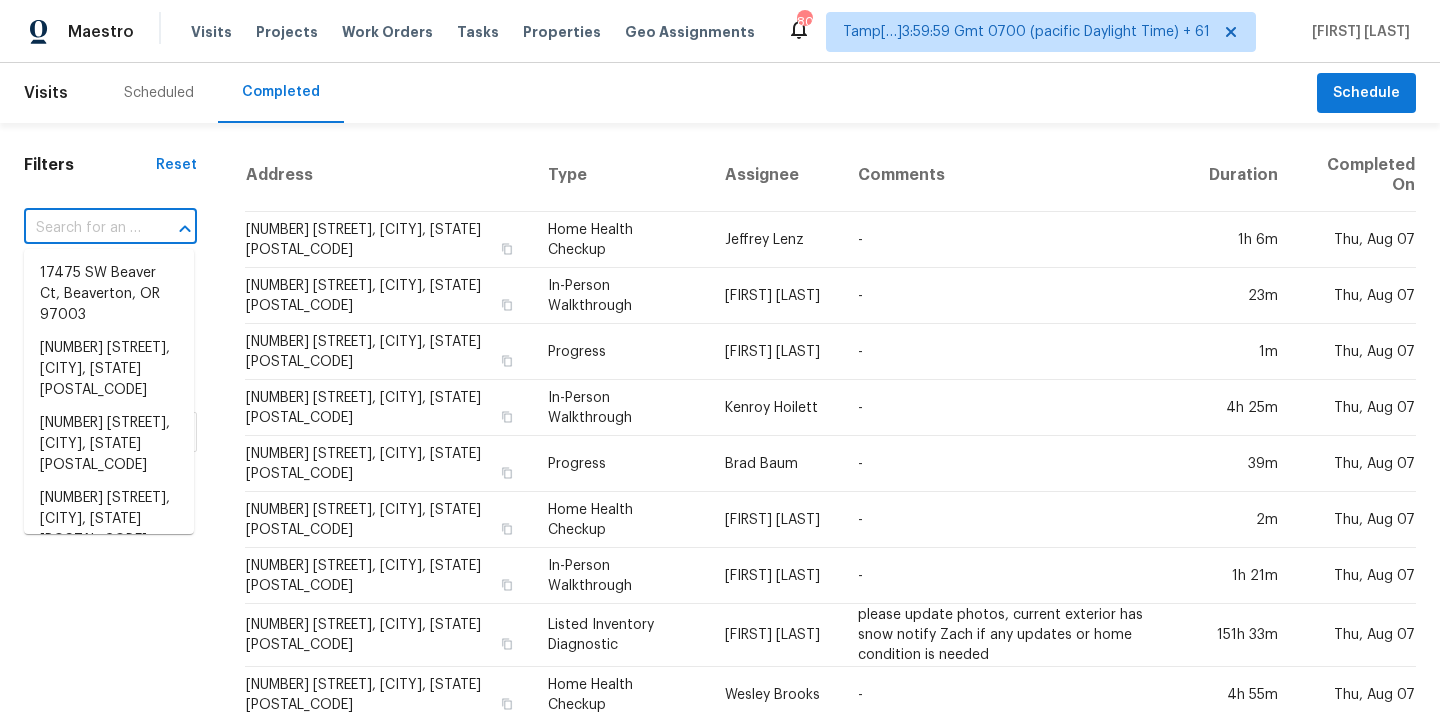 click at bounding box center (82, 228) 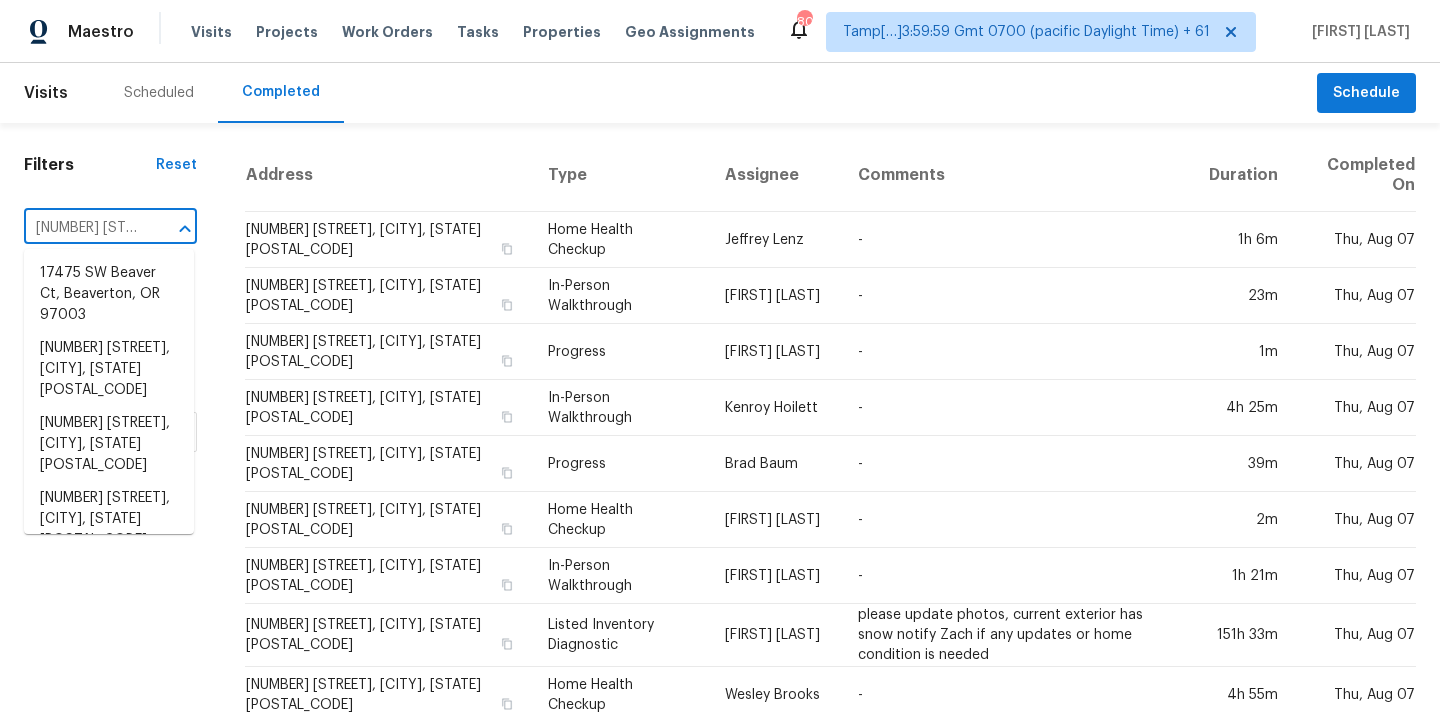 scroll, scrollTop: 0, scrollLeft: 163, axis: horizontal 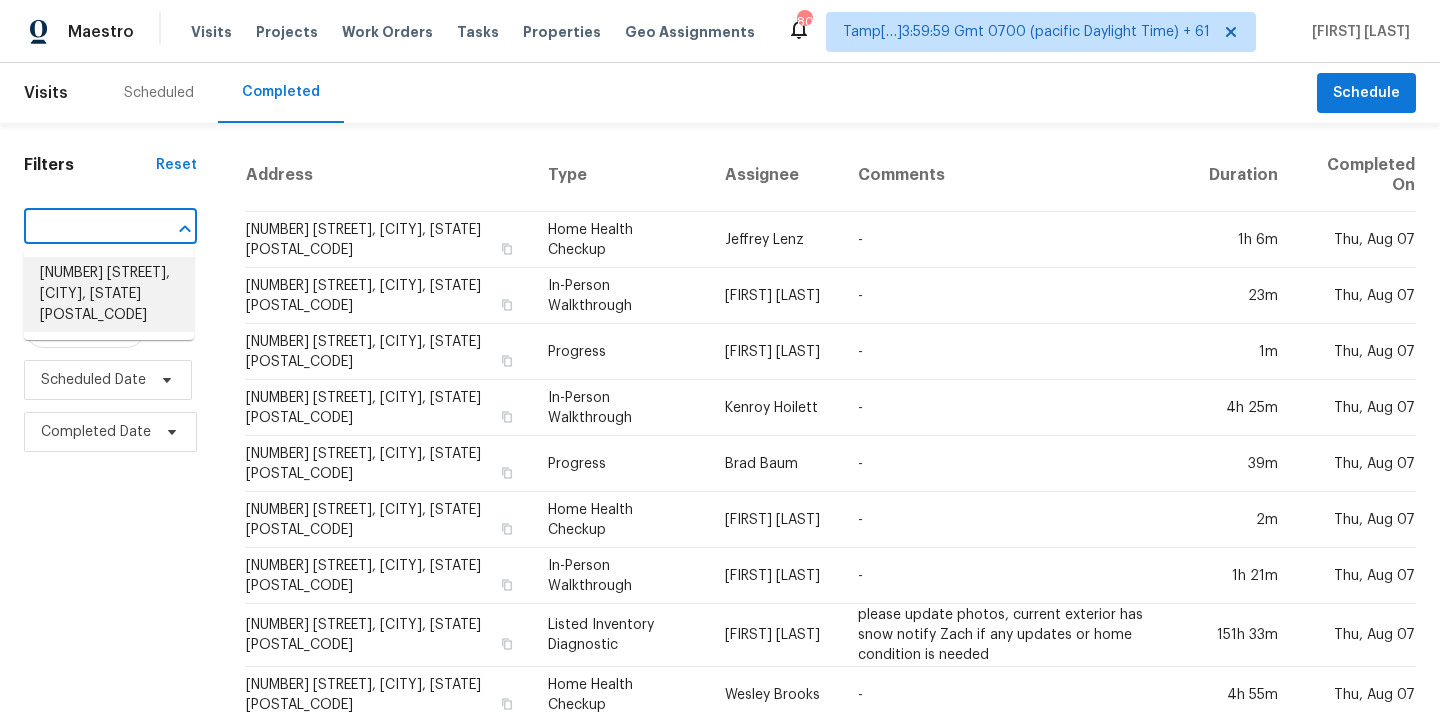 click on "[NUMBER] [STREET], [CITY], [STATE] [POSTAL_CODE]" at bounding box center (109, 294) 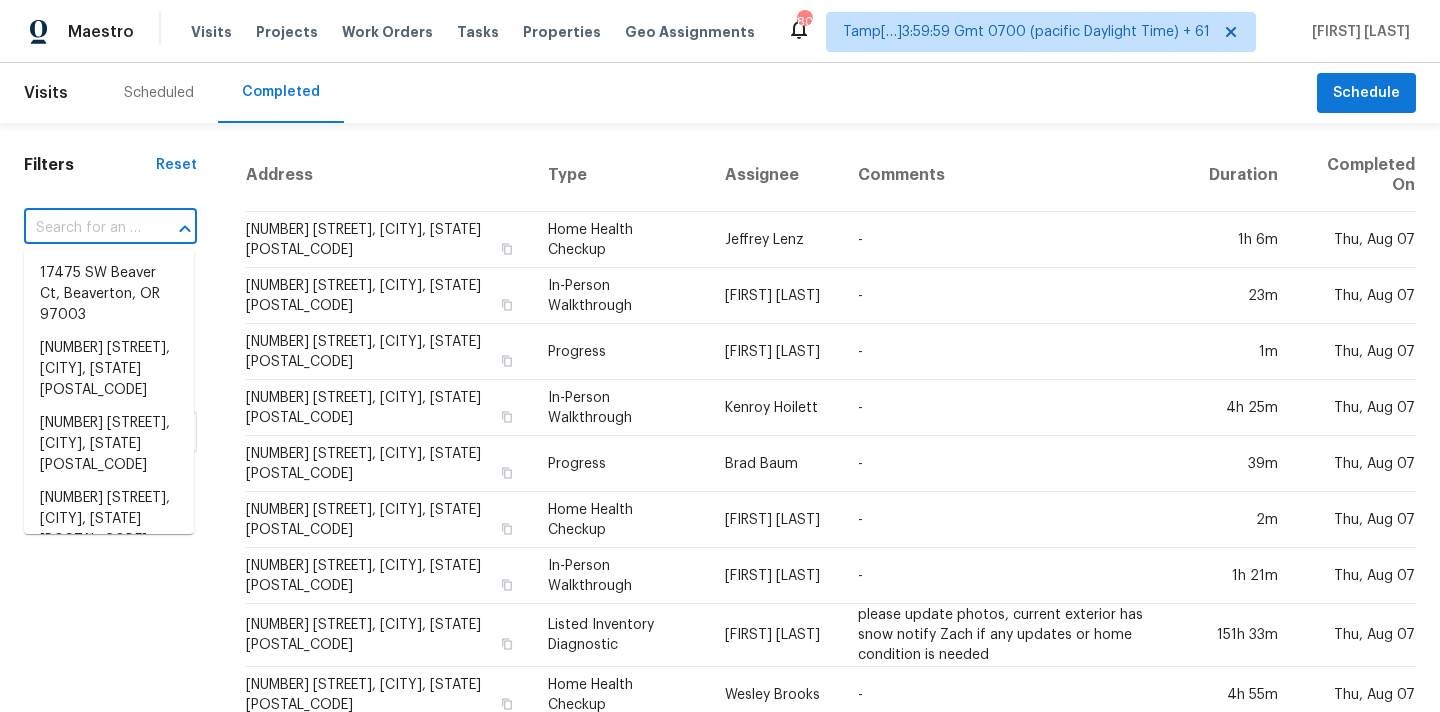 click at bounding box center (82, 228) 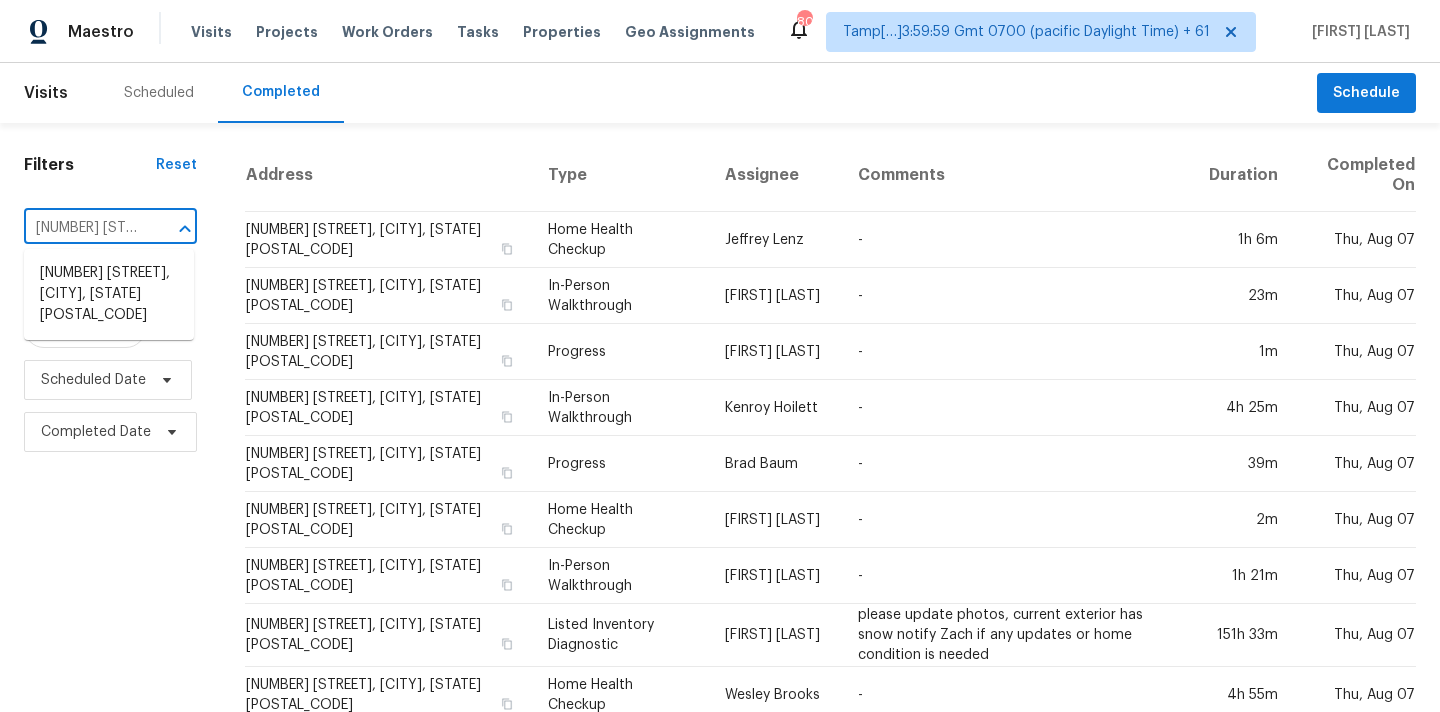 scroll, scrollTop: 0, scrollLeft: 163, axis: horizontal 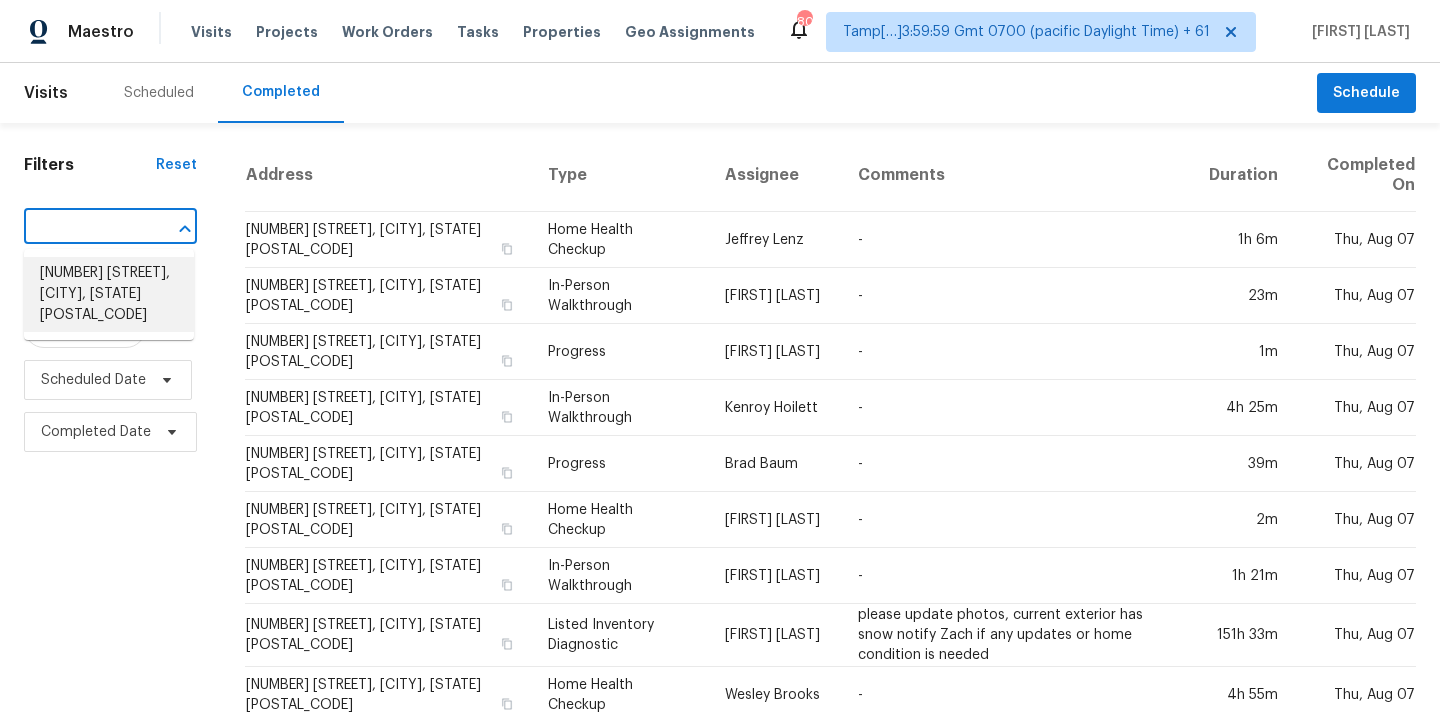 click on "8326 Oak Knoll Dr, Brentwood, TN 37027" at bounding box center (109, 294) 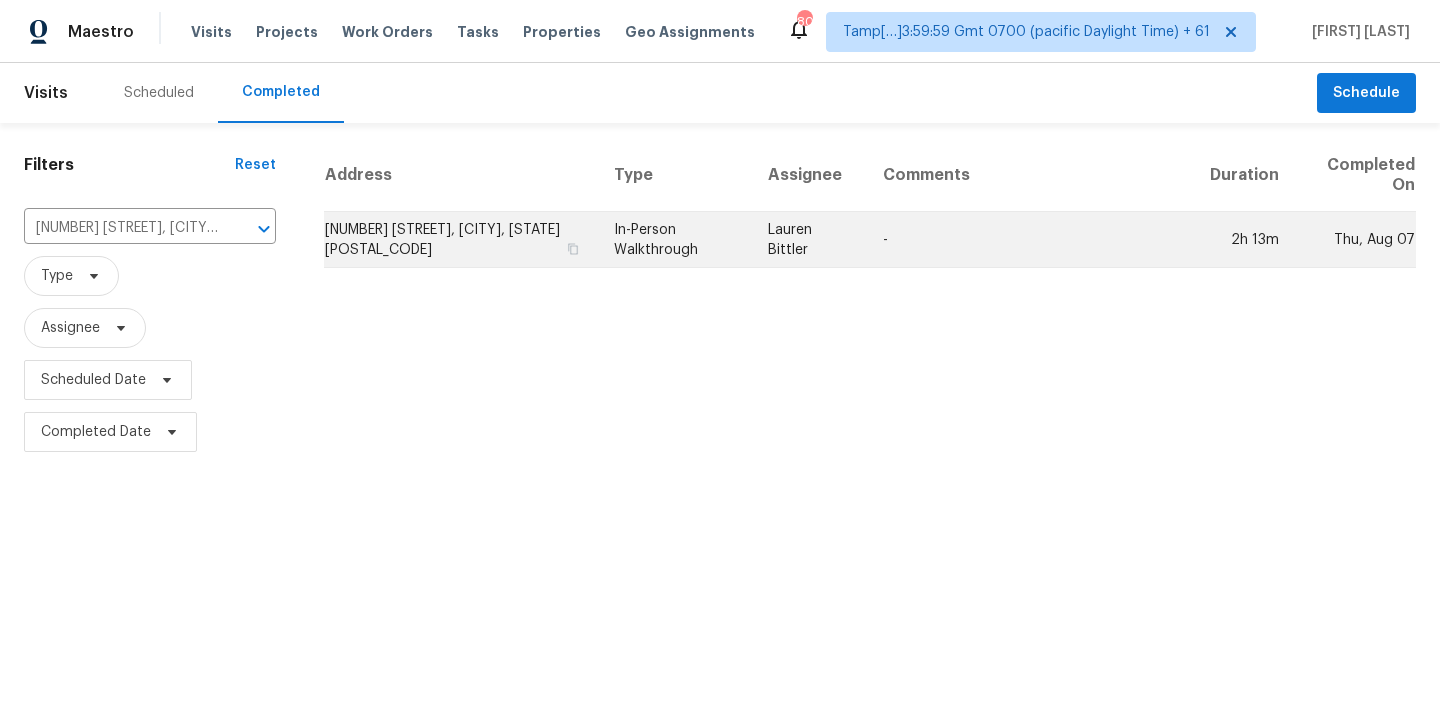 click on "In-Person Walkthrough" at bounding box center (675, 240) 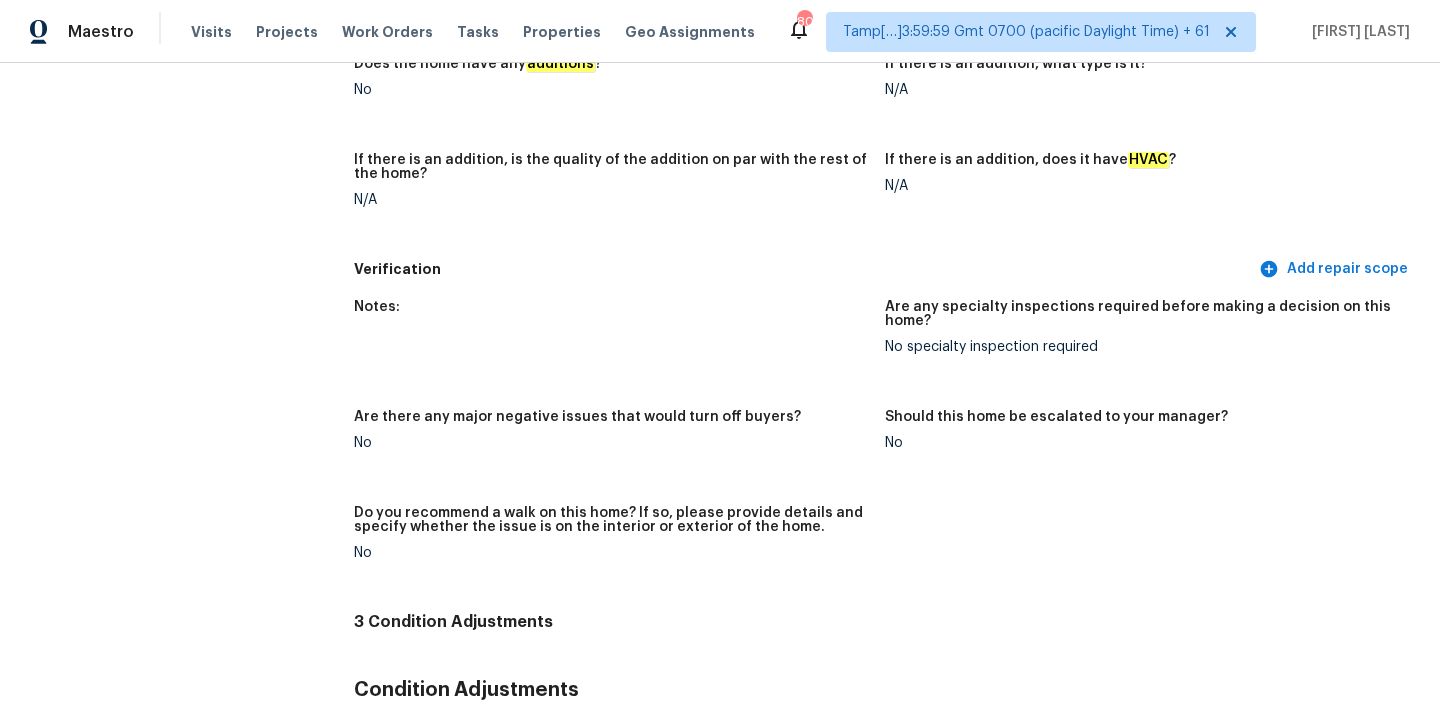 scroll, scrollTop: 123, scrollLeft: 0, axis: vertical 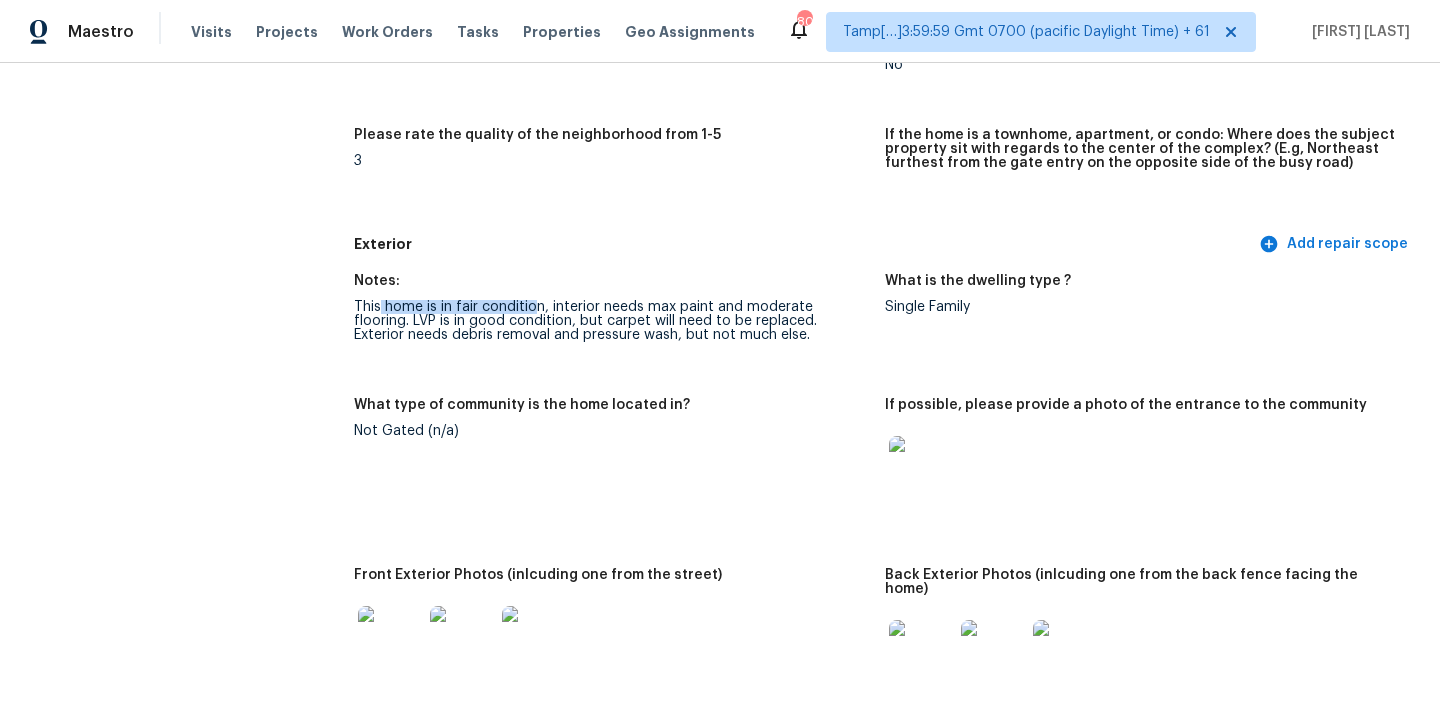 drag, startPoint x: 379, startPoint y: 306, endPoint x: 532, endPoint y: 306, distance: 153 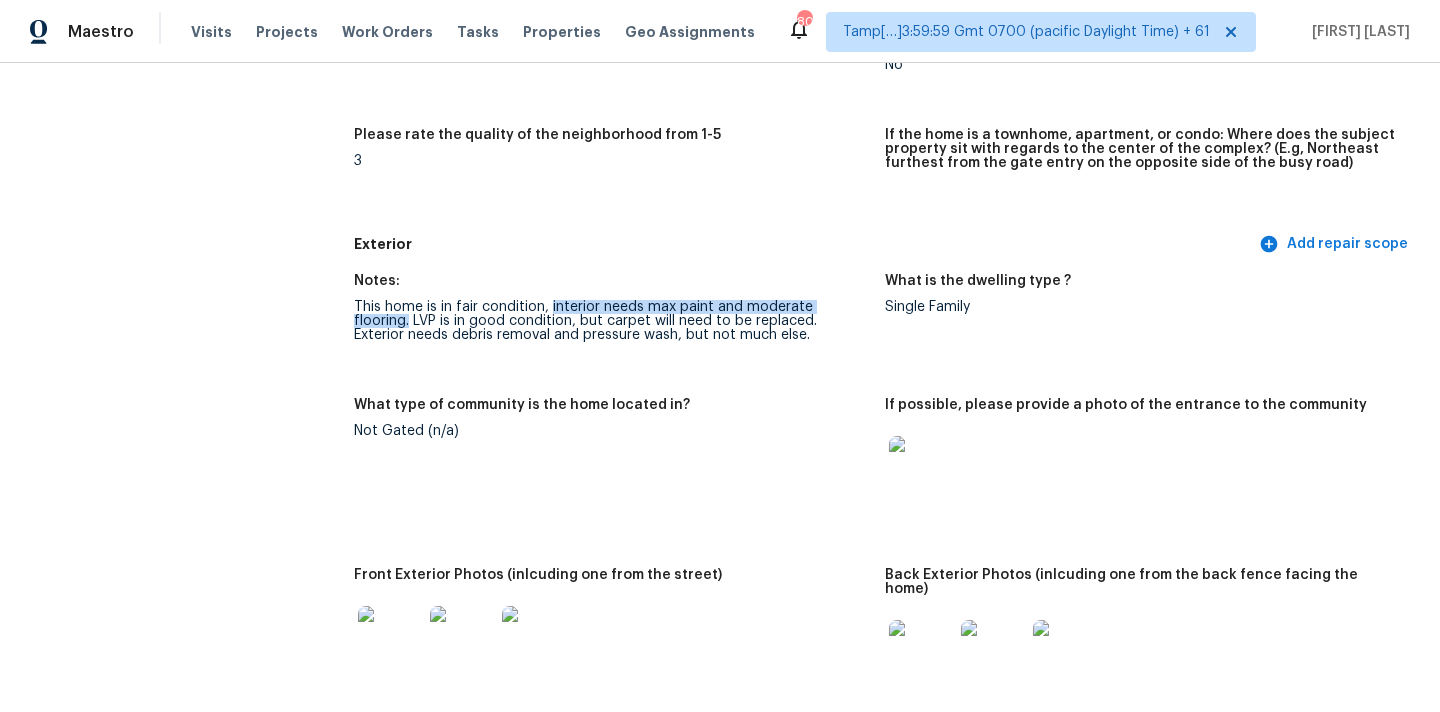 drag, startPoint x: 551, startPoint y: 305, endPoint x: 867, endPoint y: 304, distance: 316.0016 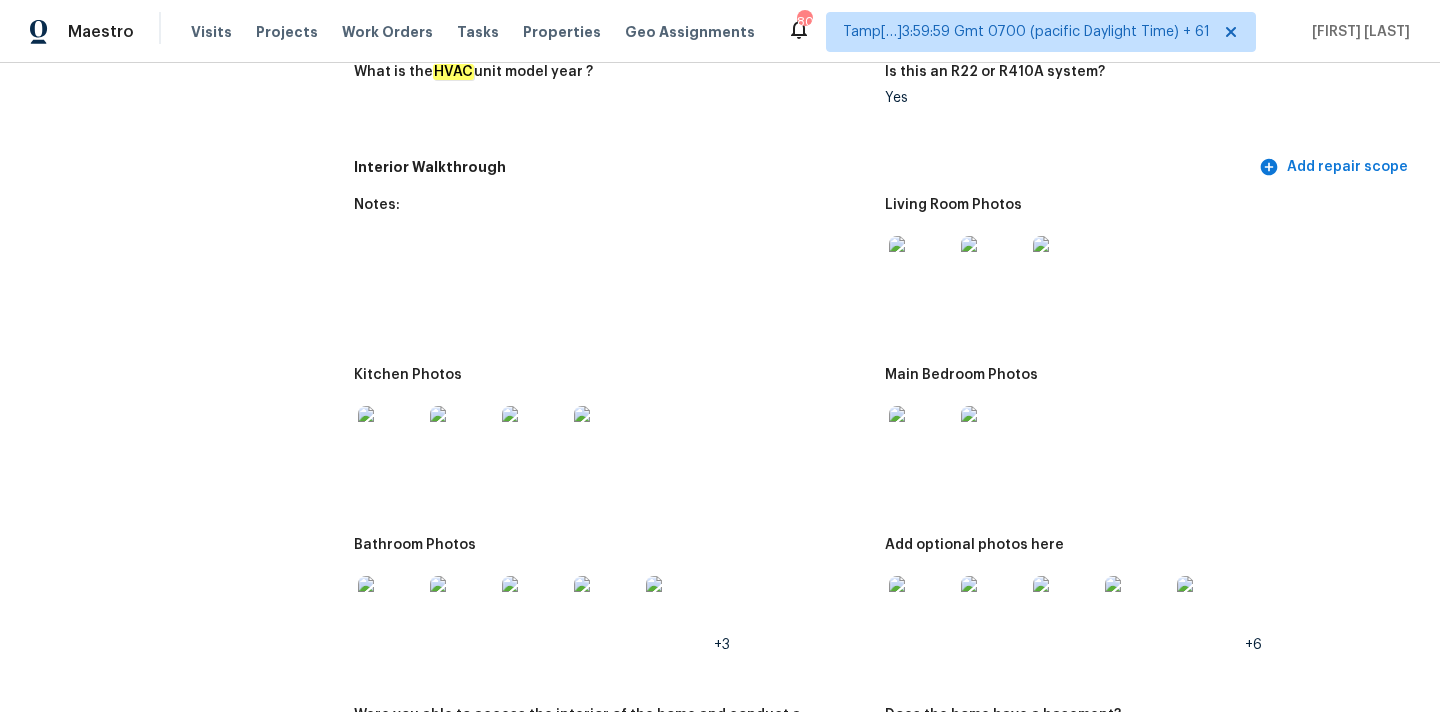 scroll, scrollTop: 2258, scrollLeft: 0, axis: vertical 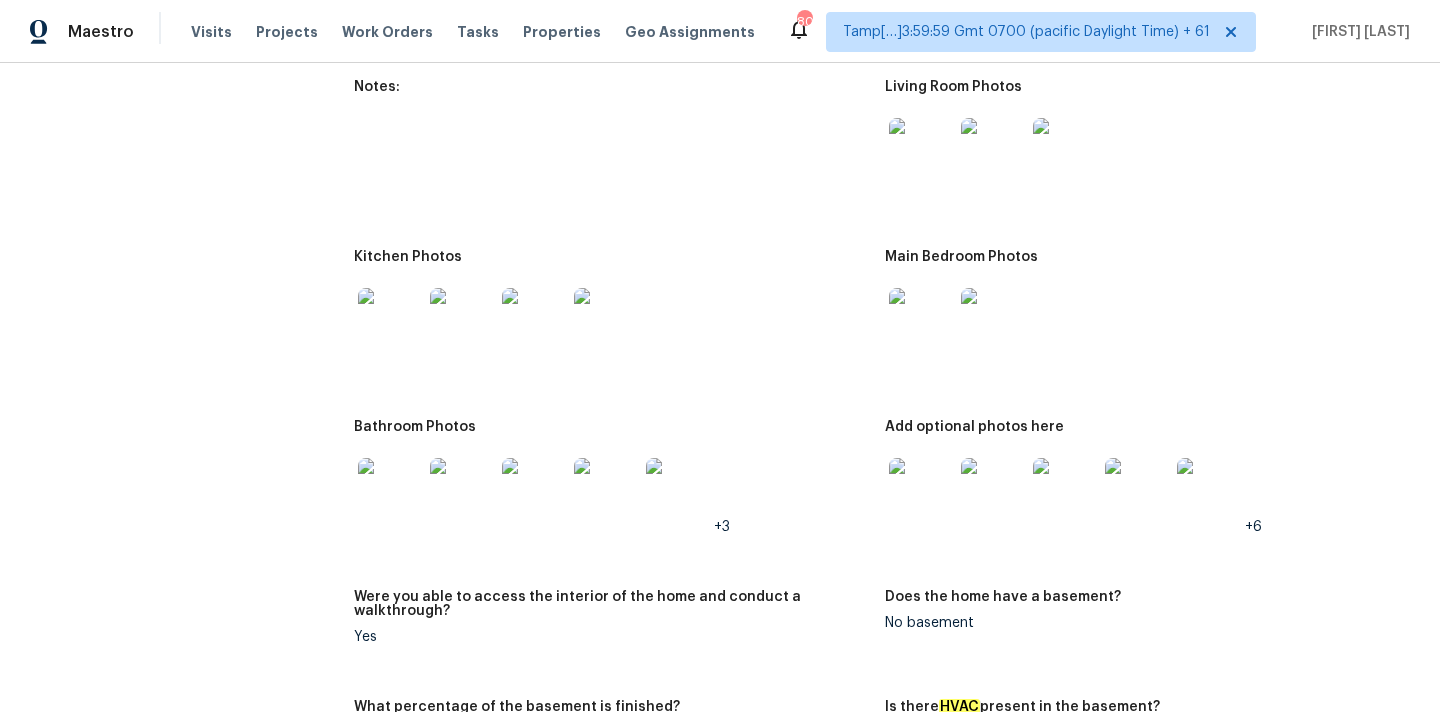 click at bounding box center [921, 150] 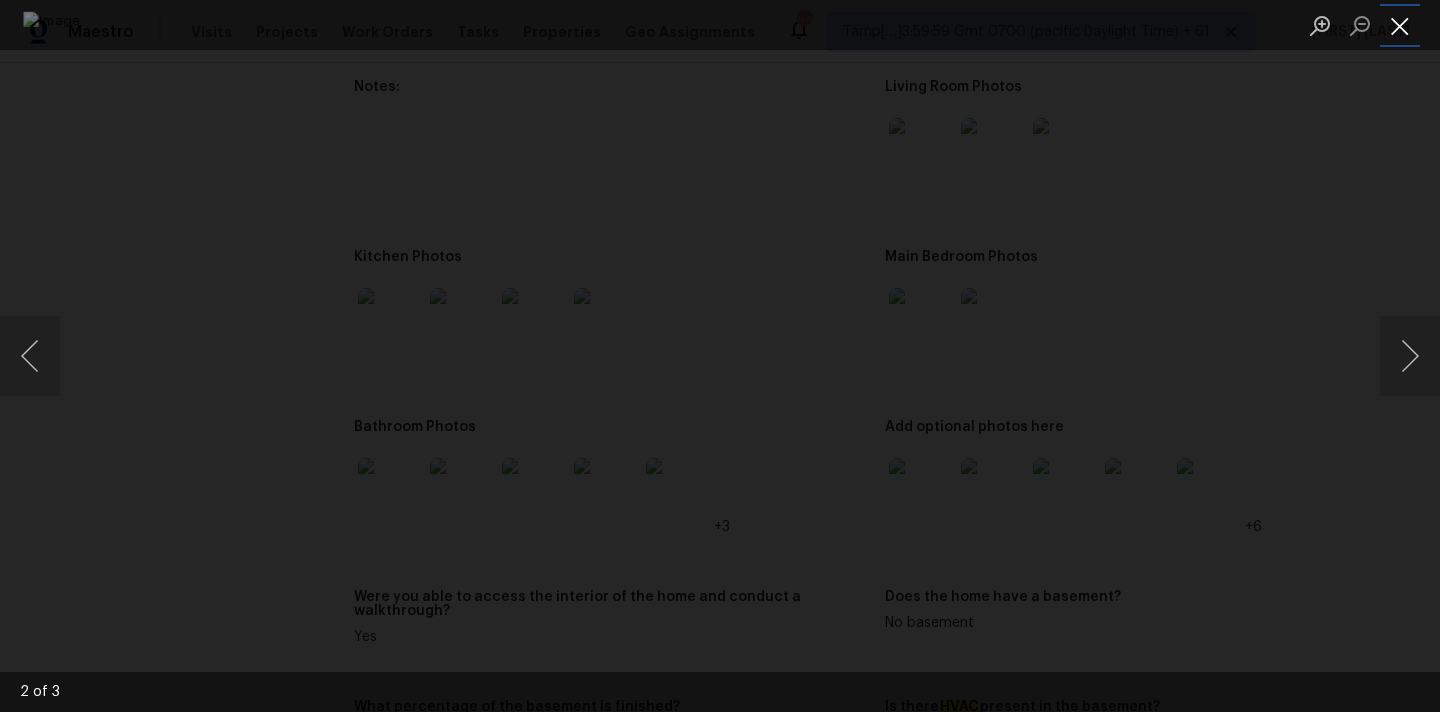 click at bounding box center [1400, 25] 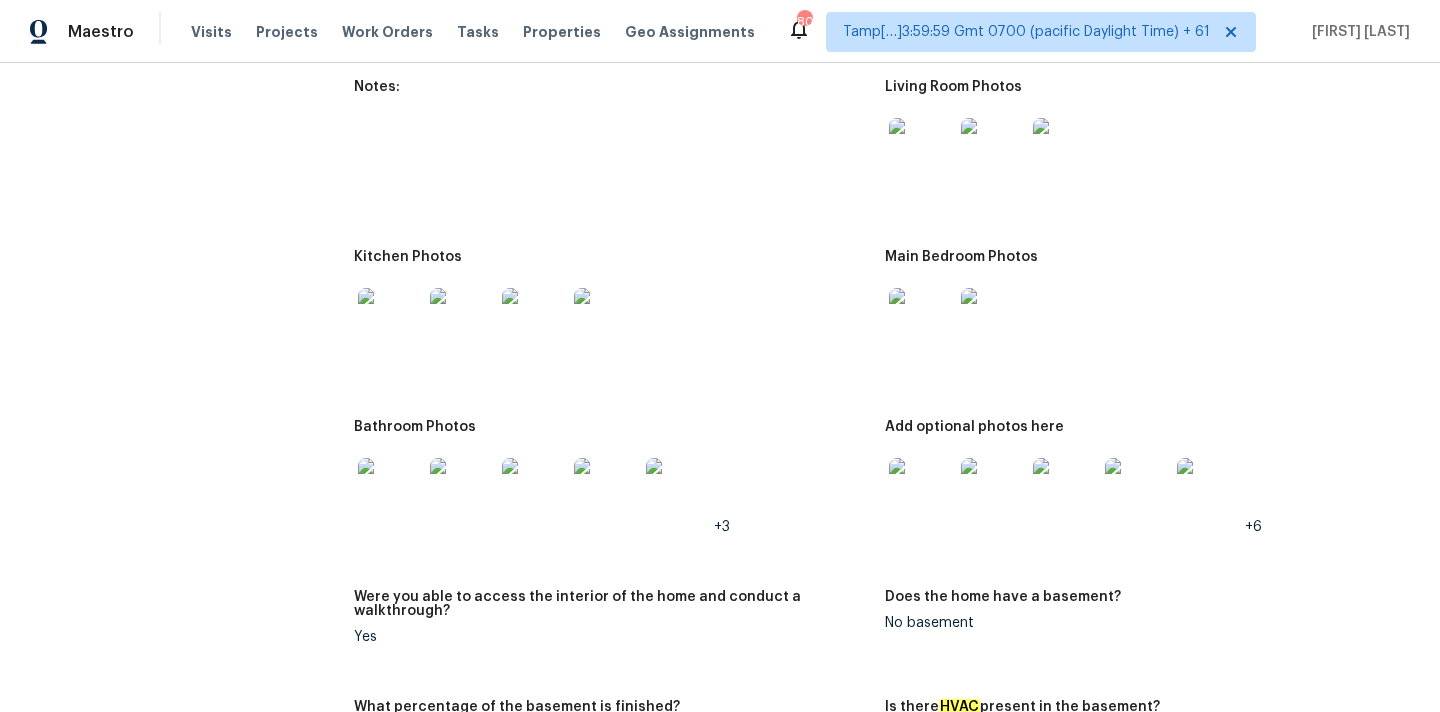 click at bounding box center (921, 320) 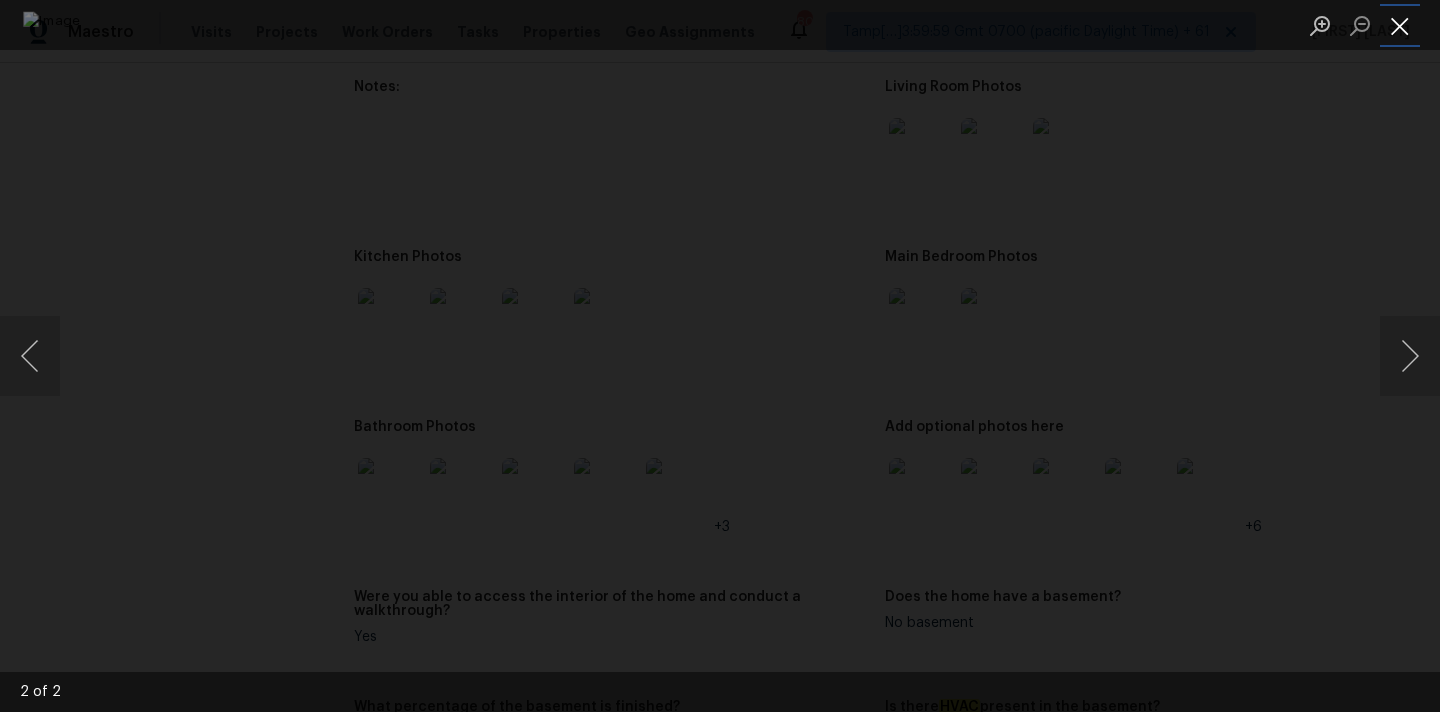 click at bounding box center [1400, 25] 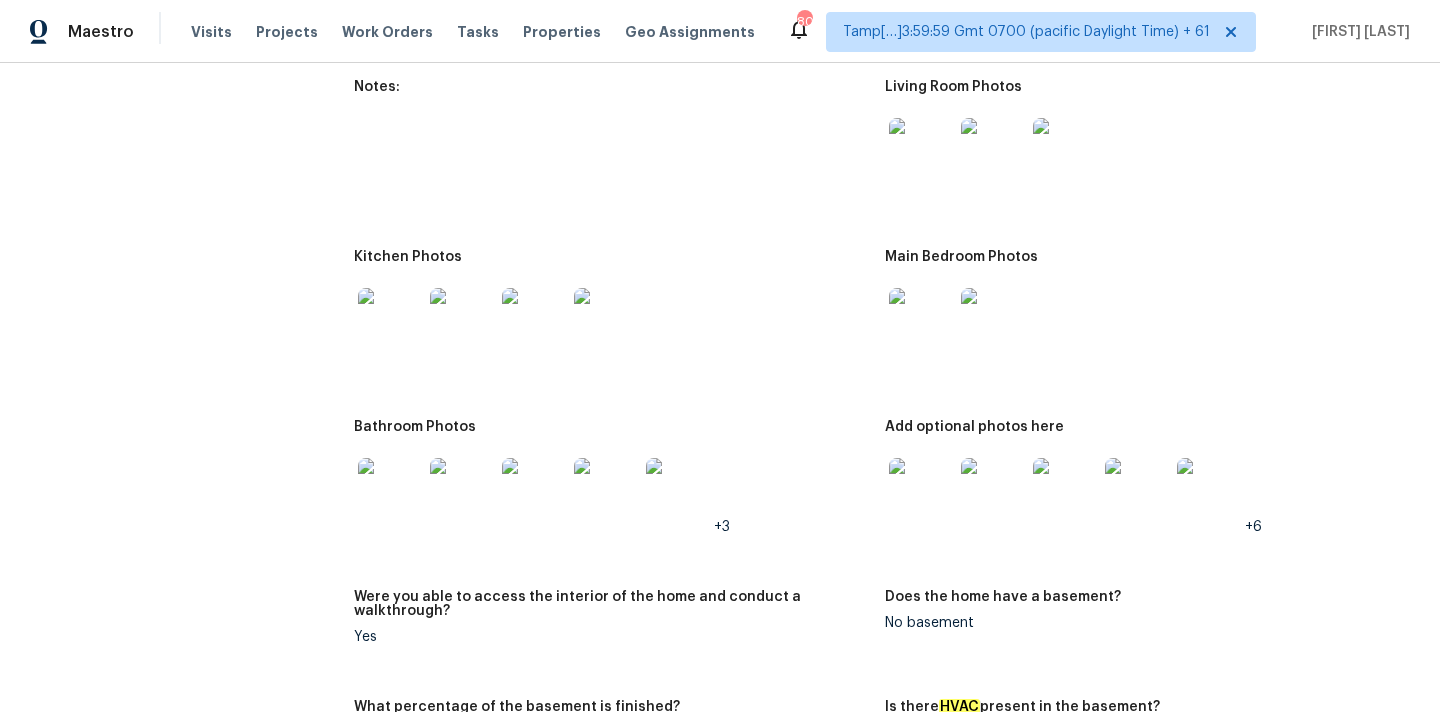 click at bounding box center (462, 320) 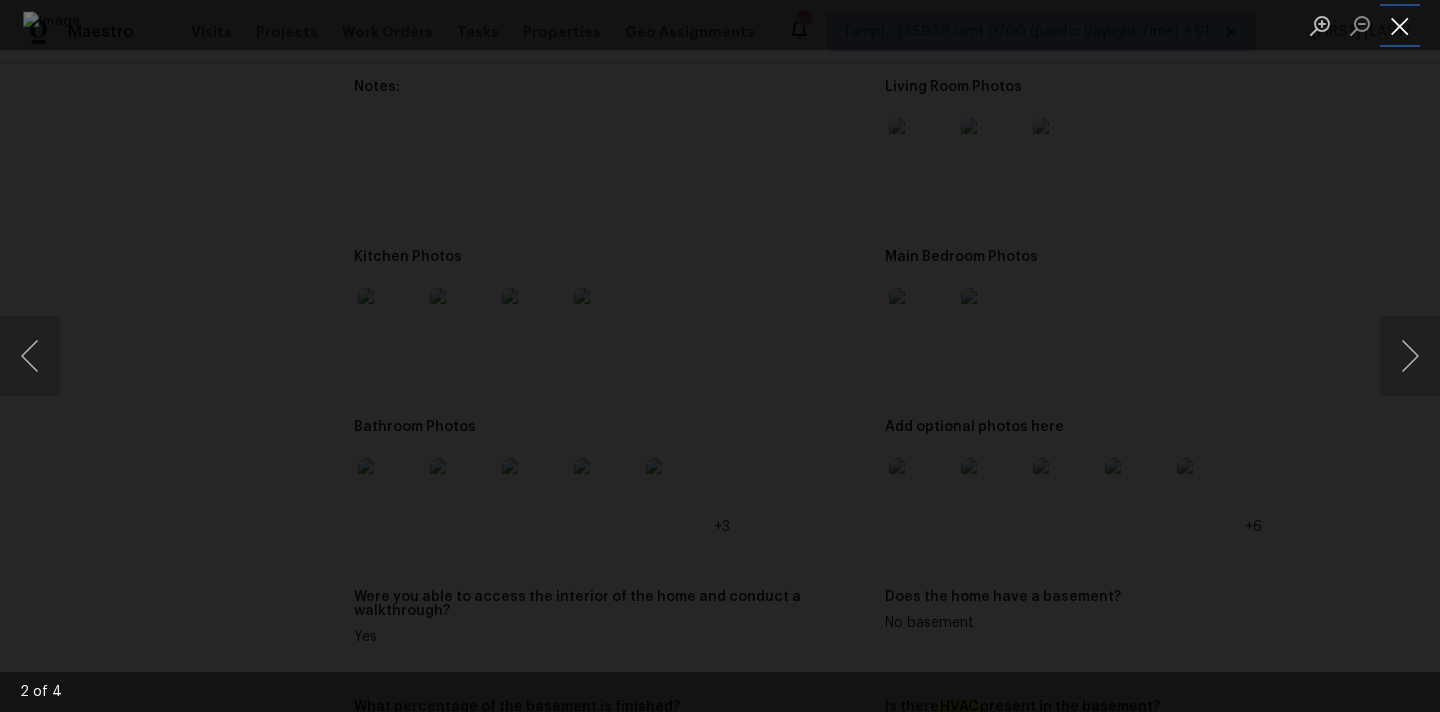 click at bounding box center [1400, 25] 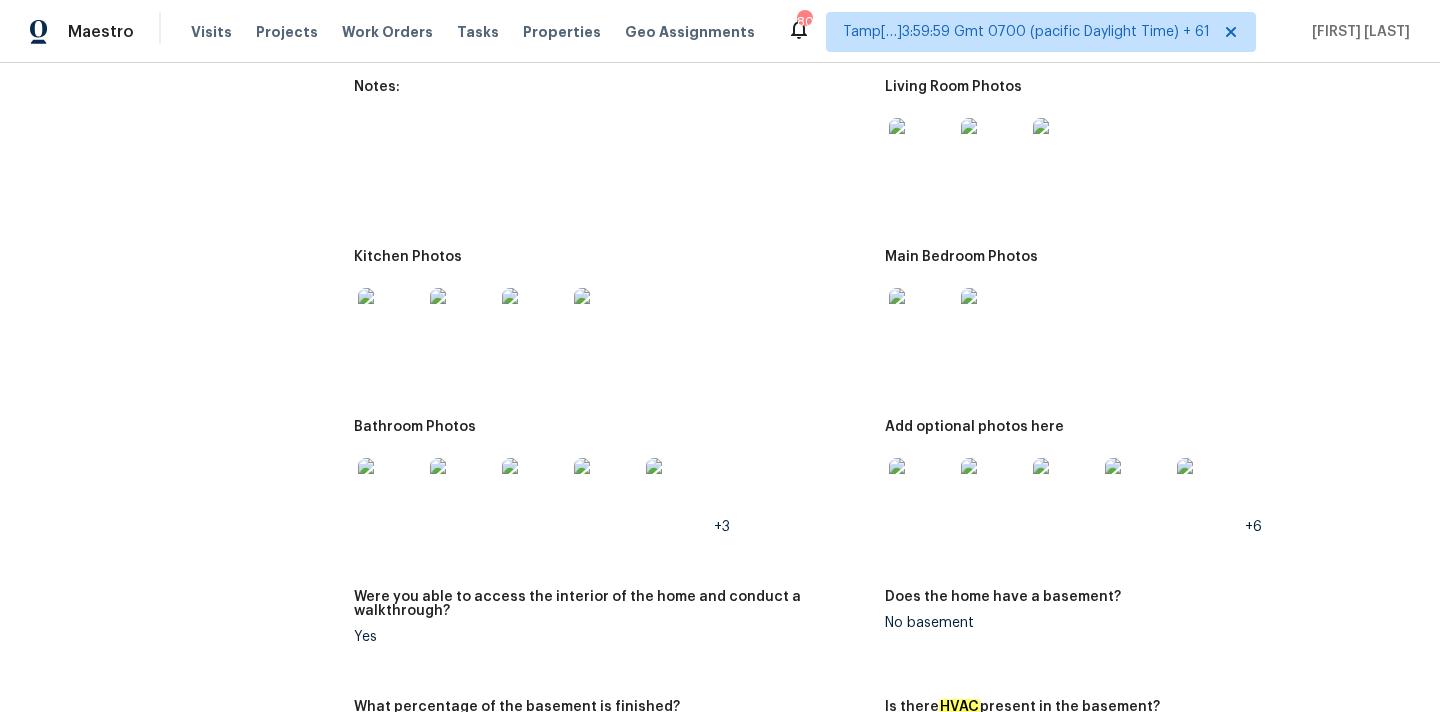 click at bounding box center [390, 490] 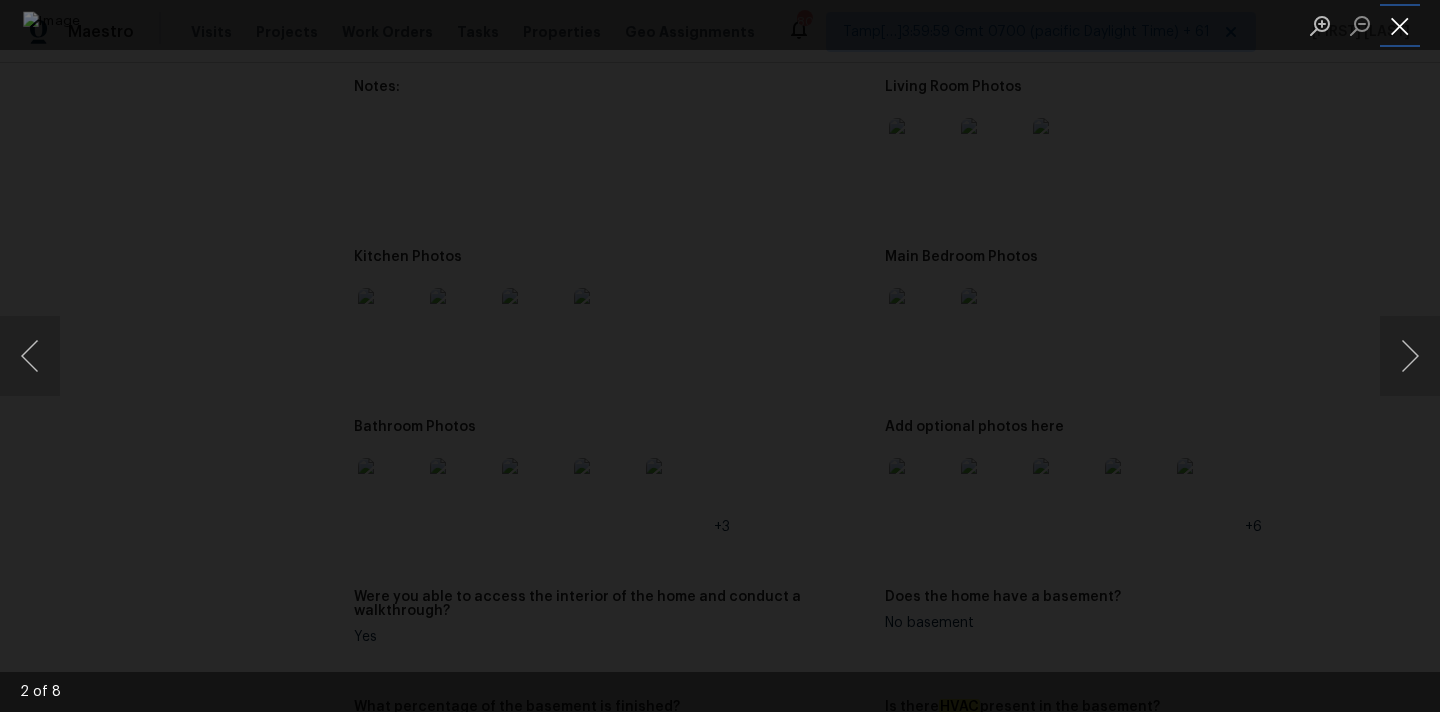 click at bounding box center (1400, 25) 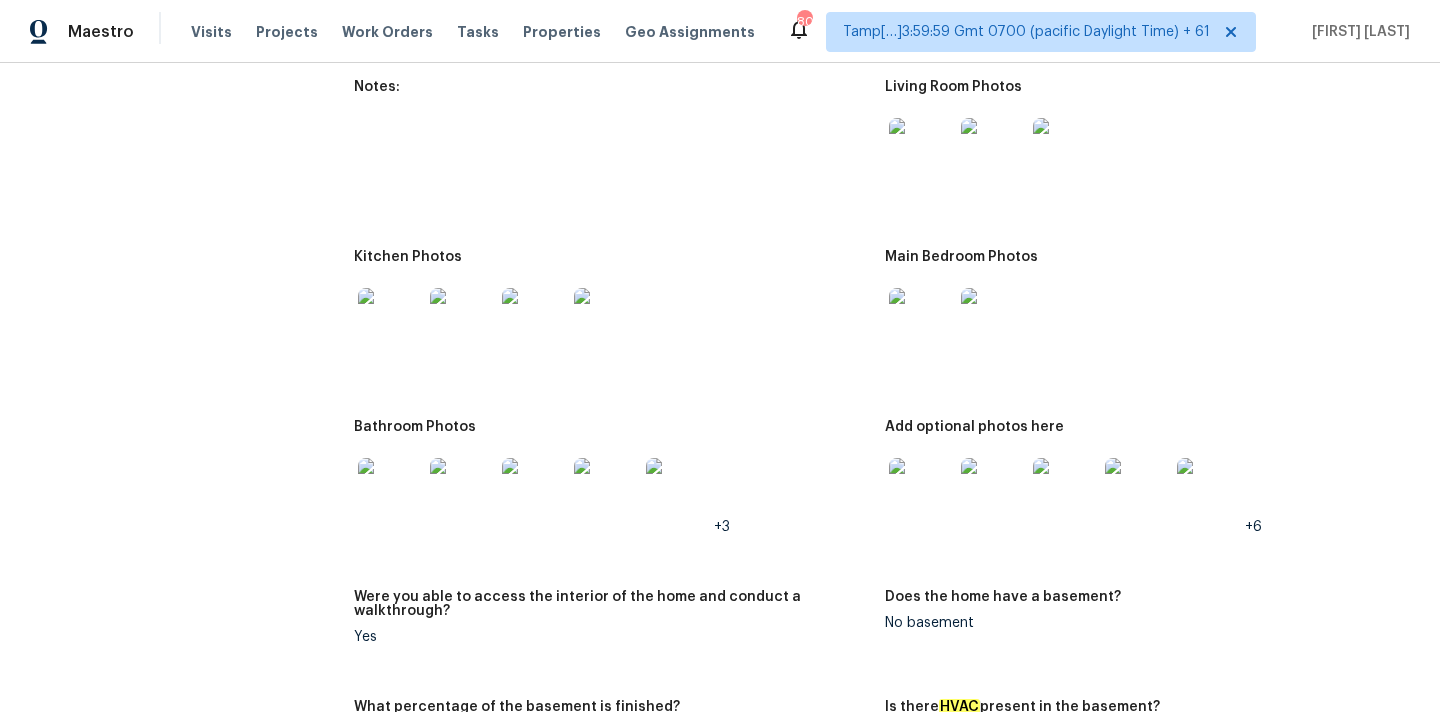 click at bounding box center (921, 490) 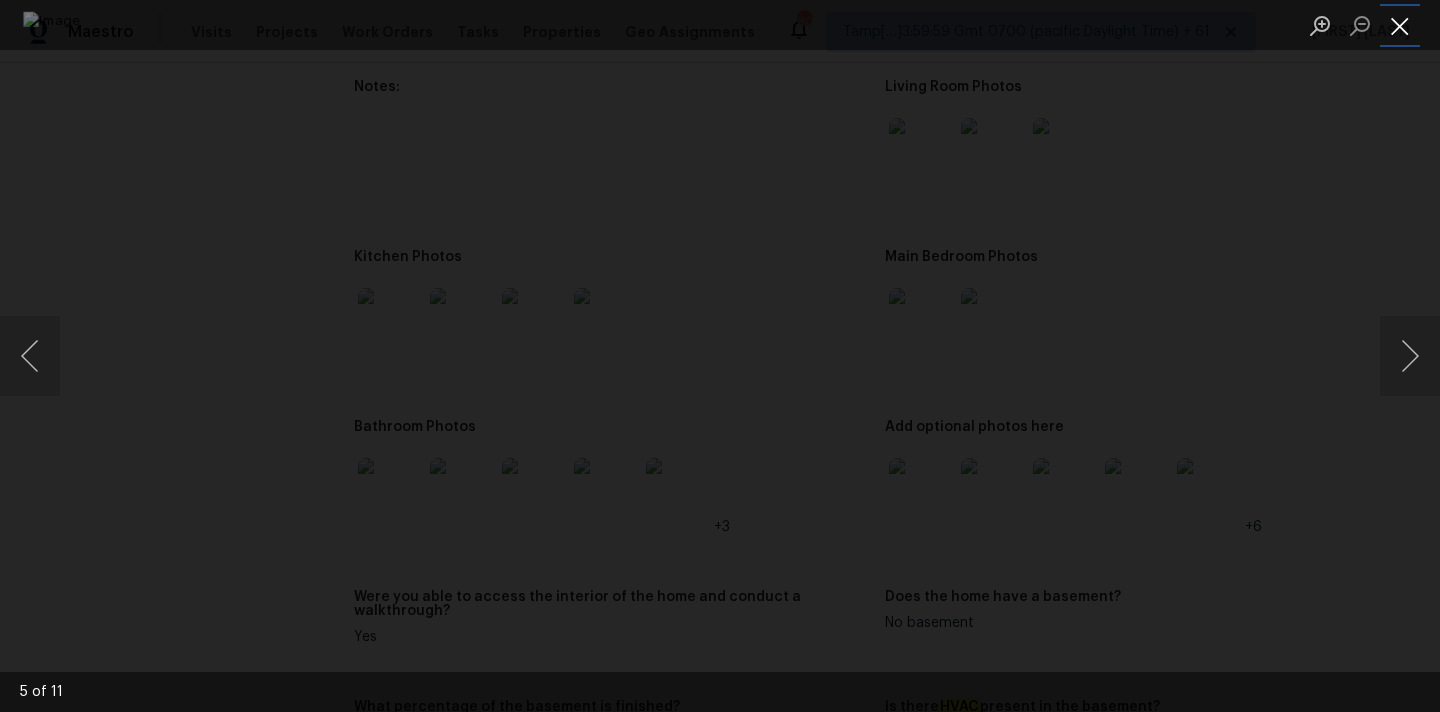 click at bounding box center (1400, 25) 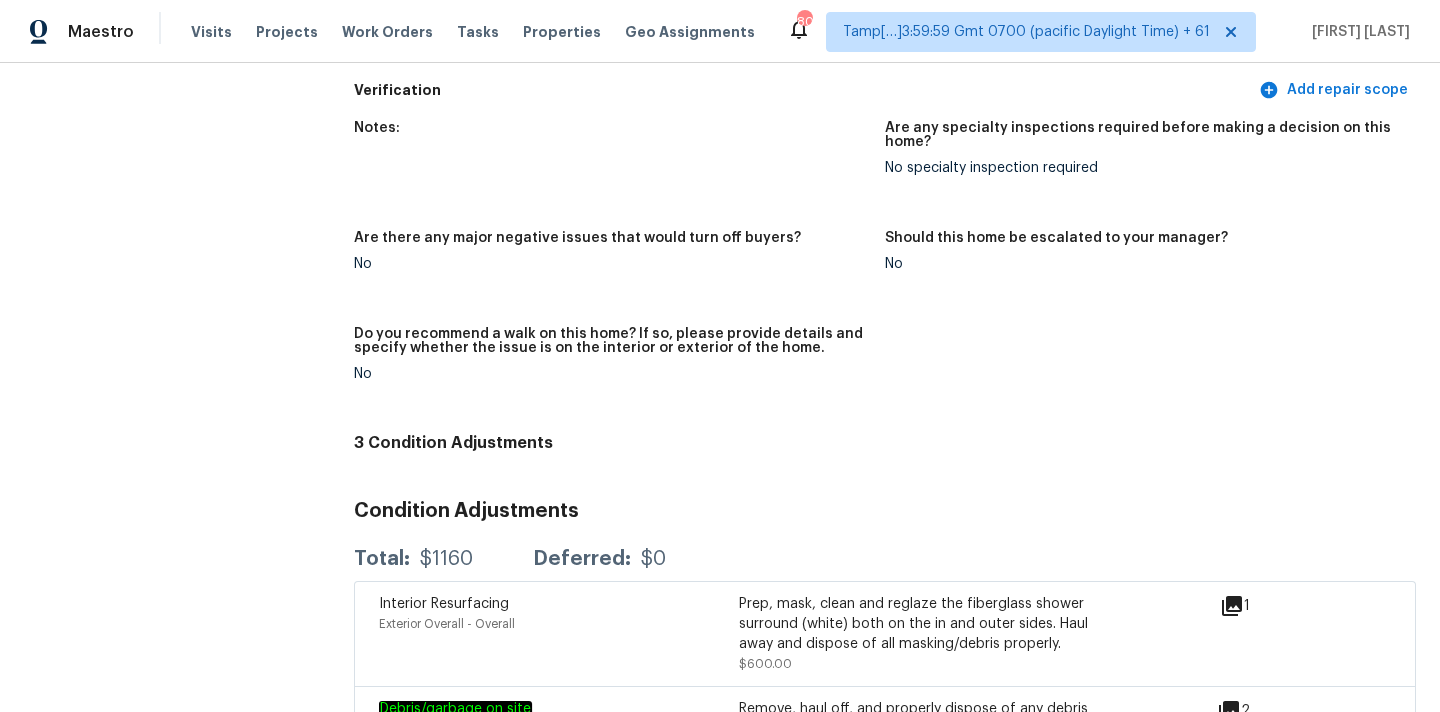 scroll, scrollTop: 4623, scrollLeft: 0, axis: vertical 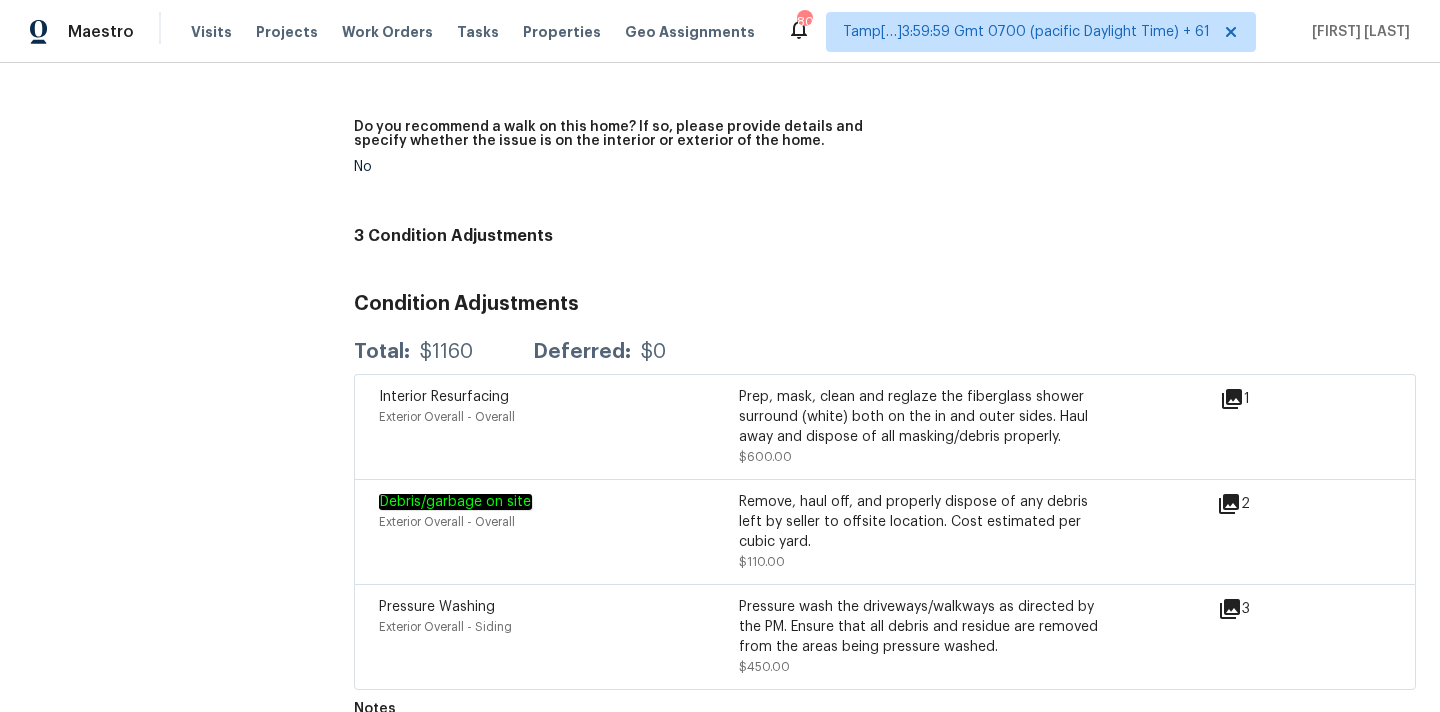 click 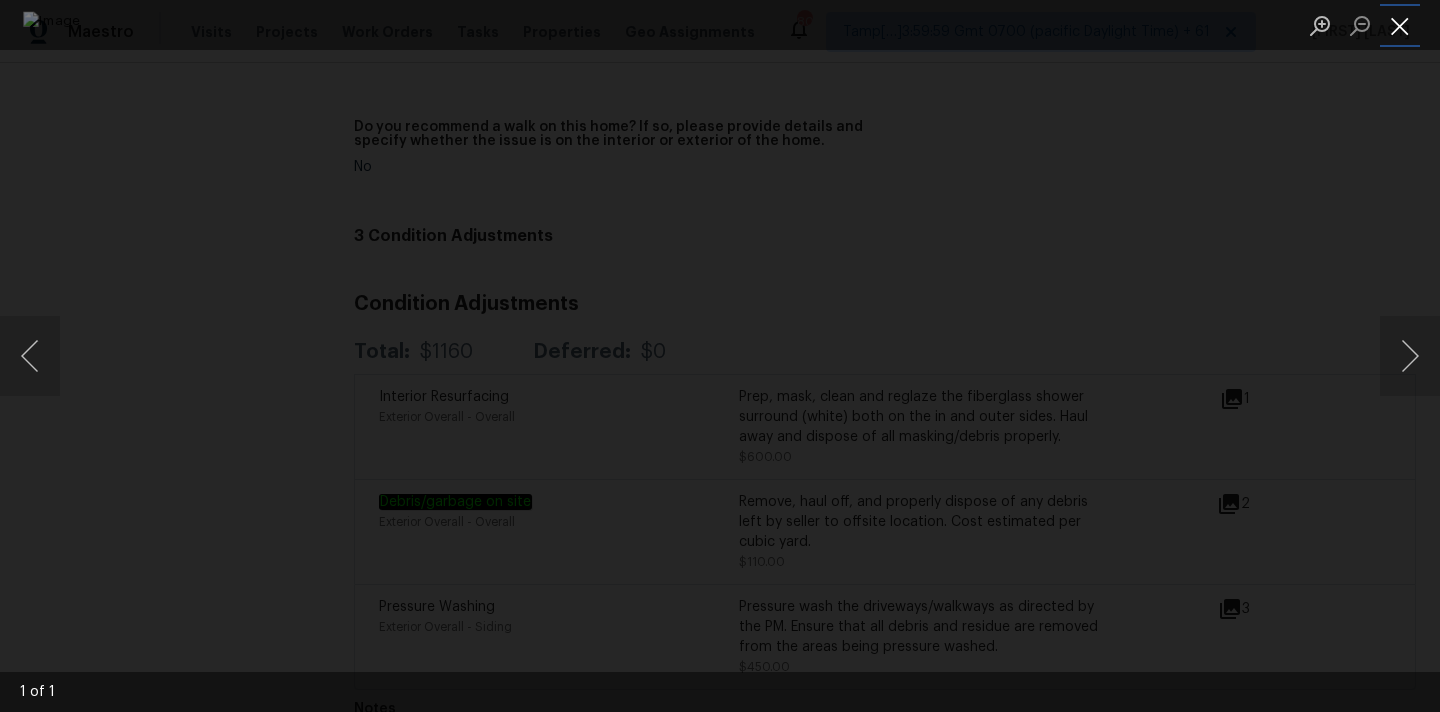 click at bounding box center [1400, 25] 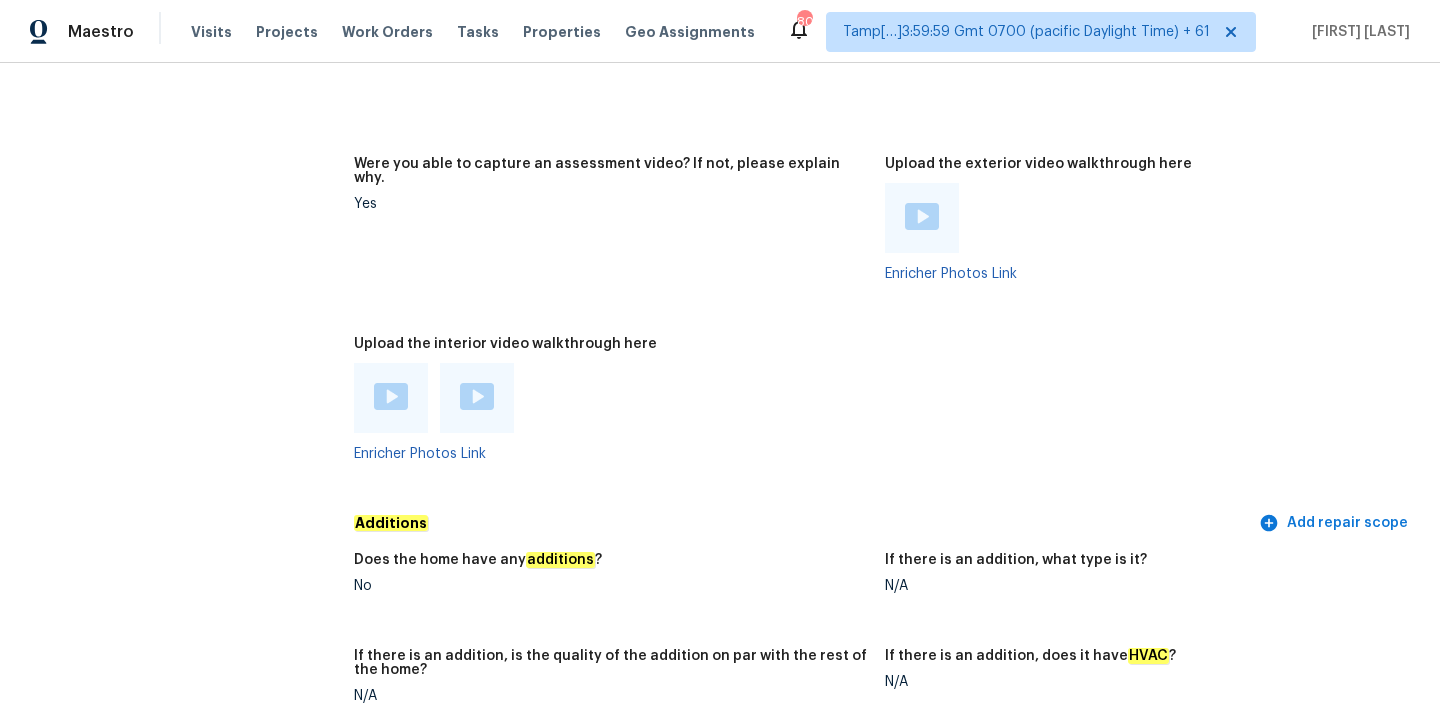 scroll, scrollTop: 3739, scrollLeft: 0, axis: vertical 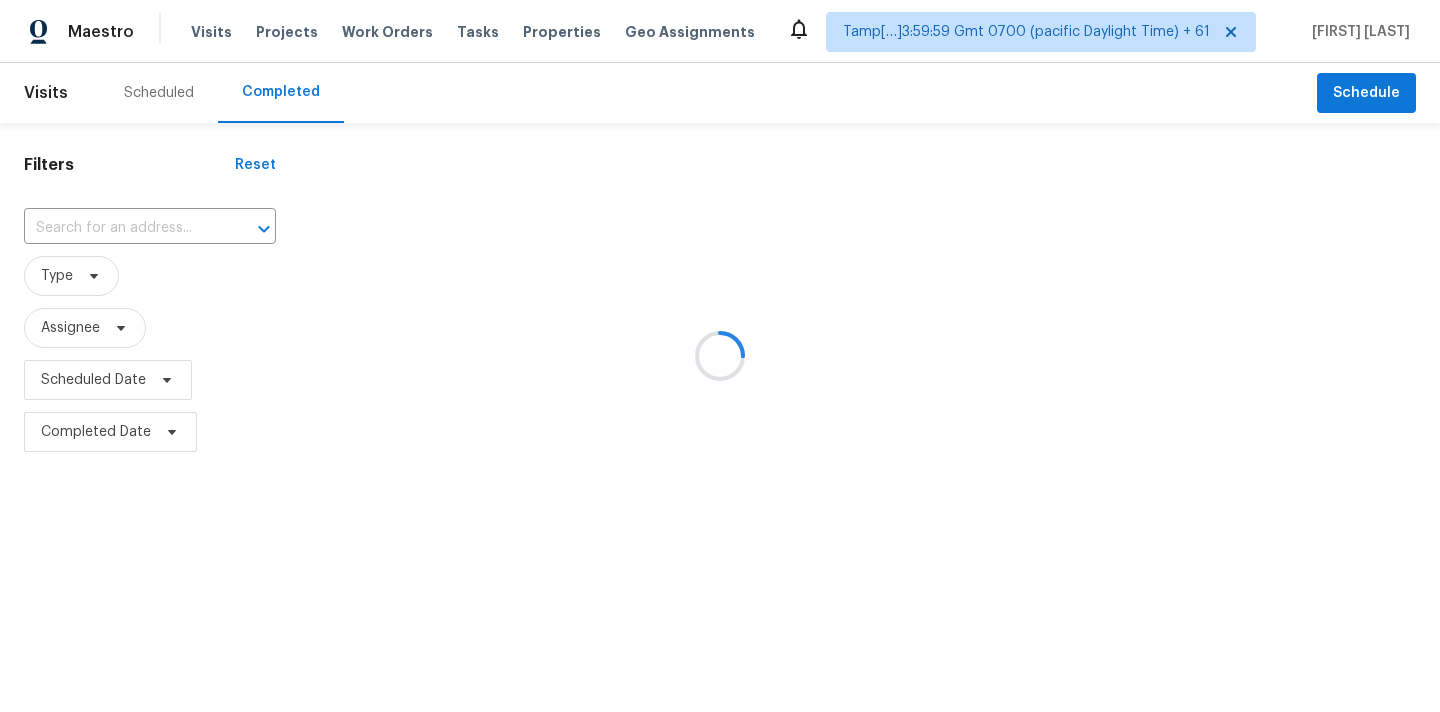 click at bounding box center [720, 356] 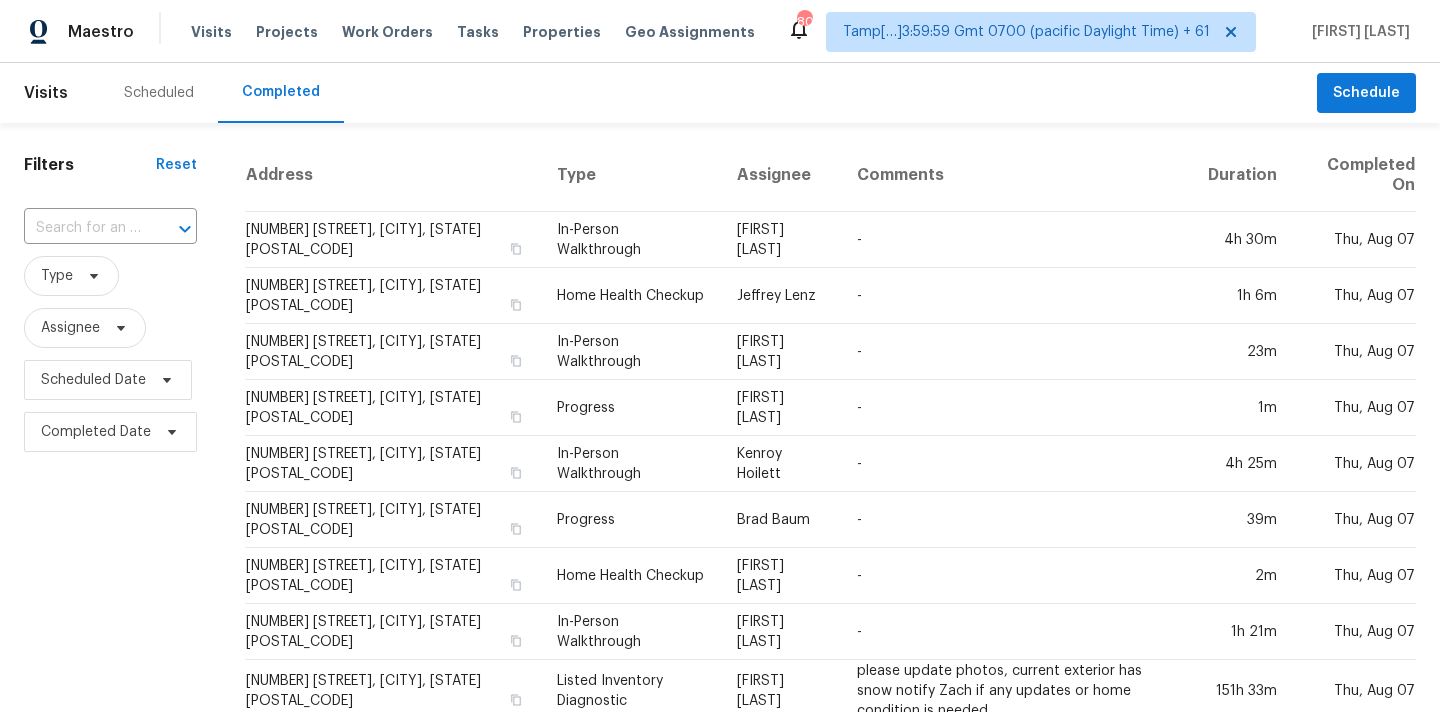 click at bounding box center (82, 228) 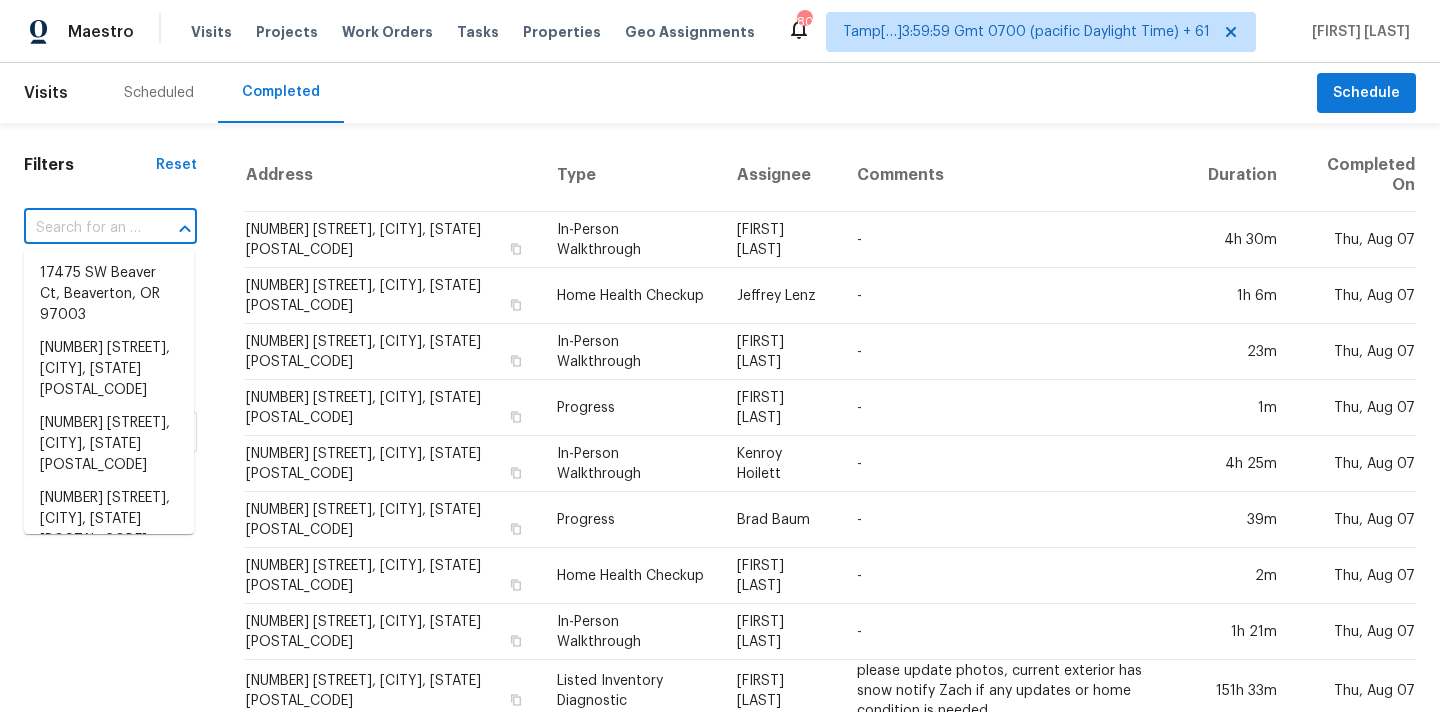 paste on "[NUMBER] [STREET], [CITY], [STATE] [POSTAL_CODE]" 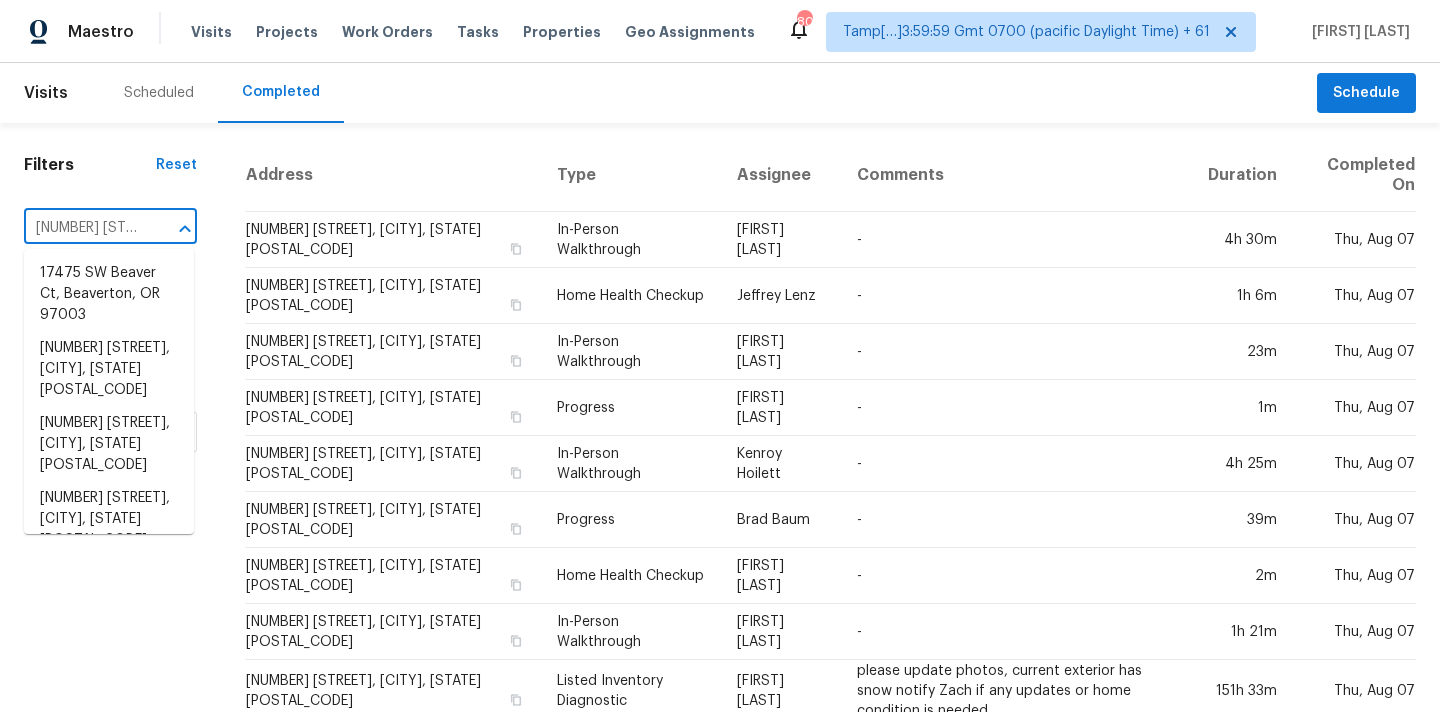scroll, scrollTop: 0, scrollLeft: 154, axis: horizontal 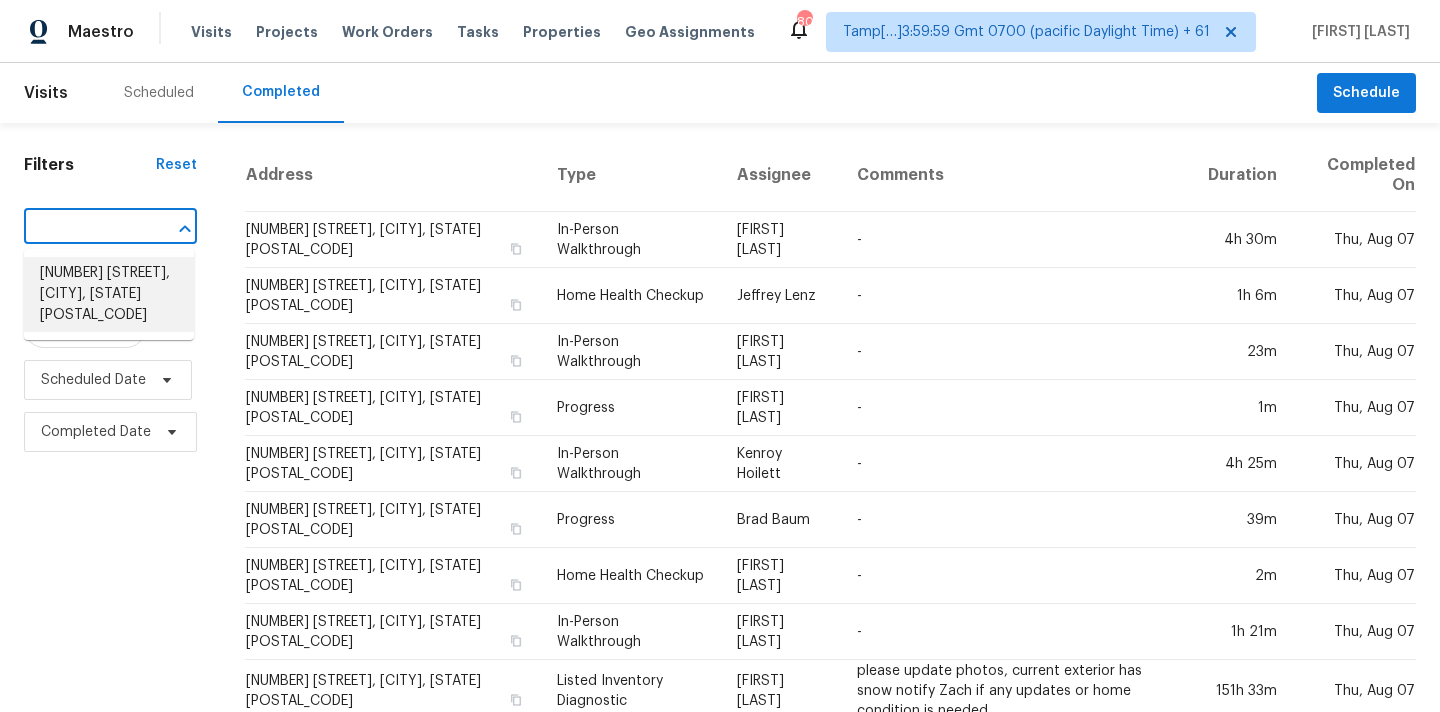 click on "[NUMBER] [STREET], [CITY], [STATE] [POSTAL_CODE]" at bounding box center [109, 294] 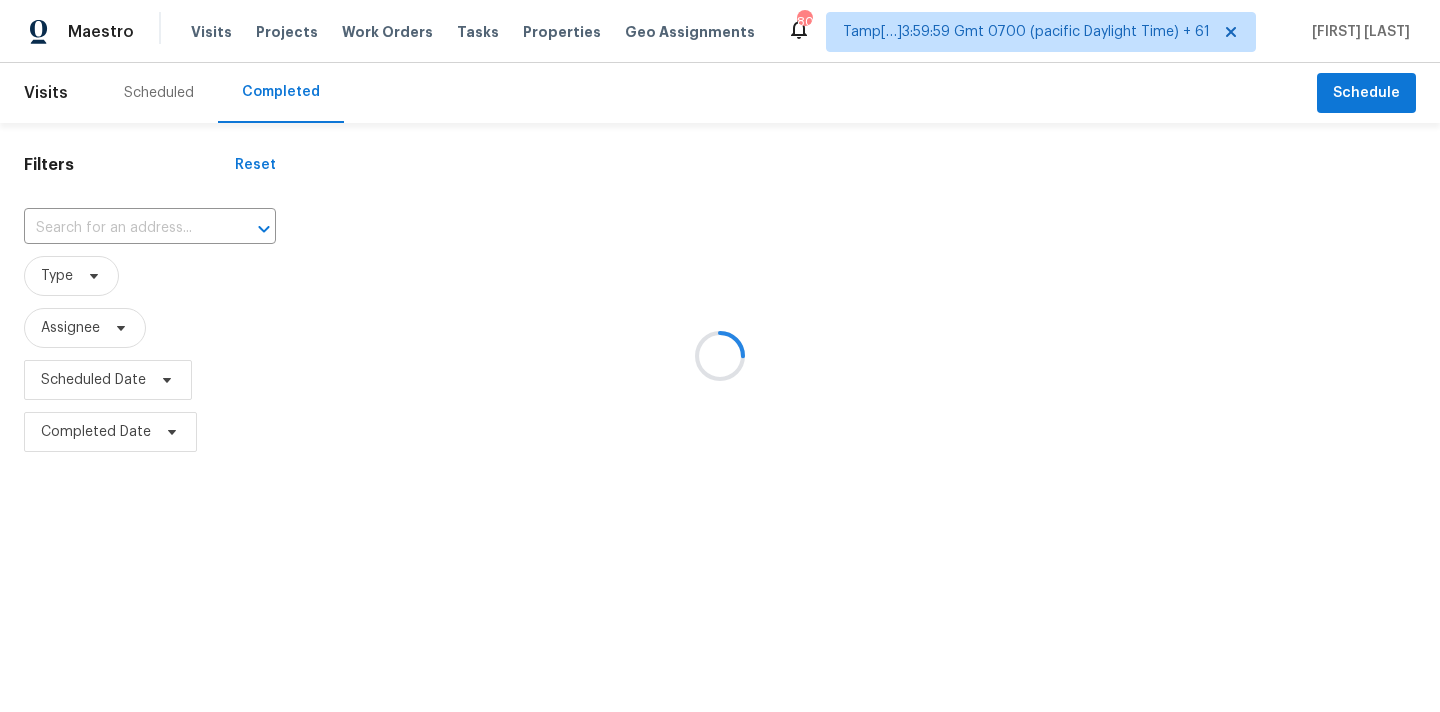 click at bounding box center (720, 356) 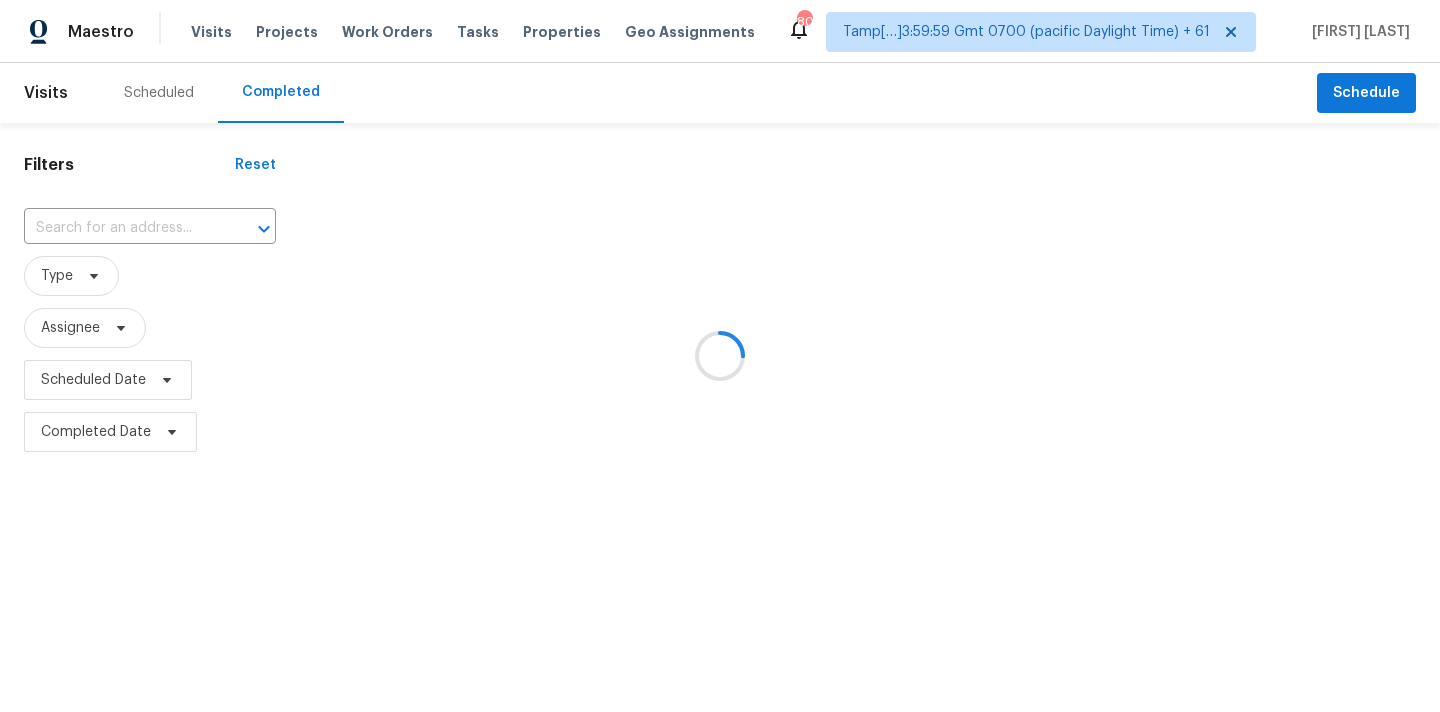 click at bounding box center (720, 356) 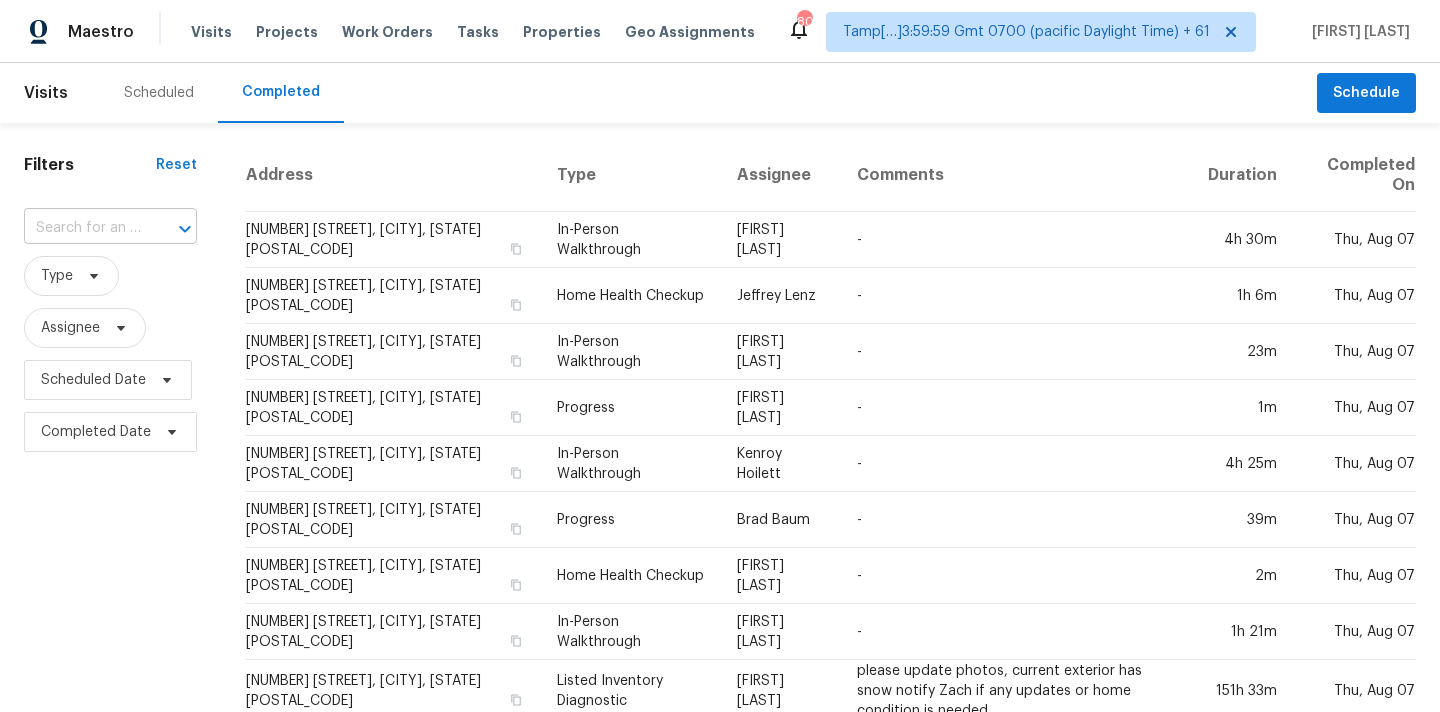 click at bounding box center [82, 228] 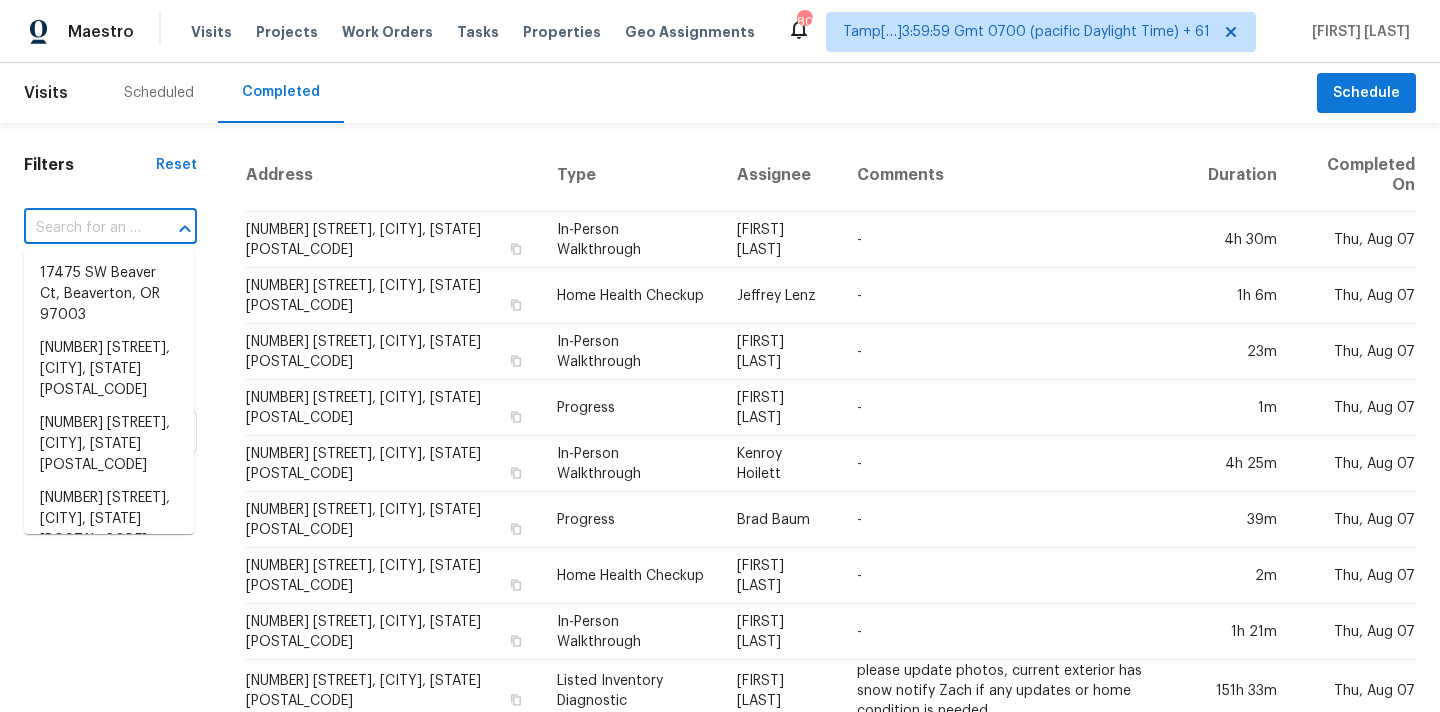 paste on "[NUMBER] [STREET], [CITY], [STATE] [POSTAL_CODE]" 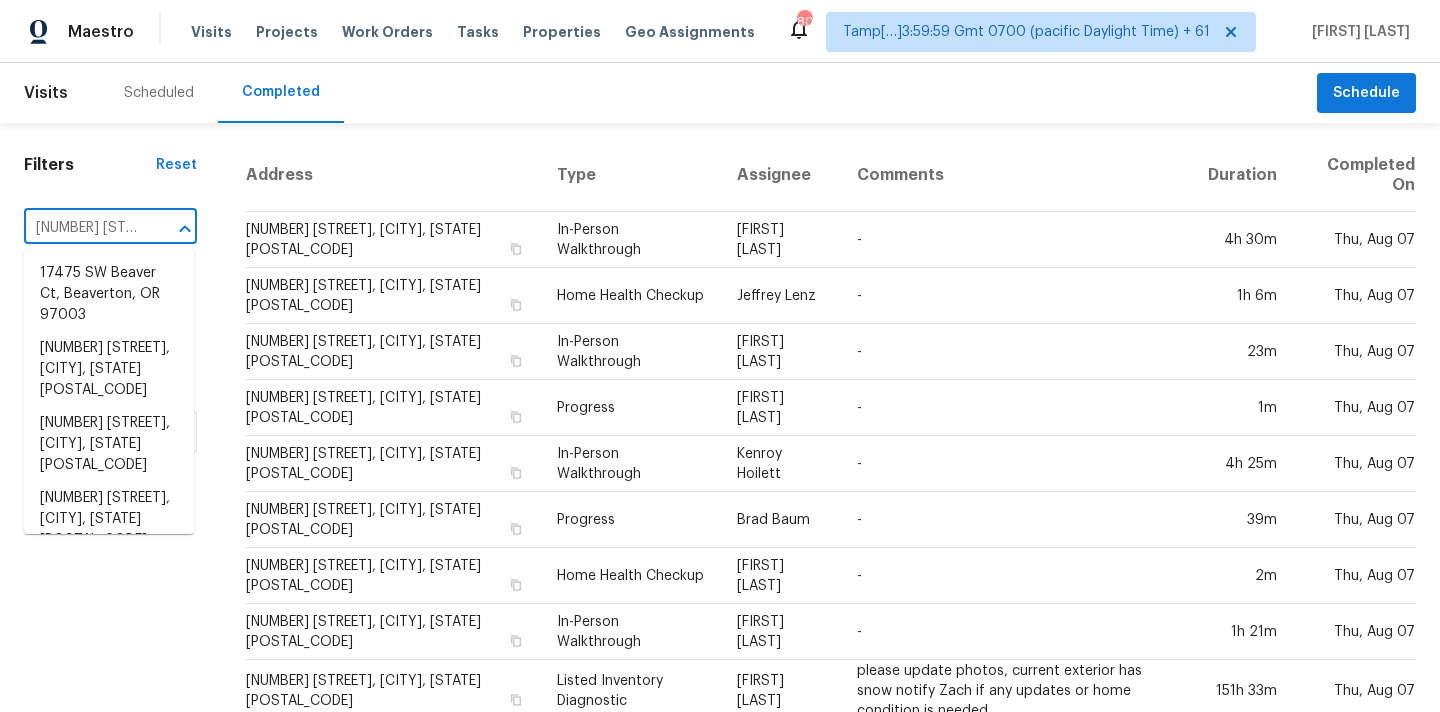 scroll, scrollTop: 0, scrollLeft: 154, axis: horizontal 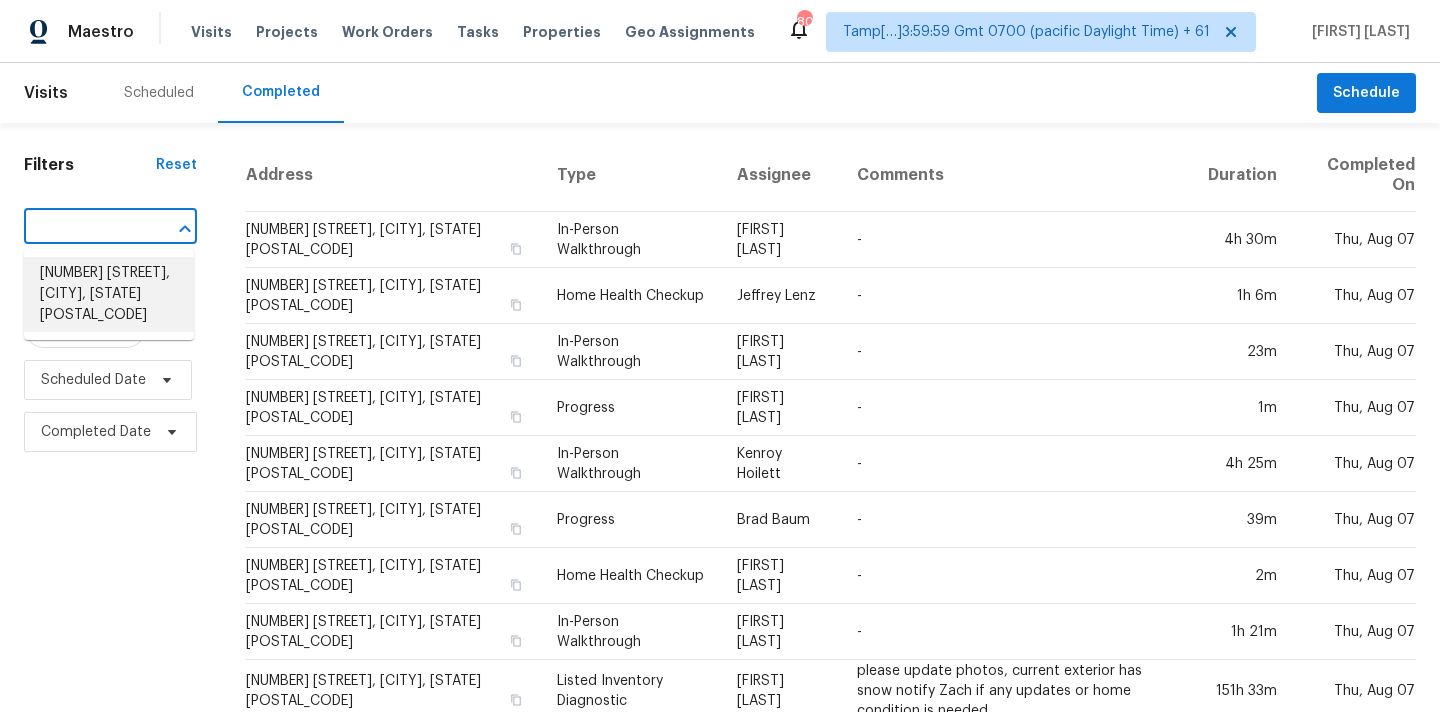 click on "[NUMBER] [STREET], [CITY], [STATE] [POSTAL_CODE]" at bounding box center (109, 294) 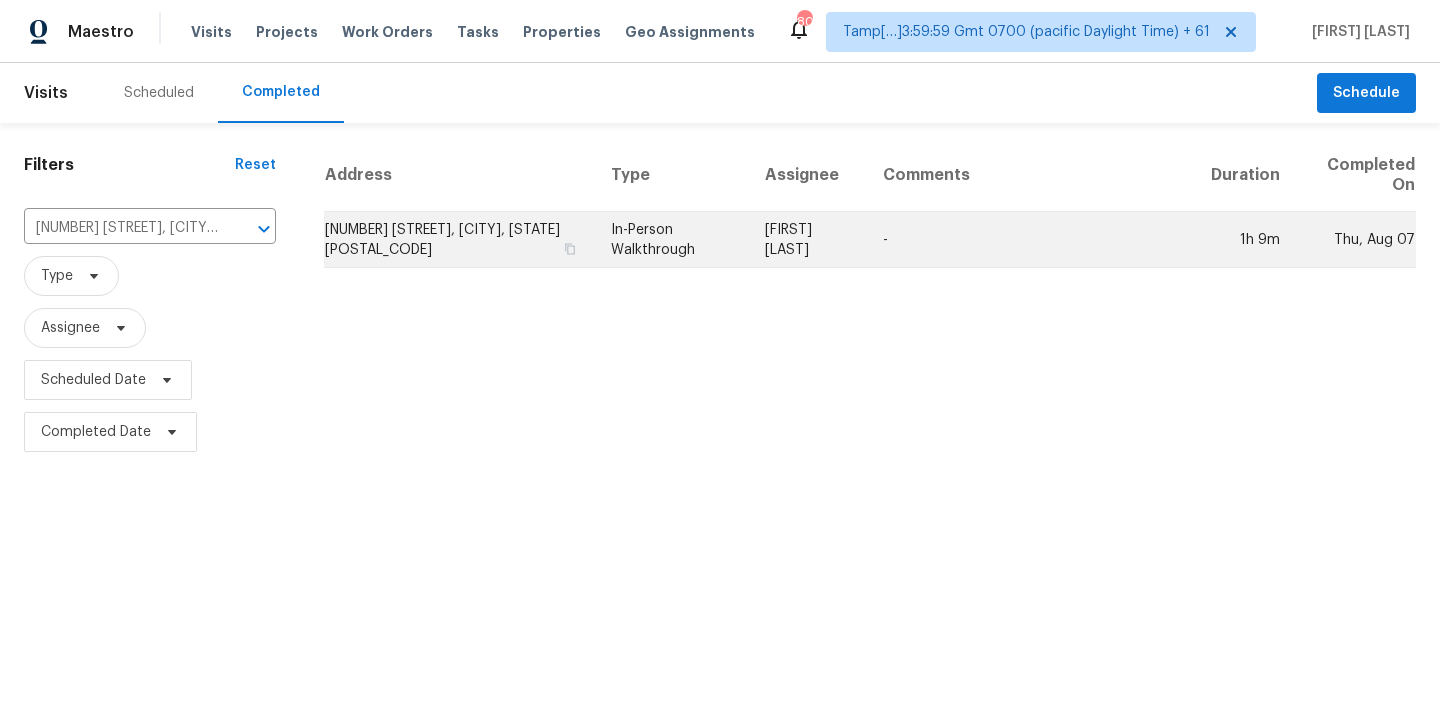 click on "In-Person Walkthrough" at bounding box center [672, 240] 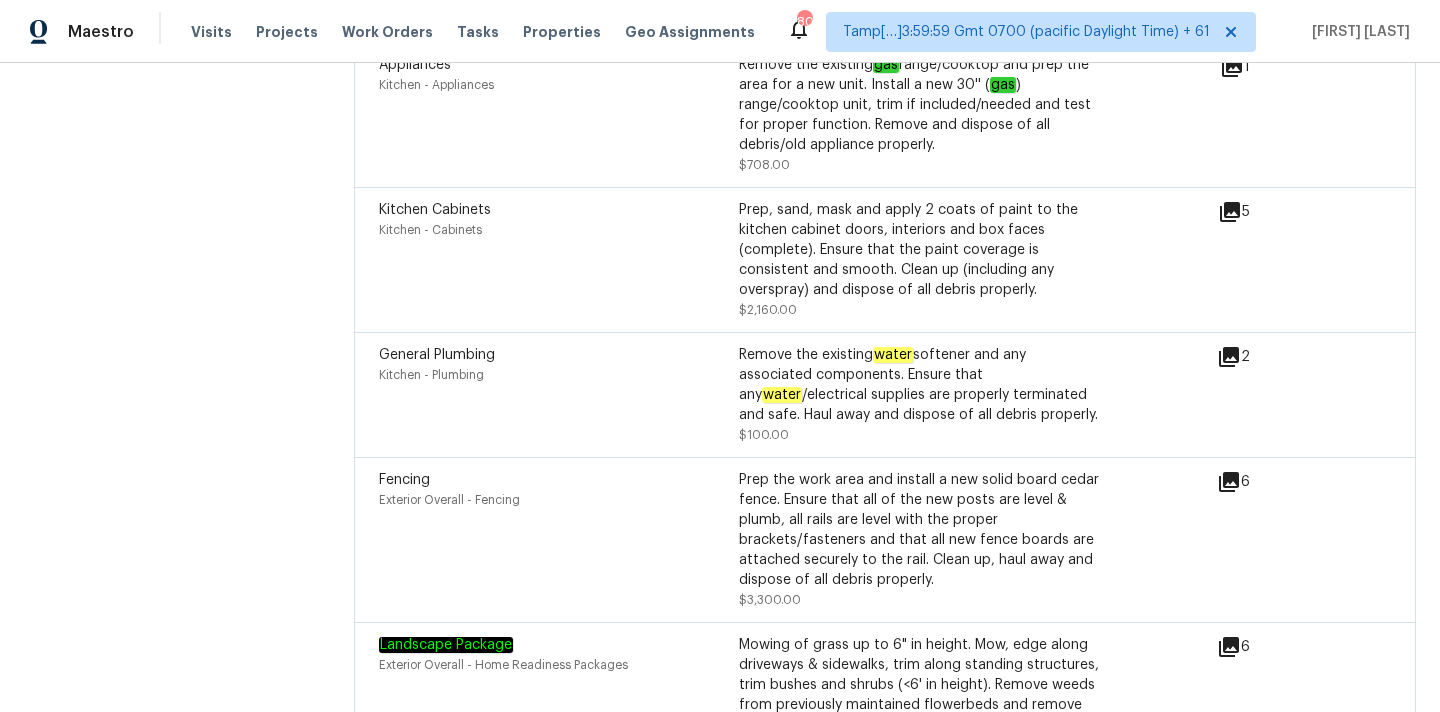 scroll, scrollTop: 6458, scrollLeft: 0, axis: vertical 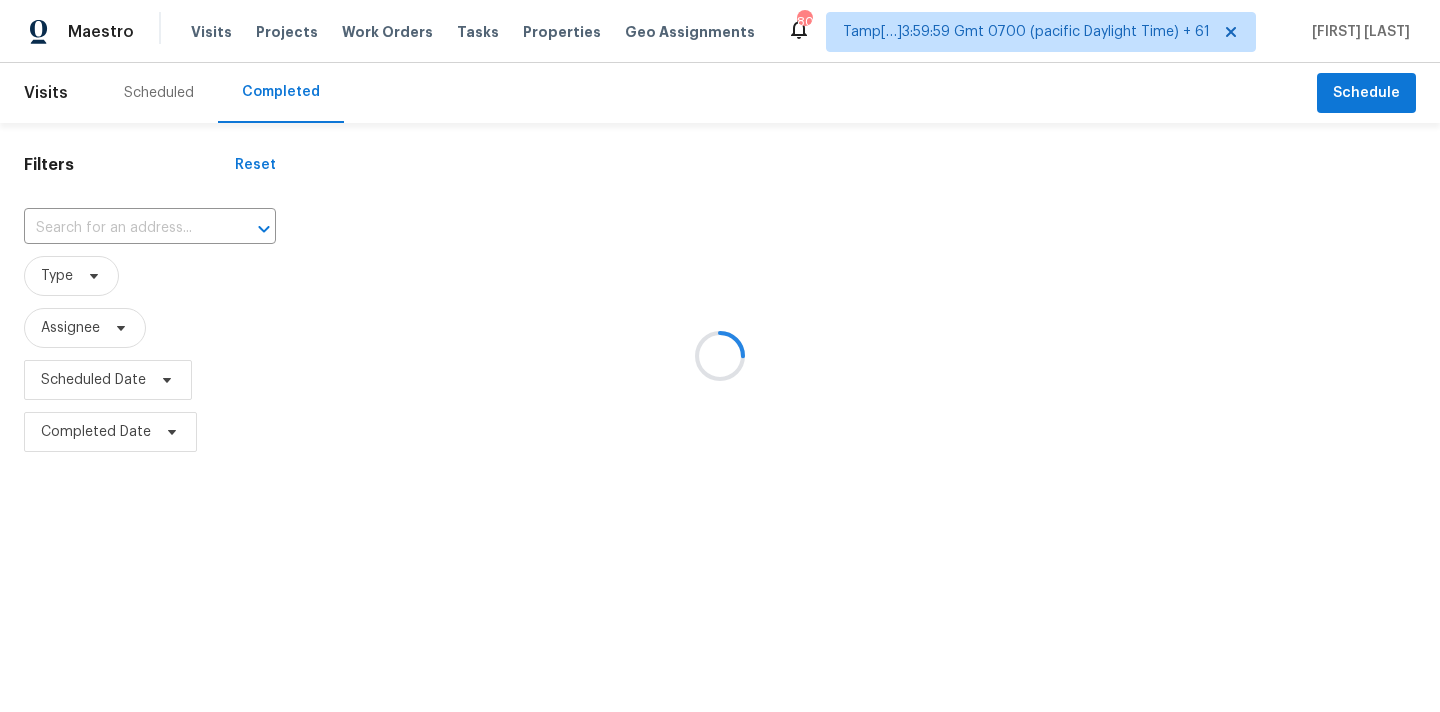 click at bounding box center [720, 356] 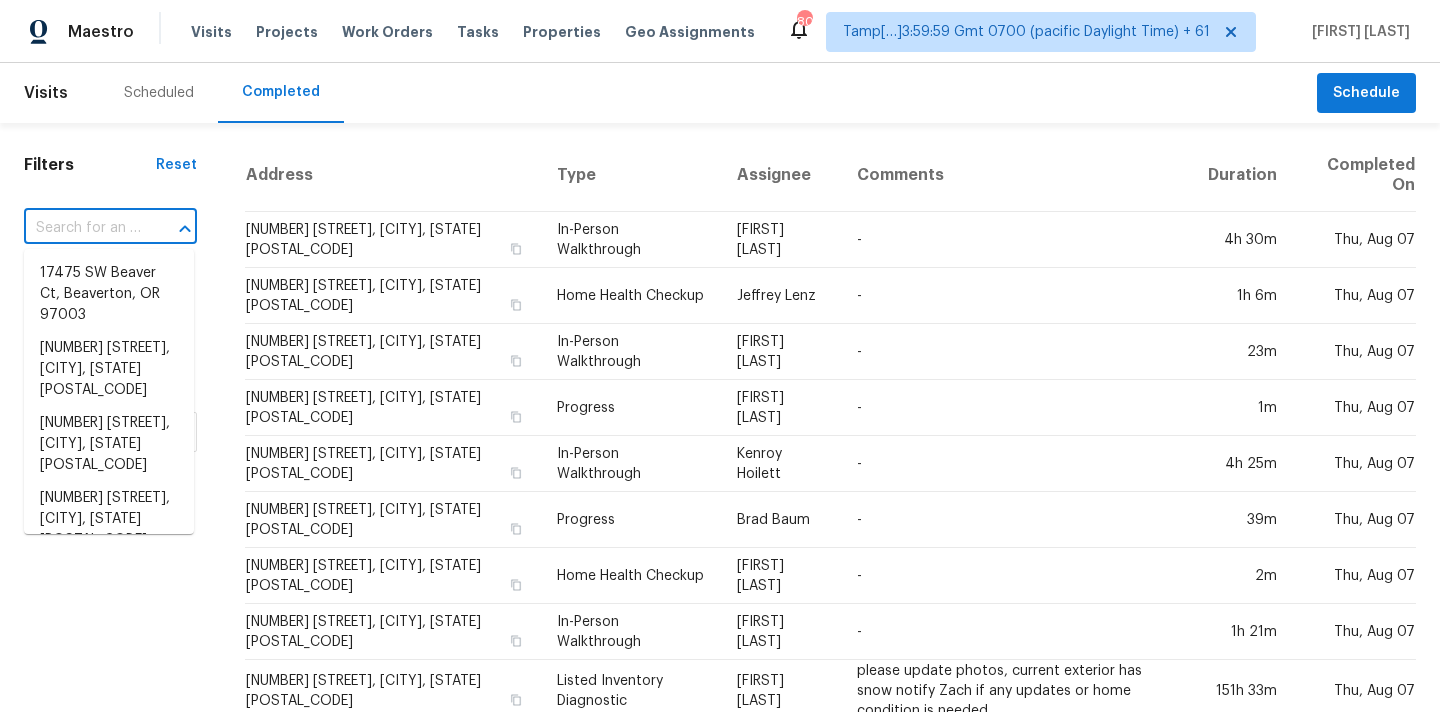 click at bounding box center (82, 228) 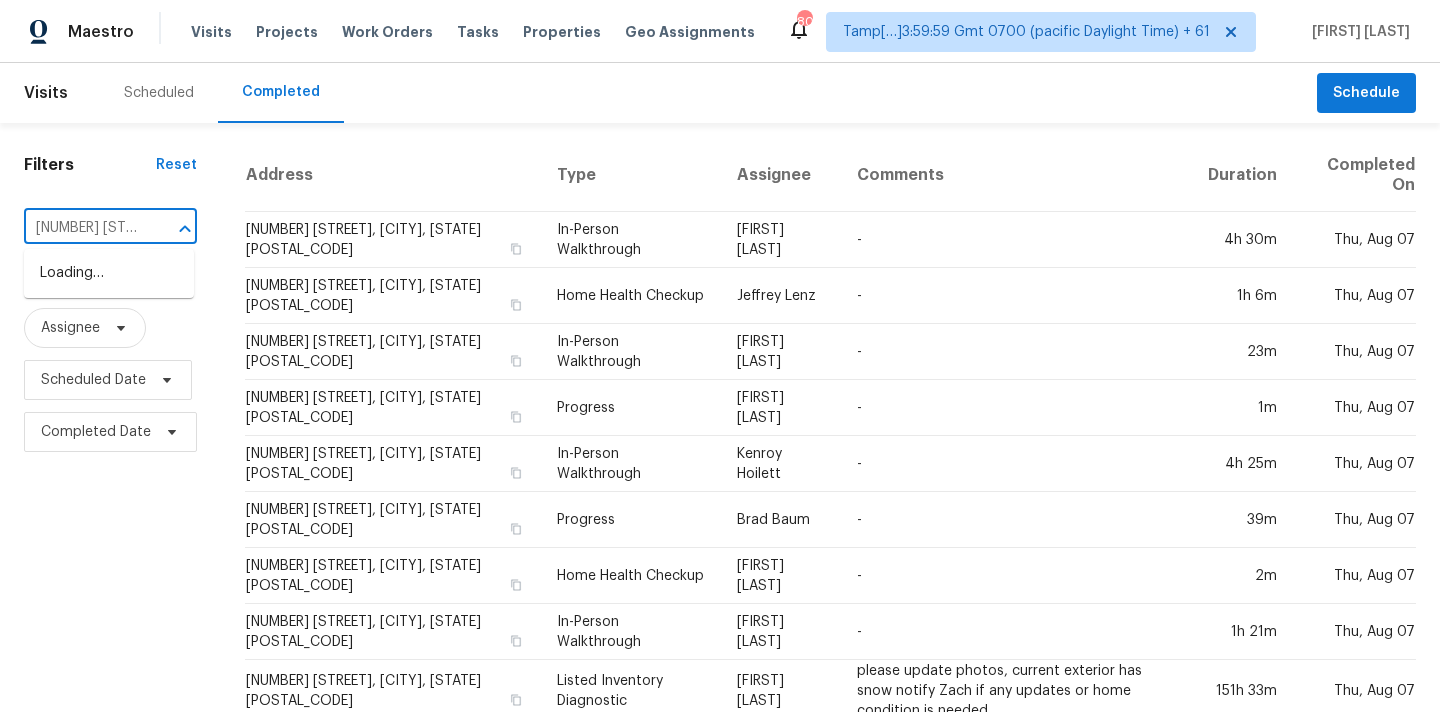scroll, scrollTop: 0, scrollLeft: 152, axis: horizontal 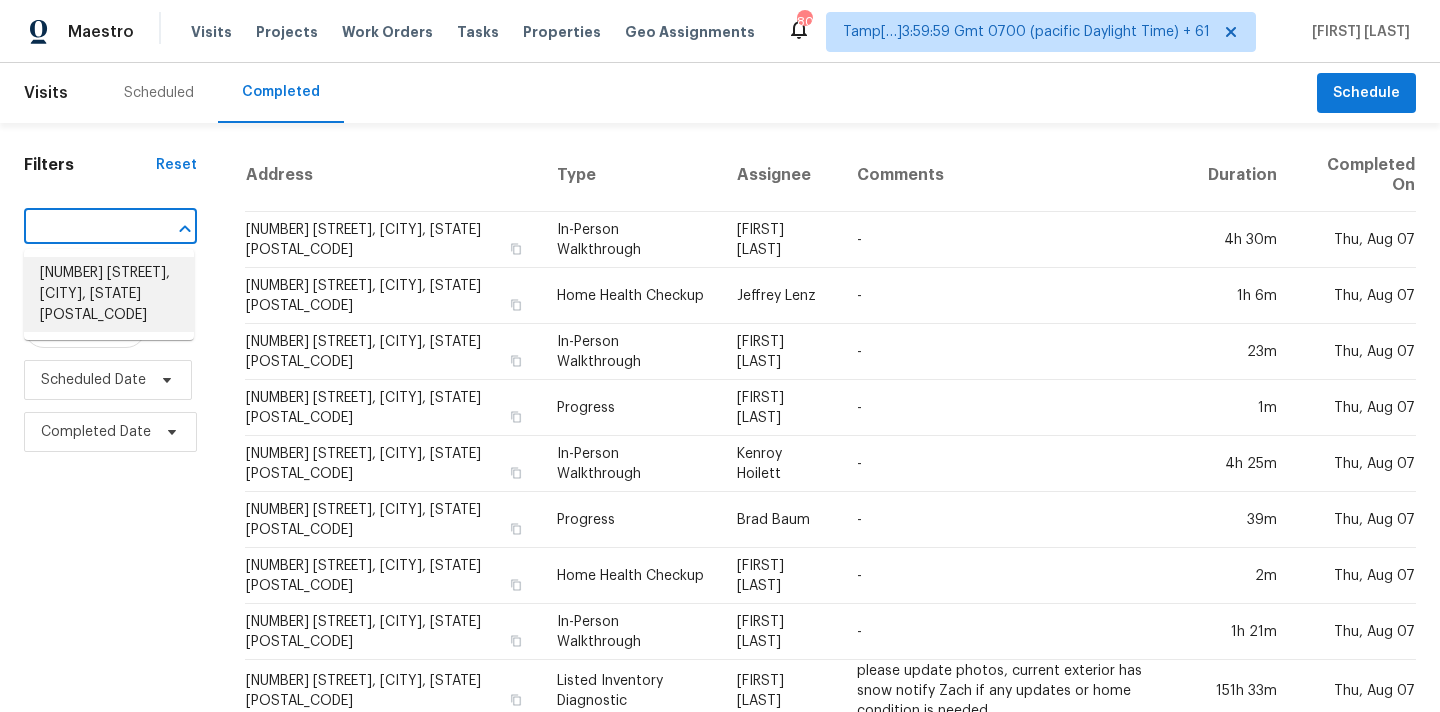click on "[NUMBER] [STREET], [CITY], [STATE] [POSTAL_CODE]" at bounding box center (109, 294) 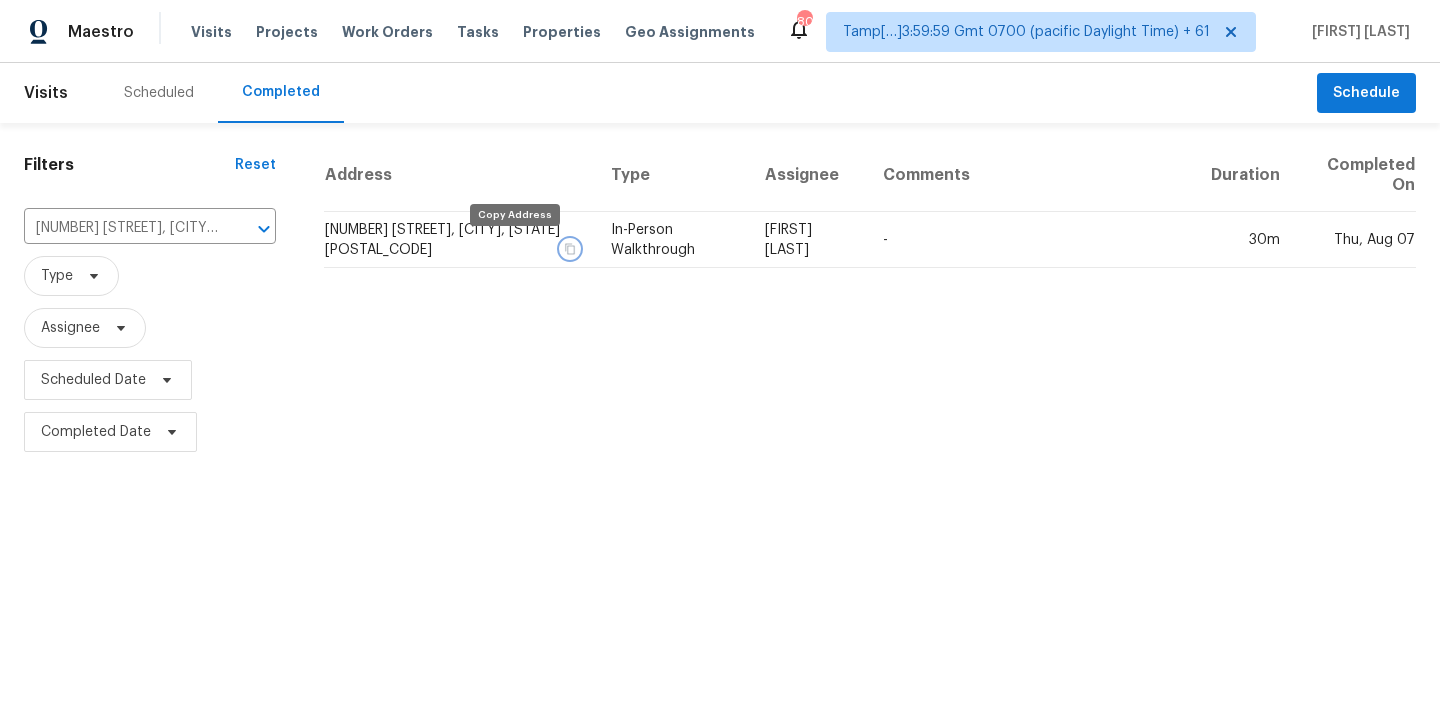 click 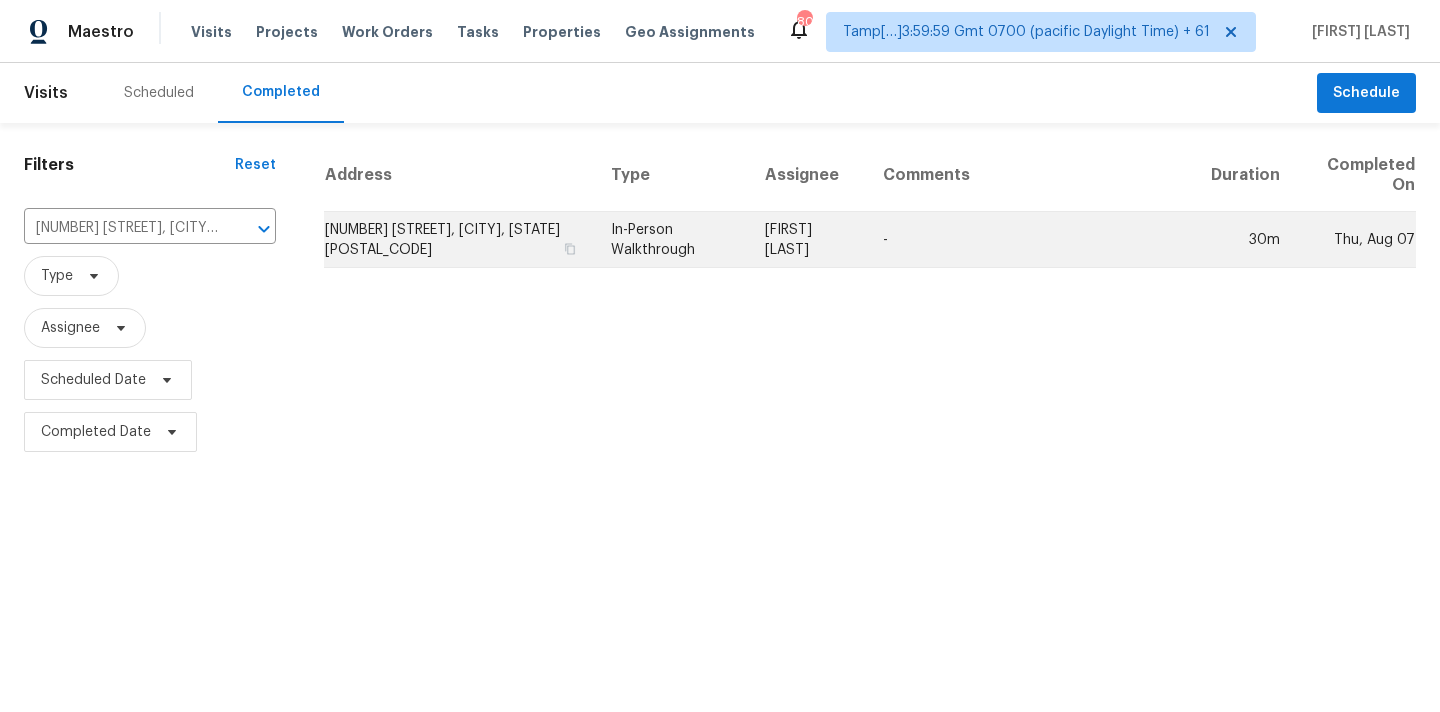 click on "In-Person Walkthrough" at bounding box center [672, 240] 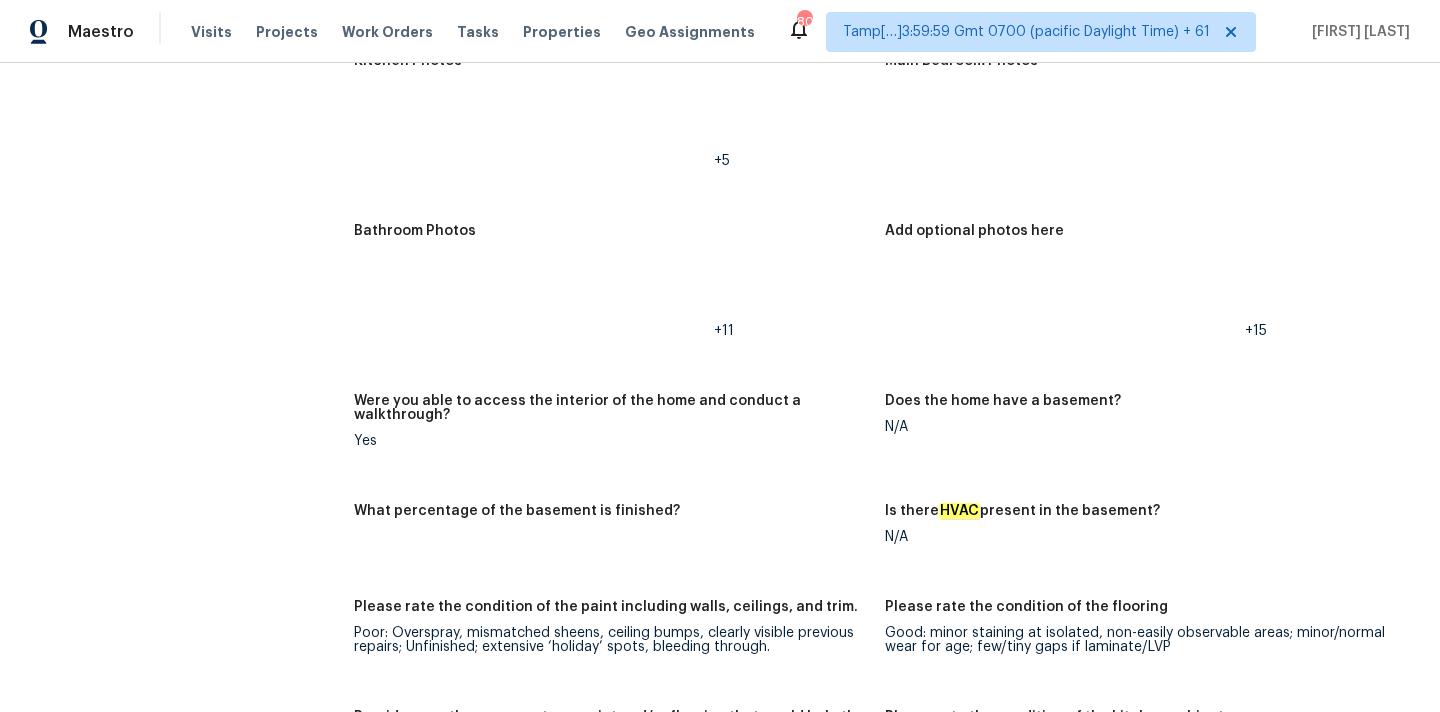 scroll, scrollTop: 4755, scrollLeft: 0, axis: vertical 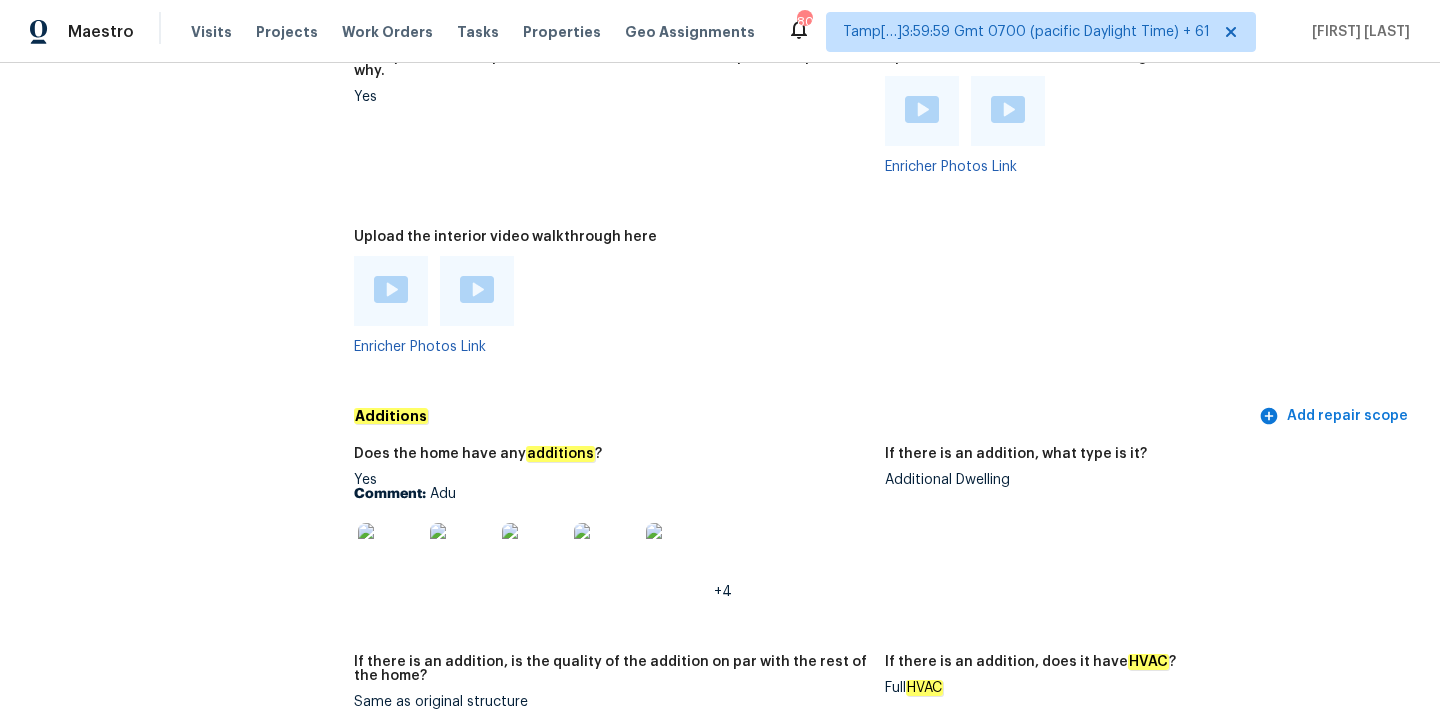 click at bounding box center (390, 555) 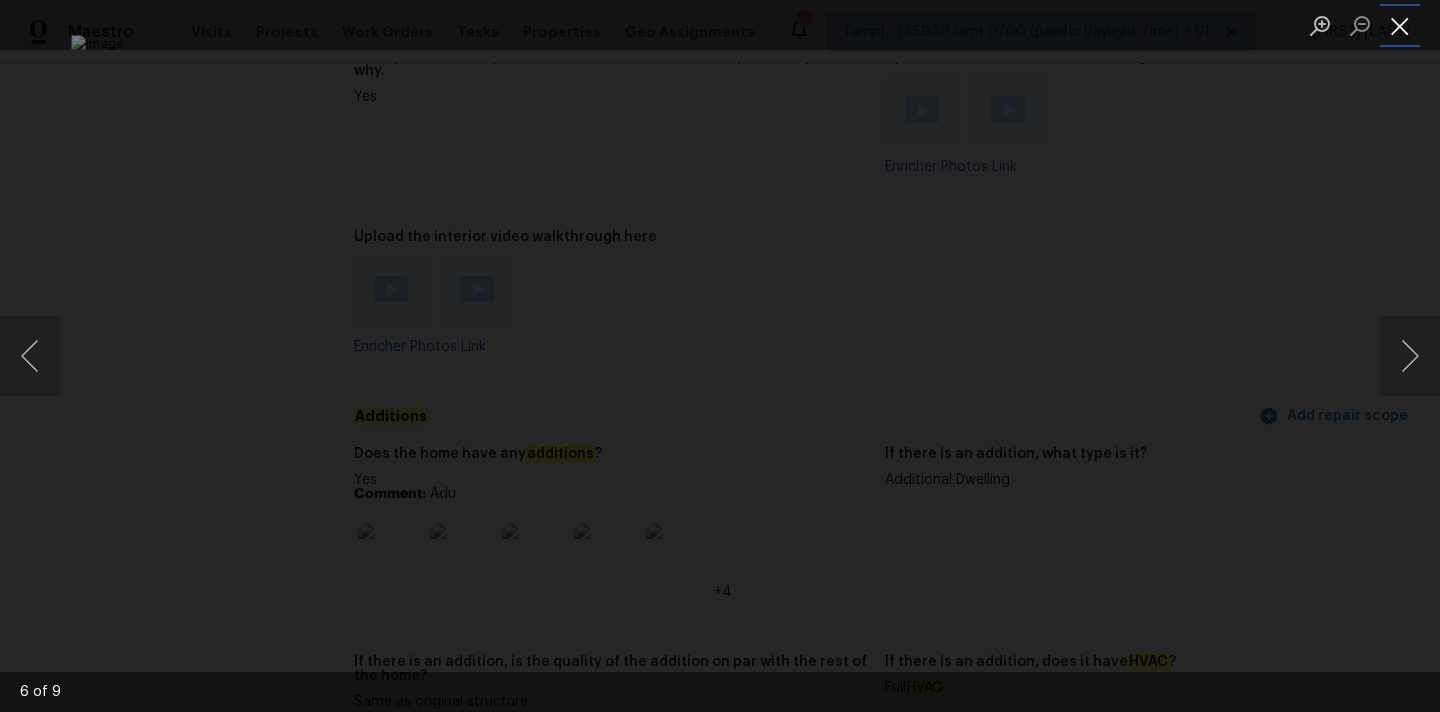 click at bounding box center (1400, 25) 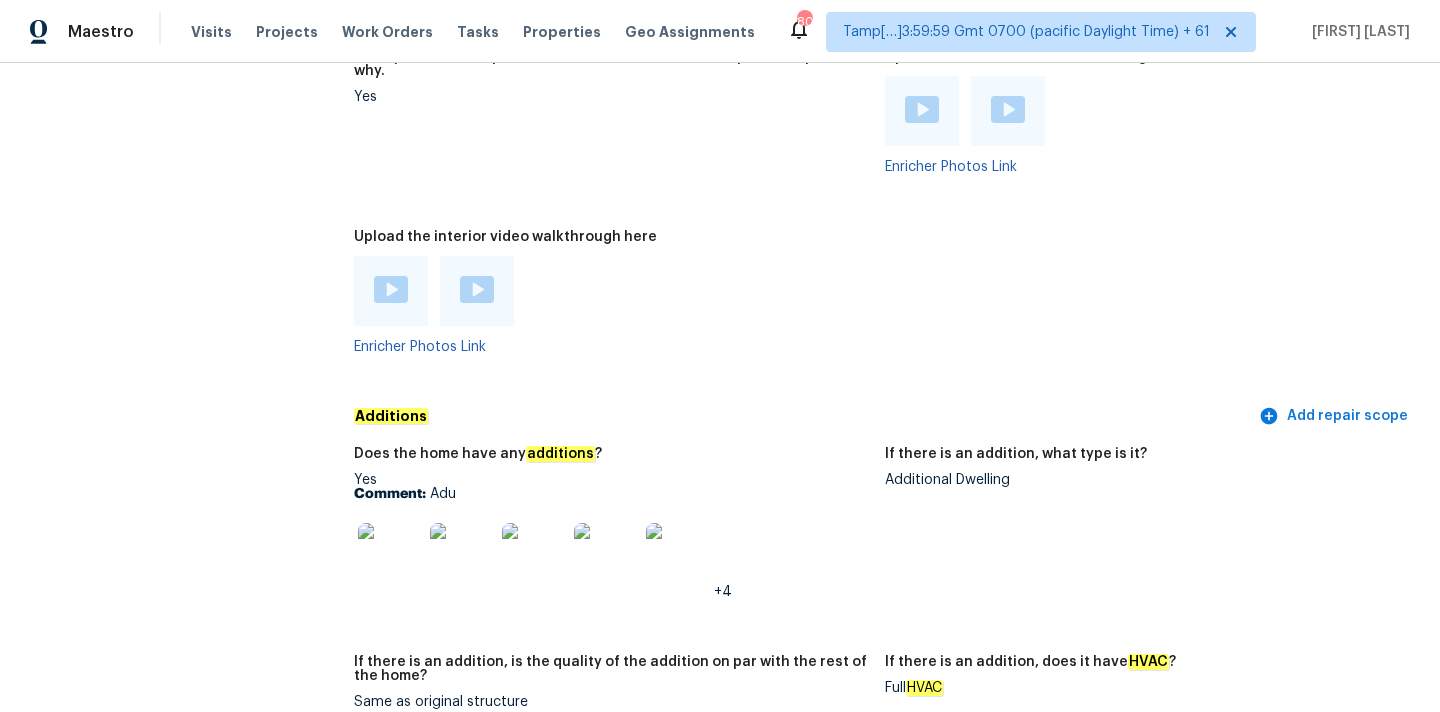 click on "Additional Dwelling" at bounding box center (1142, 480) 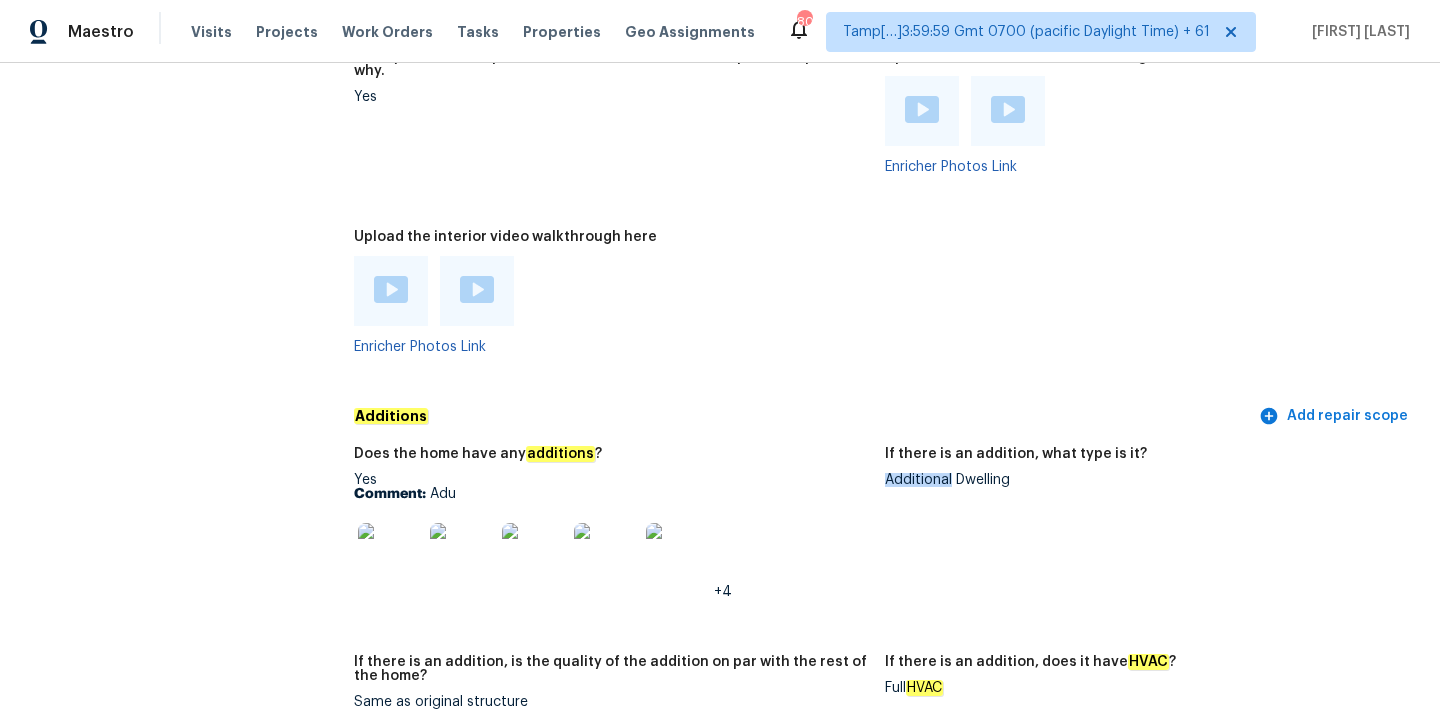 click on "Additional Dwelling" at bounding box center [1142, 480] 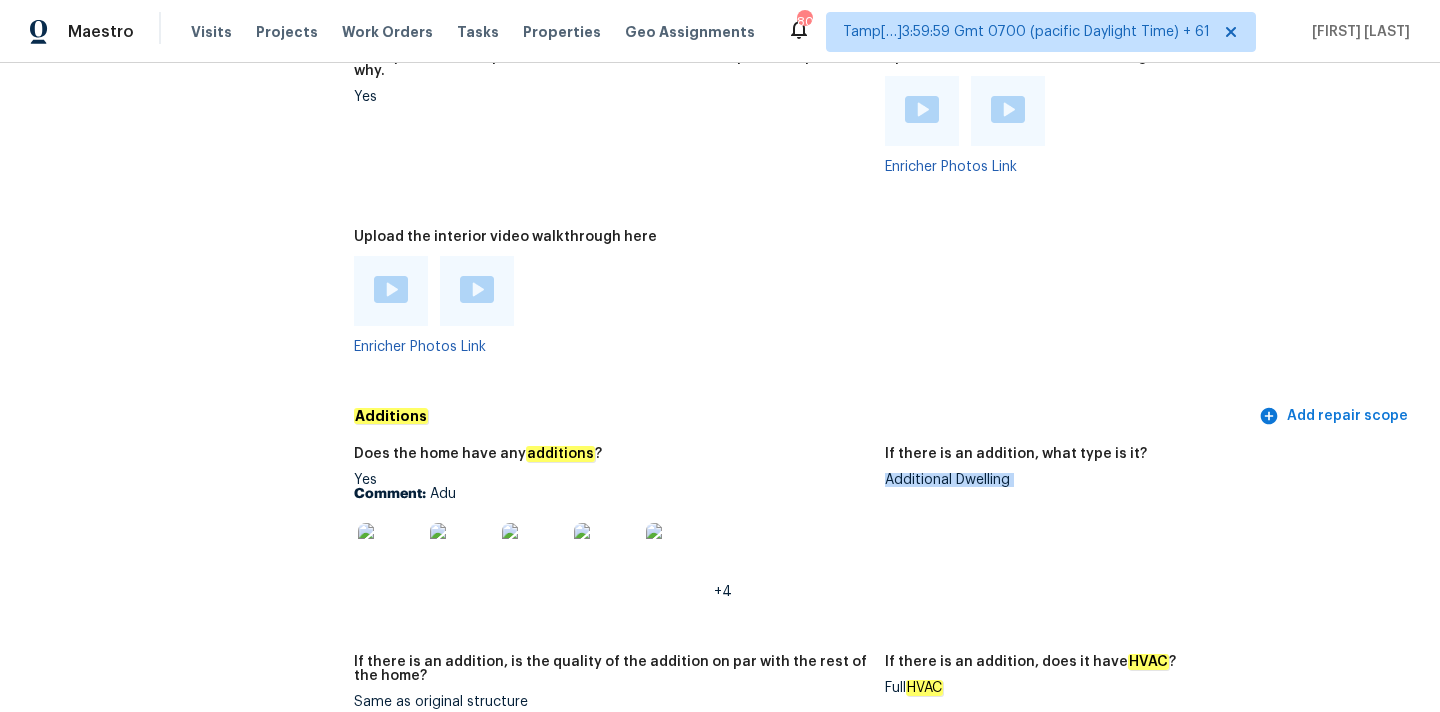 click on "Additional Dwelling" at bounding box center (1142, 480) 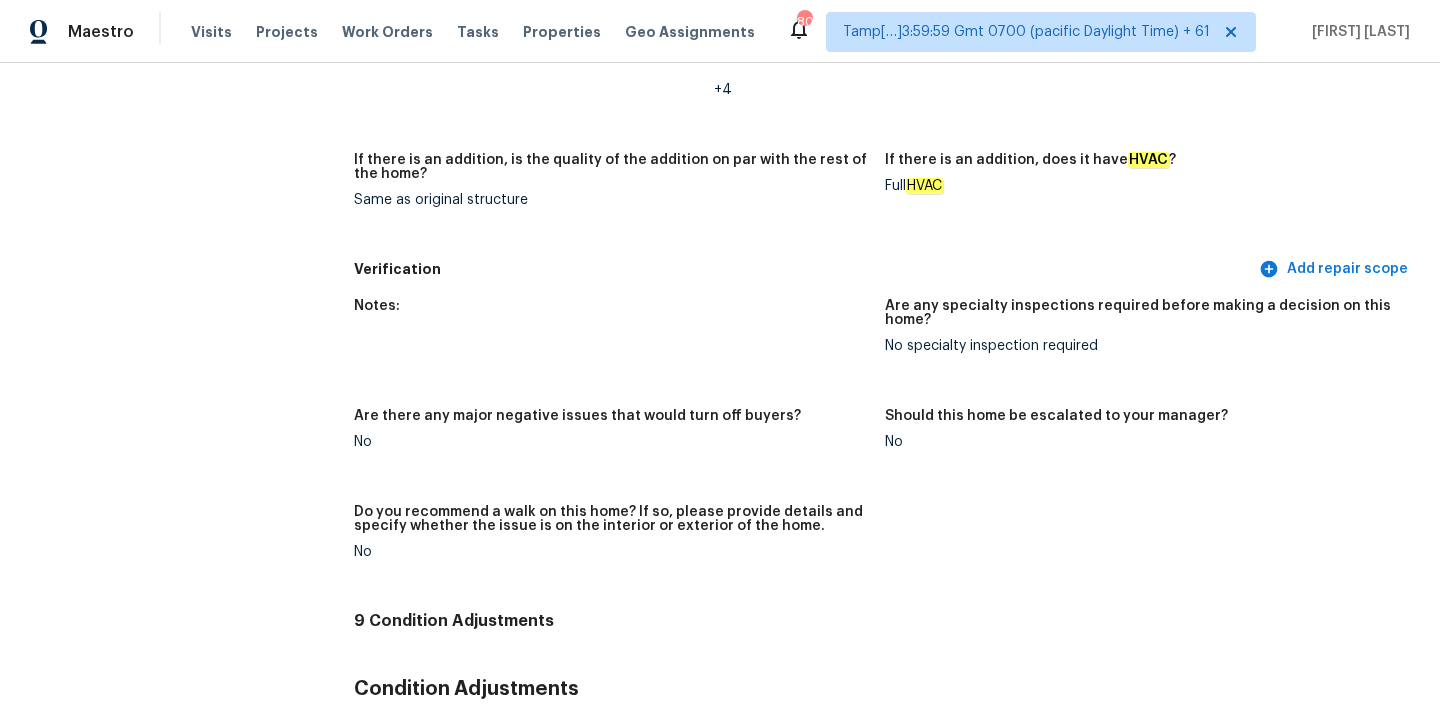 scroll, scrollTop: 99, scrollLeft: 0, axis: vertical 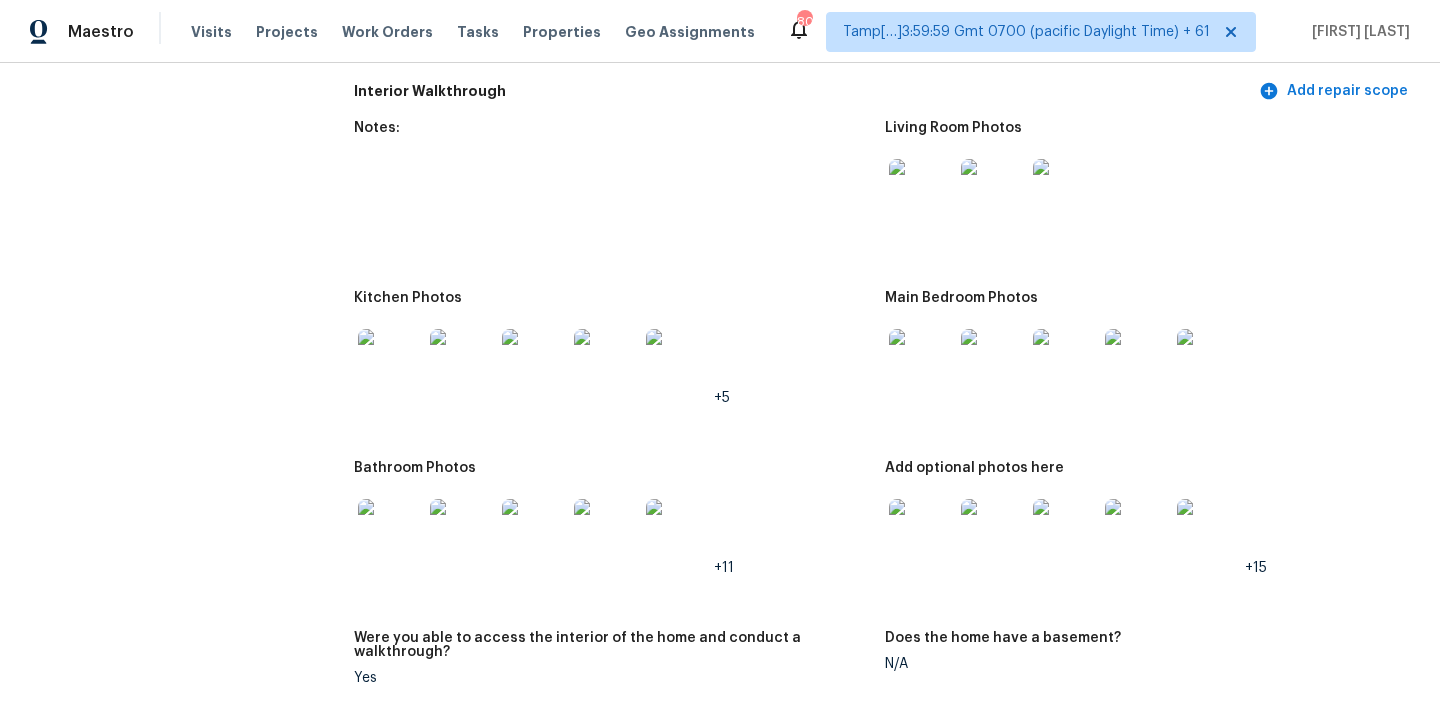 click at bounding box center (921, 191) 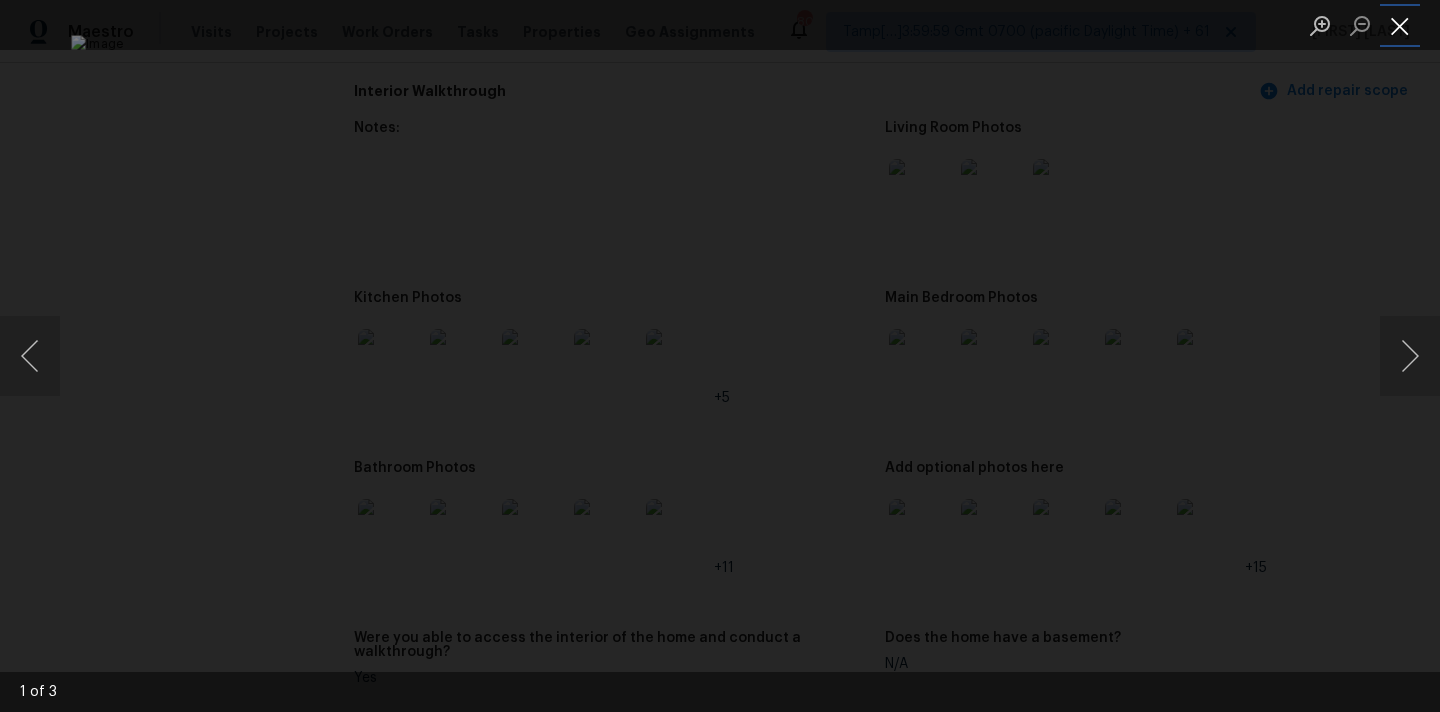 click at bounding box center (1400, 25) 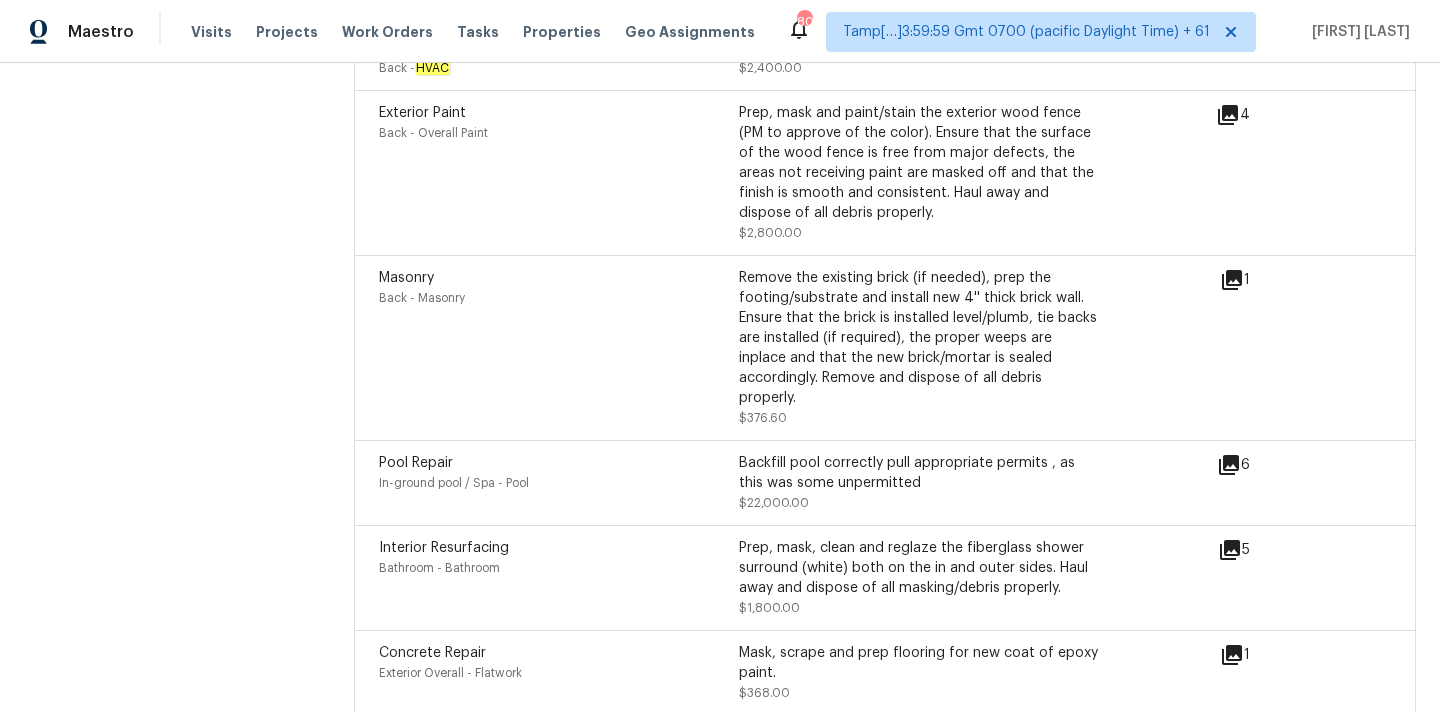 scroll, scrollTop: 6237, scrollLeft: 0, axis: vertical 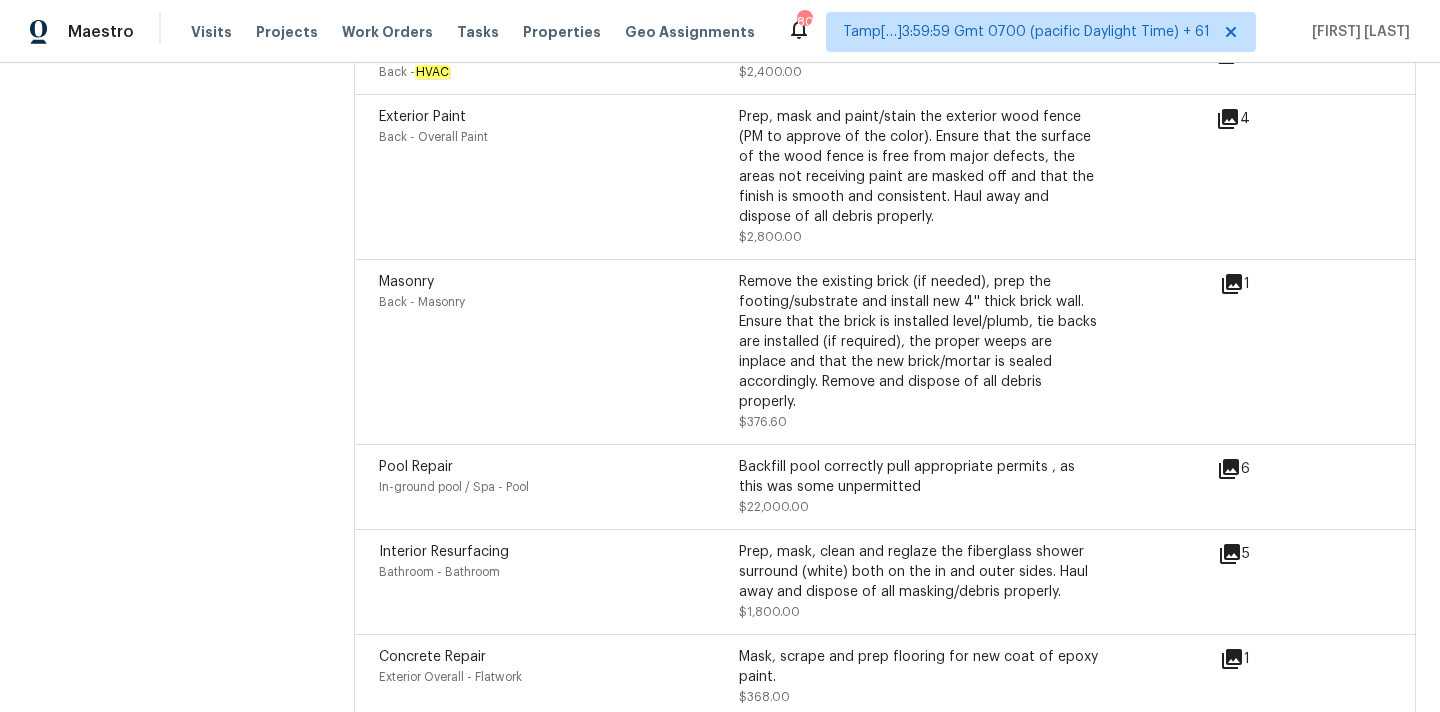 click 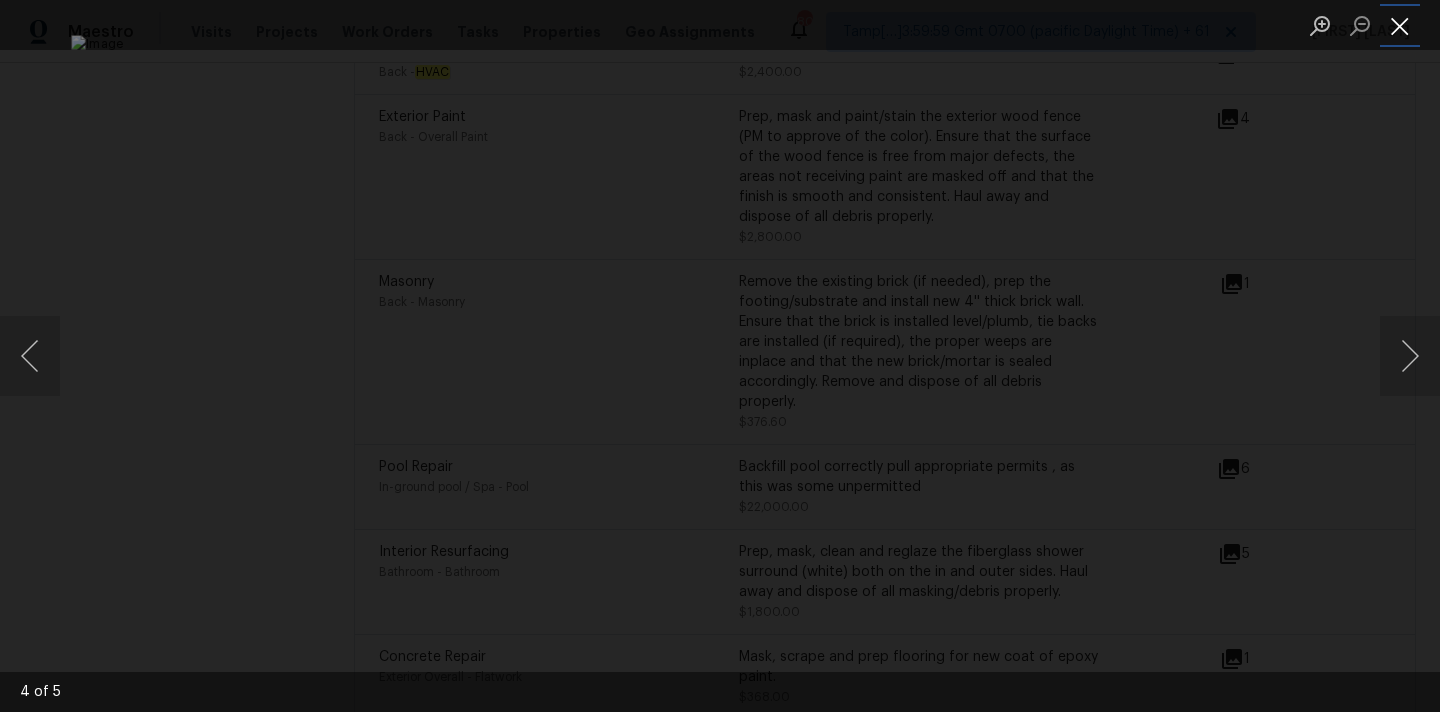 click at bounding box center [1400, 25] 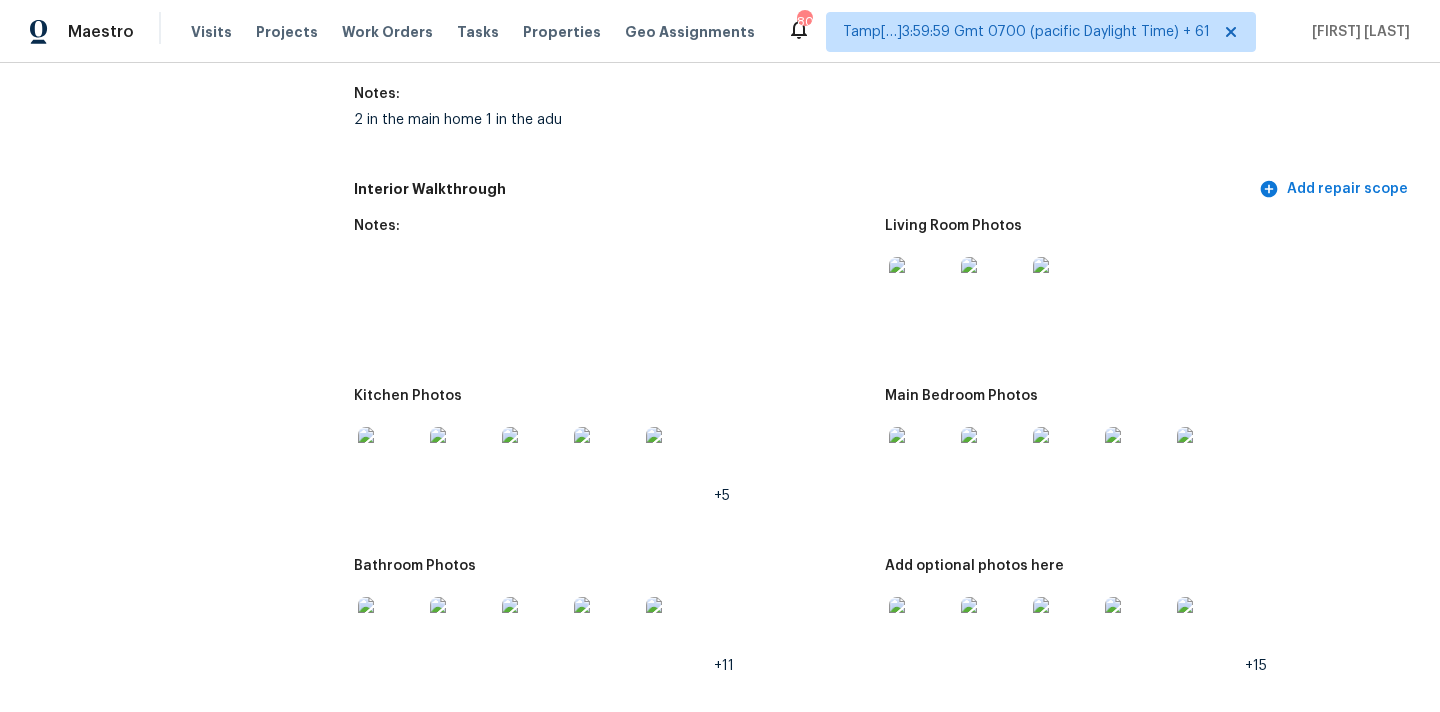 scroll, scrollTop: 2891, scrollLeft: 0, axis: vertical 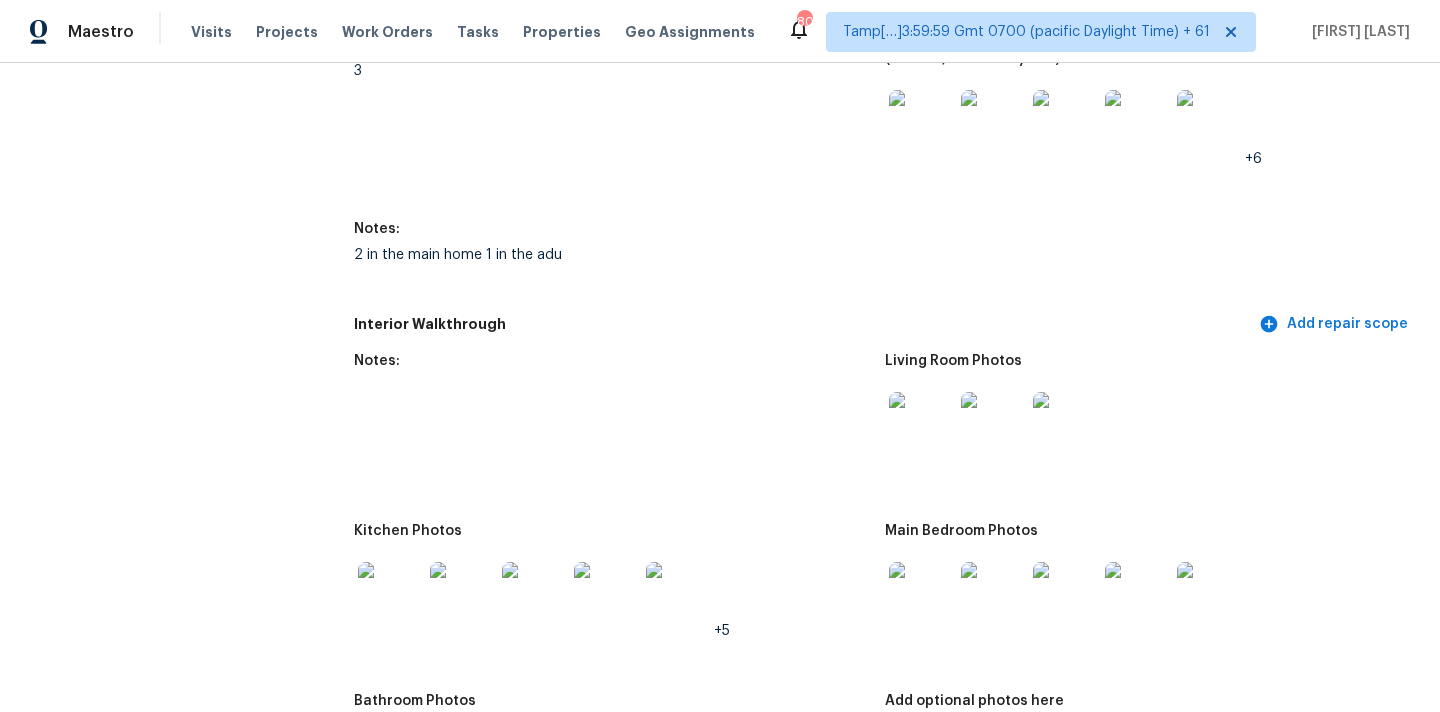 click at bounding box center [921, 424] 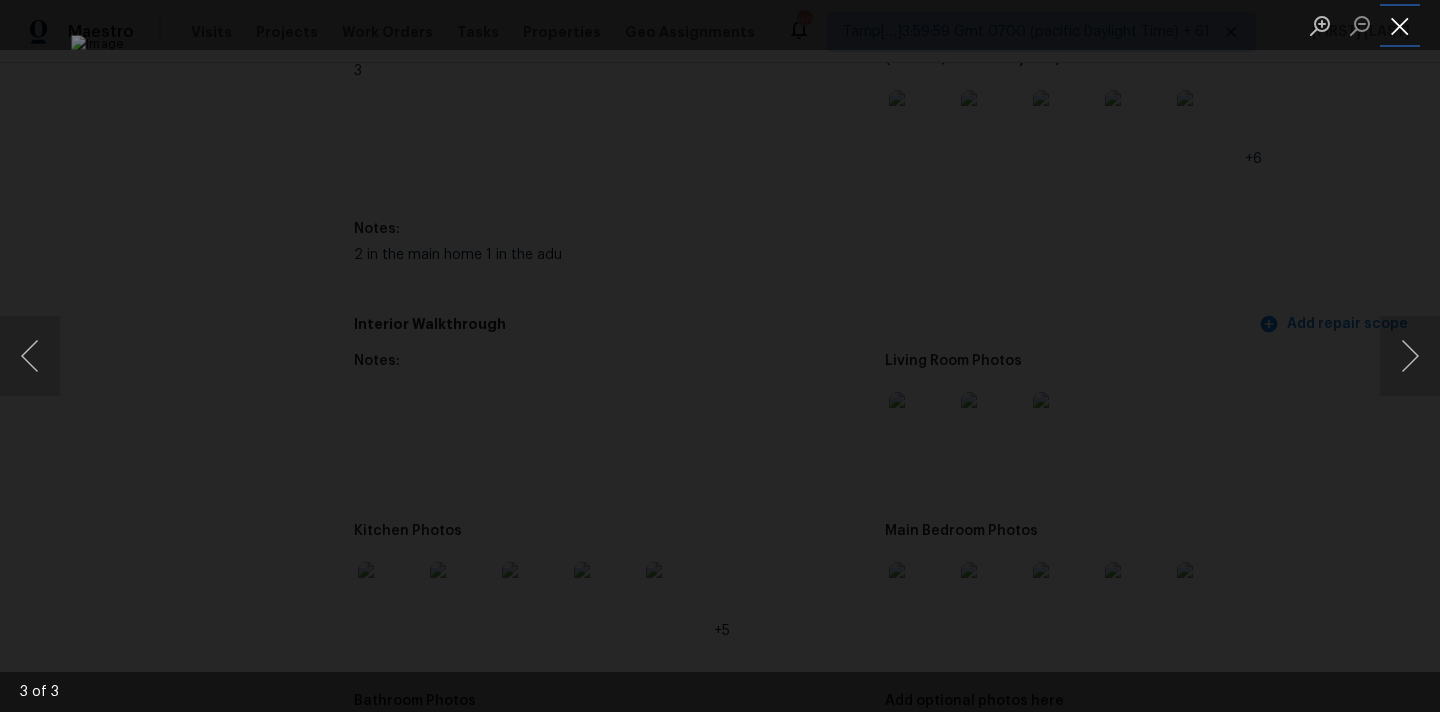 click at bounding box center [1400, 25] 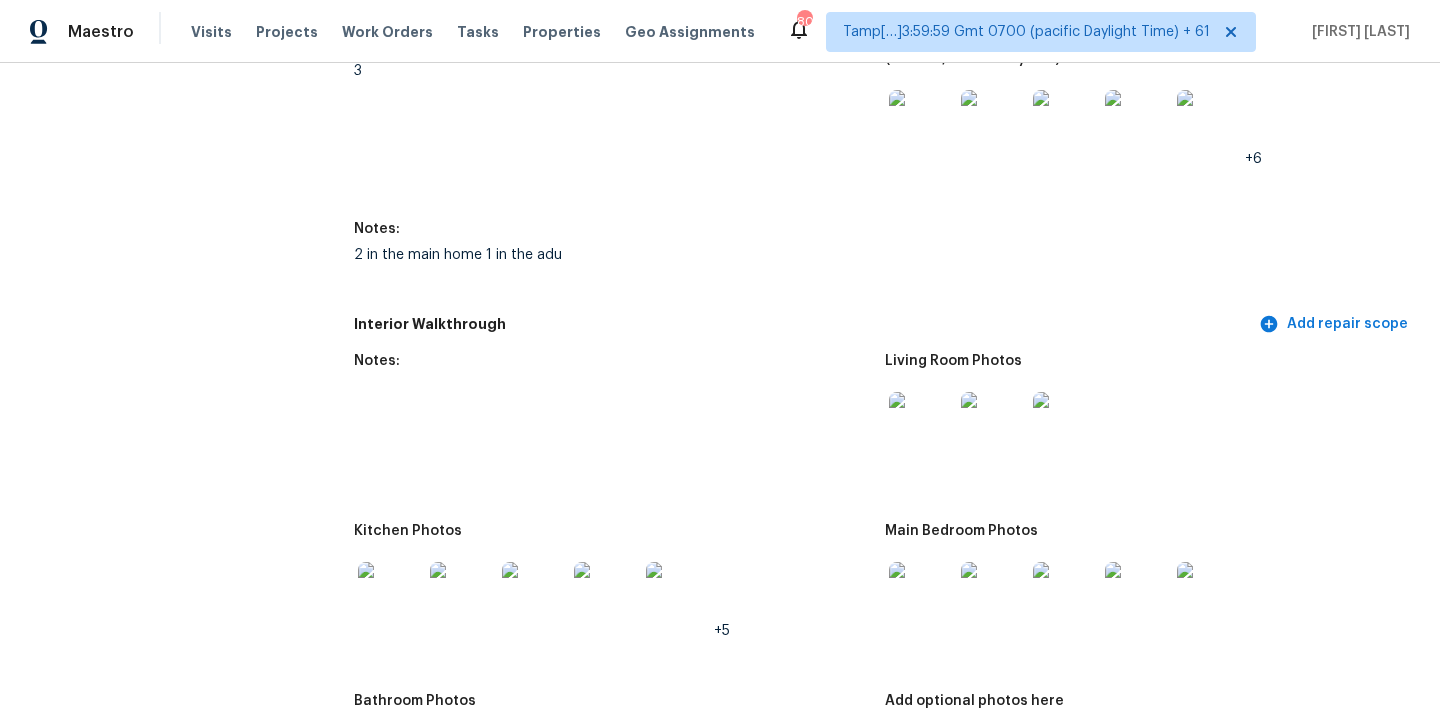 click at bounding box center [921, 594] 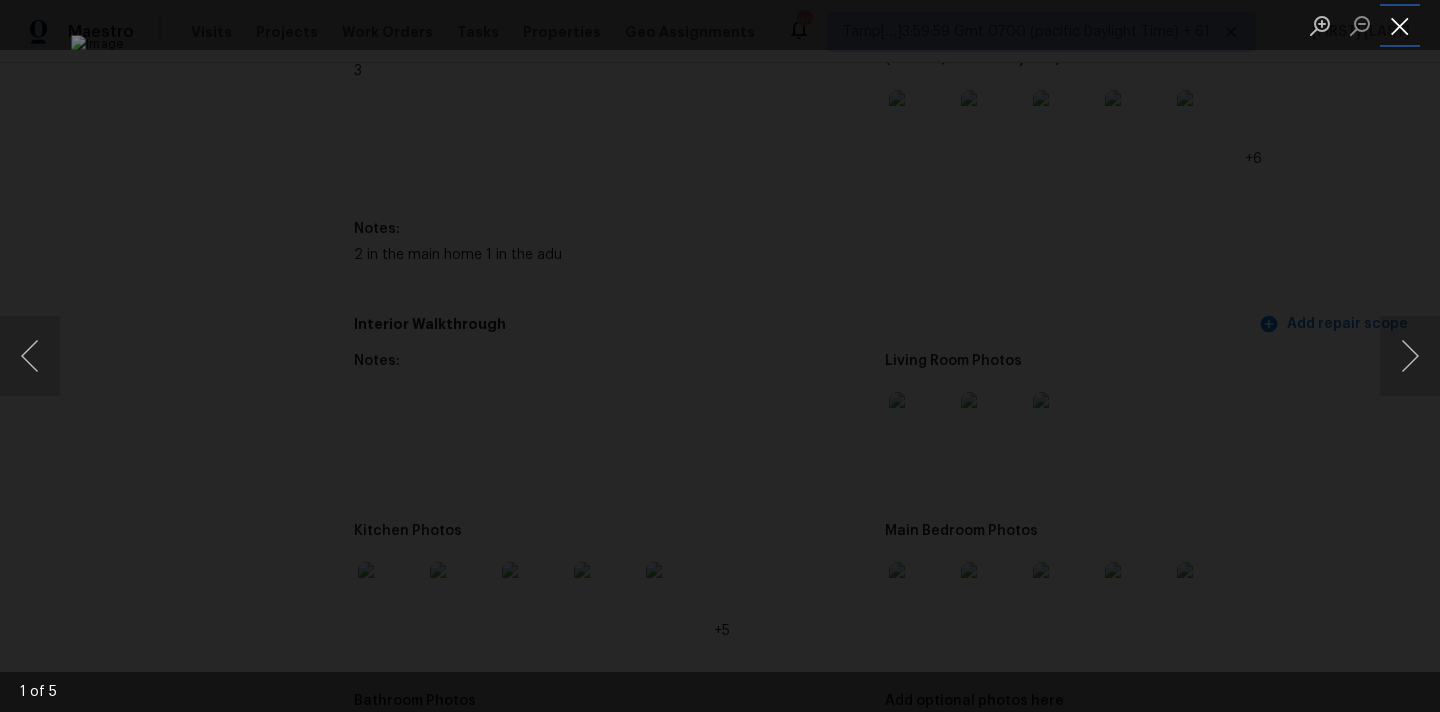 click at bounding box center (1400, 25) 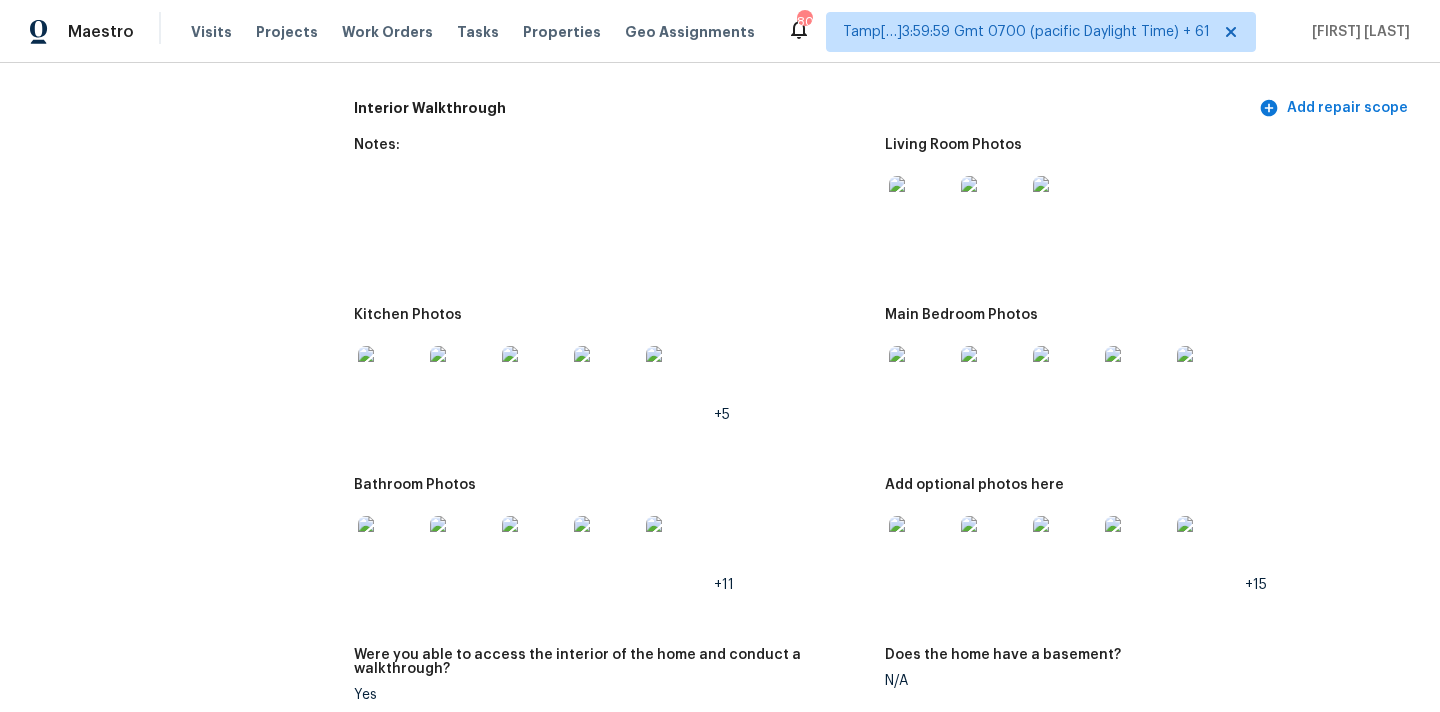 scroll, scrollTop: 3191, scrollLeft: 0, axis: vertical 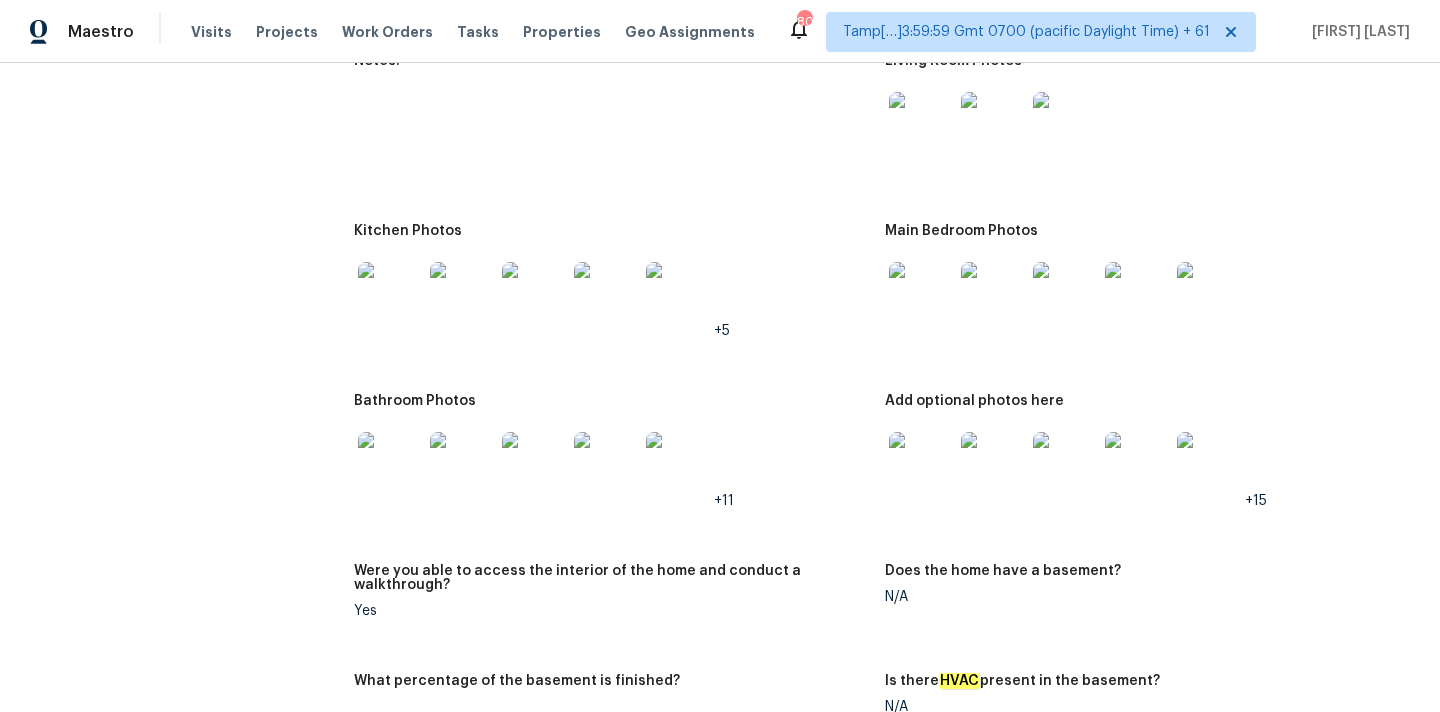 click at bounding box center (390, 294) 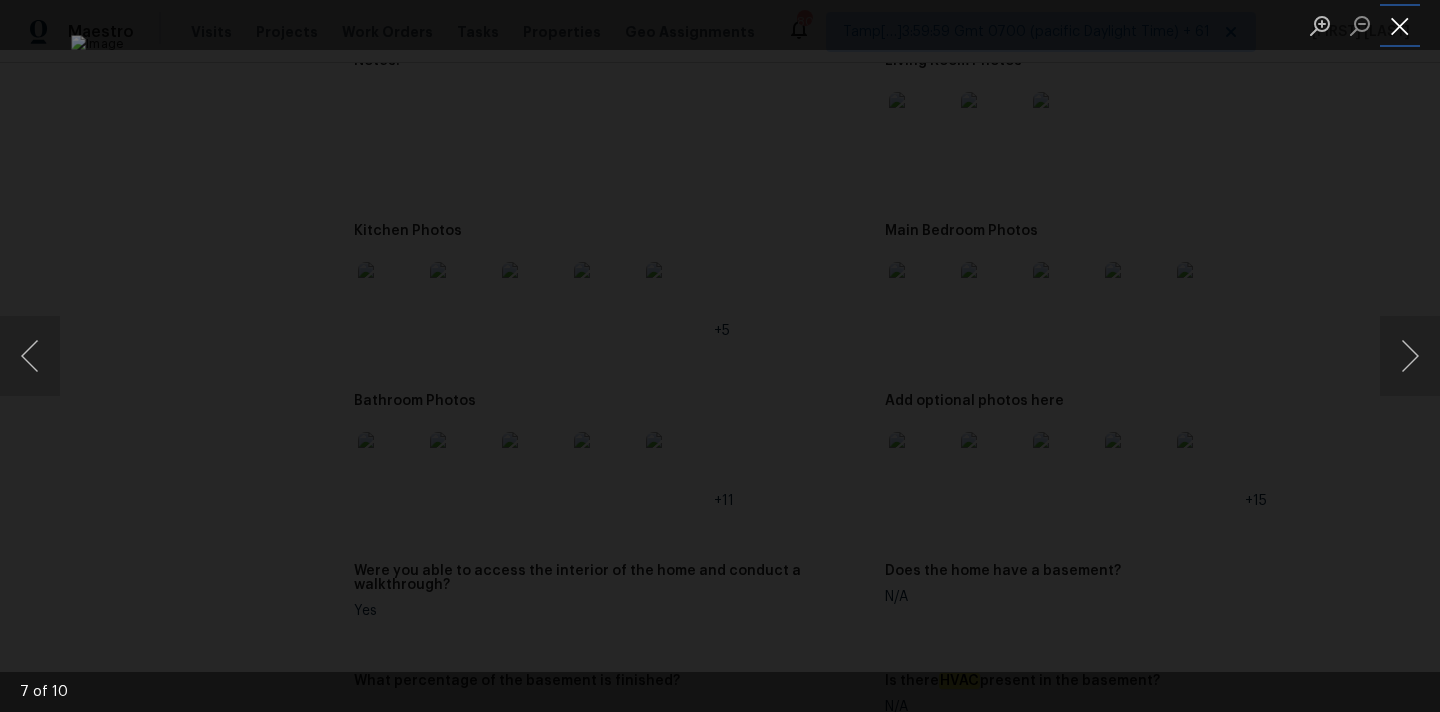 click at bounding box center [1400, 25] 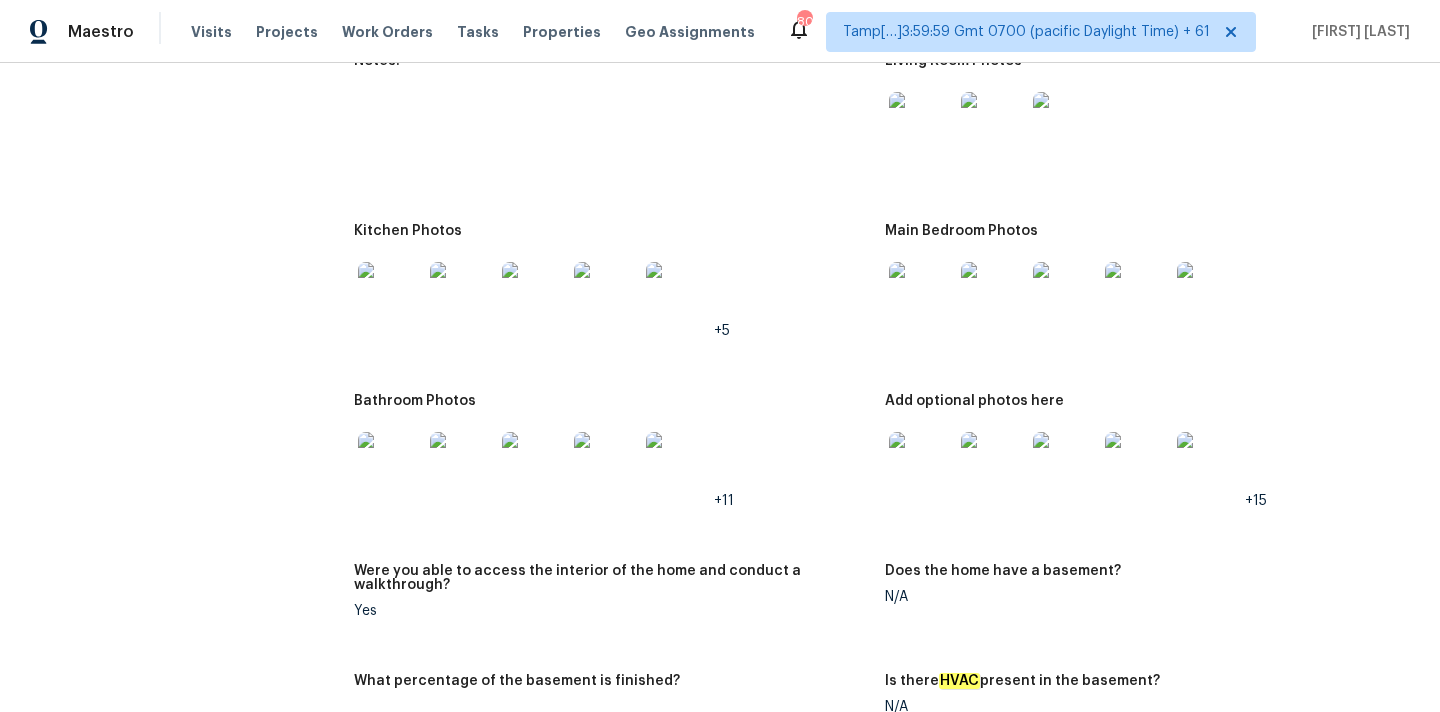 click at bounding box center (921, 464) 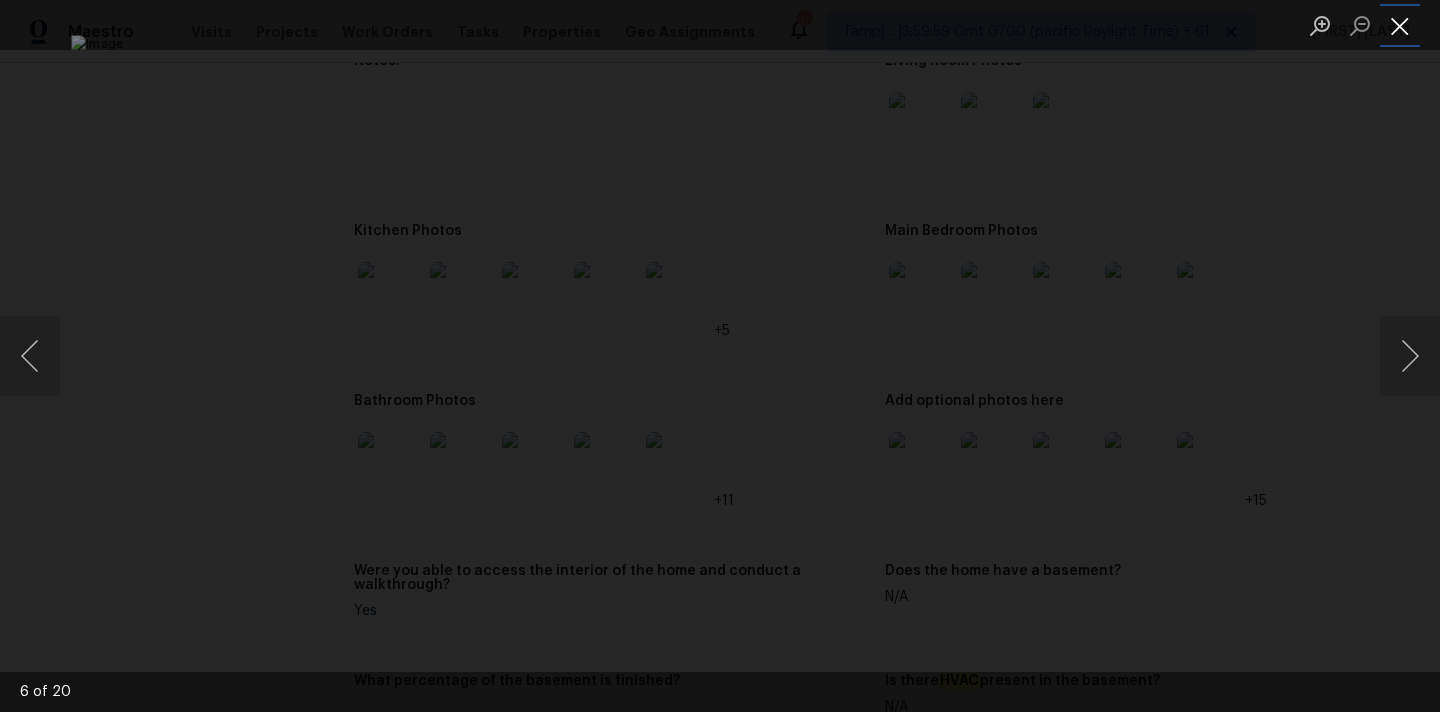 click at bounding box center [1400, 25] 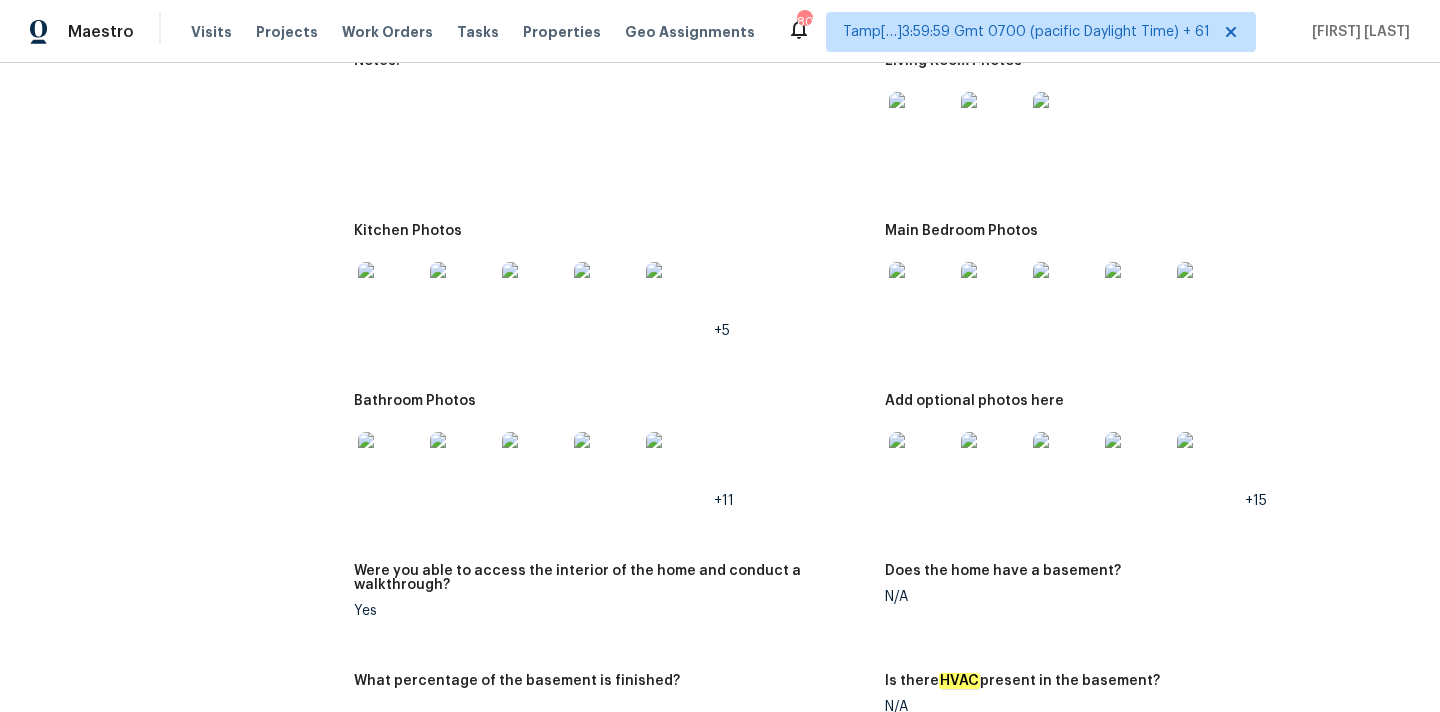 click at bounding box center [390, 464] 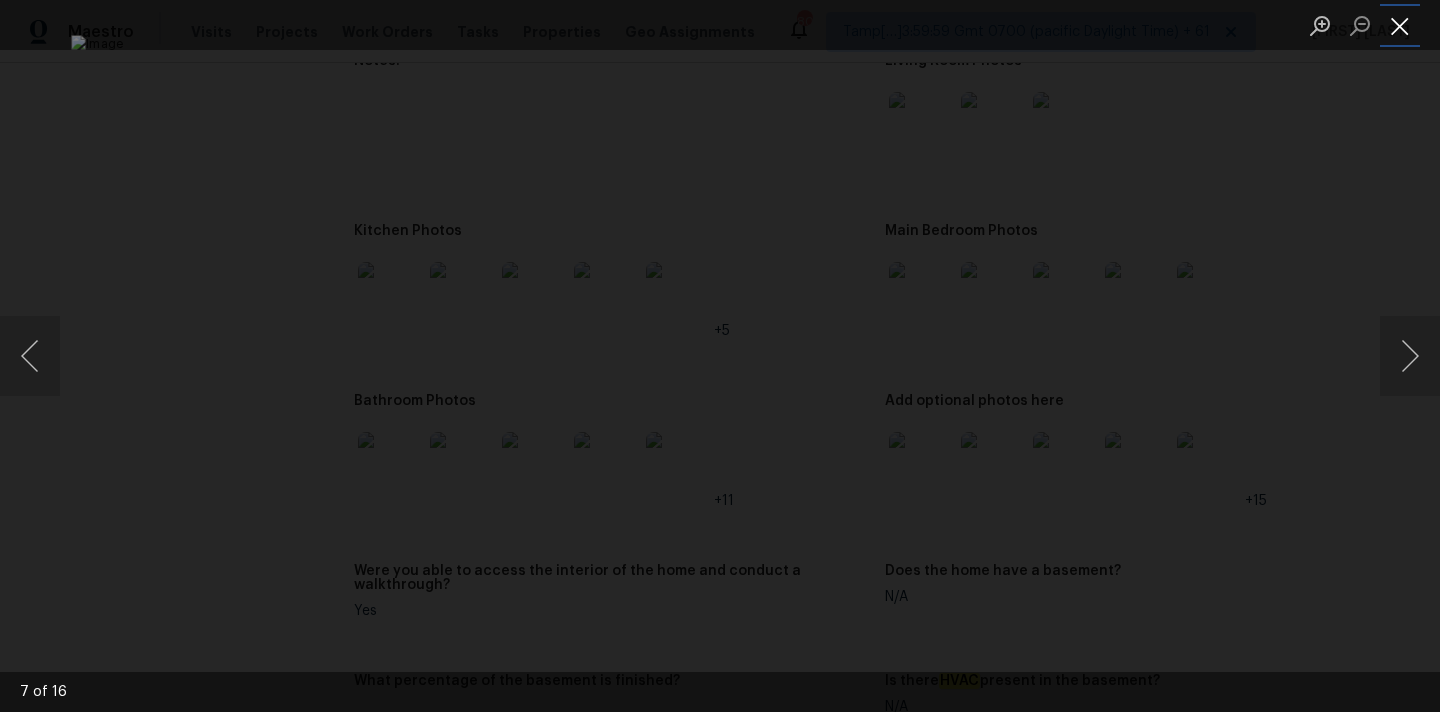 click at bounding box center (1400, 25) 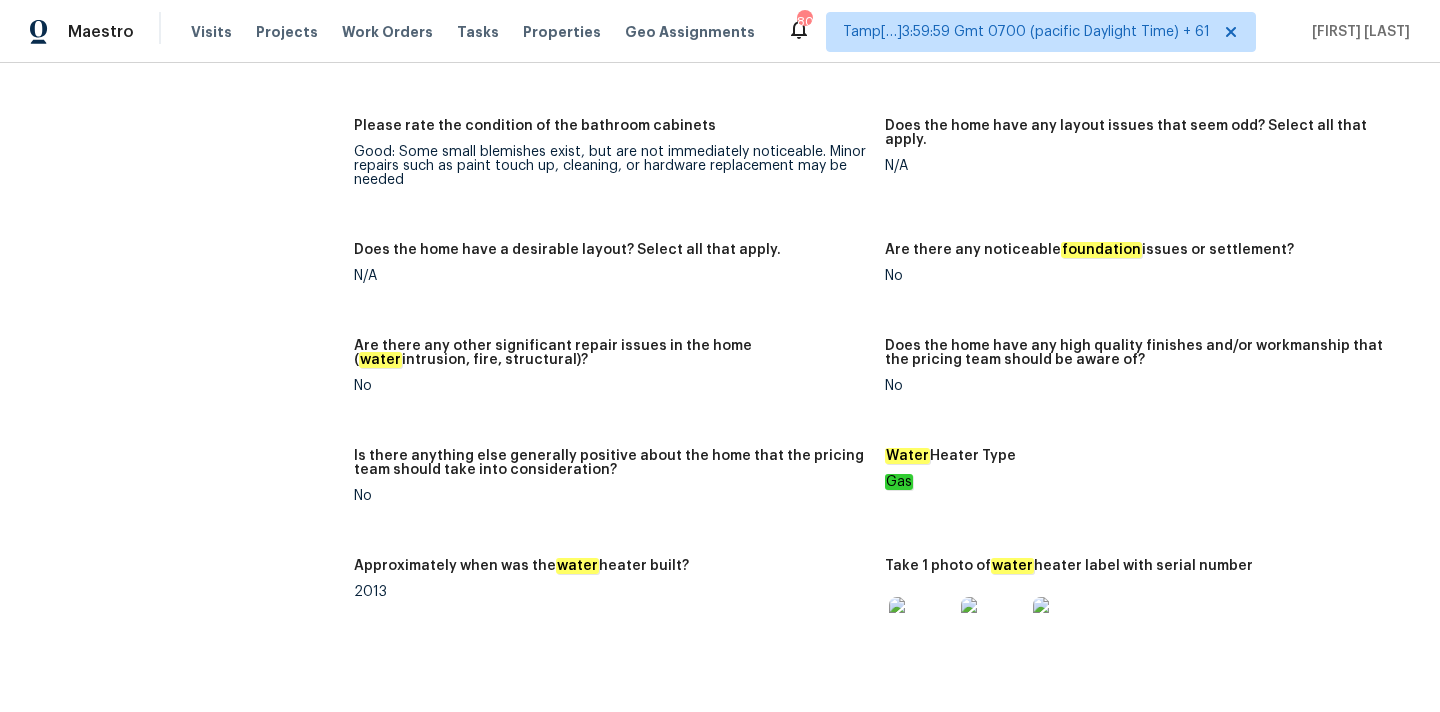 scroll, scrollTop: 4755, scrollLeft: 0, axis: vertical 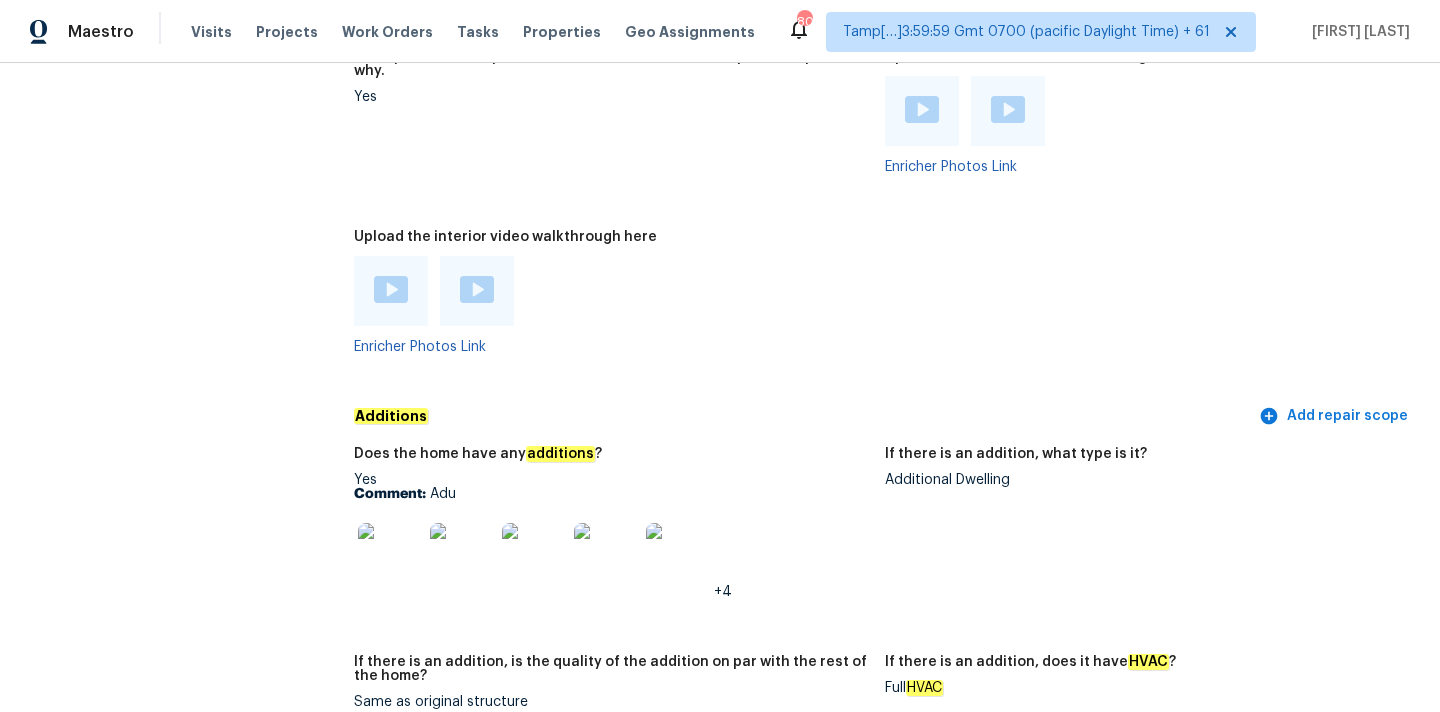 click on "Additional Dwelling" at bounding box center (1142, 480) 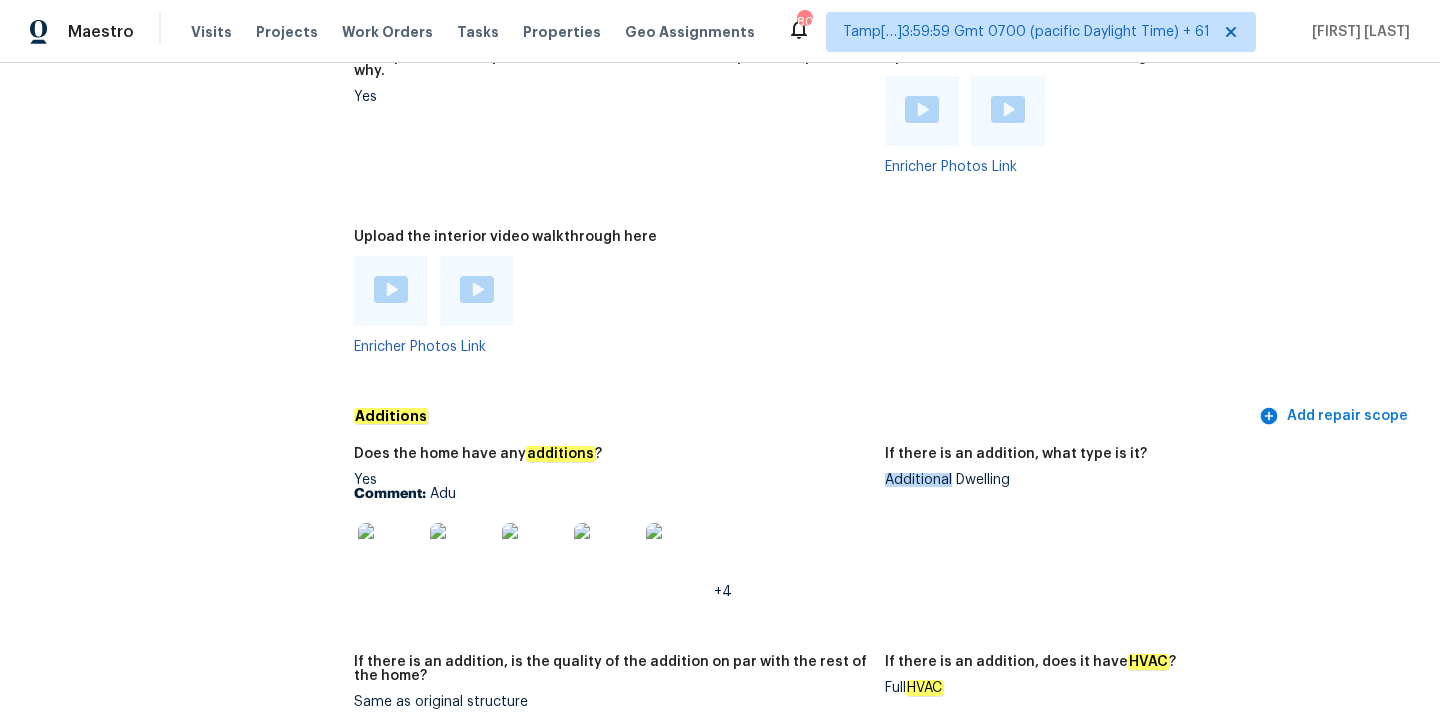 click on "Additional Dwelling" at bounding box center [1142, 480] 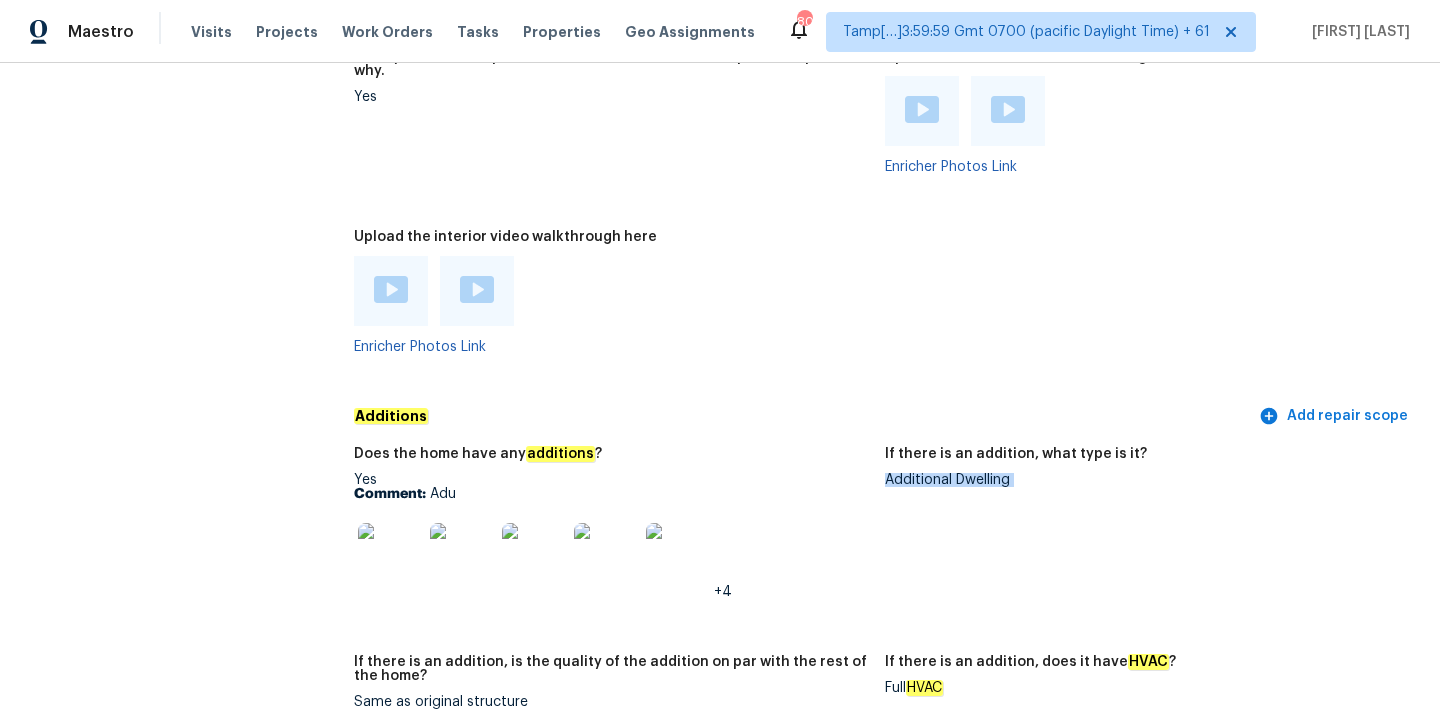 click on "Additional Dwelling" at bounding box center (1142, 480) 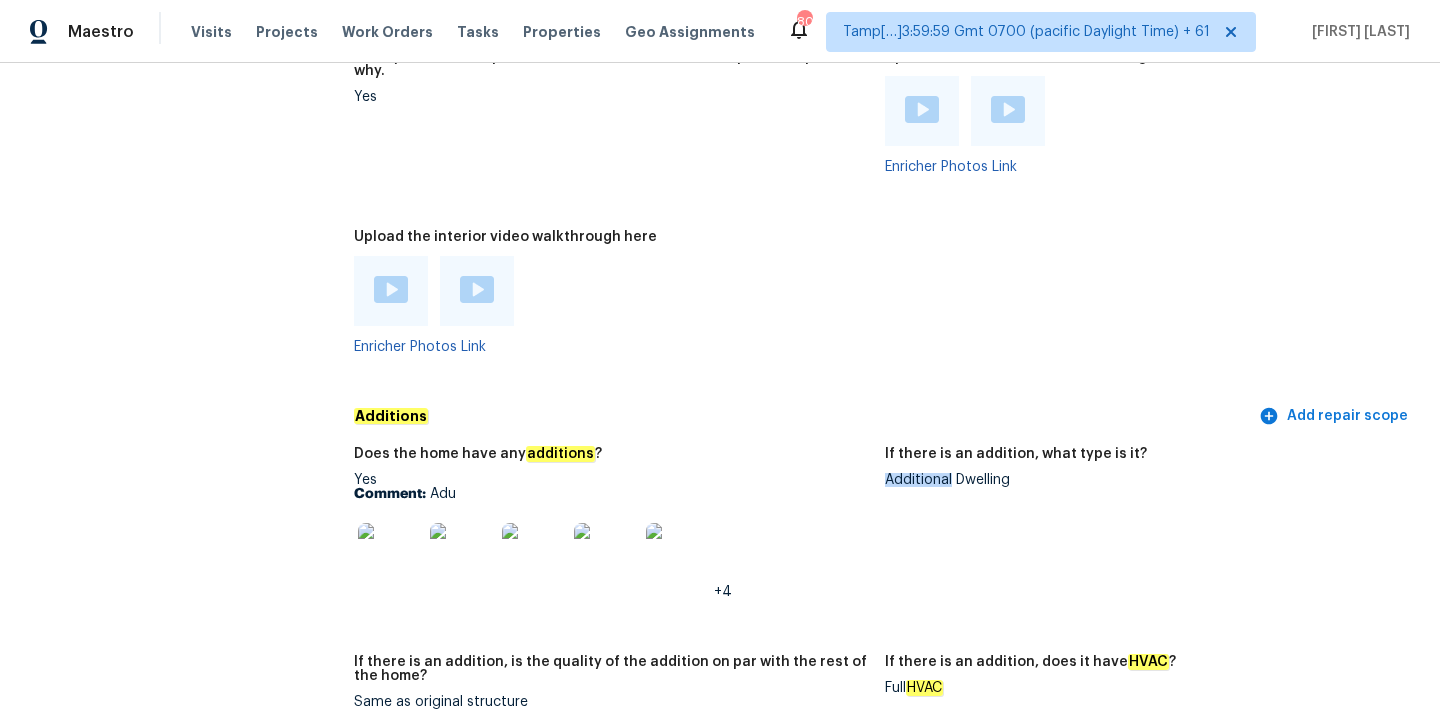 click on "Additional Dwelling" at bounding box center (1142, 480) 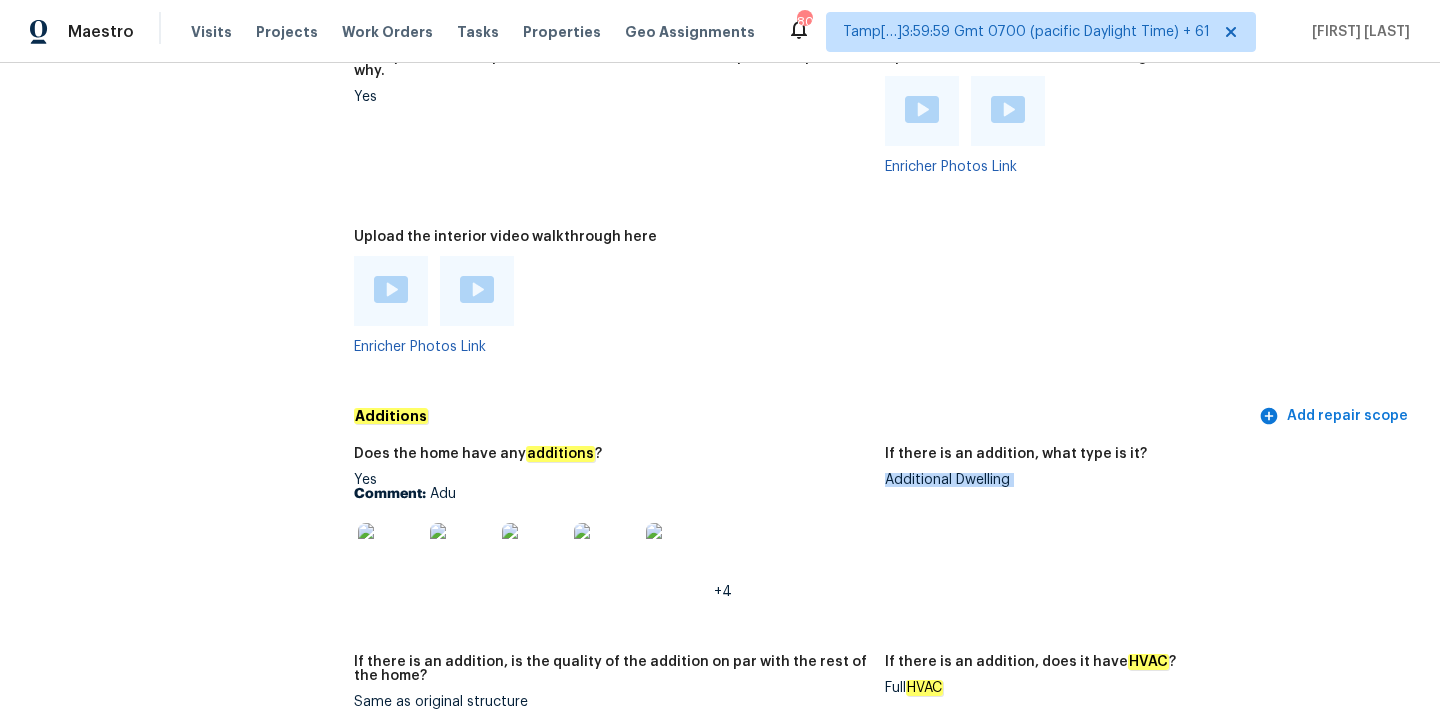 click on "Additional Dwelling" at bounding box center [1142, 480] 